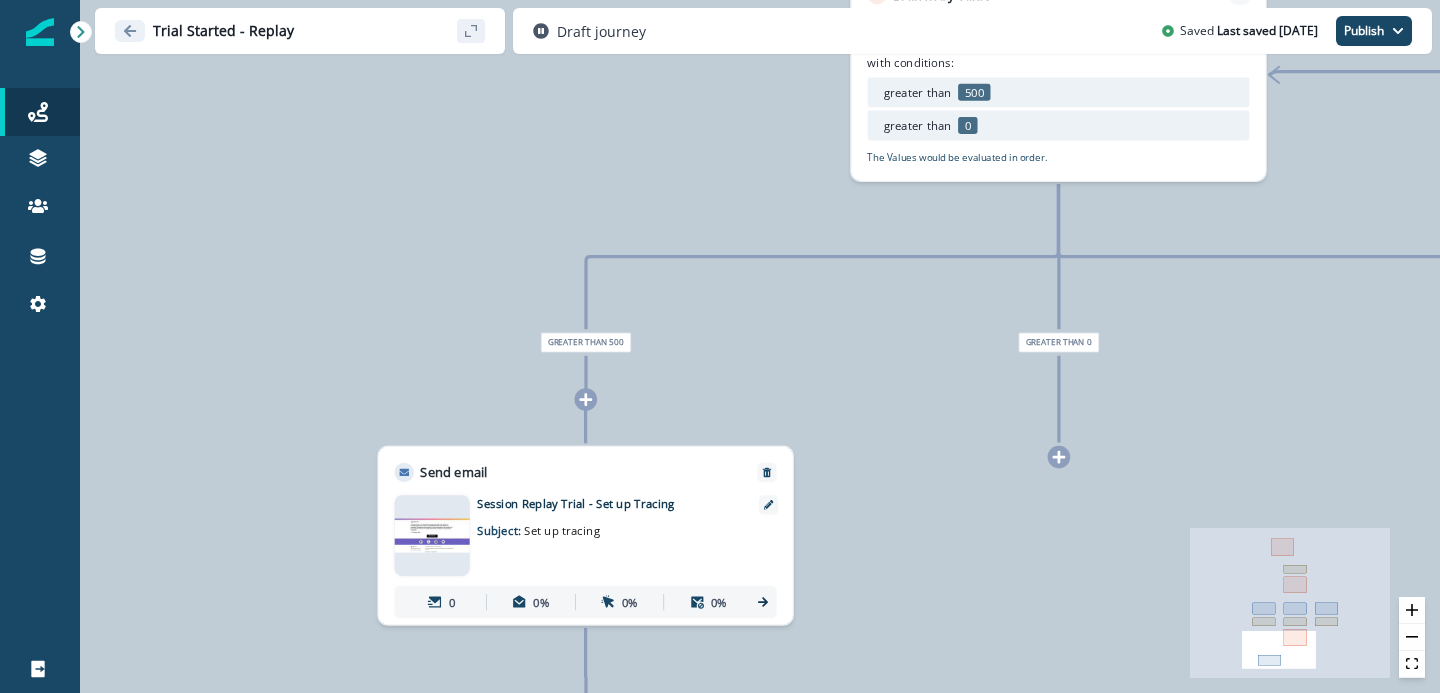 scroll, scrollTop: 0, scrollLeft: 0, axis: both 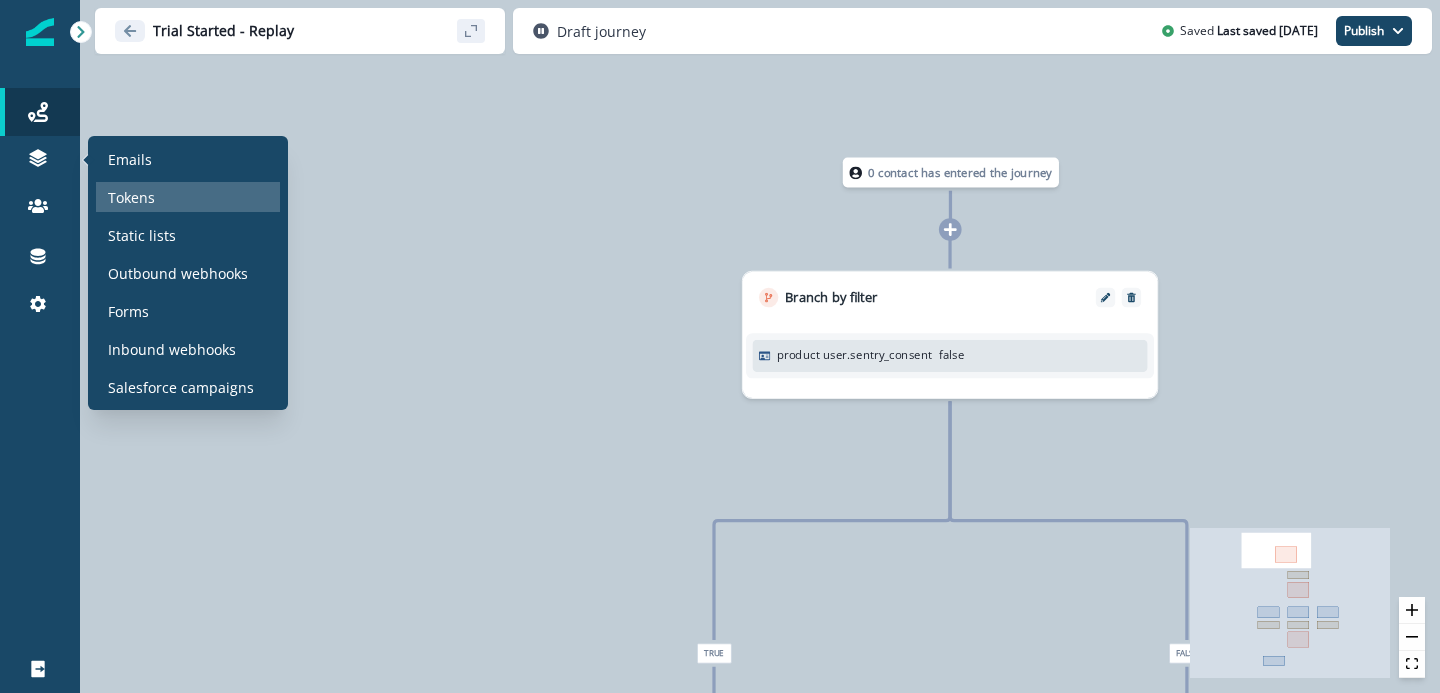click on "Tokens" at bounding box center (131, 197) 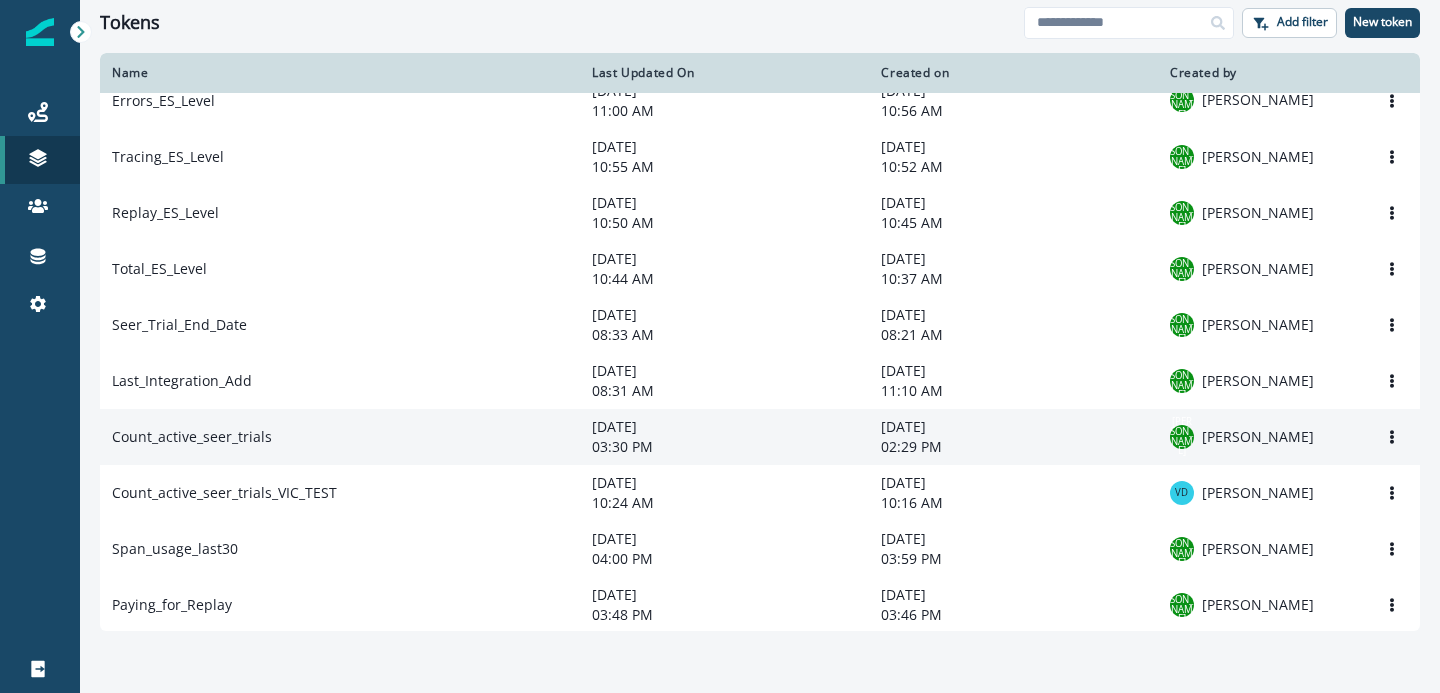 scroll, scrollTop: 25, scrollLeft: 0, axis: vertical 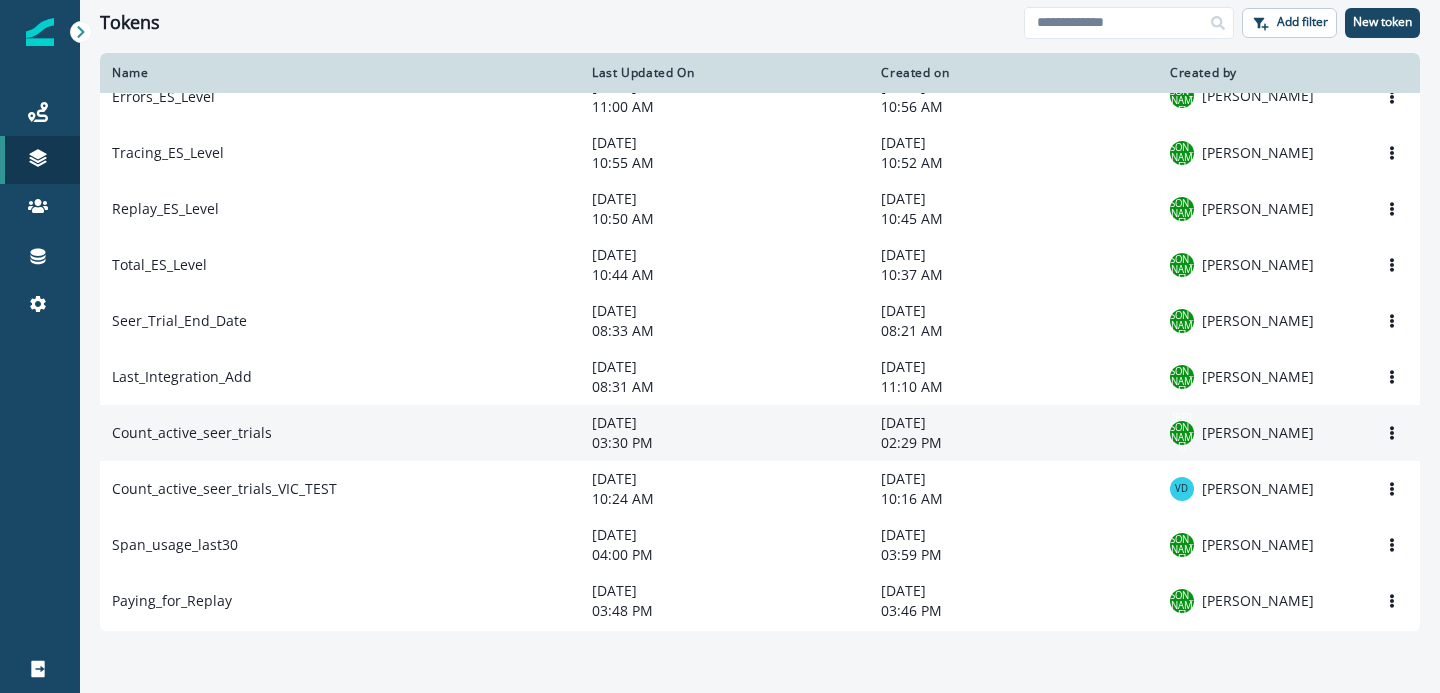 click on "Count_active_seer_trials" at bounding box center [340, 433] 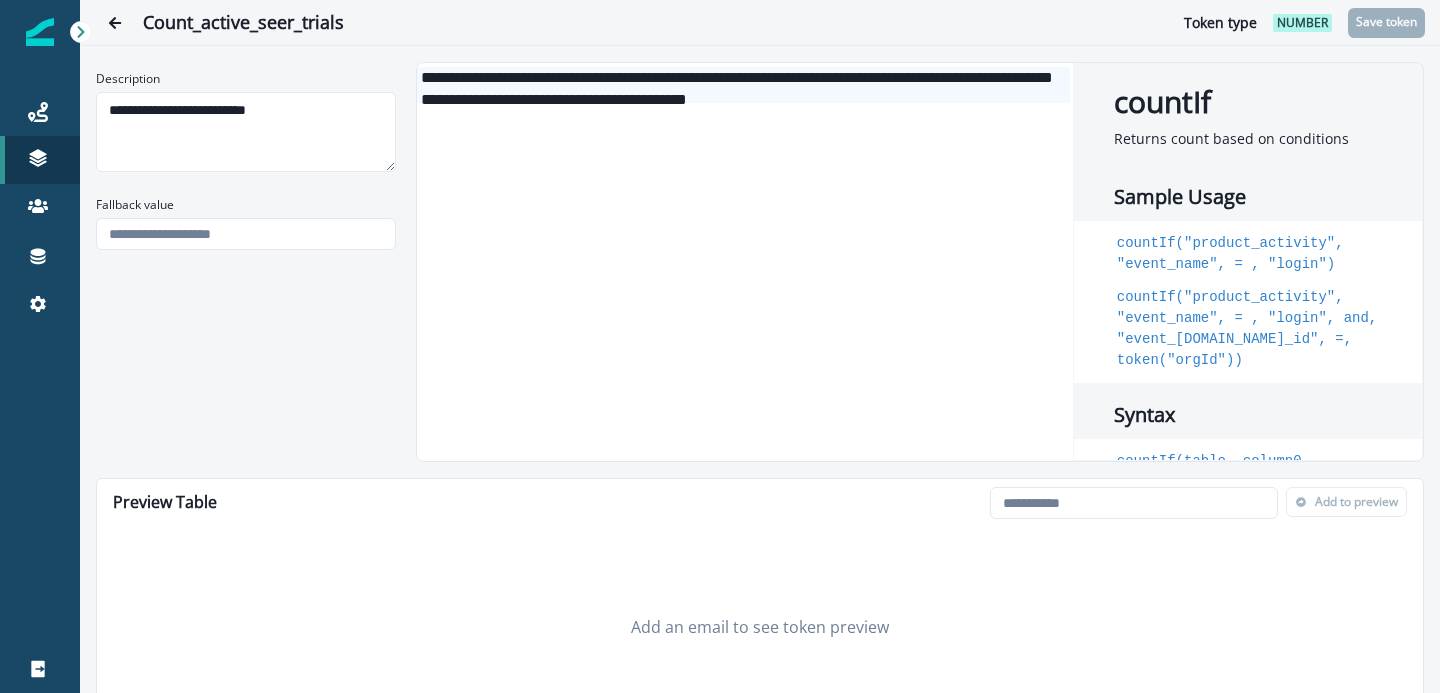 click on "**********" at bounding box center (760, 262) 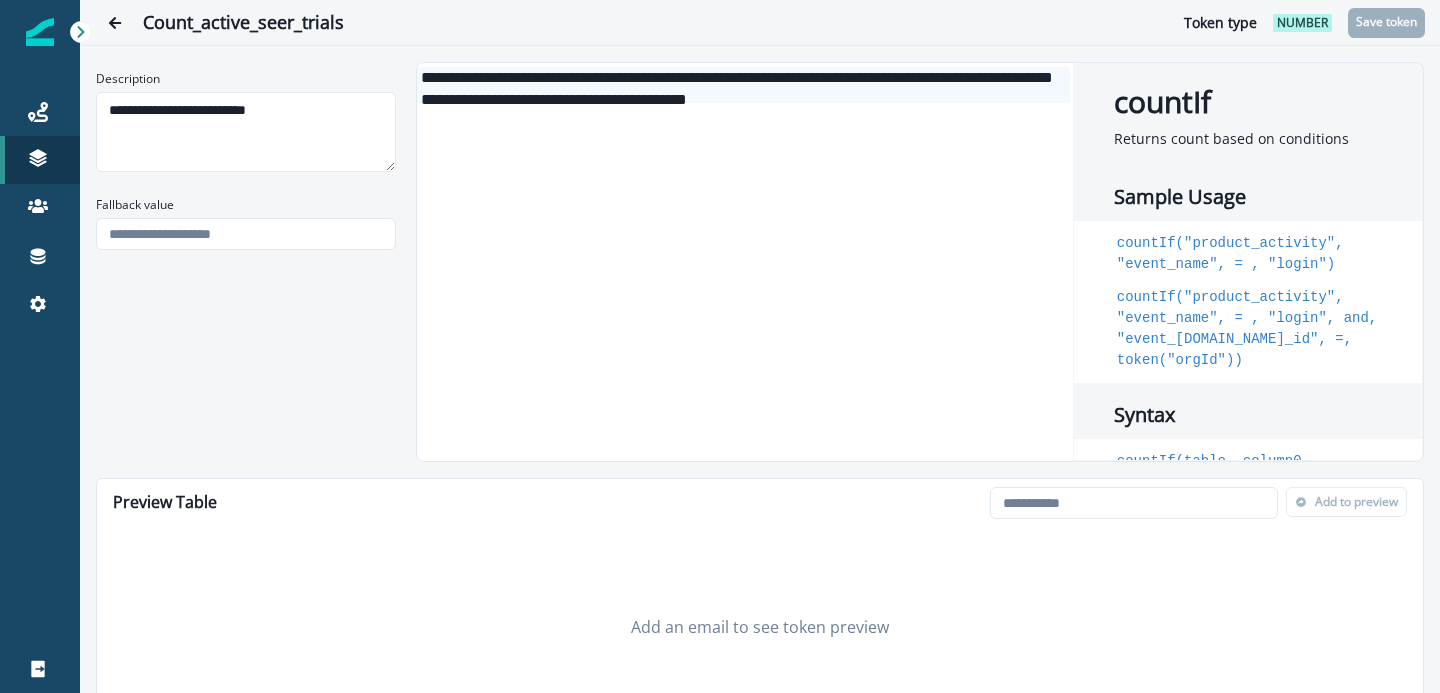 click on "**********" at bounding box center (760, 262) 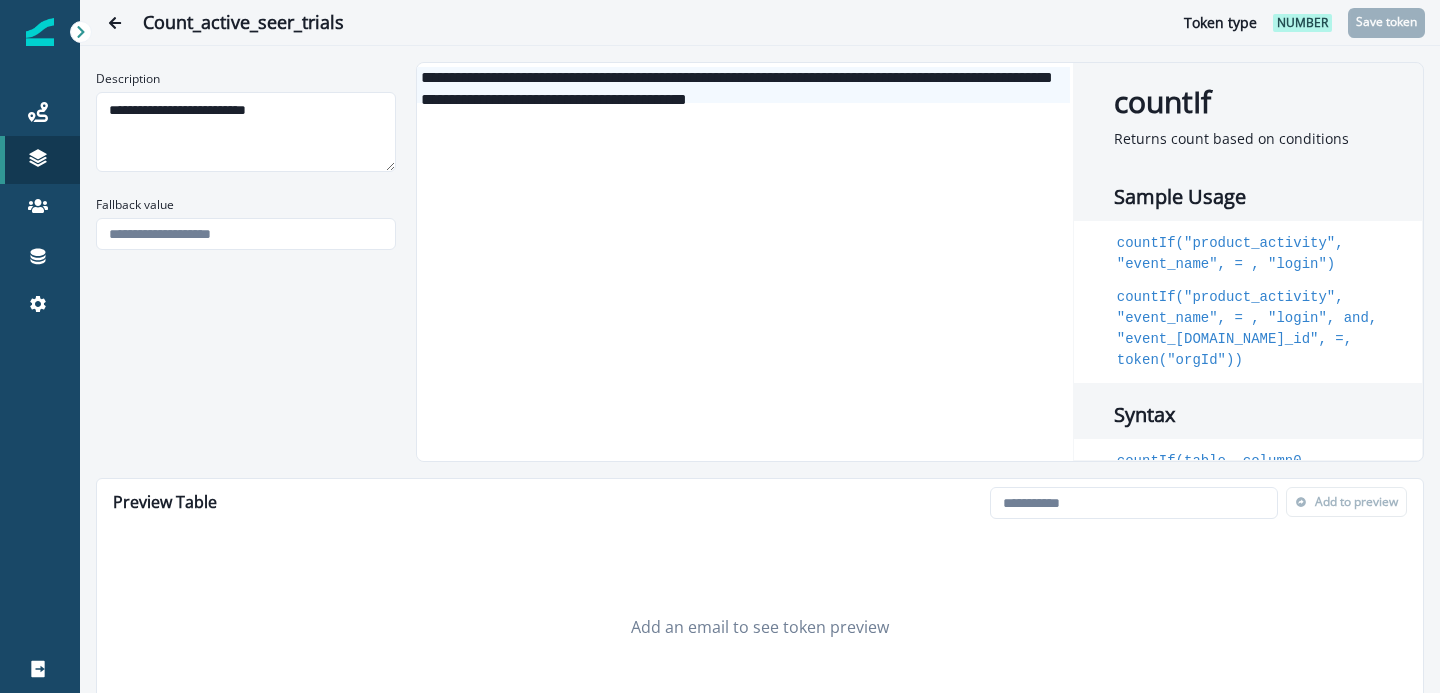 click on "**********" at bounding box center (760, 346) 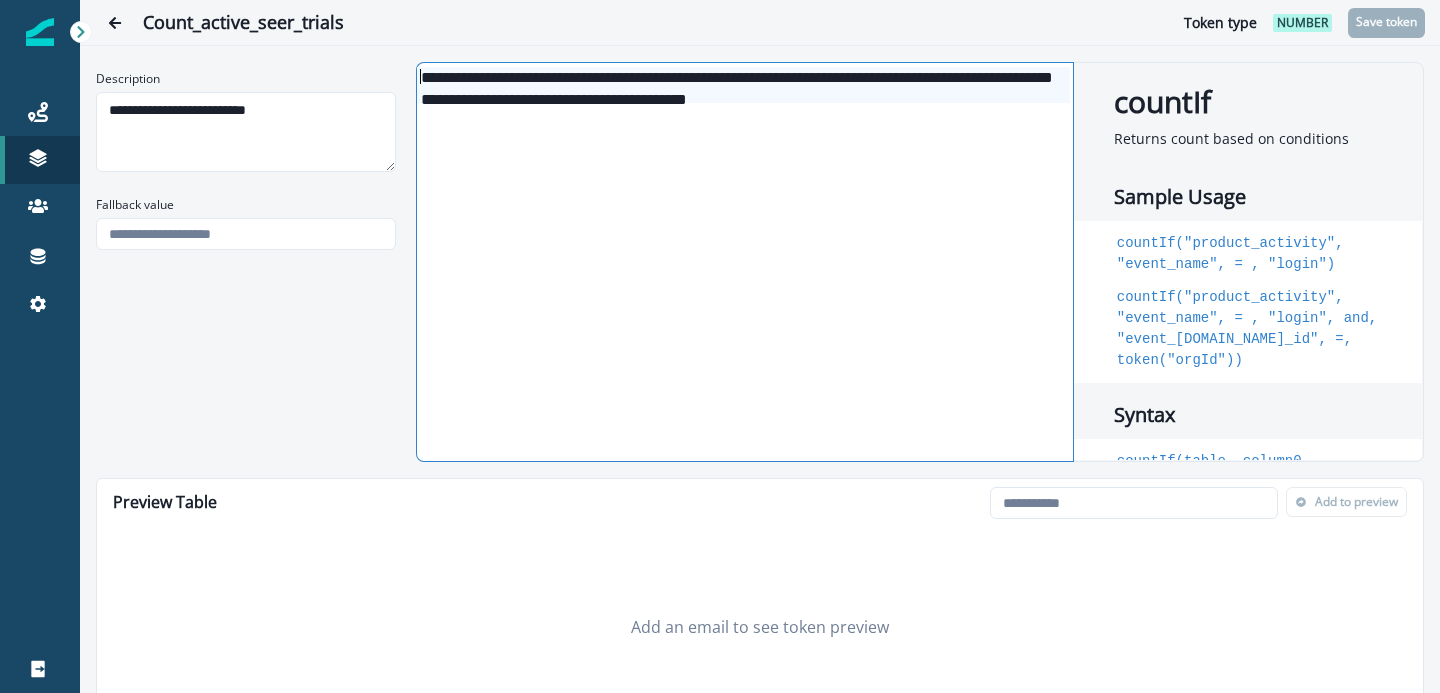 click on "Count_active_seer_trials Token type number Save token" at bounding box center [760, 22] 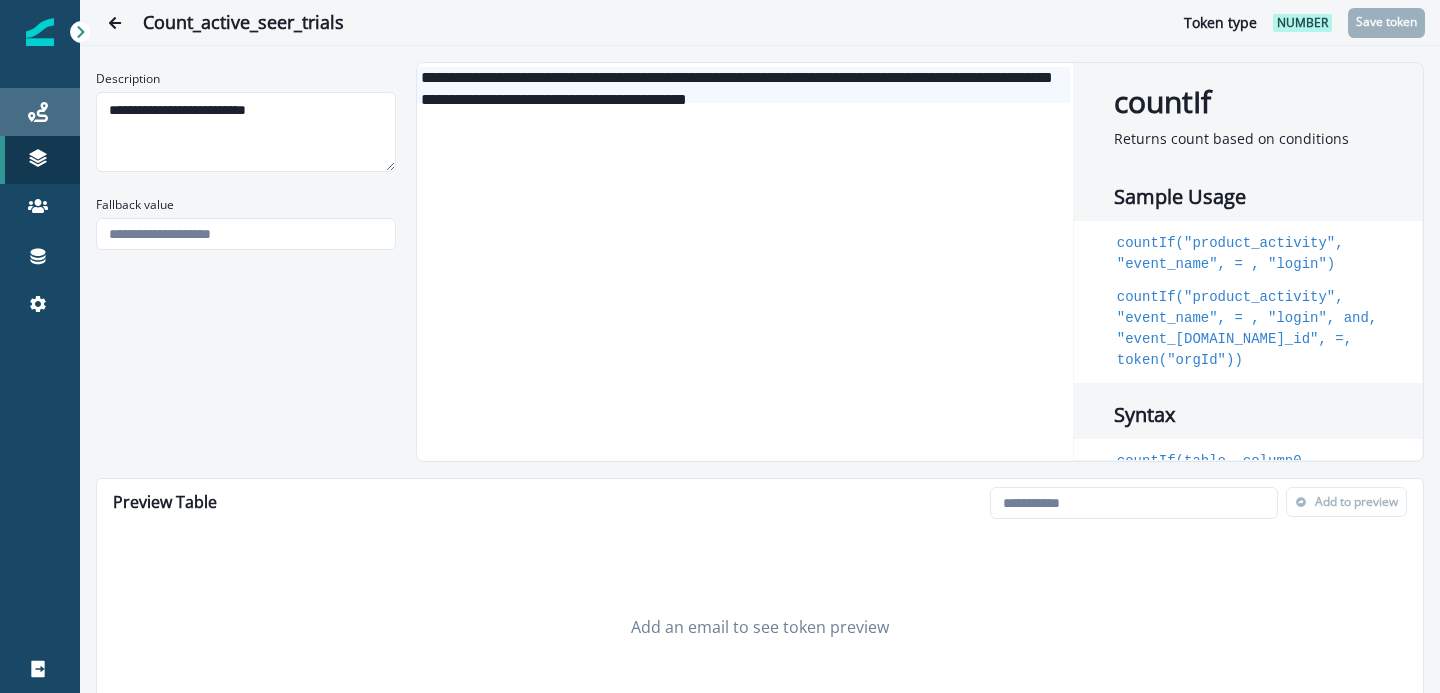 click on "Journeys" at bounding box center [40, 112] 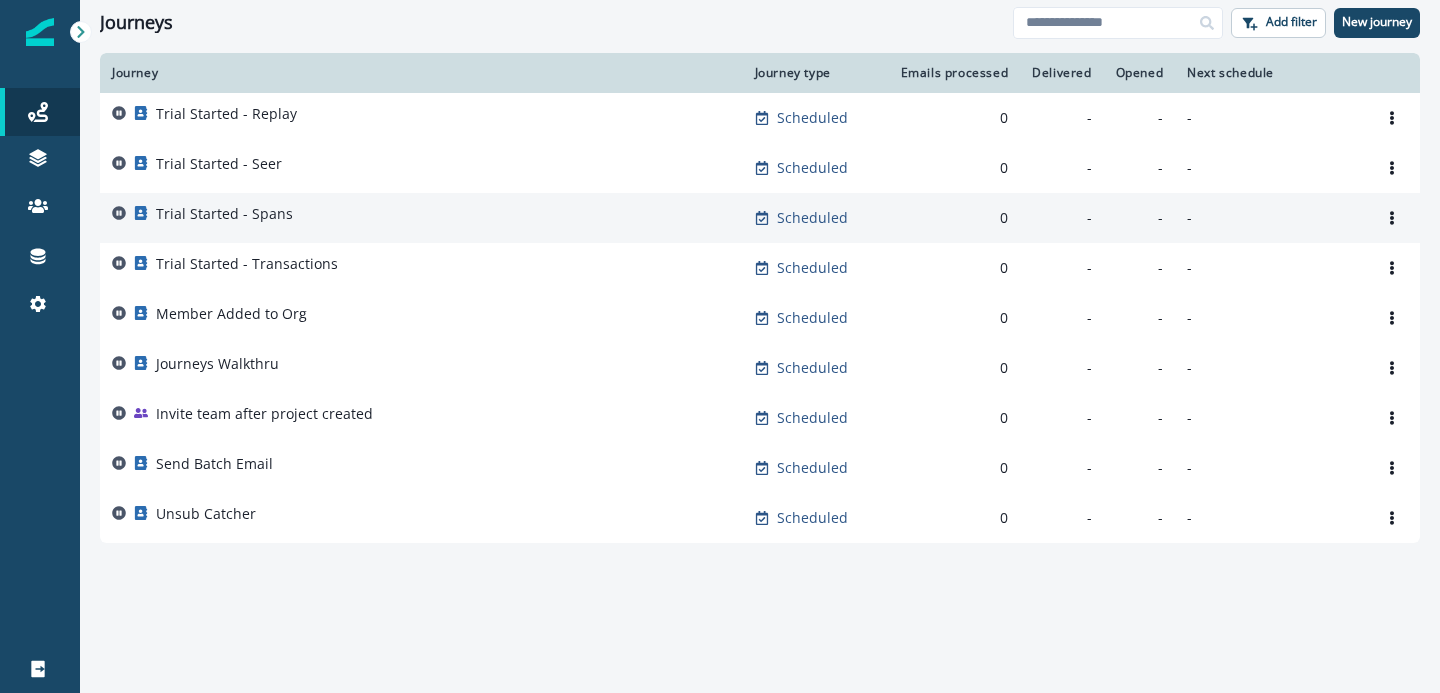 click on "Trial Started - Spans" at bounding box center [421, 218] 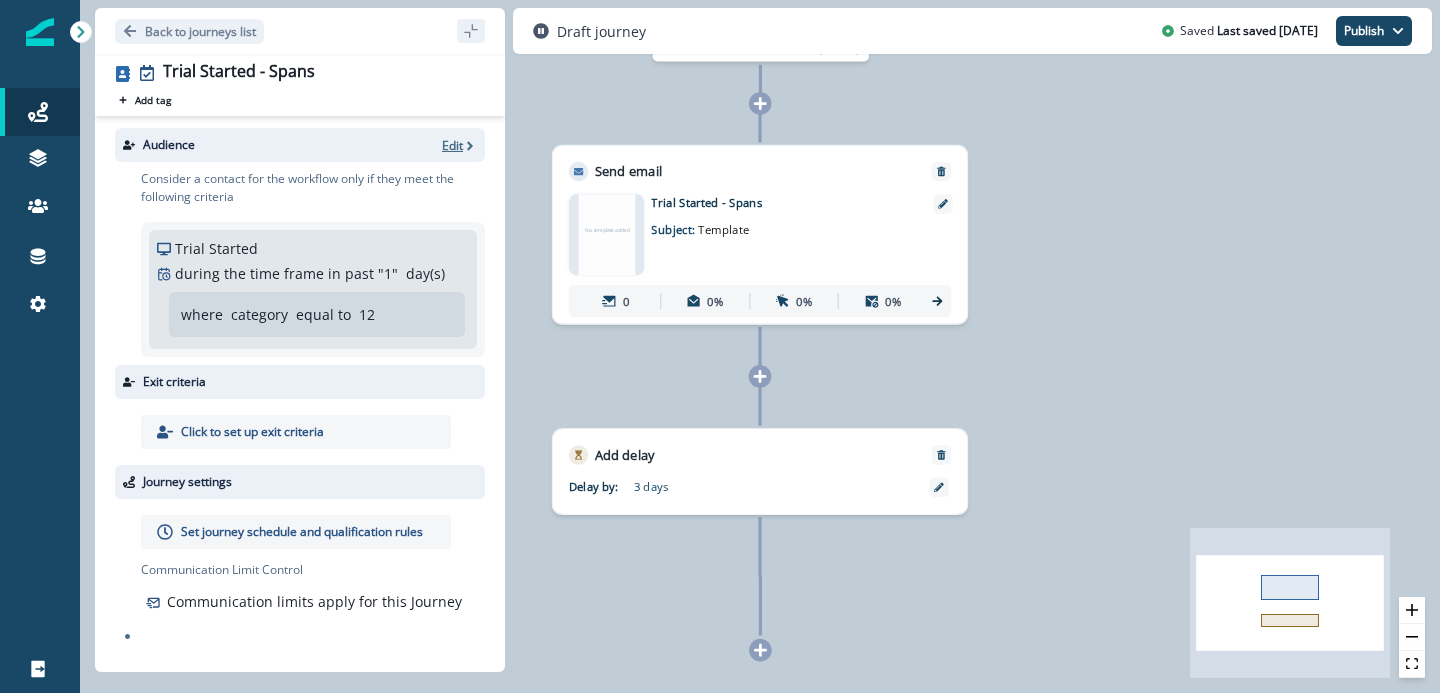 click on "Edit" at bounding box center (452, 145) 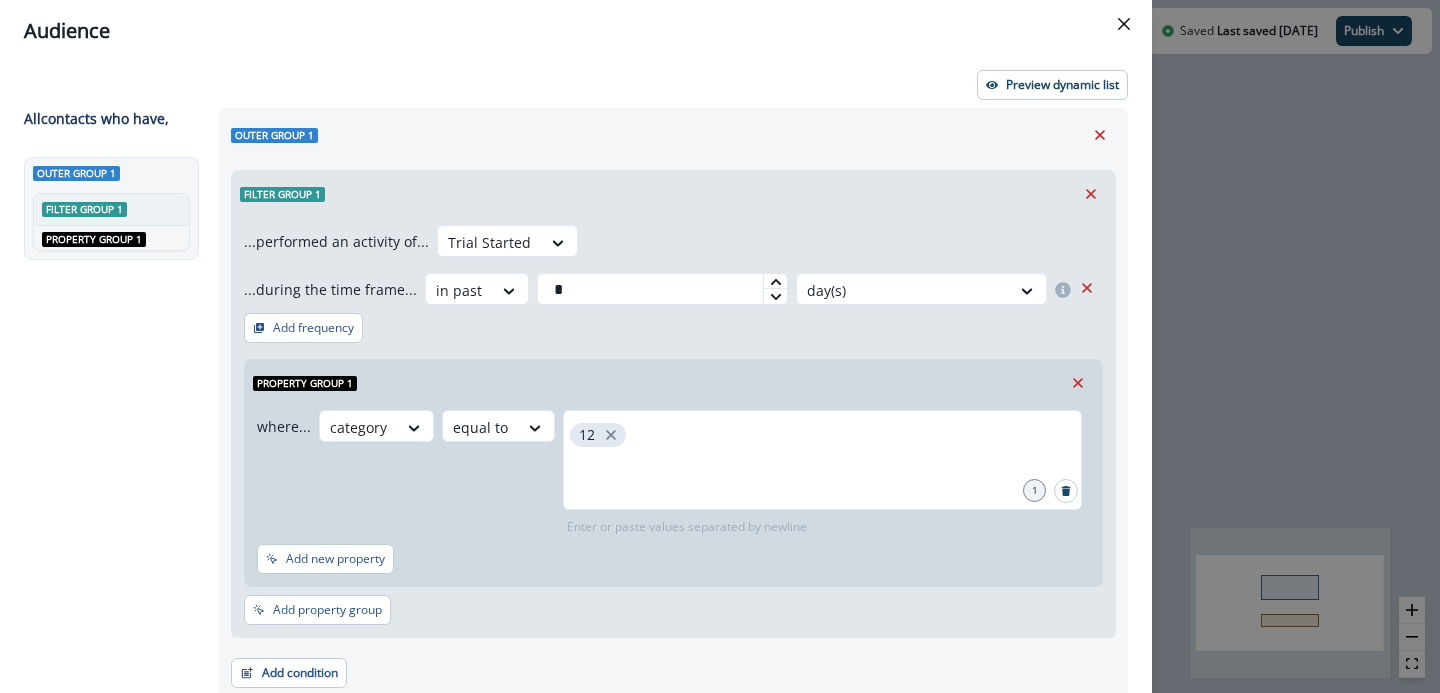 click 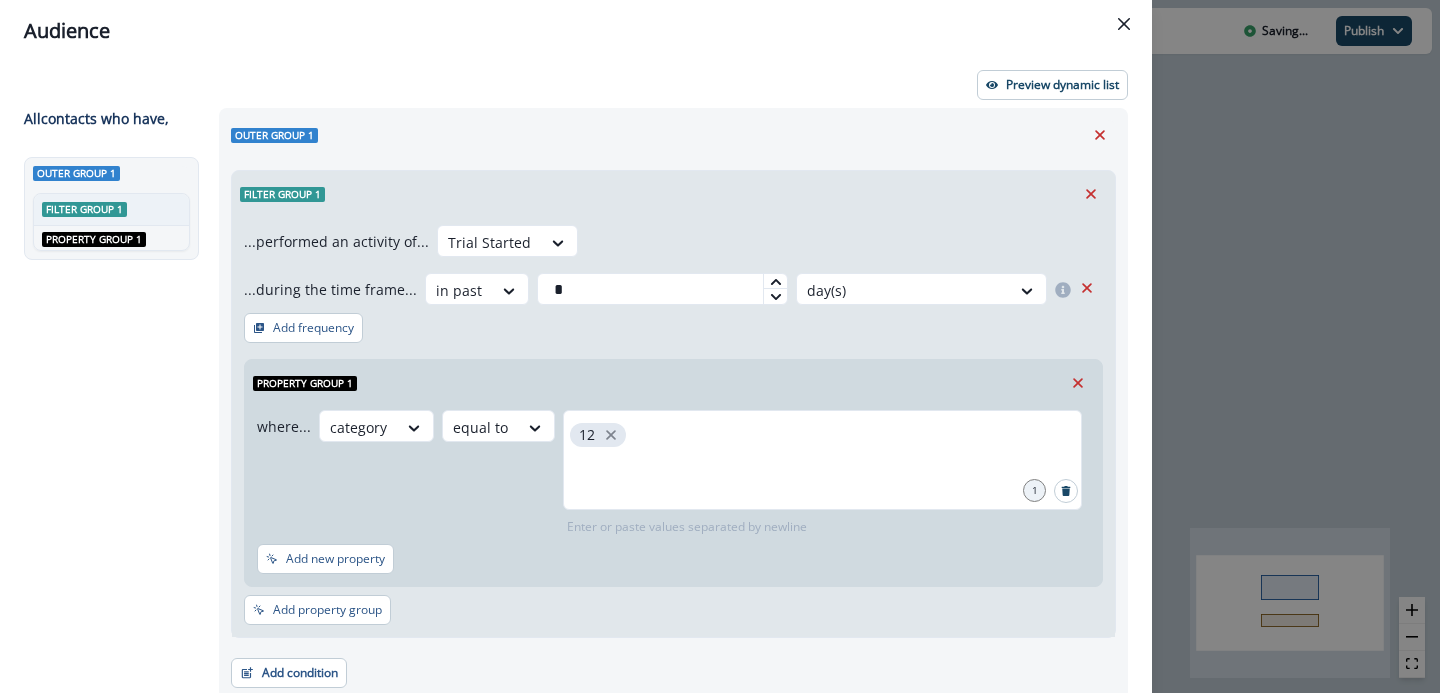 click on "Filter group 1" at bounding box center (673, 194) 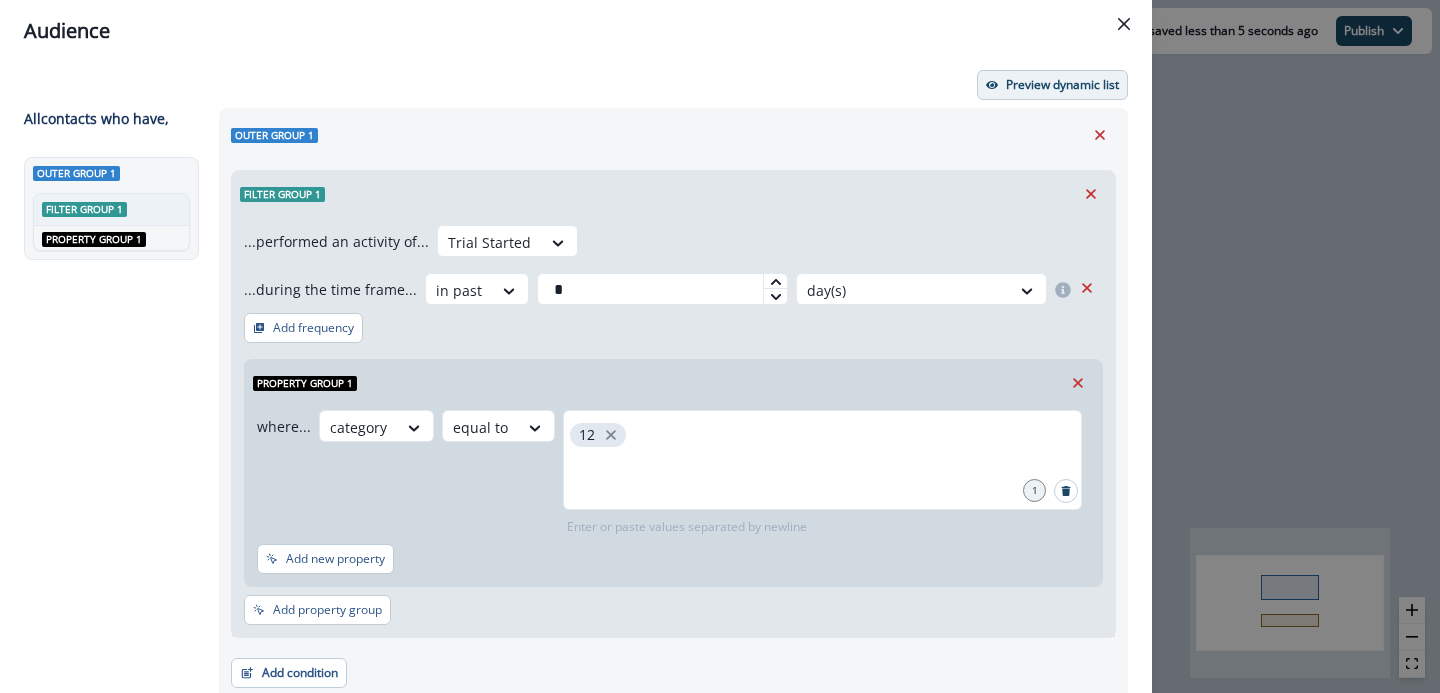 click on "Preview dynamic list" at bounding box center (1062, 85) 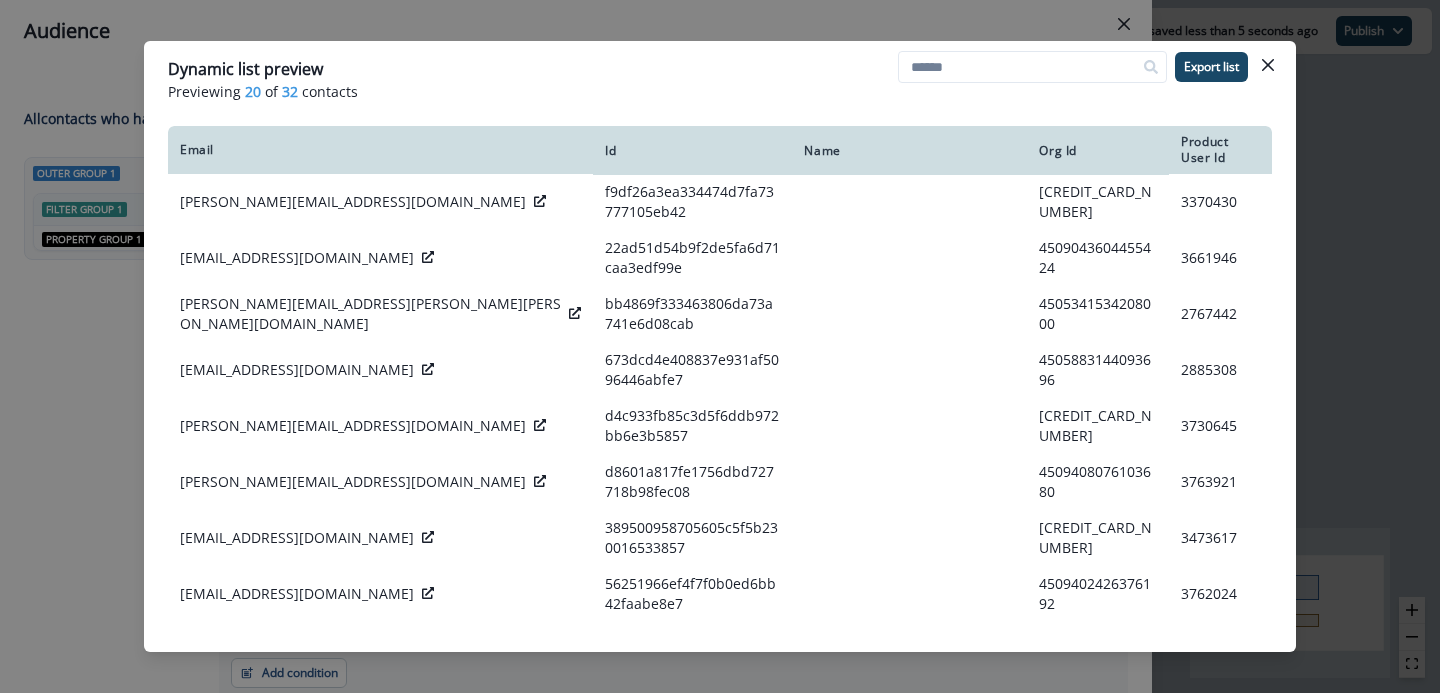 scroll, scrollTop: 690, scrollLeft: 0, axis: vertical 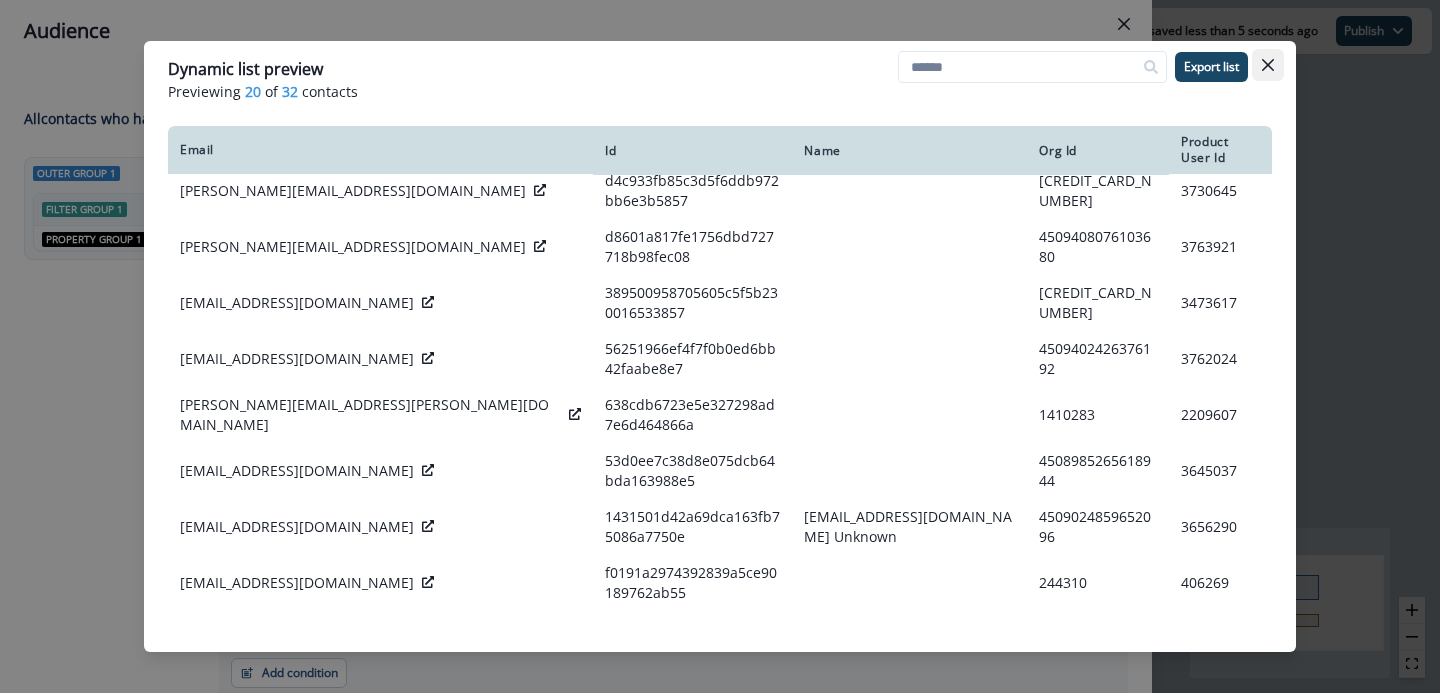 click 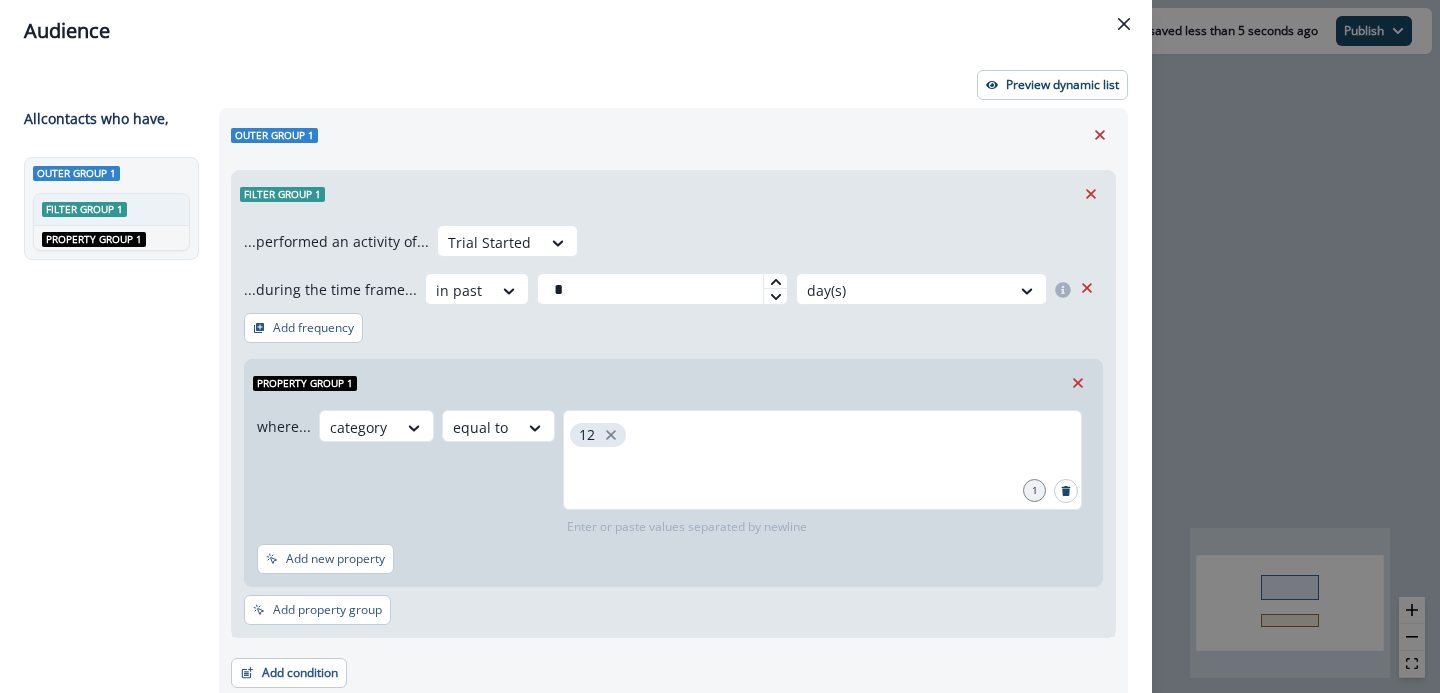 scroll, scrollTop: 77, scrollLeft: 0, axis: vertical 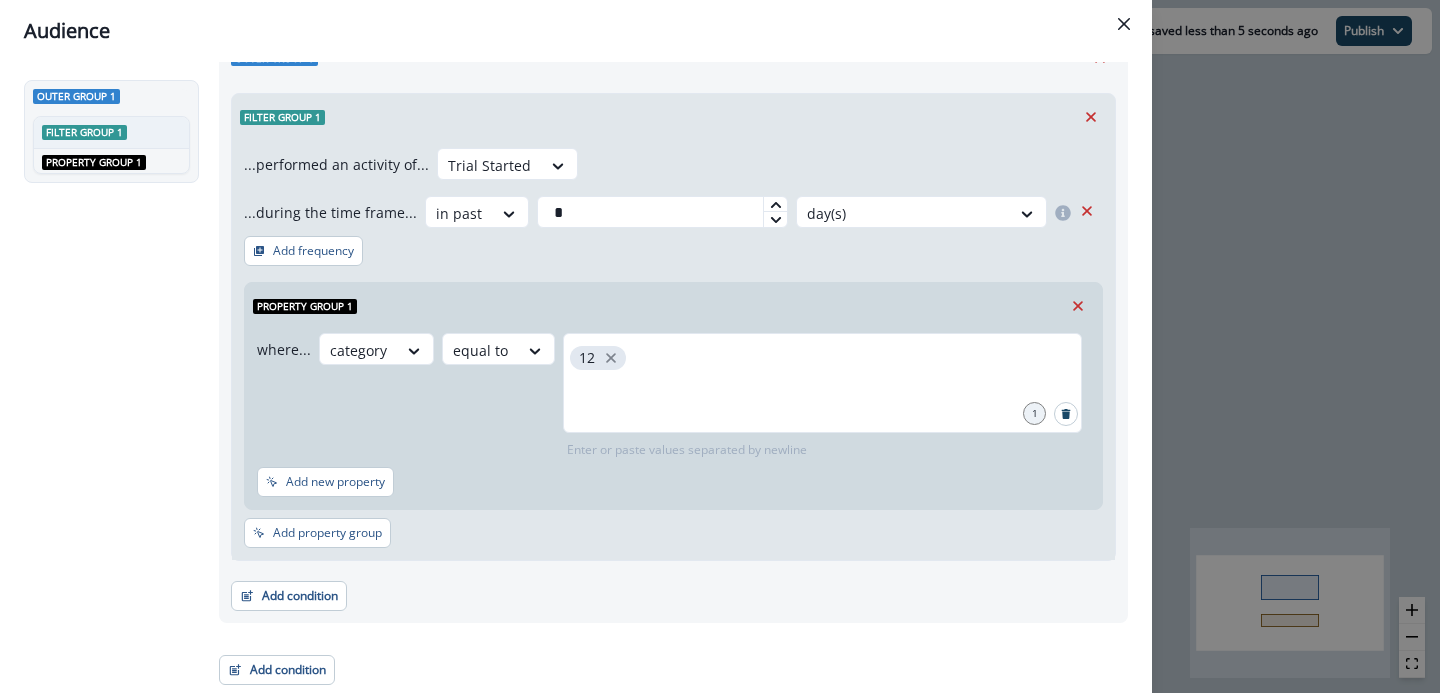 click on "Audience Preview dynamic list All  contact s who have, Outer group 1 Filter group 1 AND Property group
1 Outer group 1 Filter group 1 ...performed an activity of... Trial Started ...during the time frame... in past * day(s) Add frequency Property group 1 where... category equal to 12 1 Enter or paste values separated by newline Add new property Add property group Add condition Contact properties A person property Performed a product event Performed a marketing activity Performed a web activity List membership Salesforce campaign membership Add condition Contact properties A person property Performed a product event Performed a marketing activity Performed a web activity List membership Salesforce campaign membership Grouped properties Account members" at bounding box center [720, 346] 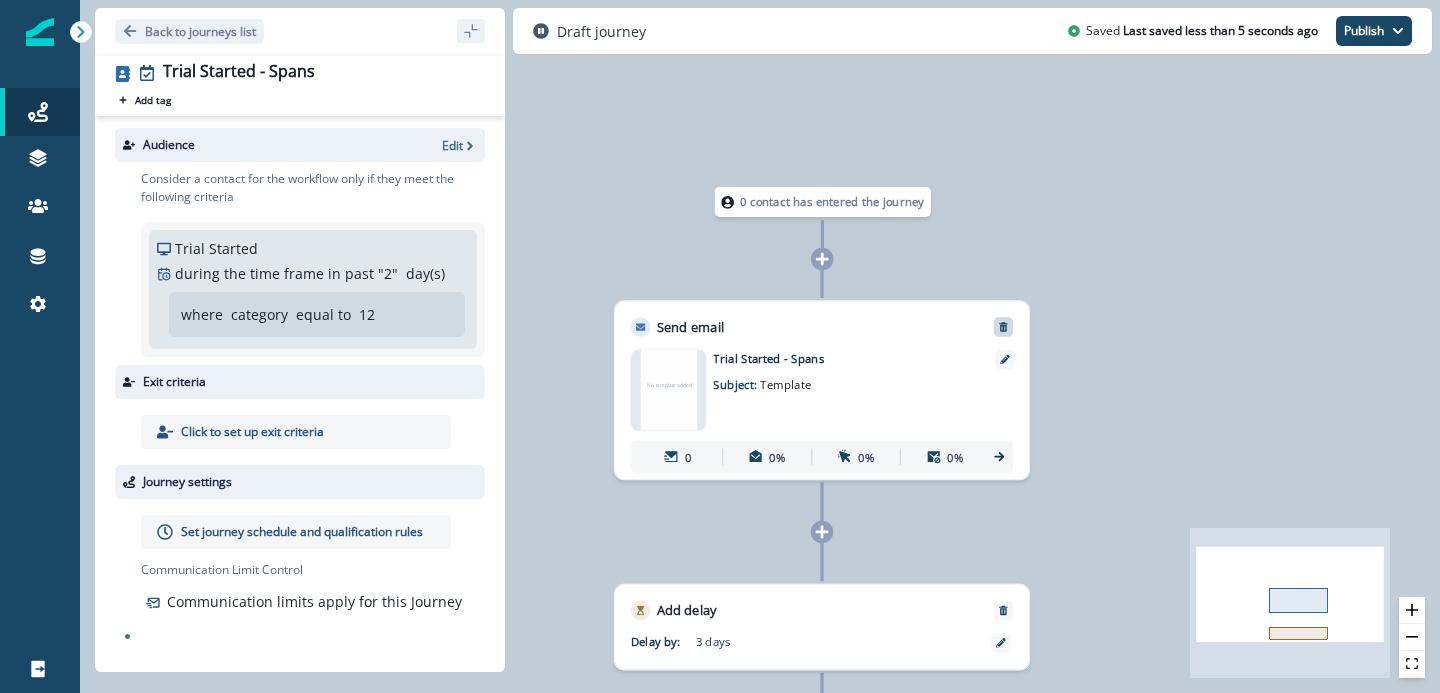 click 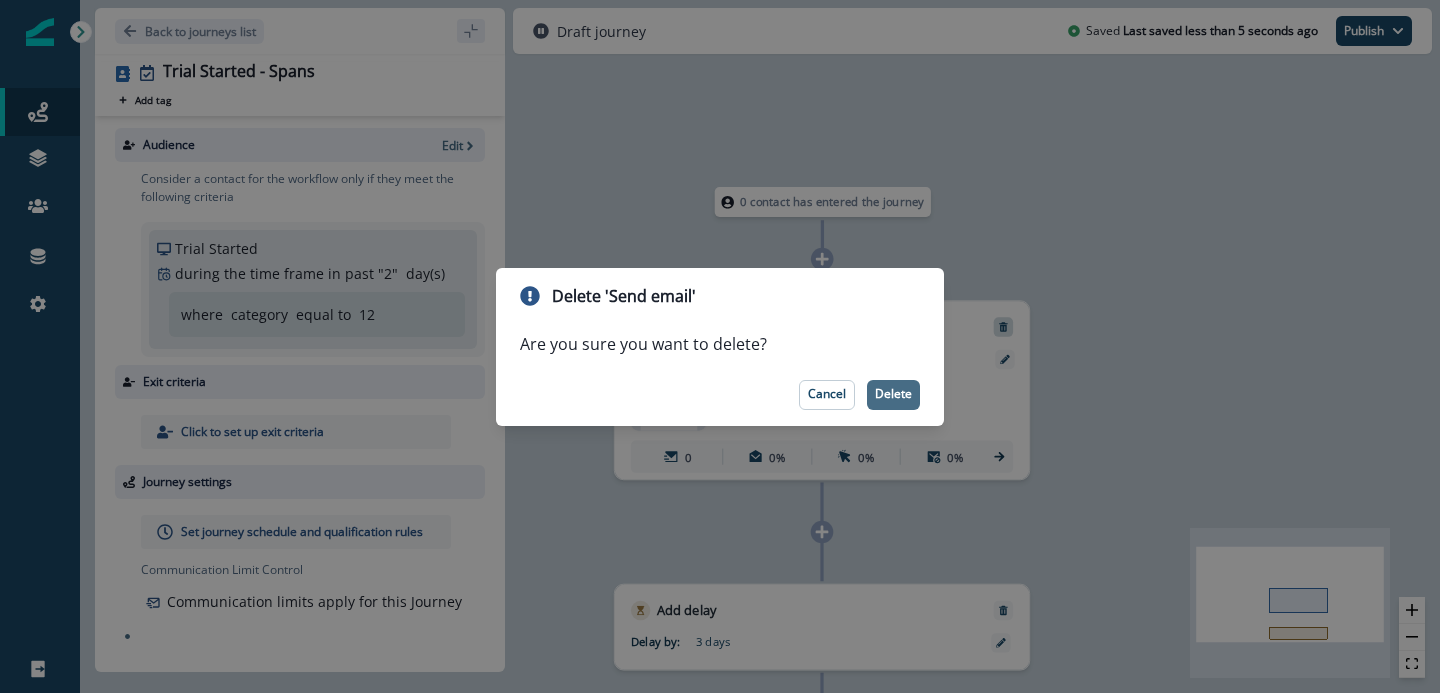 click on "Delete" at bounding box center (893, 394) 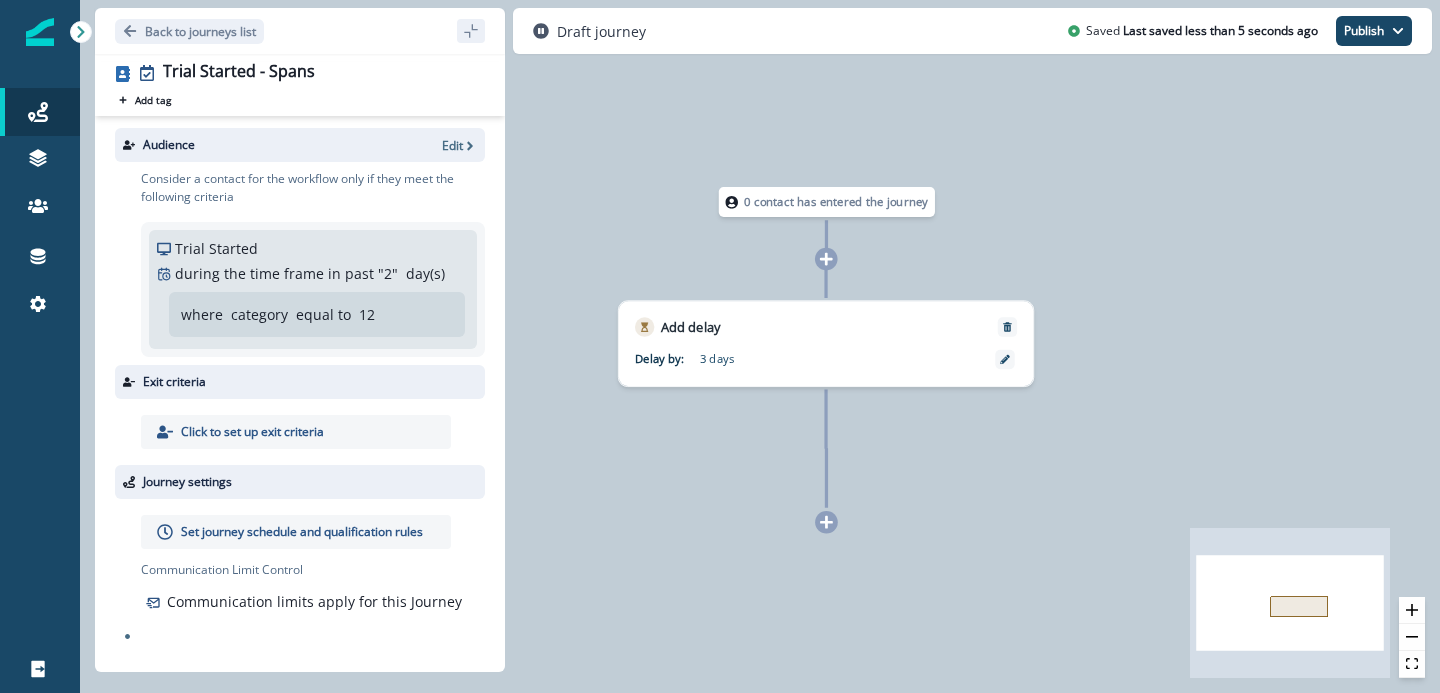 click at bounding box center (826, 259) 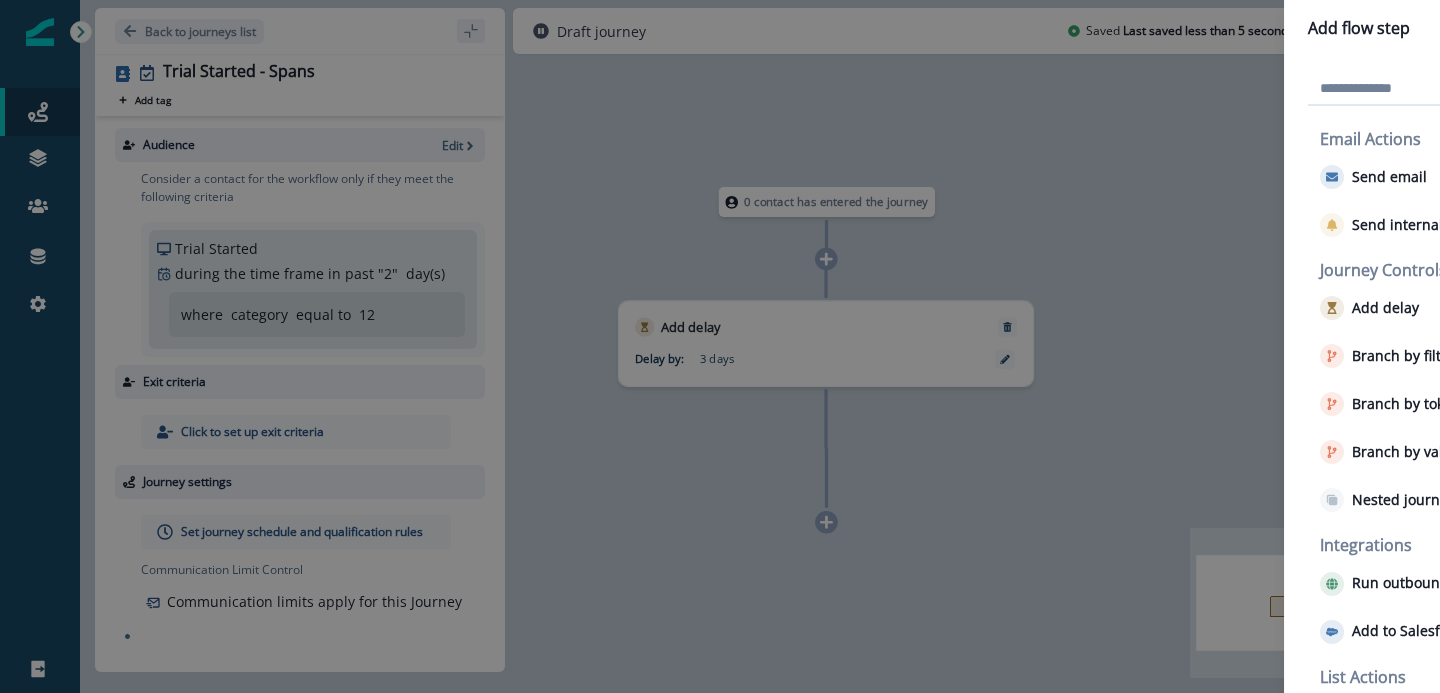 click on "Add flow step Email Actions Send email Send internal email alert Journey Controls Add delay Branch by filter Branch by token Branch by value Nested journey Integrations Run outbound webhook Add to Salesforce Campaign List Actions Add to static list Remove from static list Data Actions Update value" at bounding box center (720, 346) 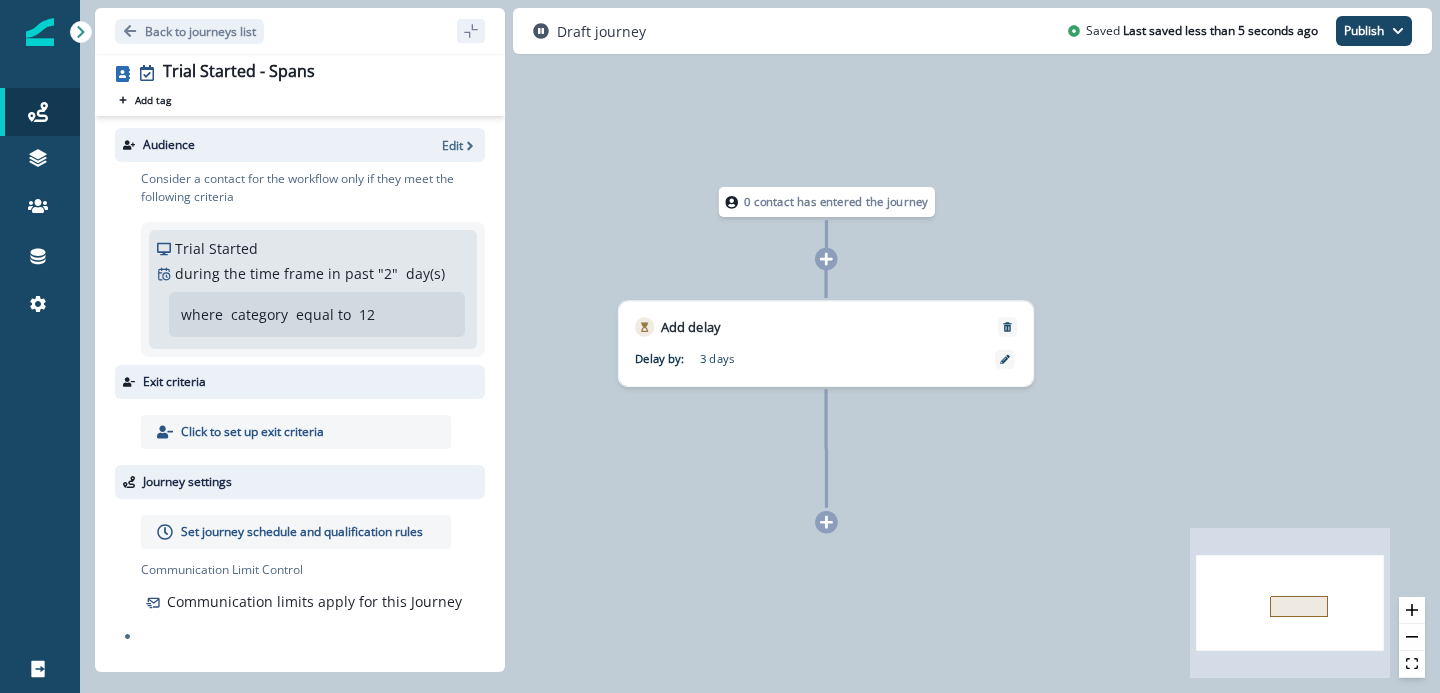 click 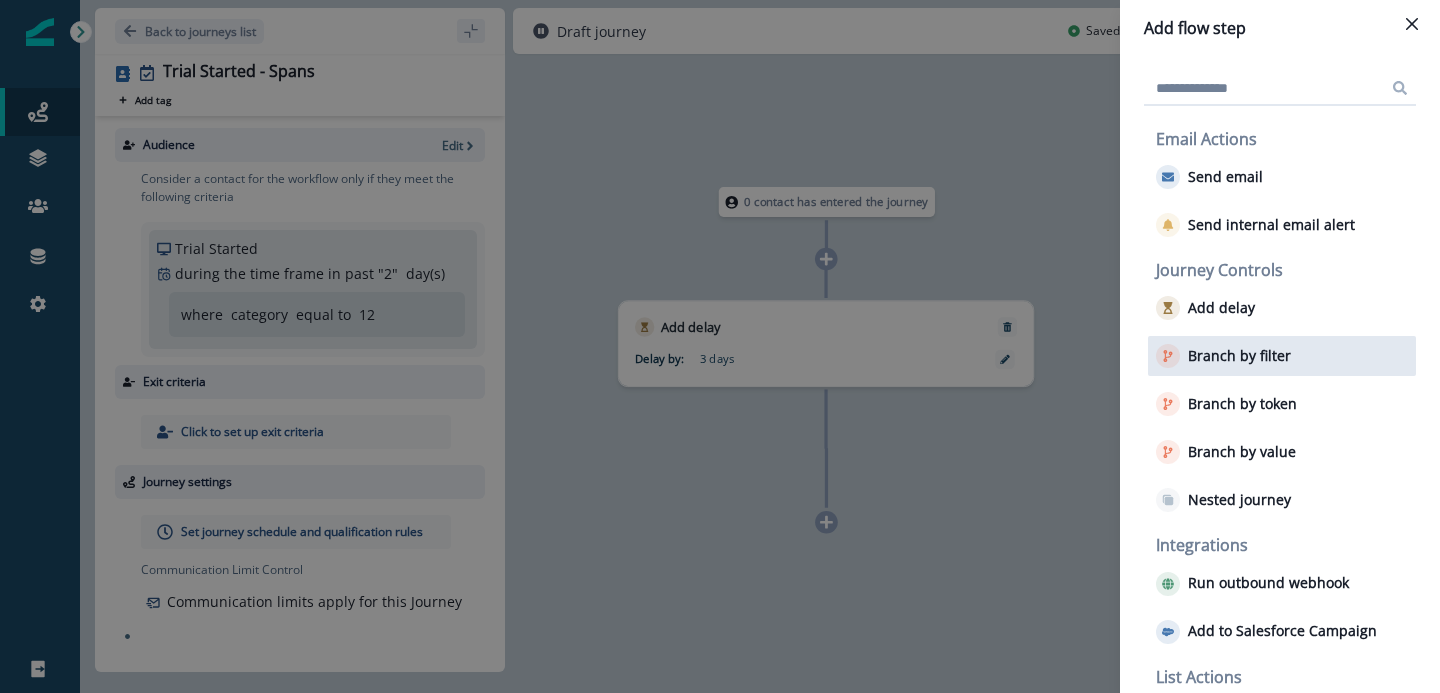 click on "Branch by filter" at bounding box center (1239, 356) 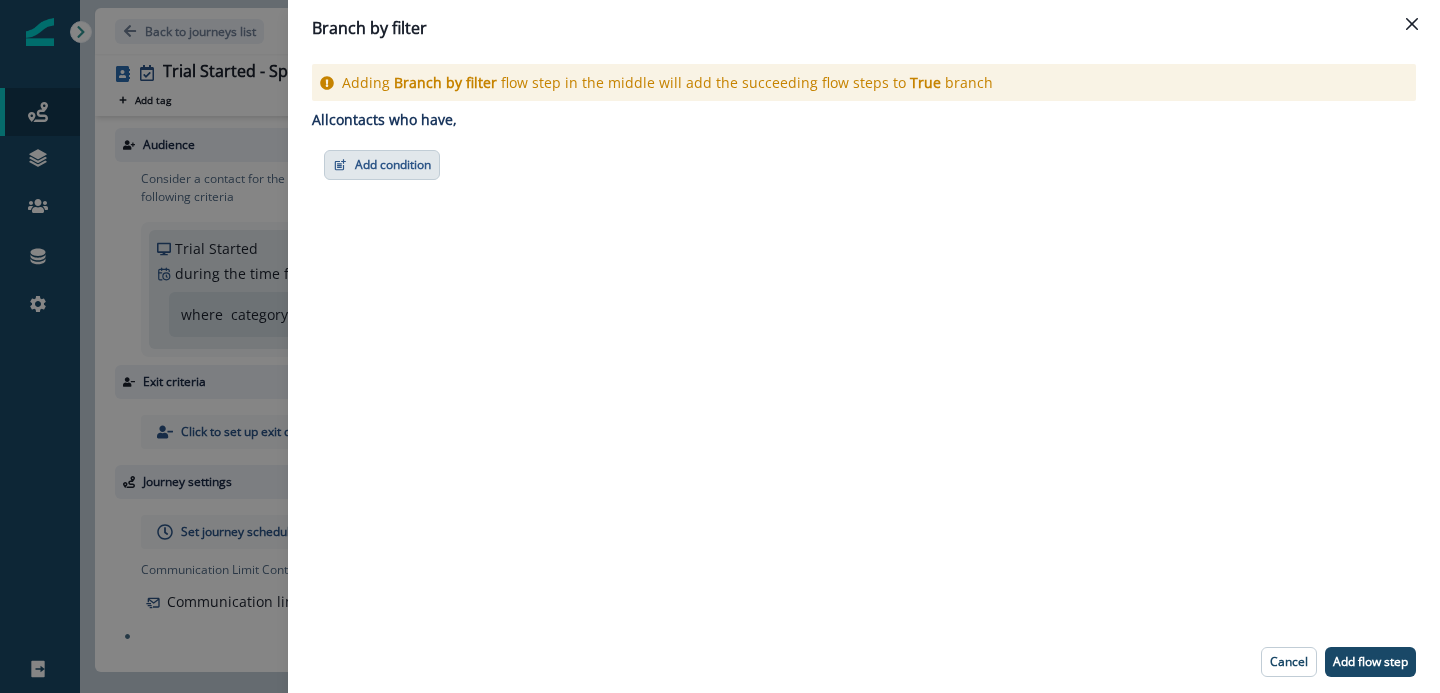 click on "Add condition" at bounding box center (382, 165) 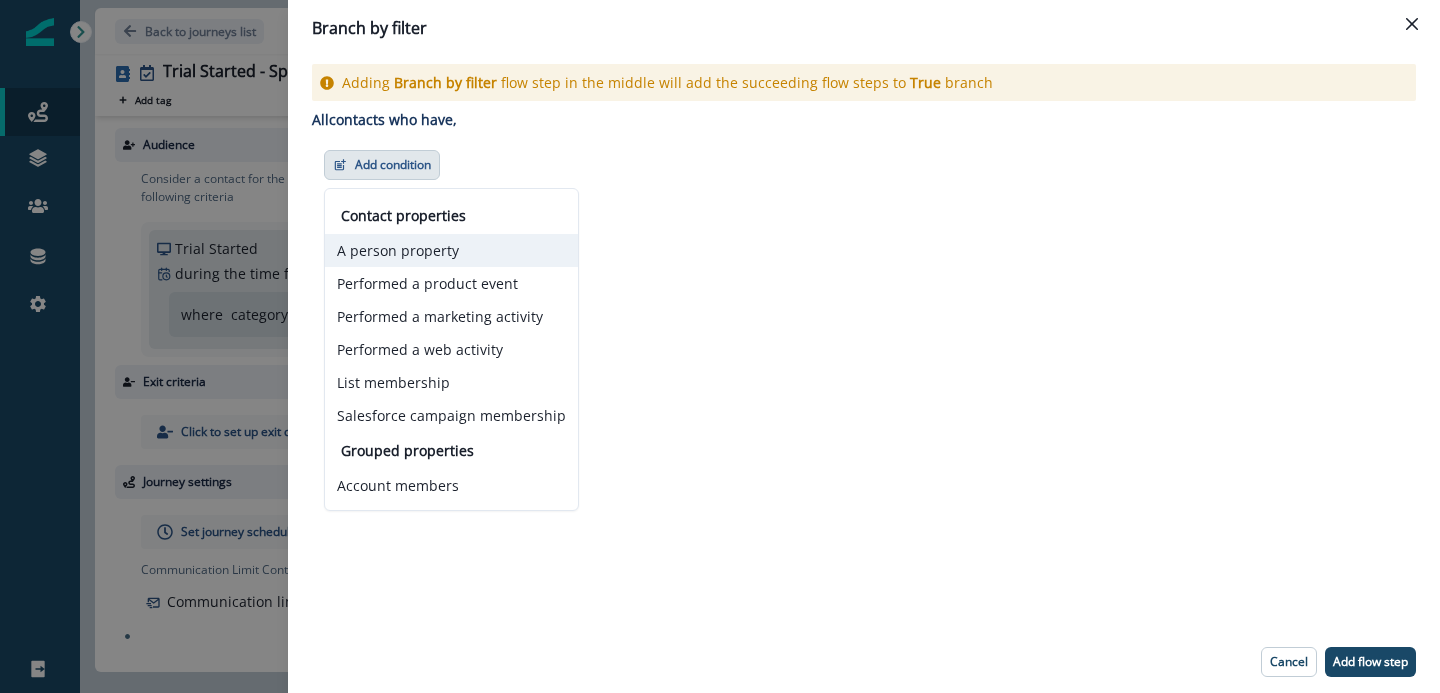 click on "A person property" at bounding box center [451, 250] 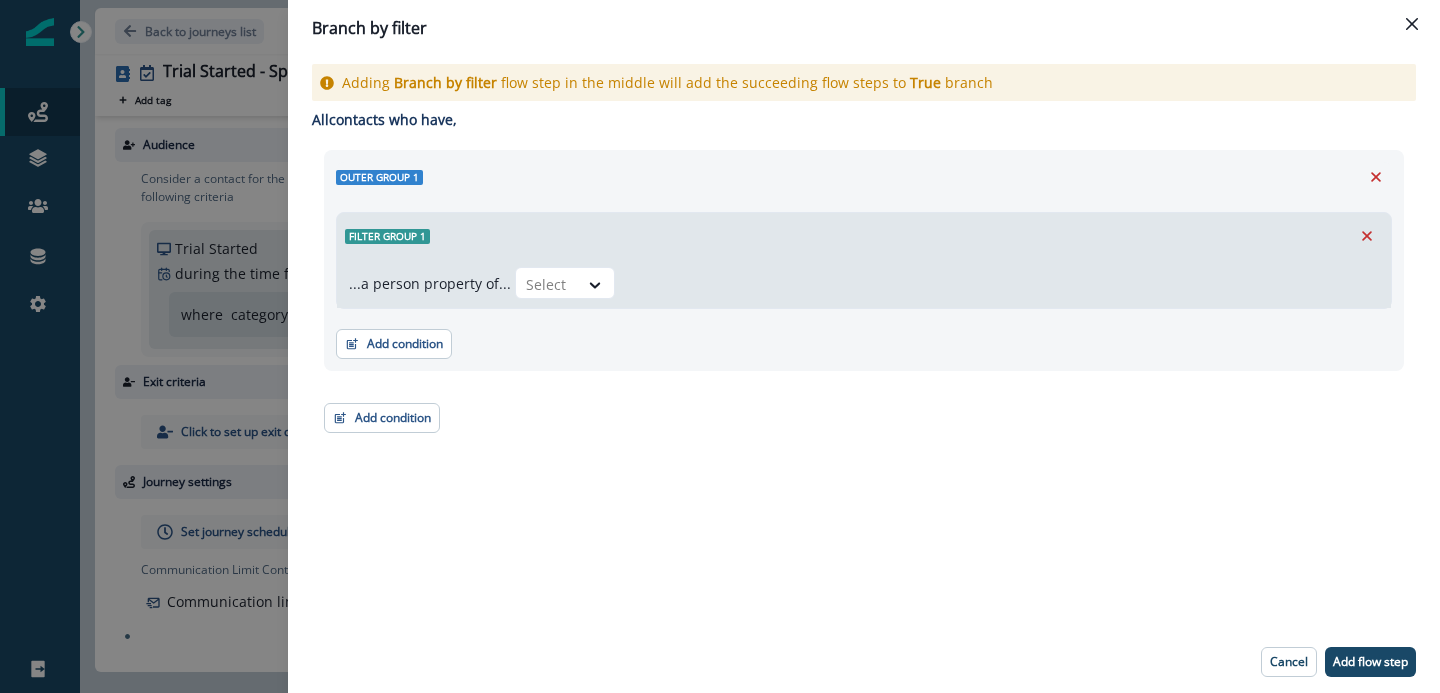 click on "Select" at bounding box center (947, 283) 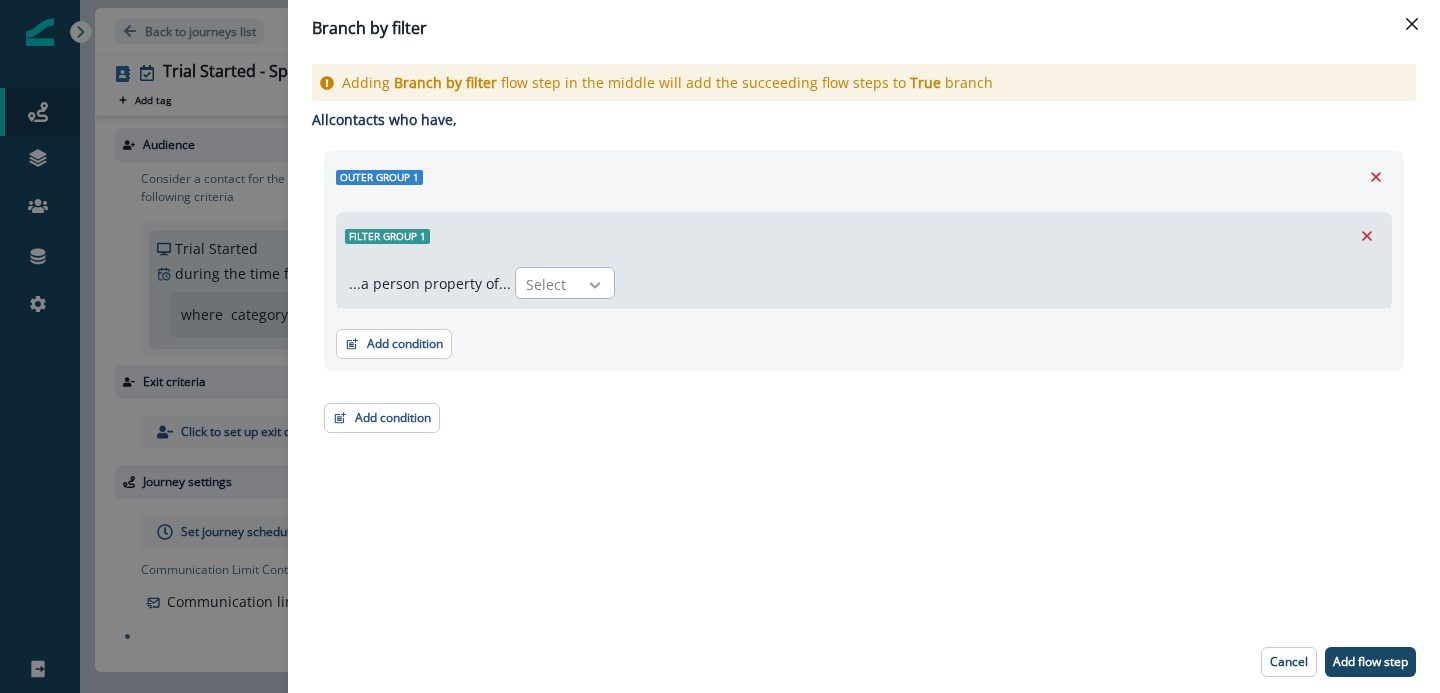 click 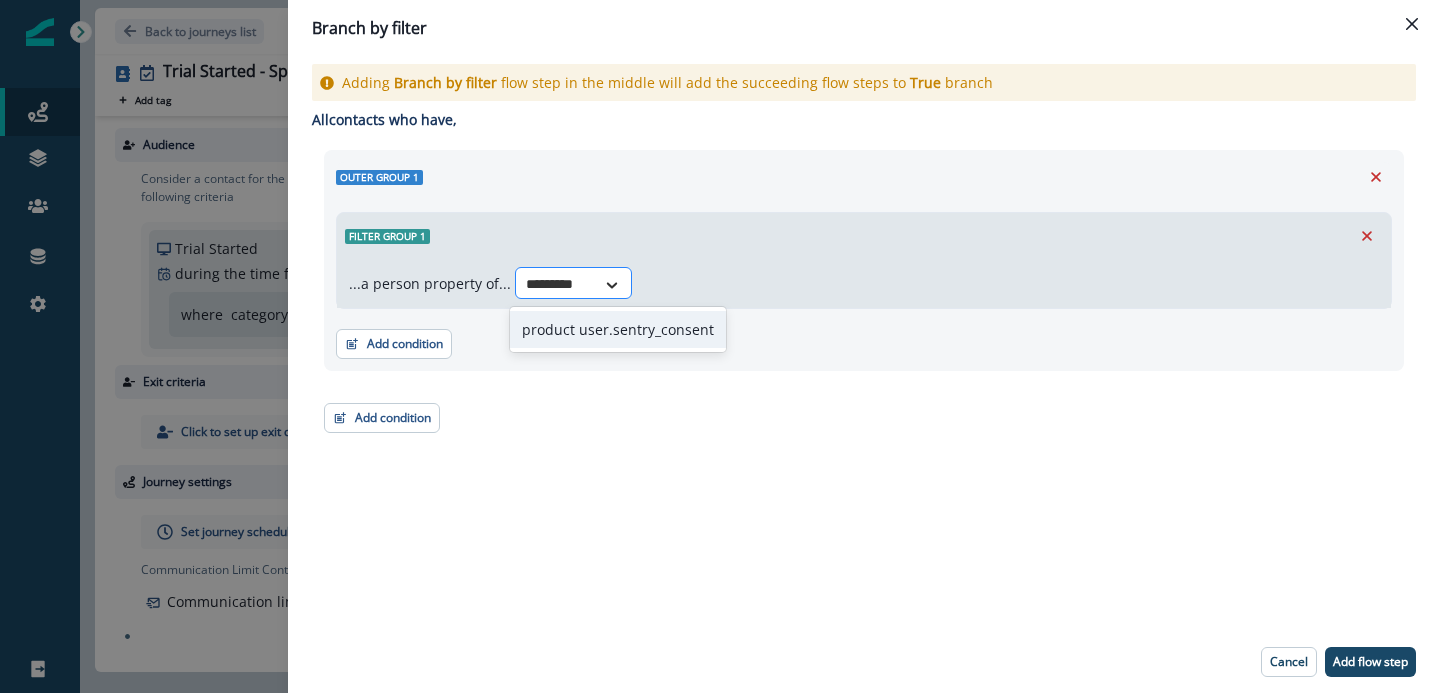 type on "**********" 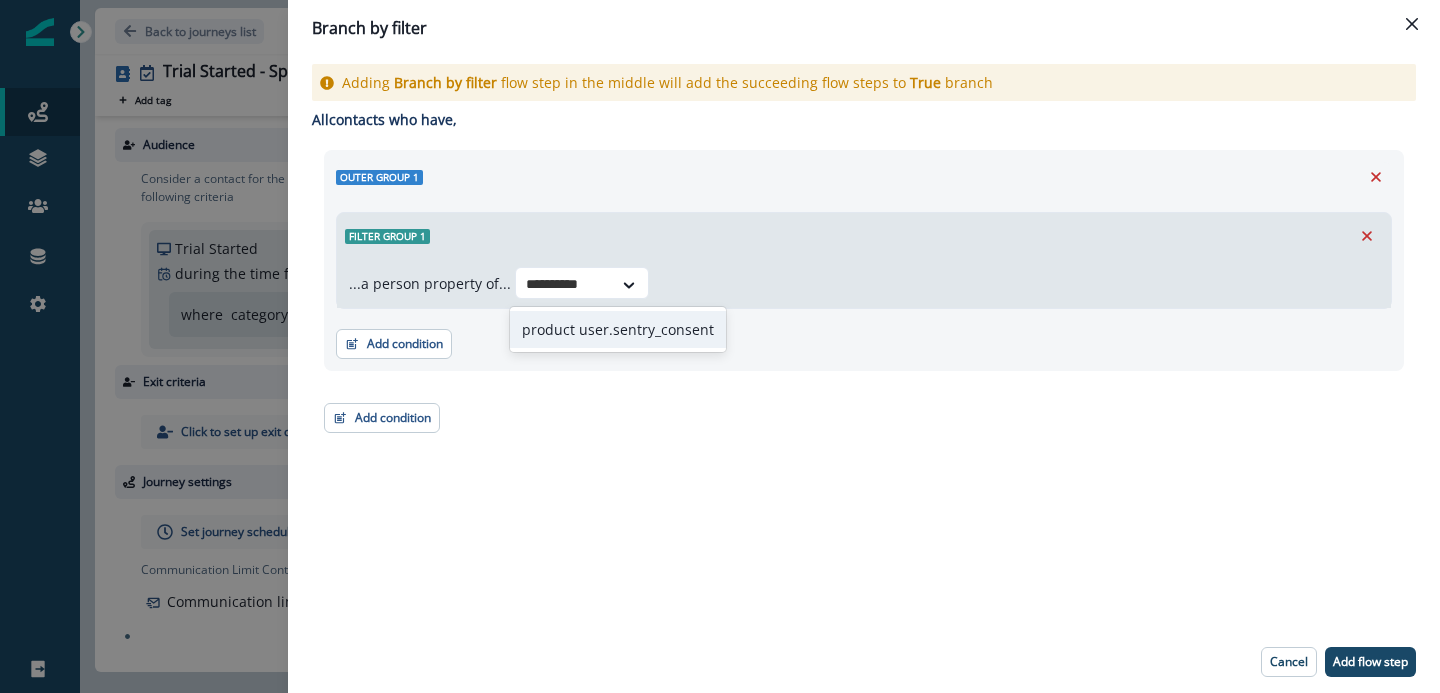 click on "product user.sentry_consent" at bounding box center (618, 329) 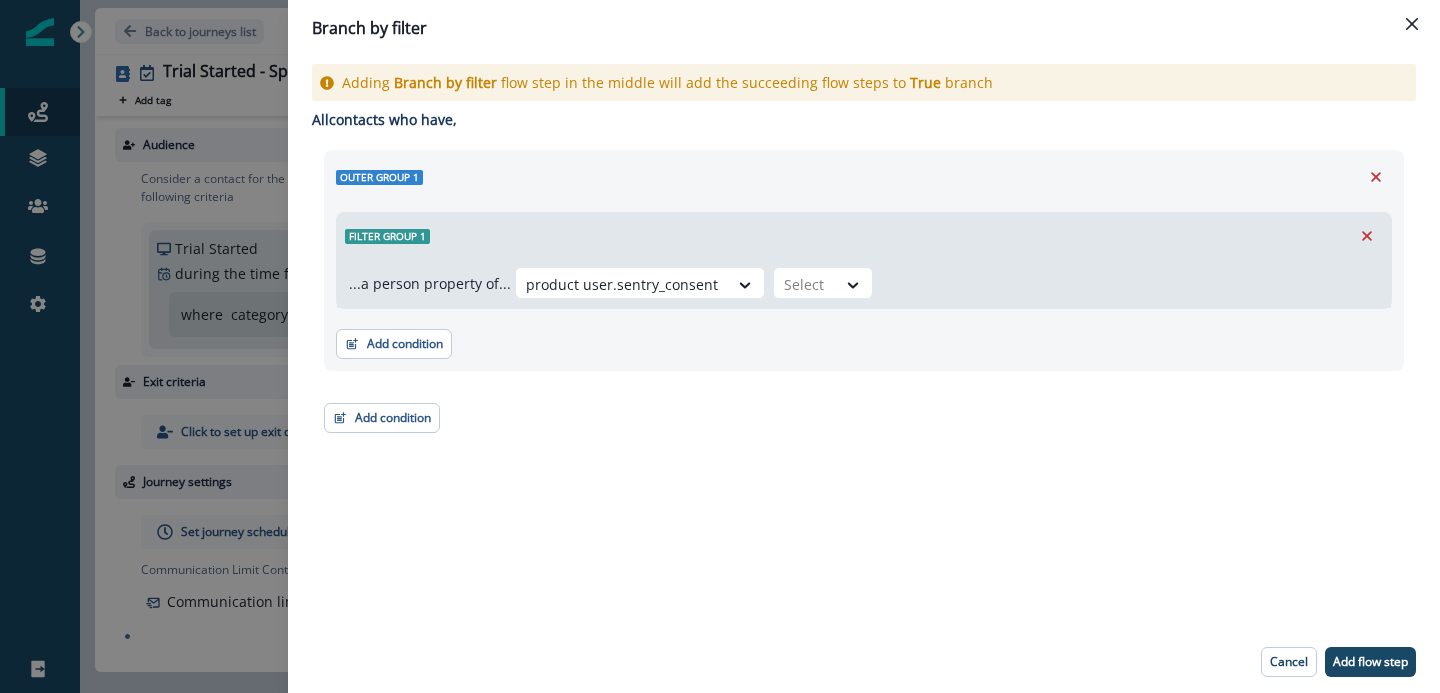 click on "option product user.sentry_consent, selected. product user.sentry_consent Select" at bounding box center [947, 283] 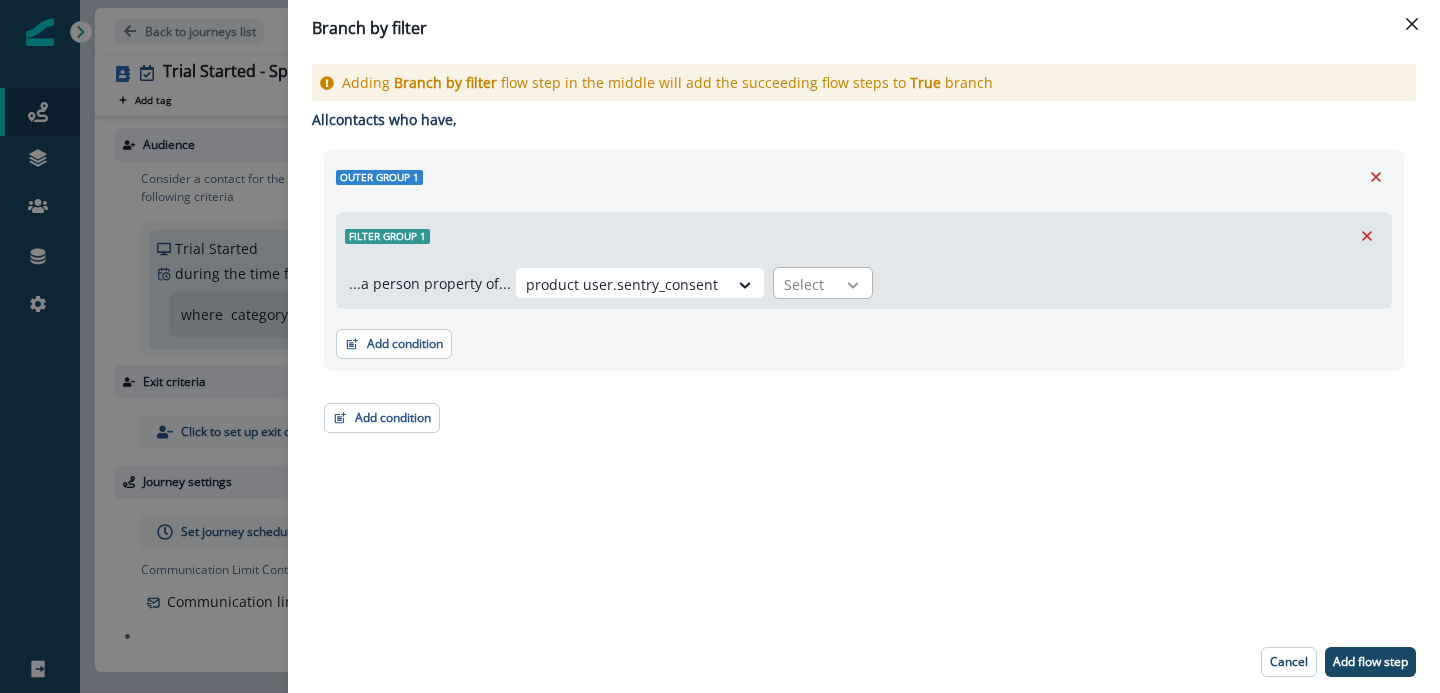 click 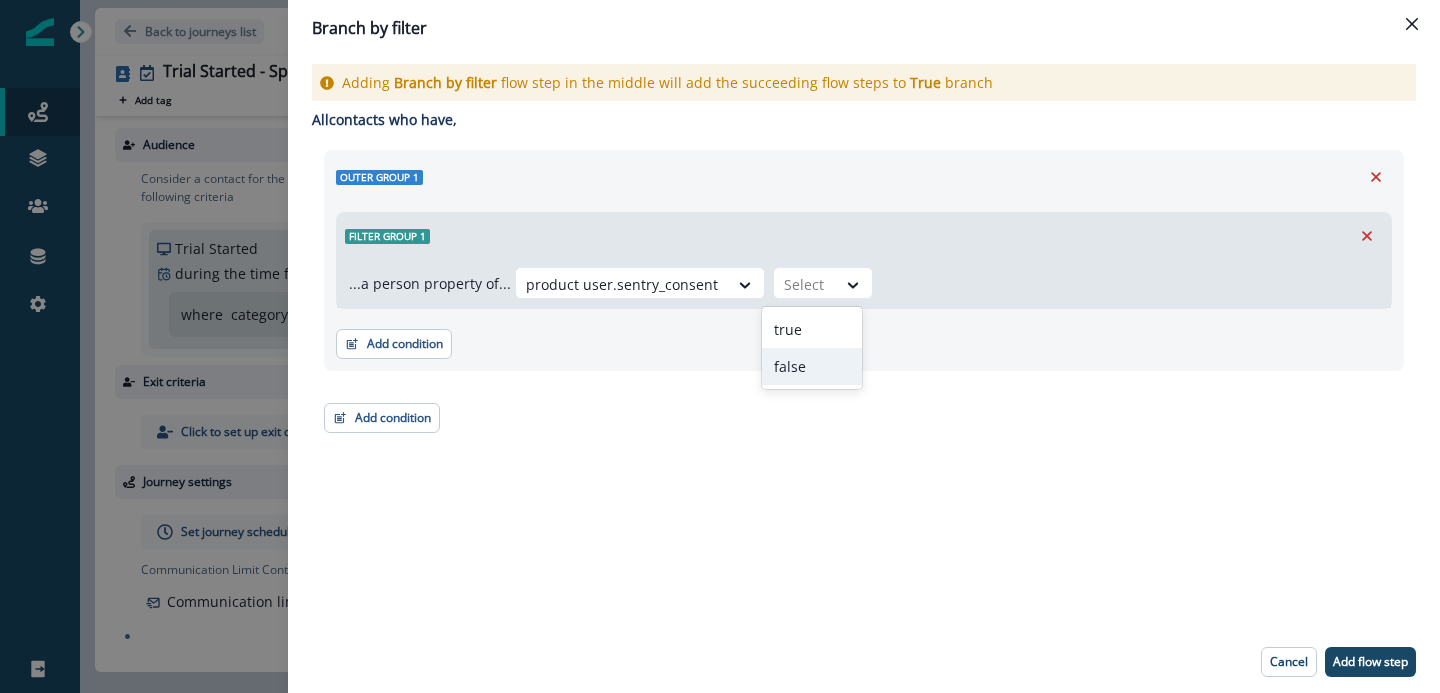 click on "false" at bounding box center [812, 366] 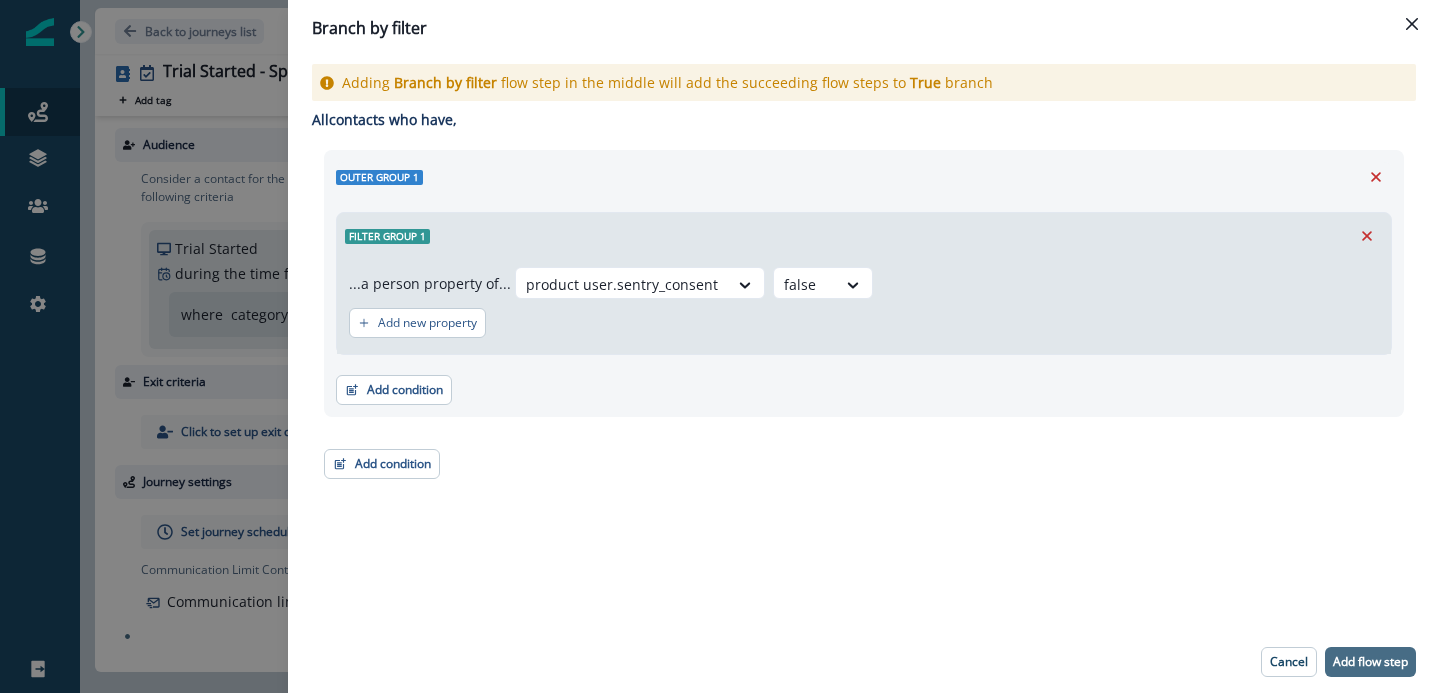 click on "Add flow step" at bounding box center [1370, 662] 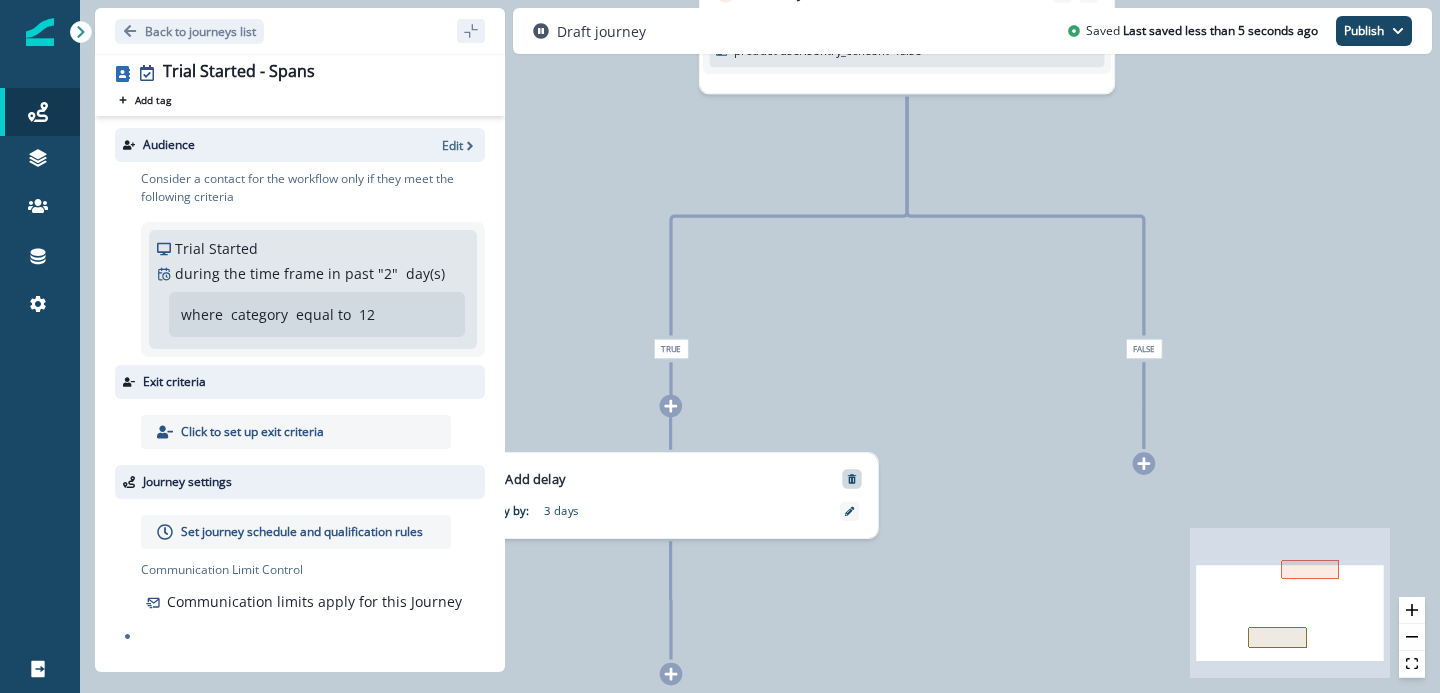 click at bounding box center (852, 478) 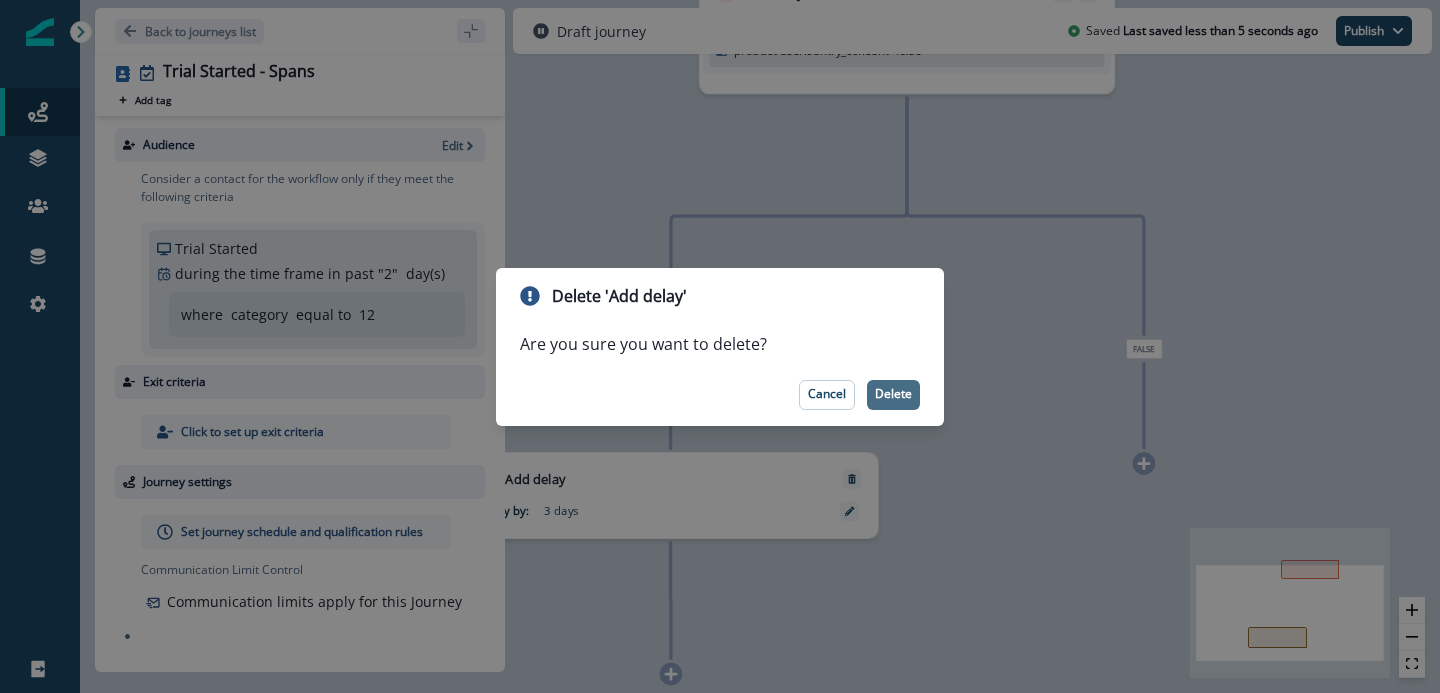 click on "Delete" at bounding box center [893, 394] 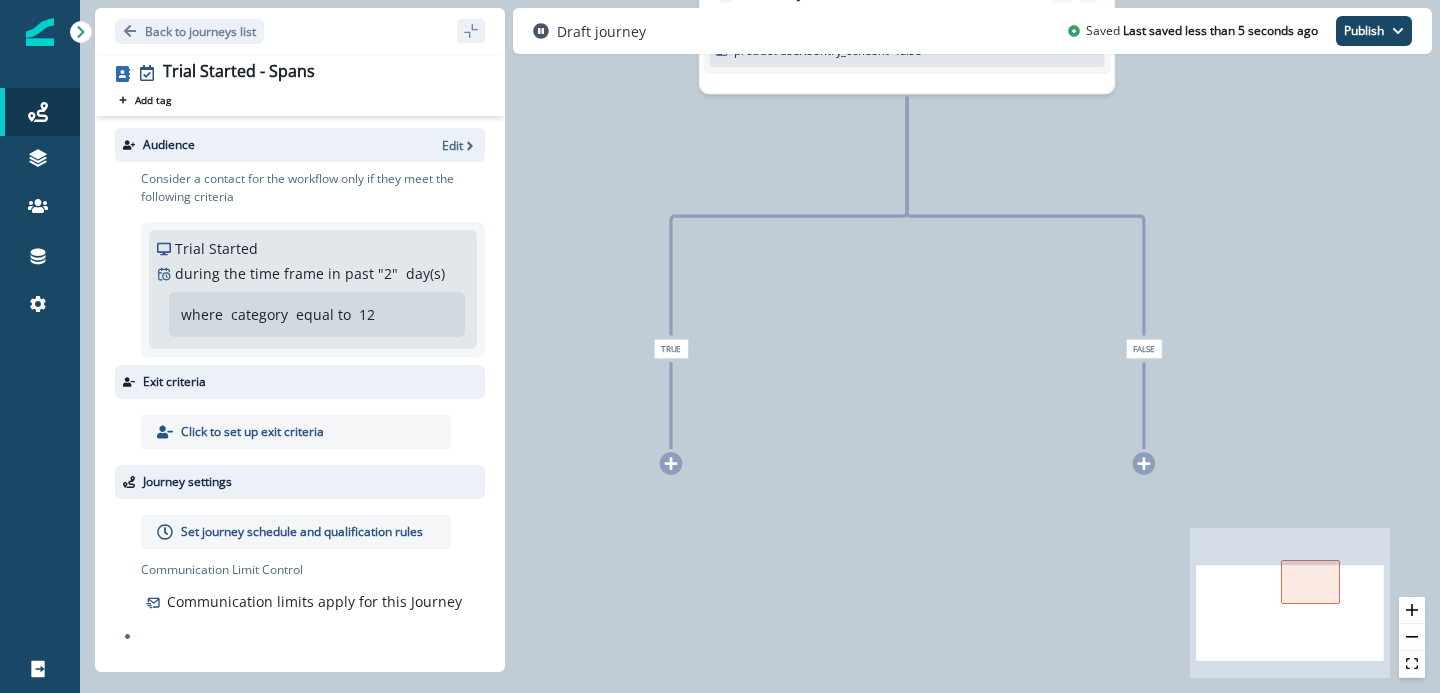 click 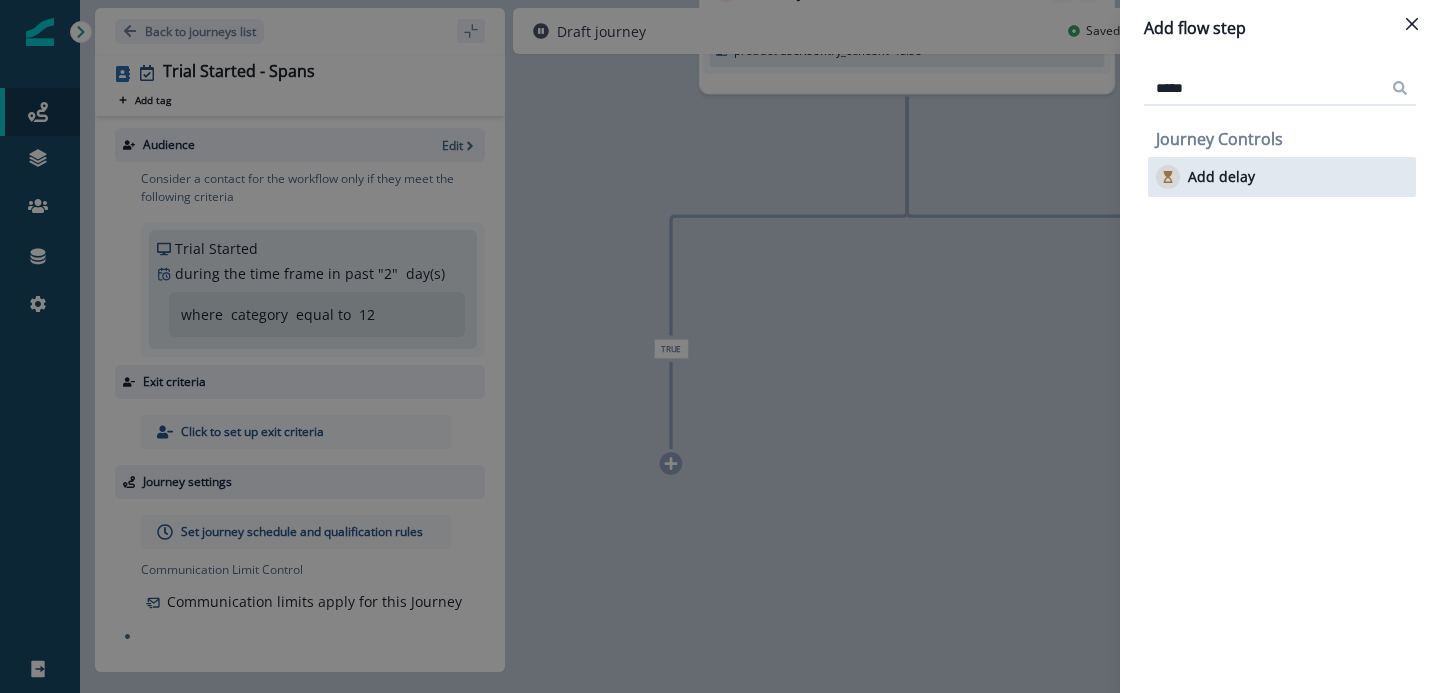 type on "*****" 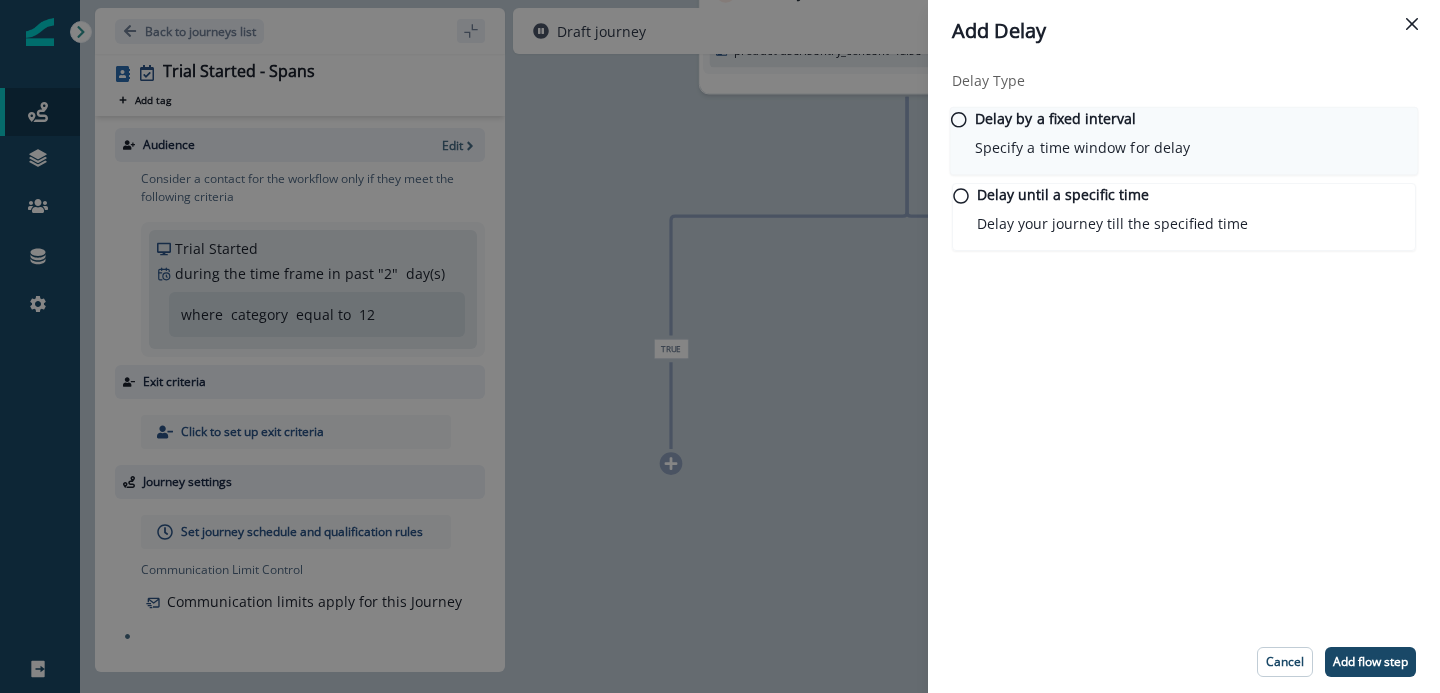 click on "Delay by a fixed interval Specify a time window for delay" at bounding box center (1184, 141) 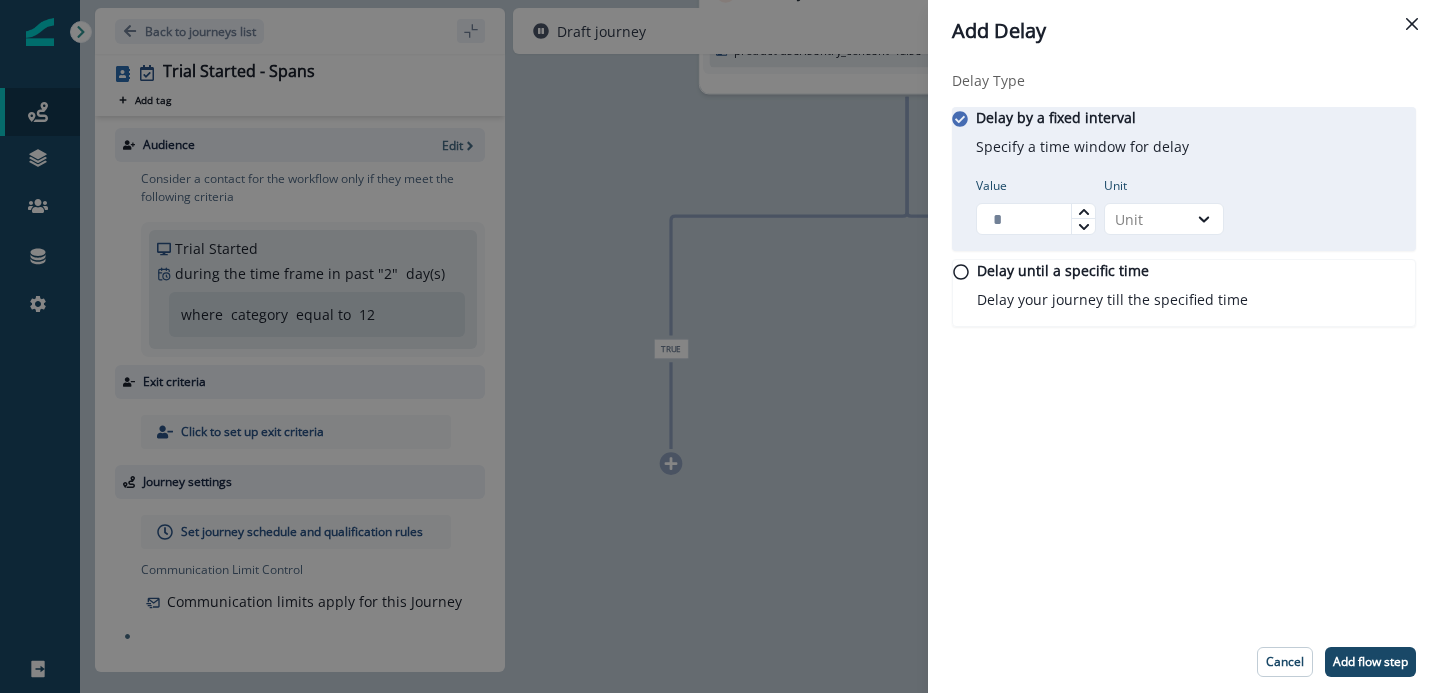 click 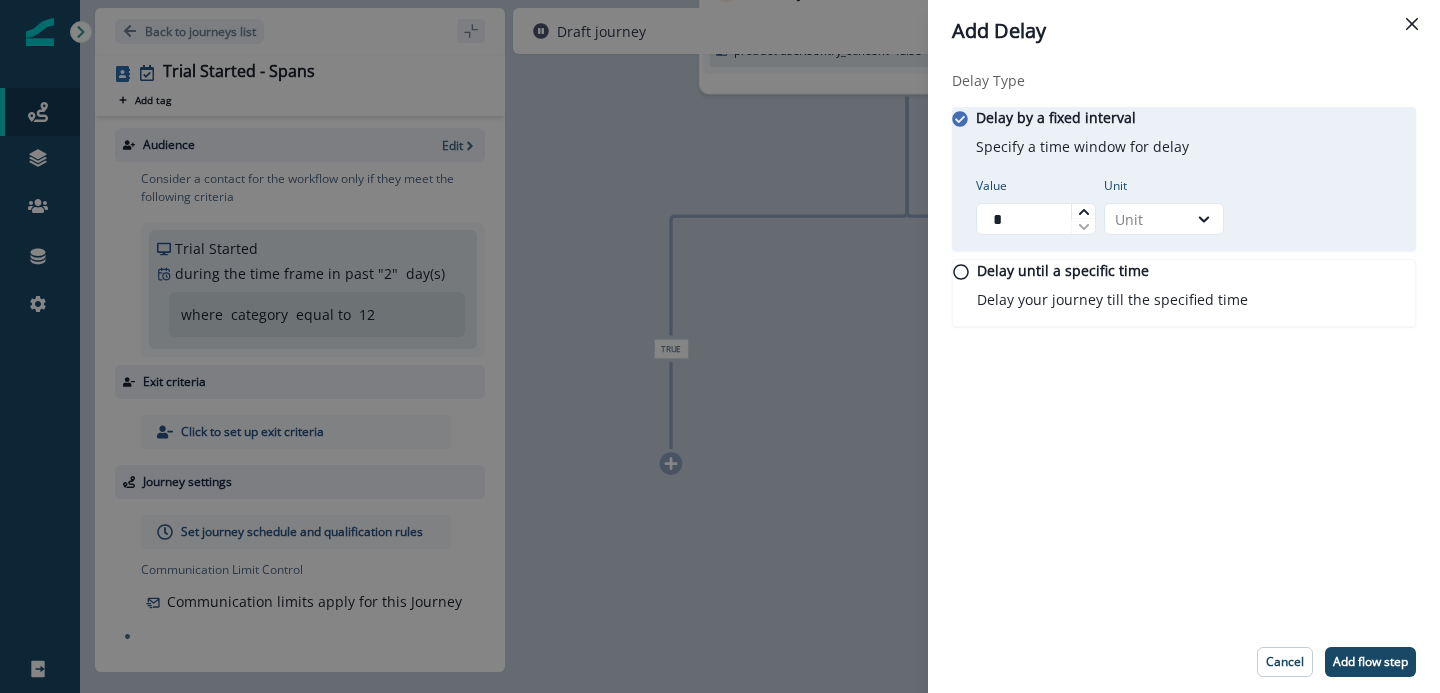 click 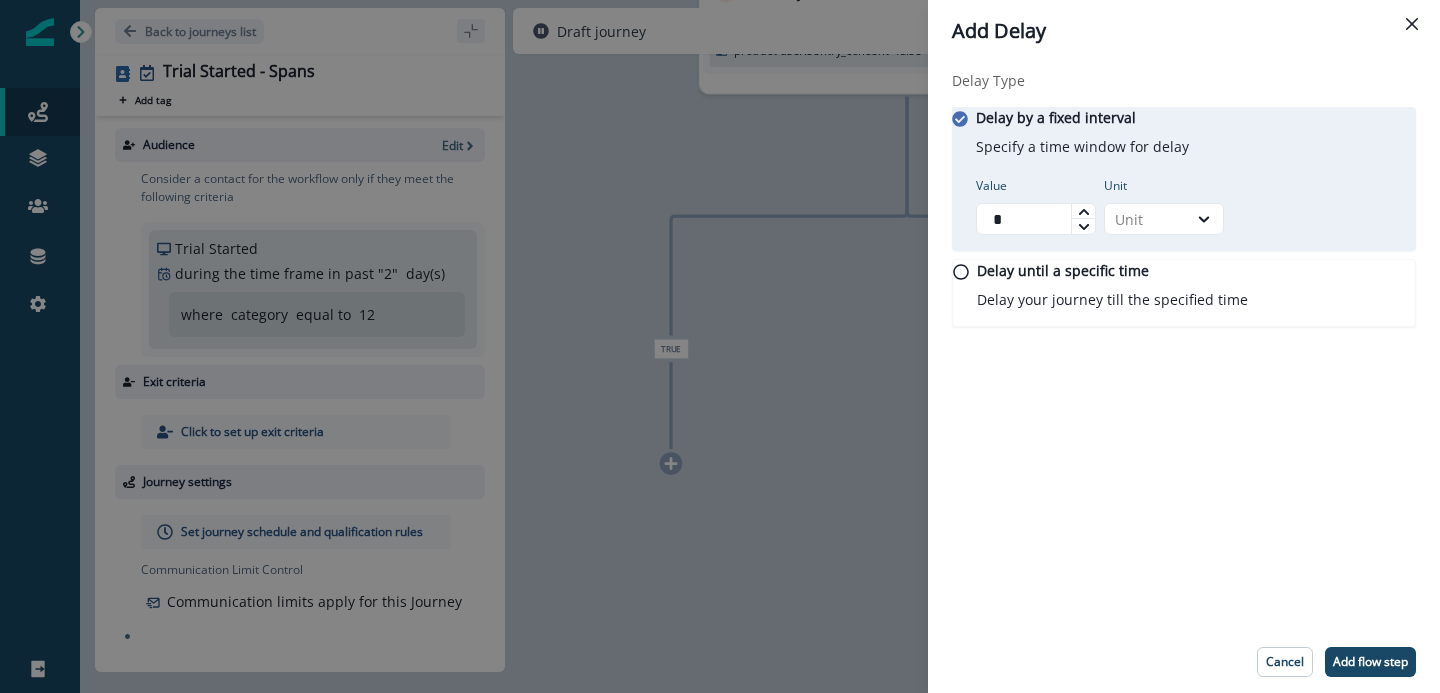 type on "*" 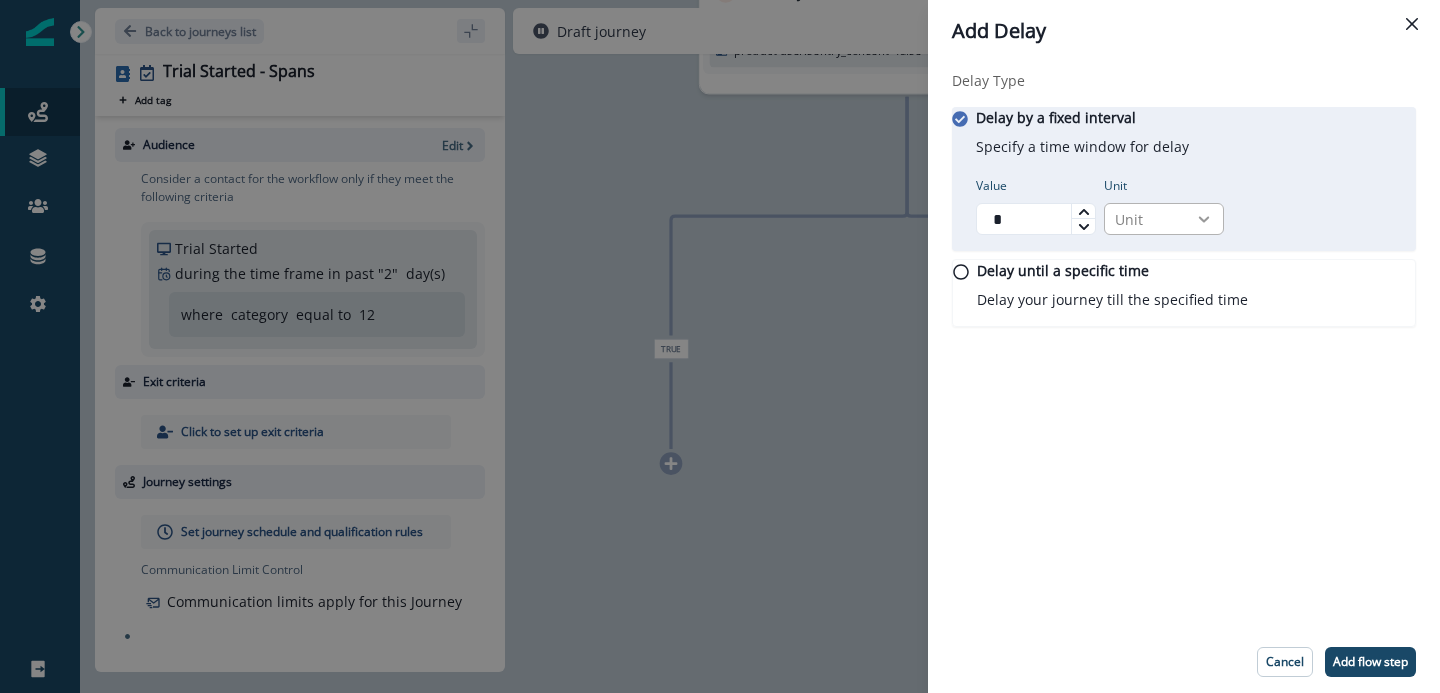 click 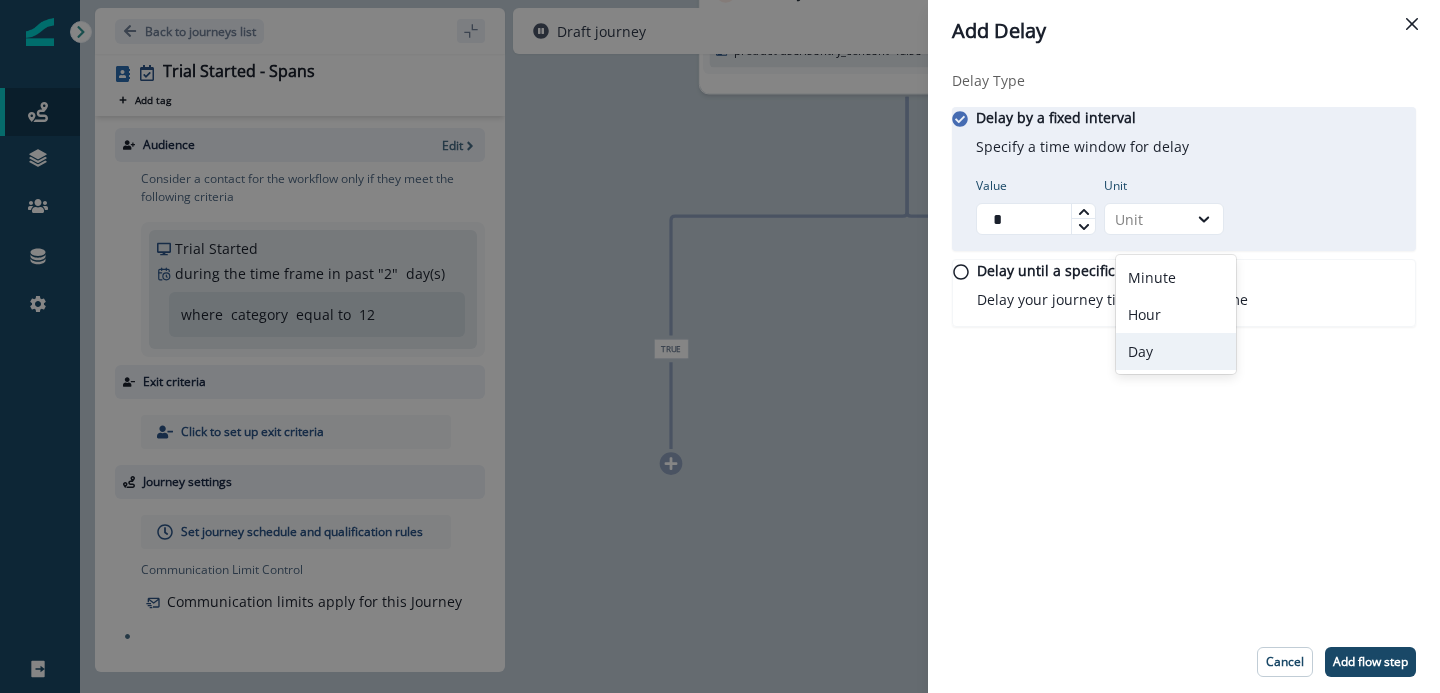 click on "Day" at bounding box center [1176, 351] 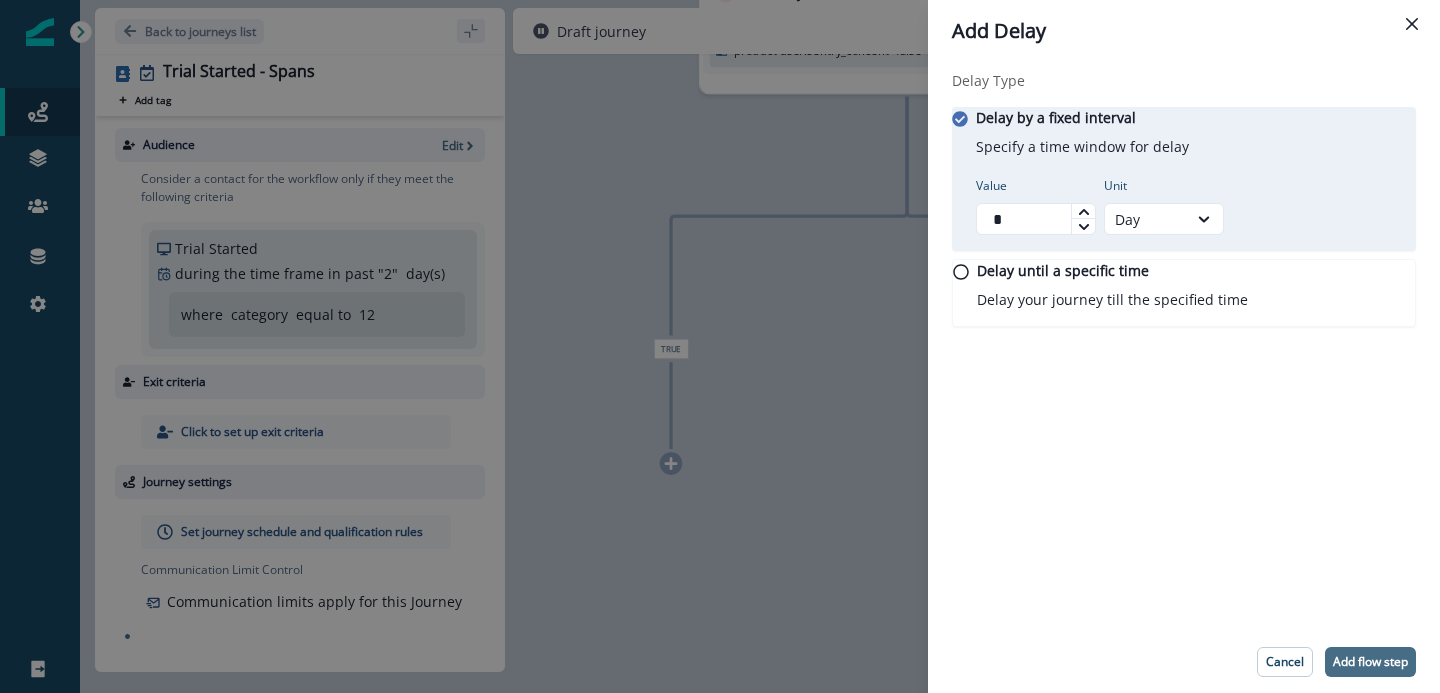 click on "Add flow step" at bounding box center (1370, 662) 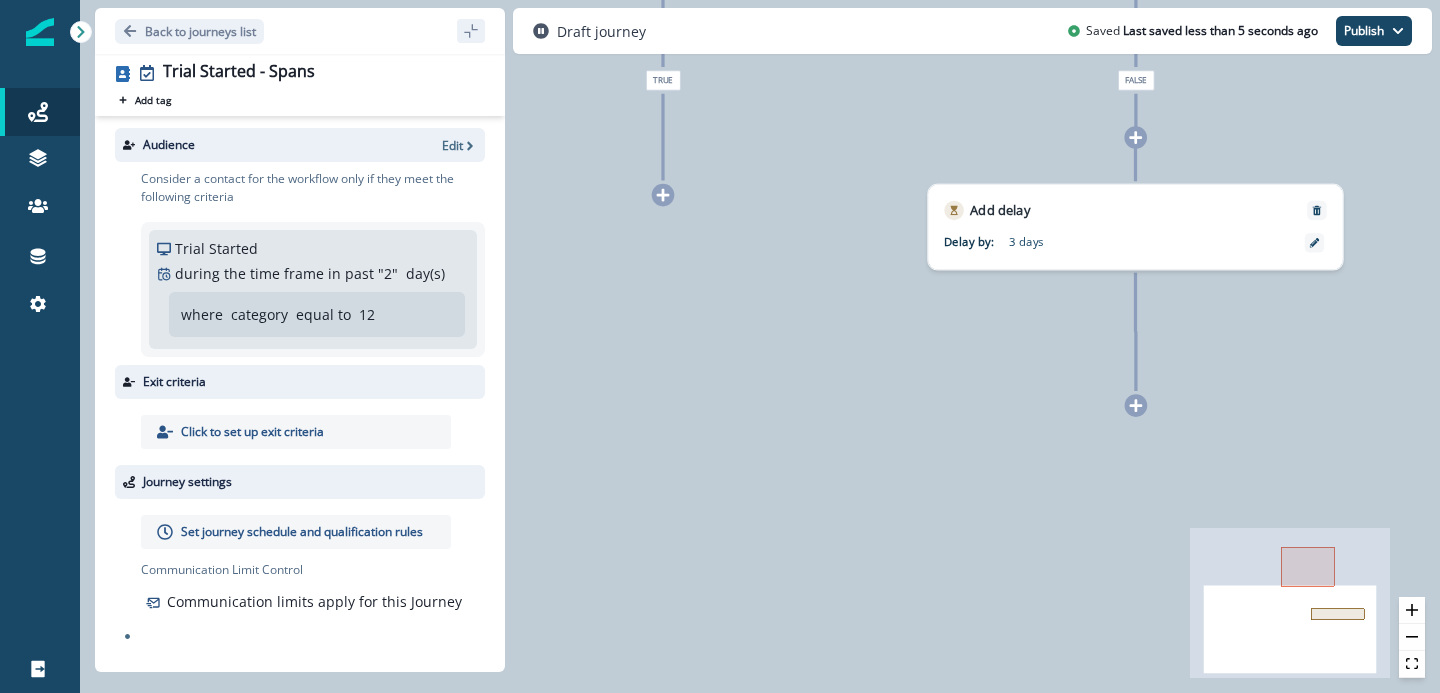 click 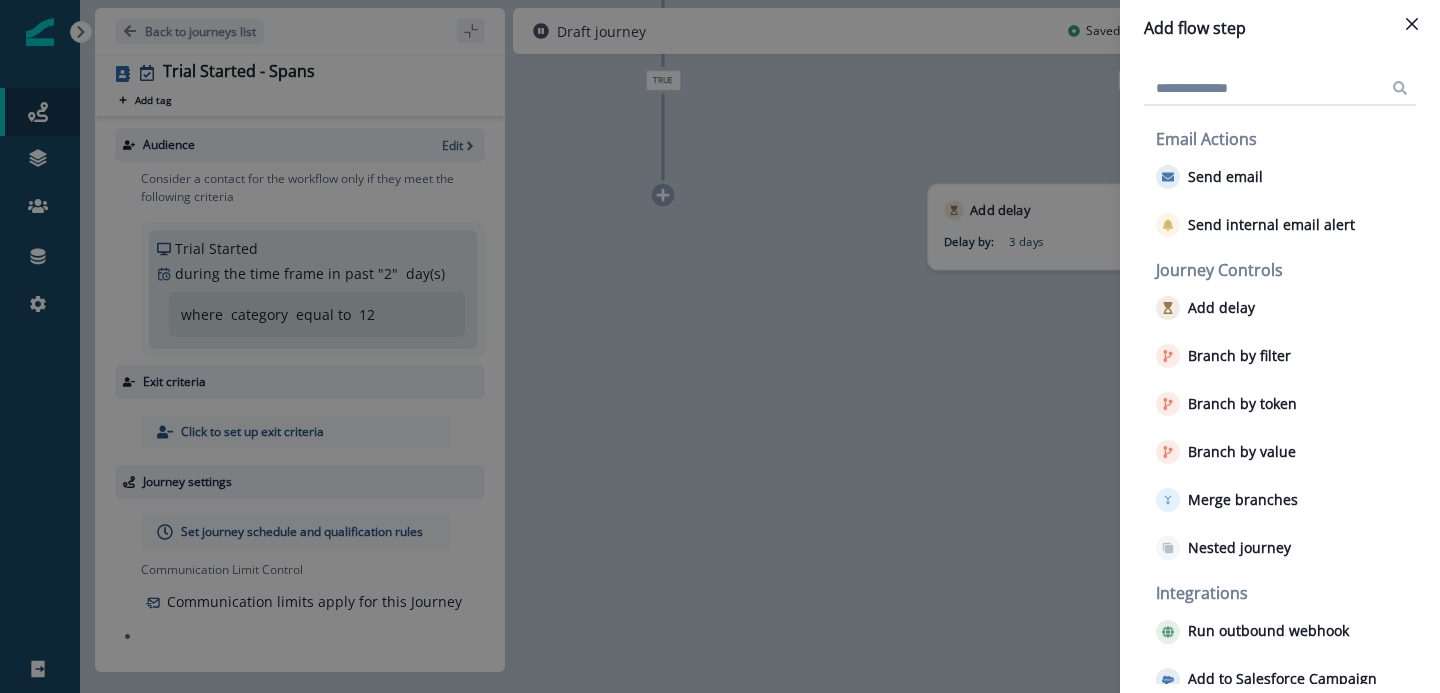 click on "Email Actions Send email Send internal email alert" at bounding box center [1282, 187] 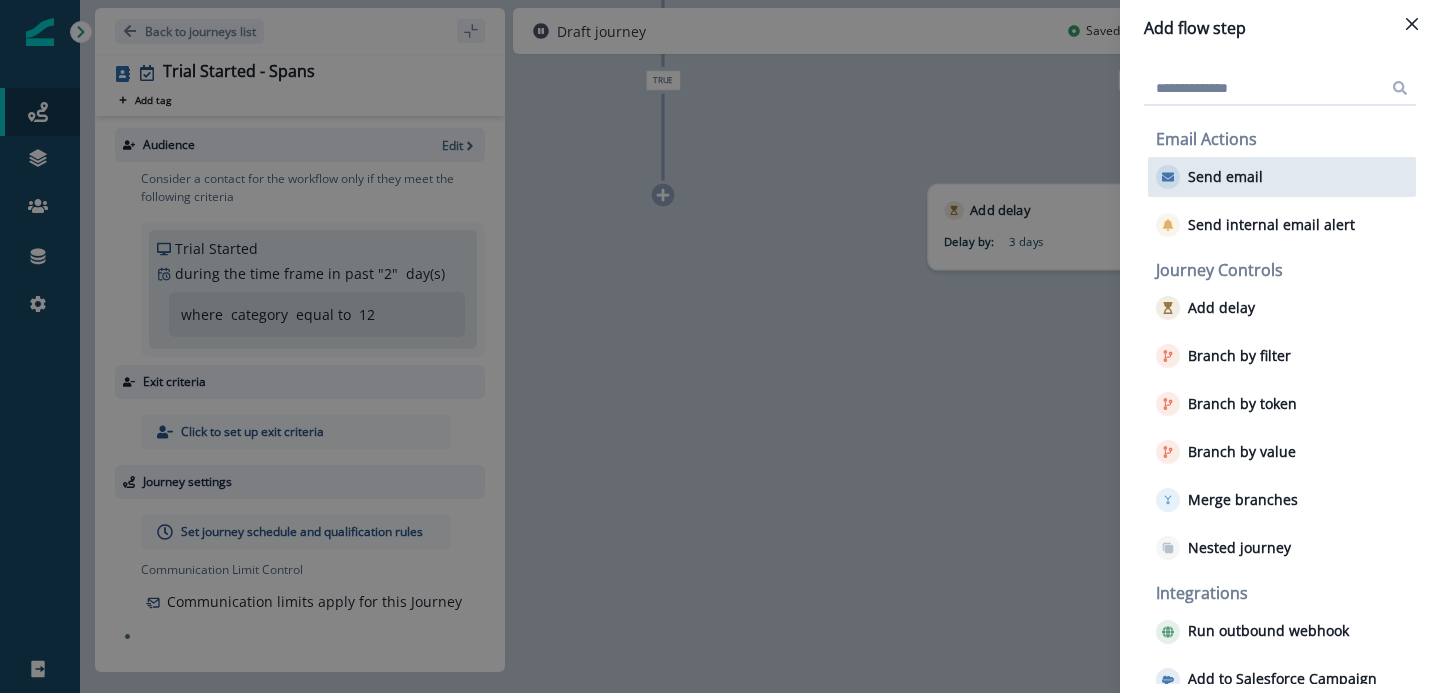 click on "Send email" at bounding box center (1225, 177) 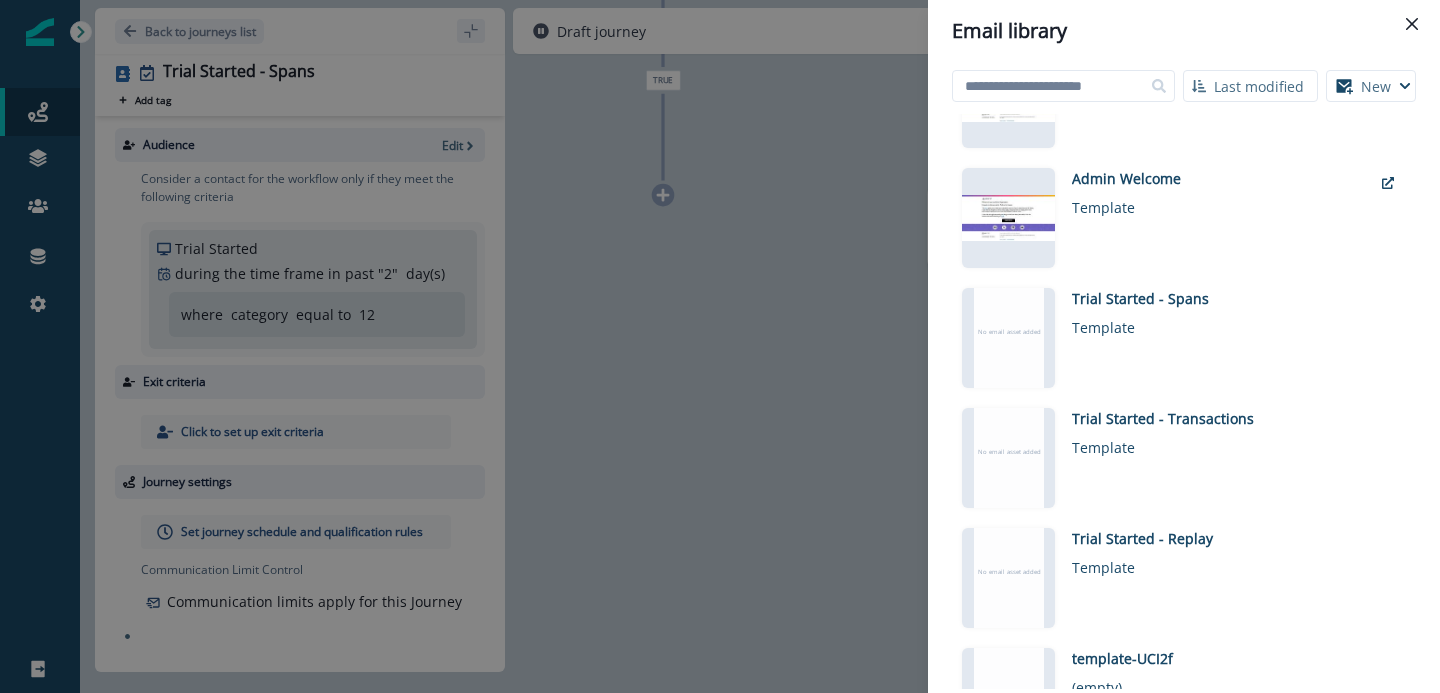 scroll, scrollTop: 718, scrollLeft: 0, axis: vertical 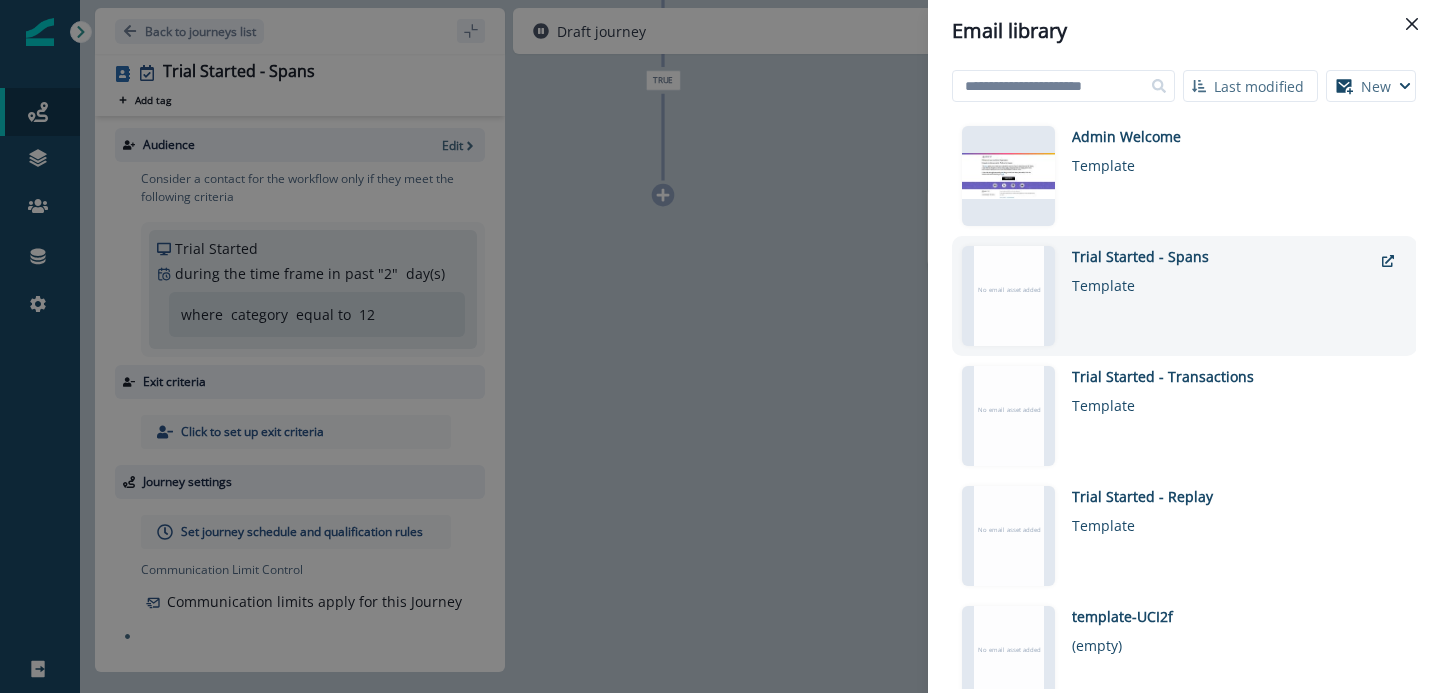 click on "Template" at bounding box center (1222, 281) 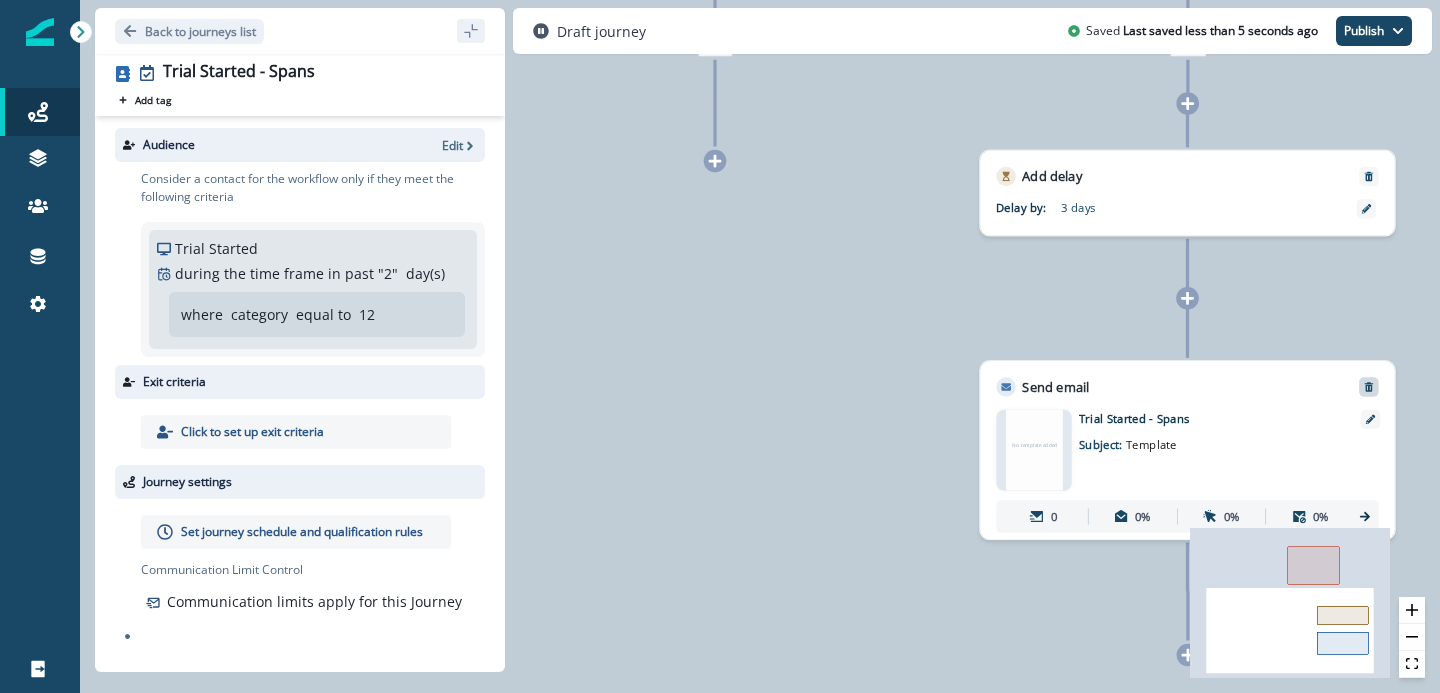 click at bounding box center [1368, 386] 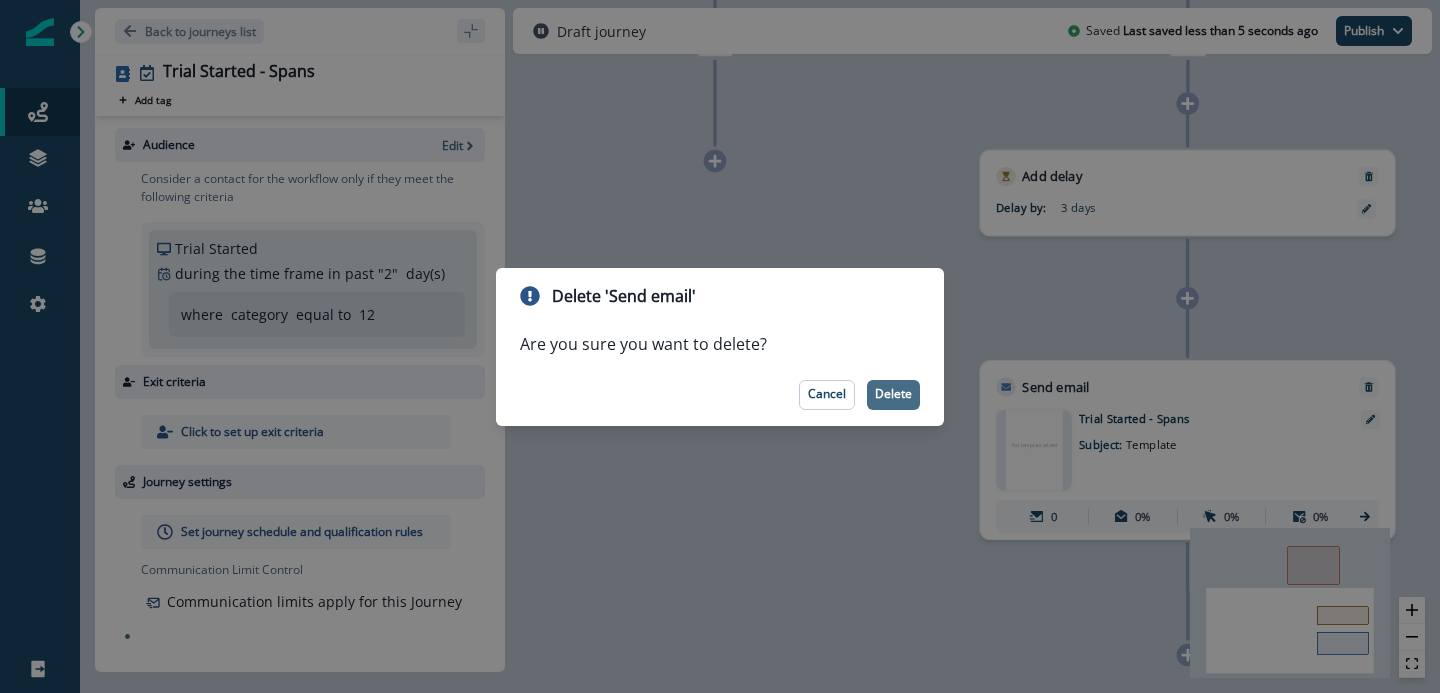 click on "Delete" at bounding box center (893, 394) 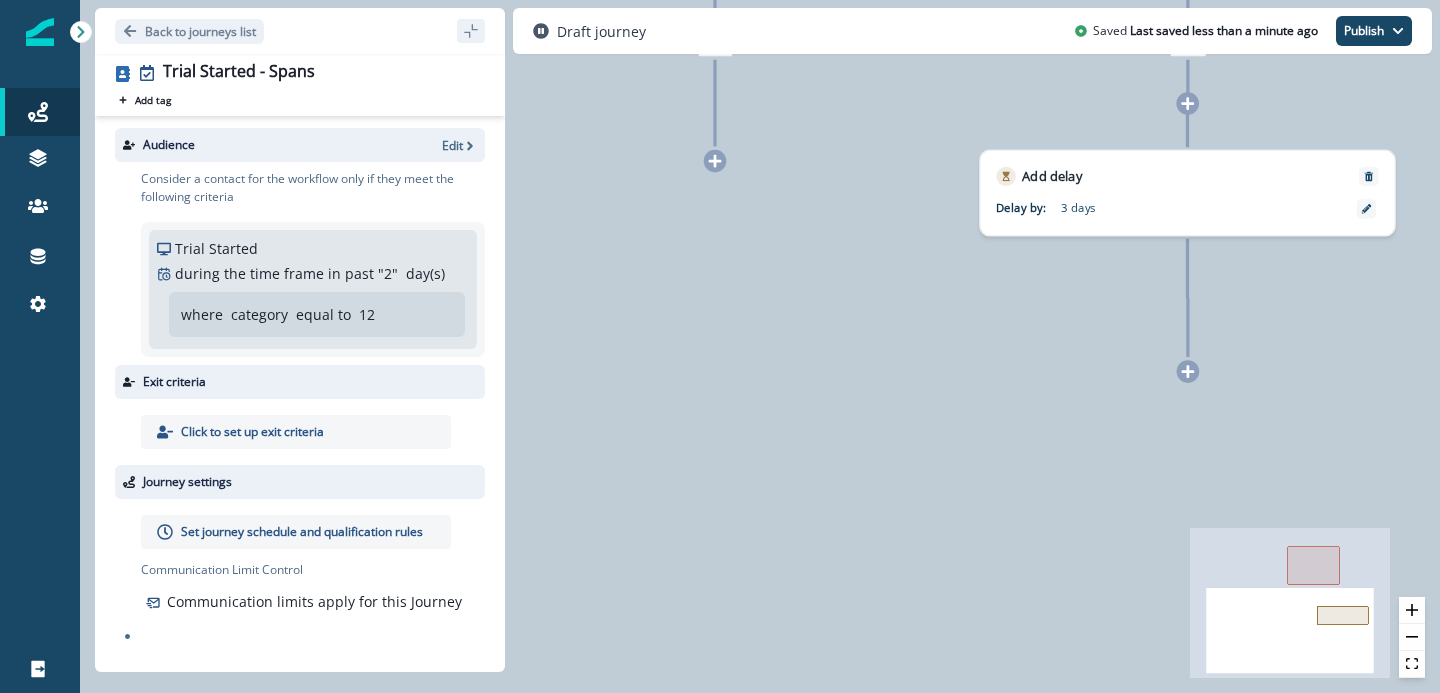 click 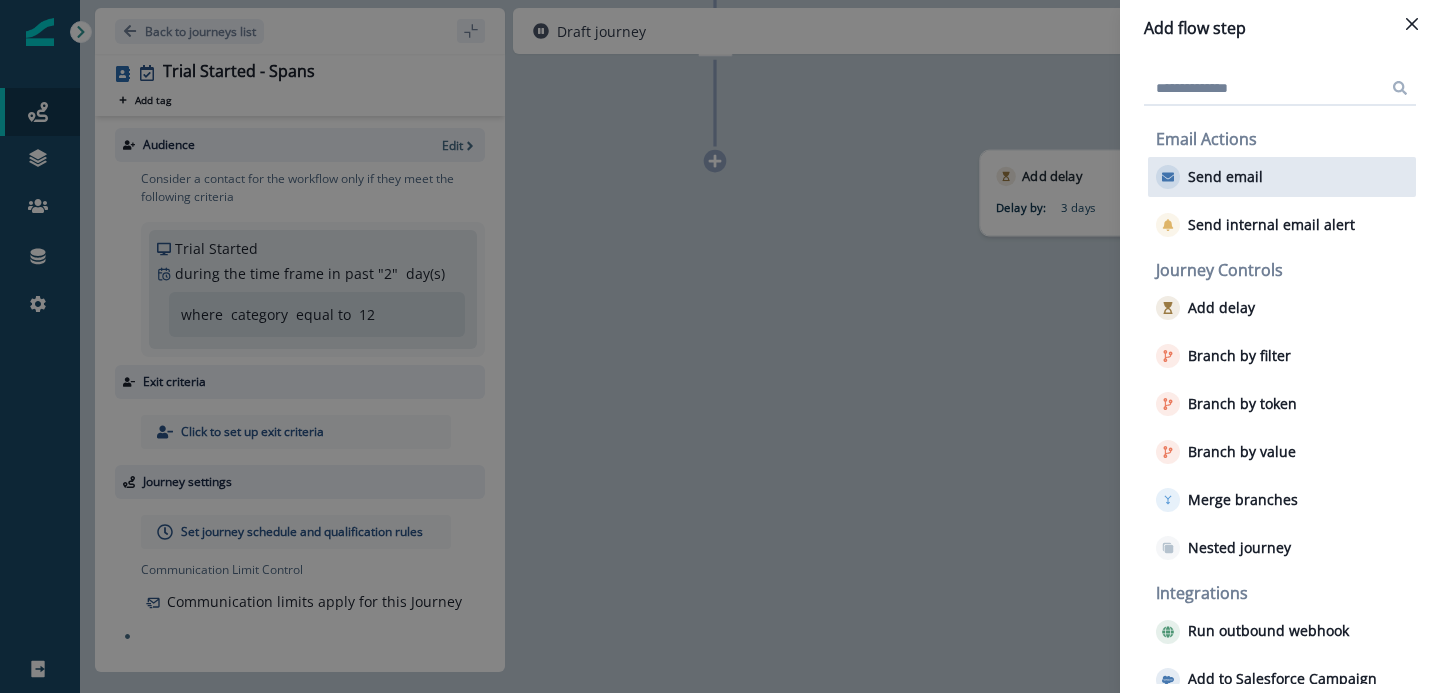 click on "Send email" at bounding box center [1225, 177] 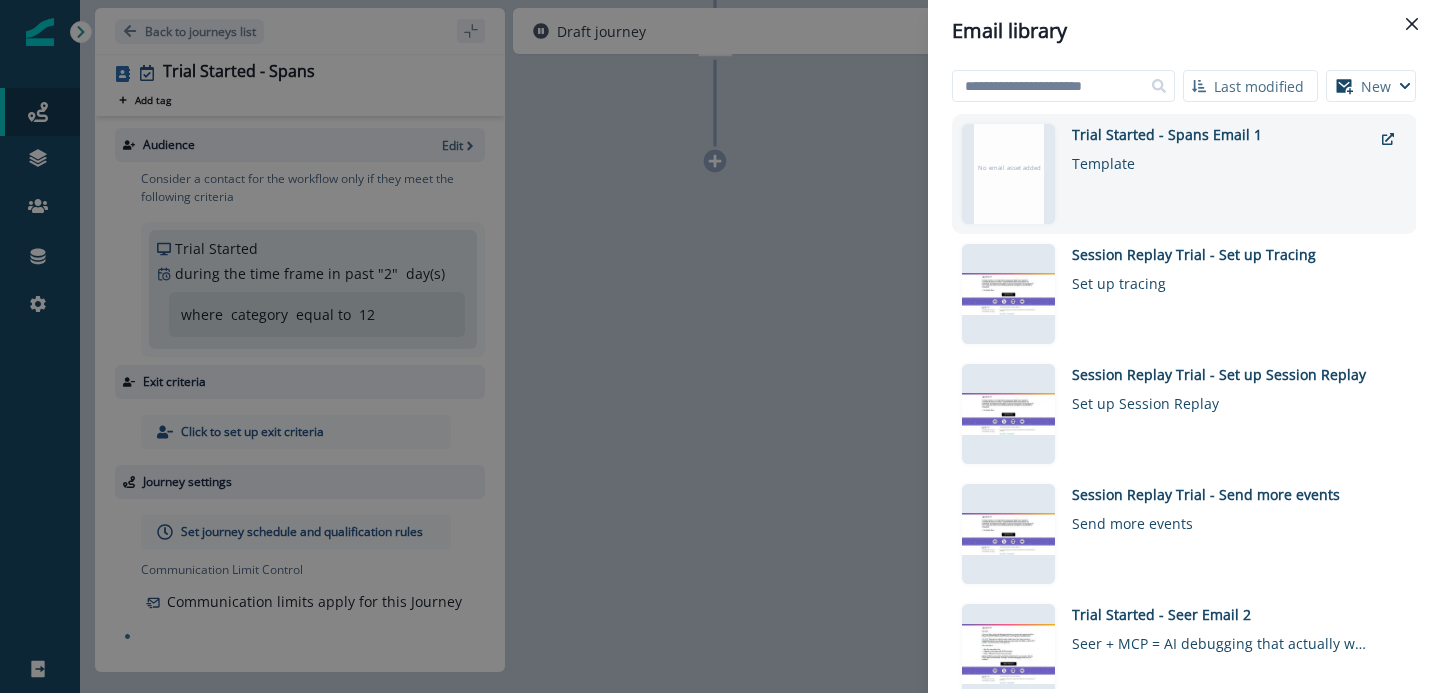 click on "Template" at bounding box center [1222, 159] 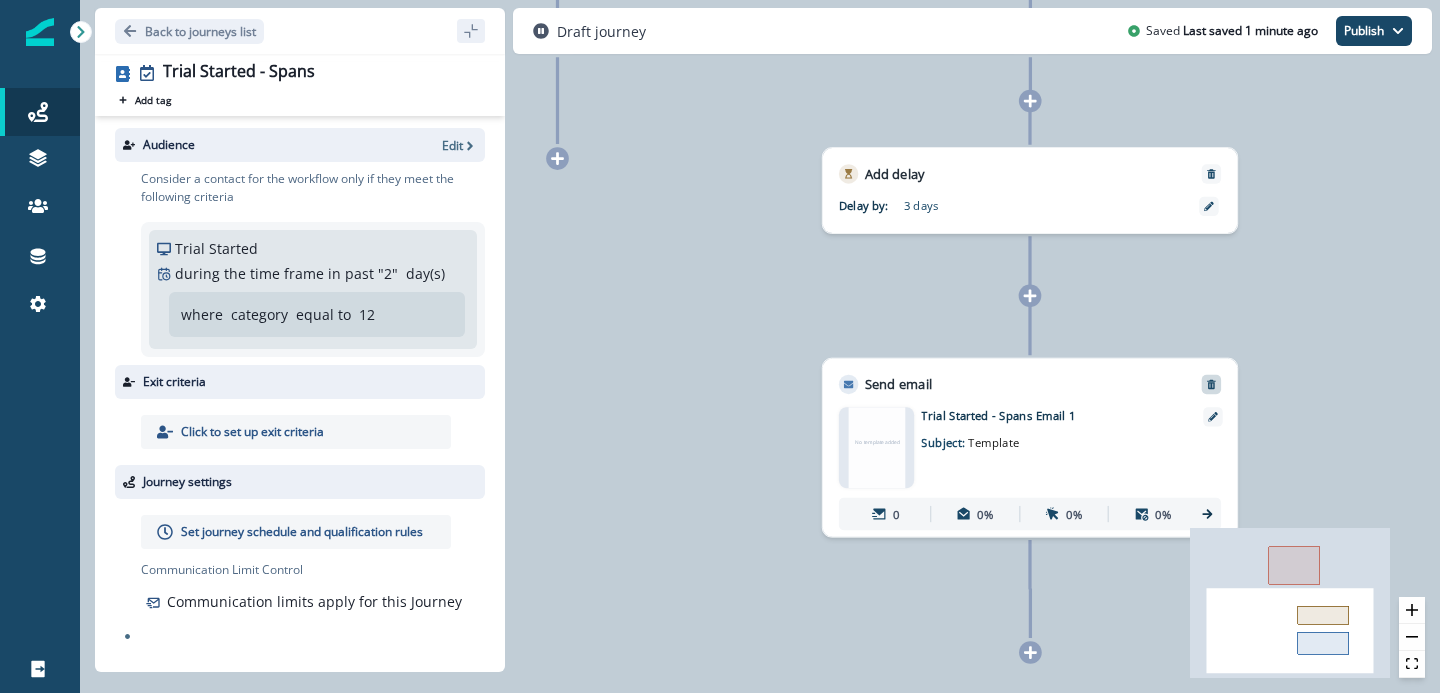 click at bounding box center (1211, 384) 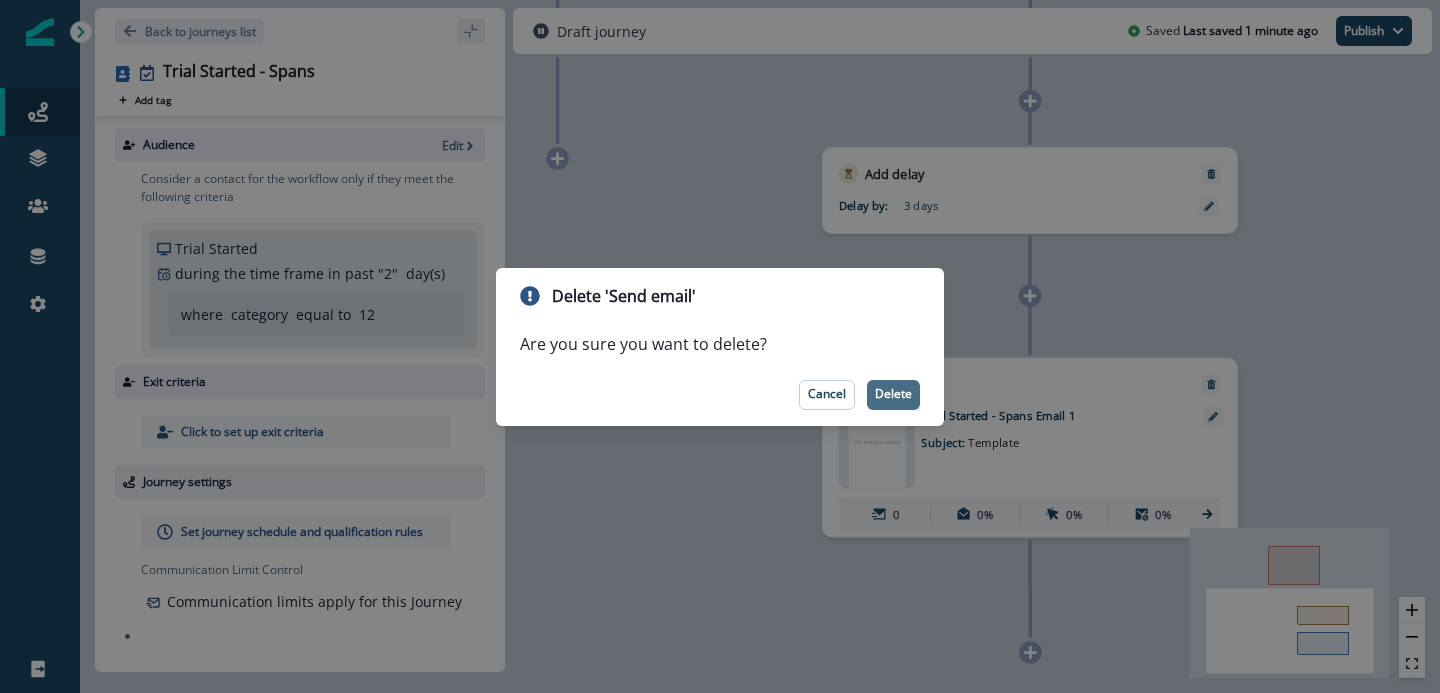 click on "Delete" at bounding box center (893, 394) 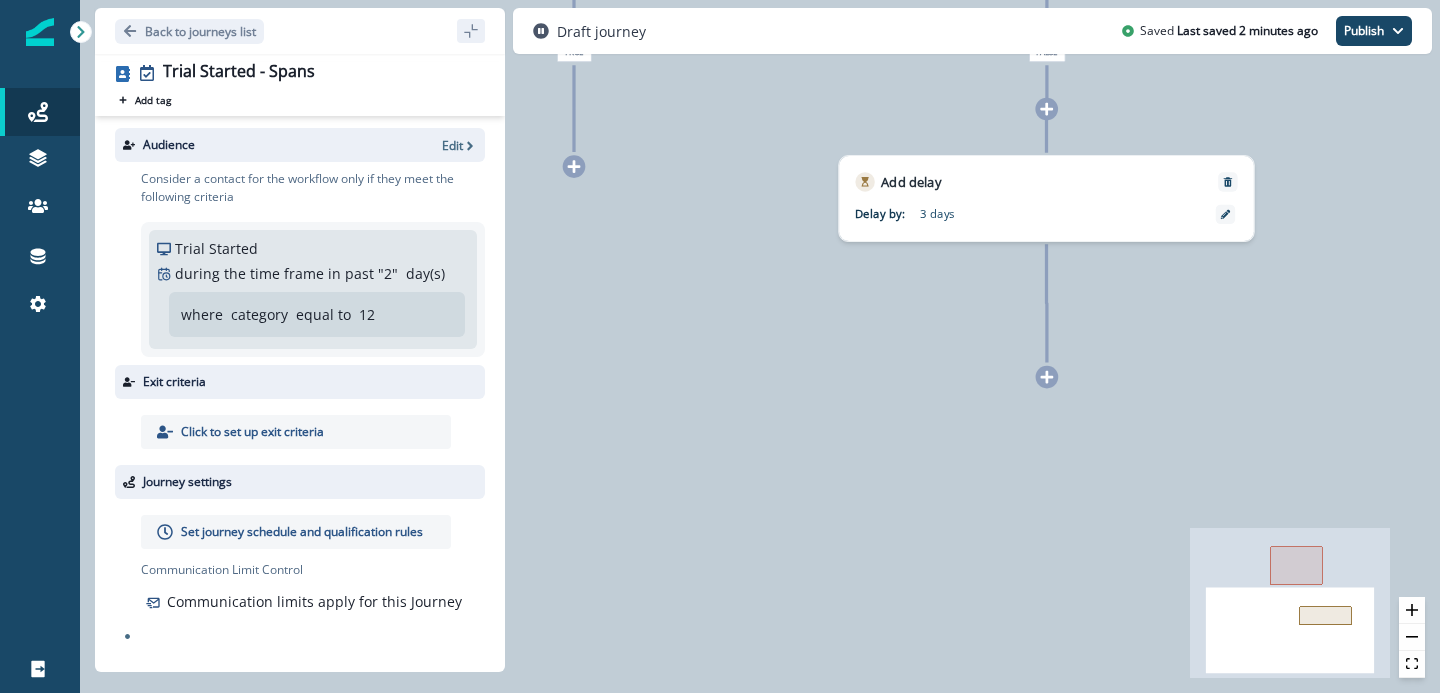 click at bounding box center (1047, 377) 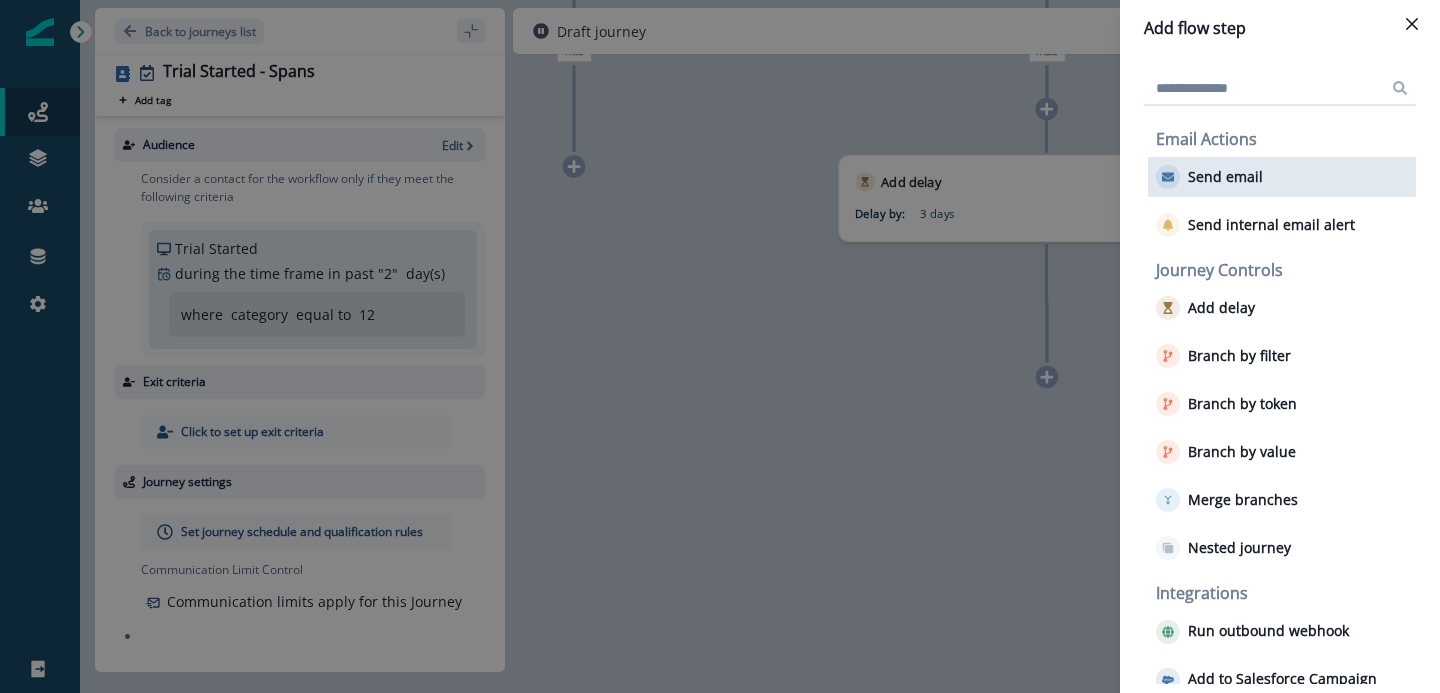 click on "Send email" at bounding box center (1225, 177) 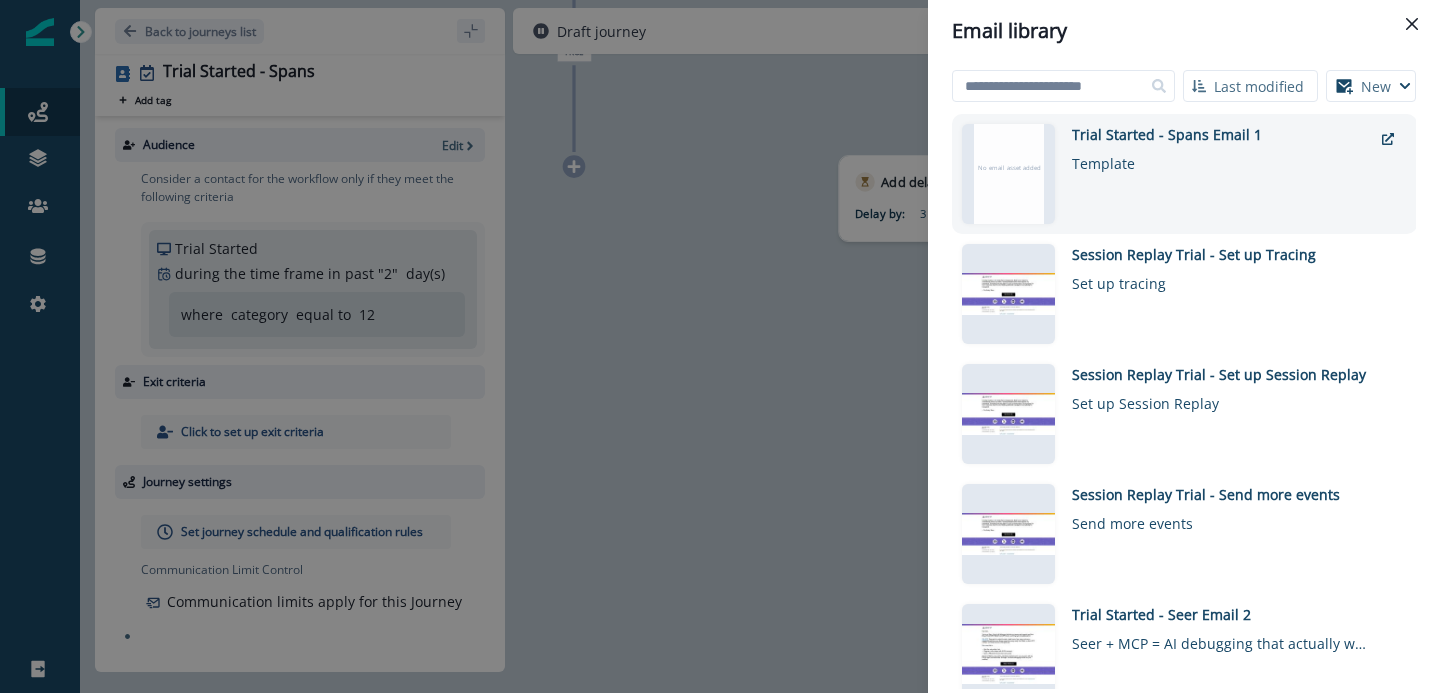 click on "Trial Started - Spans Email 1 Template" at bounding box center (1222, 174) 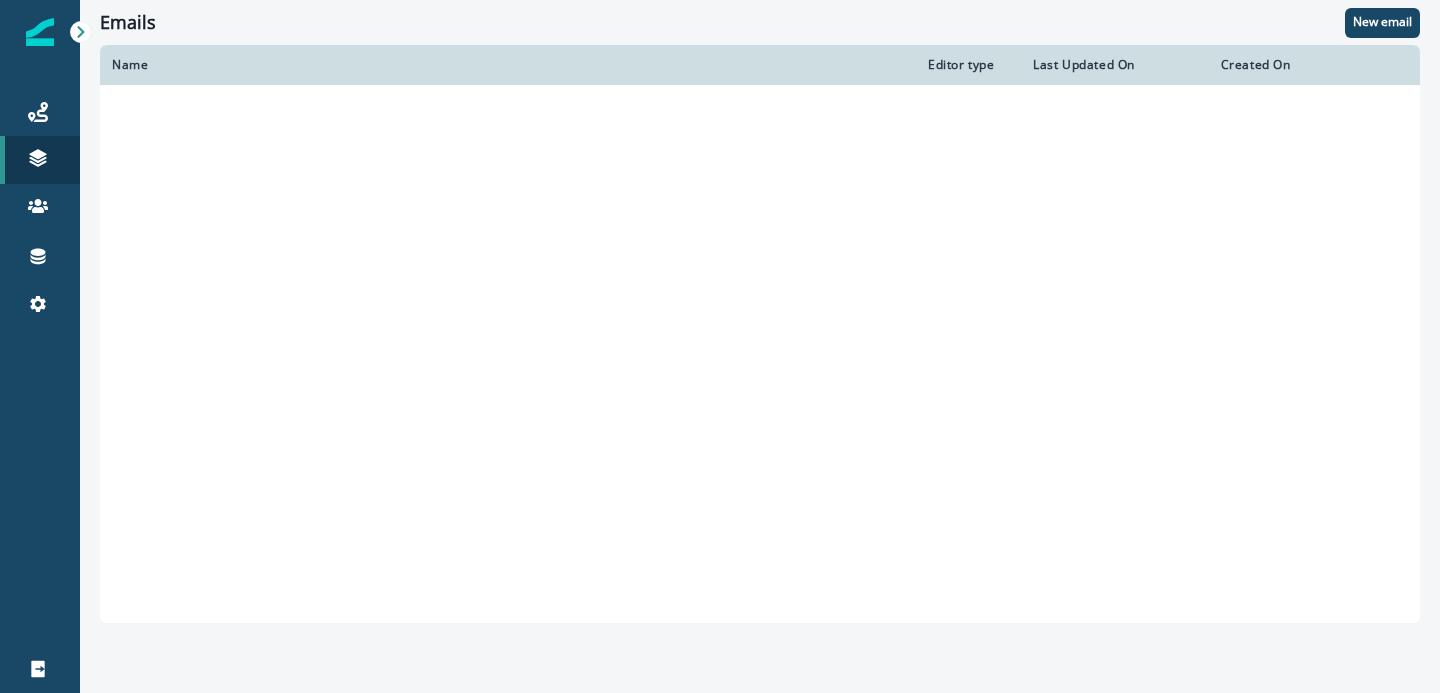scroll, scrollTop: 0, scrollLeft: 0, axis: both 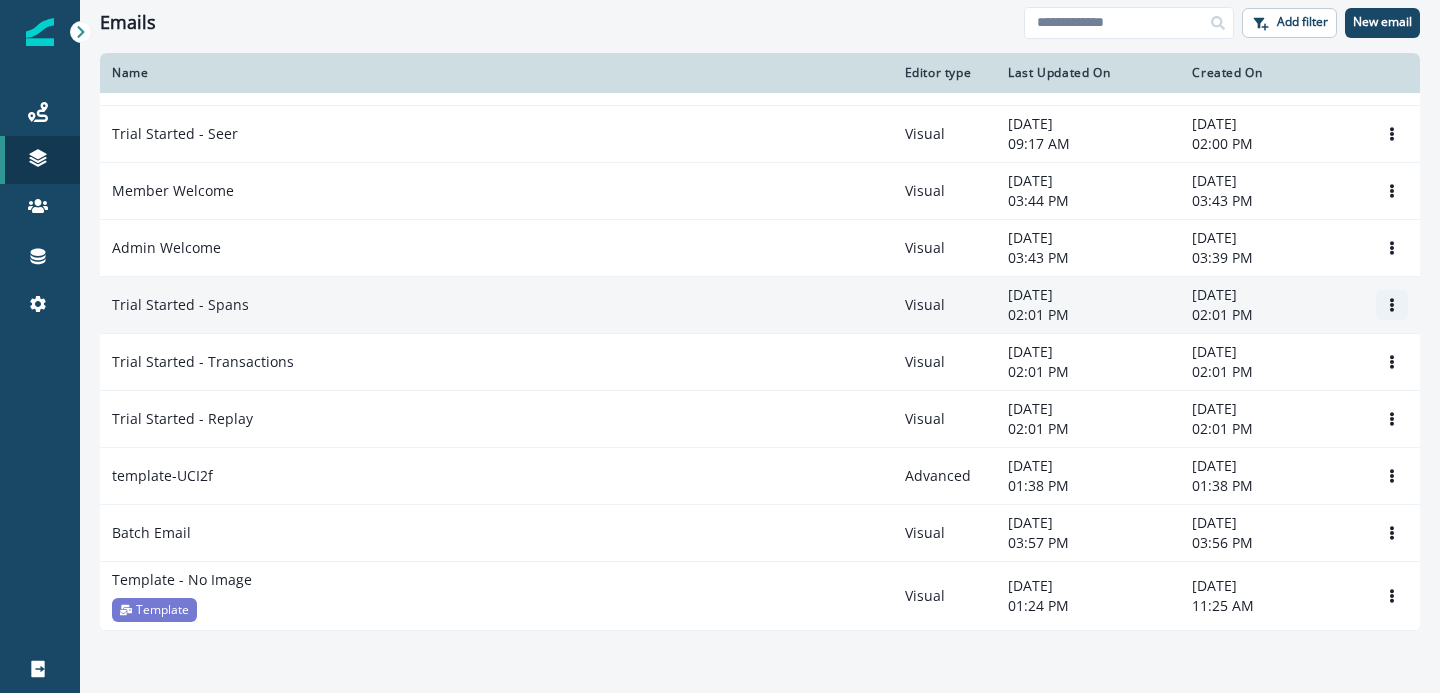 click 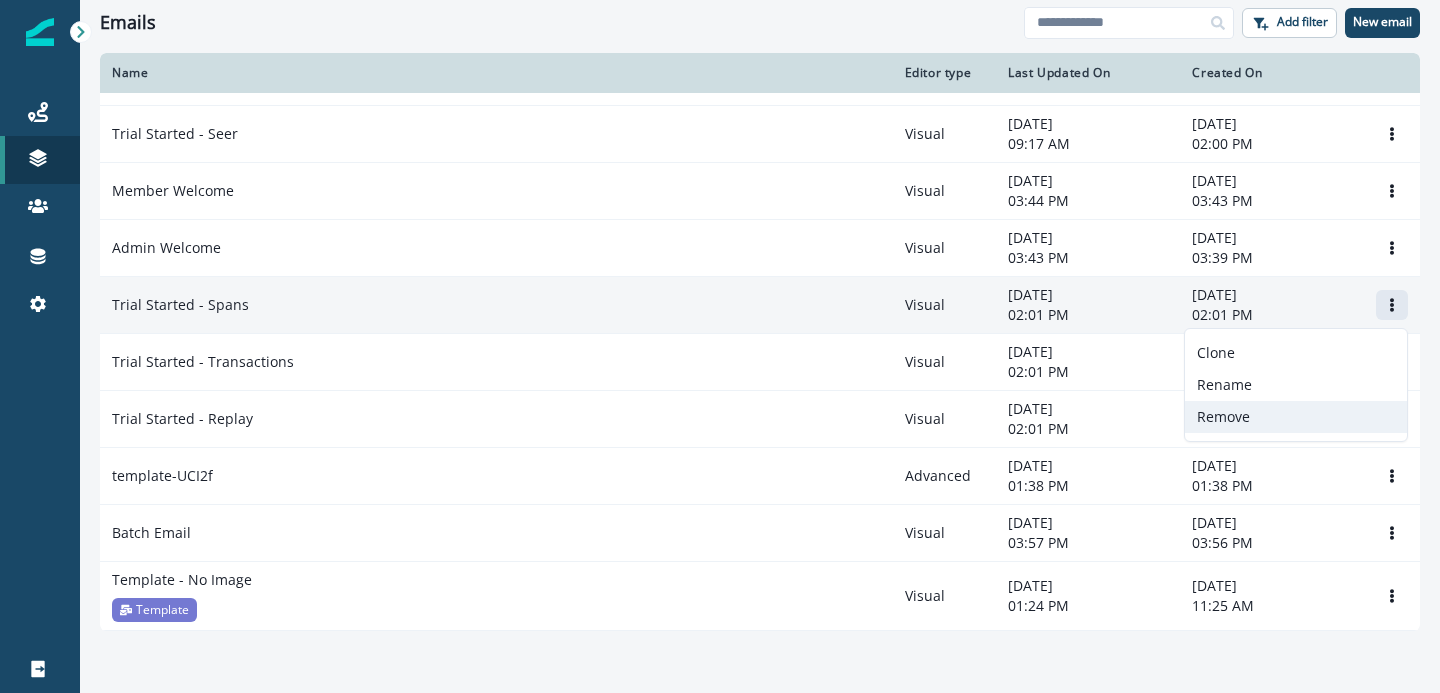 click on "Remove" at bounding box center (1296, 417) 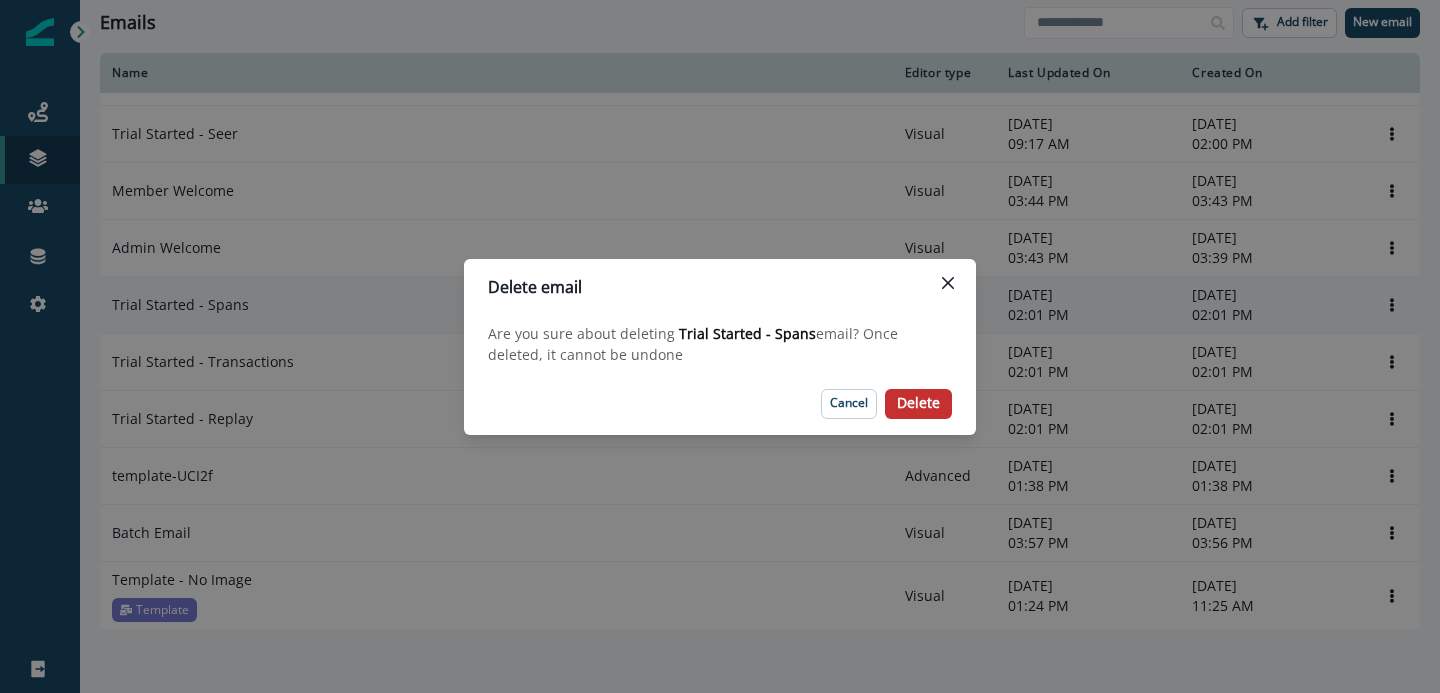 click on "Delete" at bounding box center (918, 403) 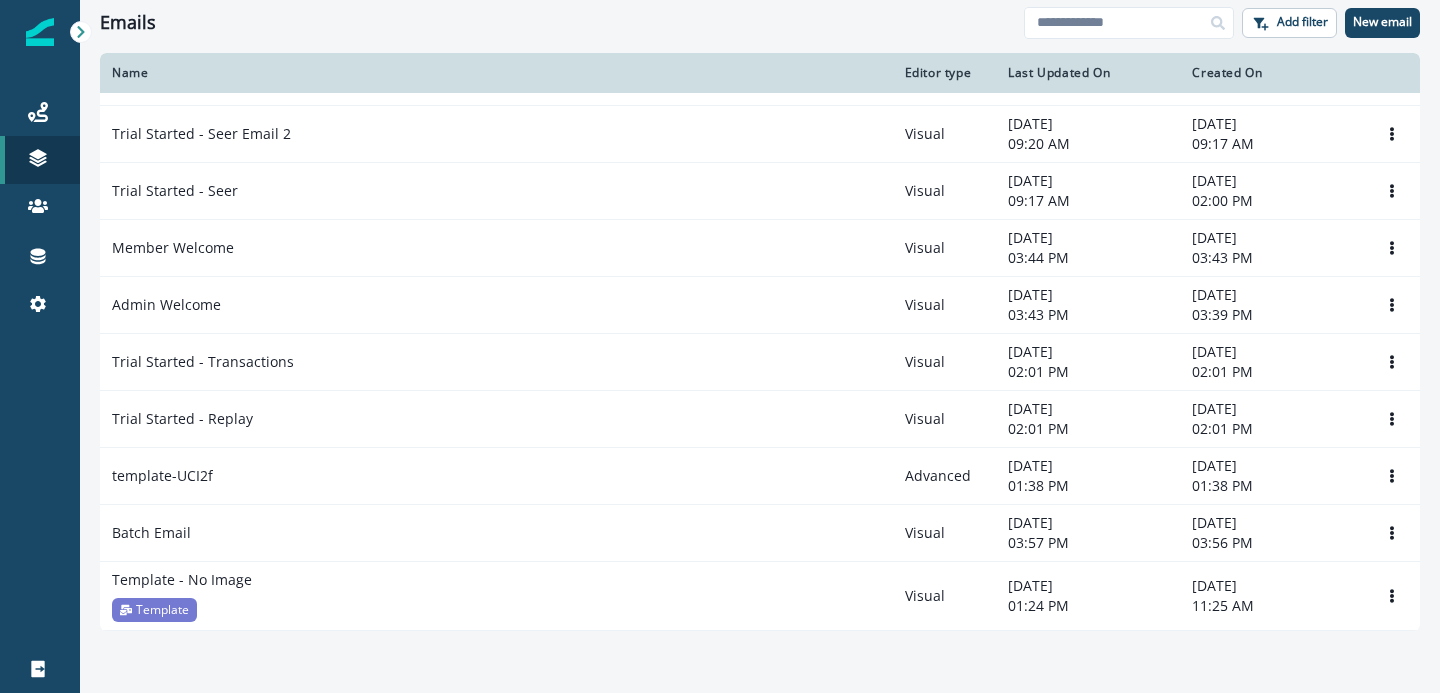 scroll, scrollTop: 158, scrollLeft: 0, axis: vertical 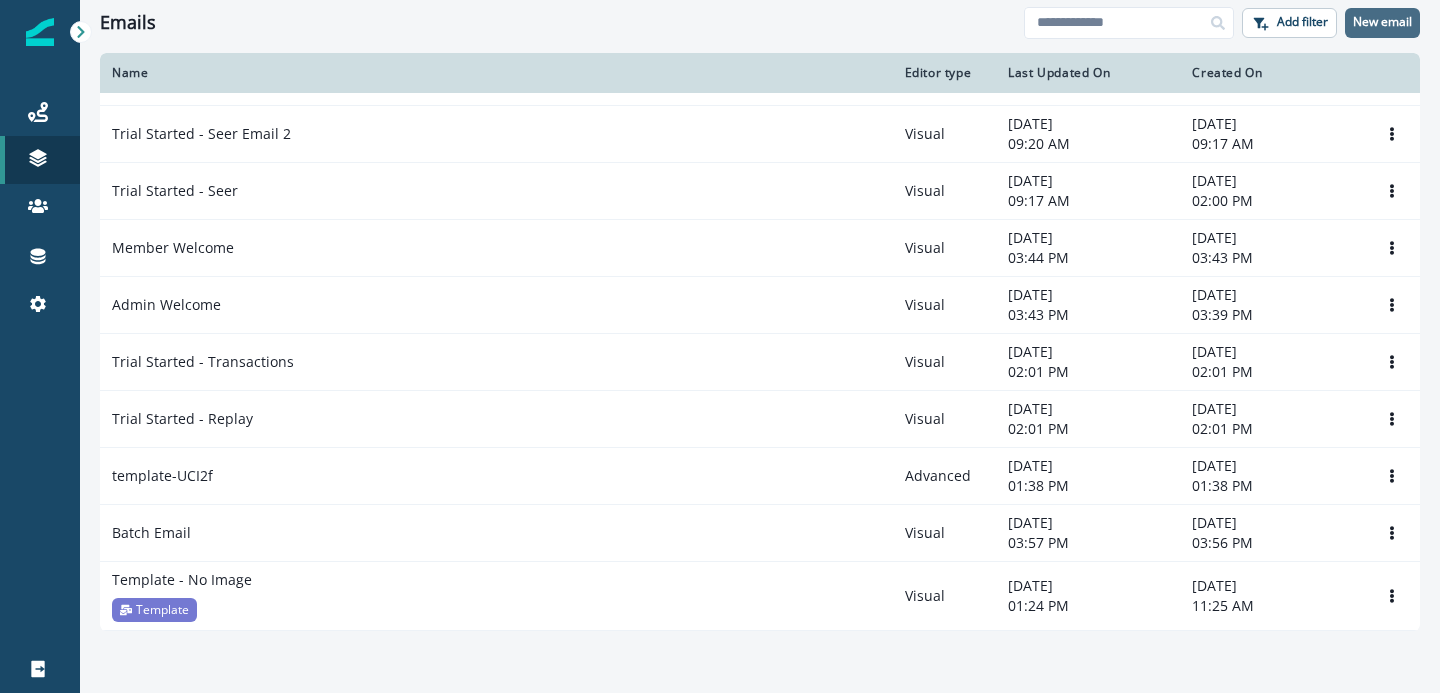 click on "New email" at bounding box center [1382, 22] 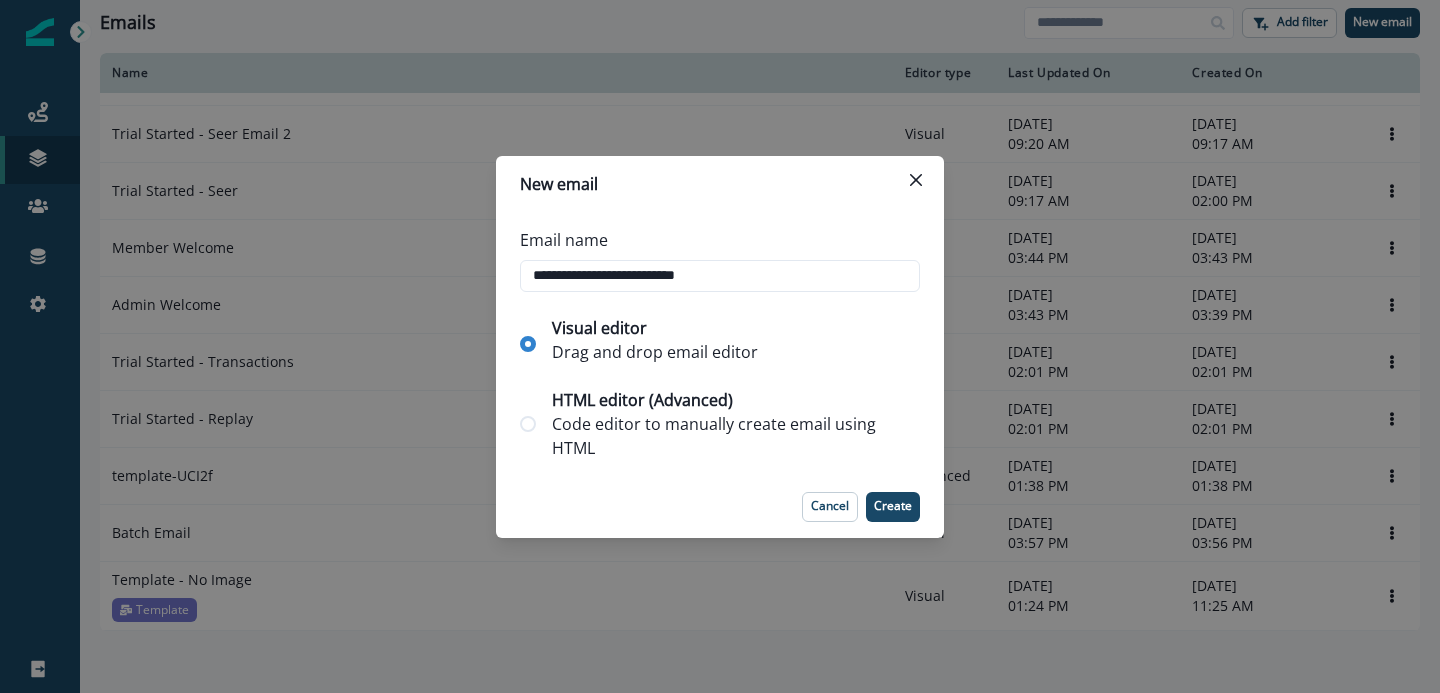 type on "**********" 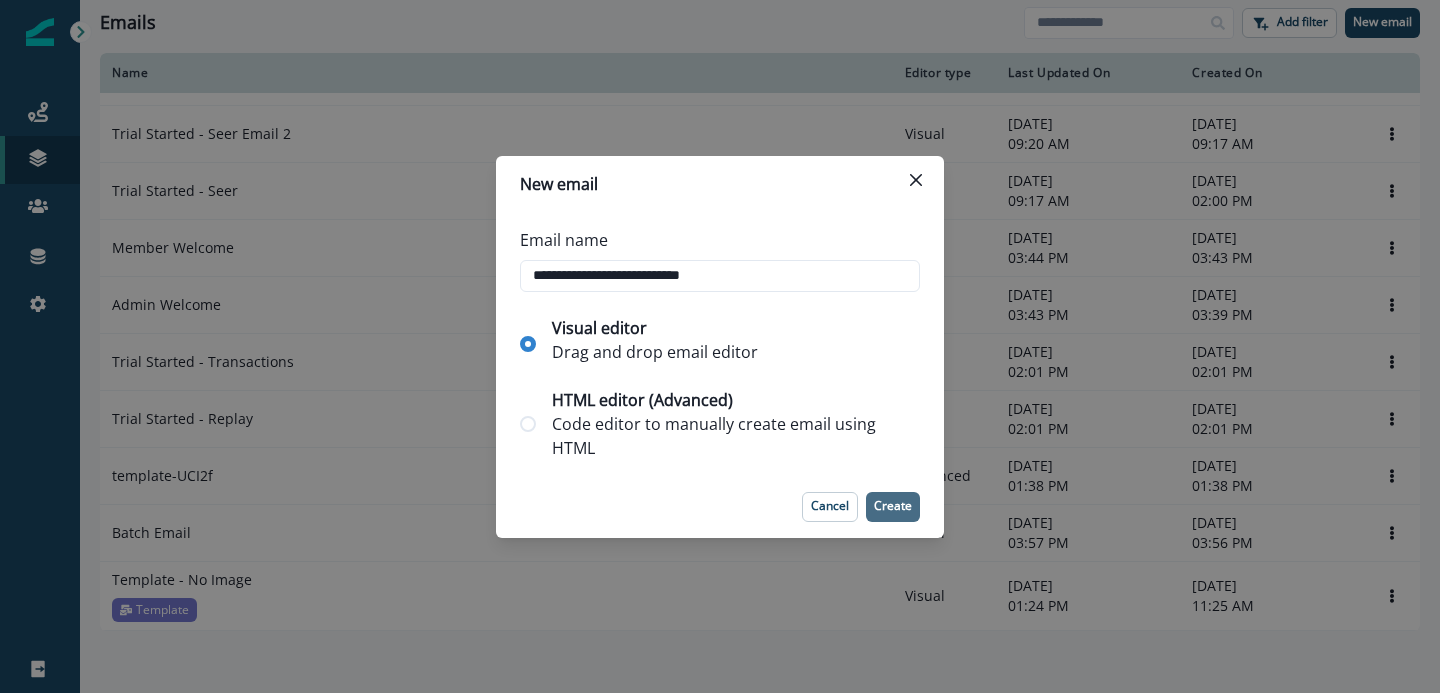 click on "Create" at bounding box center [893, 507] 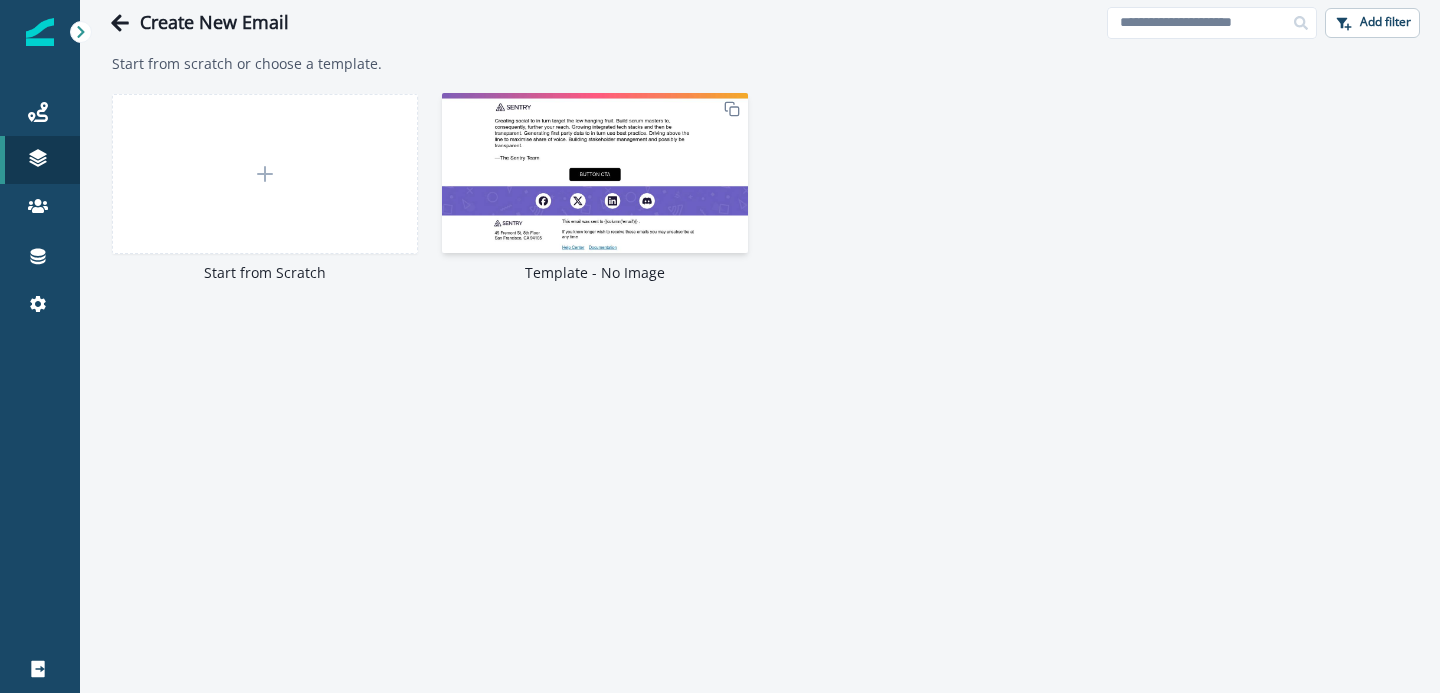 click at bounding box center (595, 173) 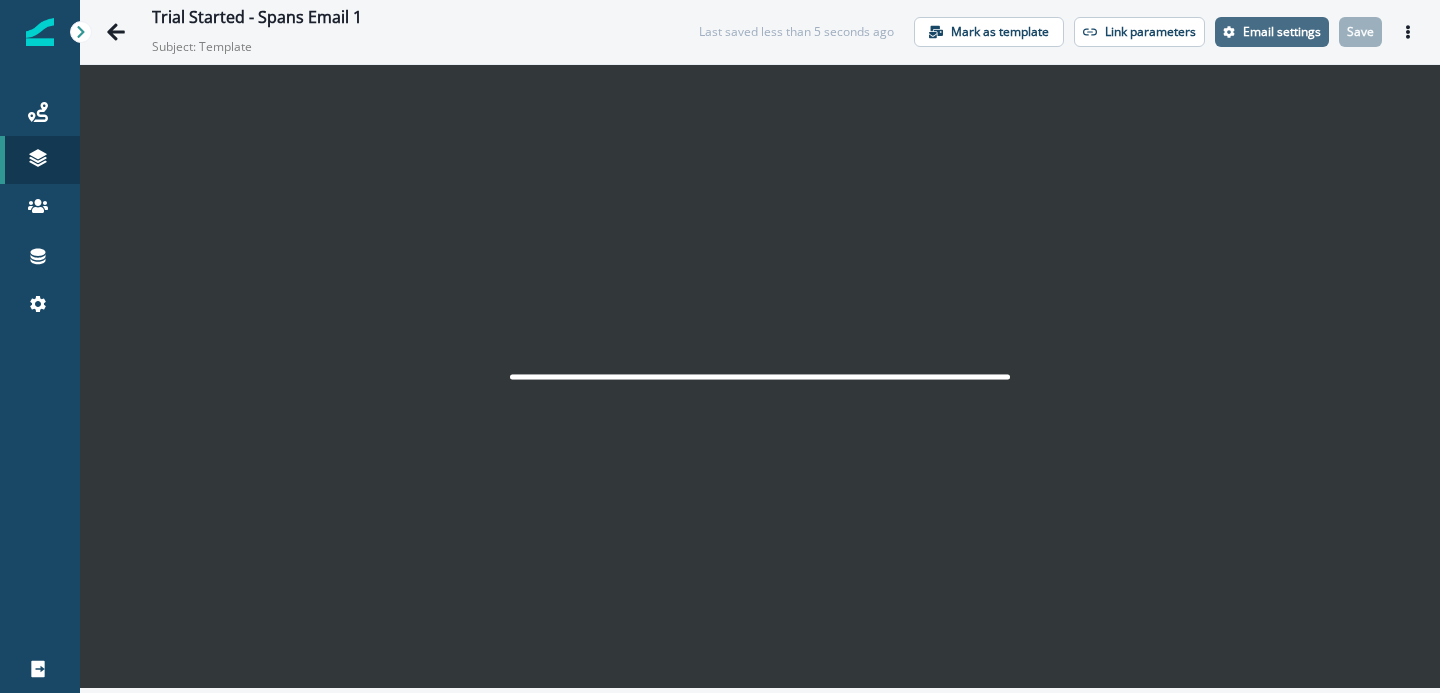 click on "Email settings" at bounding box center (1272, 32) 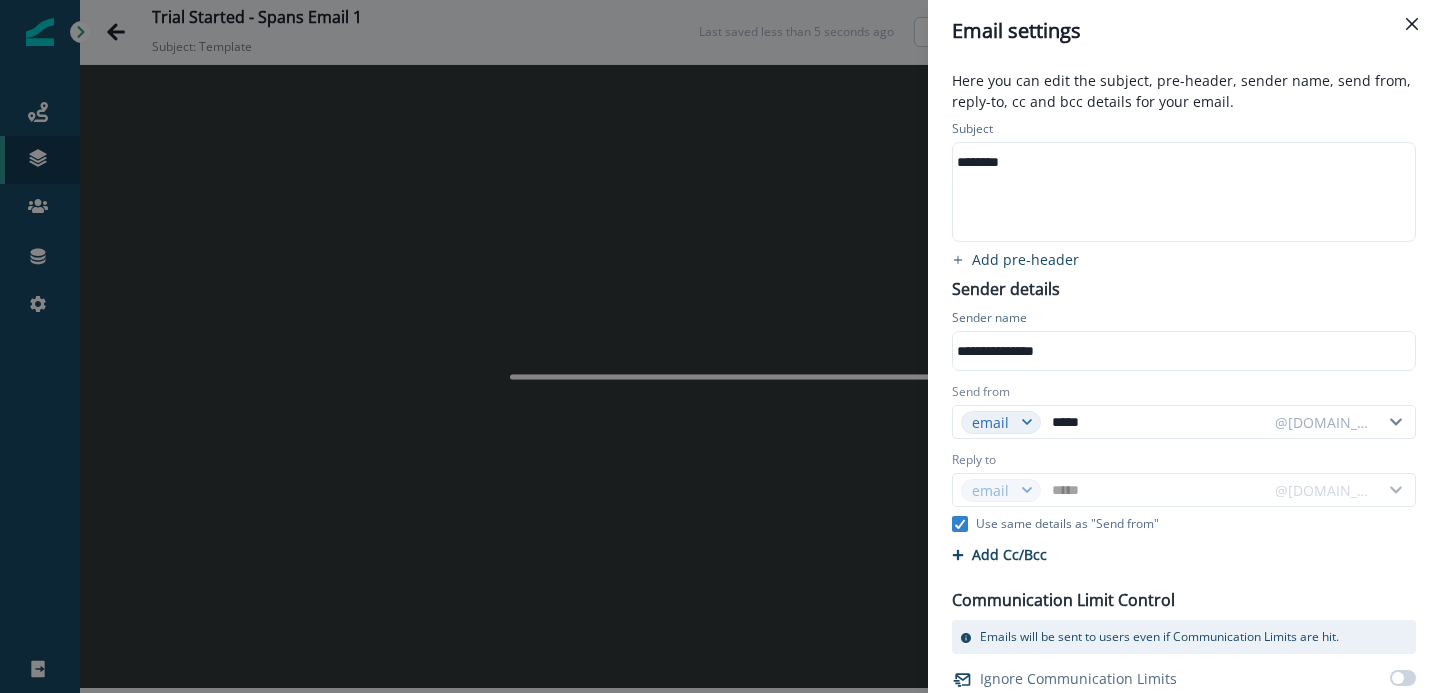 click on "********" at bounding box center [1182, 162] 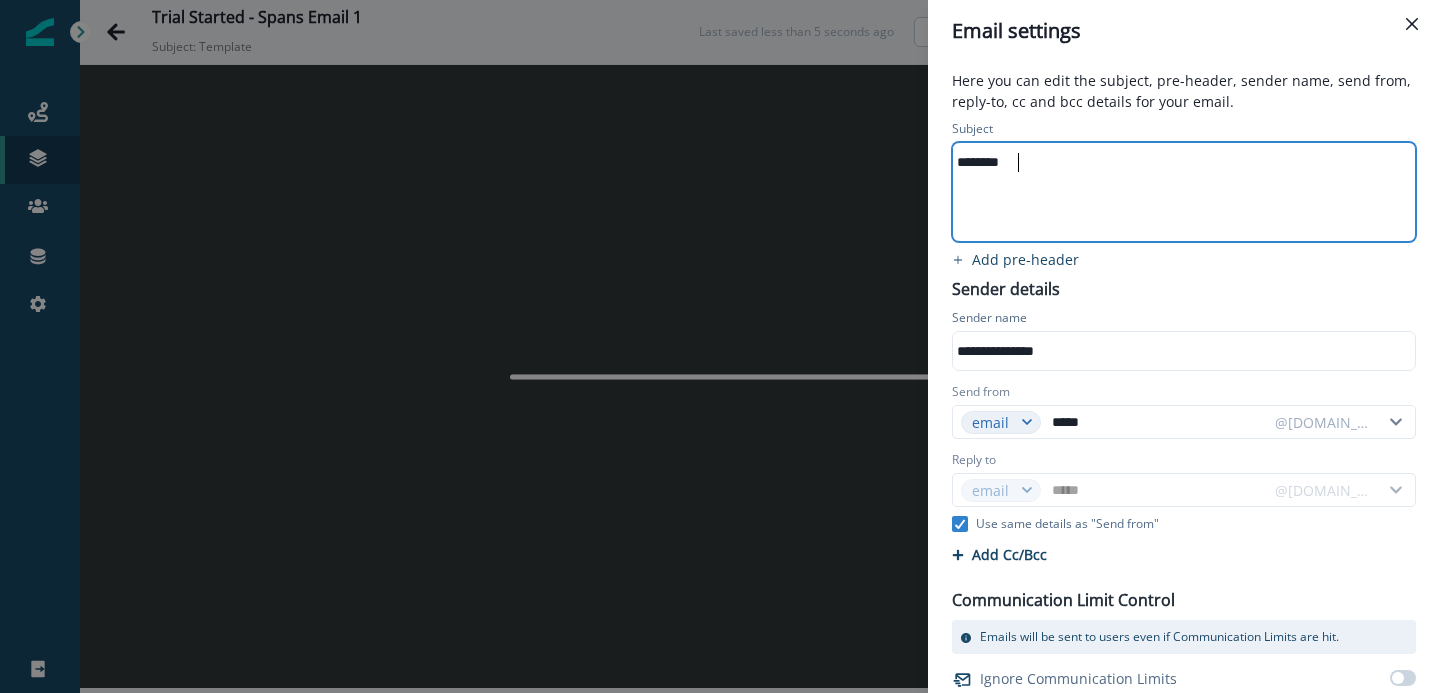 click on "********" at bounding box center (1182, 162) 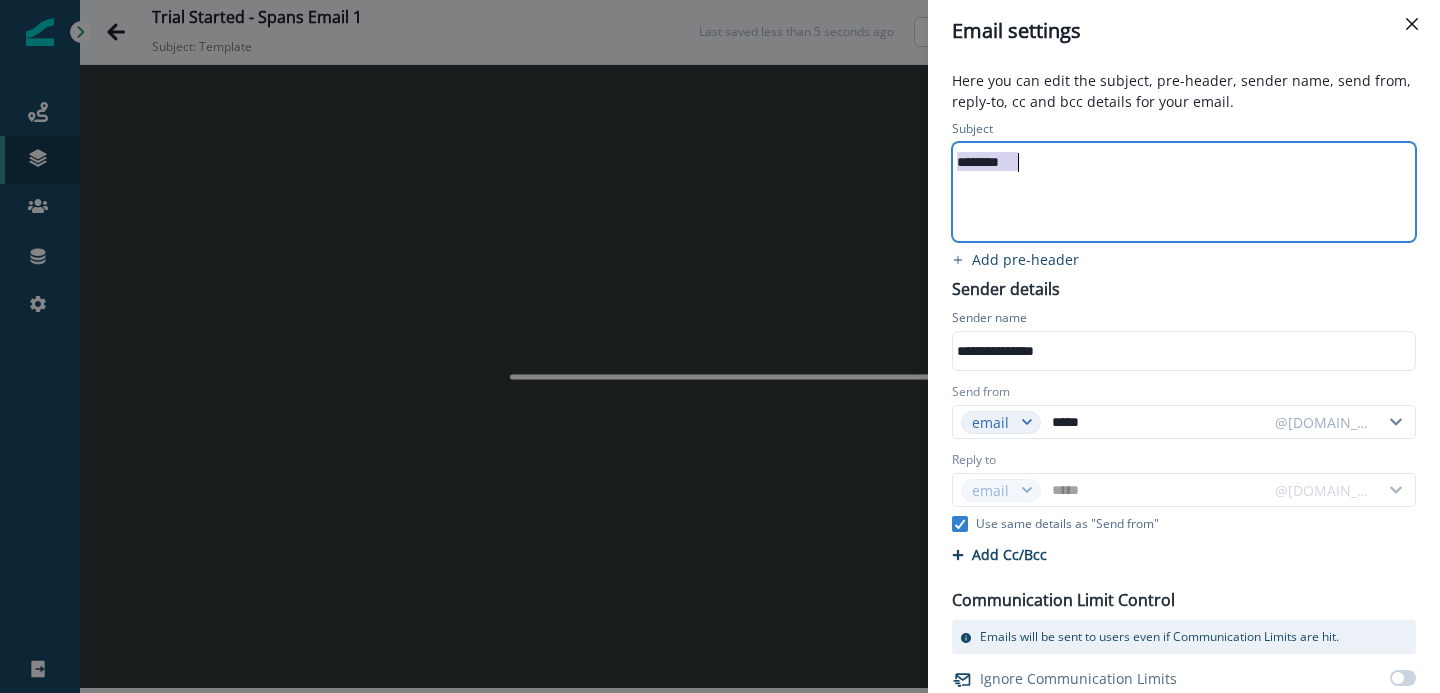 click on "********" at bounding box center (1182, 162) 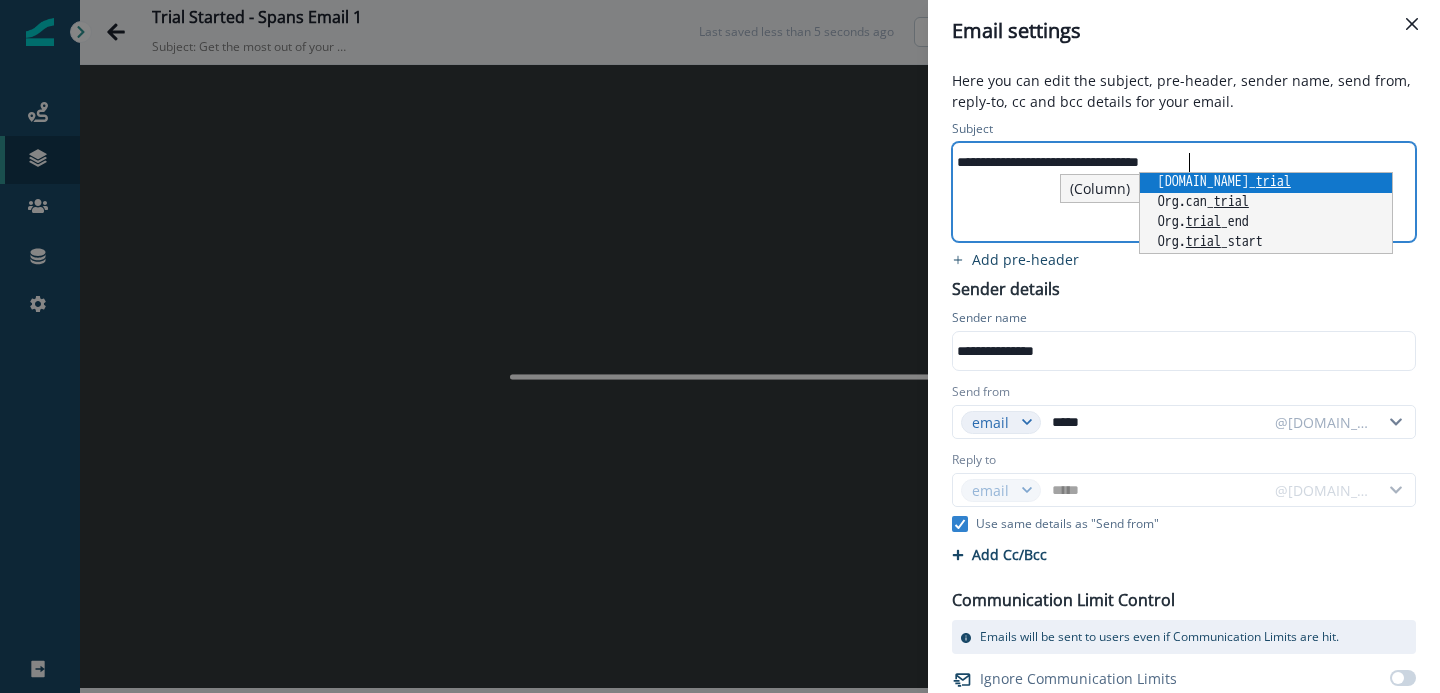 click on "Subject" at bounding box center (1184, 131) 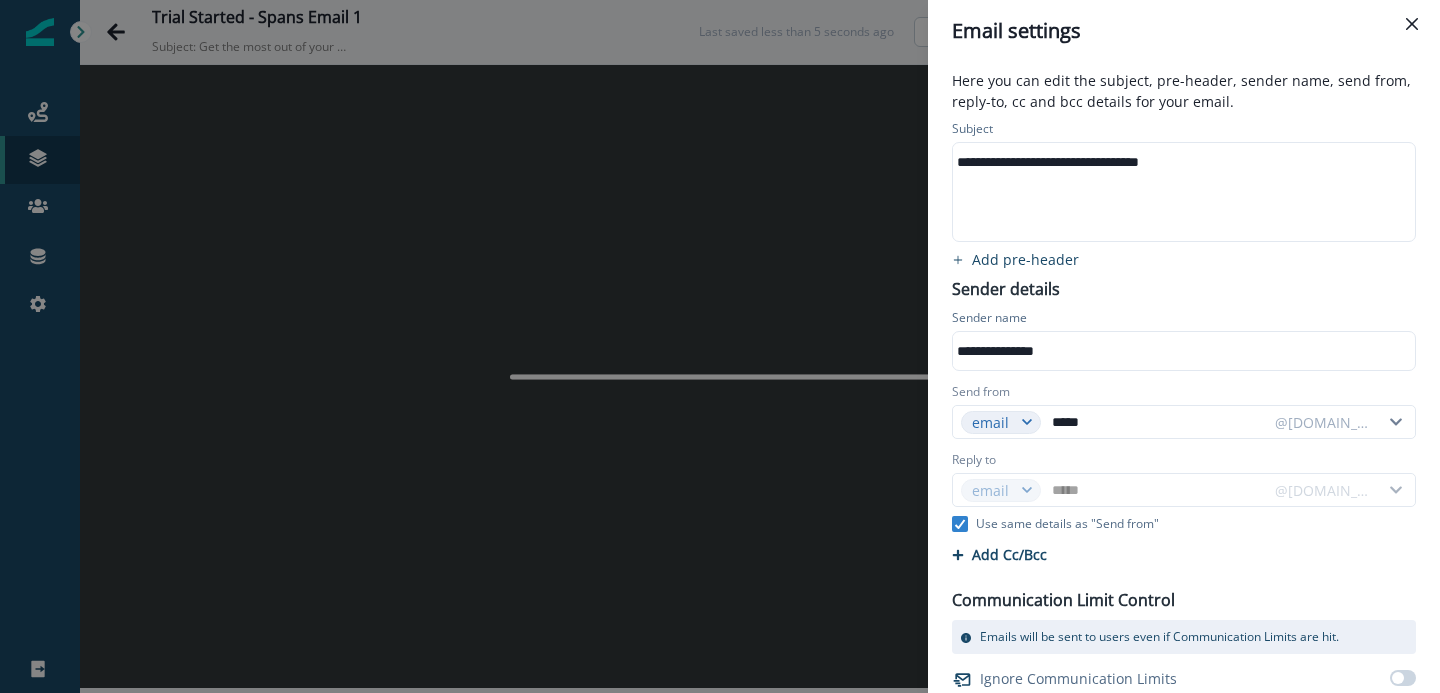 scroll, scrollTop: 51, scrollLeft: 0, axis: vertical 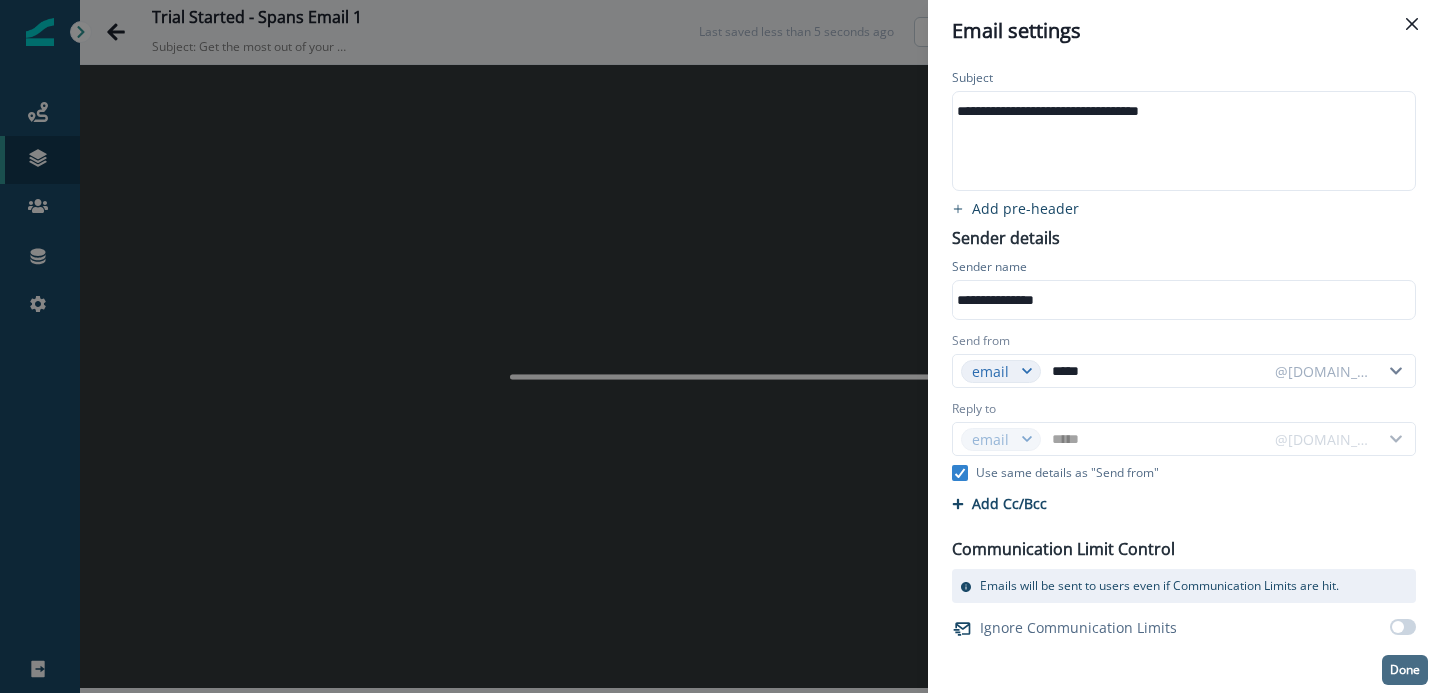 click on "Done" at bounding box center [1405, 670] 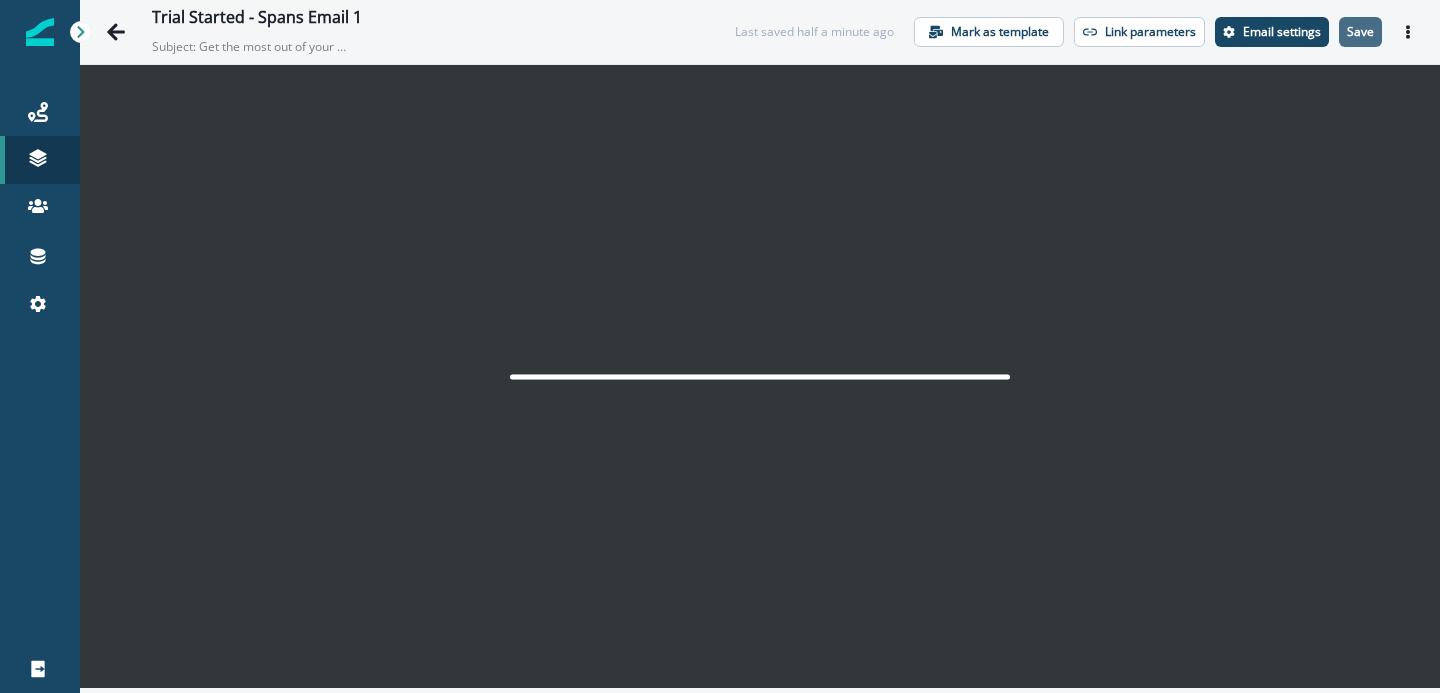 click on "Save" at bounding box center (1360, 32) 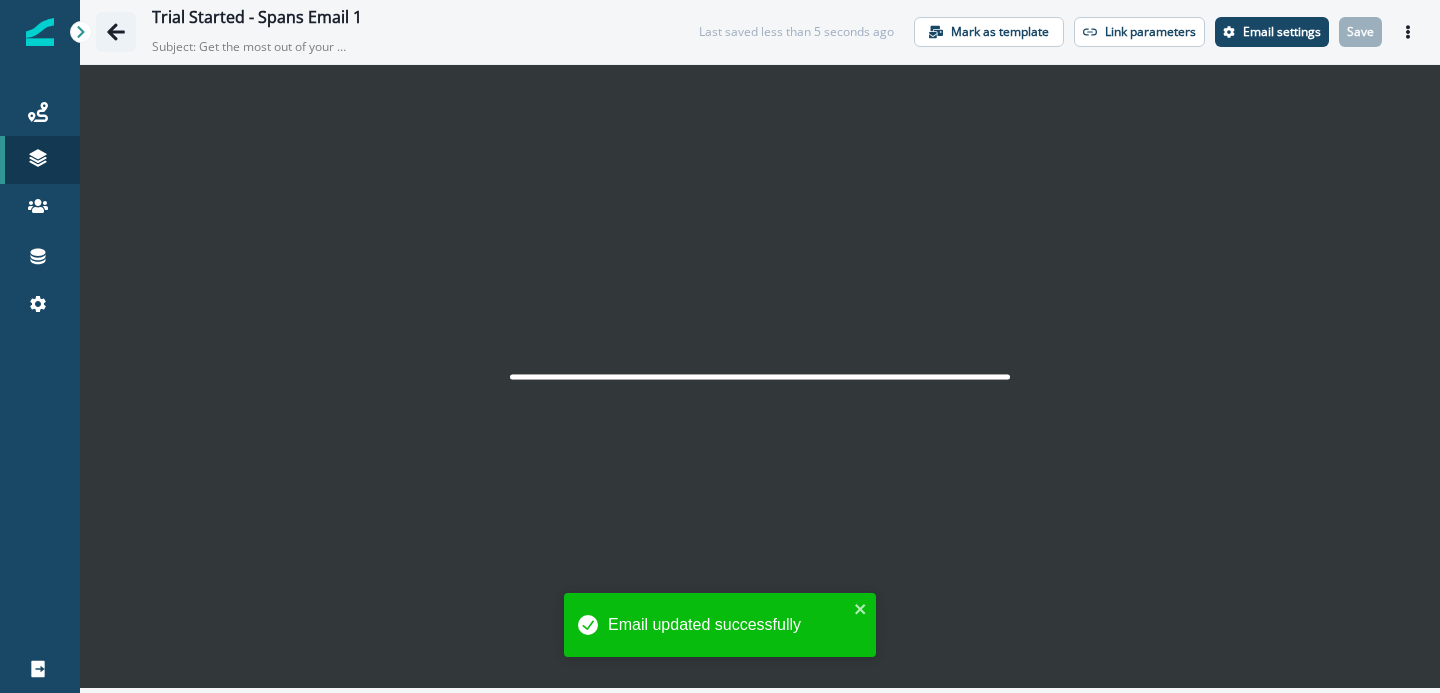 click 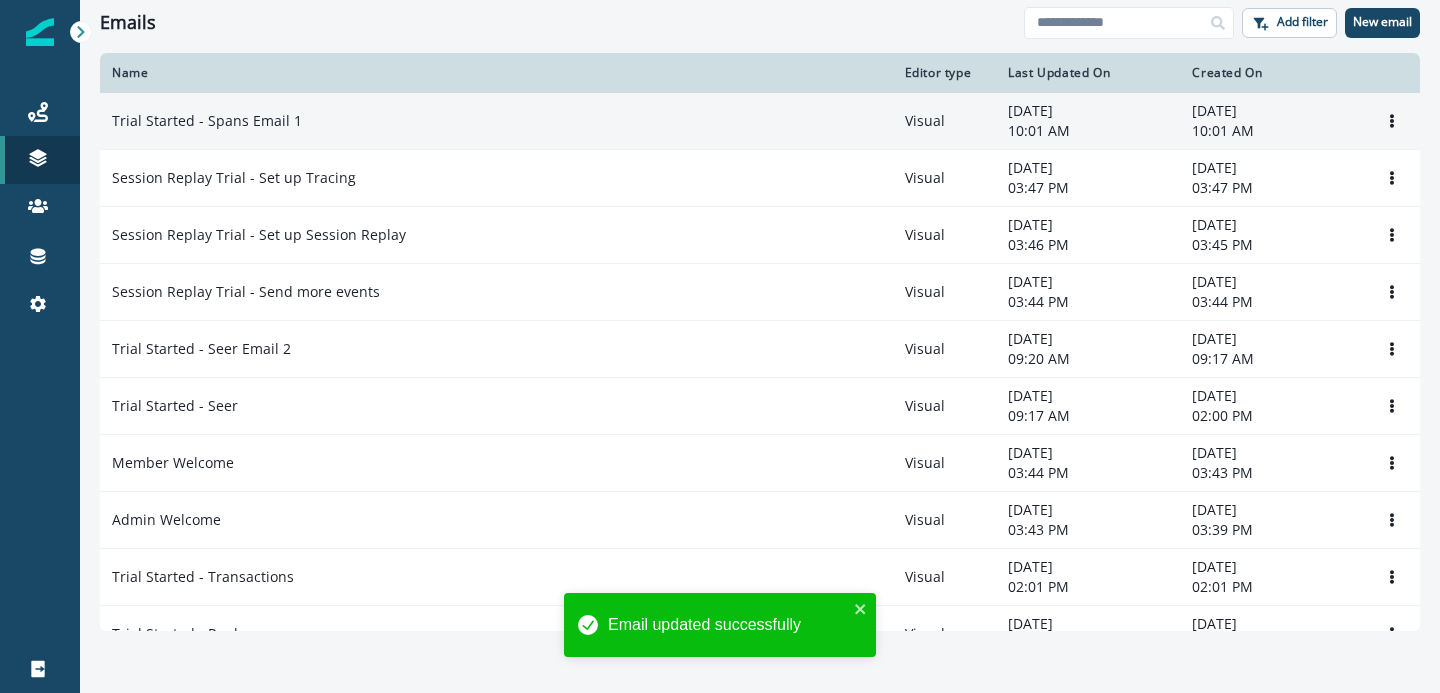 click on "Trial Started - Spans Email 1" at bounding box center (496, 121) 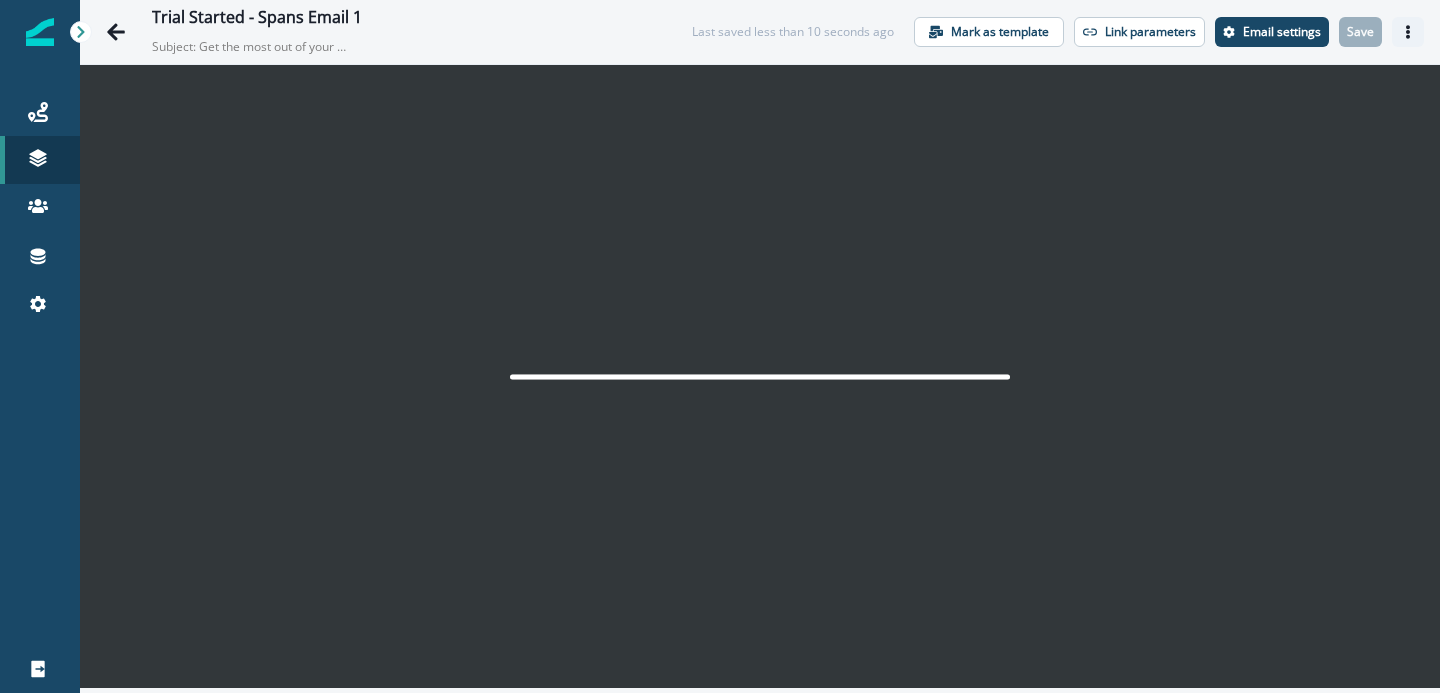 click 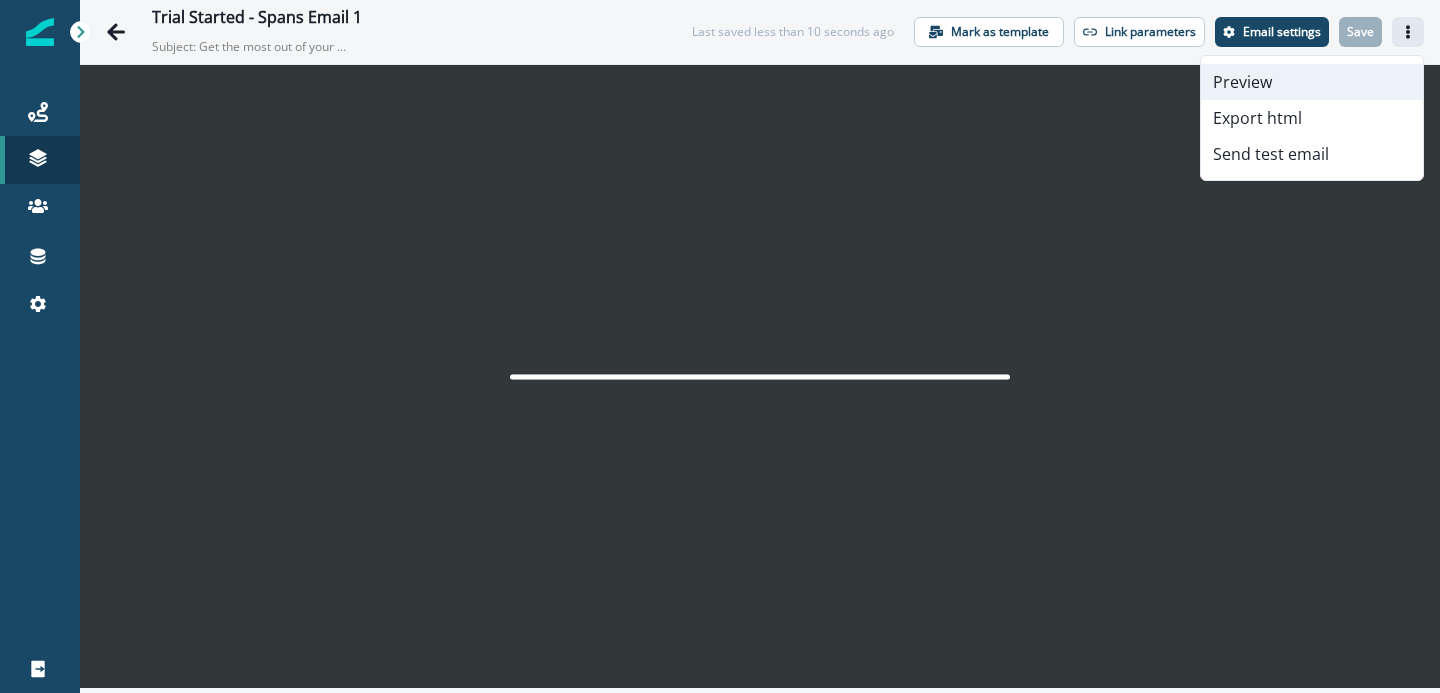 click on "Preview" at bounding box center [1312, 82] 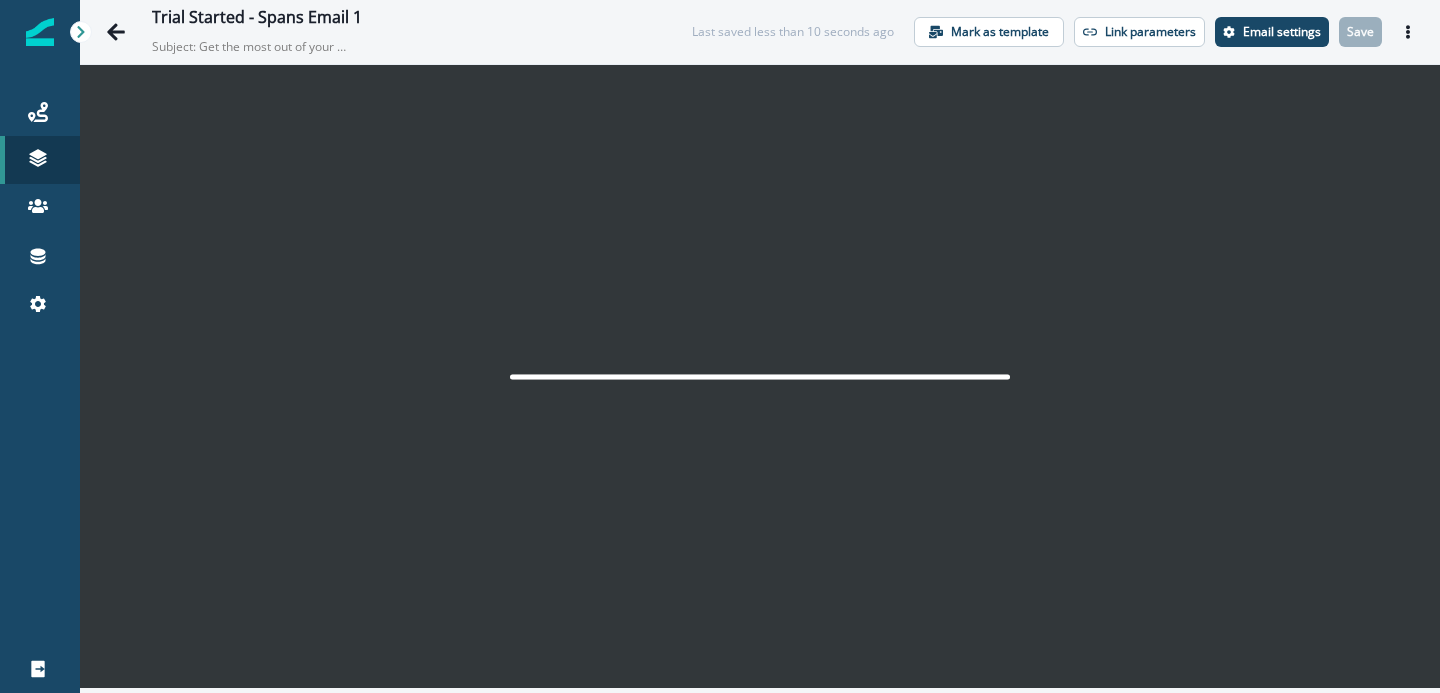 click on "Trial Started - Spans Email 1 Subject: Get the most out of your Spans trial Last saved less than 10 seconds ago Mark as template Link parameters Email settings Save Preview Export html Send test email" at bounding box center [760, 32] 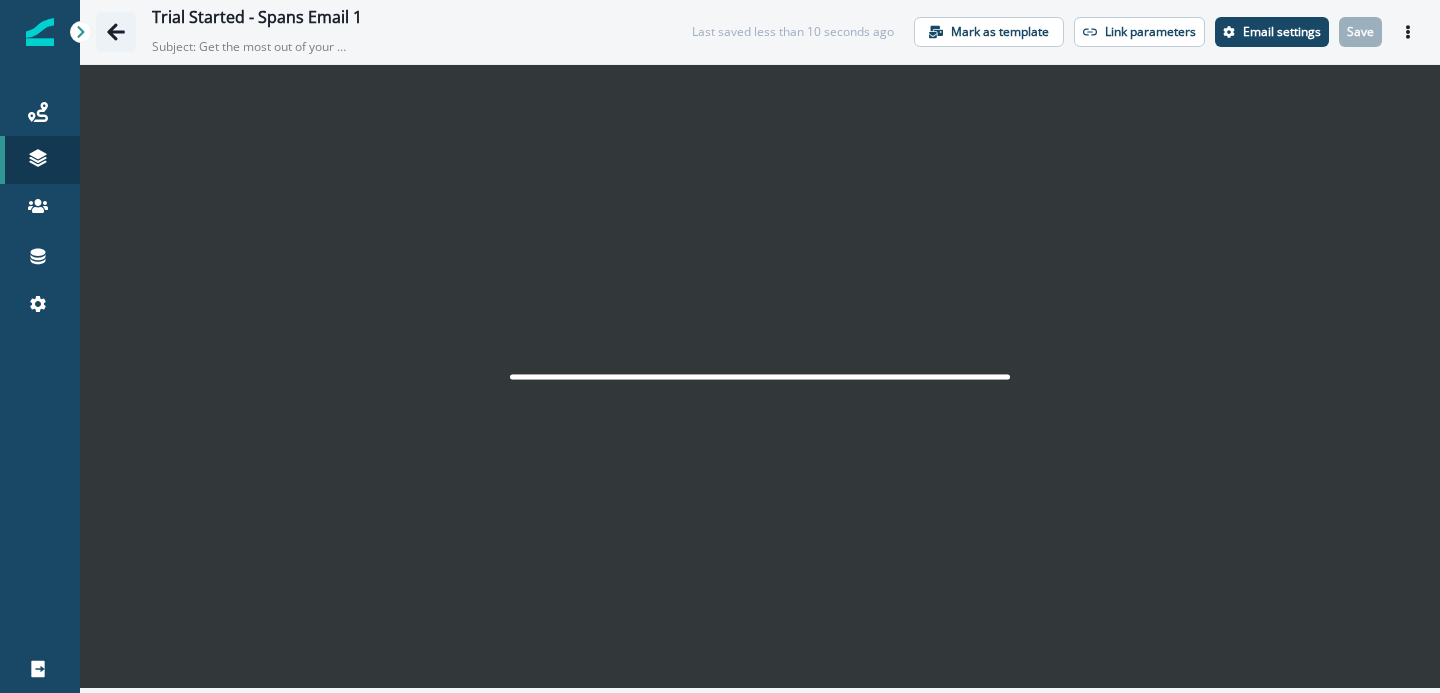 click 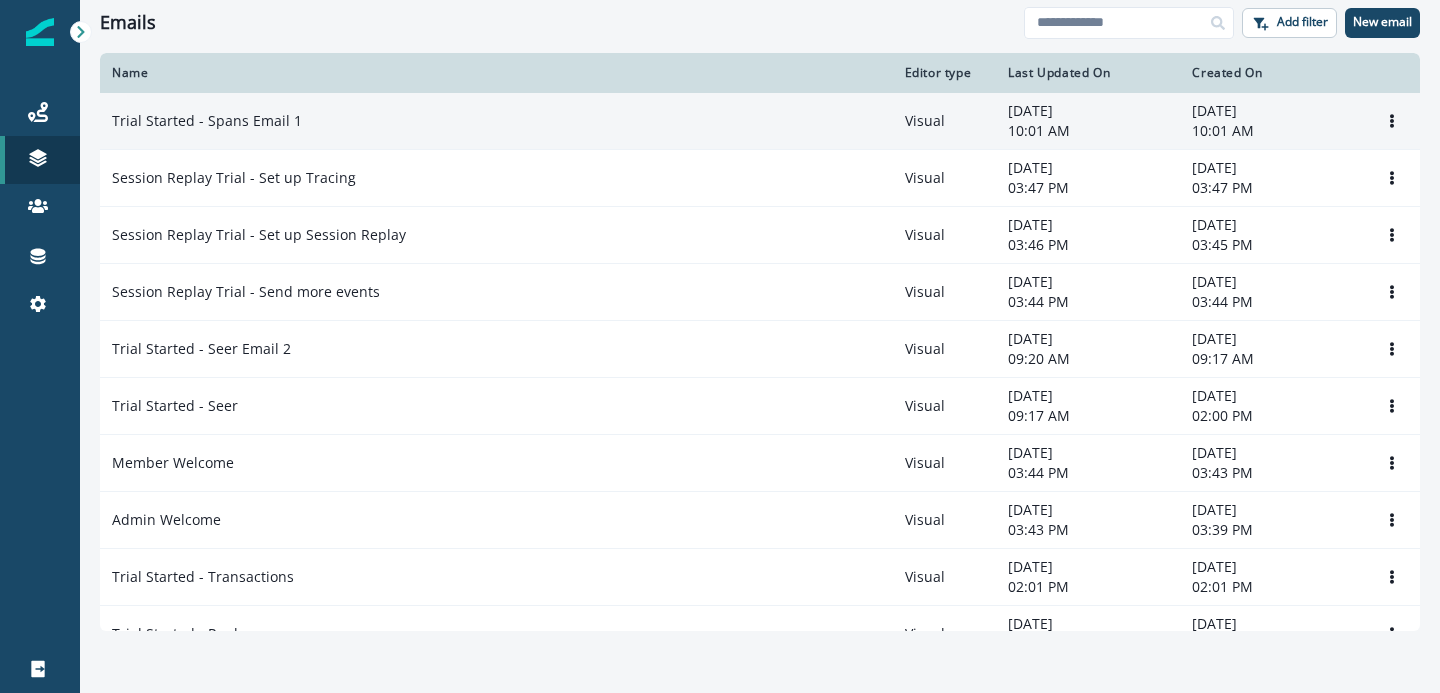 click on "Trial Started - Spans Email 1" at bounding box center [496, 121] 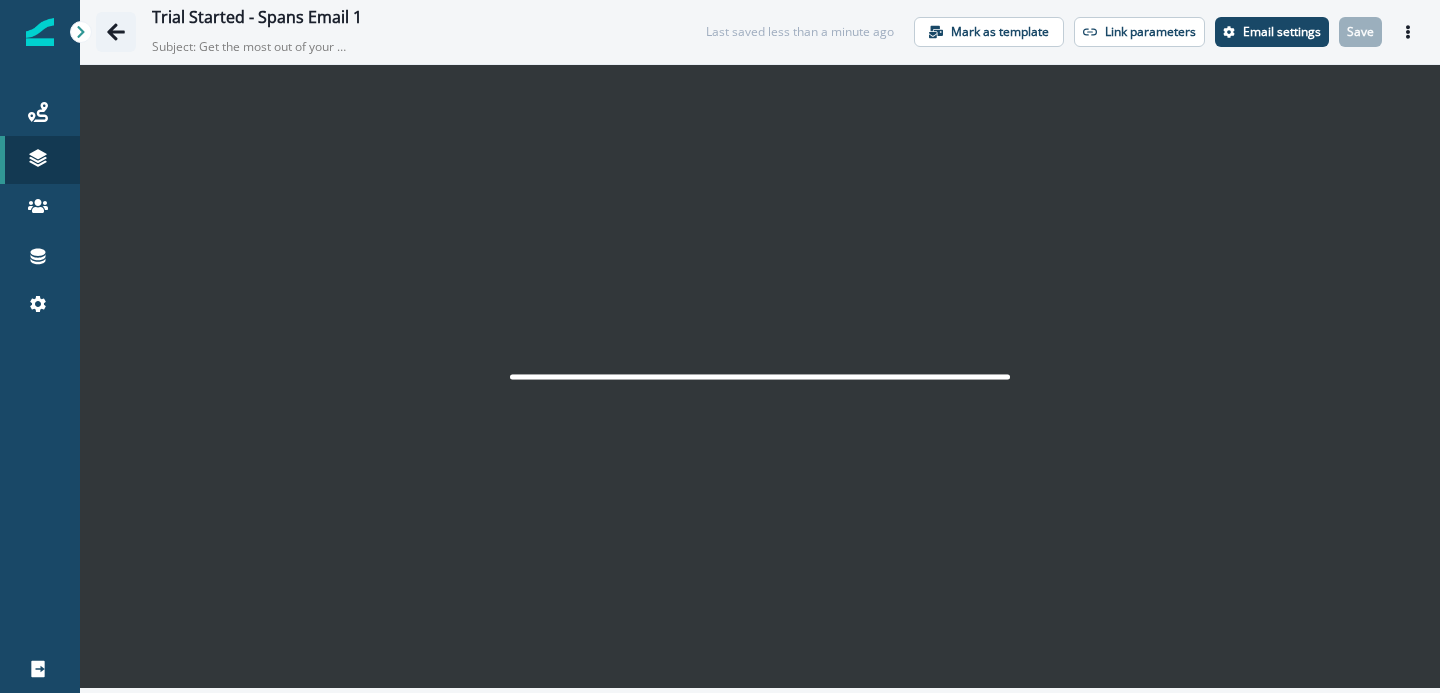 click at bounding box center (116, 32) 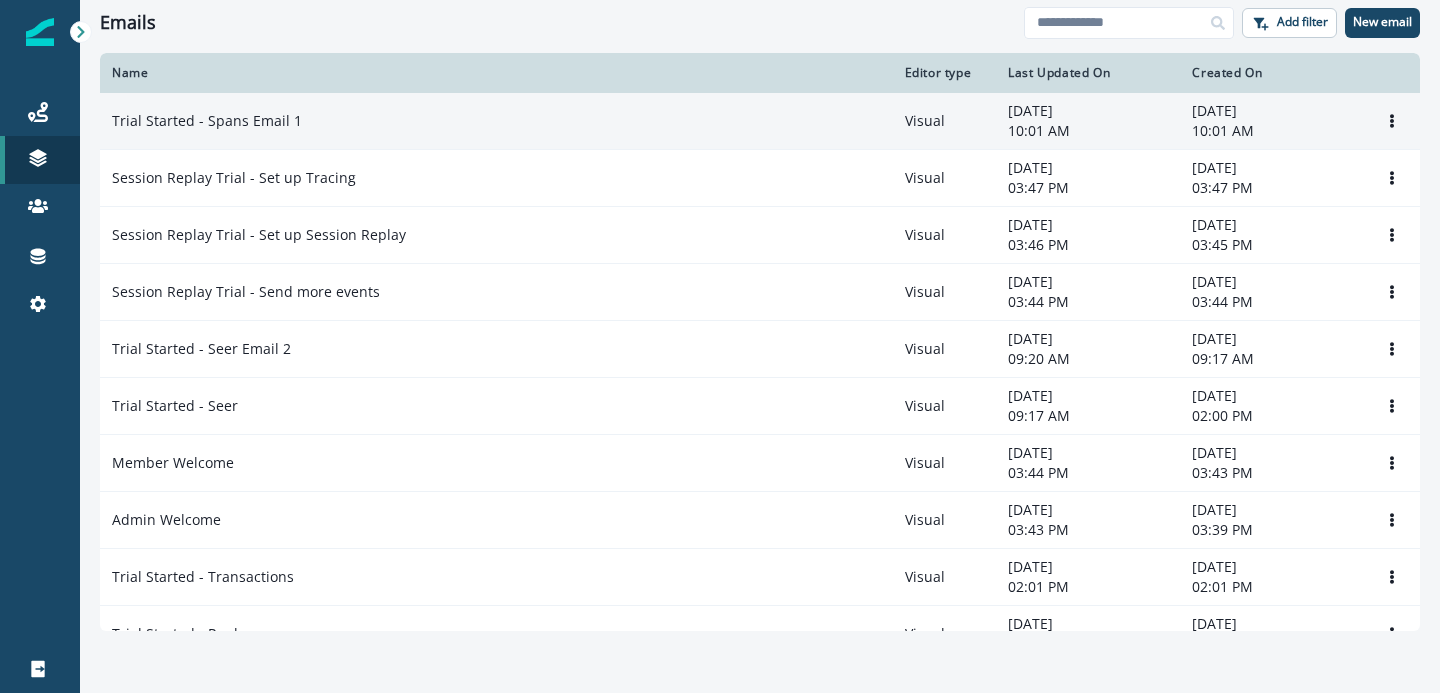 click on "Trial Started - Spans Email 1" at bounding box center (496, 121) 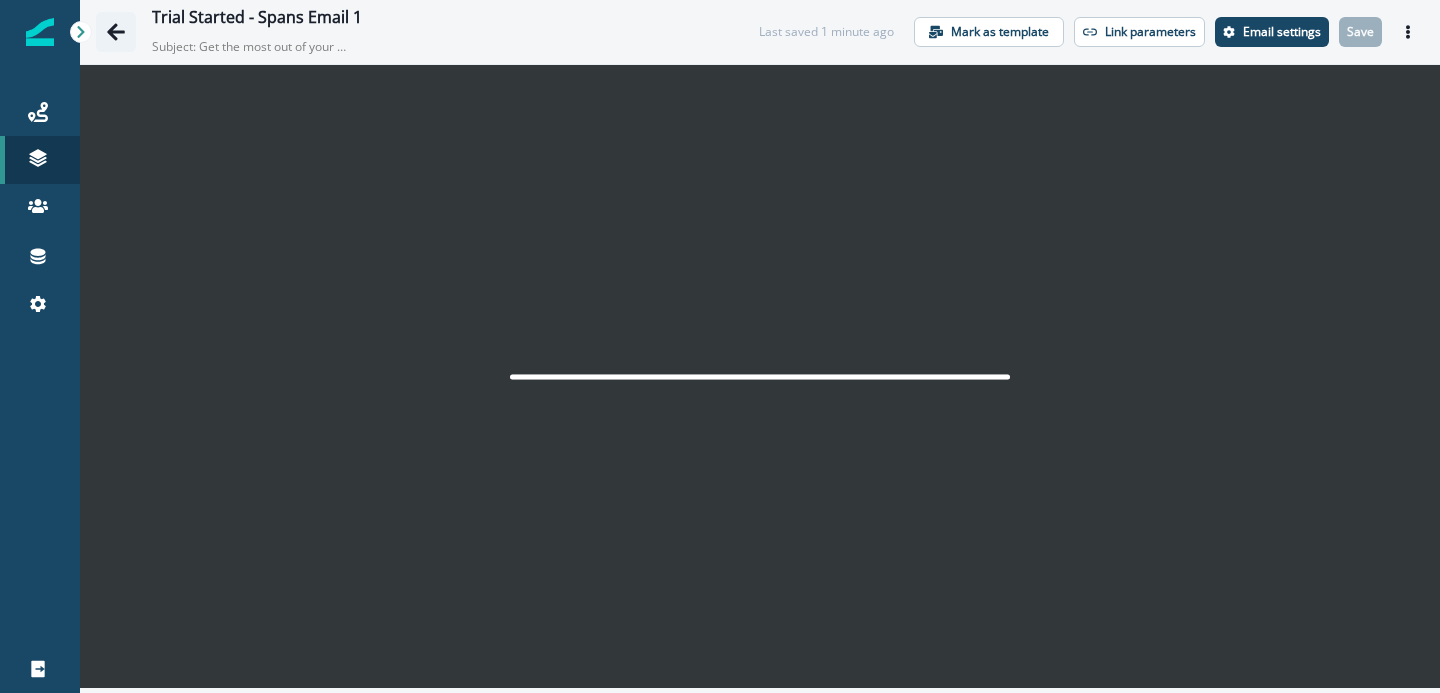click 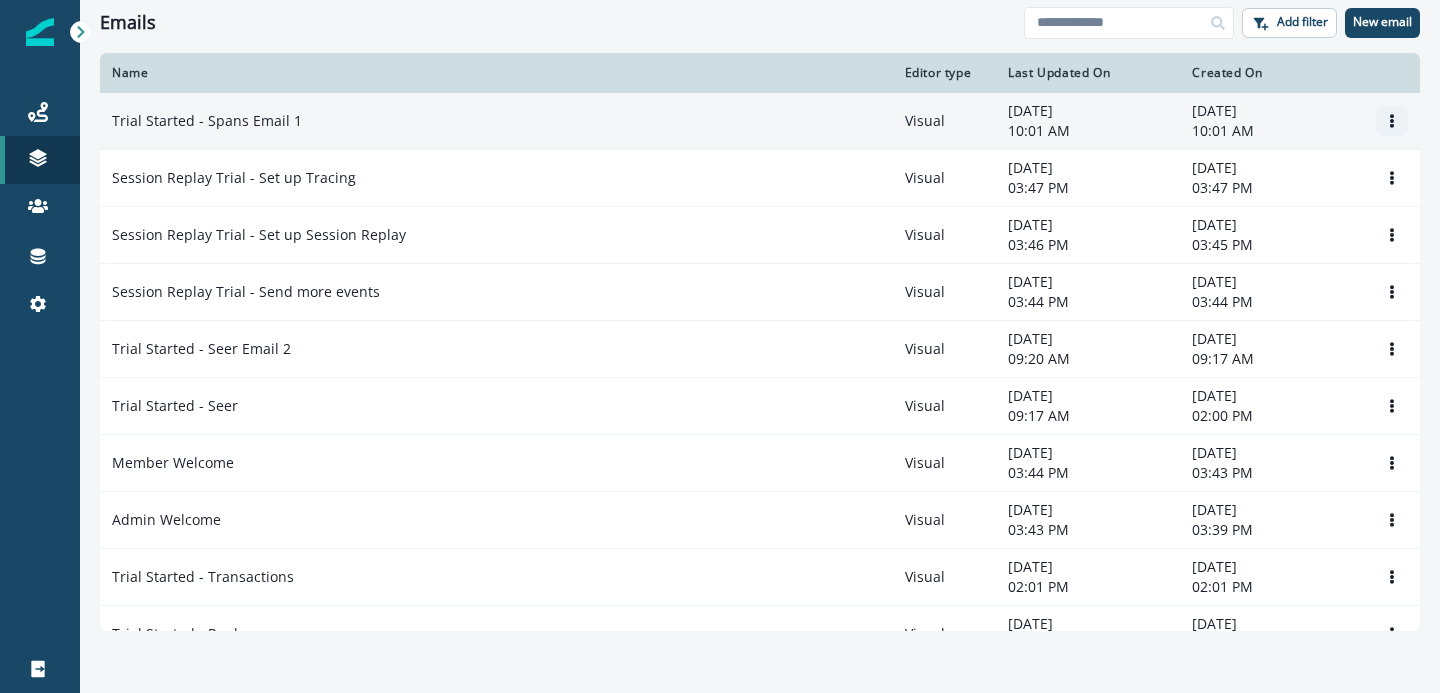 click 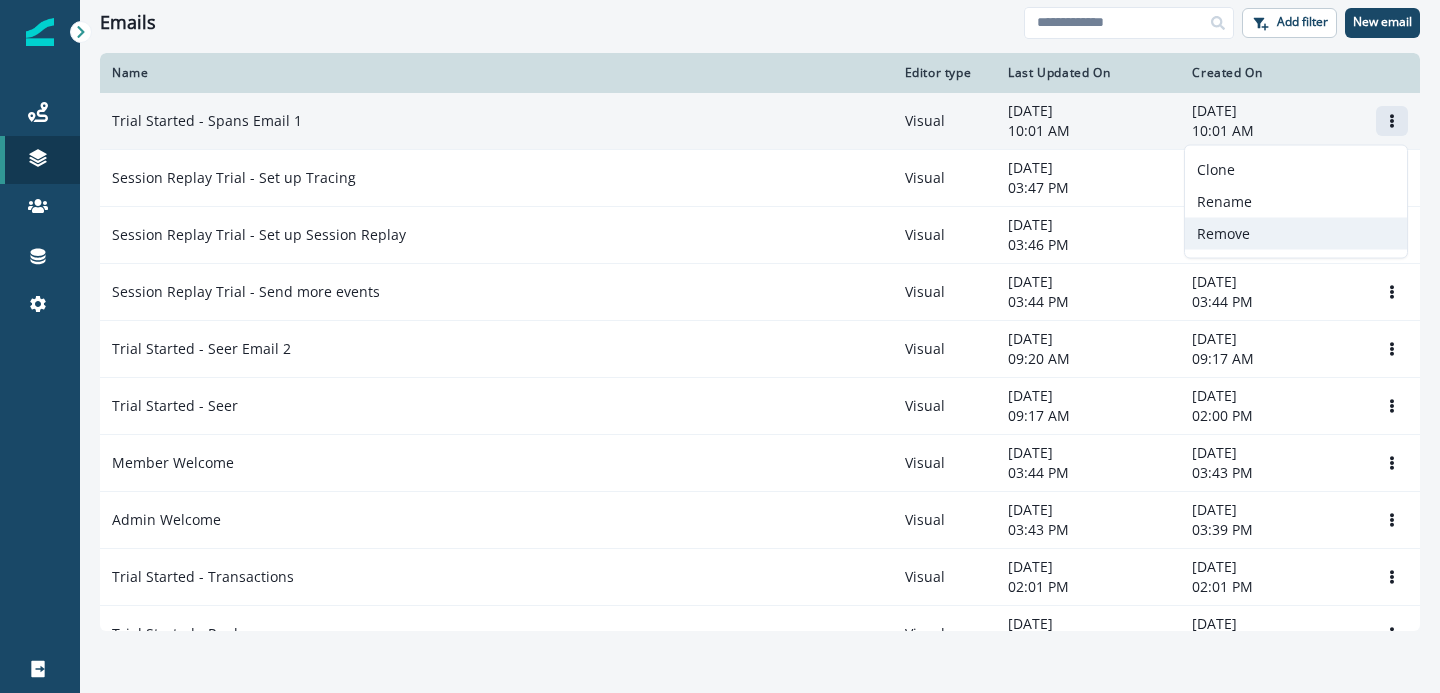 click on "Remove" at bounding box center [1296, 234] 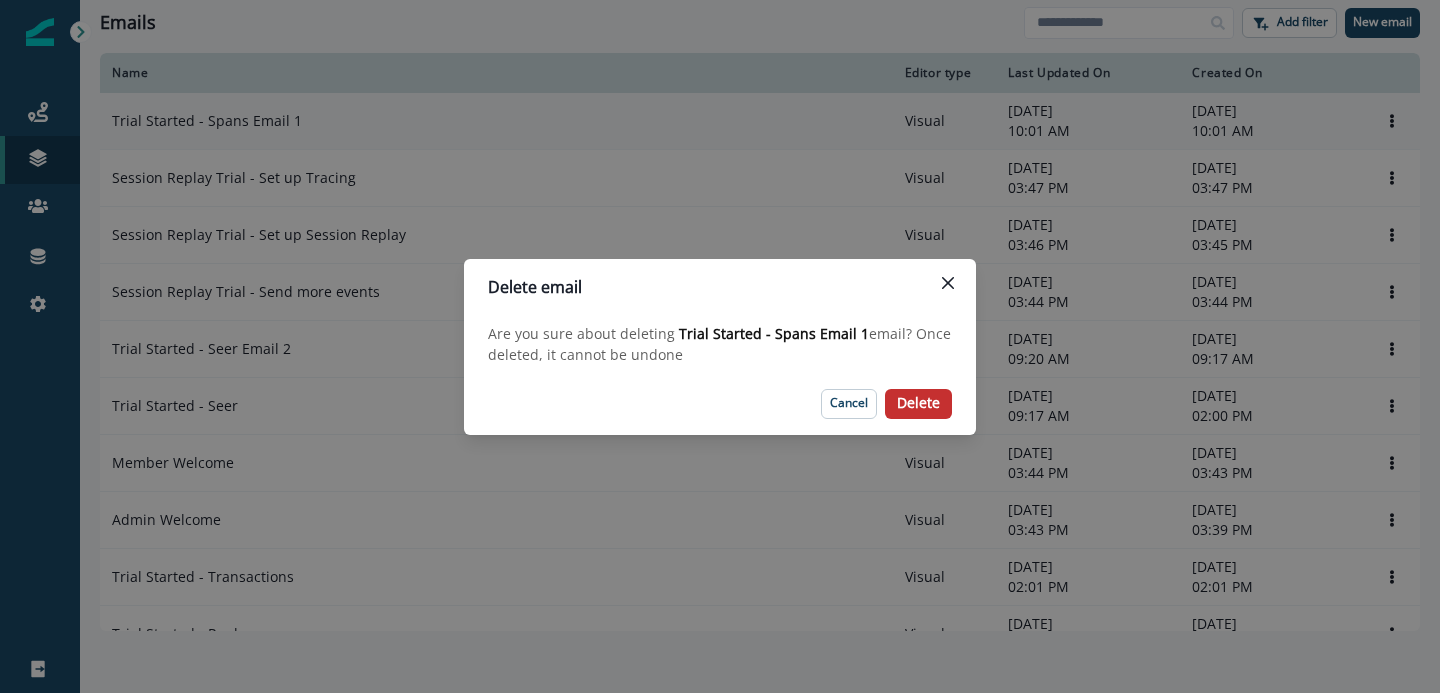 click on "Delete" at bounding box center [918, 403] 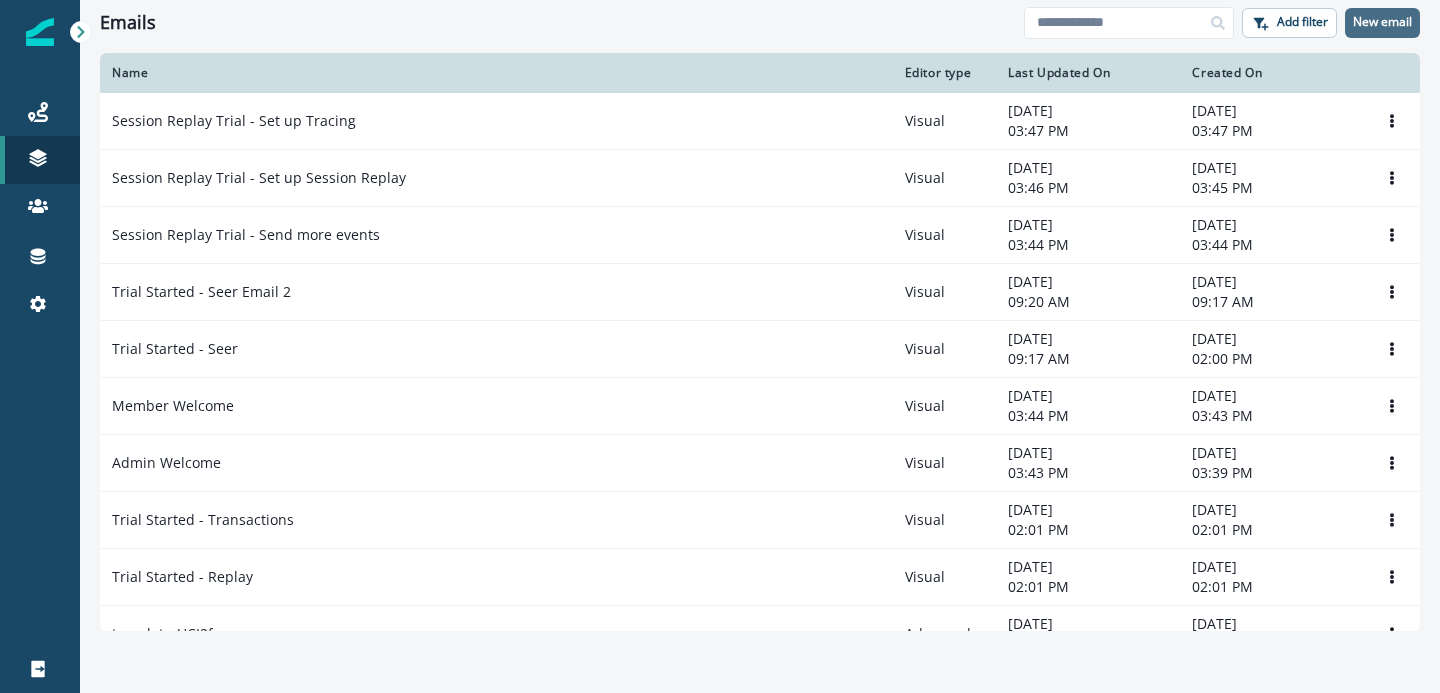 click on "New email" at bounding box center [1382, 22] 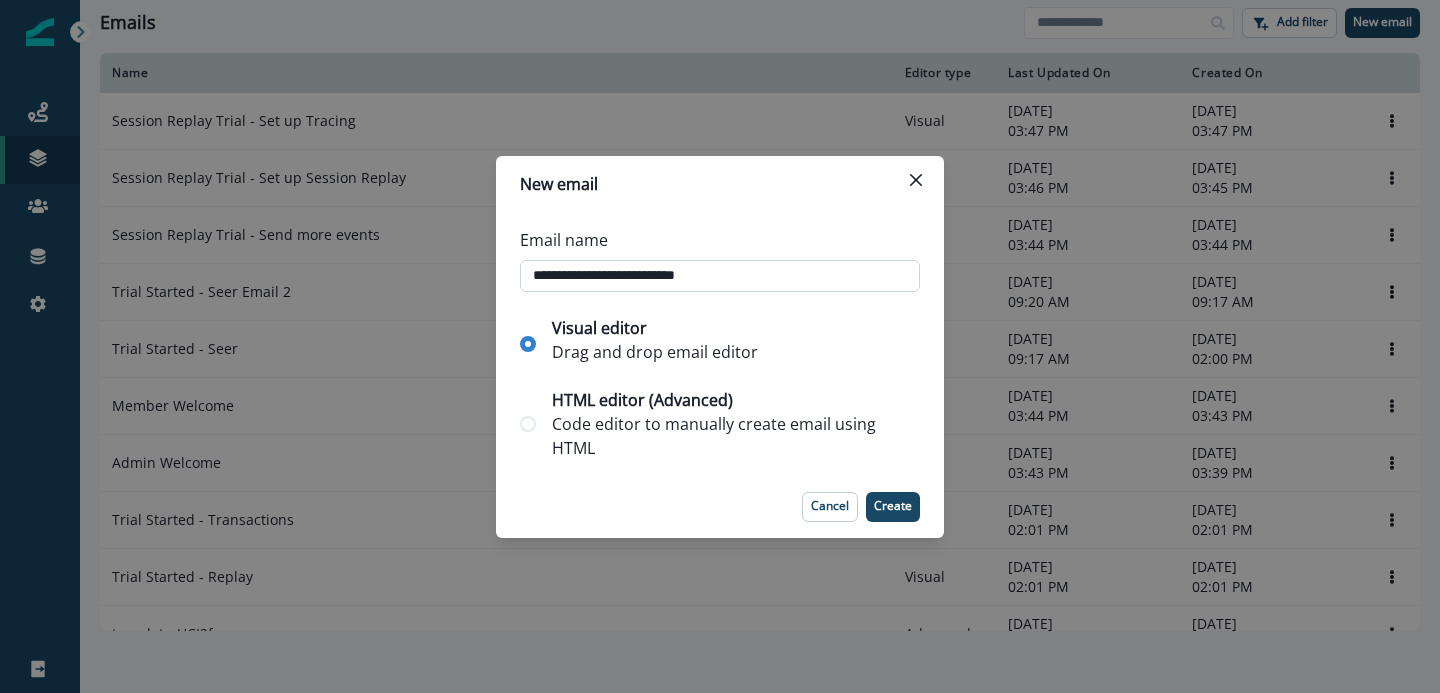 type on "**********" 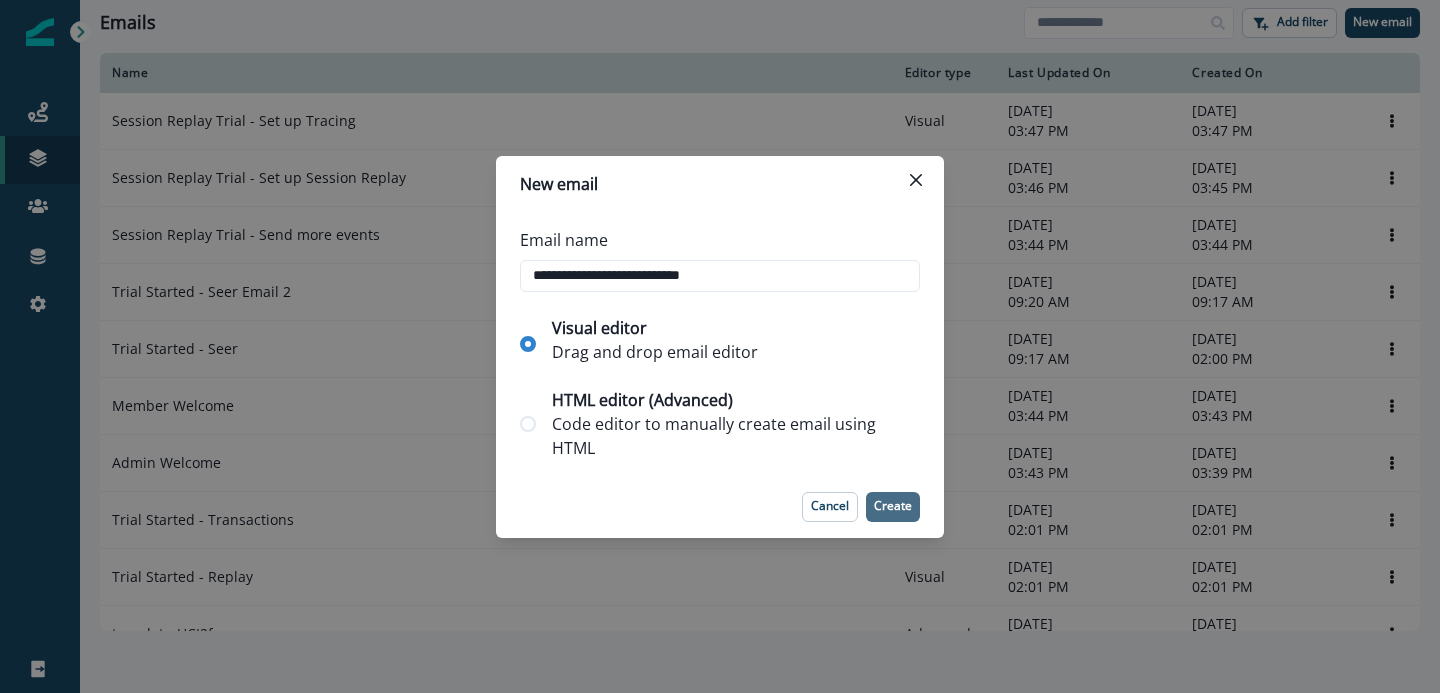 click on "Create" at bounding box center (893, 506) 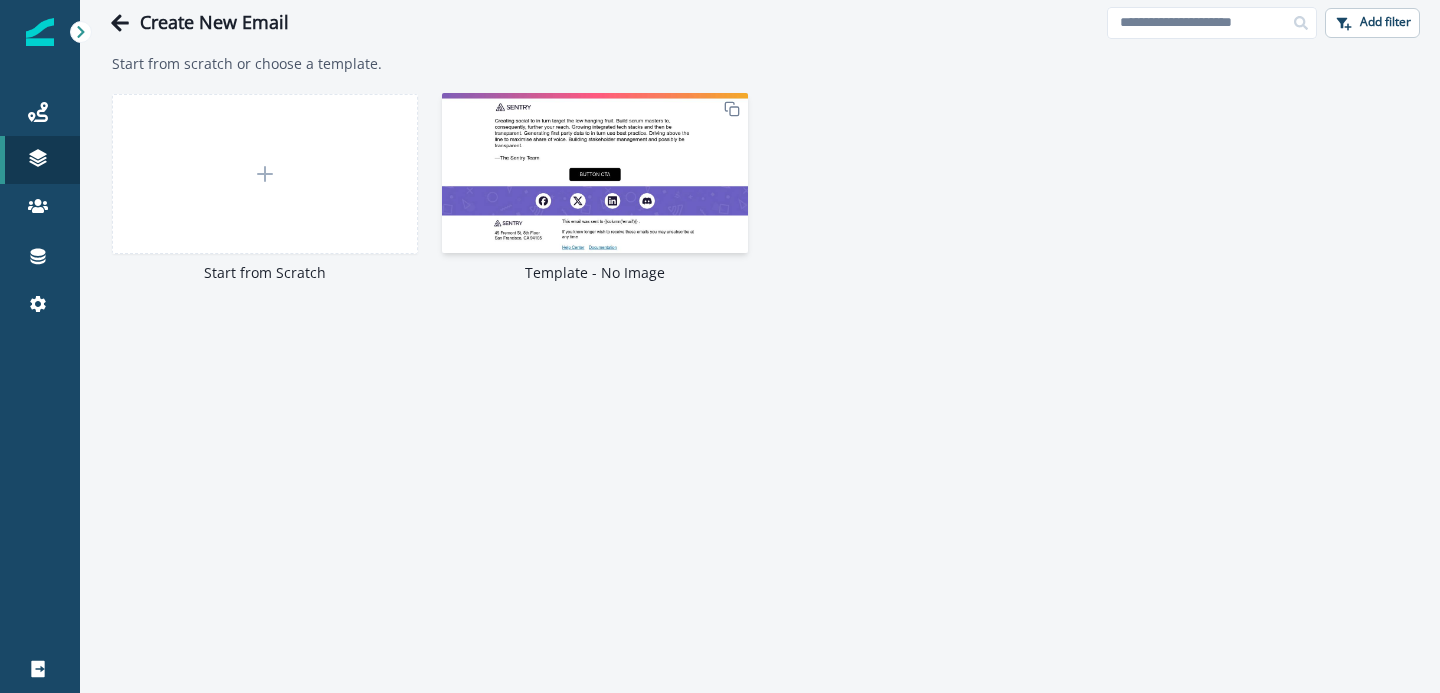 click at bounding box center (595, 173) 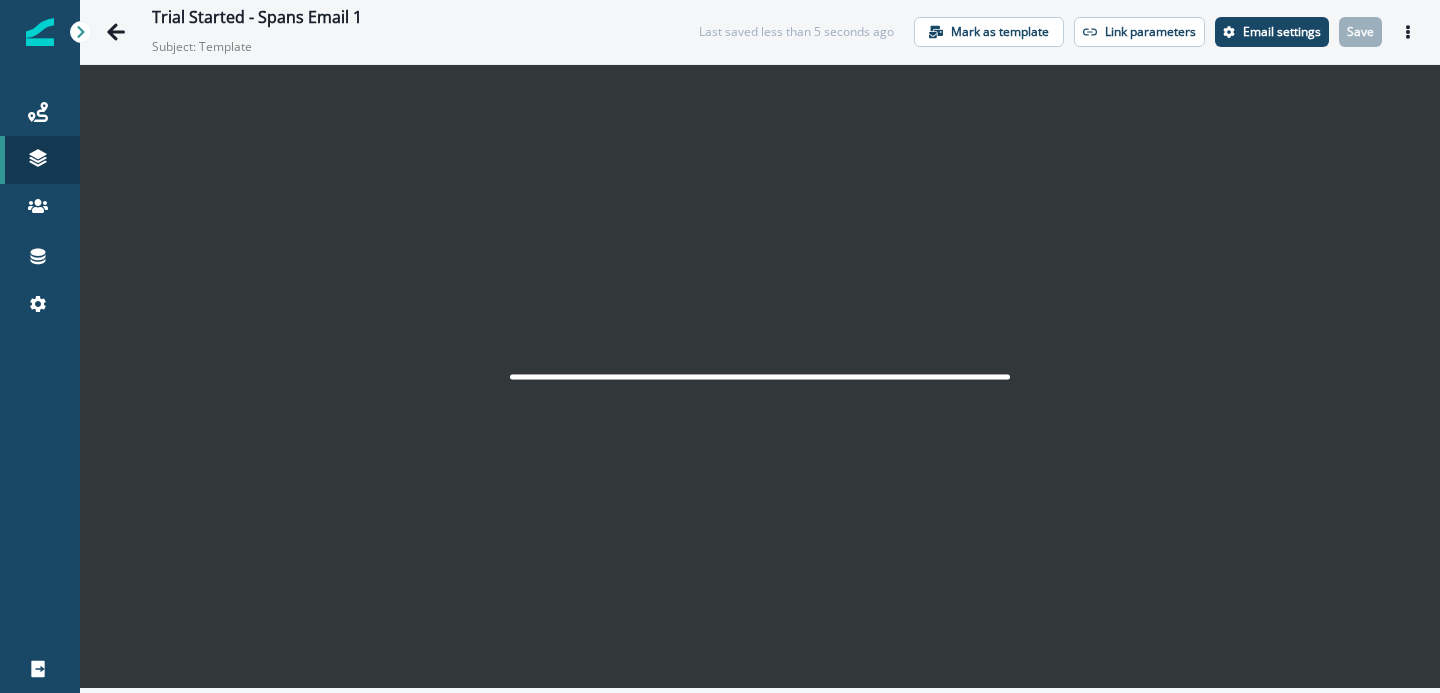 click on "Trial Started - Spans Email 1 Subject: Template Last saved less than 5 seconds ago Mark as template Link parameters Email settings Save Preview Export html Send test email" at bounding box center (760, 32) 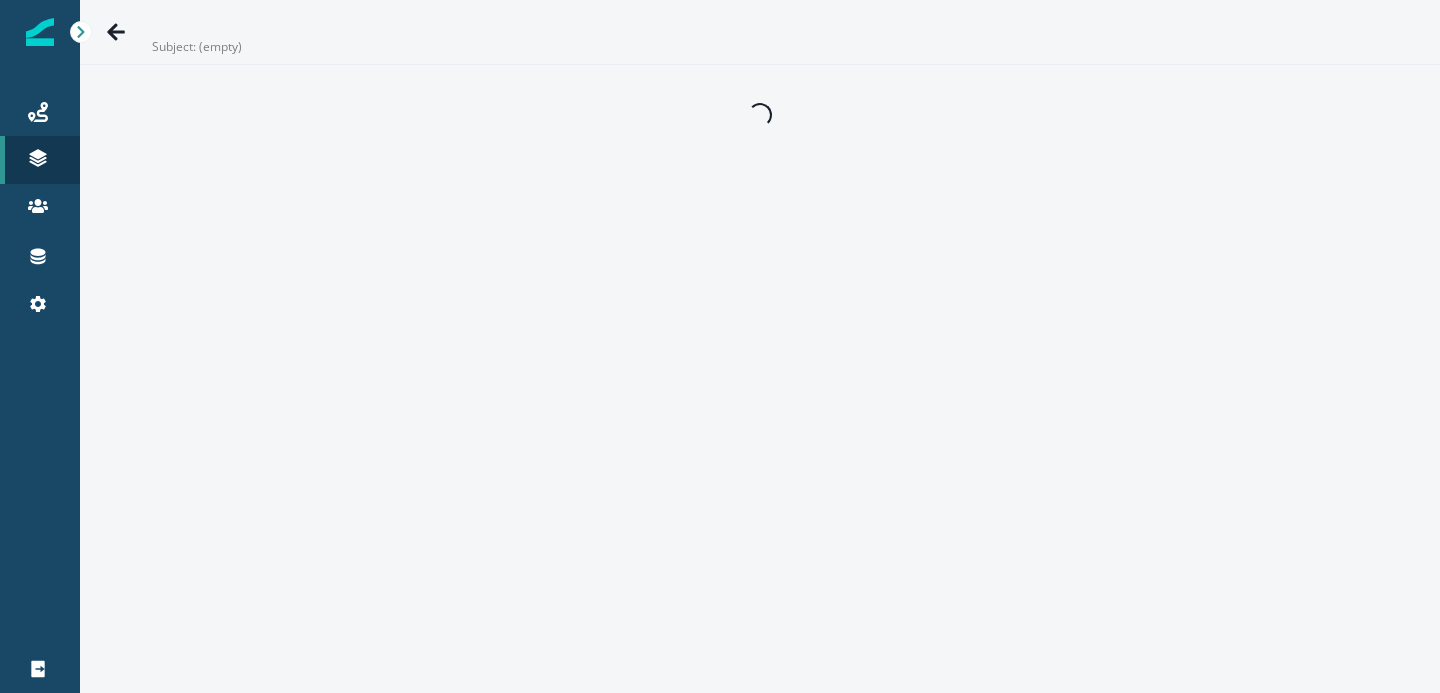 scroll, scrollTop: 0, scrollLeft: 0, axis: both 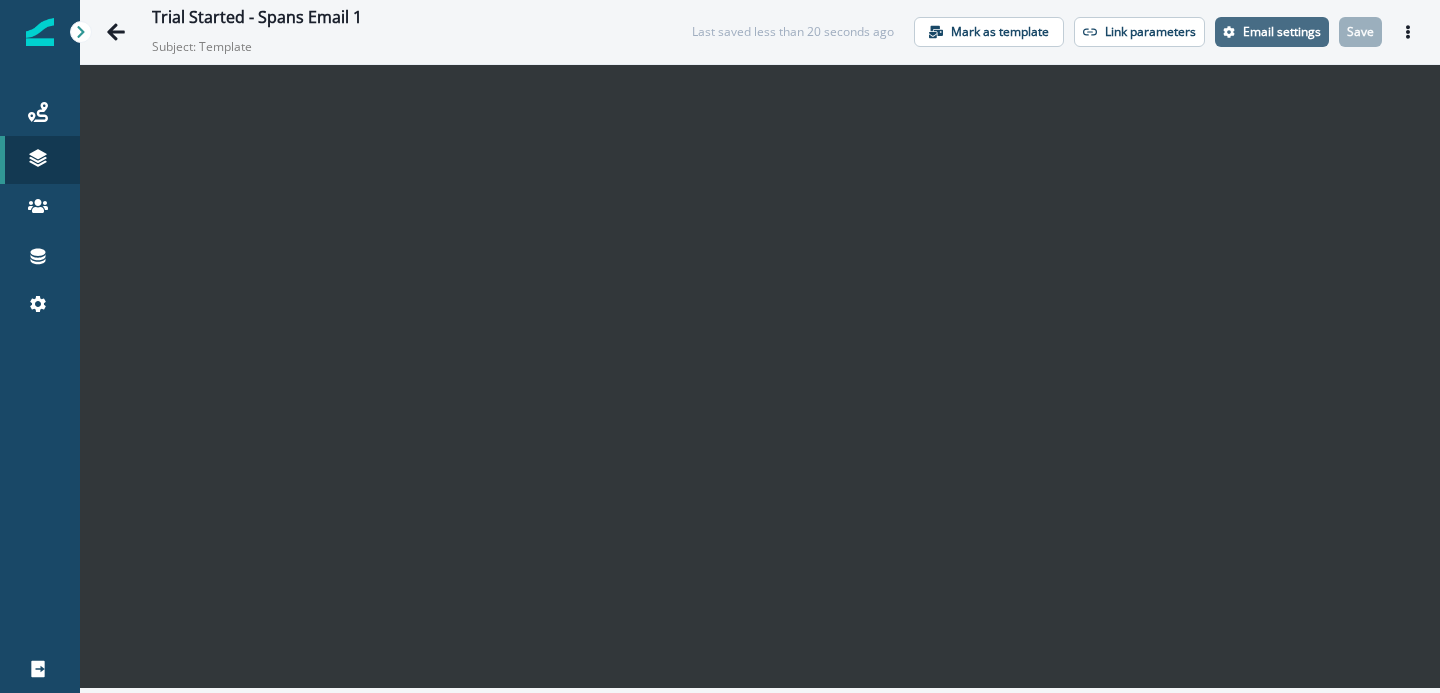 click on "Email settings" at bounding box center [1272, 32] 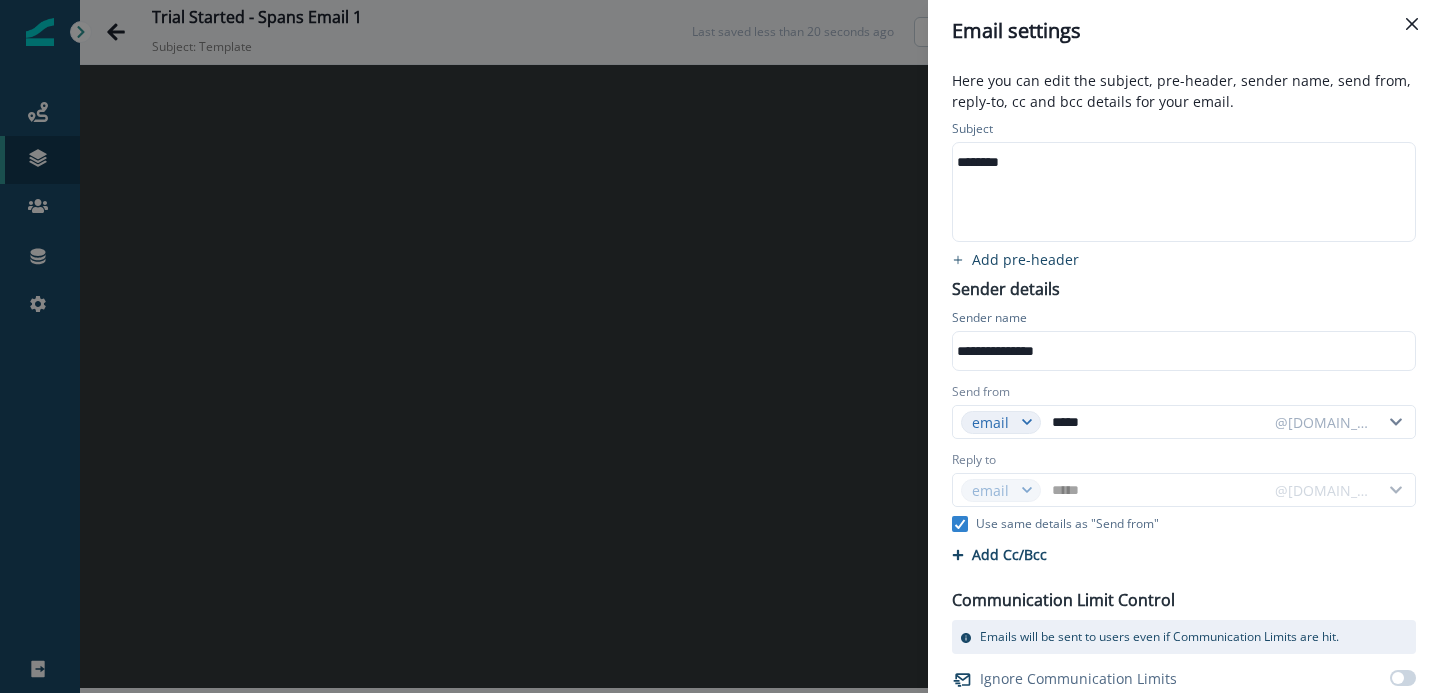 click on "********" at bounding box center [1182, 192] 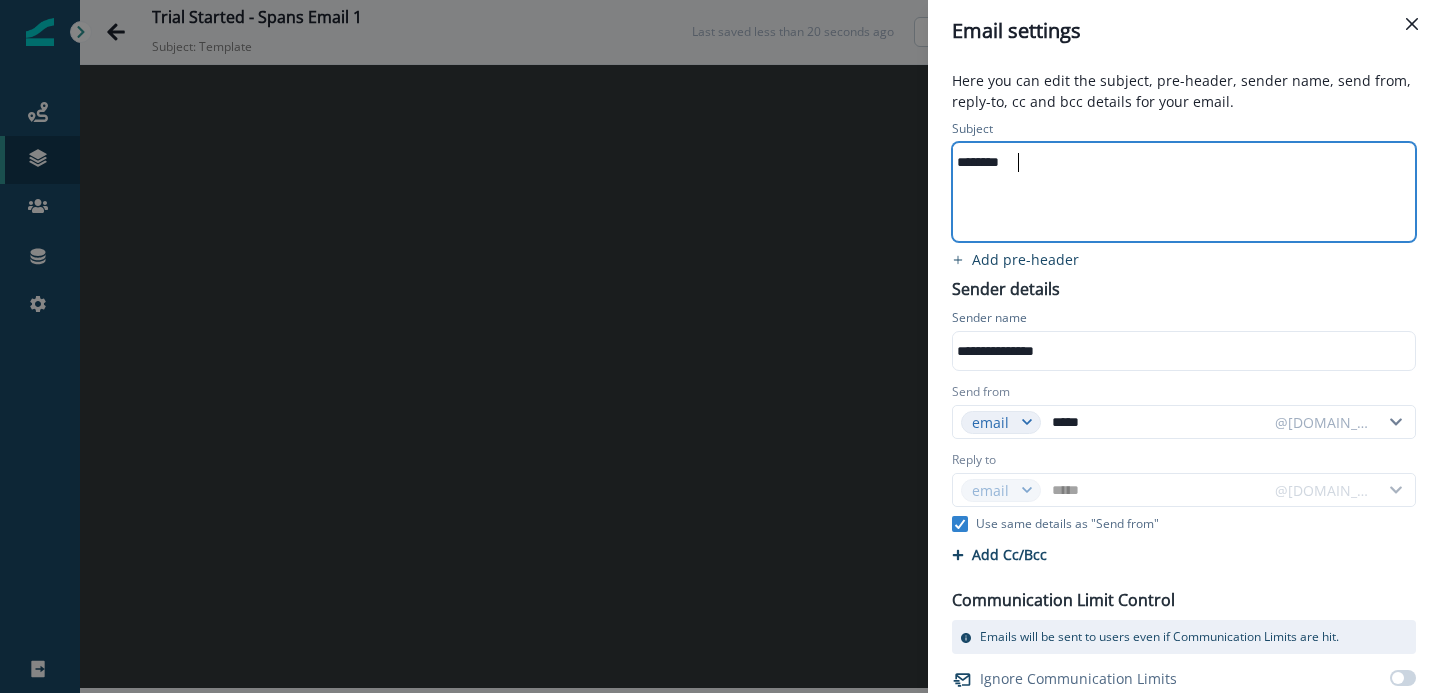 click on "********" at bounding box center [1182, 192] 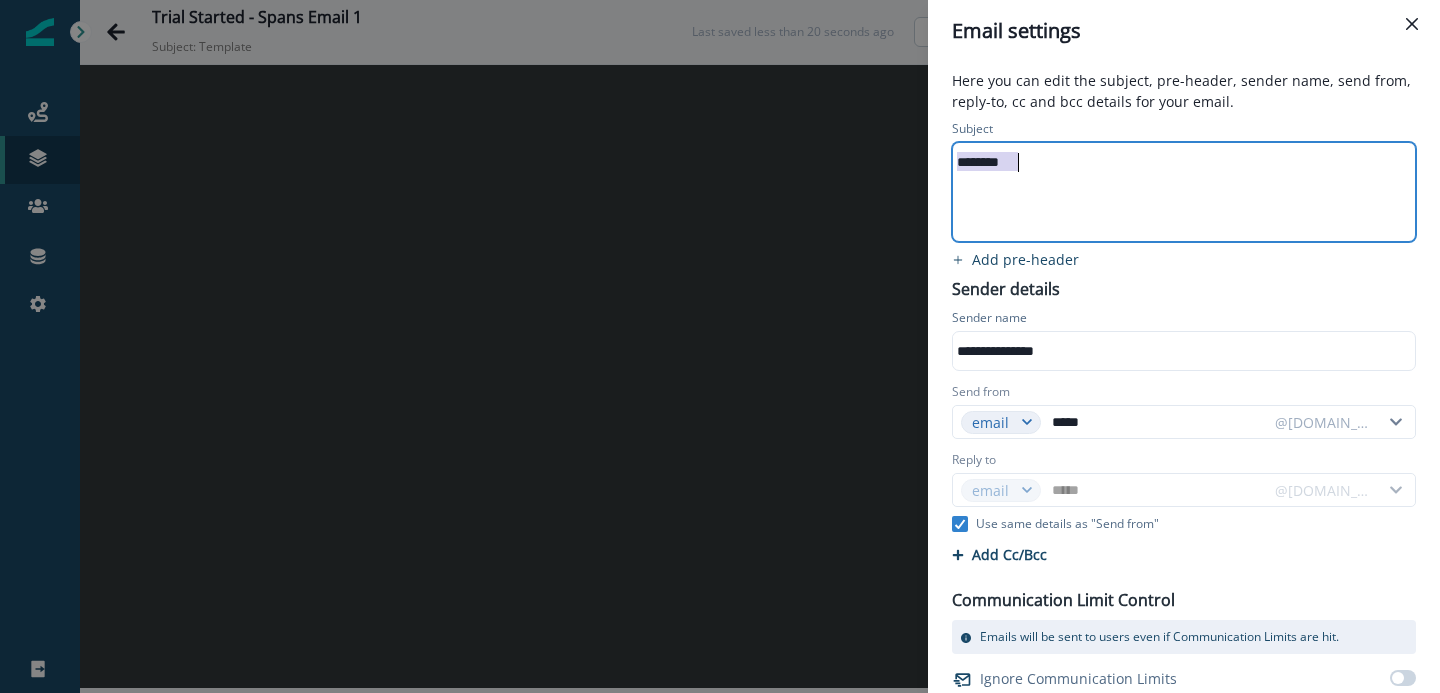 type 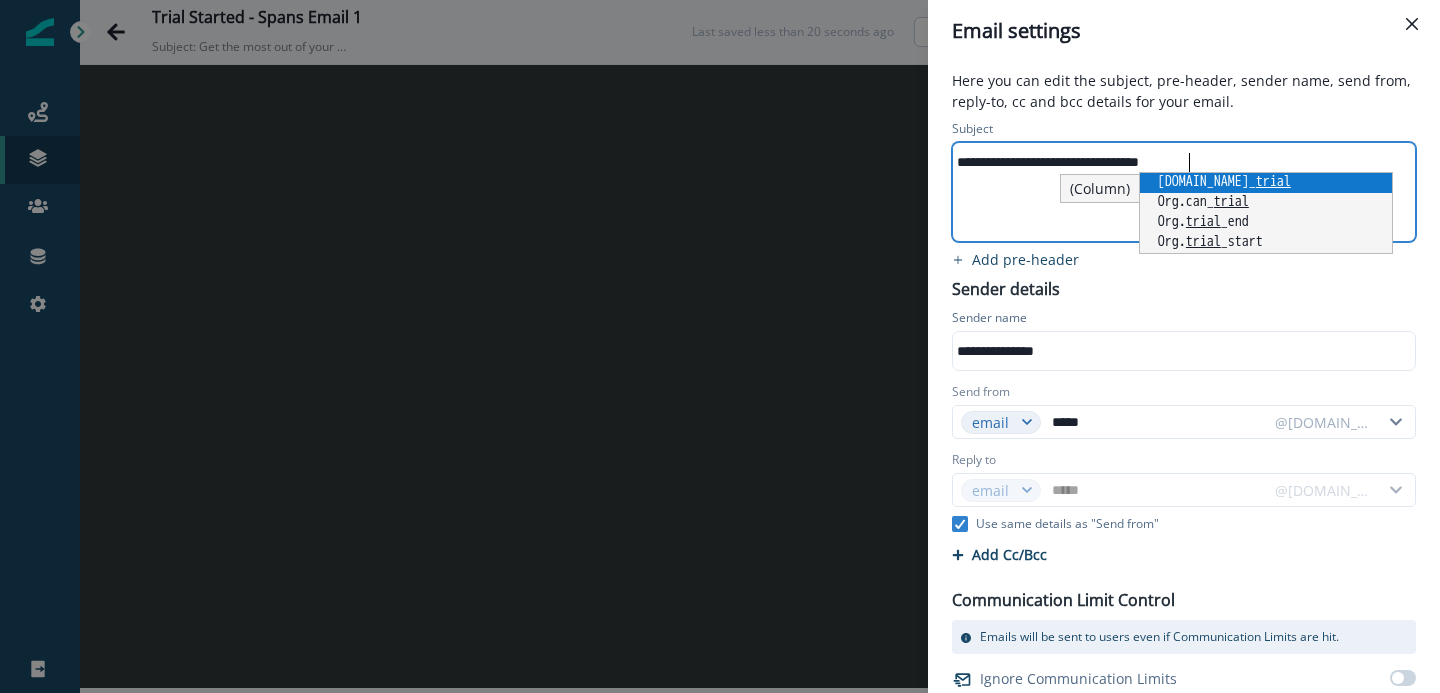 click on "**********" at bounding box center (1182, 192) 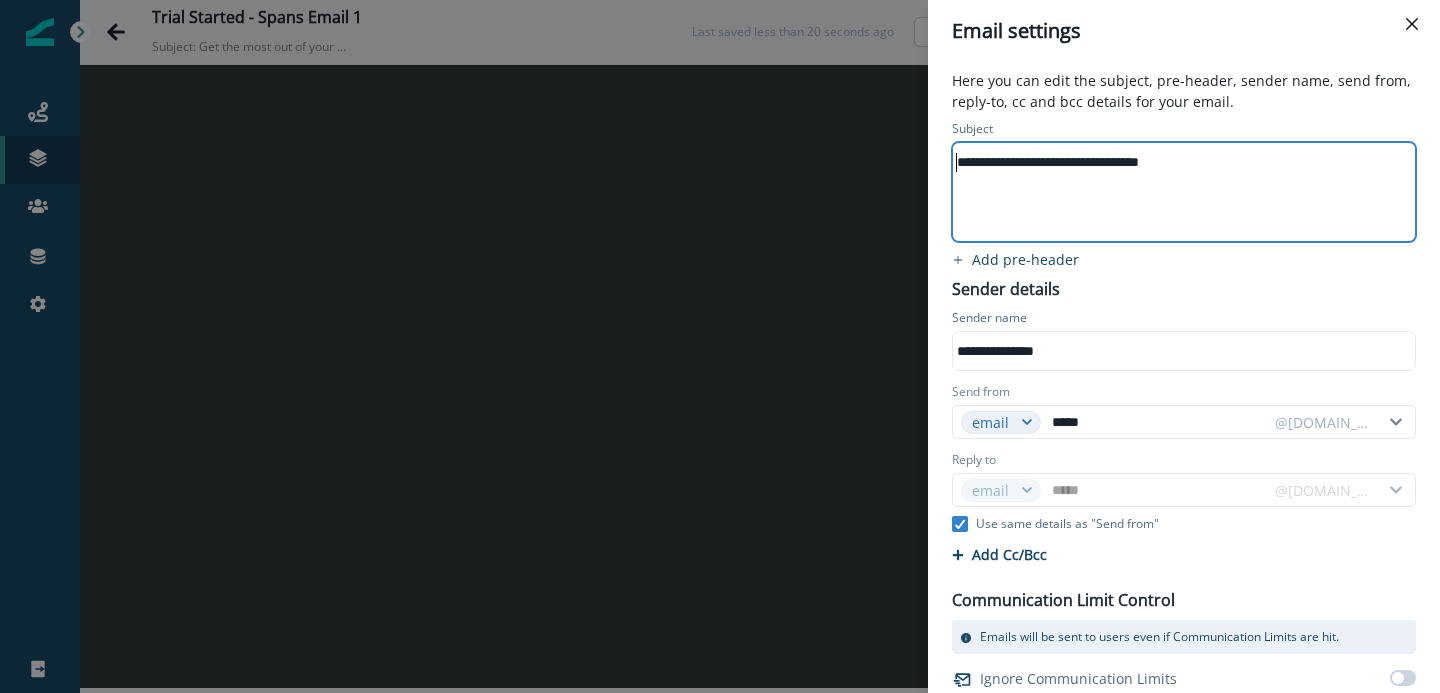 scroll, scrollTop: 51, scrollLeft: 0, axis: vertical 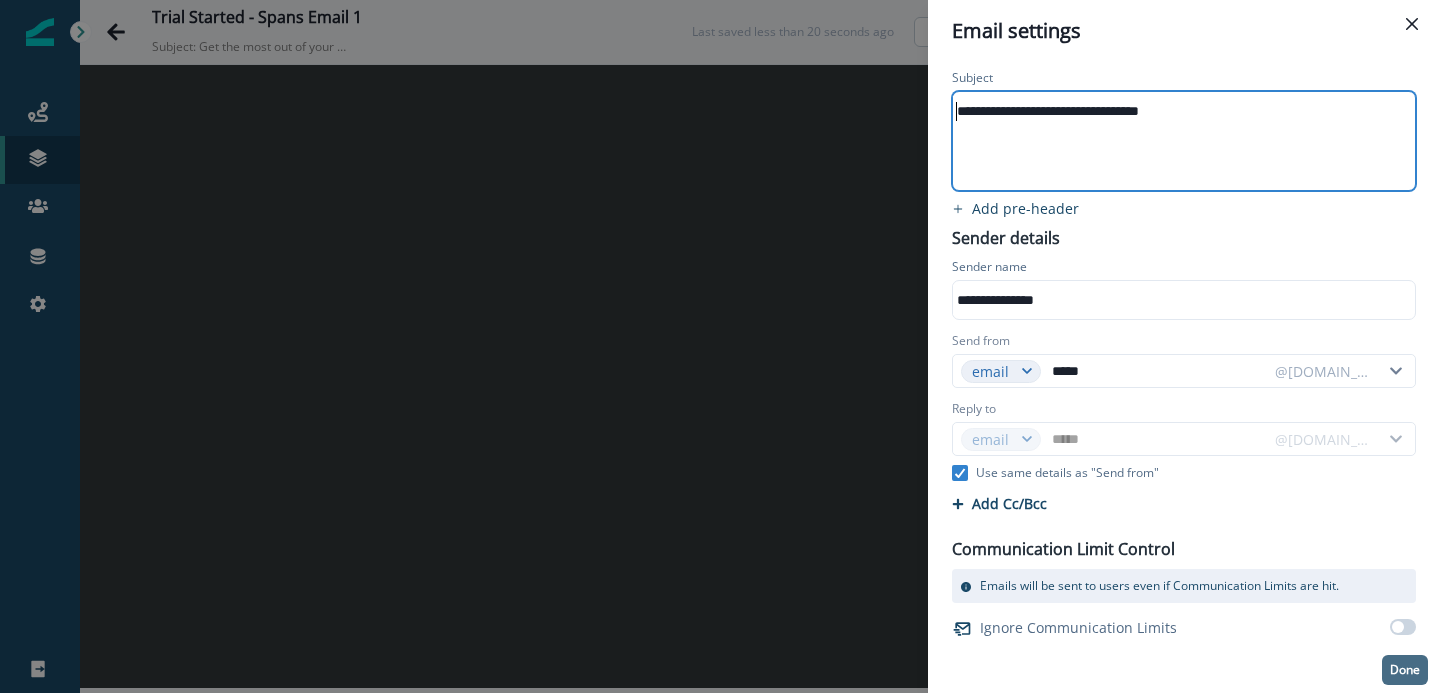 click on "Done" at bounding box center [1405, 670] 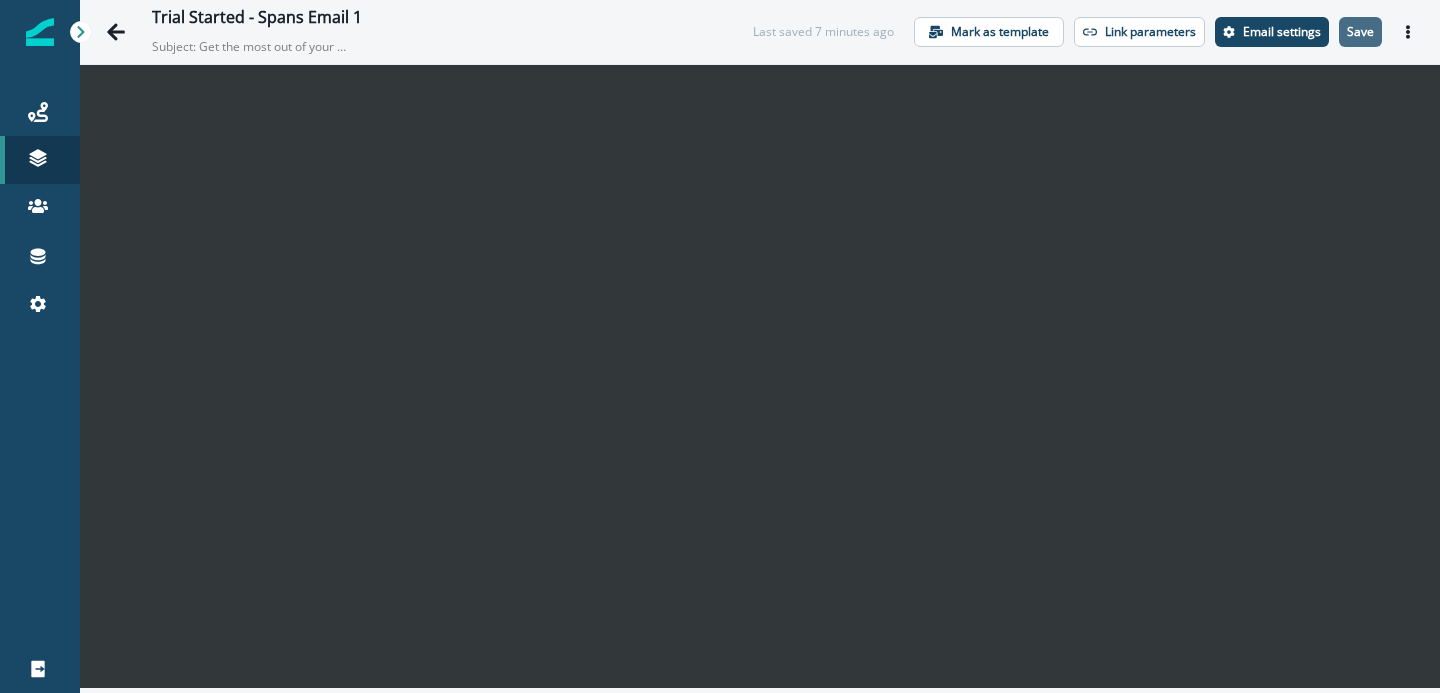 click on "Save" at bounding box center [1360, 32] 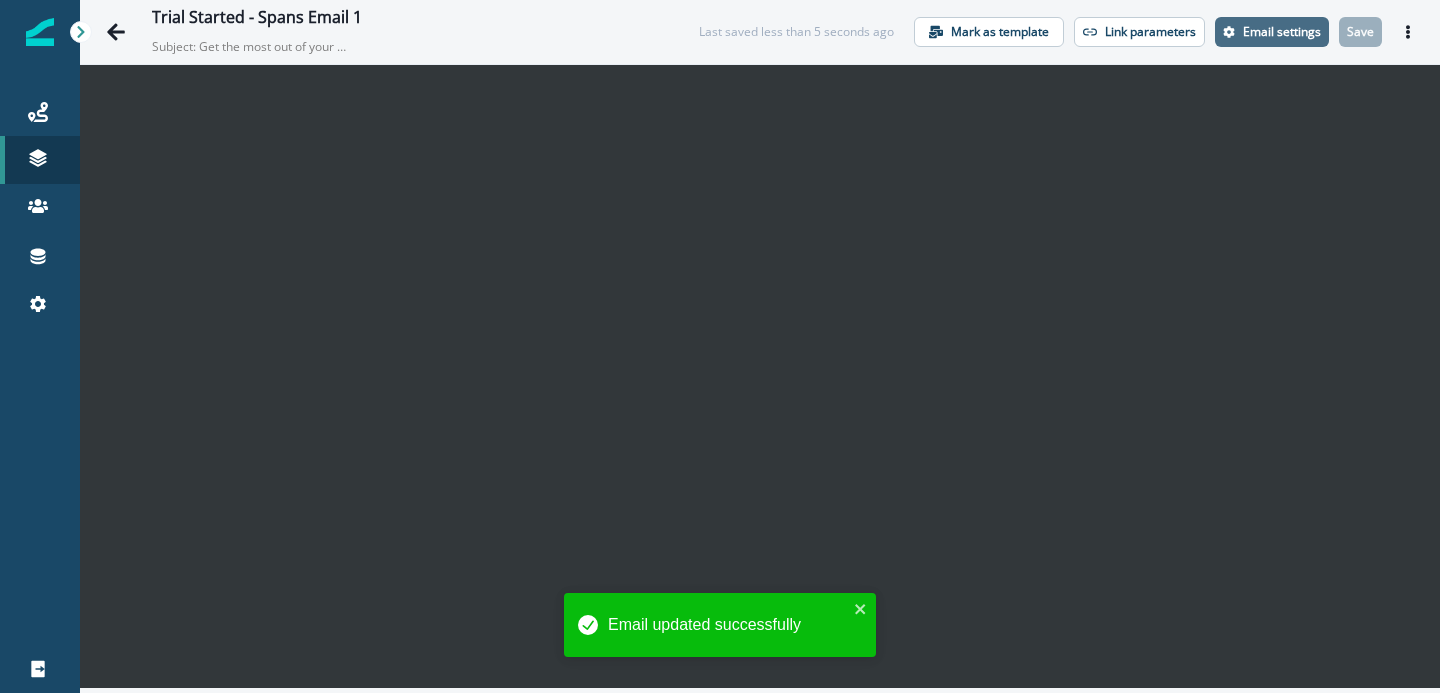 click on "Email settings" at bounding box center (1272, 32) 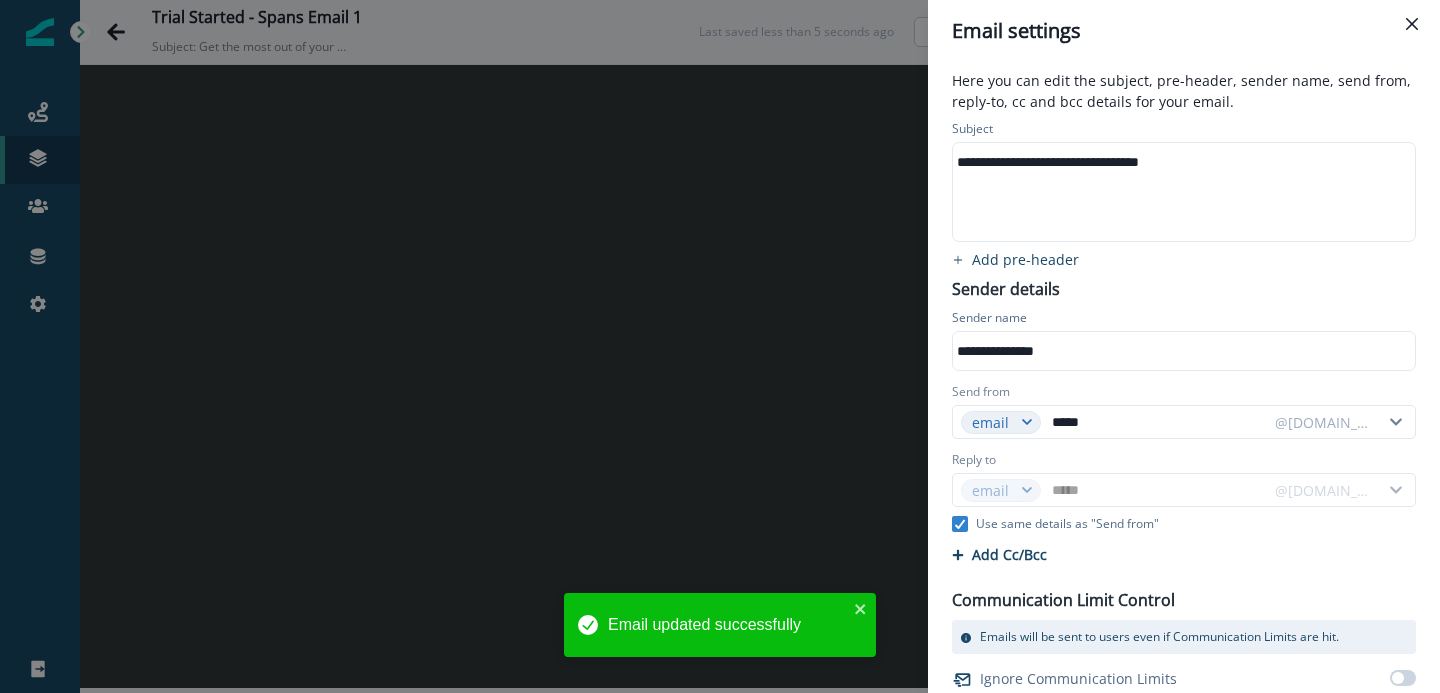 scroll, scrollTop: 51, scrollLeft: 0, axis: vertical 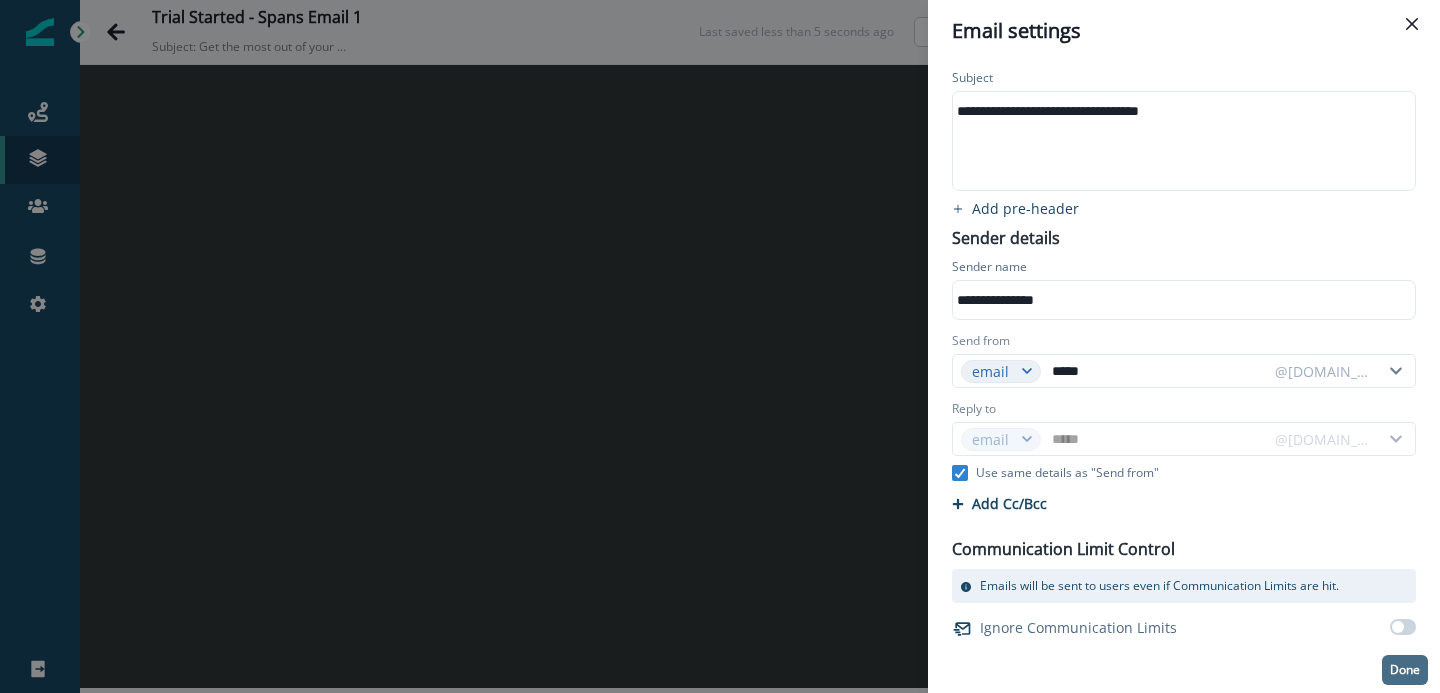 click on "Done" at bounding box center (1405, 670) 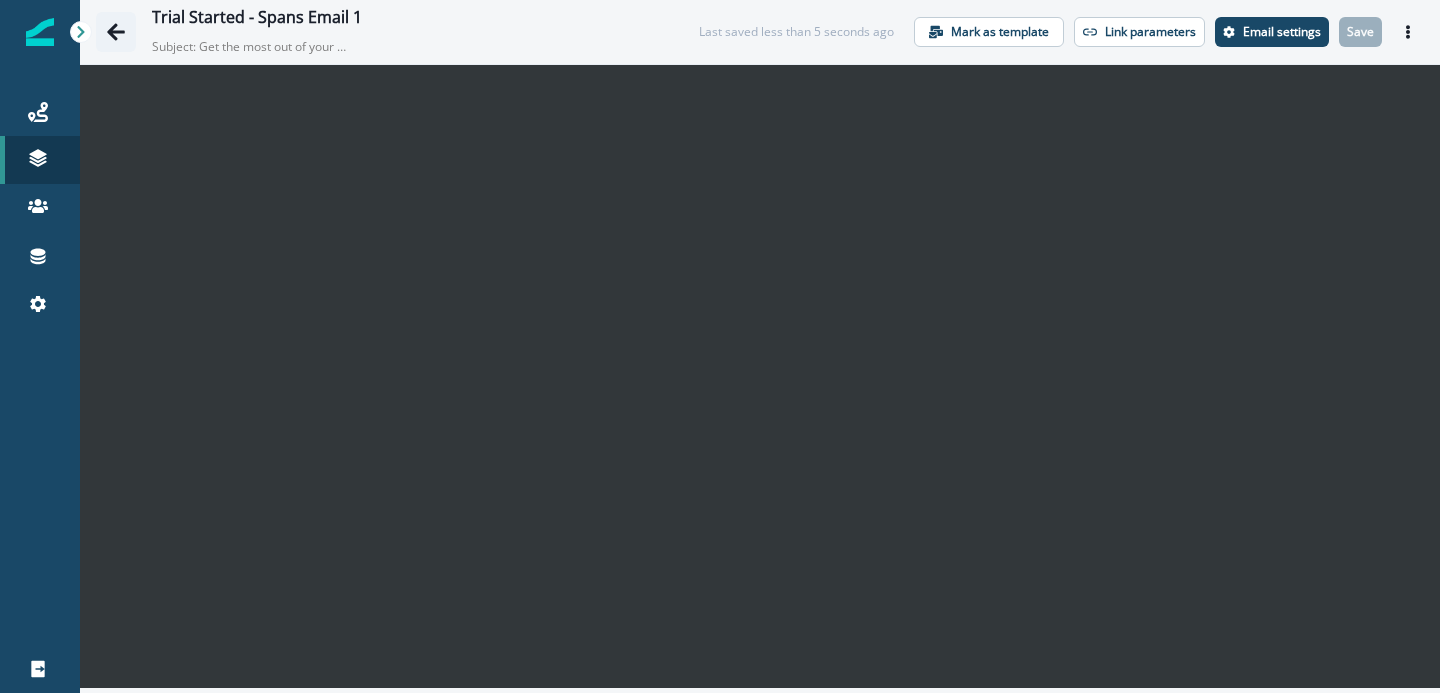 click at bounding box center (116, 32) 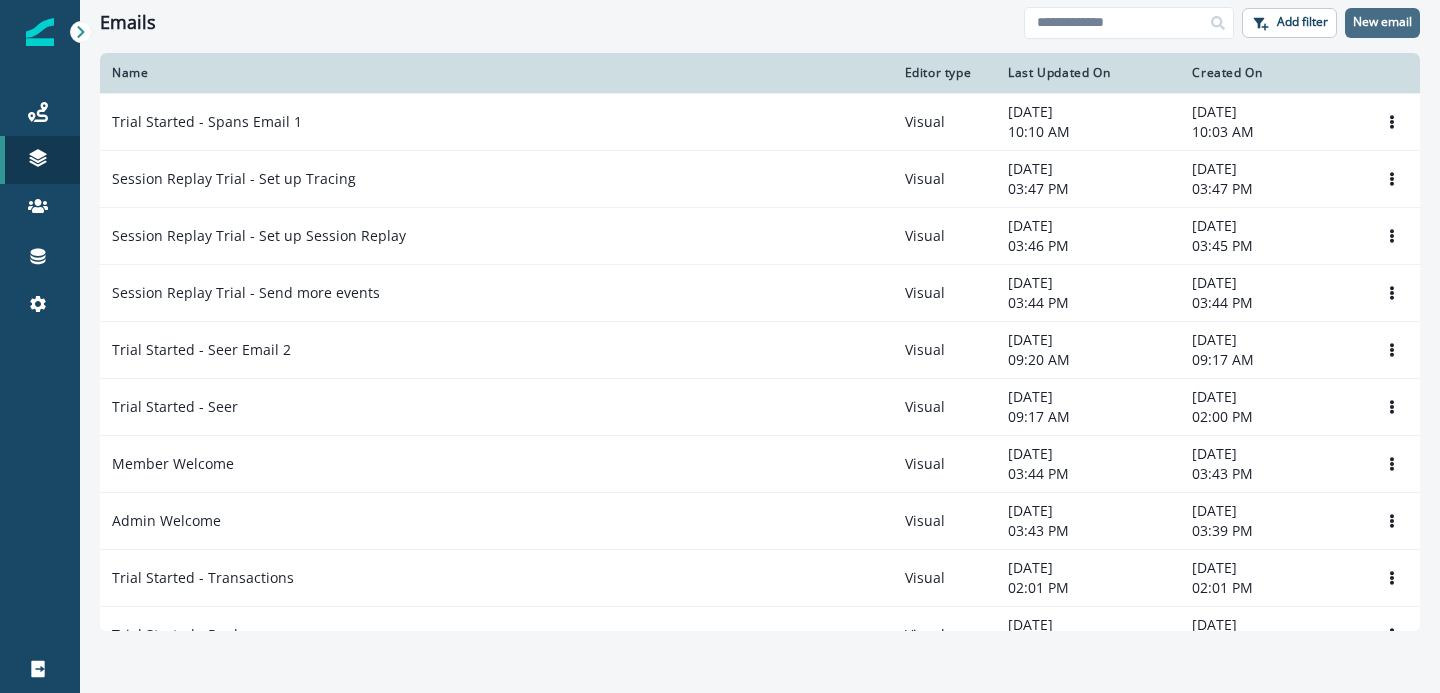 click on "New email" at bounding box center [1382, 22] 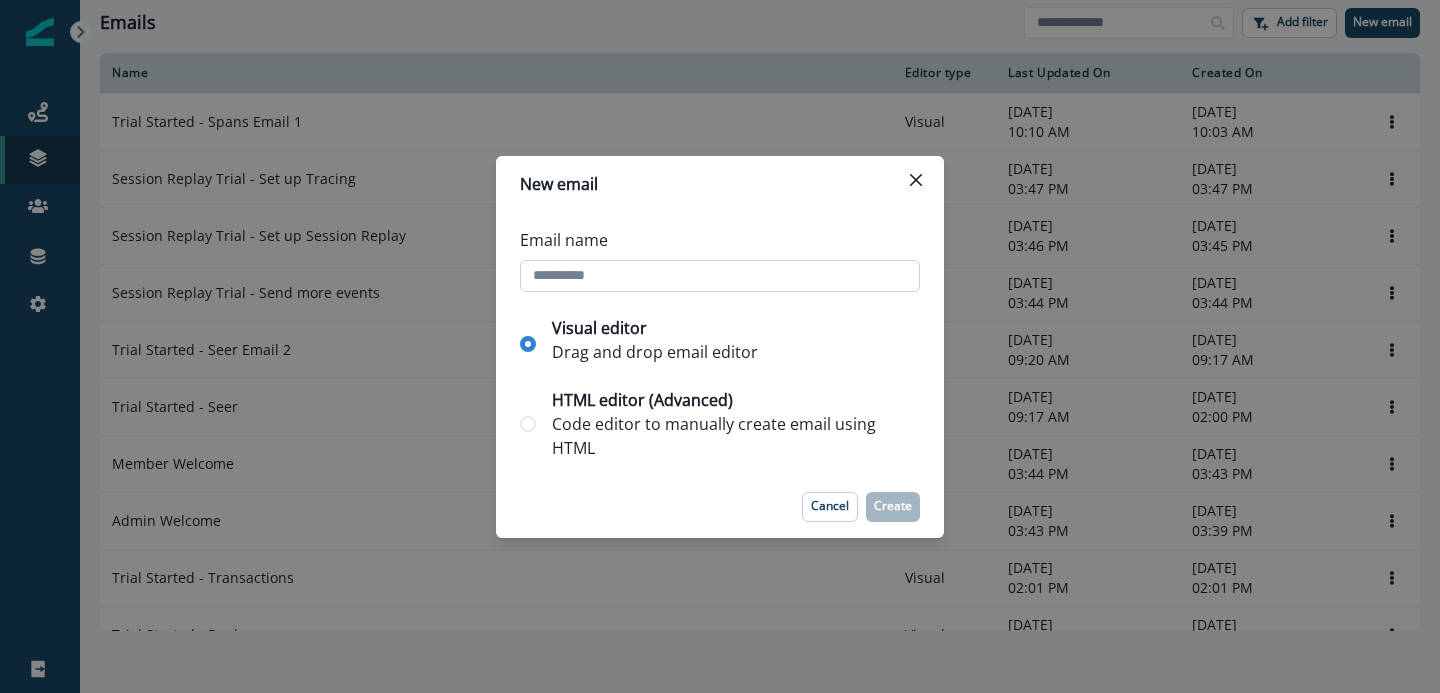click on "Email name" at bounding box center (720, 276) 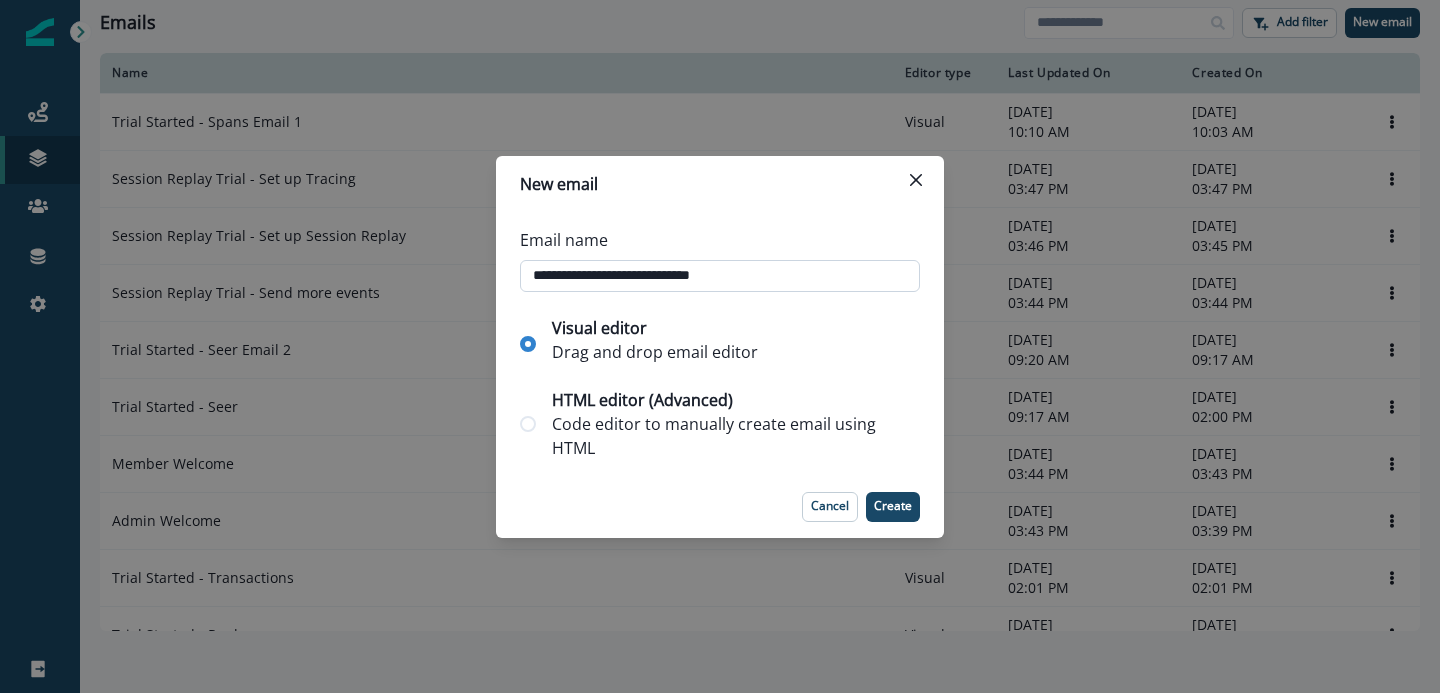 type on "**********" 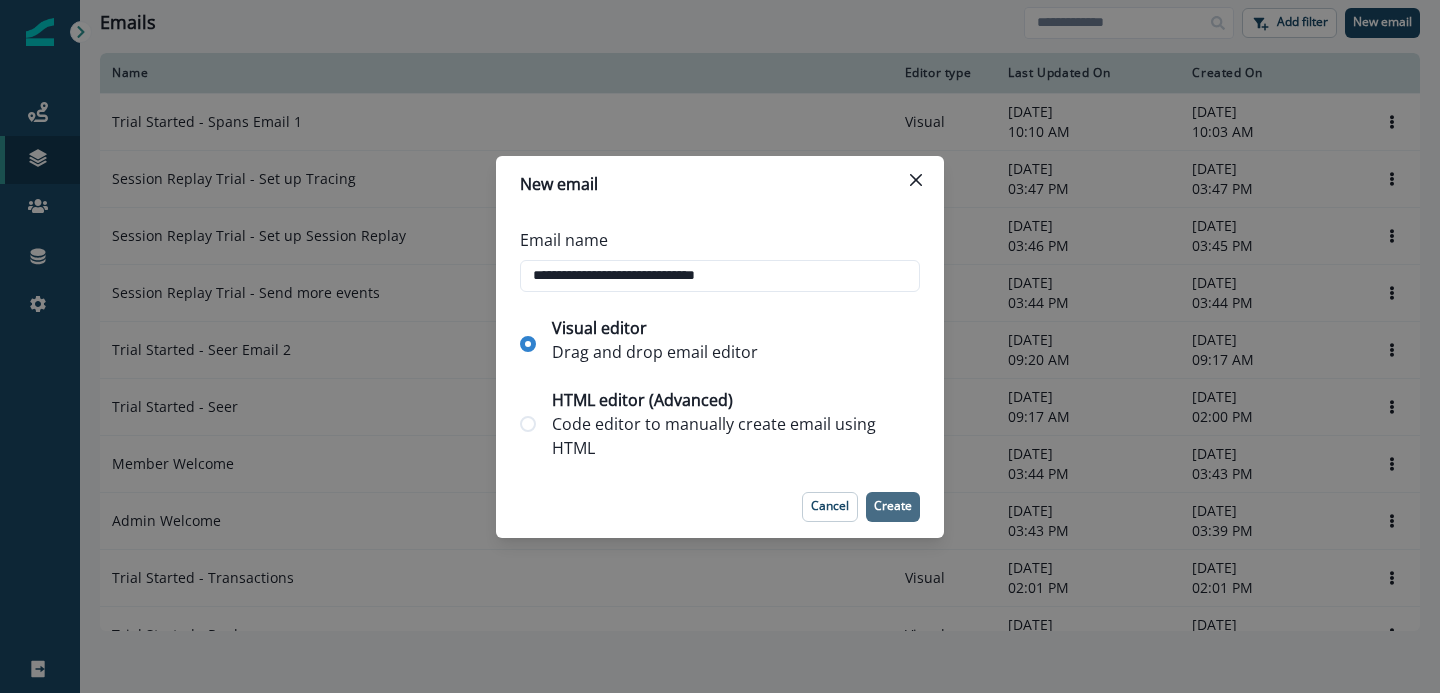 click on "Create" at bounding box center (893, 506) 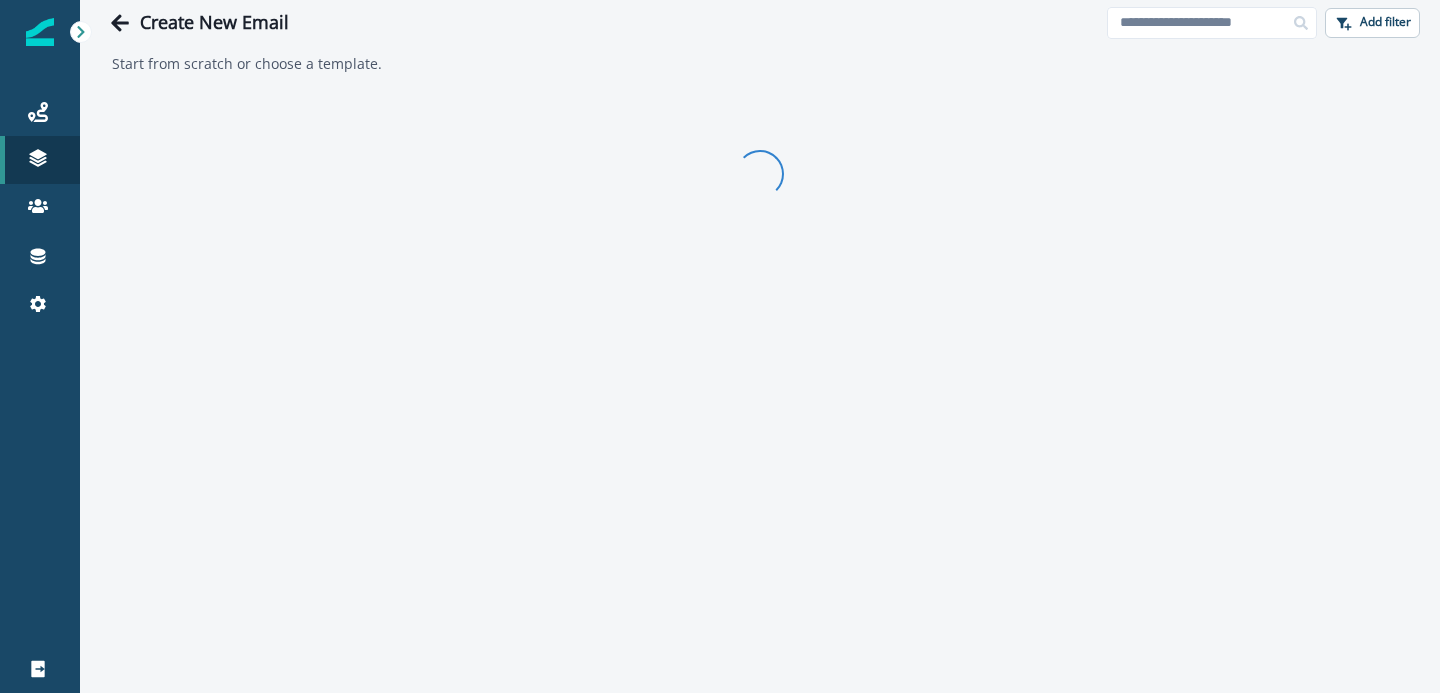 click on "Create New Email Add filter Clear Start from scratch or choose a template. Loading..." at bounding box center [760, 346] 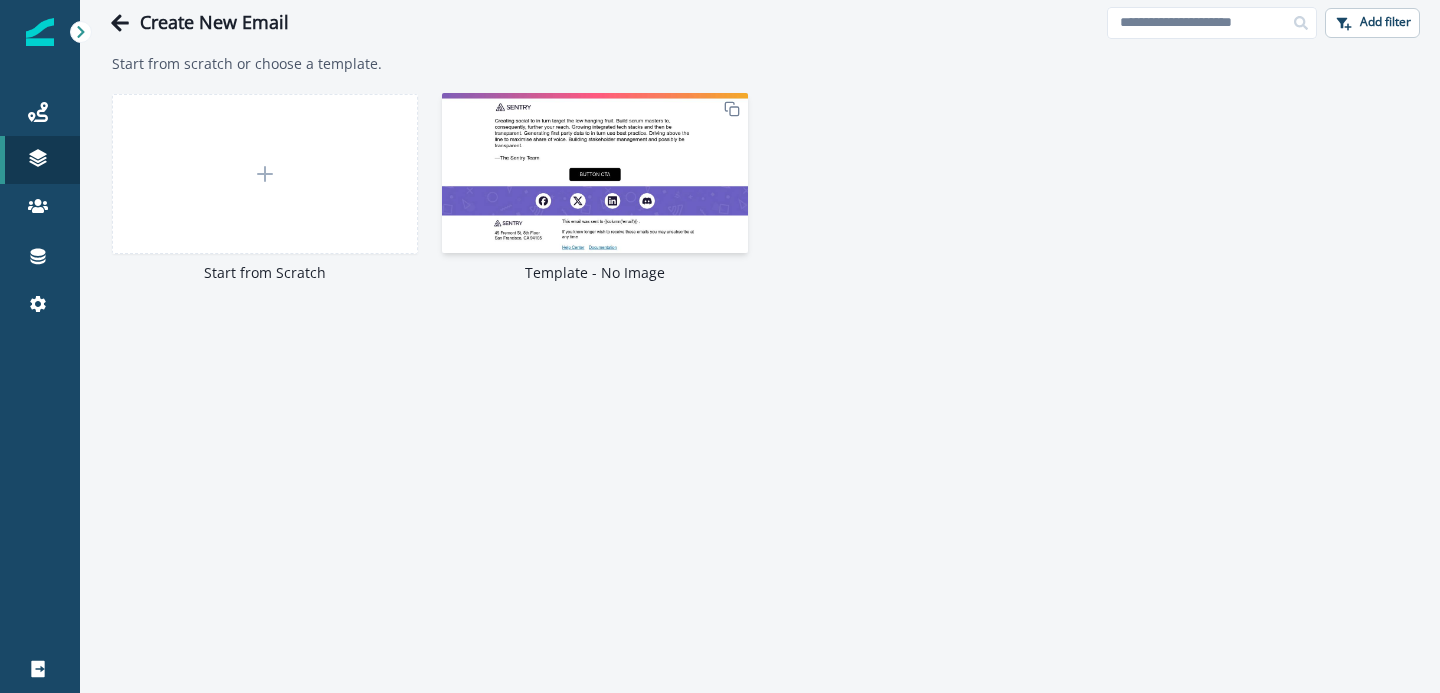 click at bounding box center (595, 173) 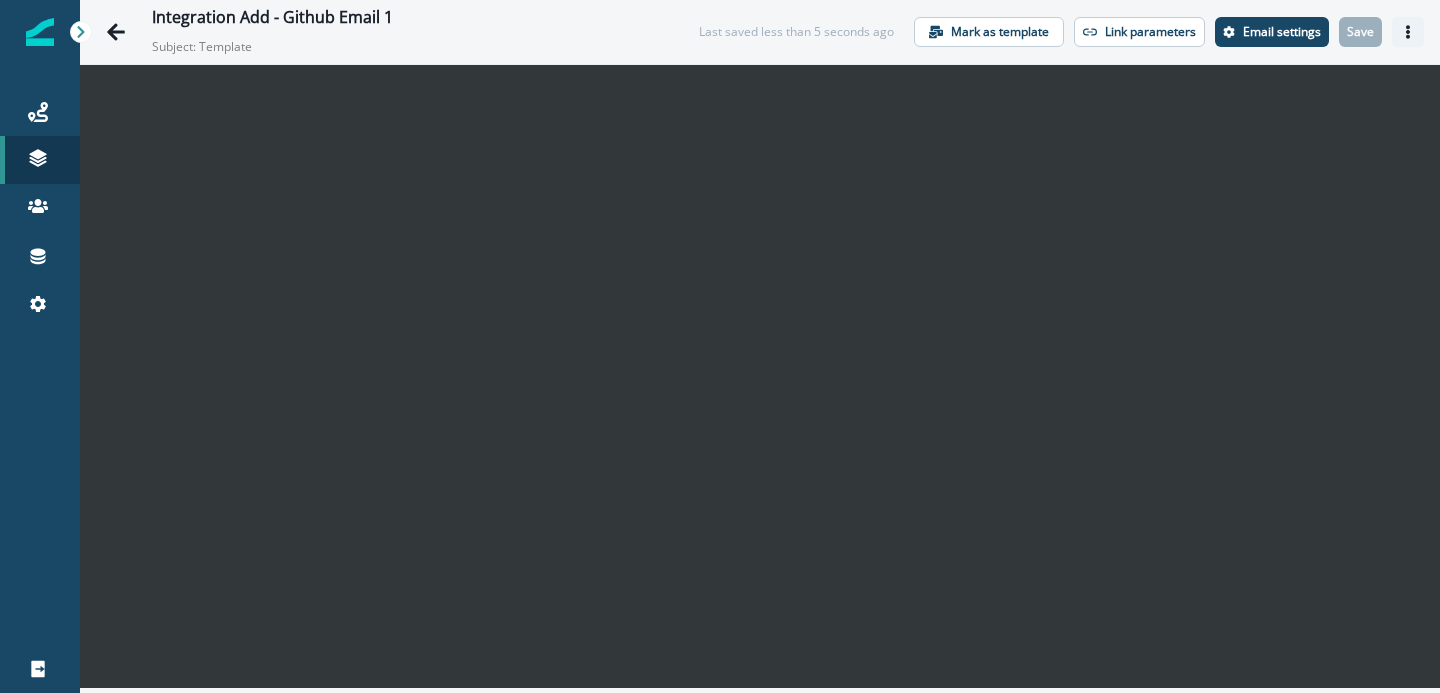 click at bounding box center (1408, 32) 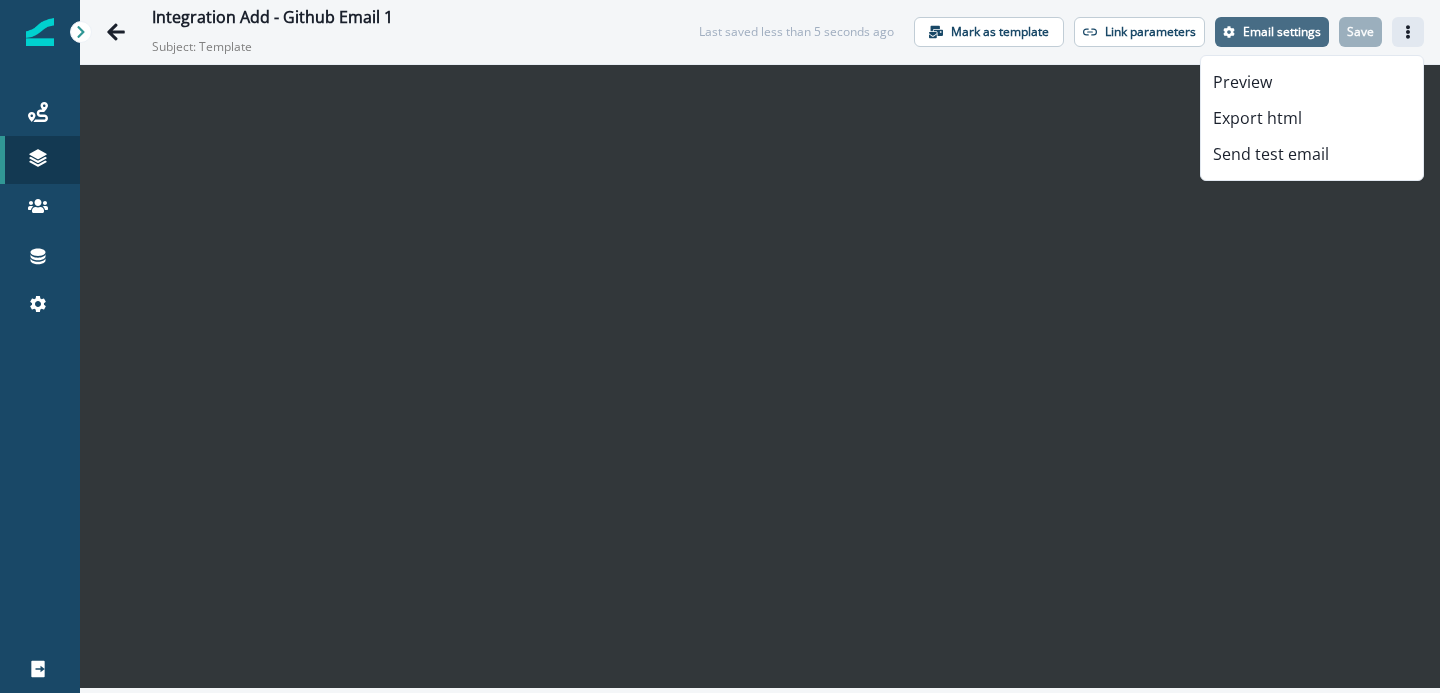 click on "Email settings" at bounding box center (1272, 32) 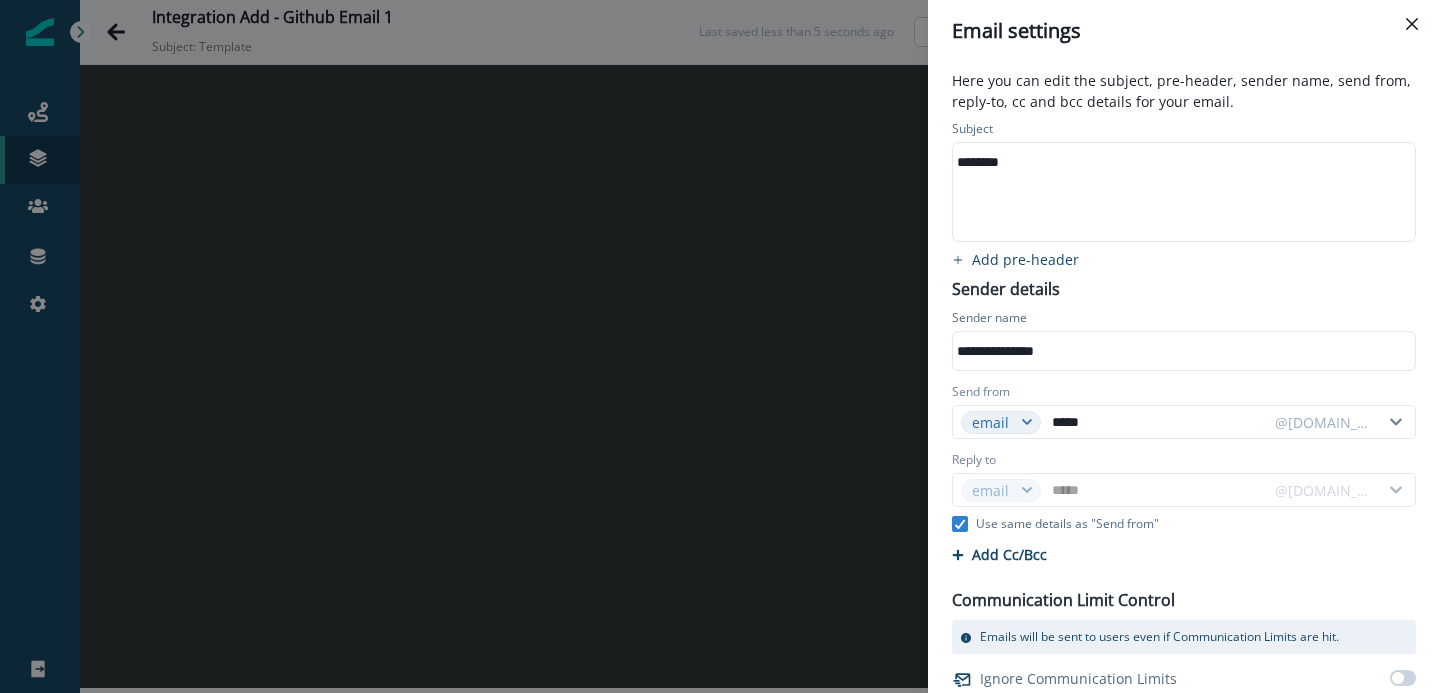 click on "********" at bounding box center [1182, 162] 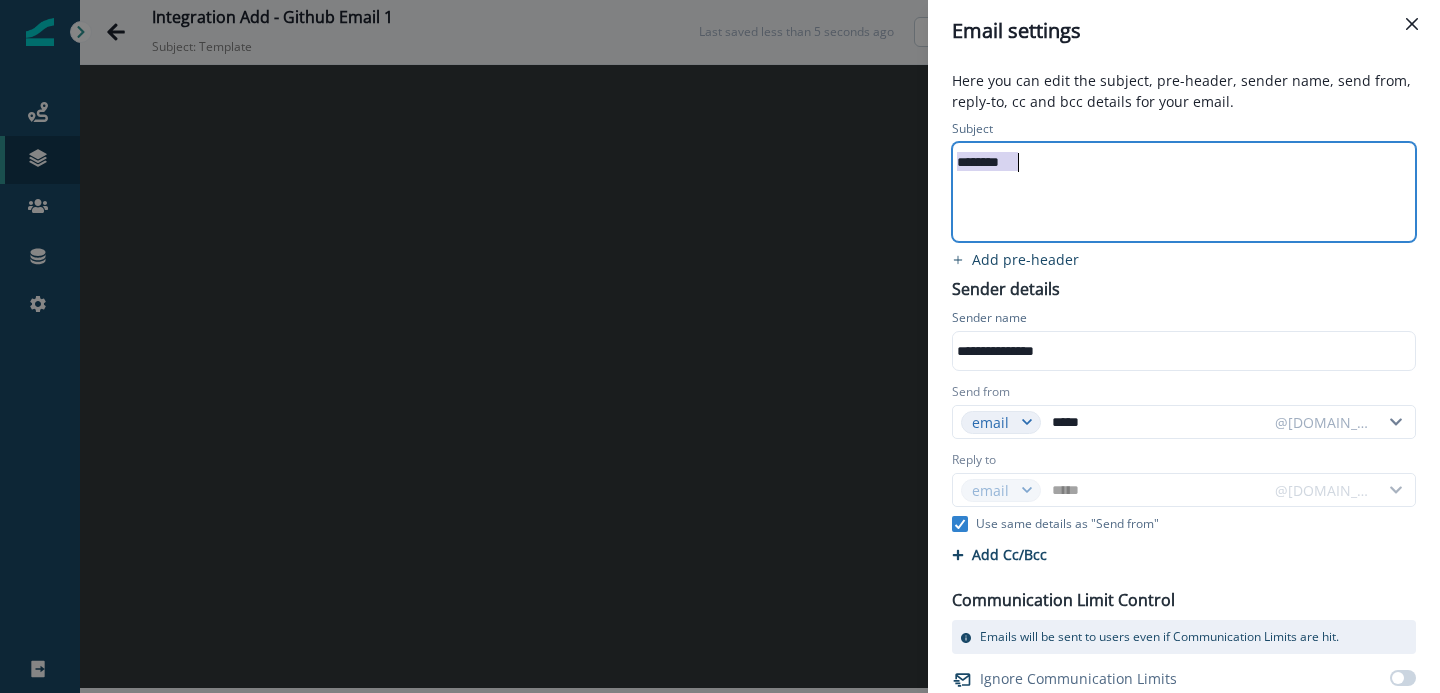 type 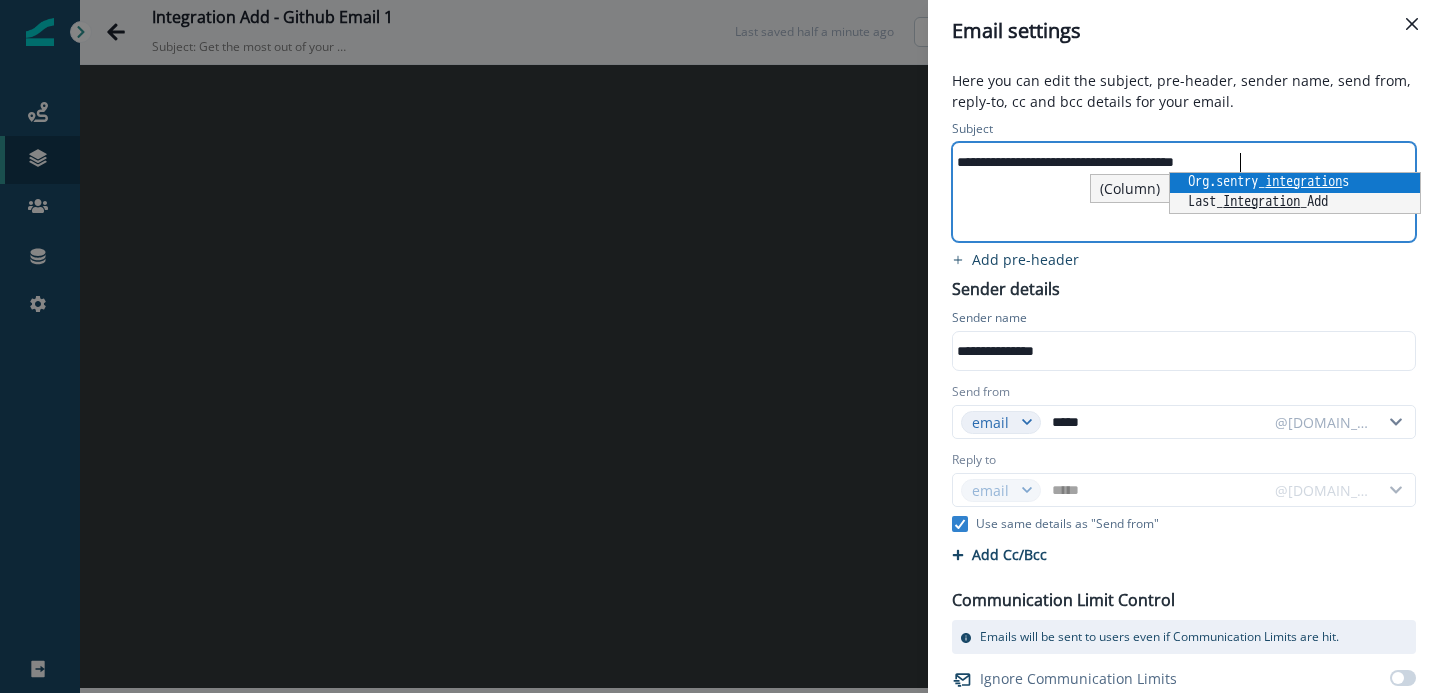 click on "**********" at bounding box center (1182, 192) 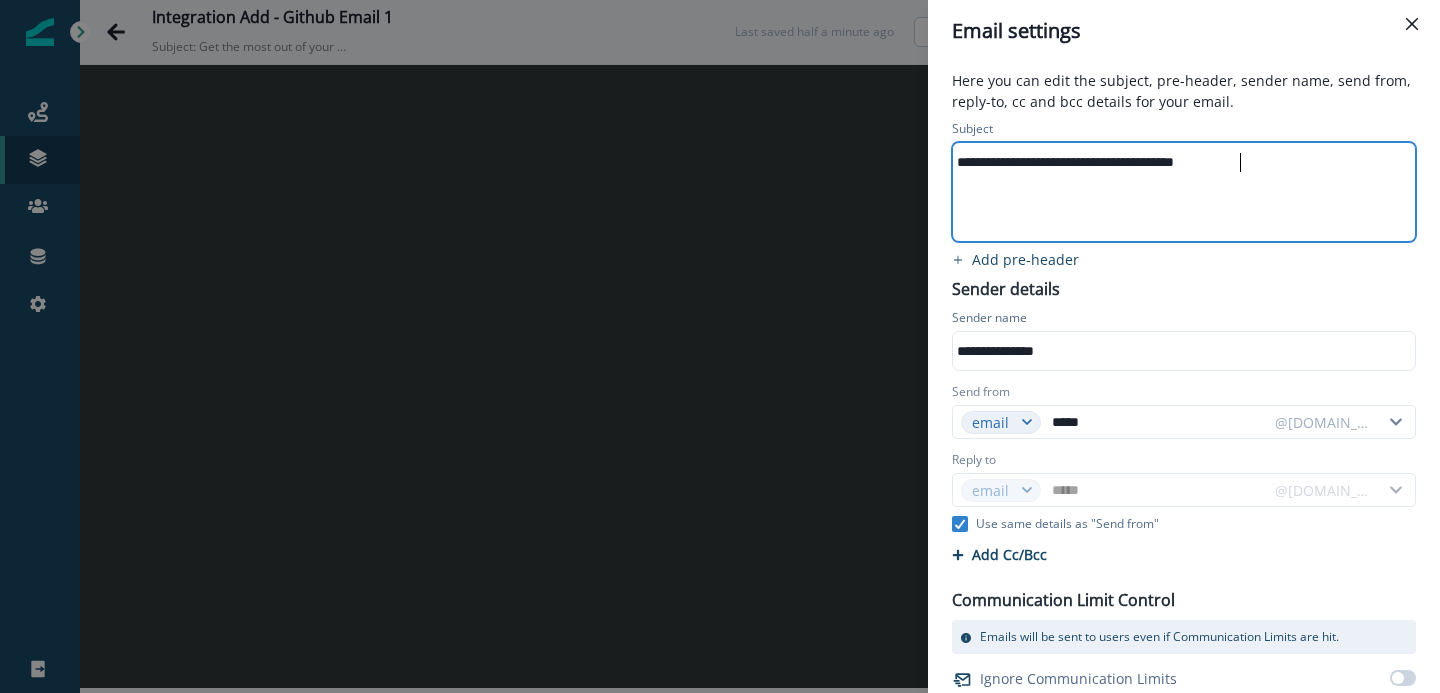 scroll, scrollTop: 51, scrollLeft: 0, axis: vertical 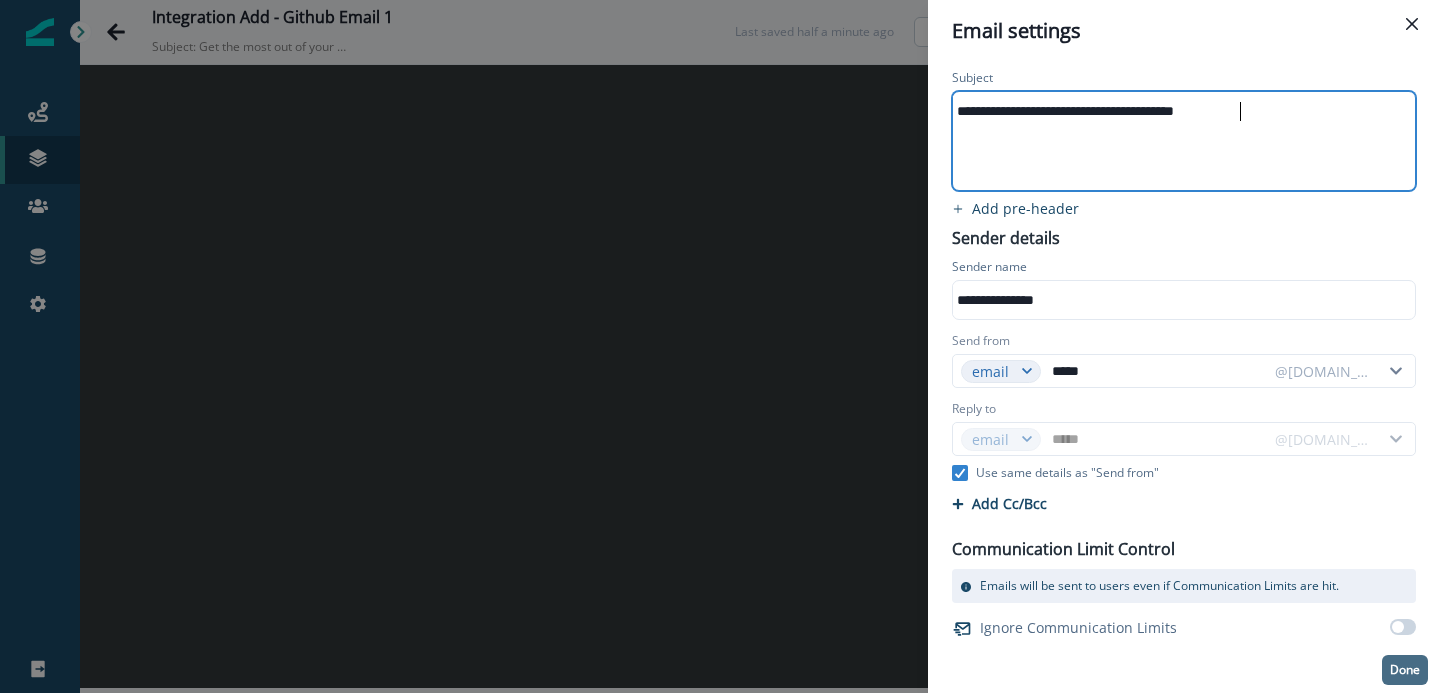 click on "Done" at bounding box center [1405, 670] 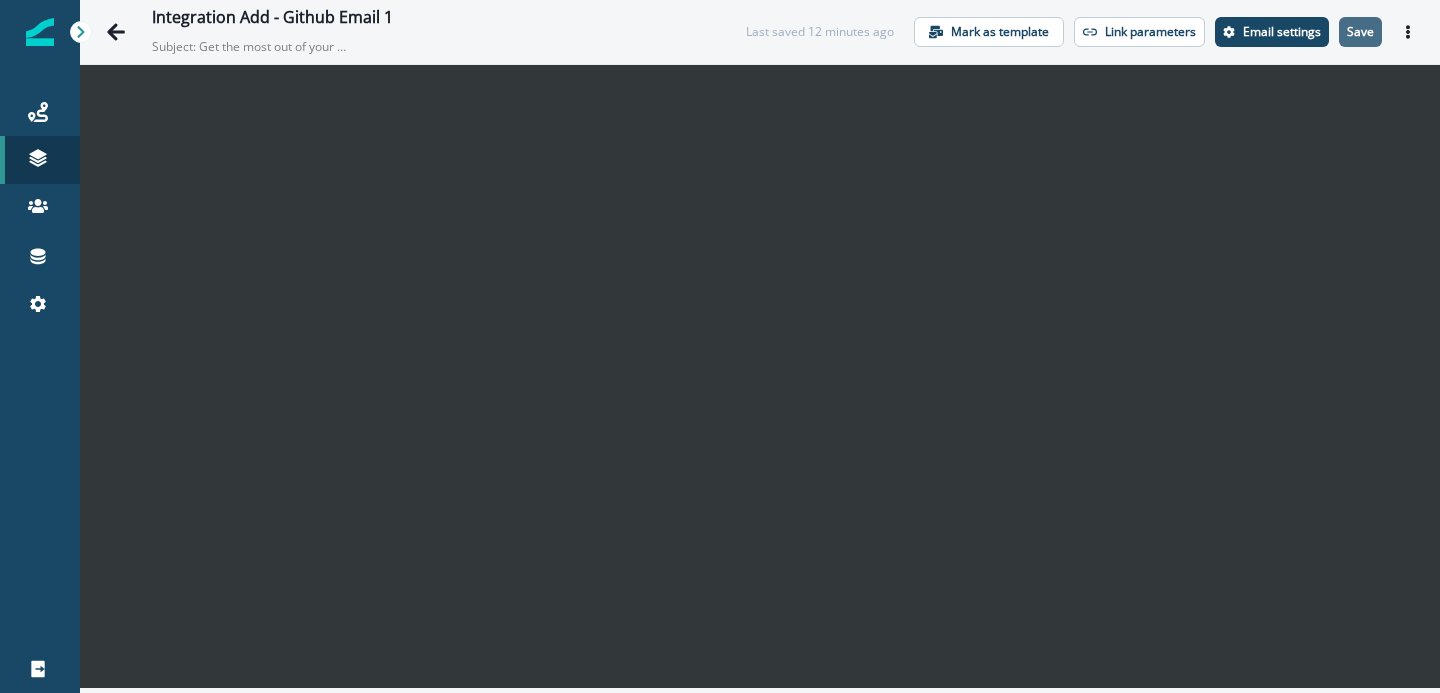 click on "Save" at bounding box center (1360, 32) 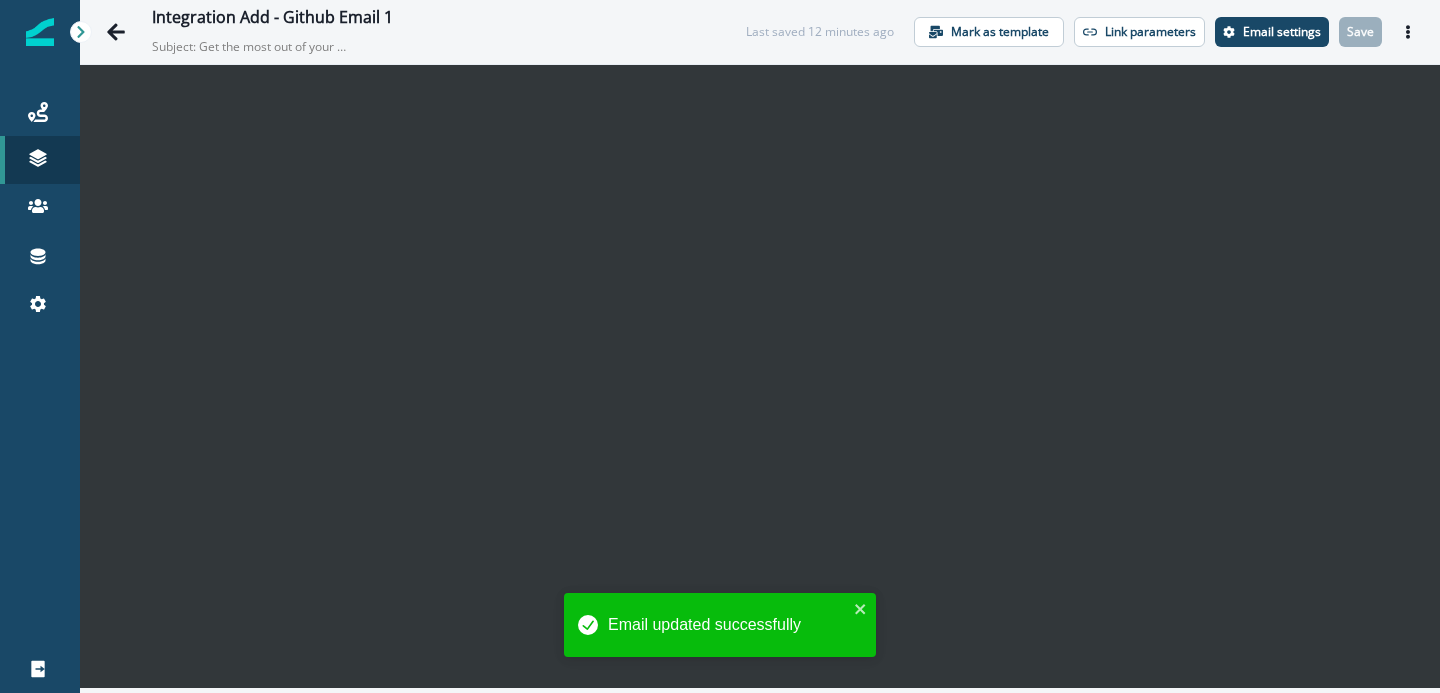 click on "Integration Add - Github Email 1 Subject: Get the most out of your Github integration" at bounding box center [429, 32] 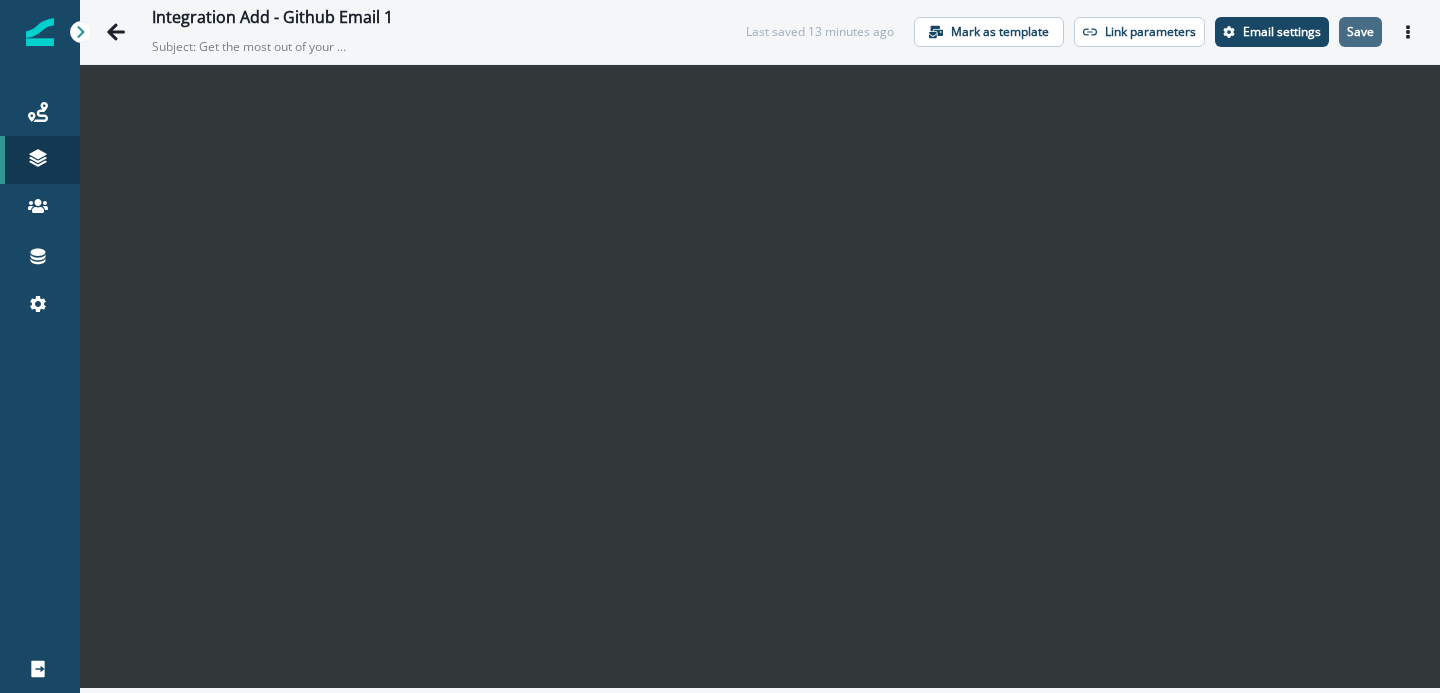 click on "Save" at bounding box center [1360, 32] 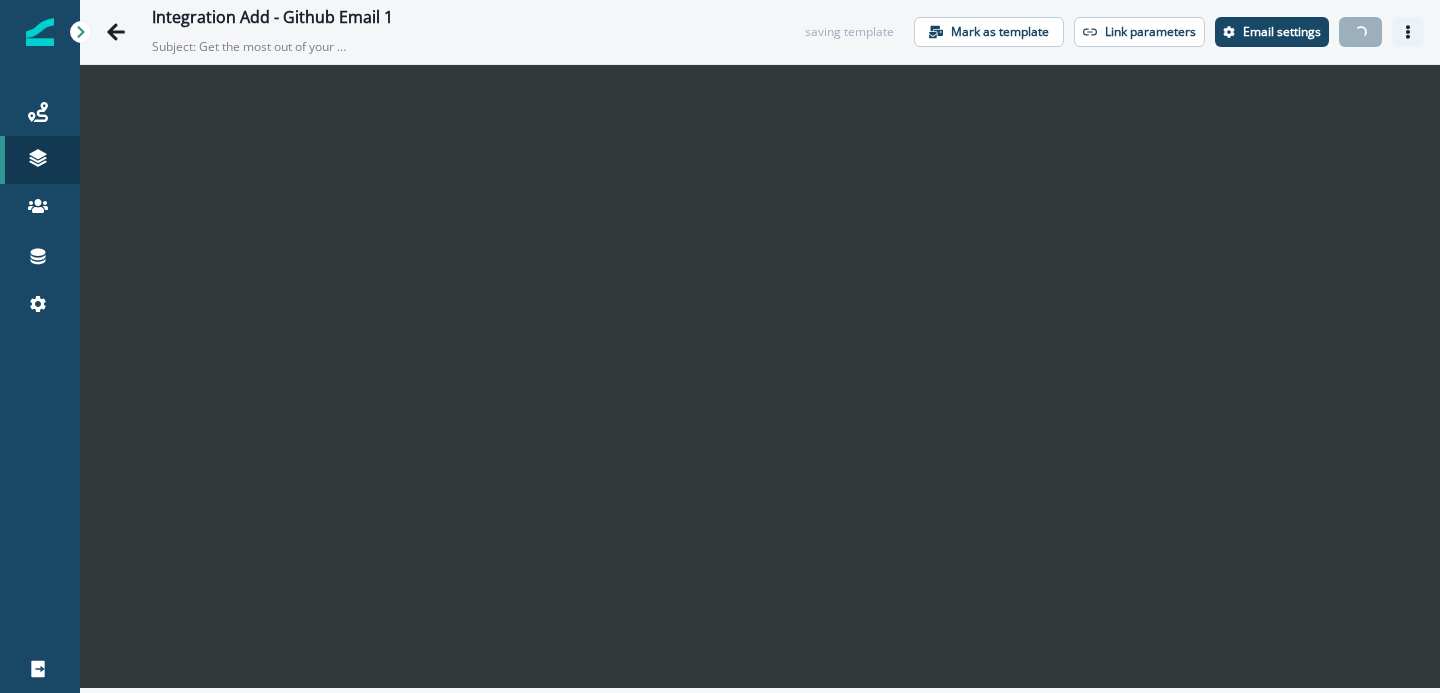 click 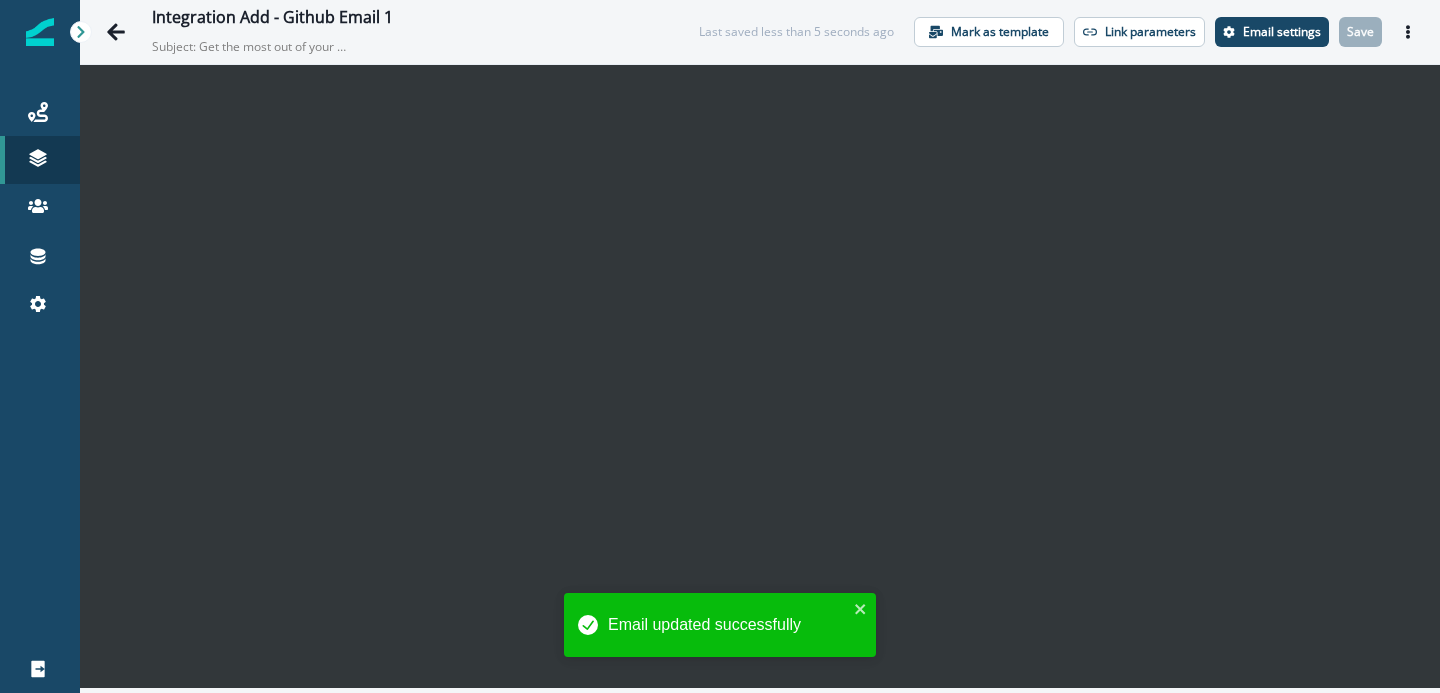 click 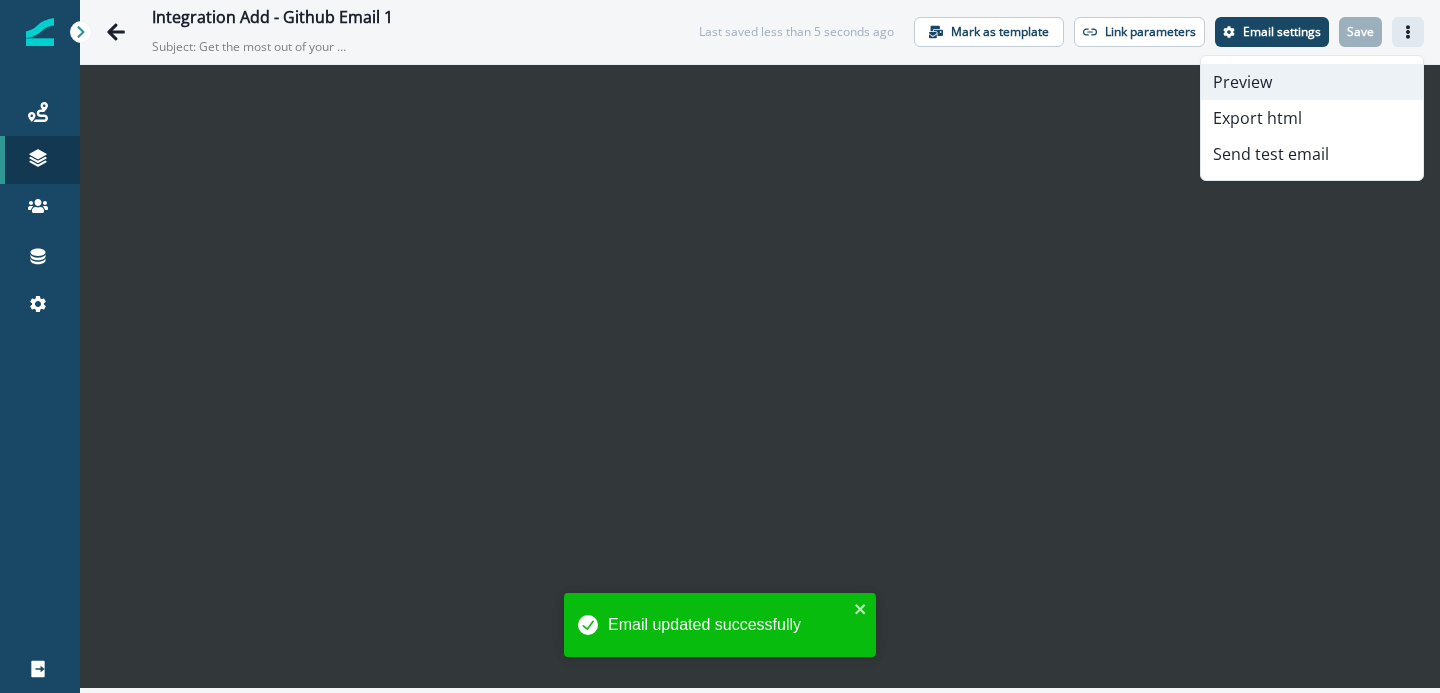 click on "Preview" at bounding box center [1312, 82] 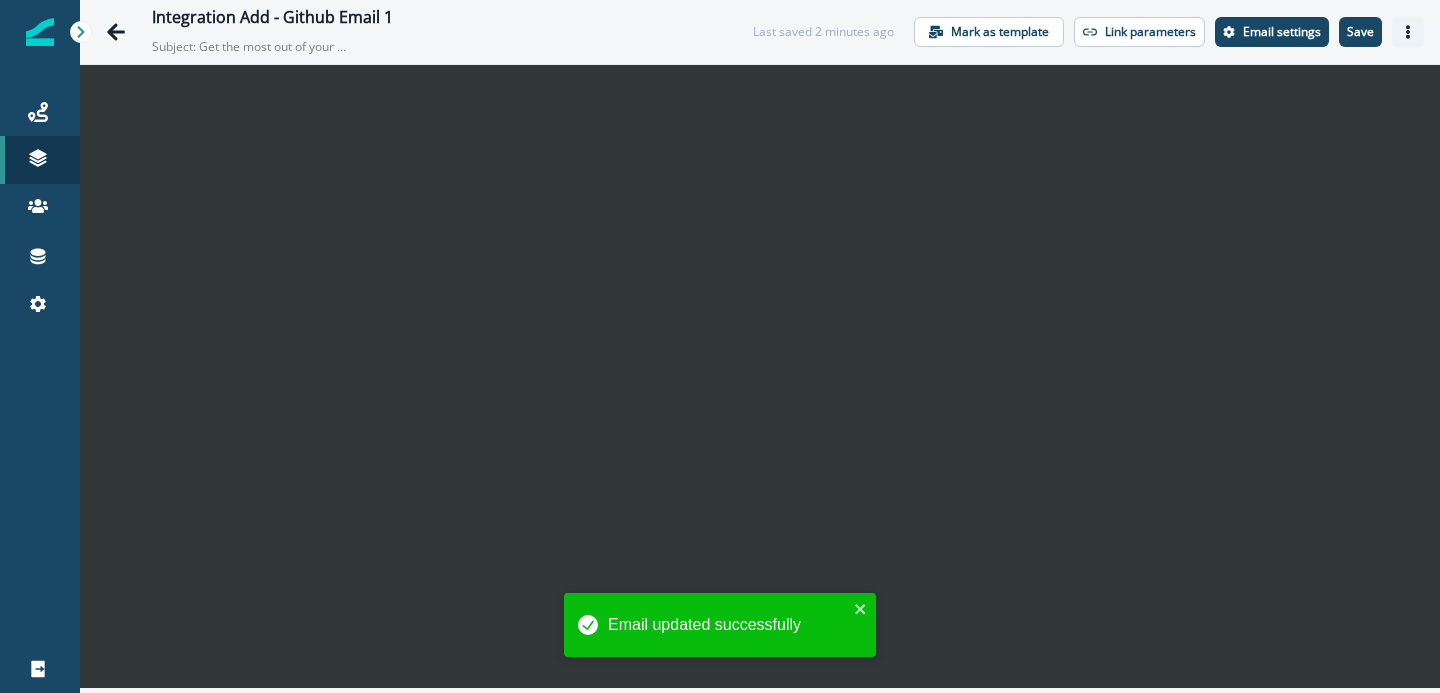 click 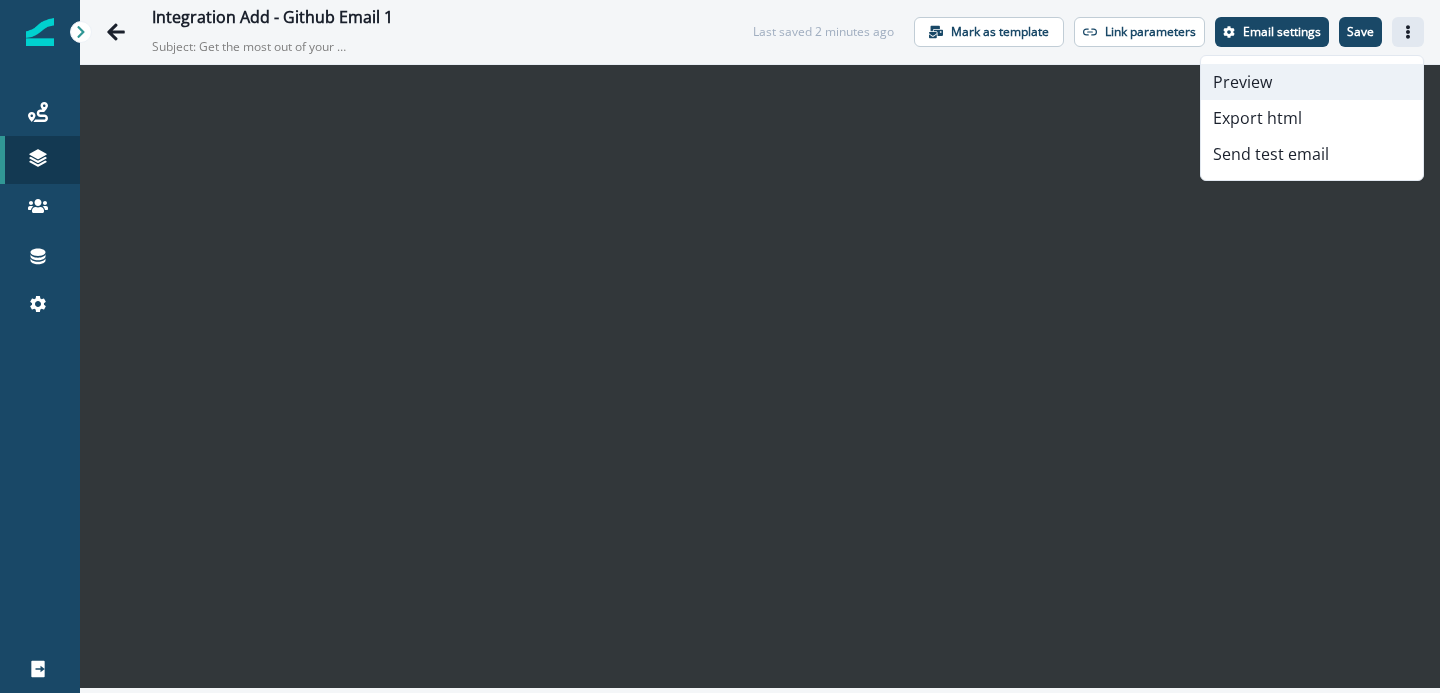 click on "Preview" at bounding box center [1312, 82] 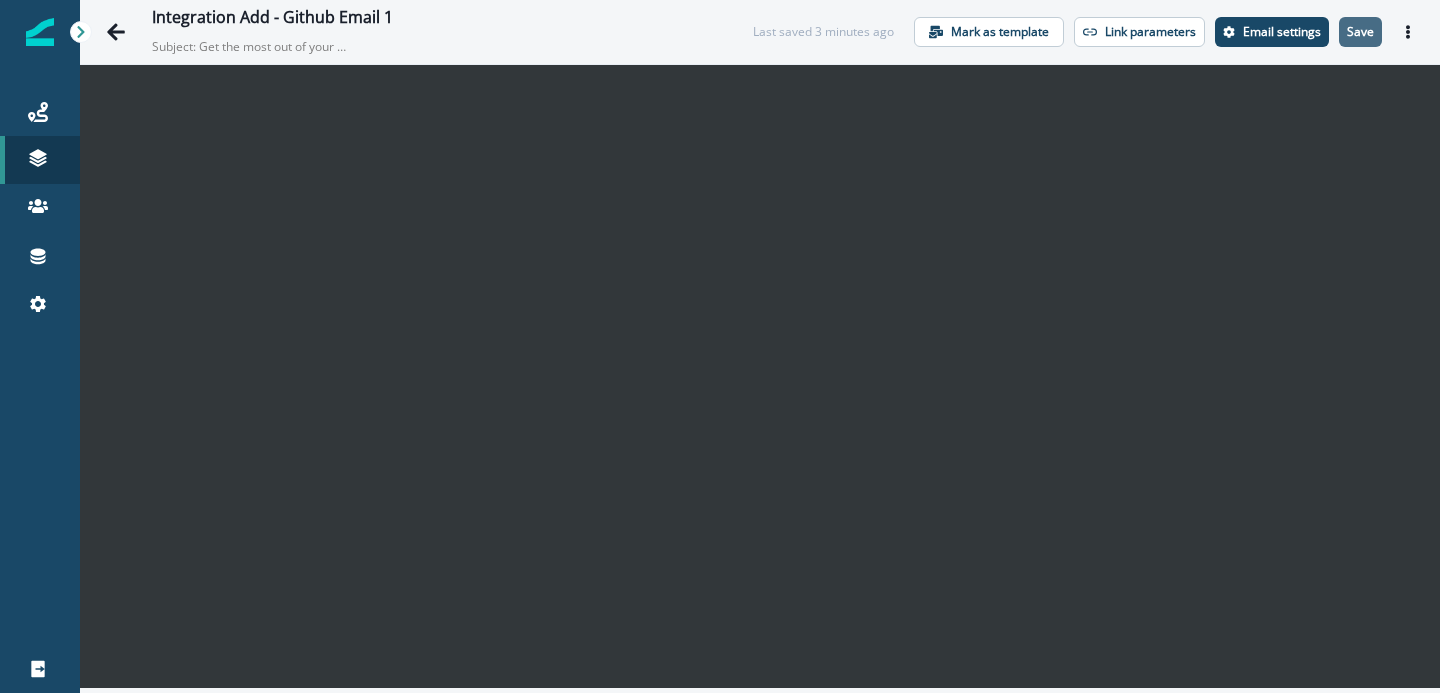 click on "Save" at bounding box center (1360, 32) 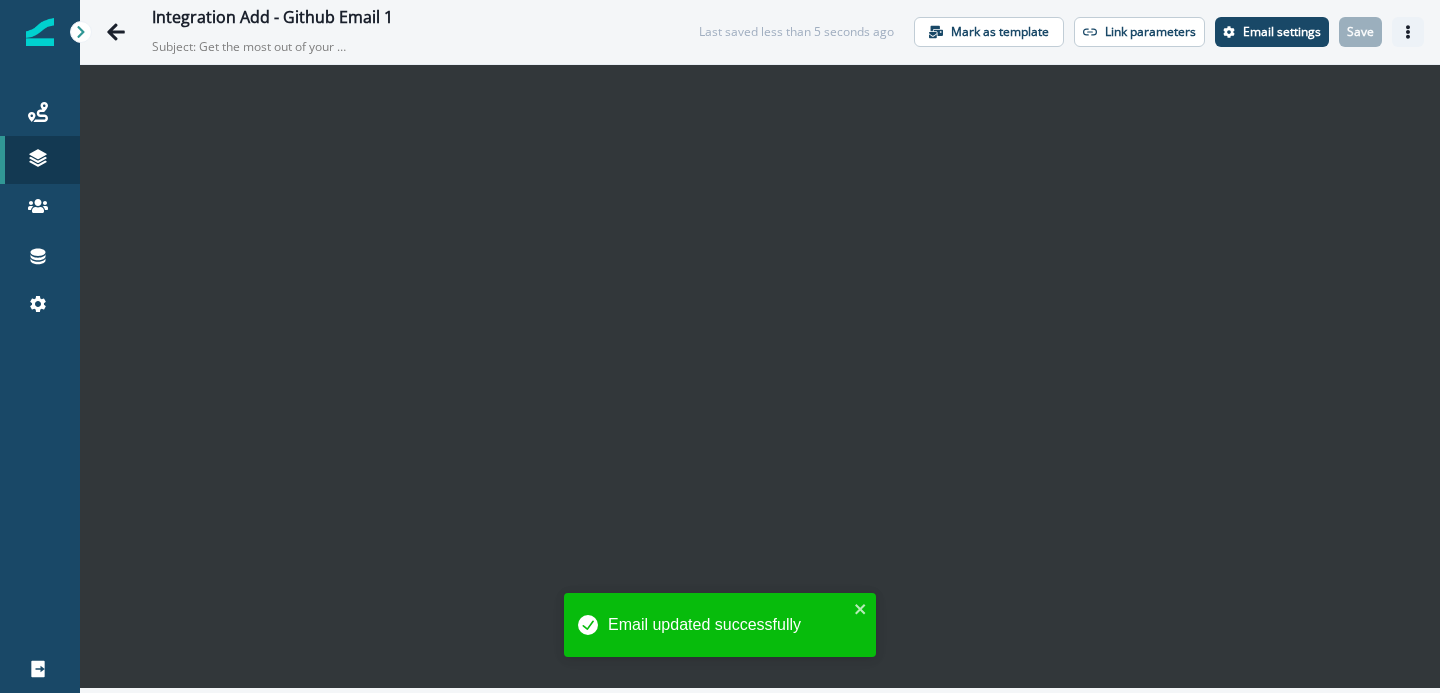 click at bounding box center [1408, 32] 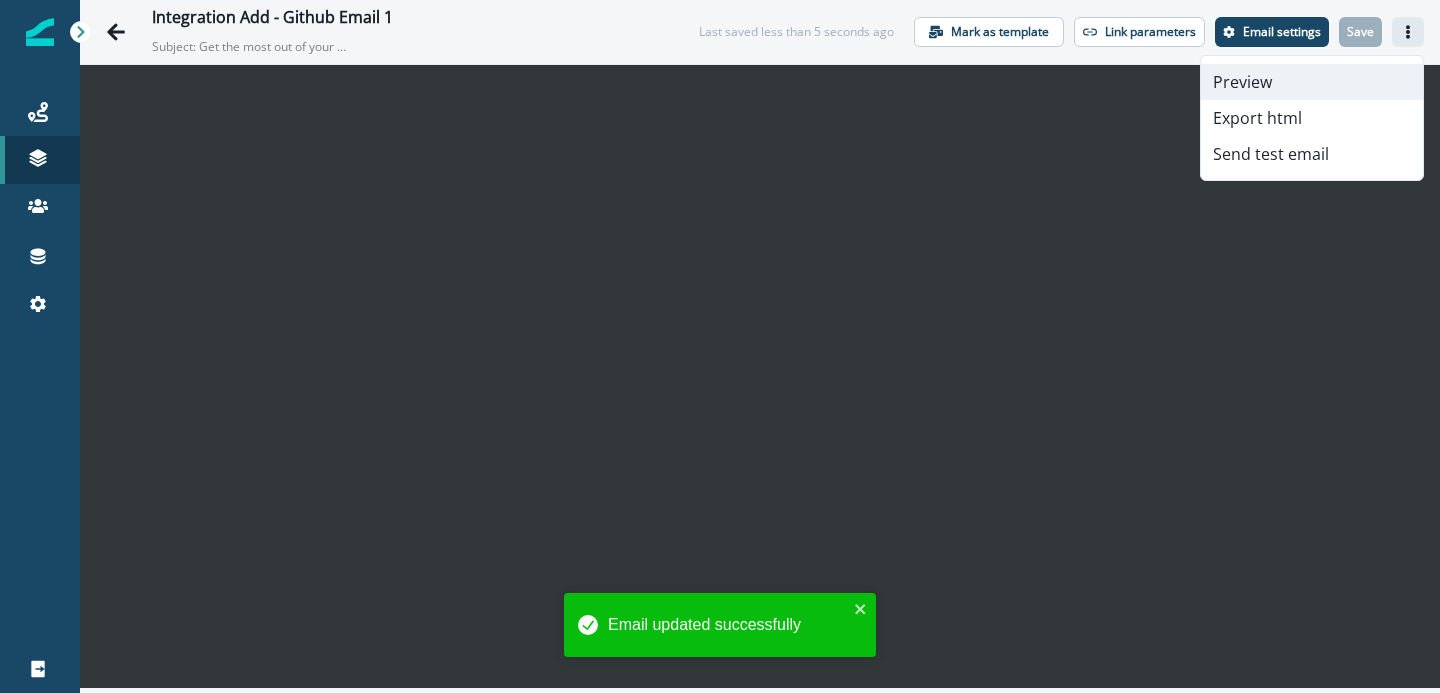click on "Preview" at bounding box center [1312, 82] 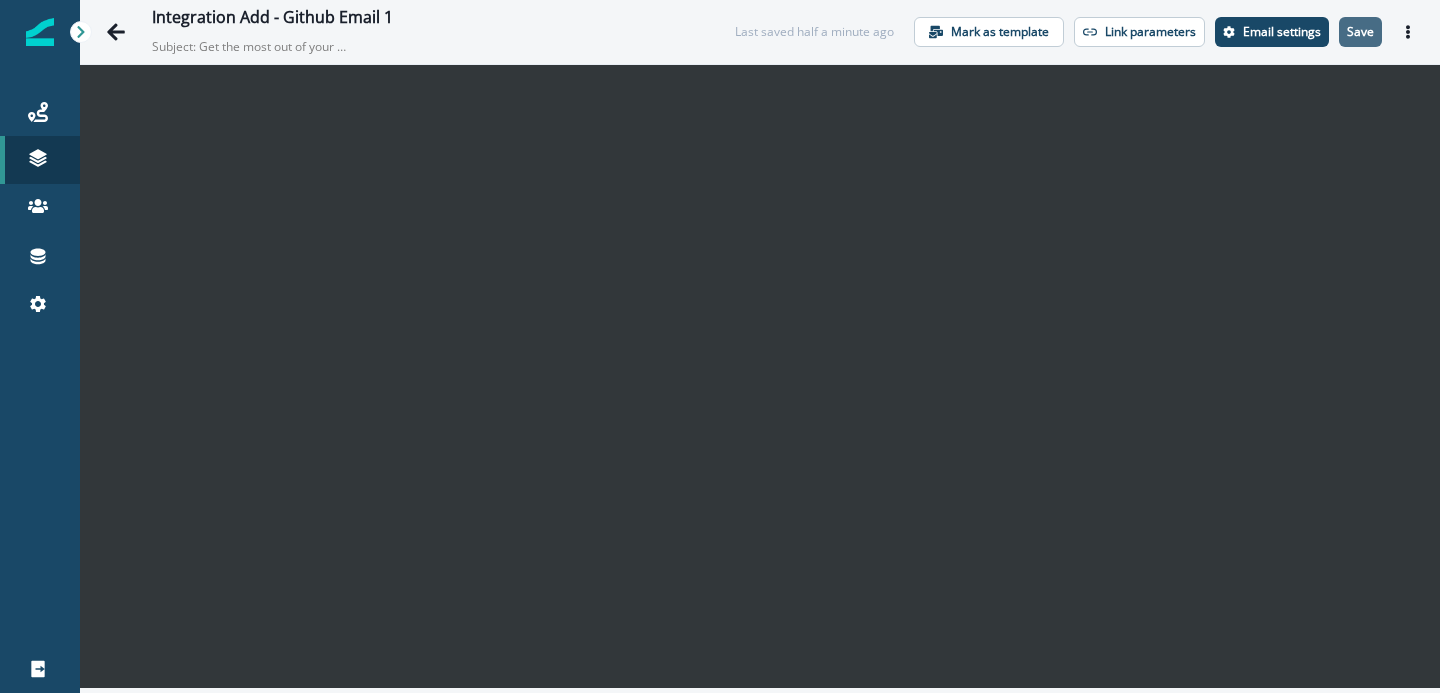 click on "Save" at bounding box center (1360, 32) 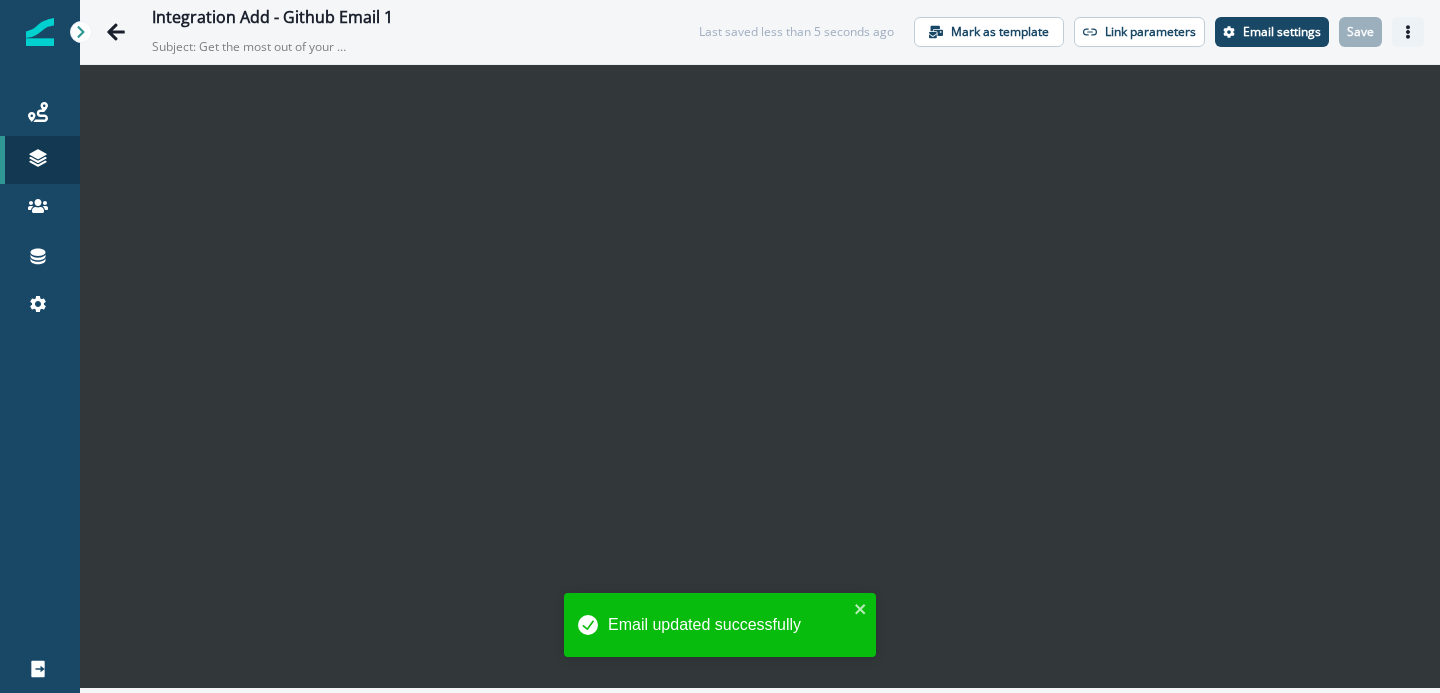 click at bounding box center (1408, 32) 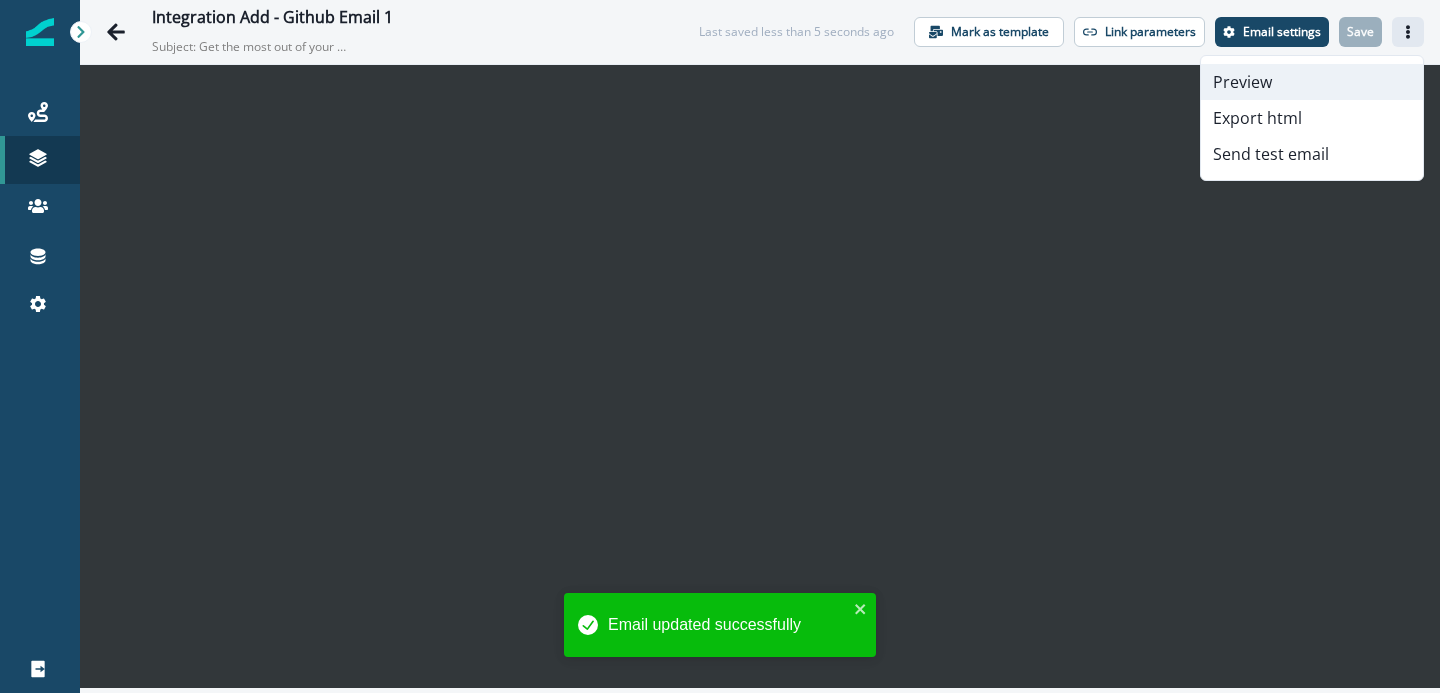 click on "Preview" at bounding box center [1312, 82] 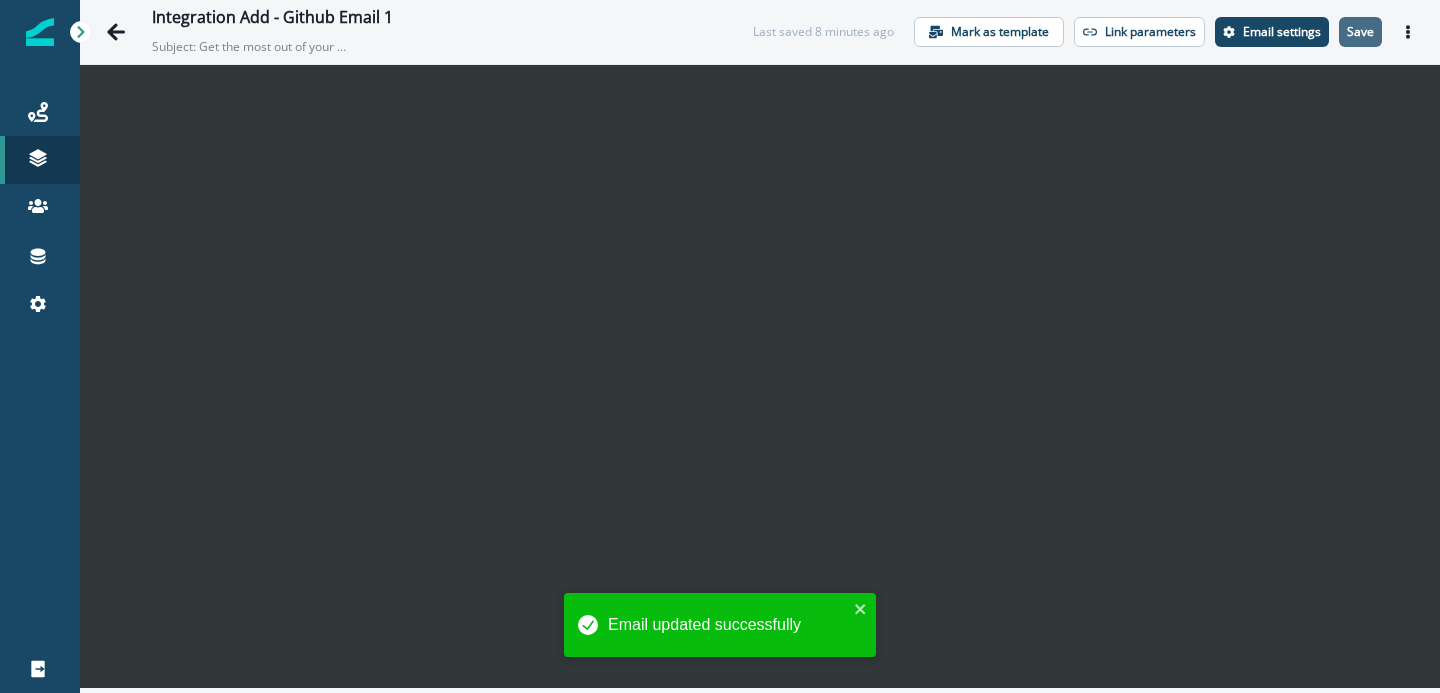 click on "Save" at bounding box center [1360, 32] 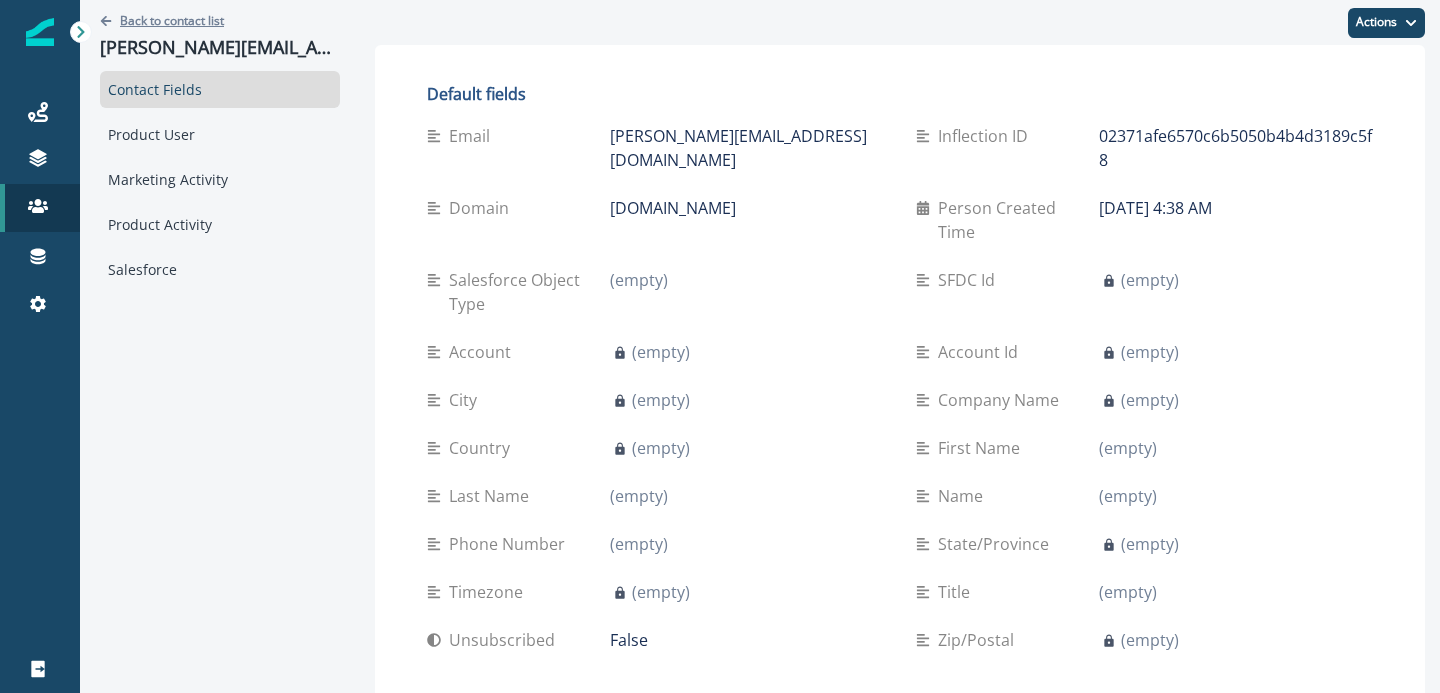 scroll, scrollTop: 0, scrollLeft: 0, axis: both 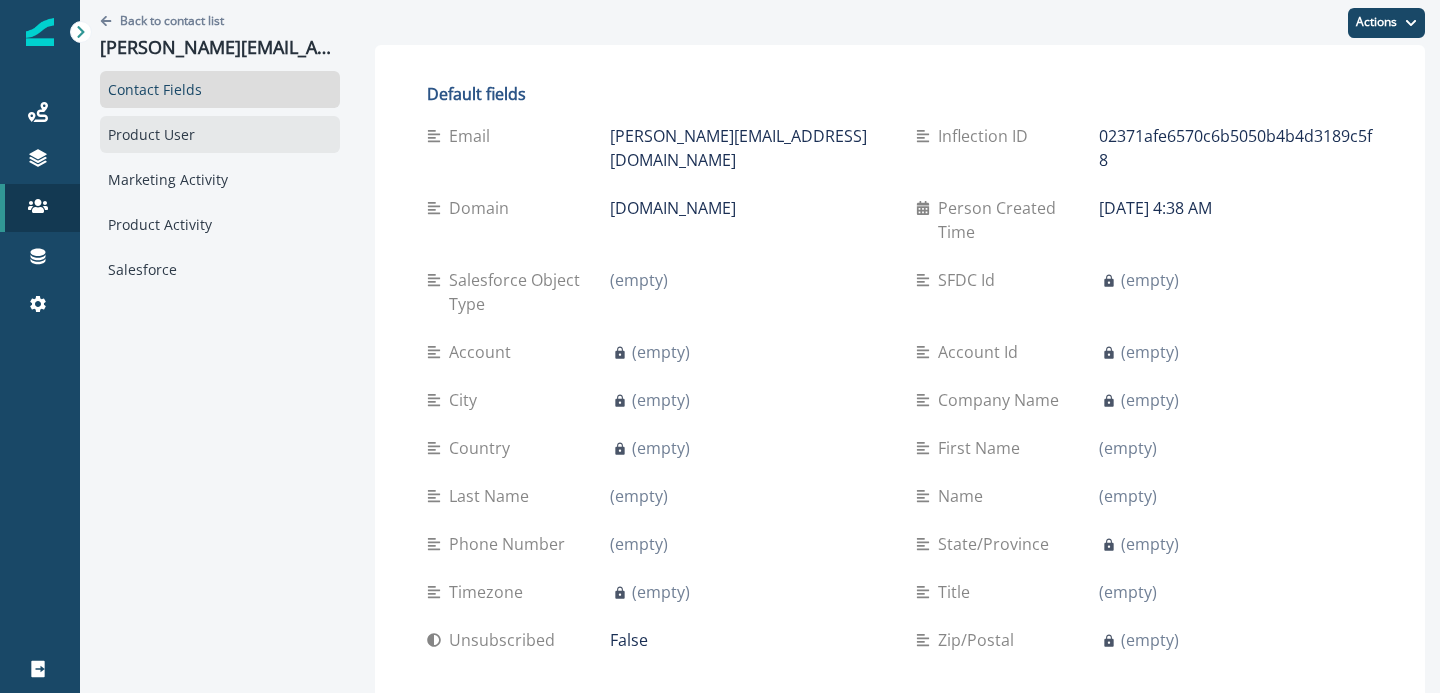 click on "Product User" at bounding box center (220, 134) 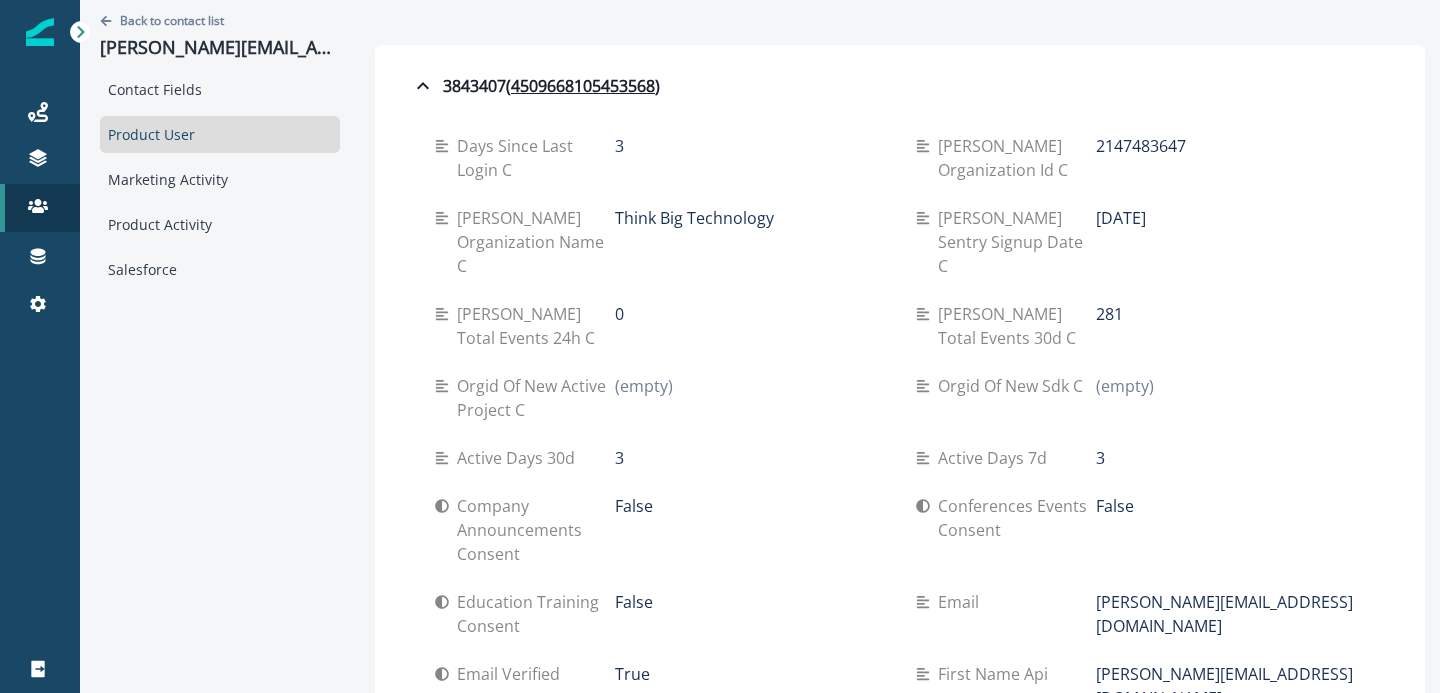 click on "Product User" at bounding box center (220, 134) 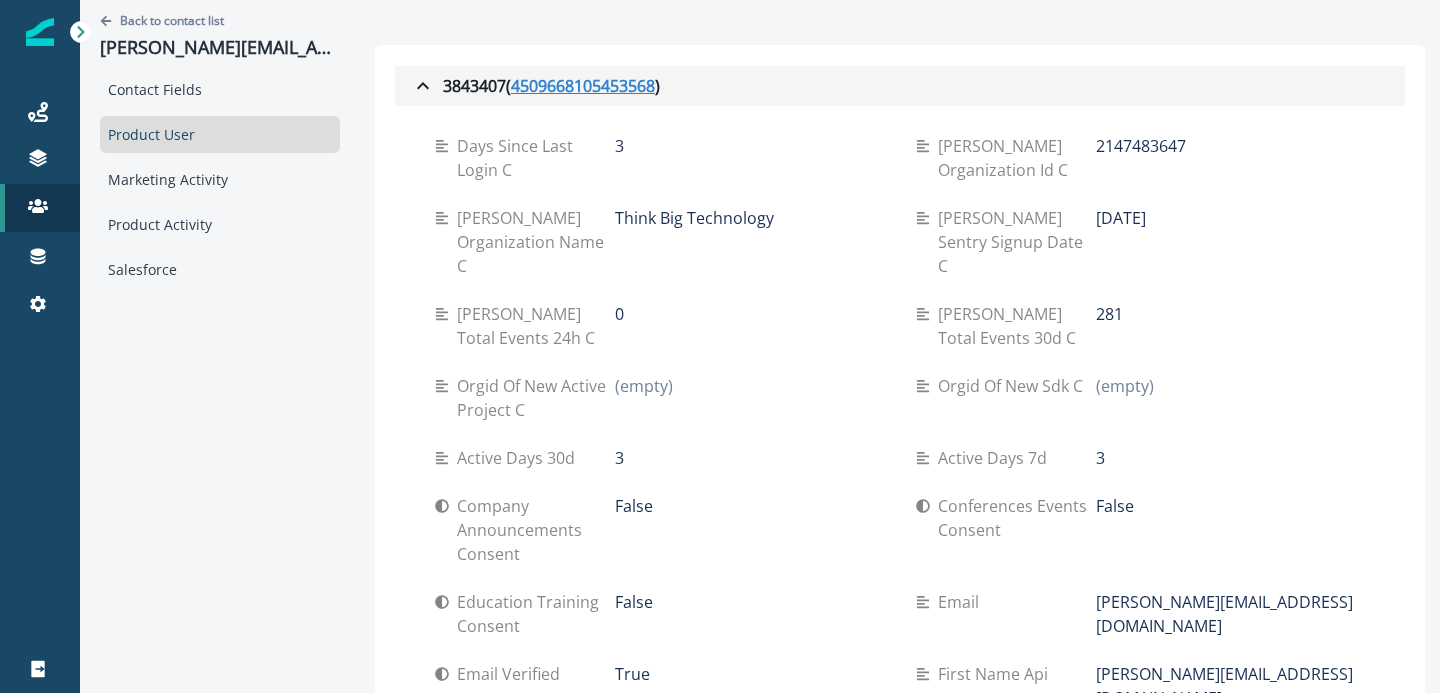 click on "4509668105453568" at bounding box center (583, 86) 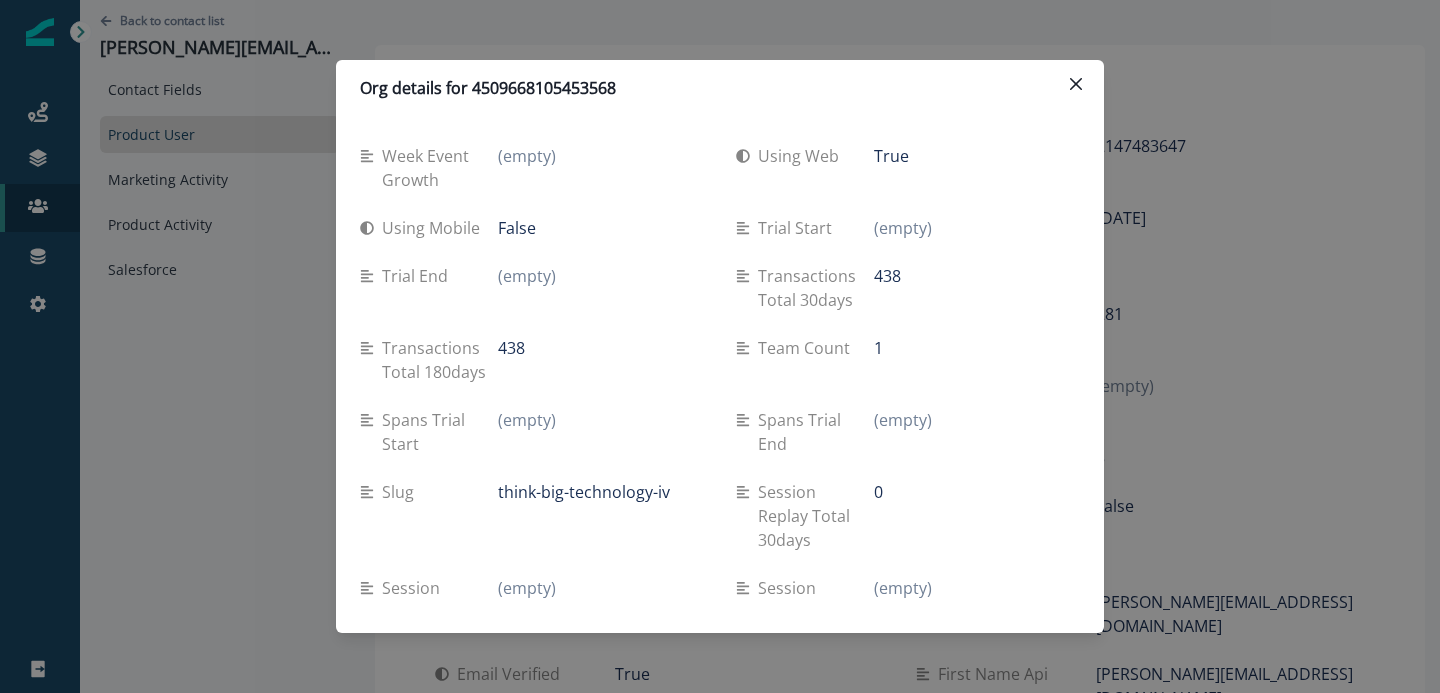 type 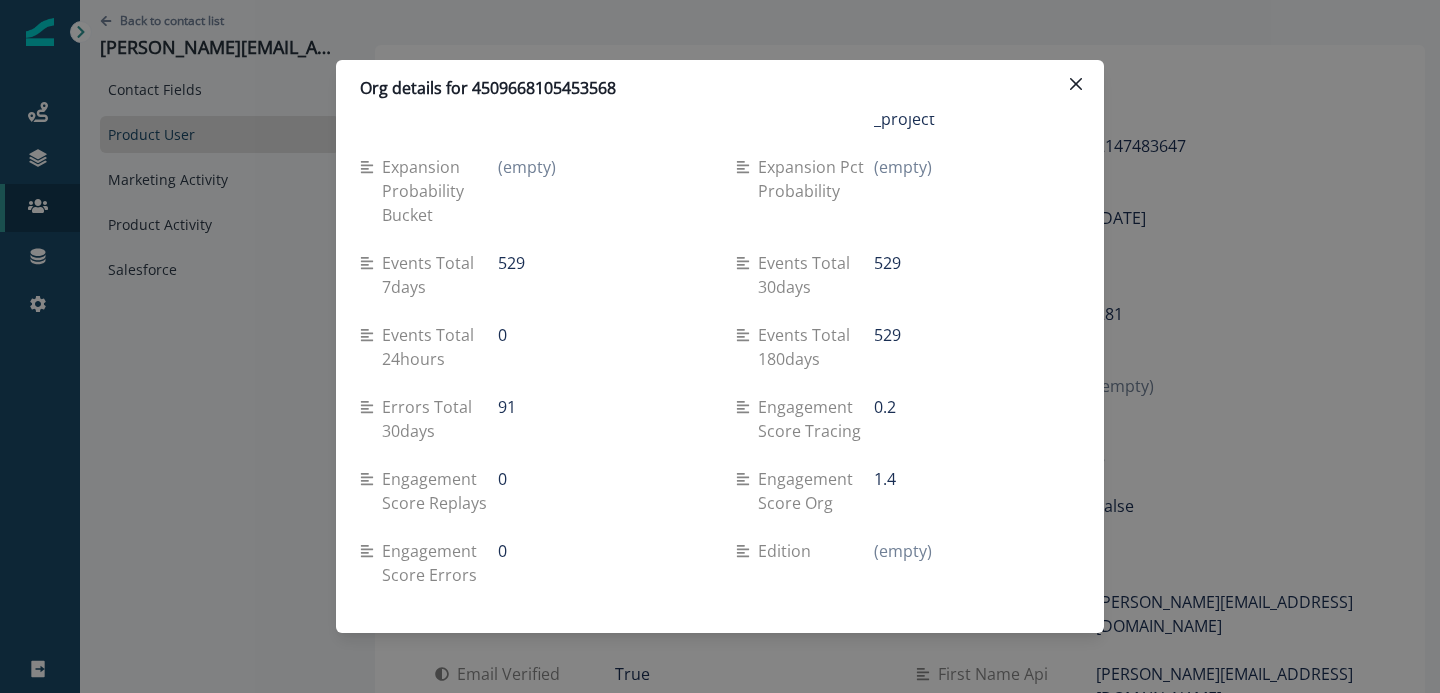 scroll, scrollTop: 2527, scrollLeft: 0, axis: vertical 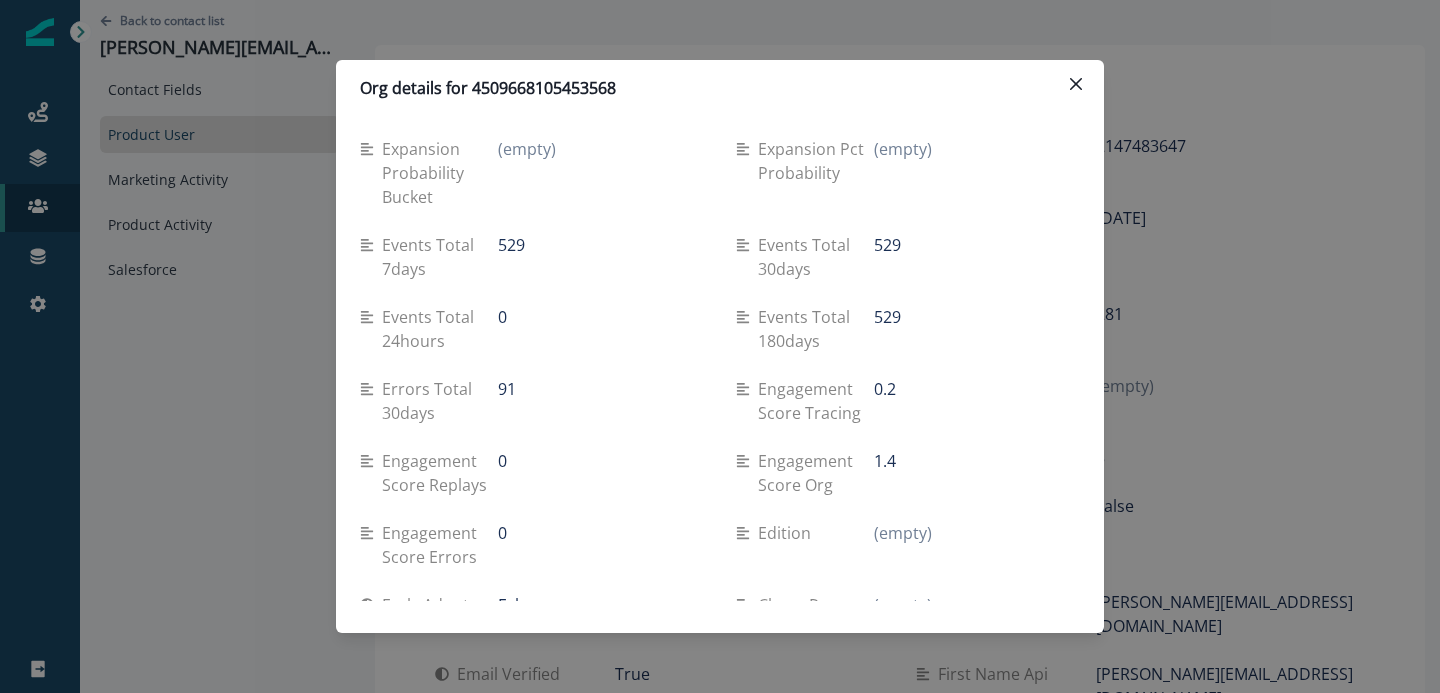 drag, startPoint x: 875, startPoint y: 339, endPoint x: 901, endPoint y: 339, distance: 26 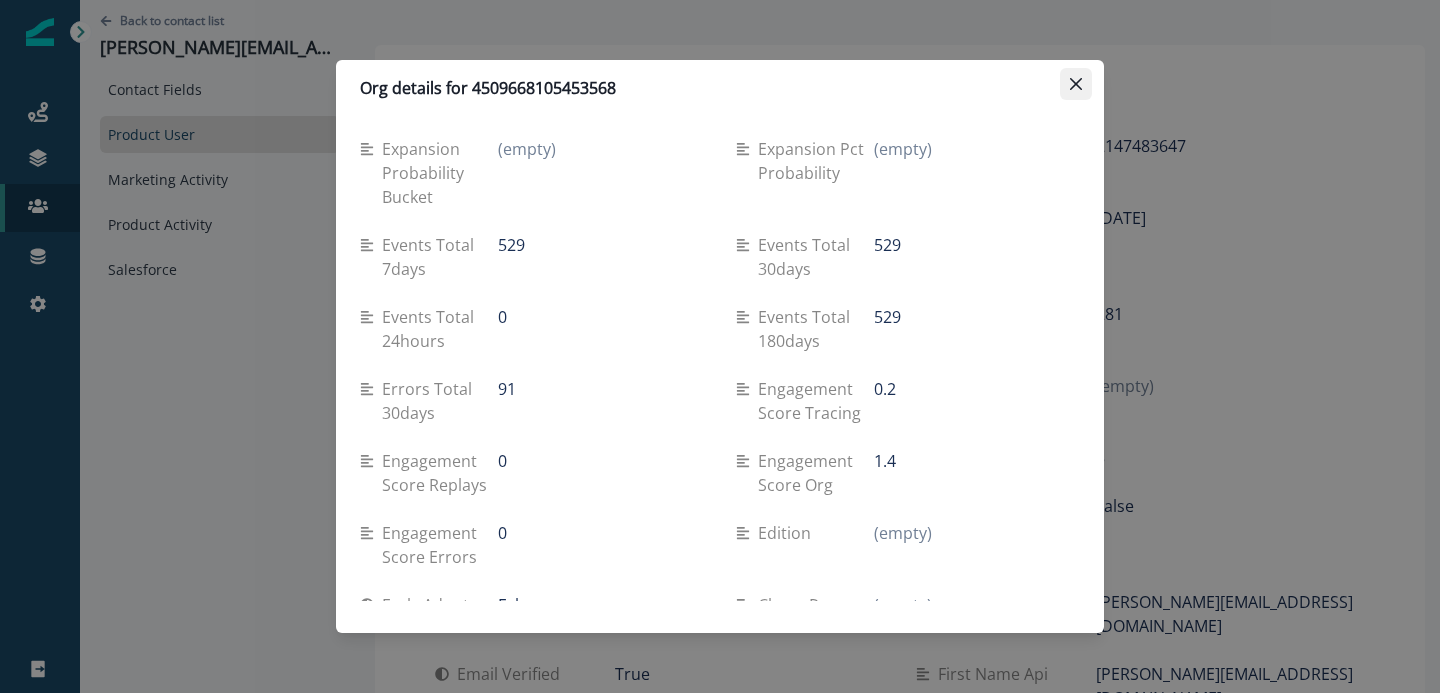 click 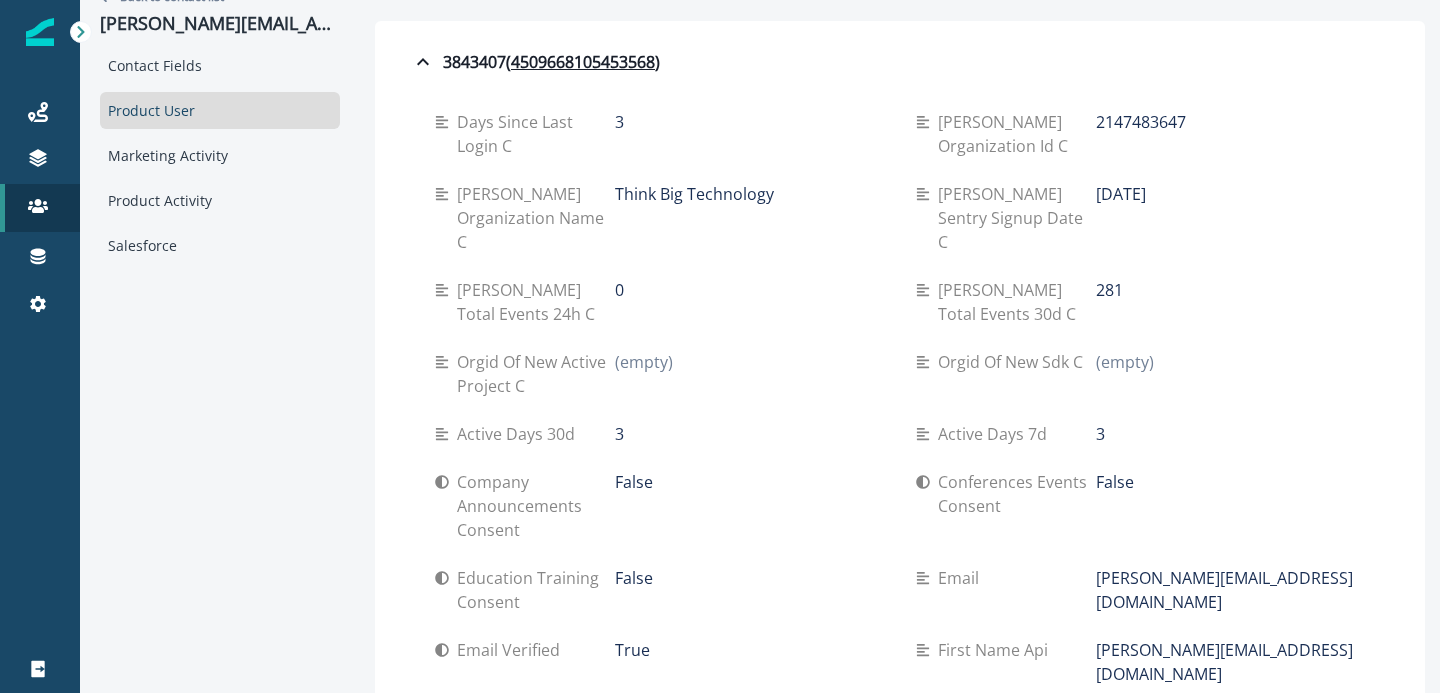 scroll, scrollTop: 27, scrollLeft: 0, axis: vertical 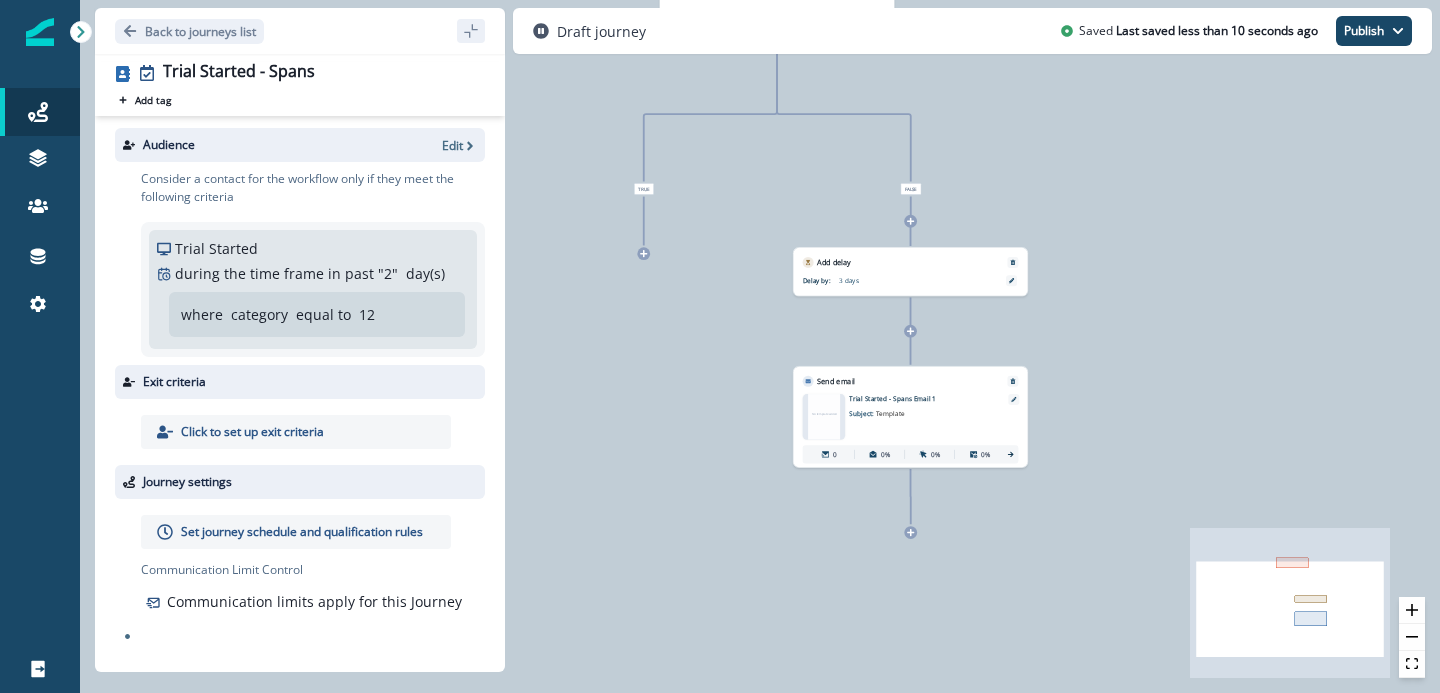 click on "Subject:   Template" at bounding box center (906, 411) 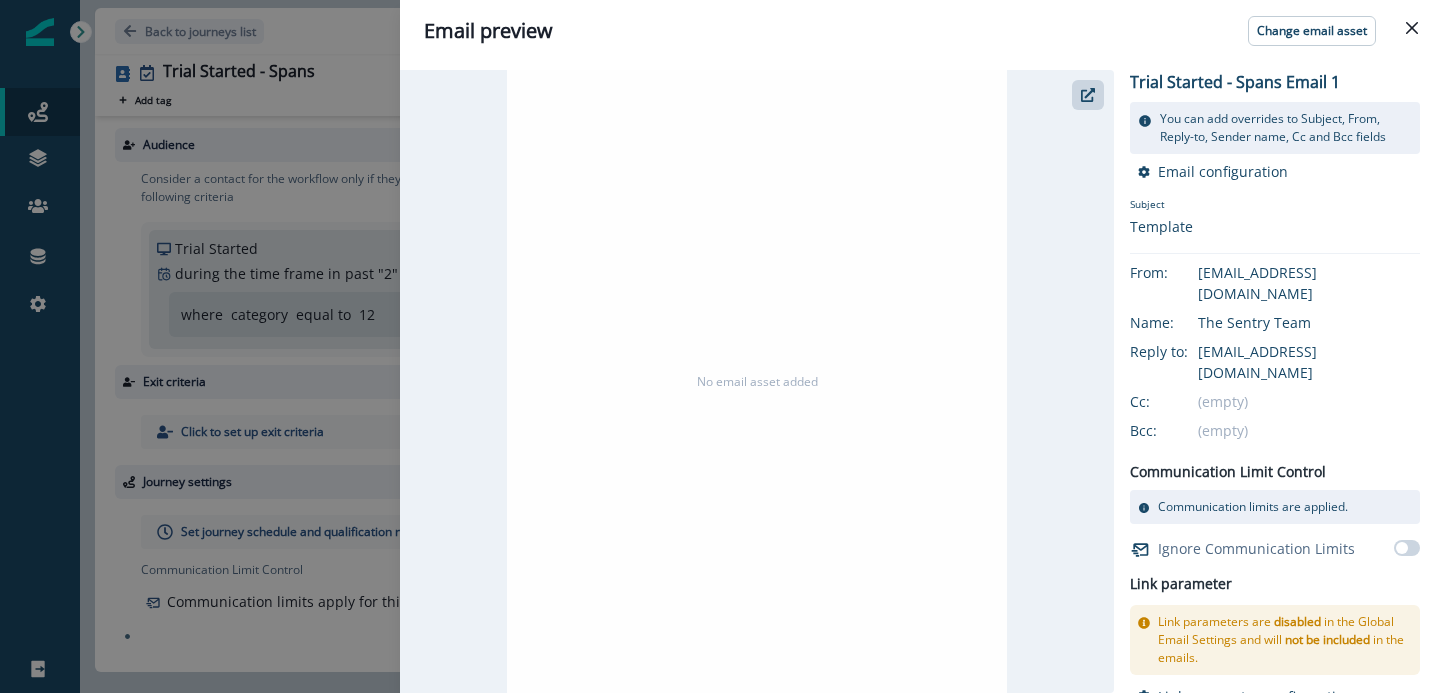 click on "No email asset added" at bounding box center (757, 381) 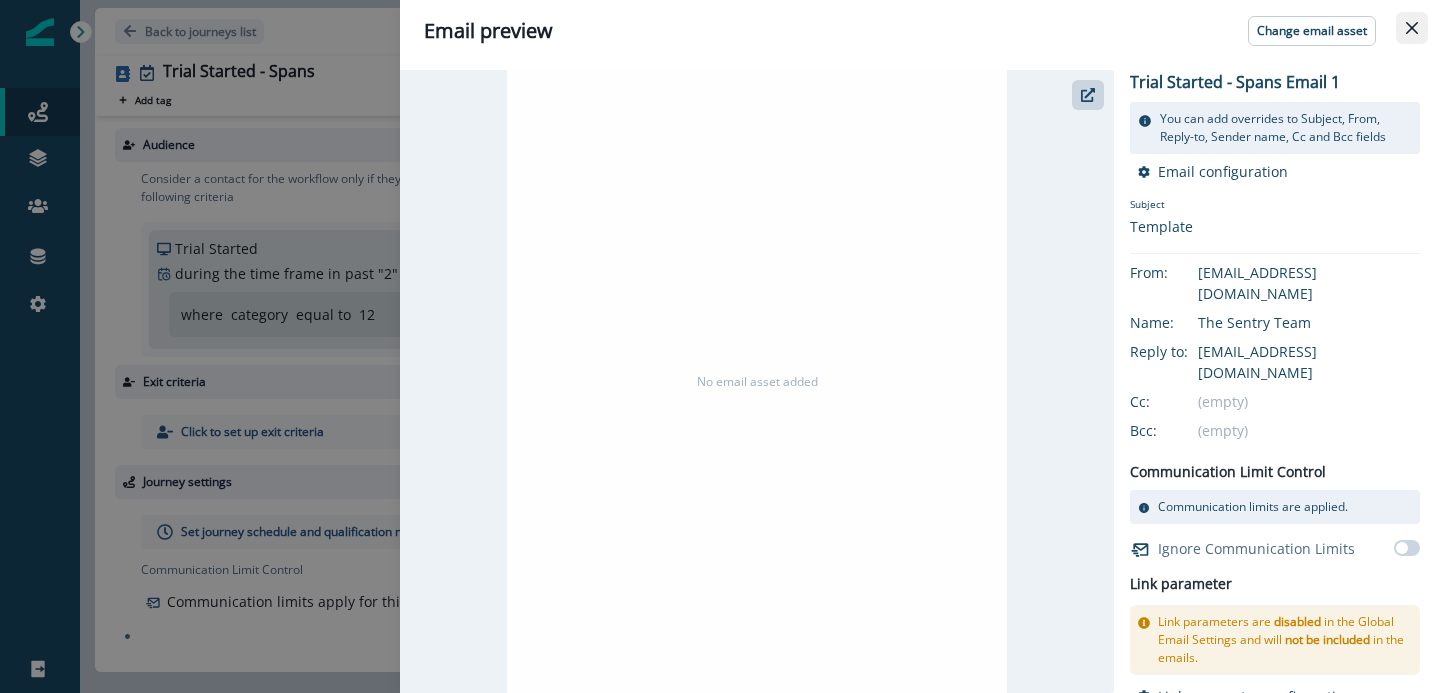 click 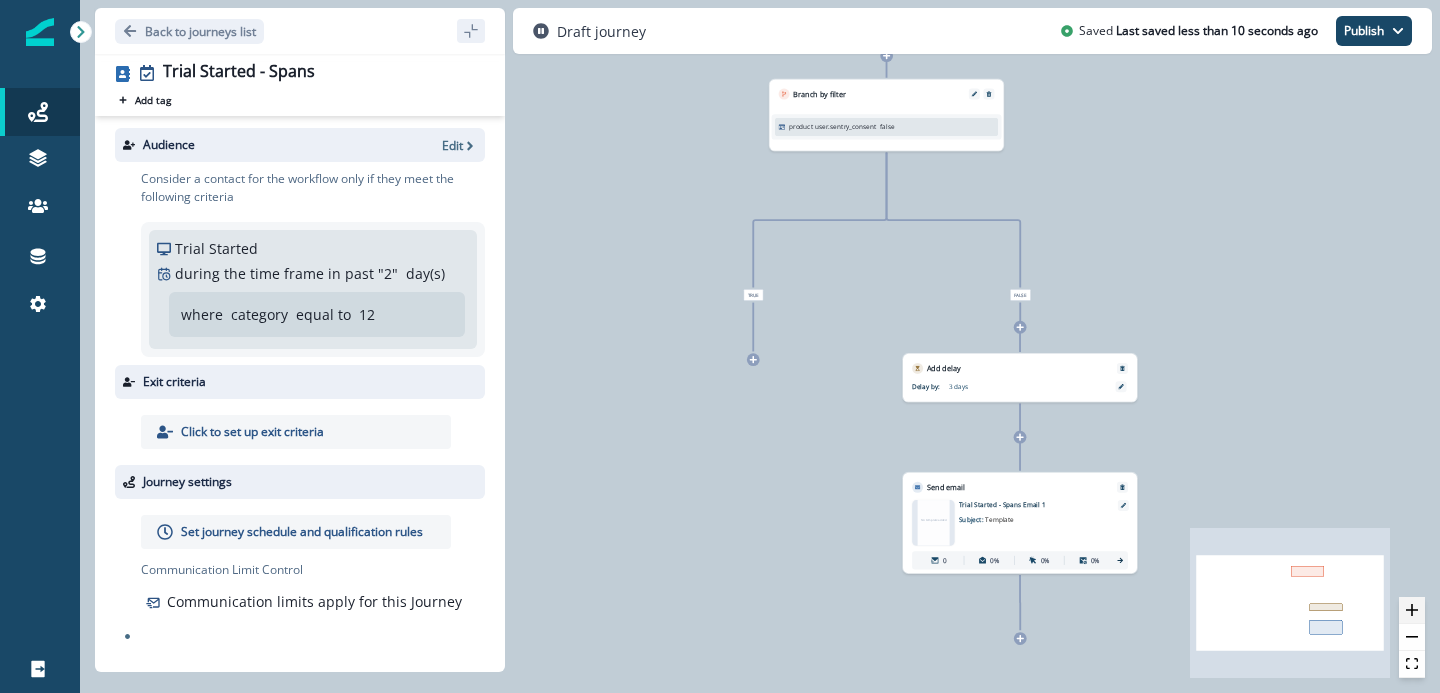 click 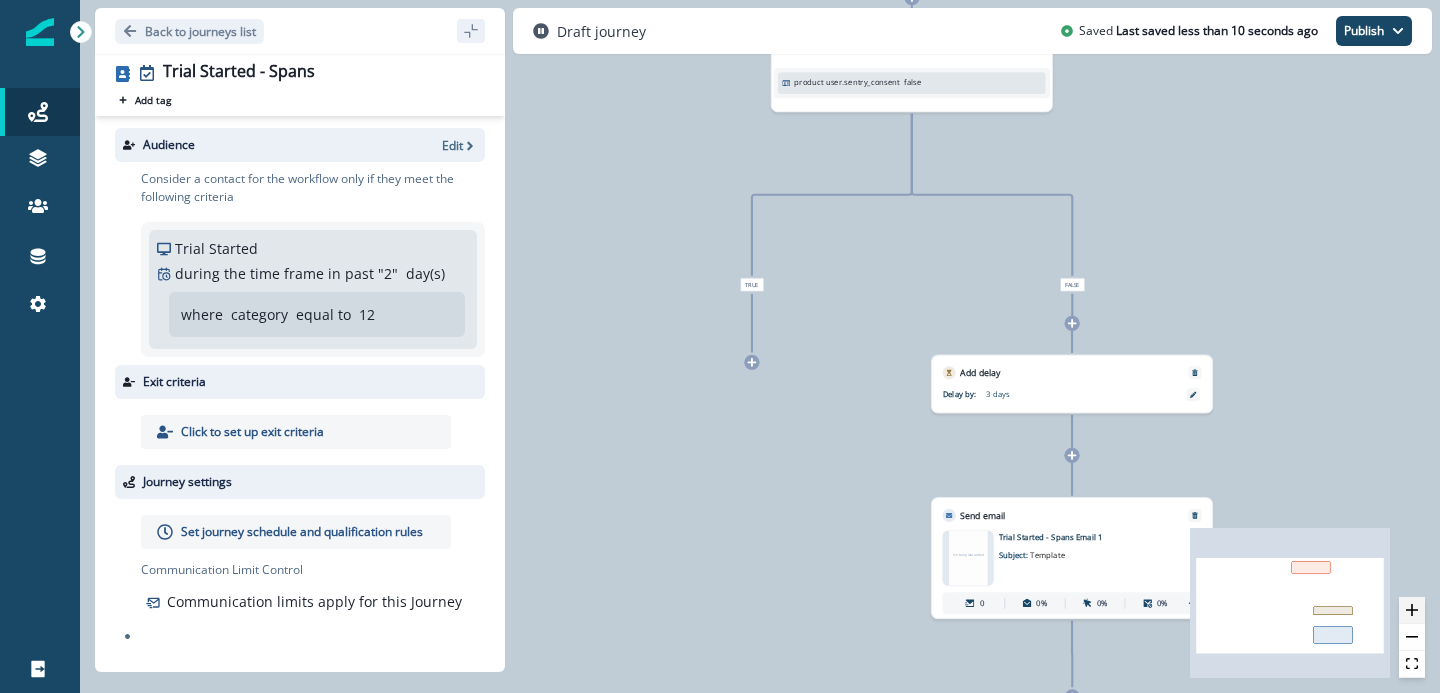 click 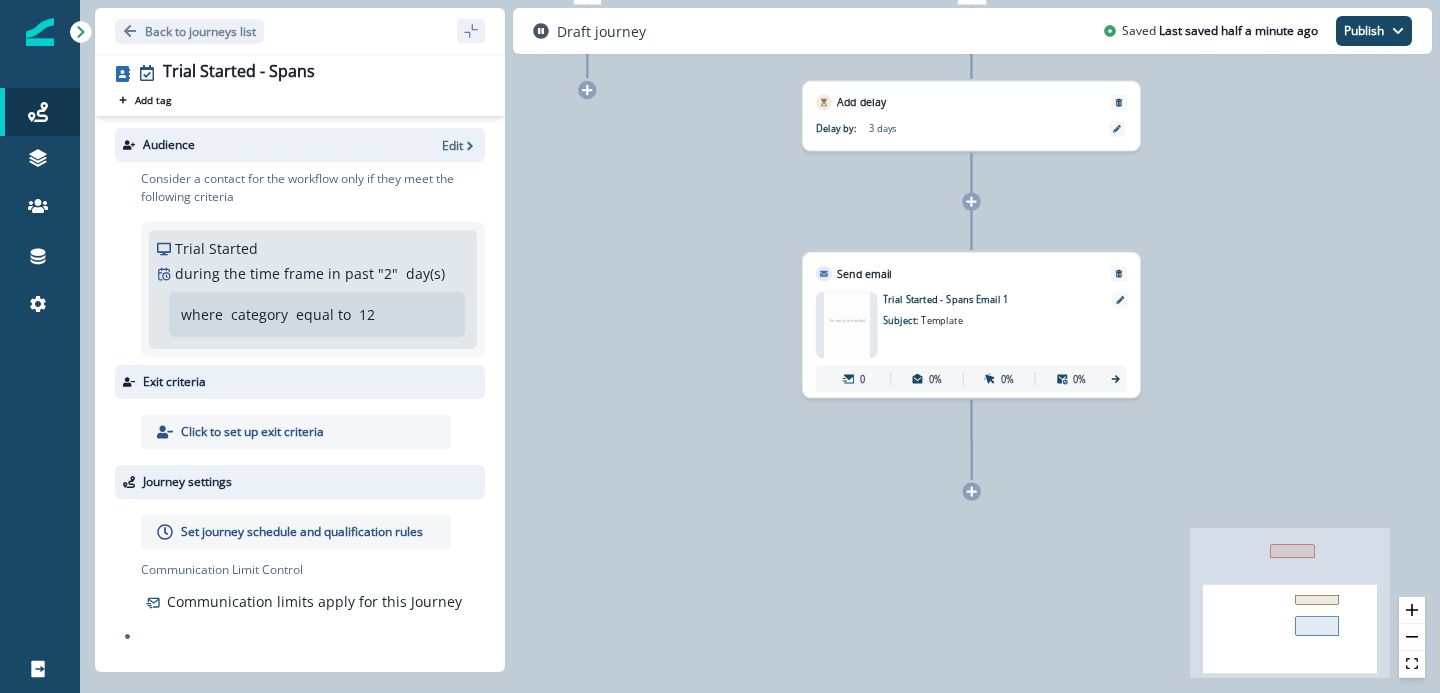 click 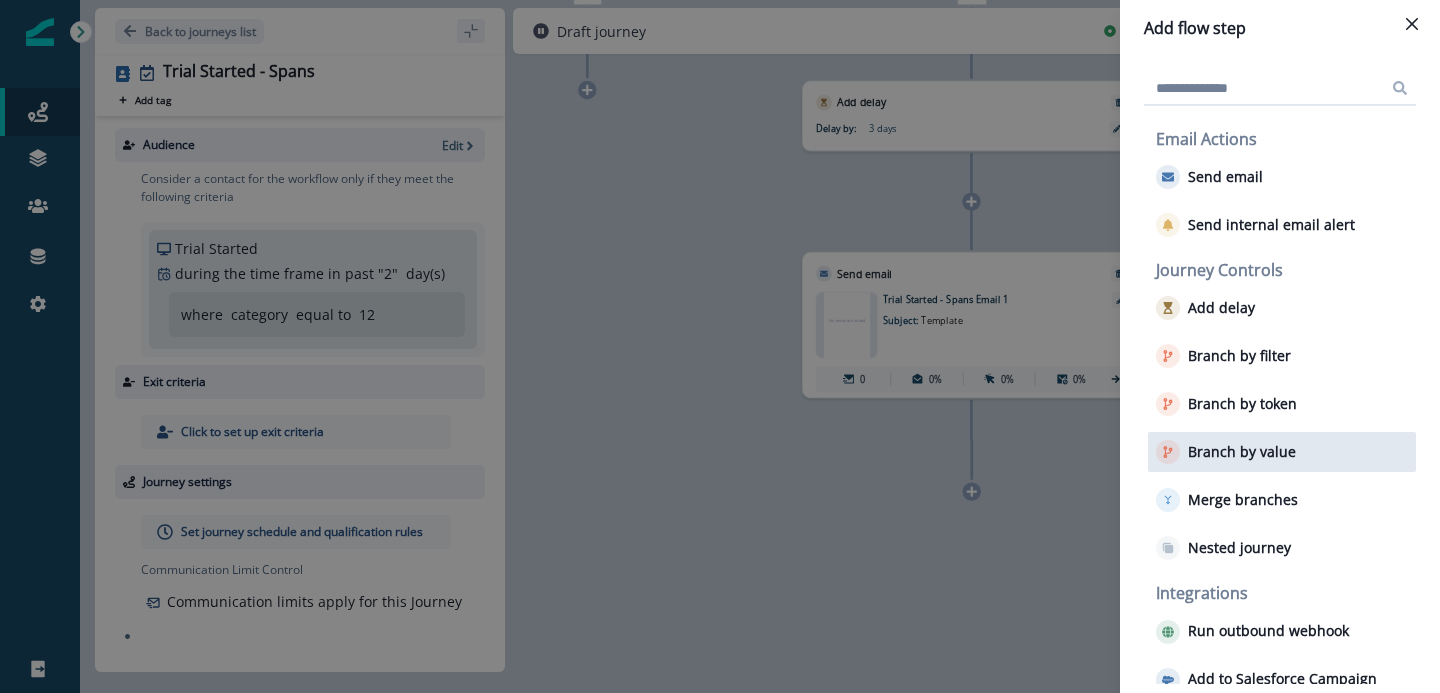 click on "Branch by value" at bounding box center (1242, 452) 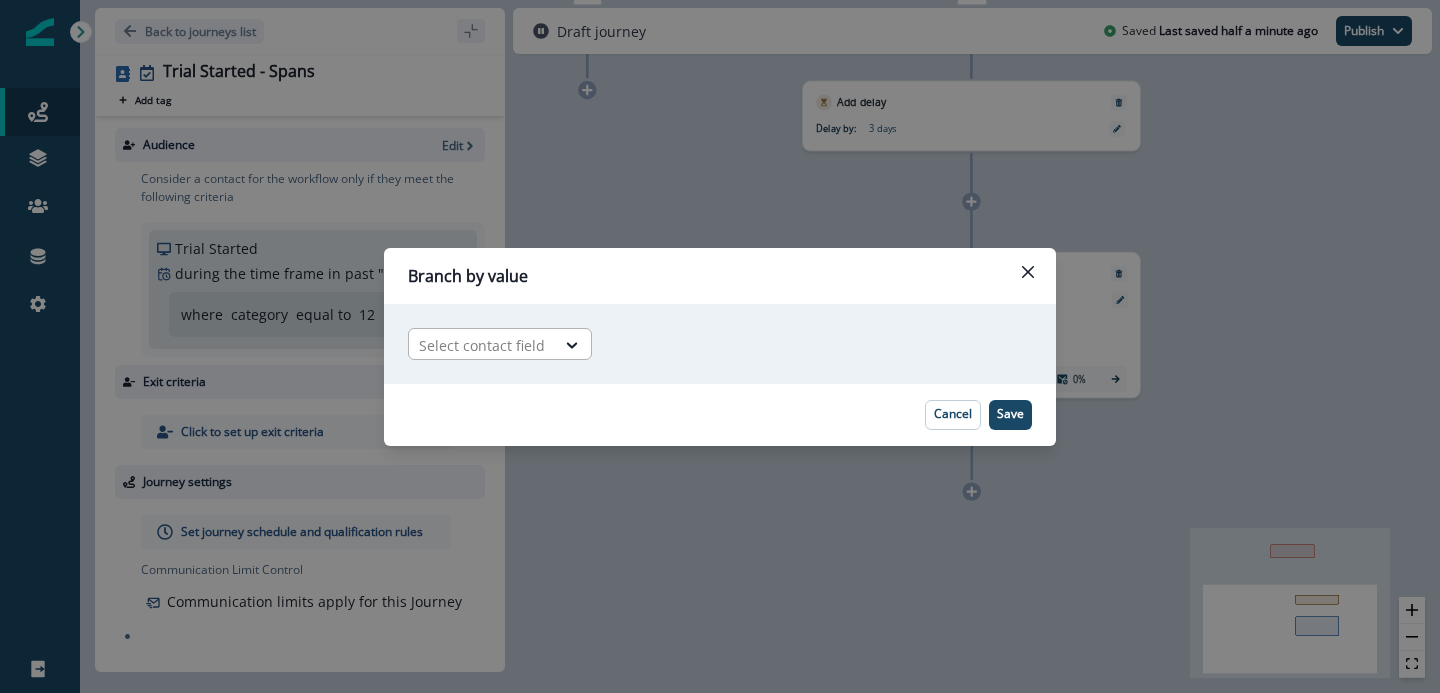 click at bounding box center (573, 345) 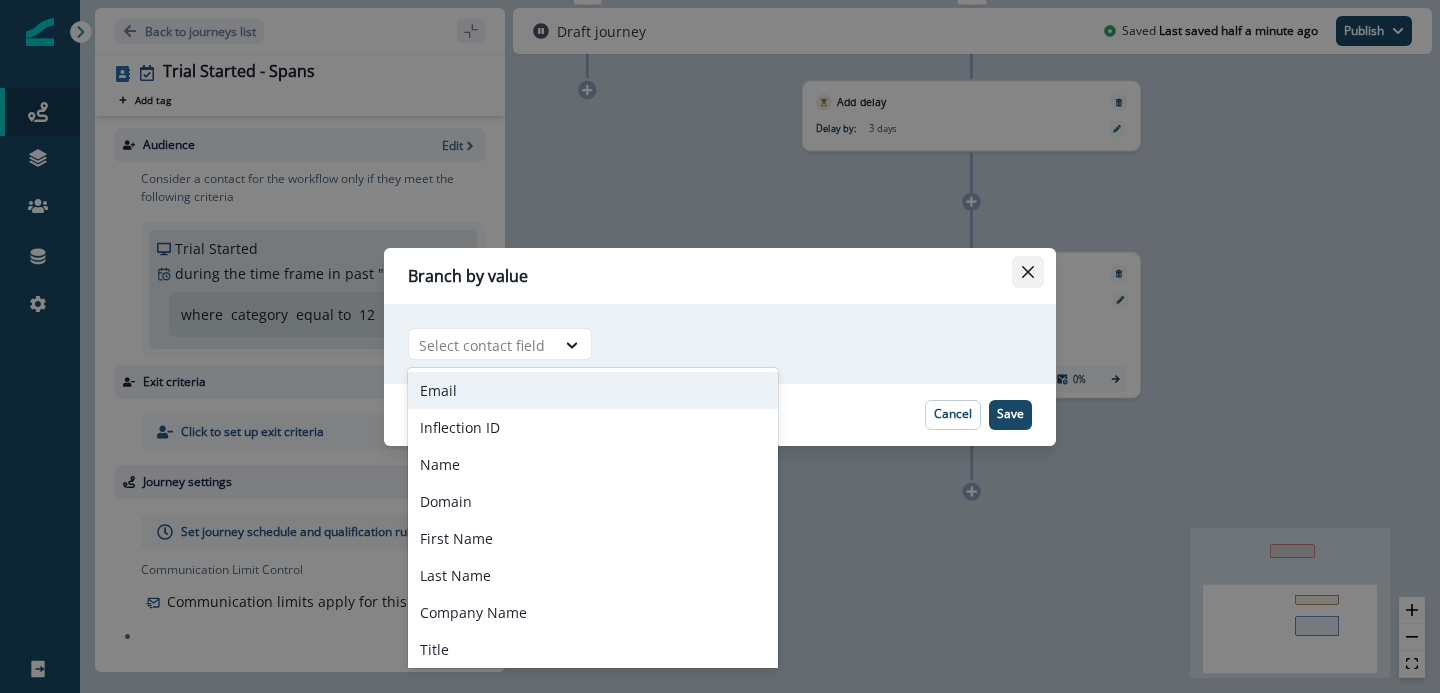 click at bounding box center (1028, 272) 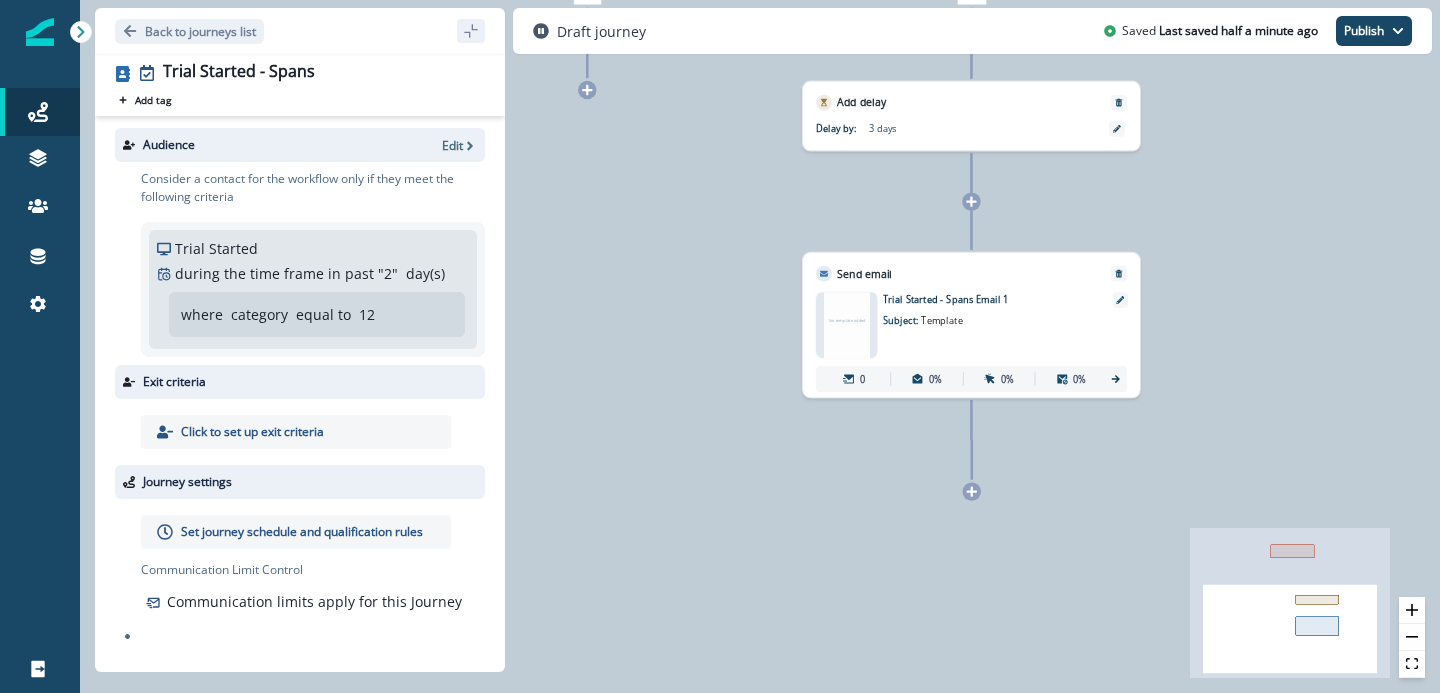 click 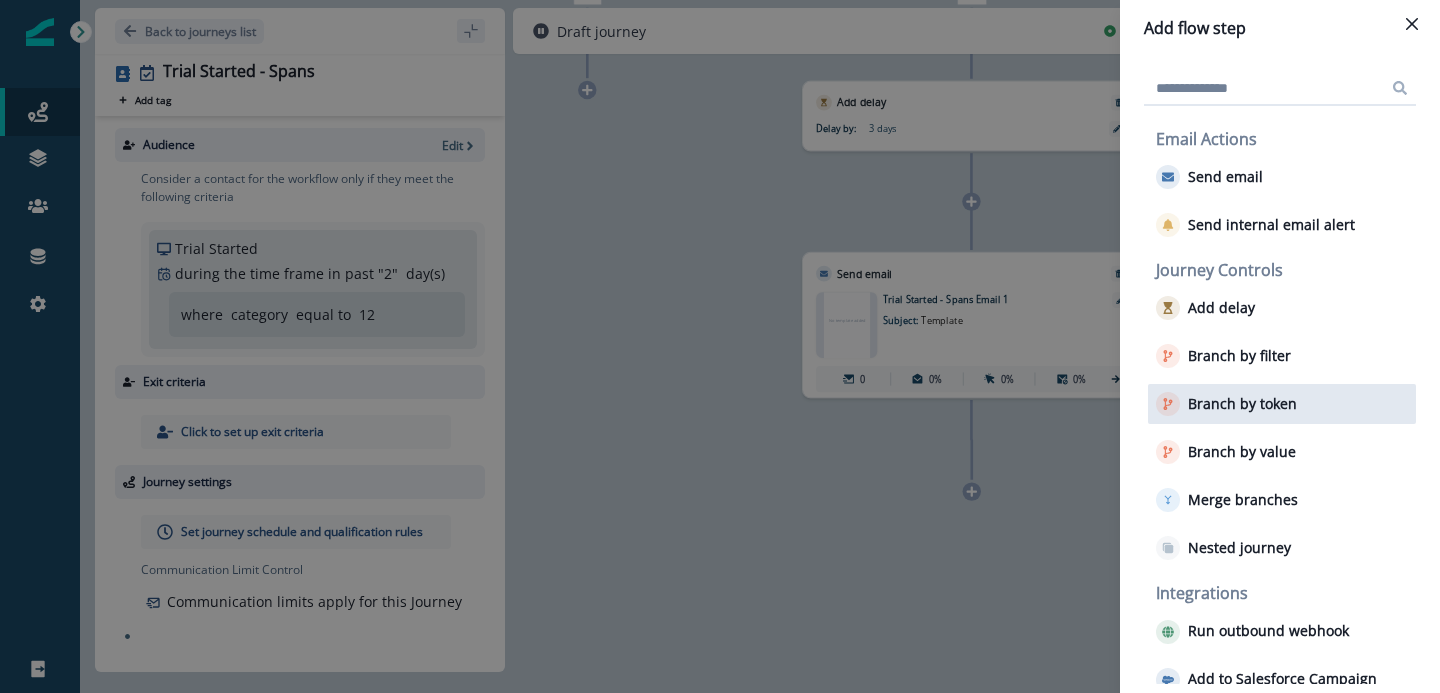 click on "Branch by token" at bounding box center [1242, 404] 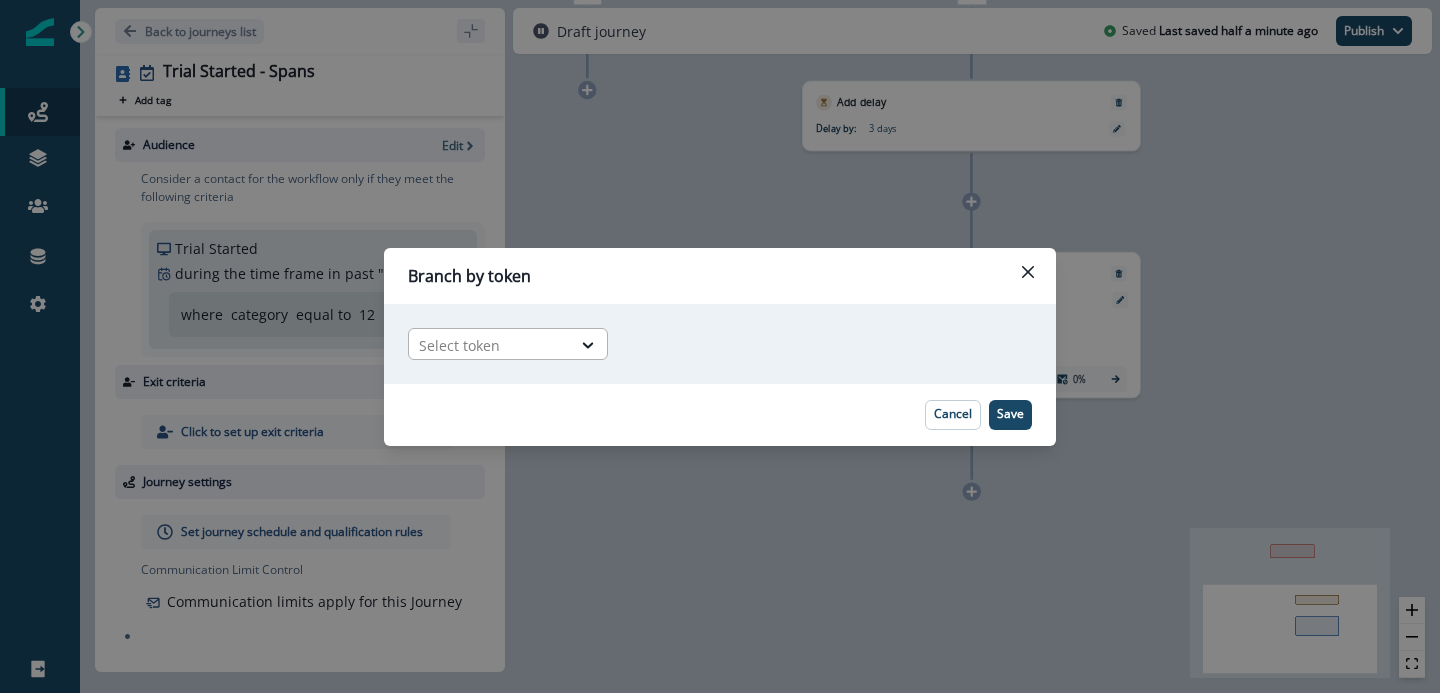 click on "Select token" at bounding box center [490, 345] 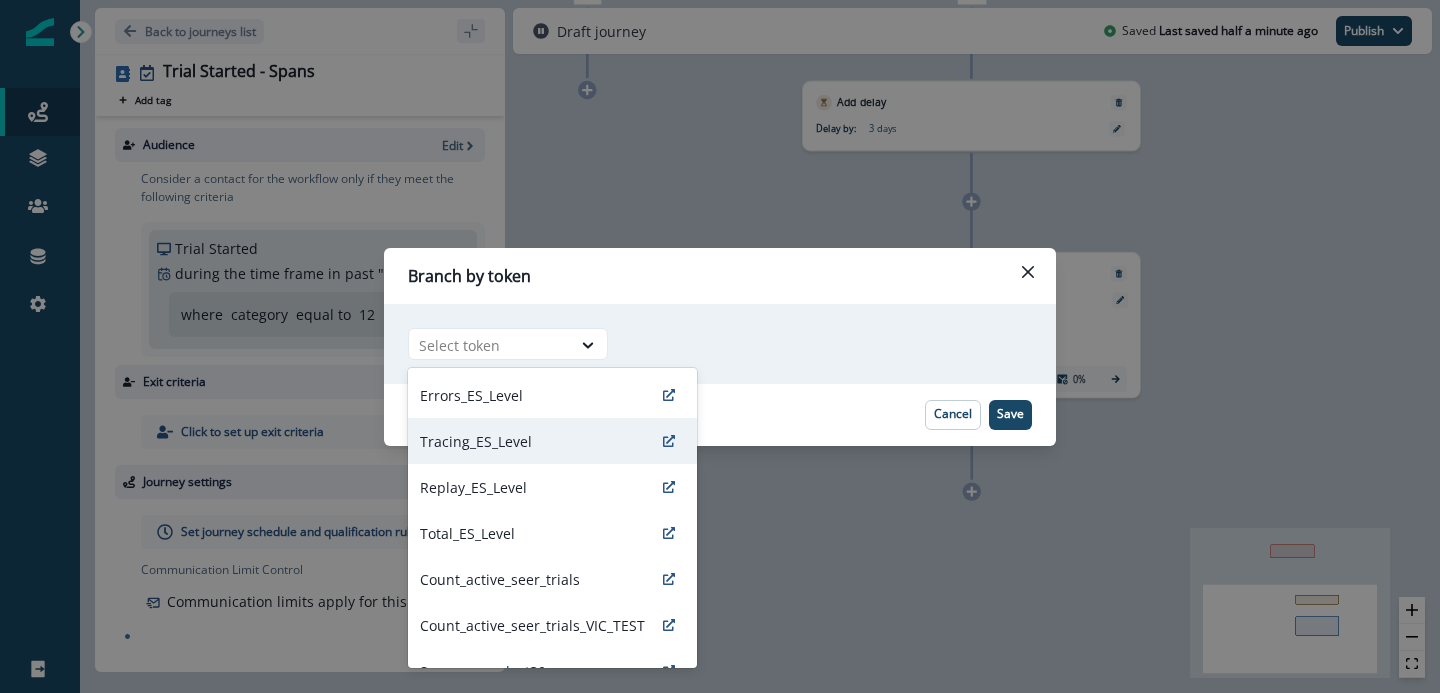 click on "Tracing_ES_Level" at bounding box center (552, 441) 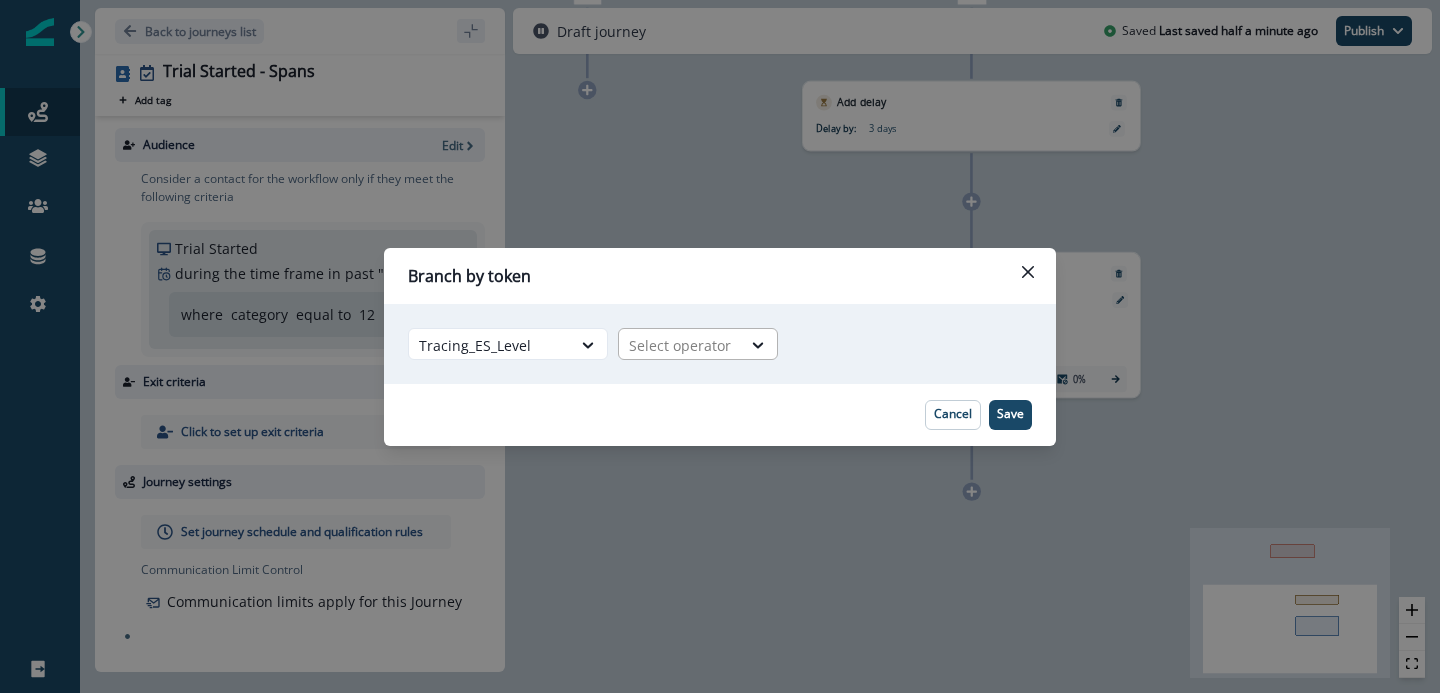 click at bounding box center (680, 345) 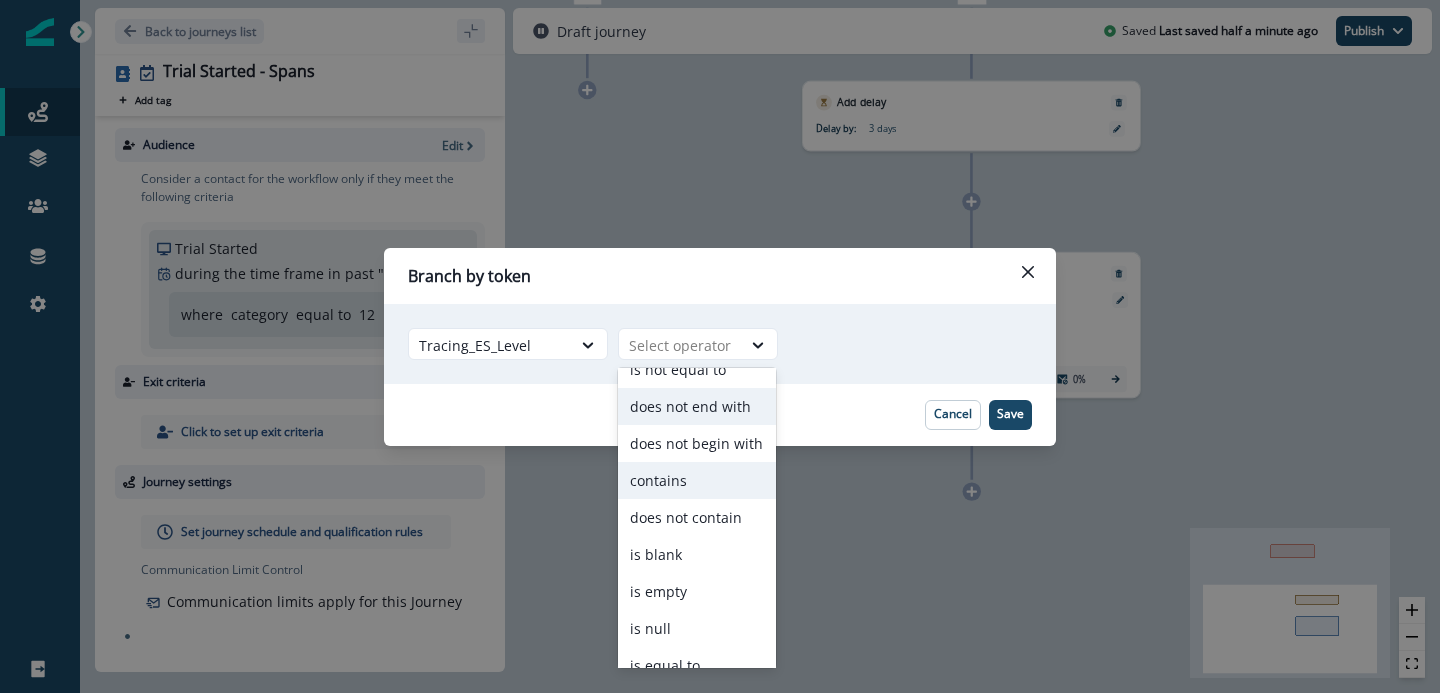 scroll, scrollTop: 161, scrollLeft: 0, axis: vertical 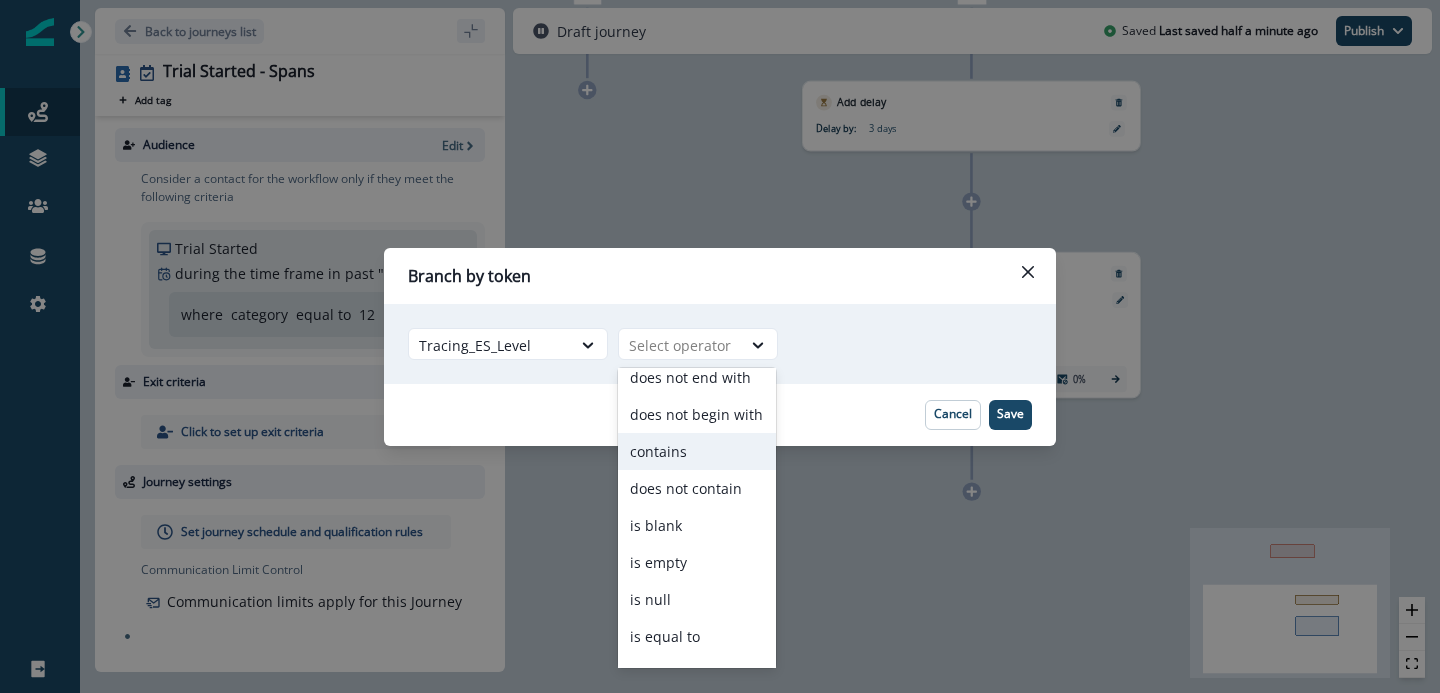 click on "contains" at bounding box center [697, 451] 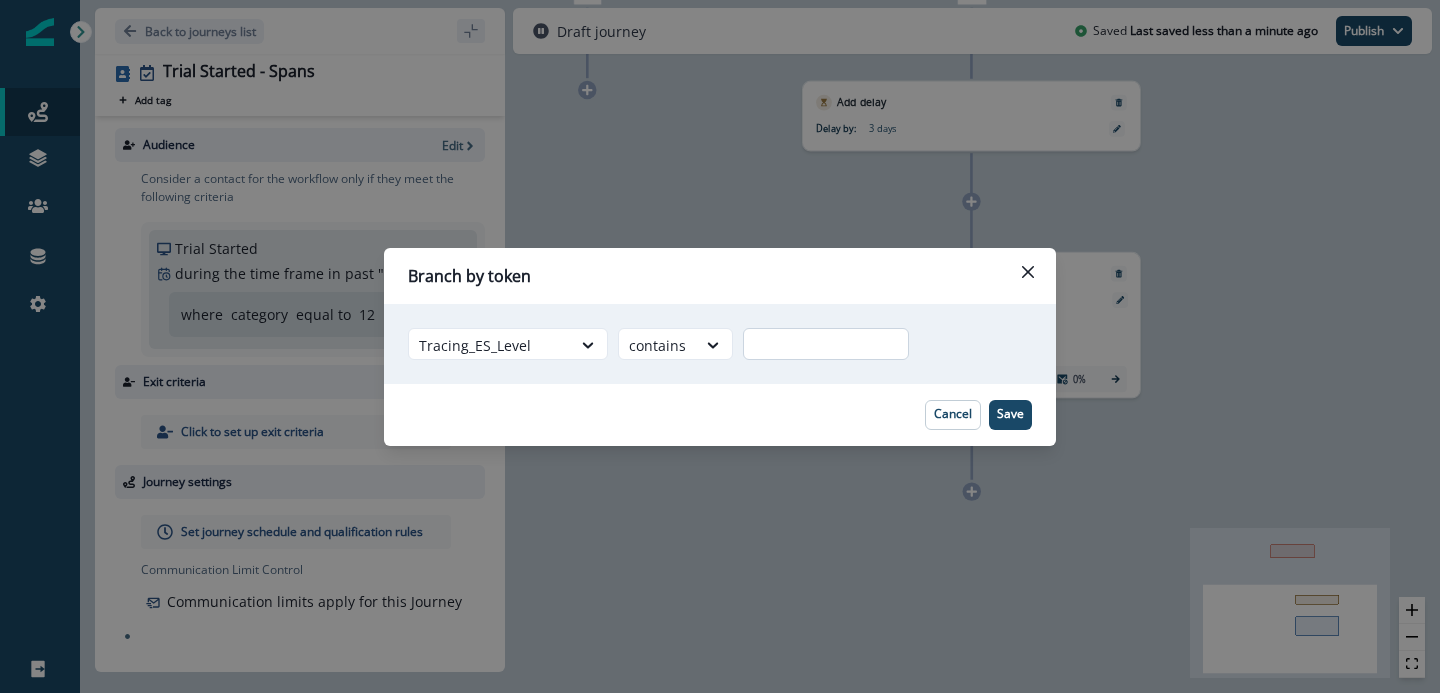 click at bounding box center [826, 344] 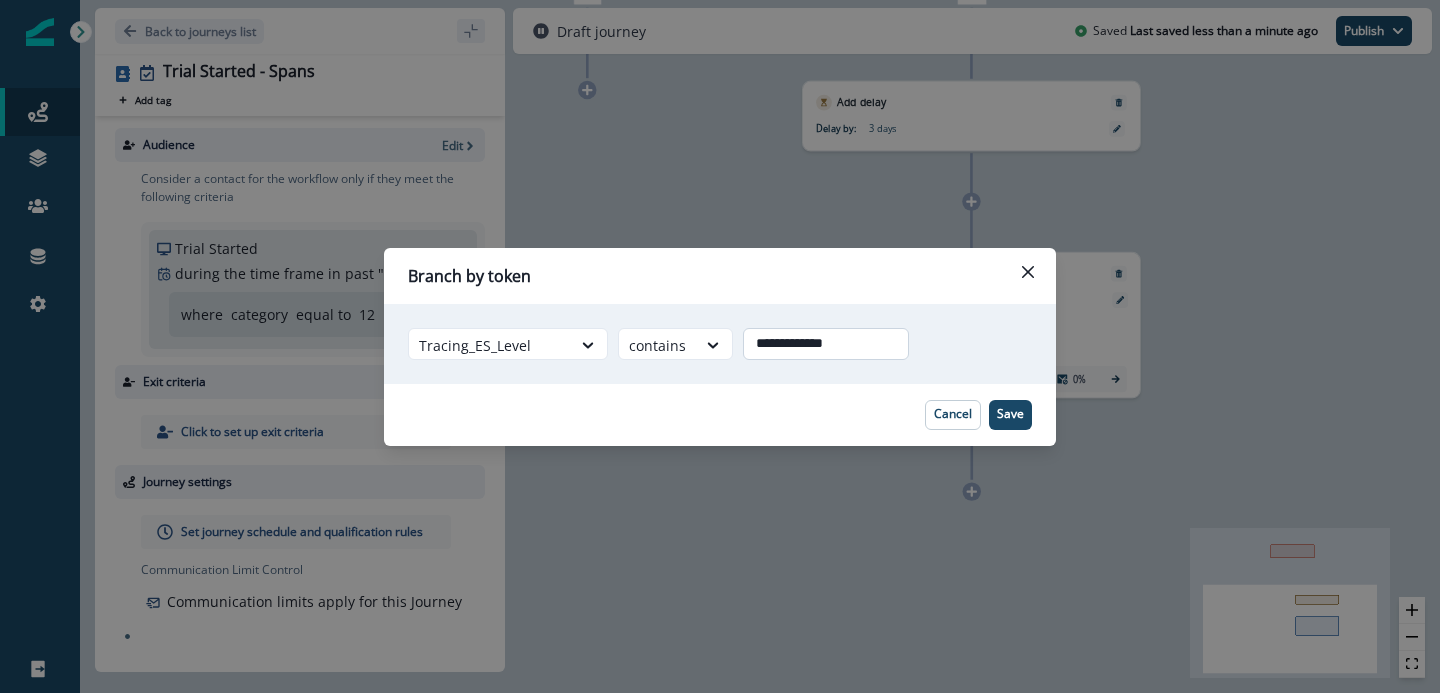 type on "**********" 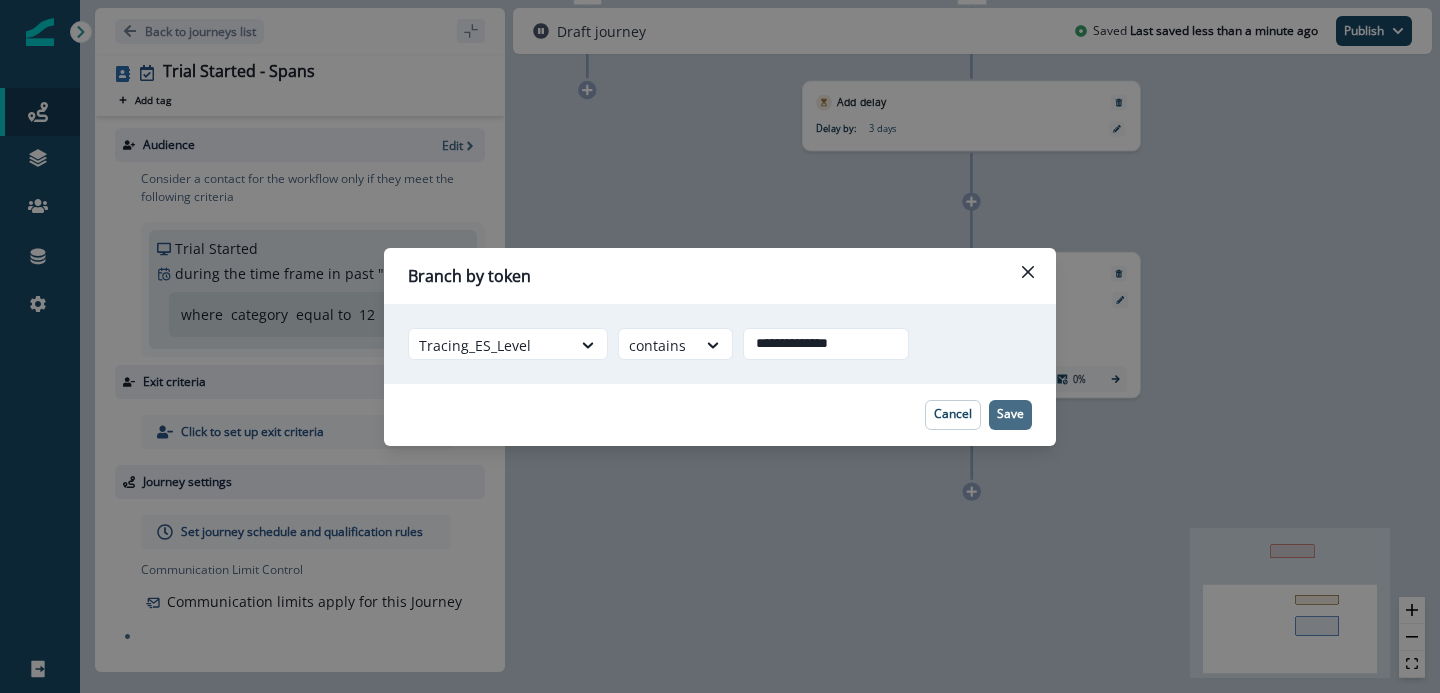 click on "Save" at bounding box center (1010, 414) 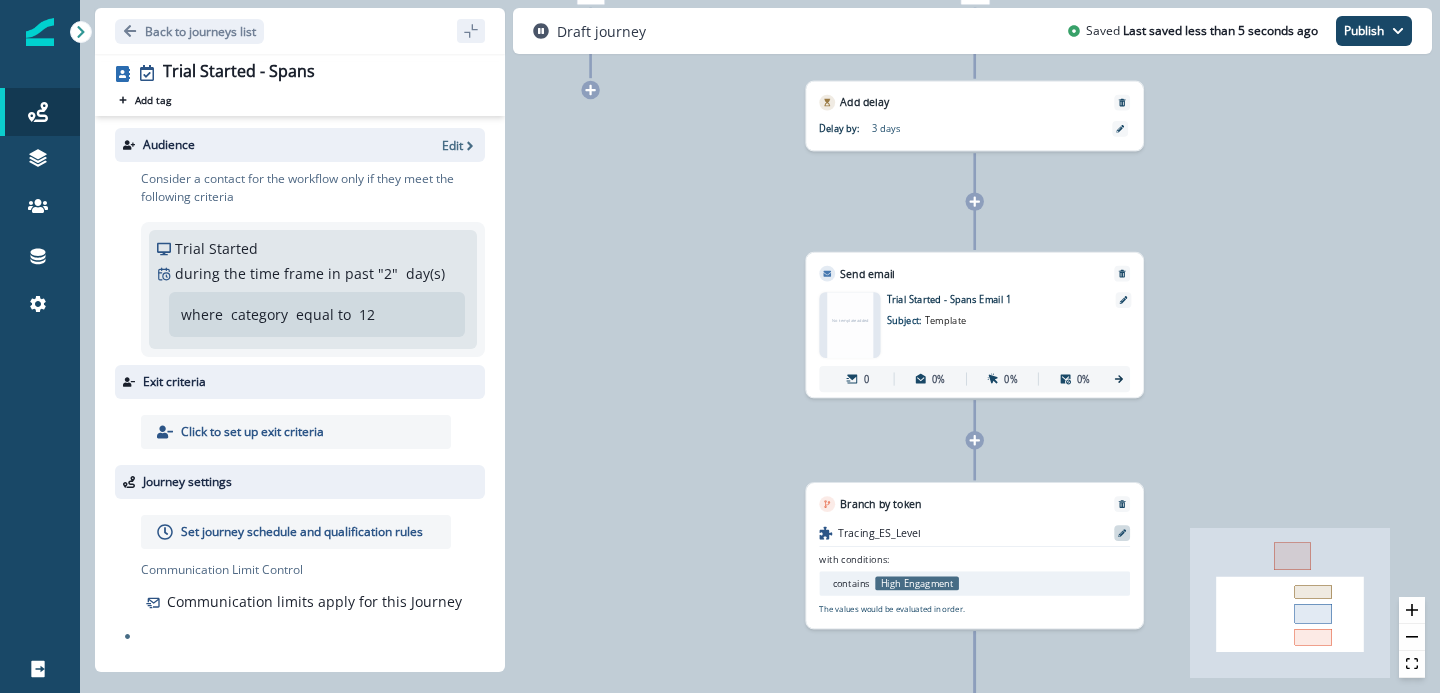 click at bounding box center [1122, 533] 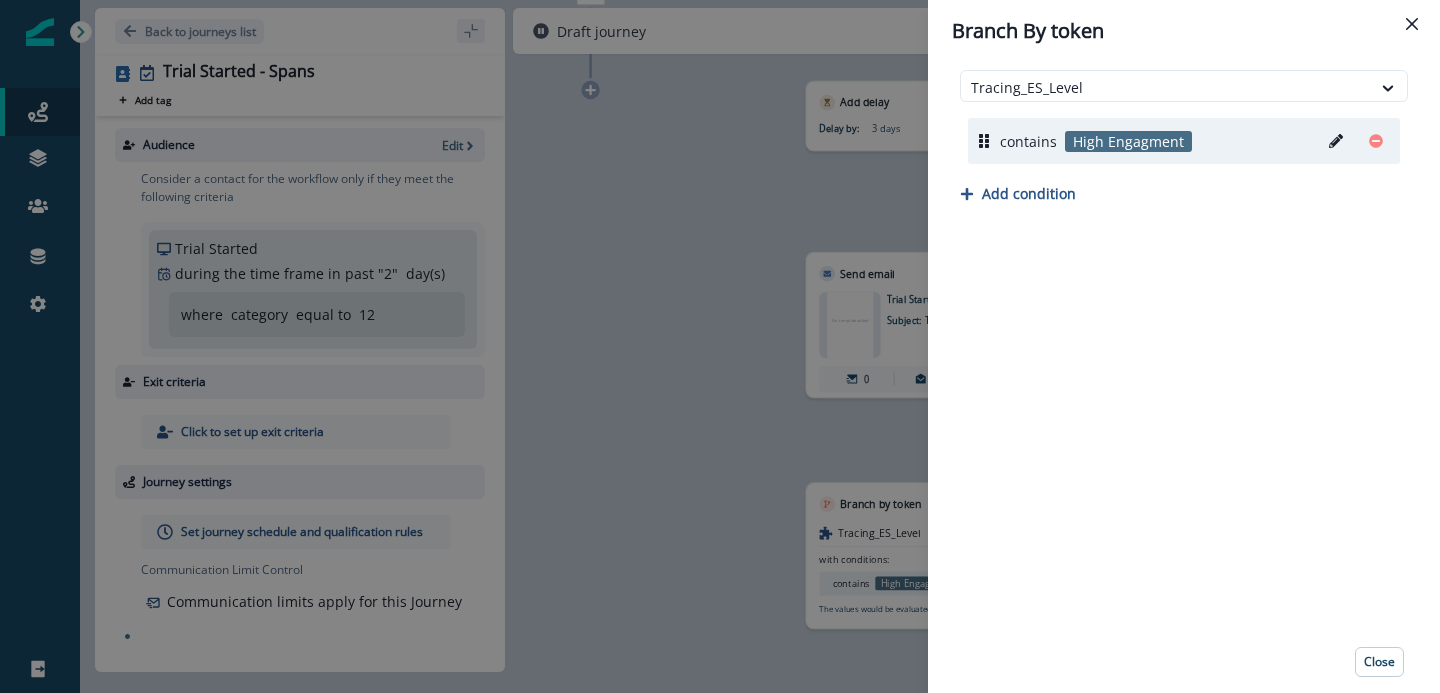 click at bounding box center (1336, 141) 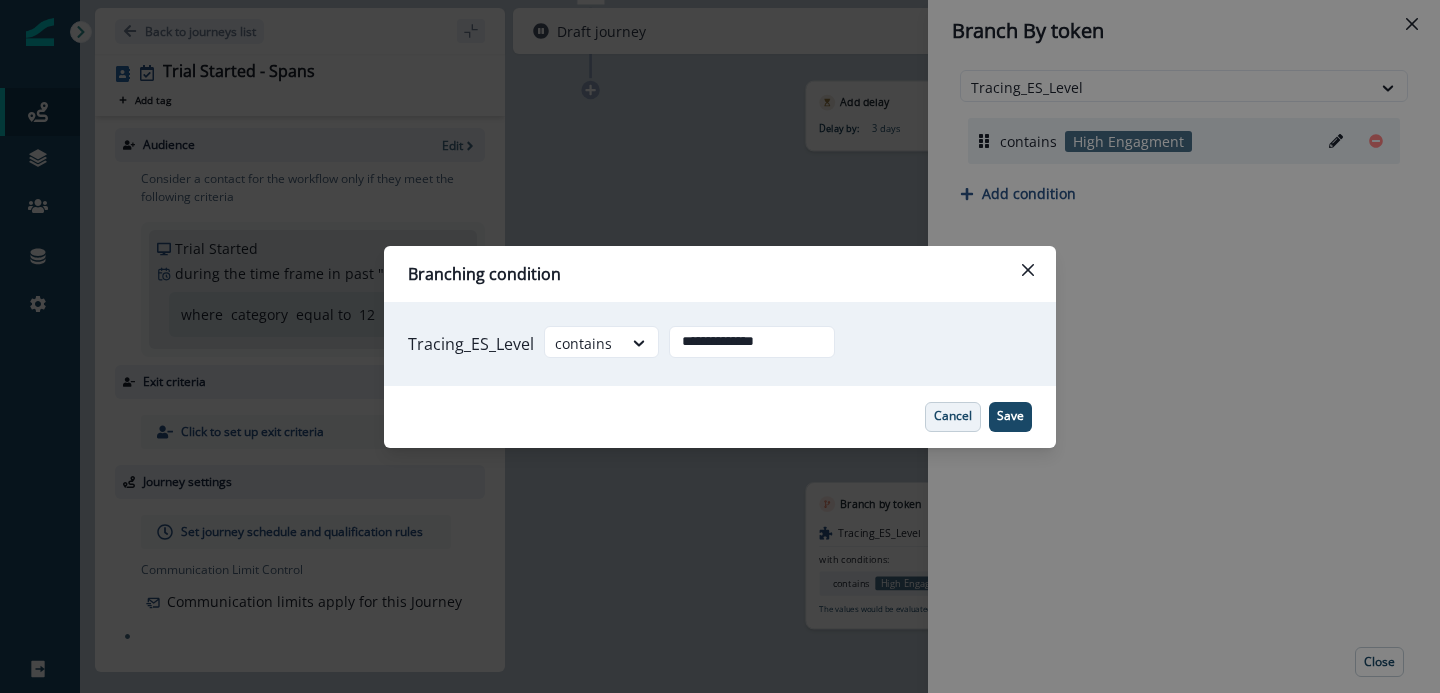 click on "Cancel" at bounding box center [953, 417] 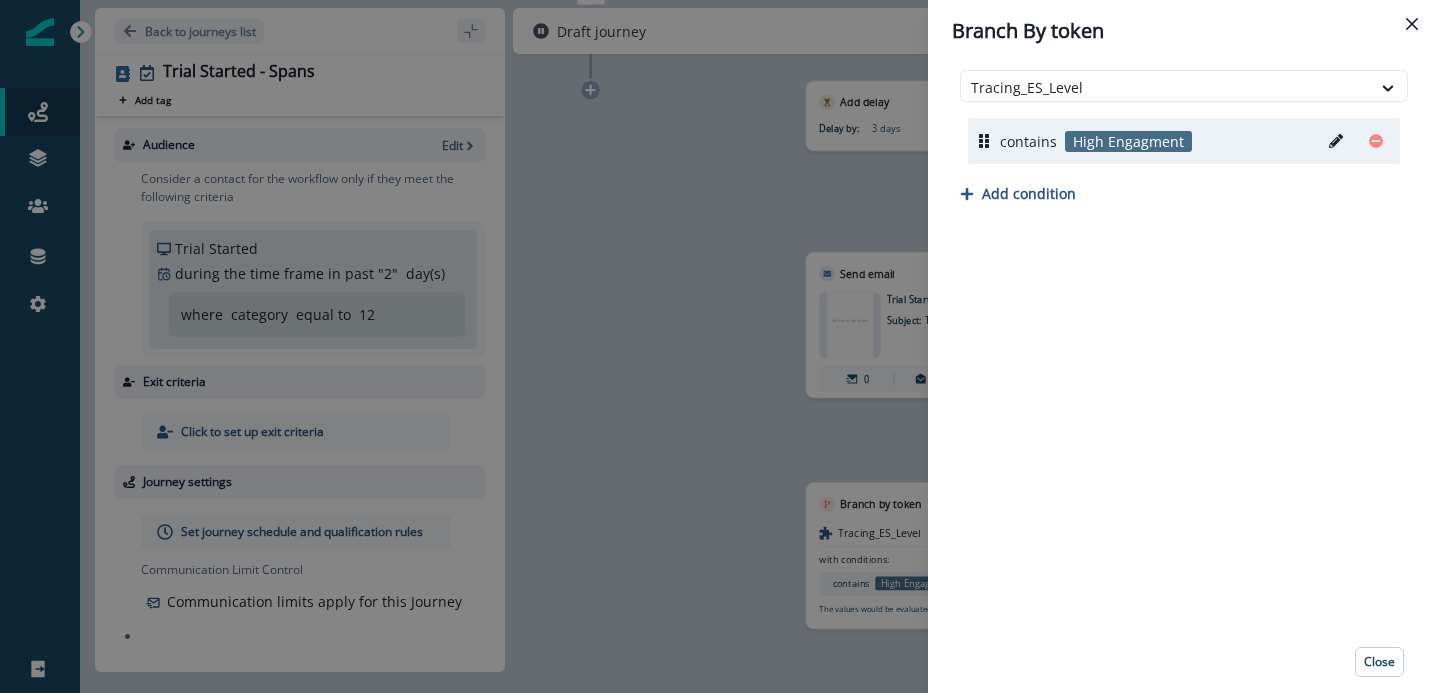 click at bounding box center (1336, 141) 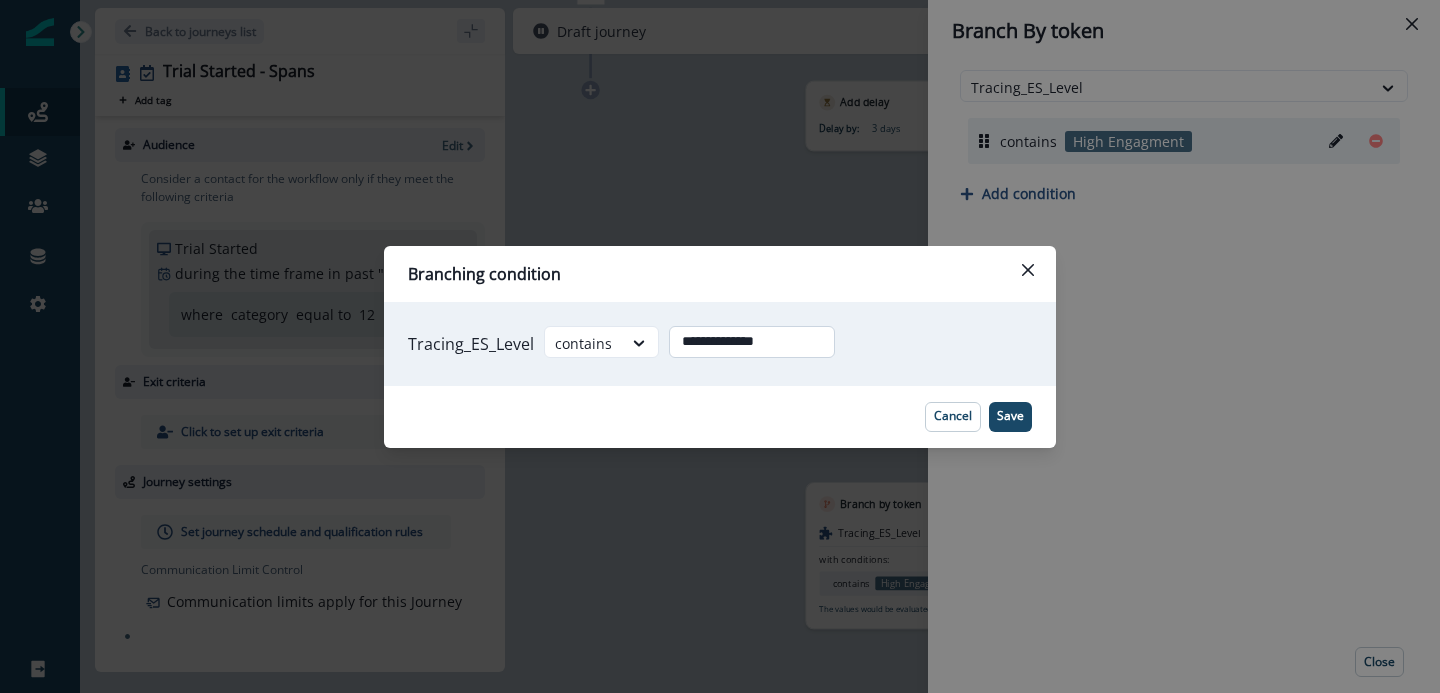 click on "**********" at bounding box center (752, 342) 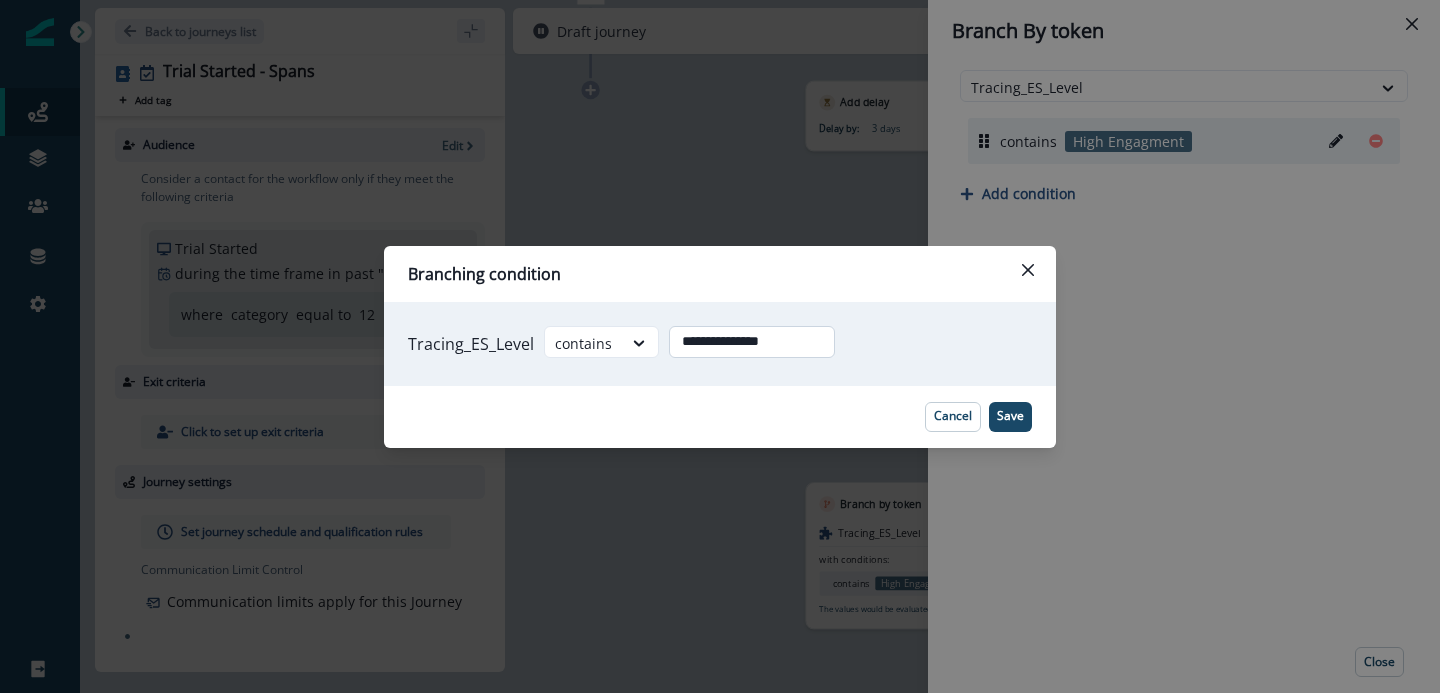 type on "**********" 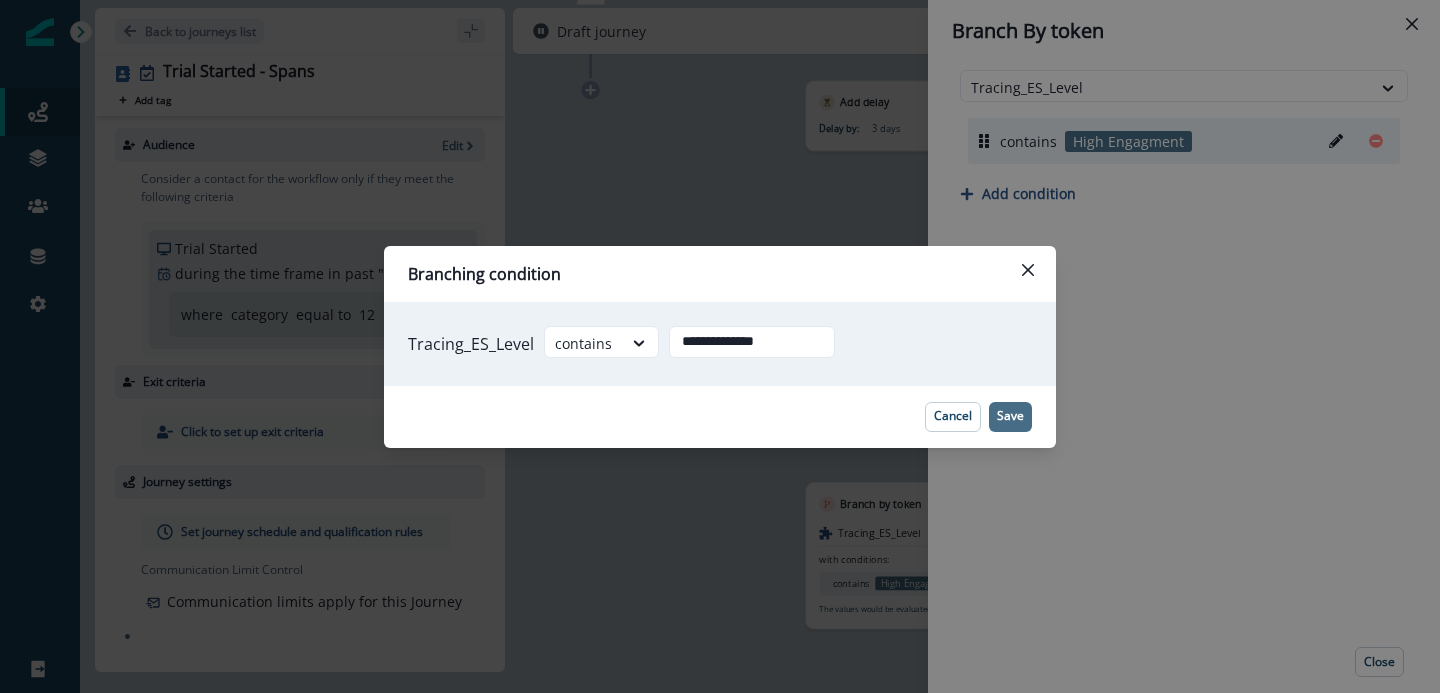 click on "Save" at bounding box center (1010, 416) 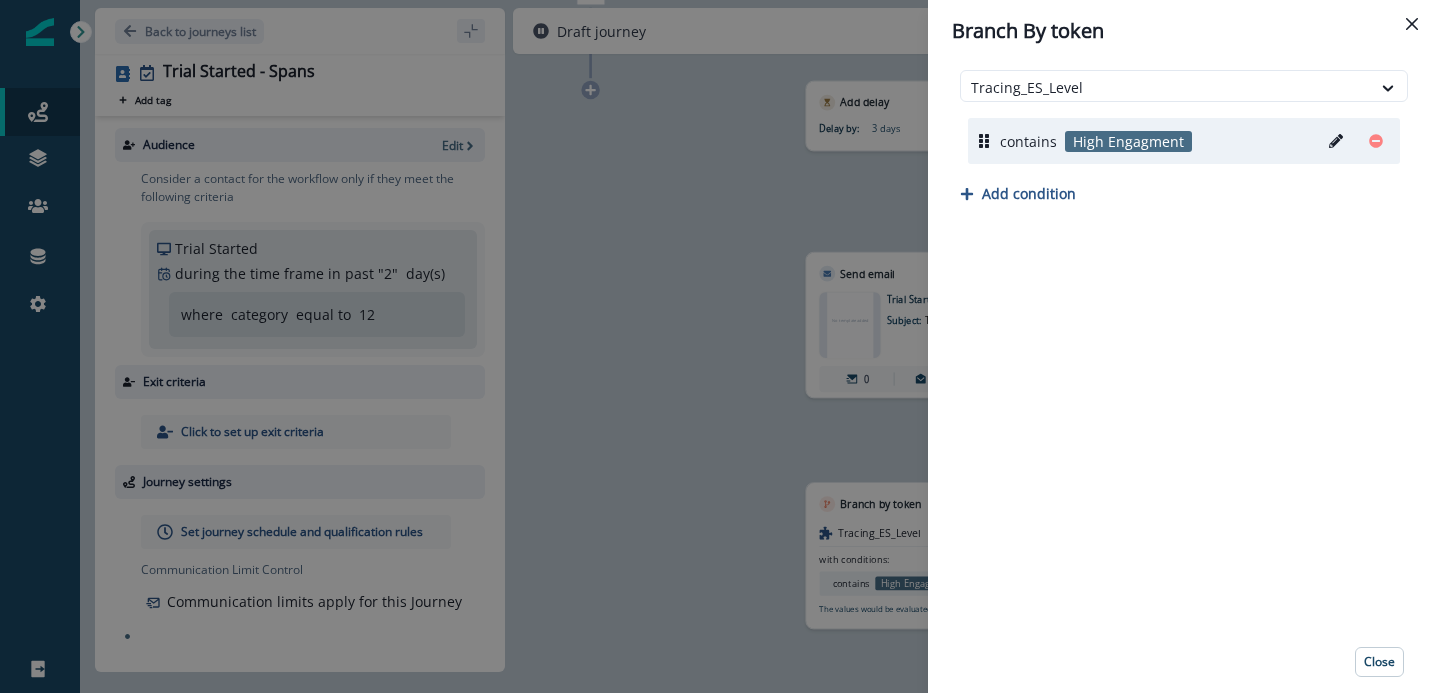 click on "Tracing_ES_Level contains   High Engagment Add condition" at bounding box center [1184, 346] 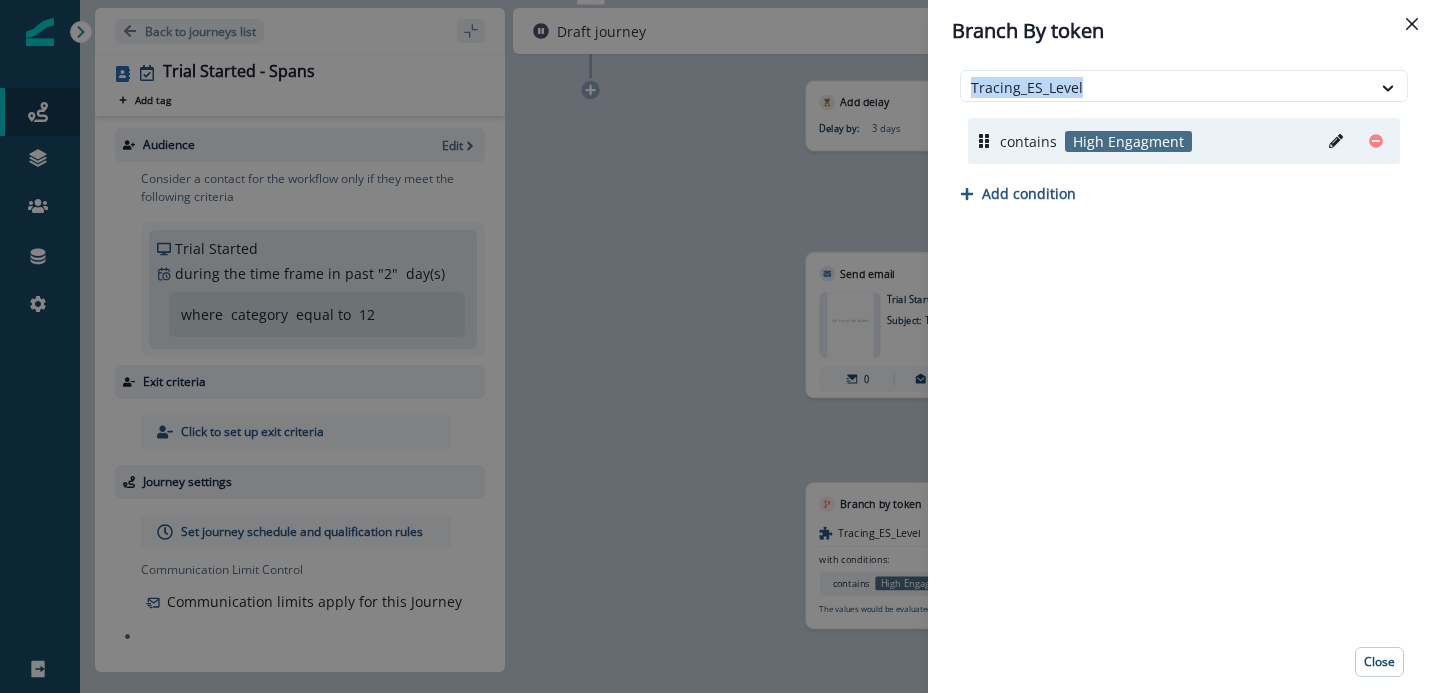 click on "Tracing_ES_Level contains   High Engagment Add condition" at bounding box center [1184, 346] 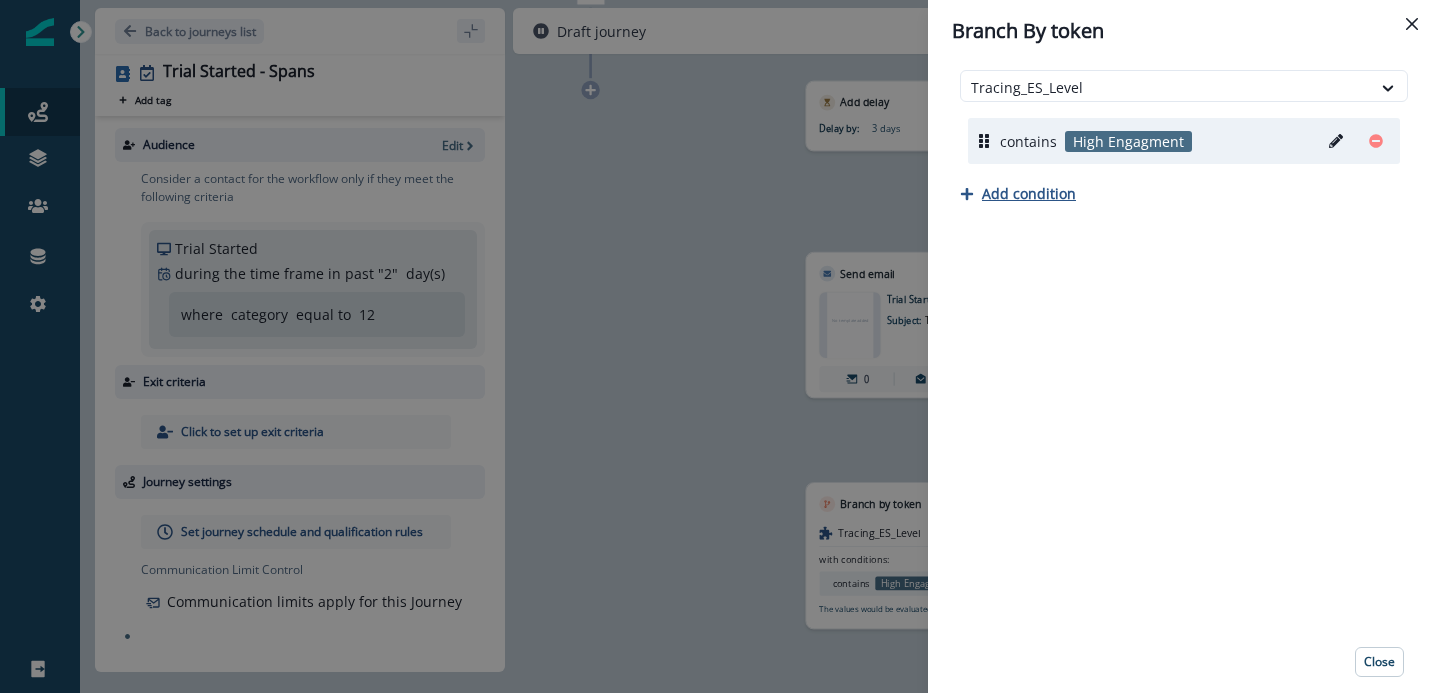 click on "Add condition" at bounding box center (1029, 193) 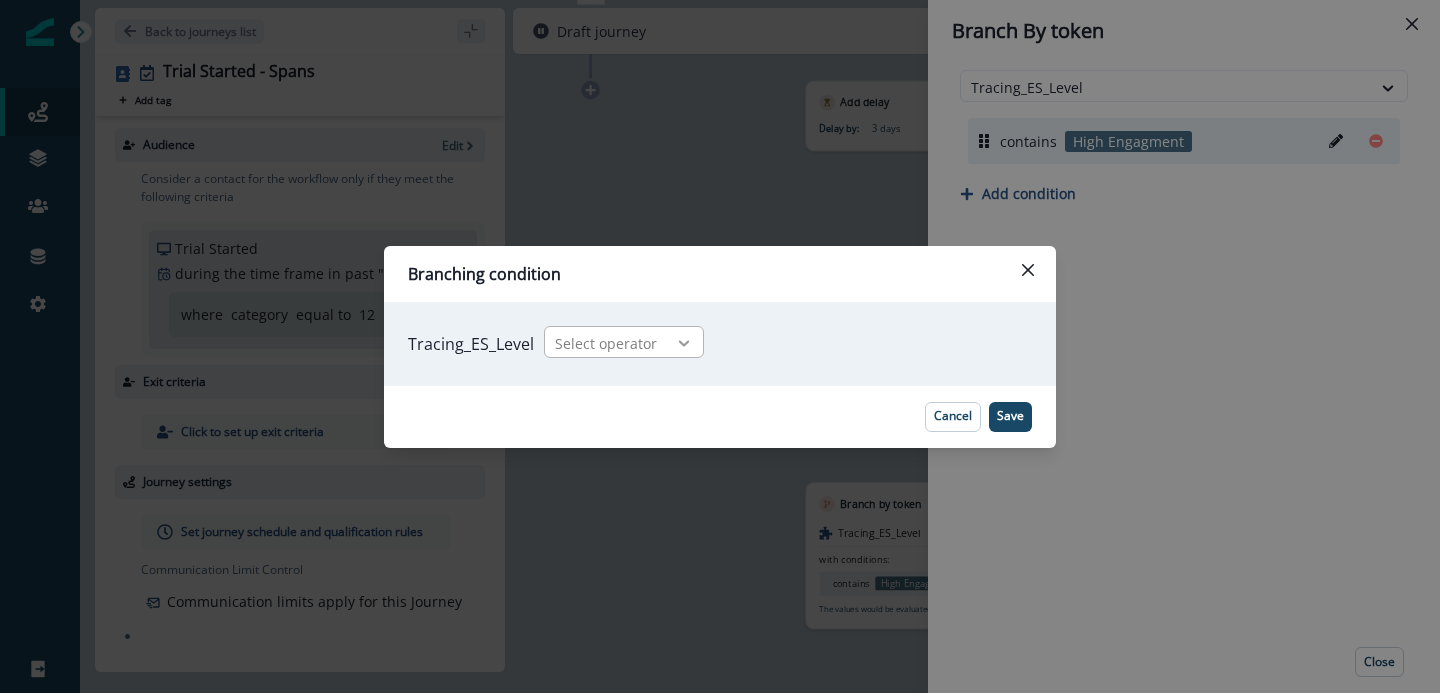 click 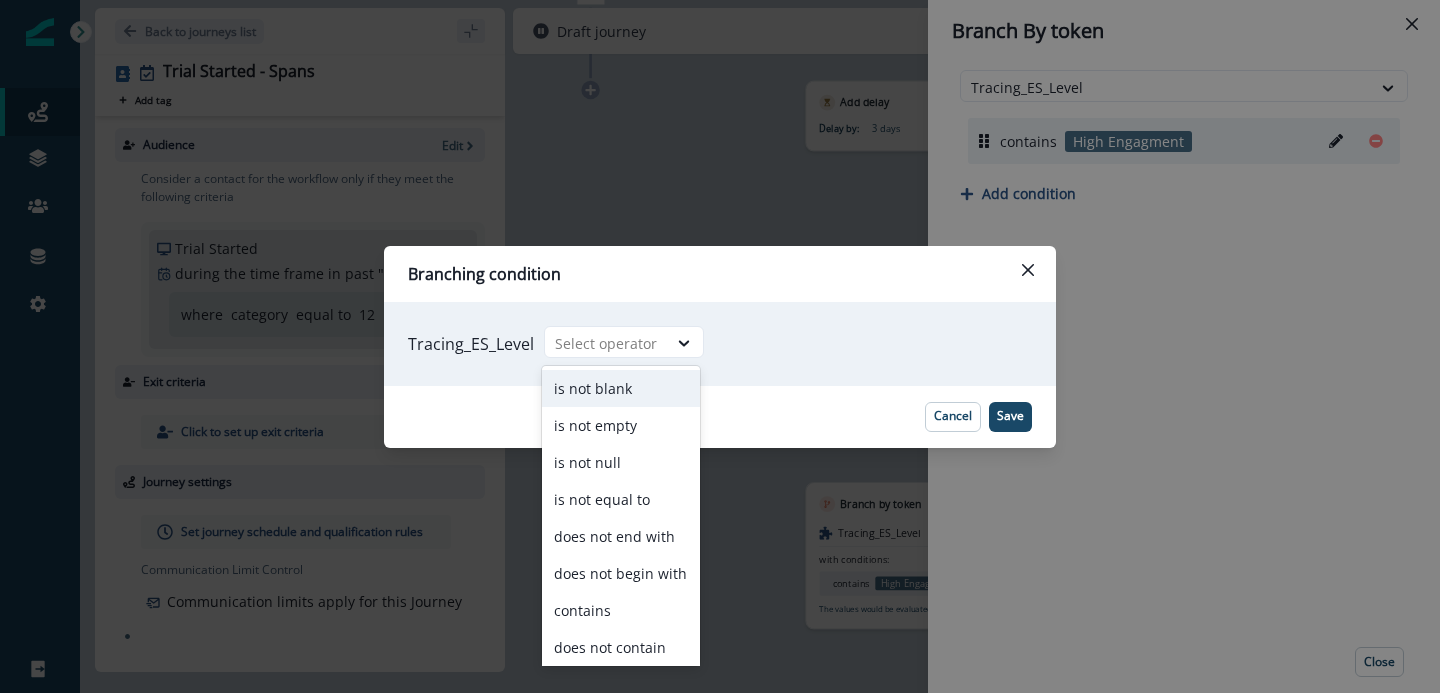 type on "*" 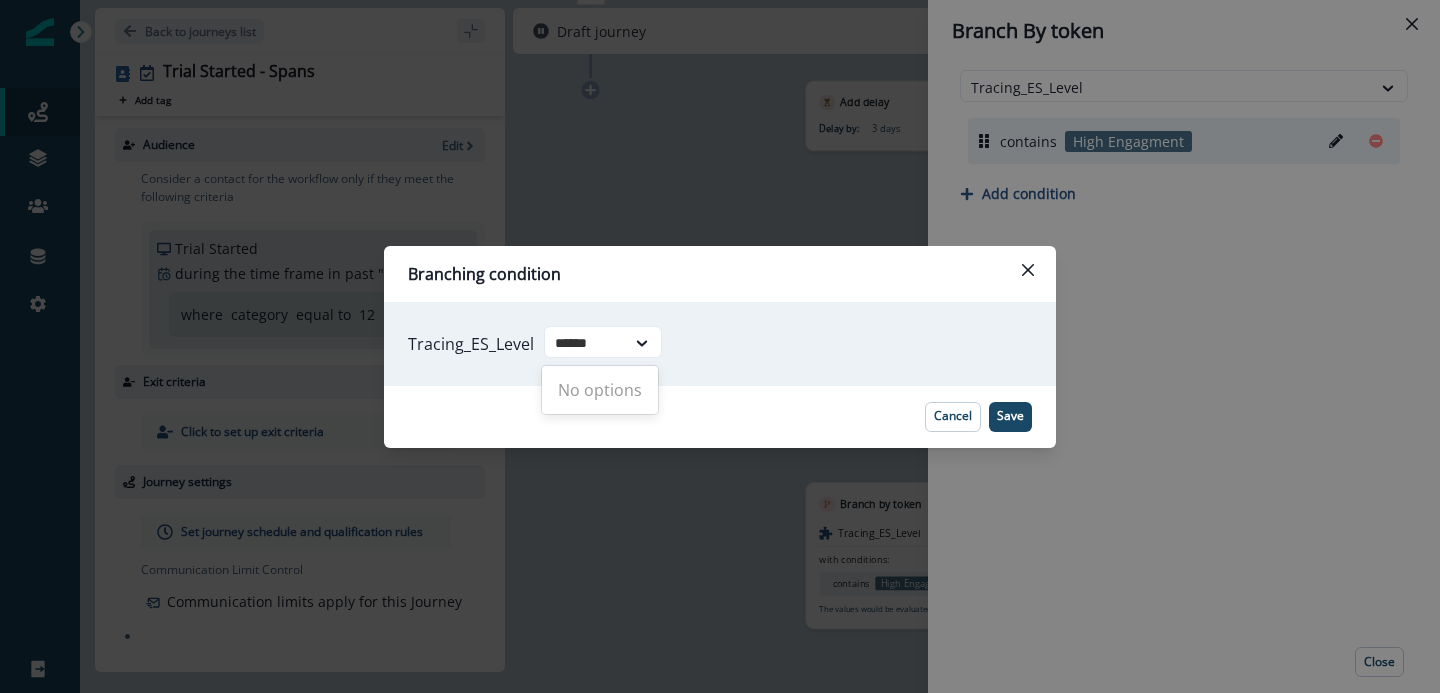 type on "******" 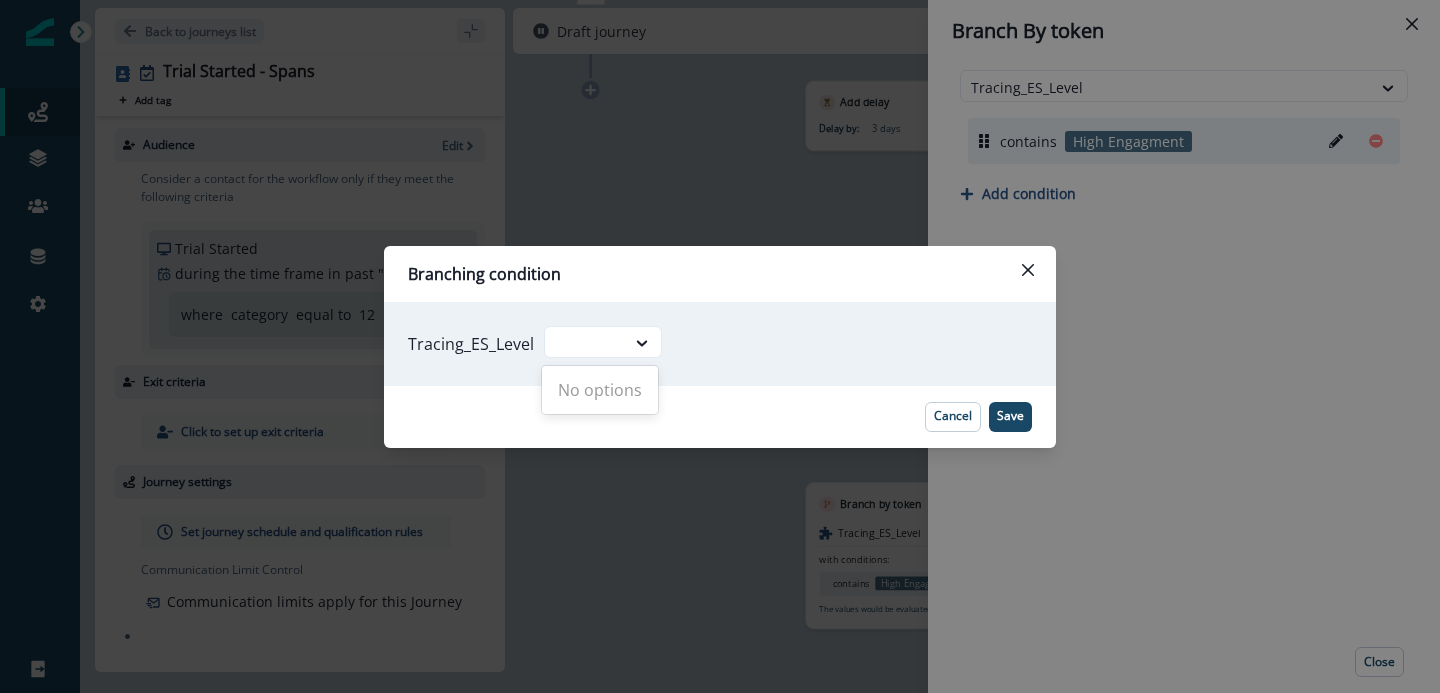 click on "Tracing_ES_Level 0 results available for search term Medium. Use Up and Down to choose options, press Enter to select the currently focused option, press Escape to exit the menu, press Tab to select the option and exit the menu." at bounding box center [720, 344] 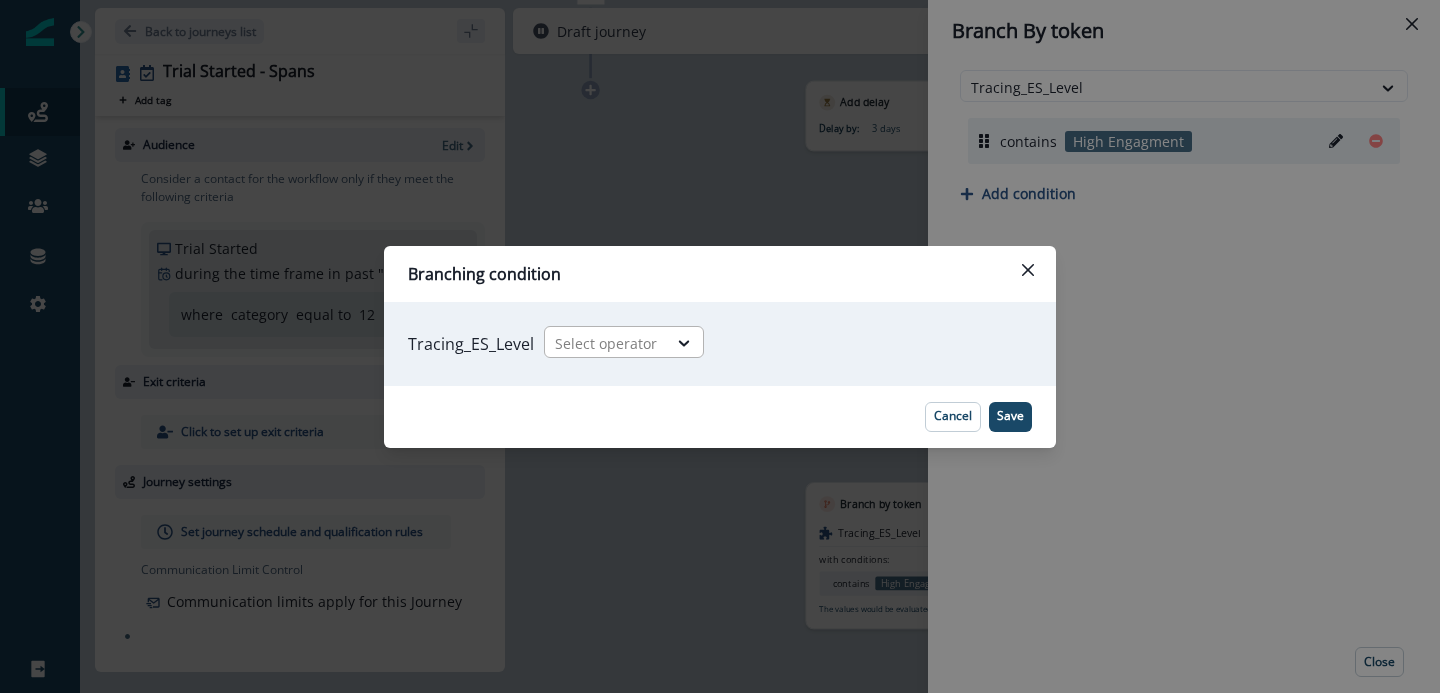 click at bounding box center [606, 343] 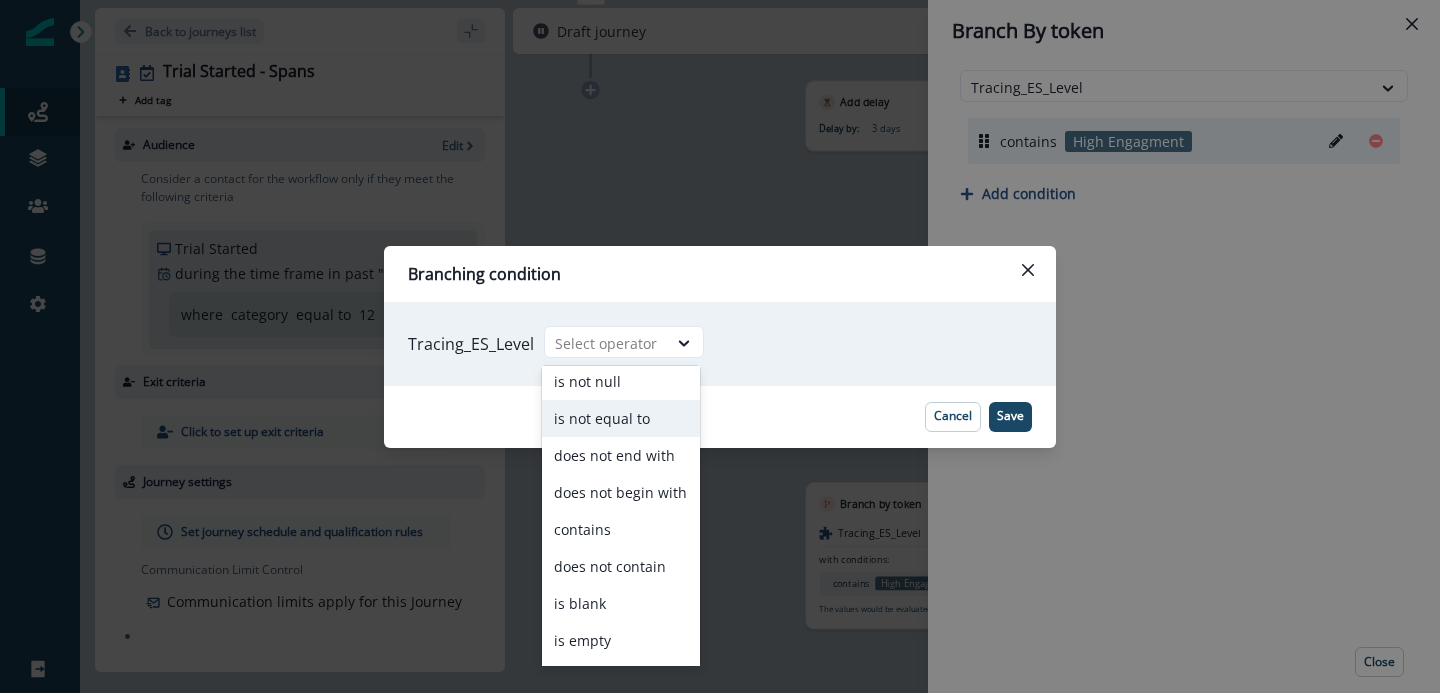 scroll, scrollTop: 95, scrollLeft: 0, axis: vertical 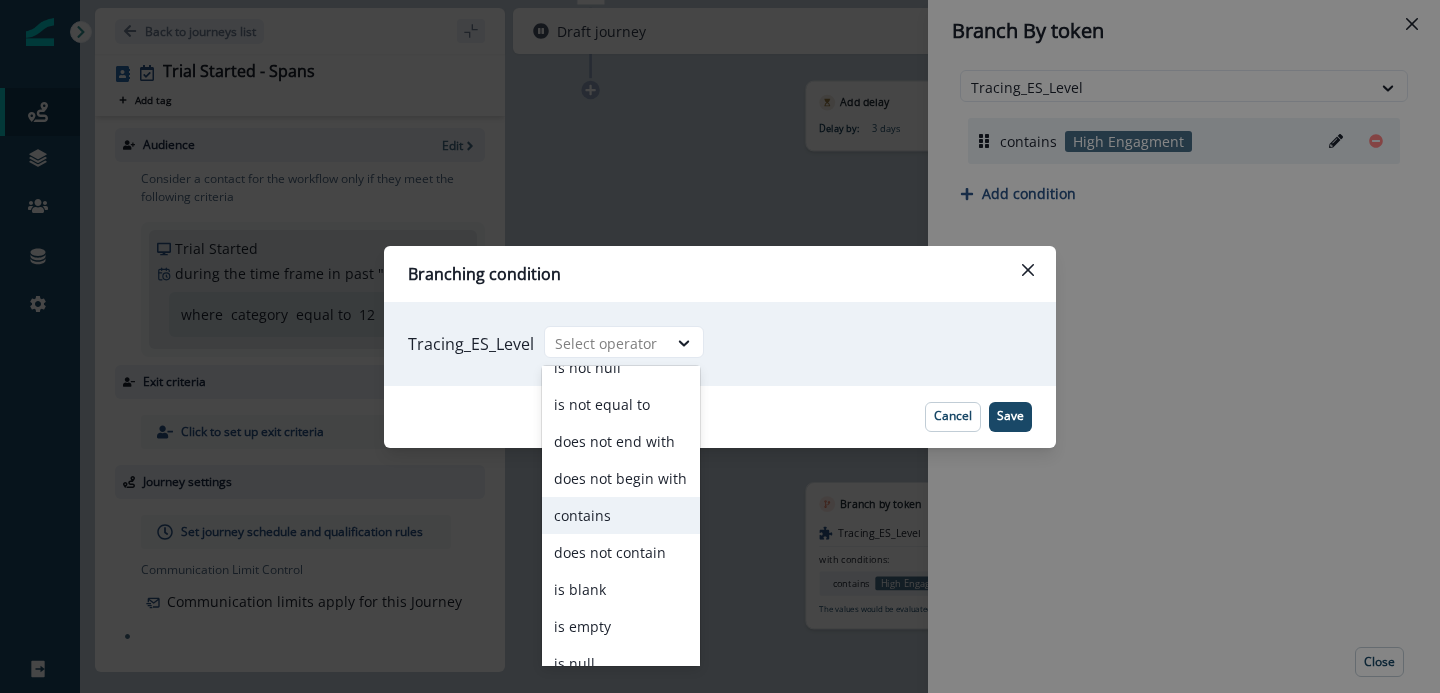 click on "contains" at bounding box center [621, 515] 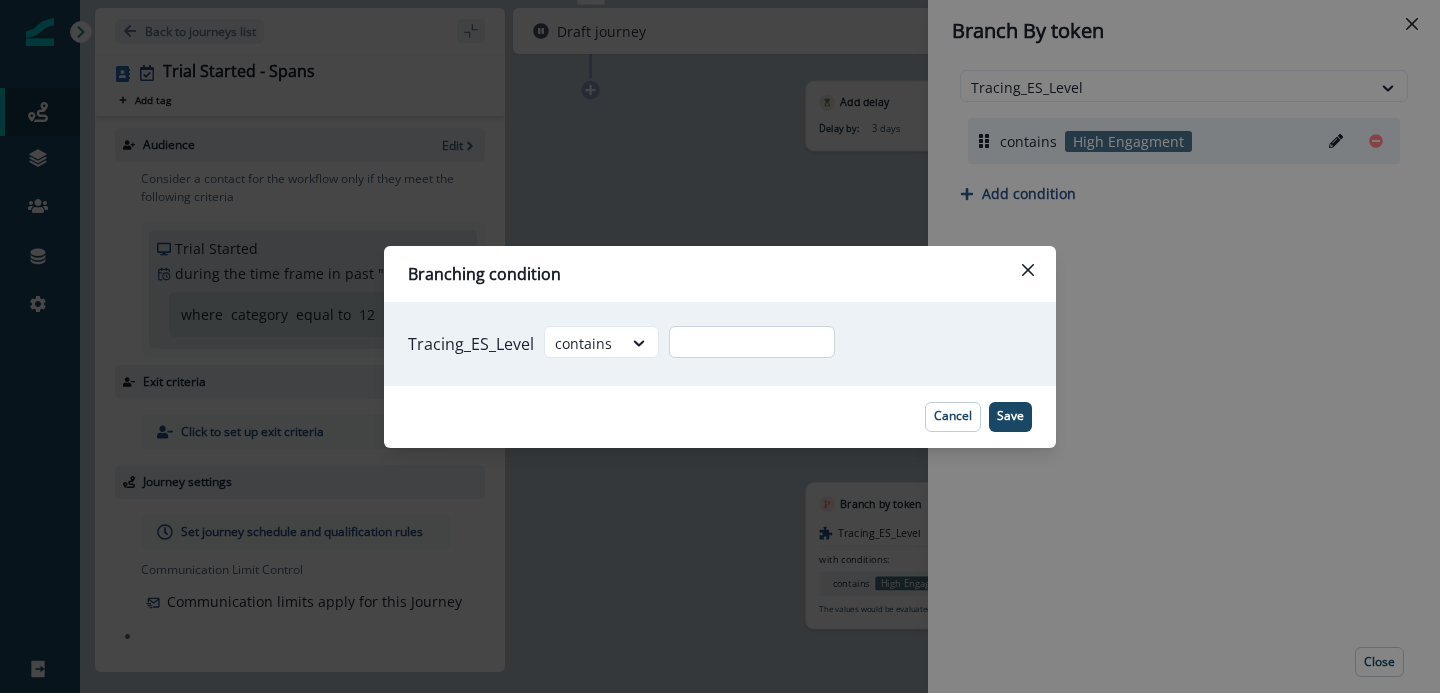 click at bounding box center (752, 342) 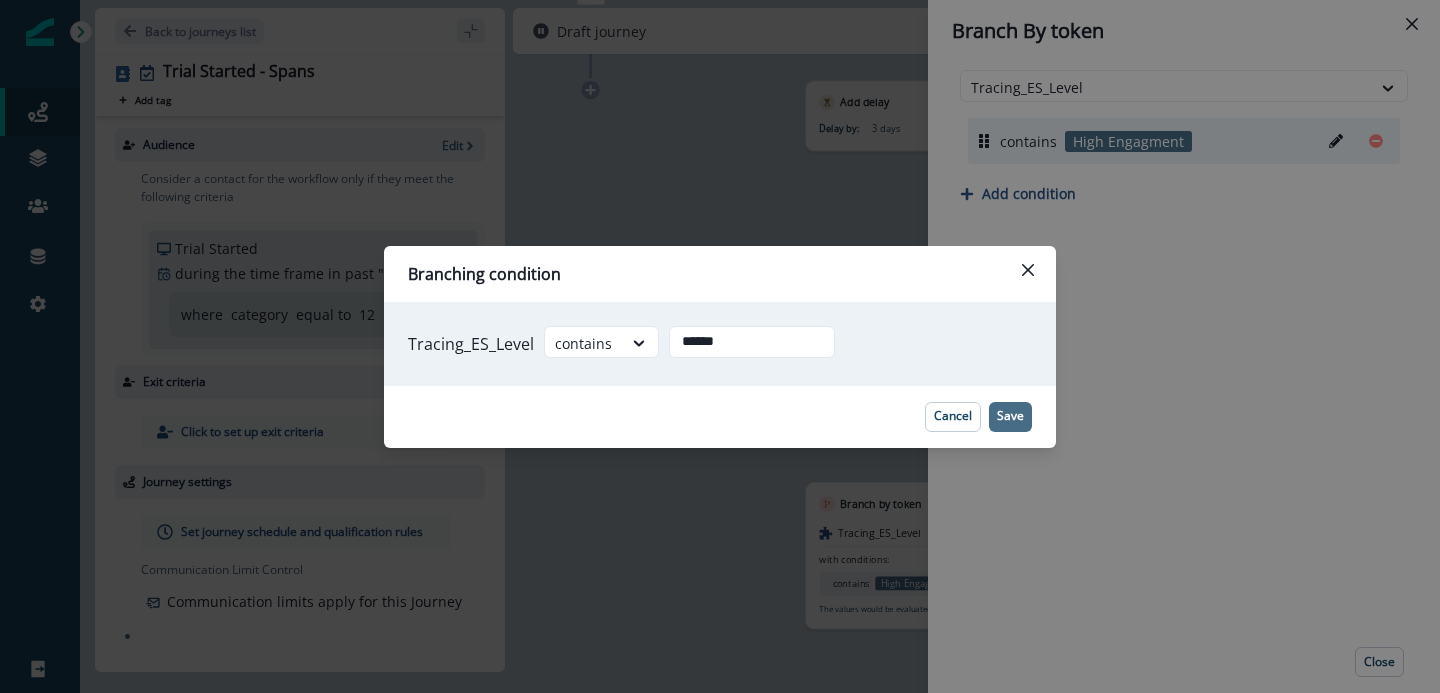 type on "******" 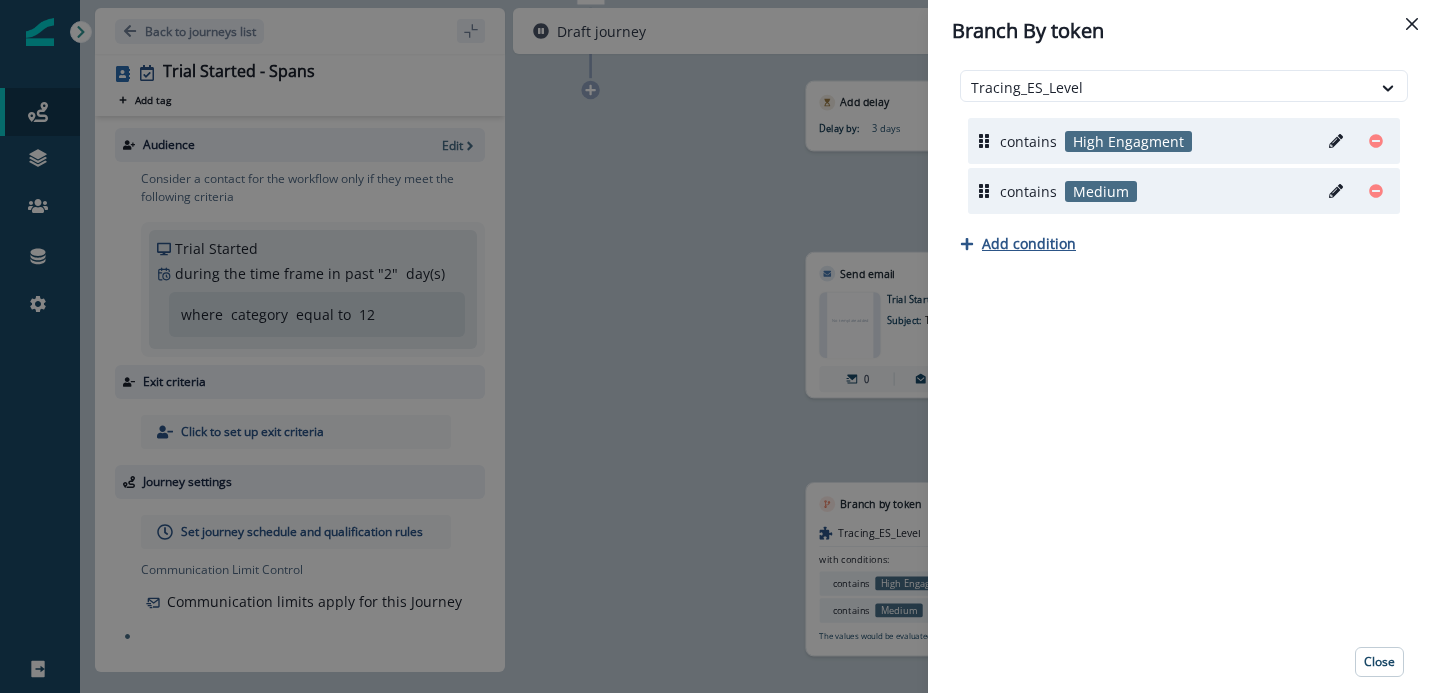 click on "Add condition" at bounding box center (1029, 243) 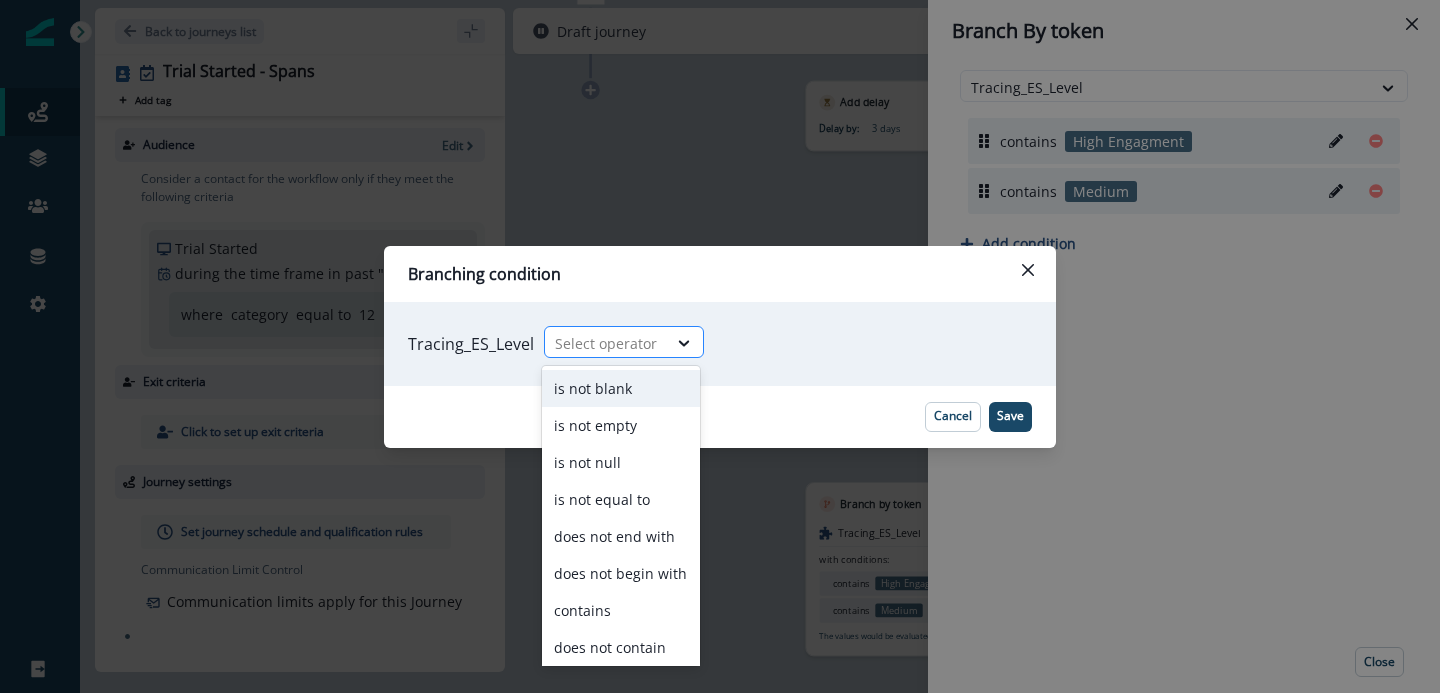 click at bounding box center (606, 343) 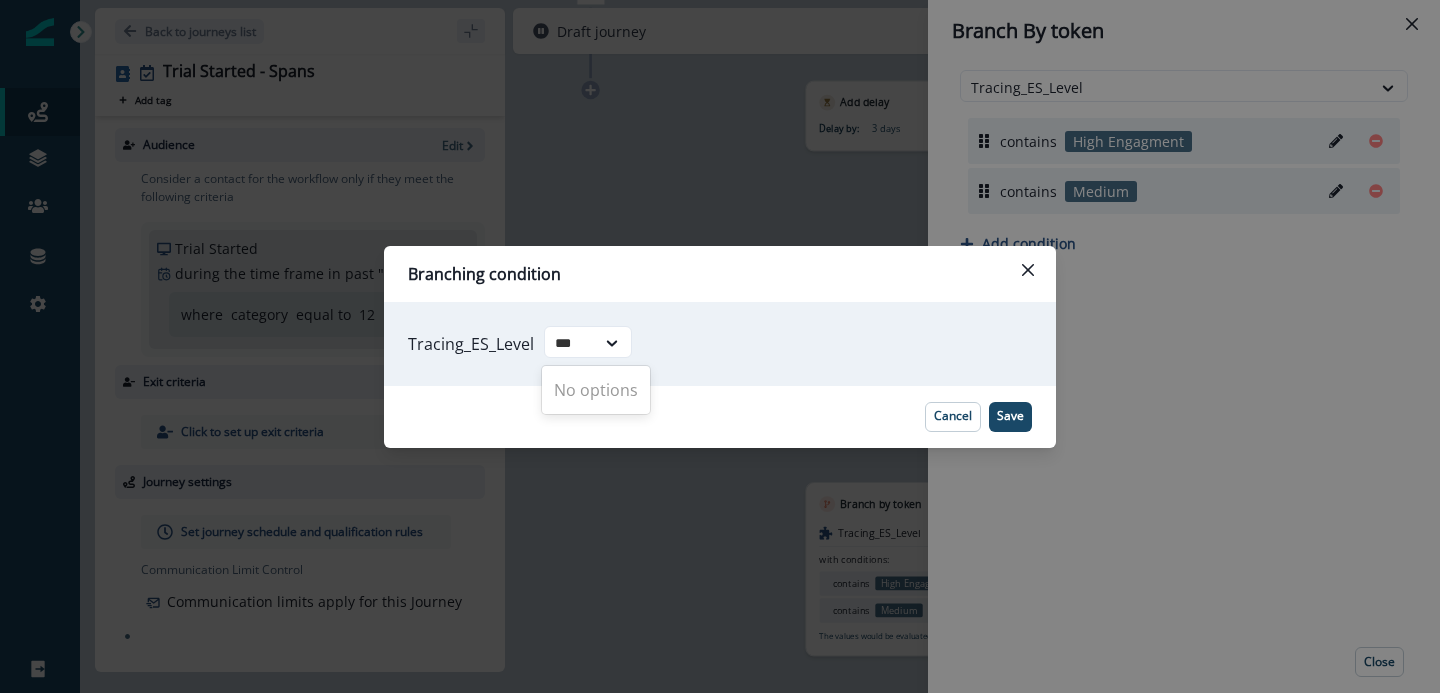 type on "***" 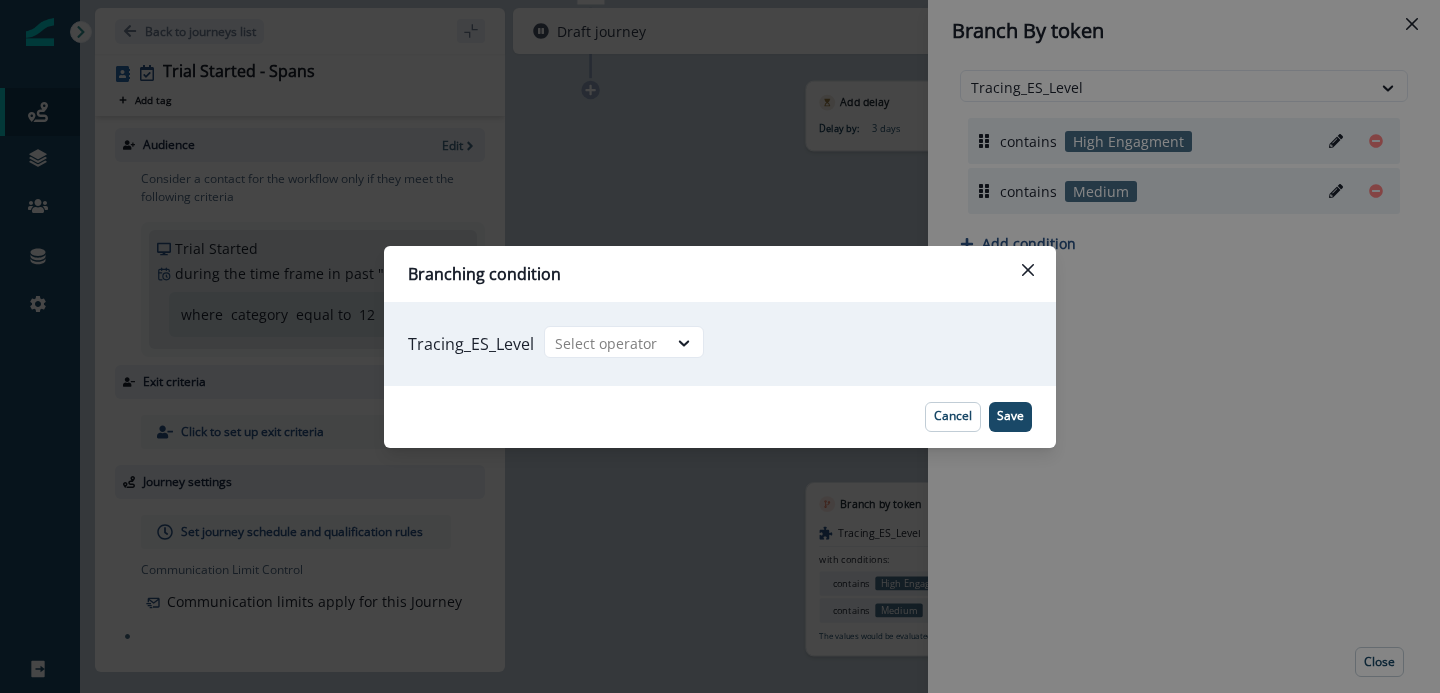 click on "Tracing_ES_Level Select operator" at bounding box center (720, 344) 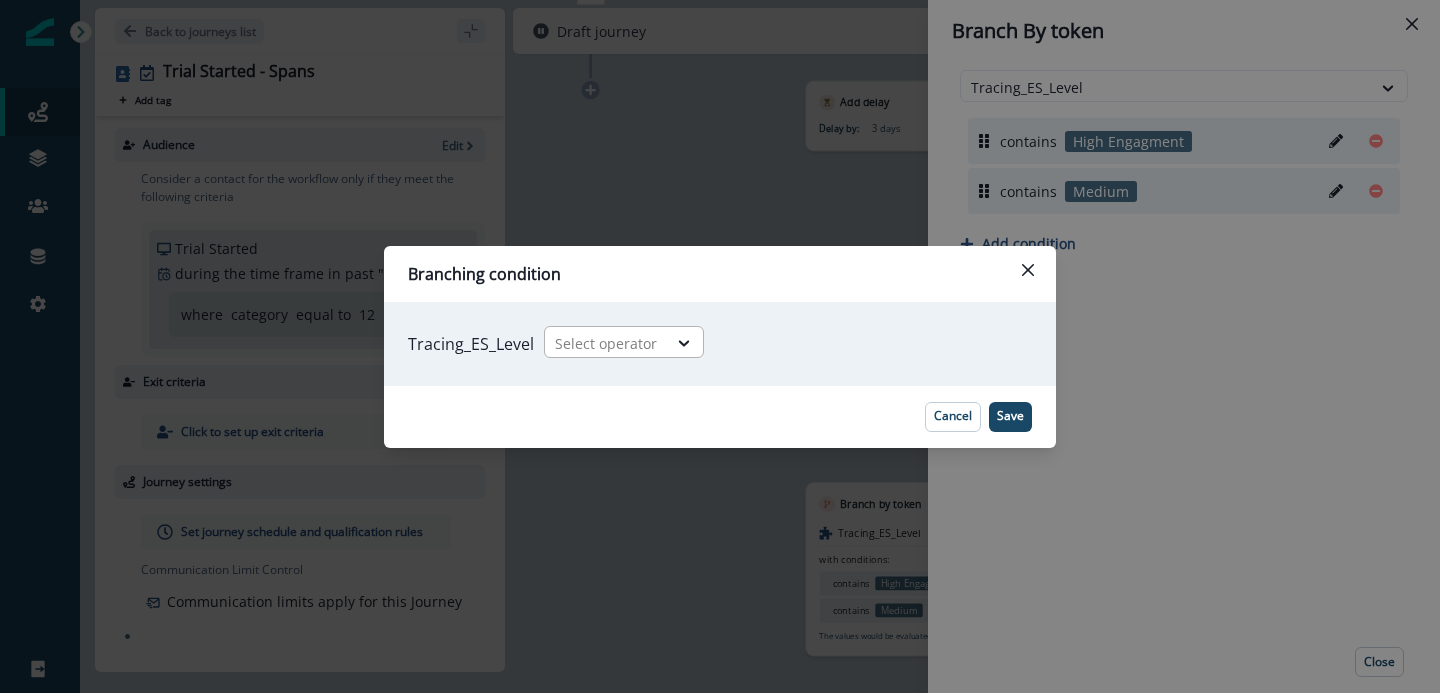click at bounding box center [606, 343] 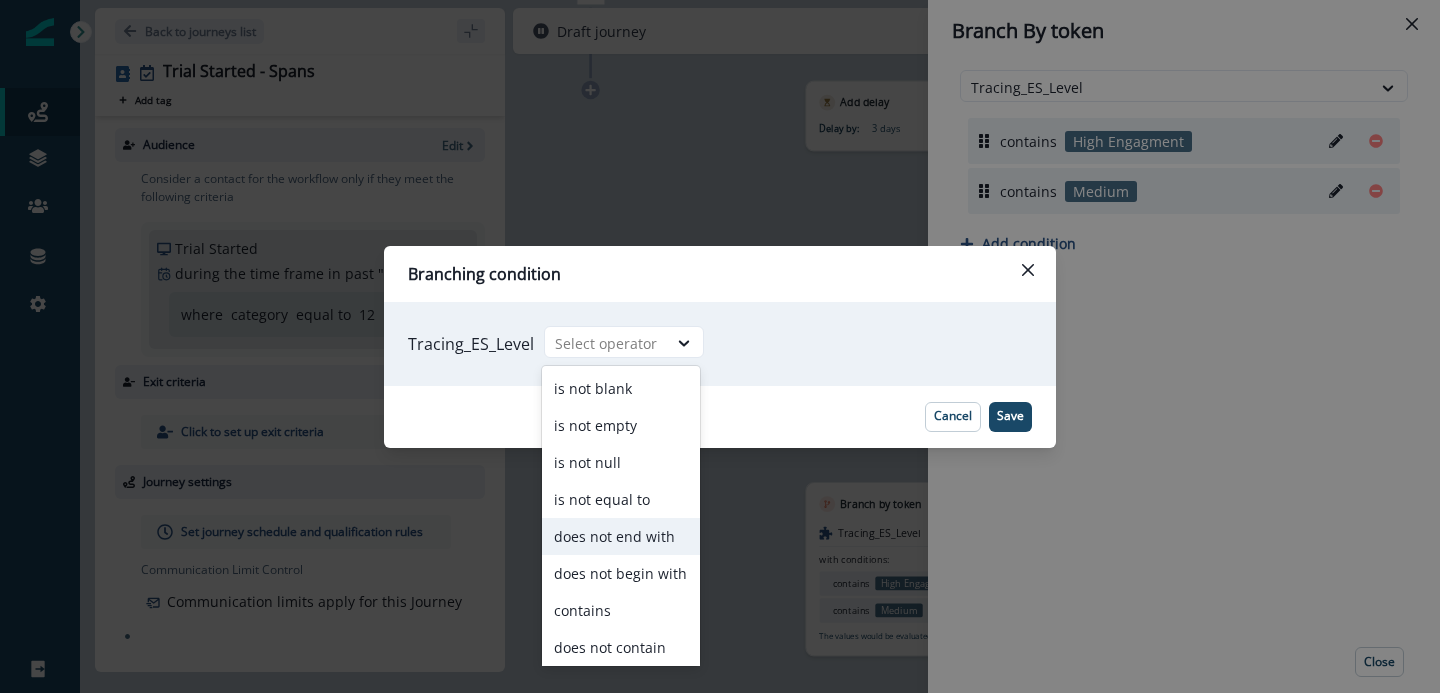 scroll, scrollTop: 41, scrollLeft: 0, axis: vertical 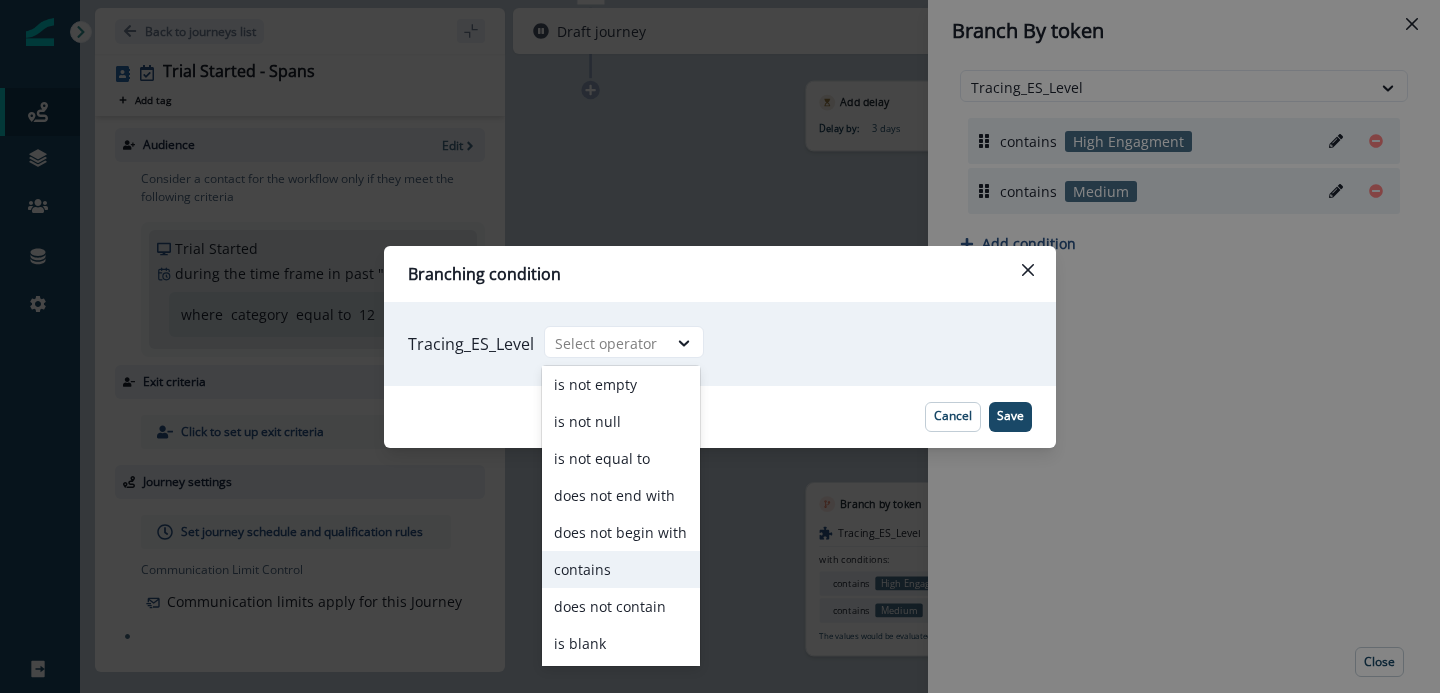 click on "contains" at bounding box center (621, 569) 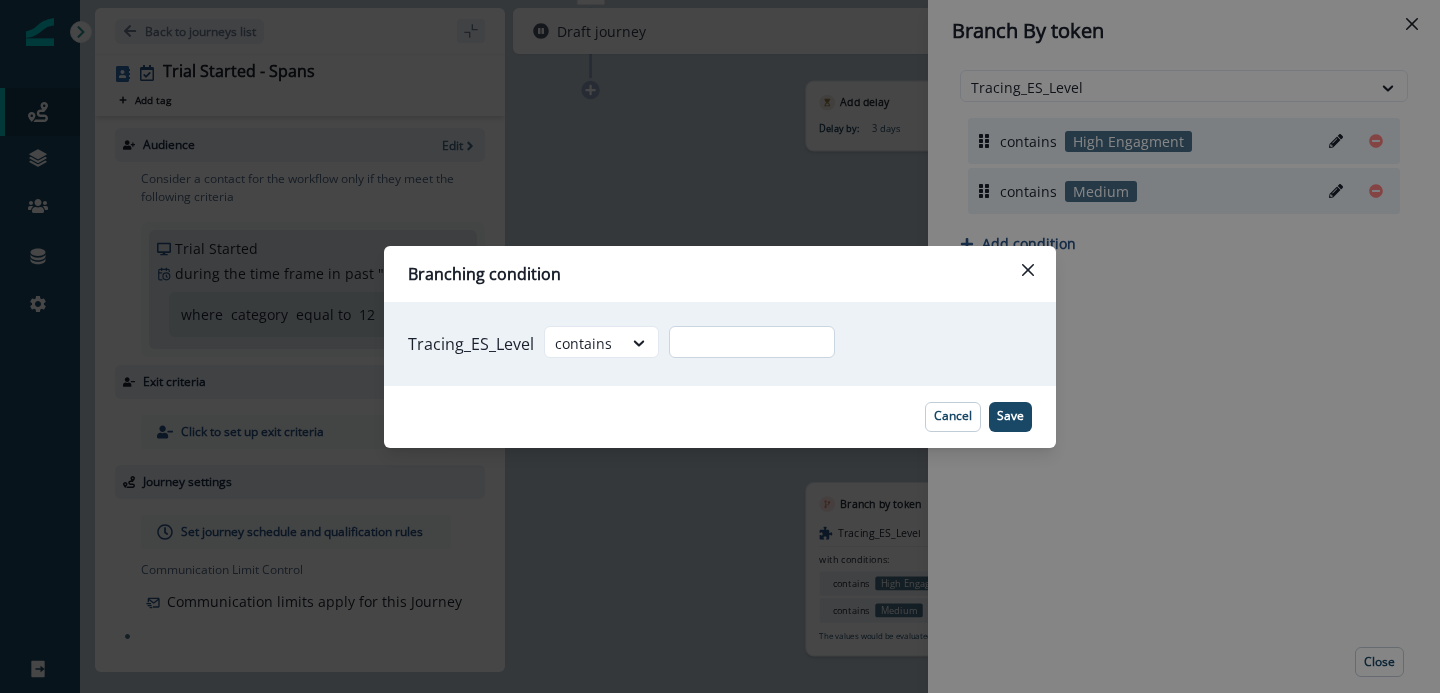click at bounding box center (752, 342) 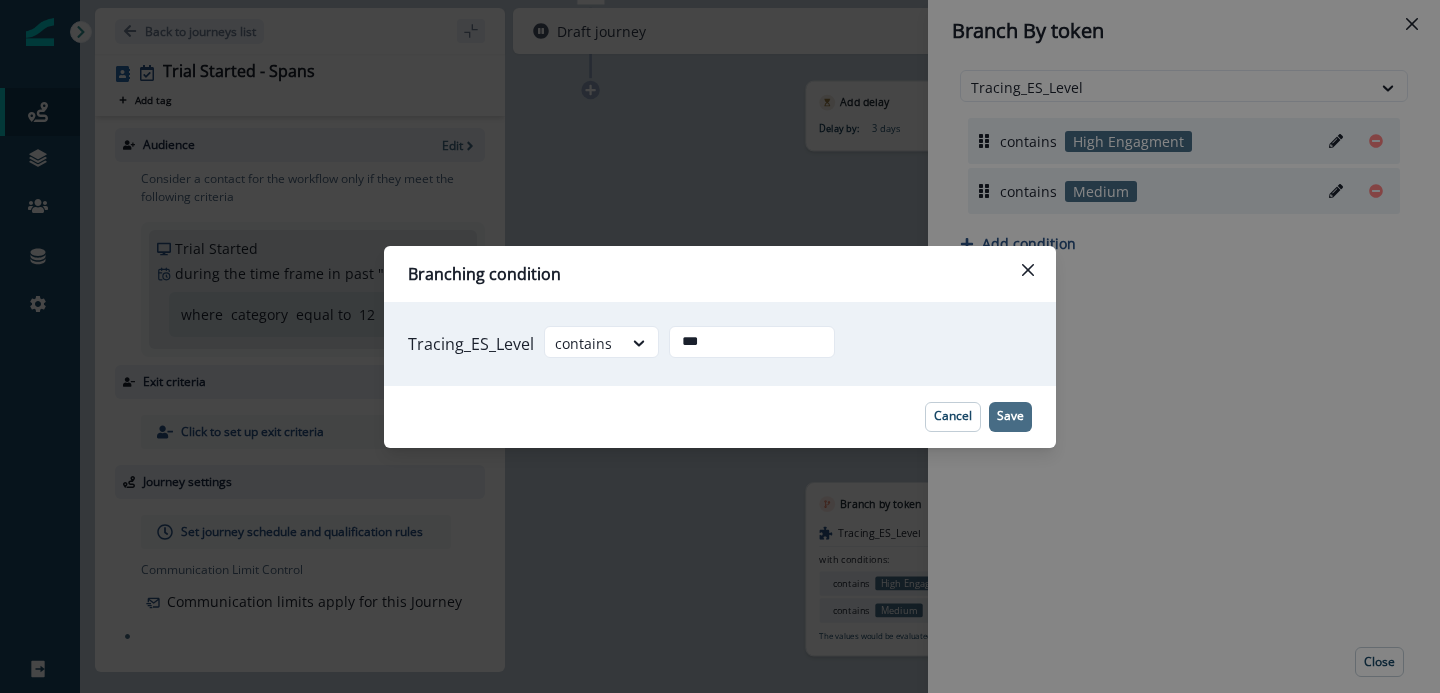 type on "***" 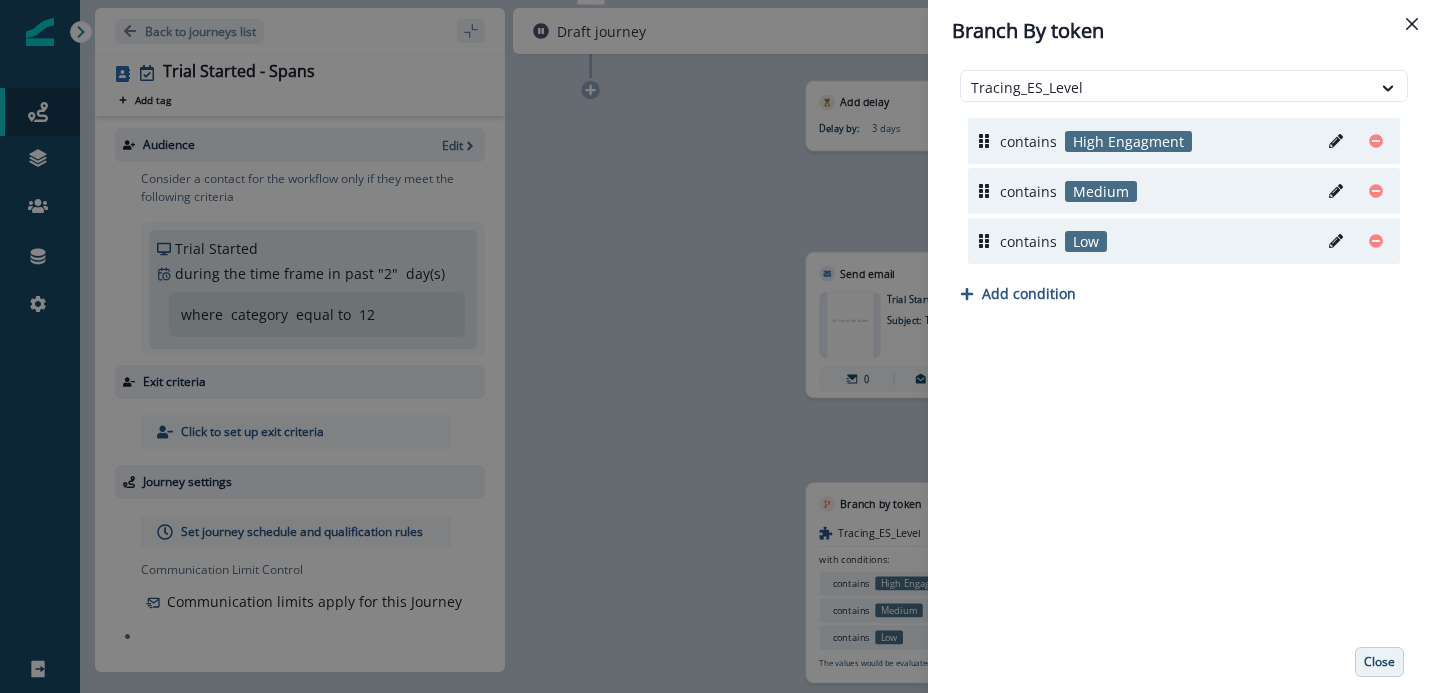 click on "Close" at bounding box center (1379, 662) 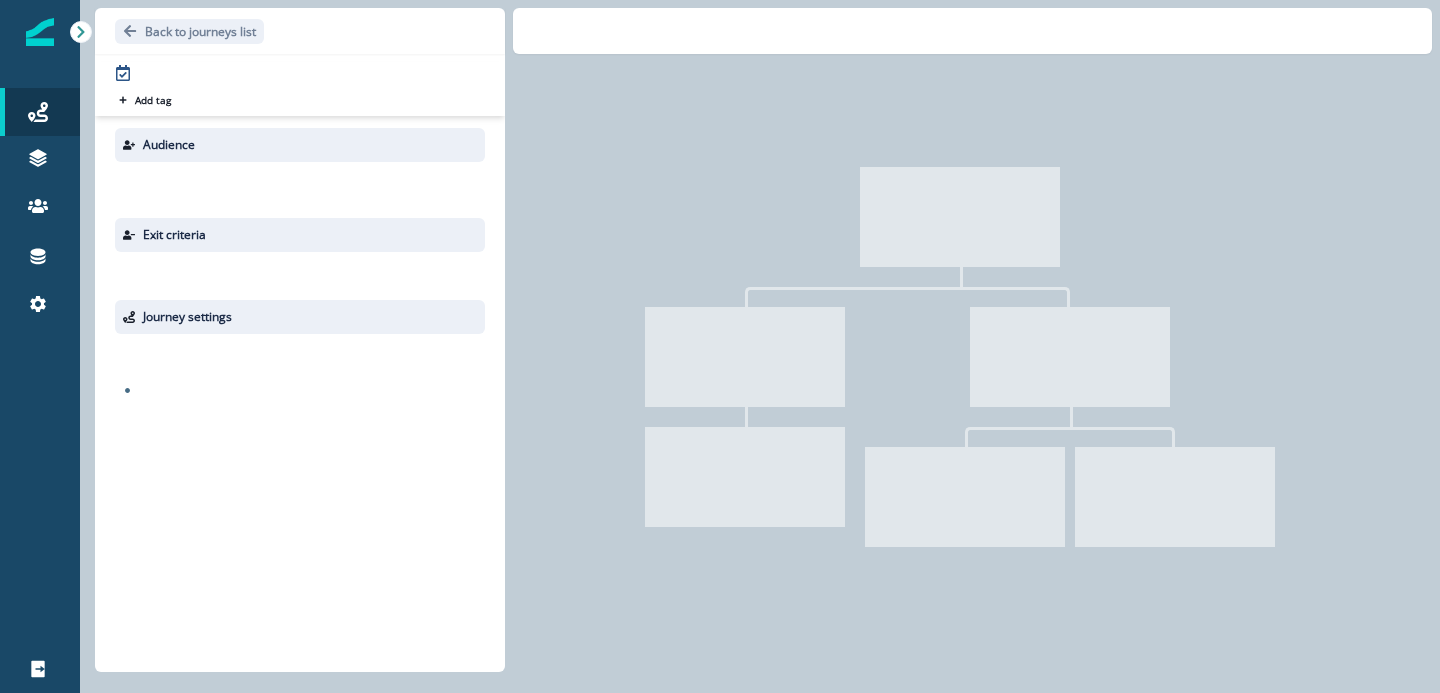 scroll, scrollTop: 0, scrollLeft: 0, axis: both 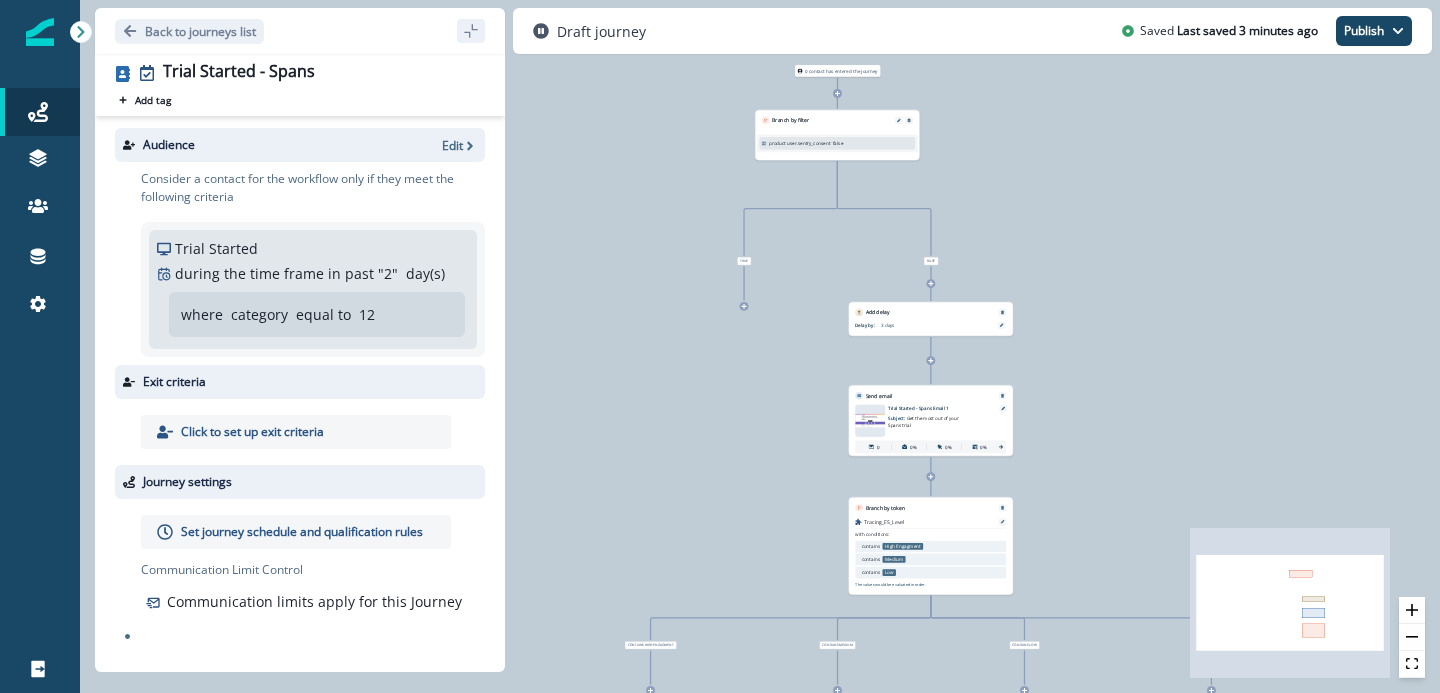 click on "Get the most out of your Spans trial" at bounding box center [923, 422] 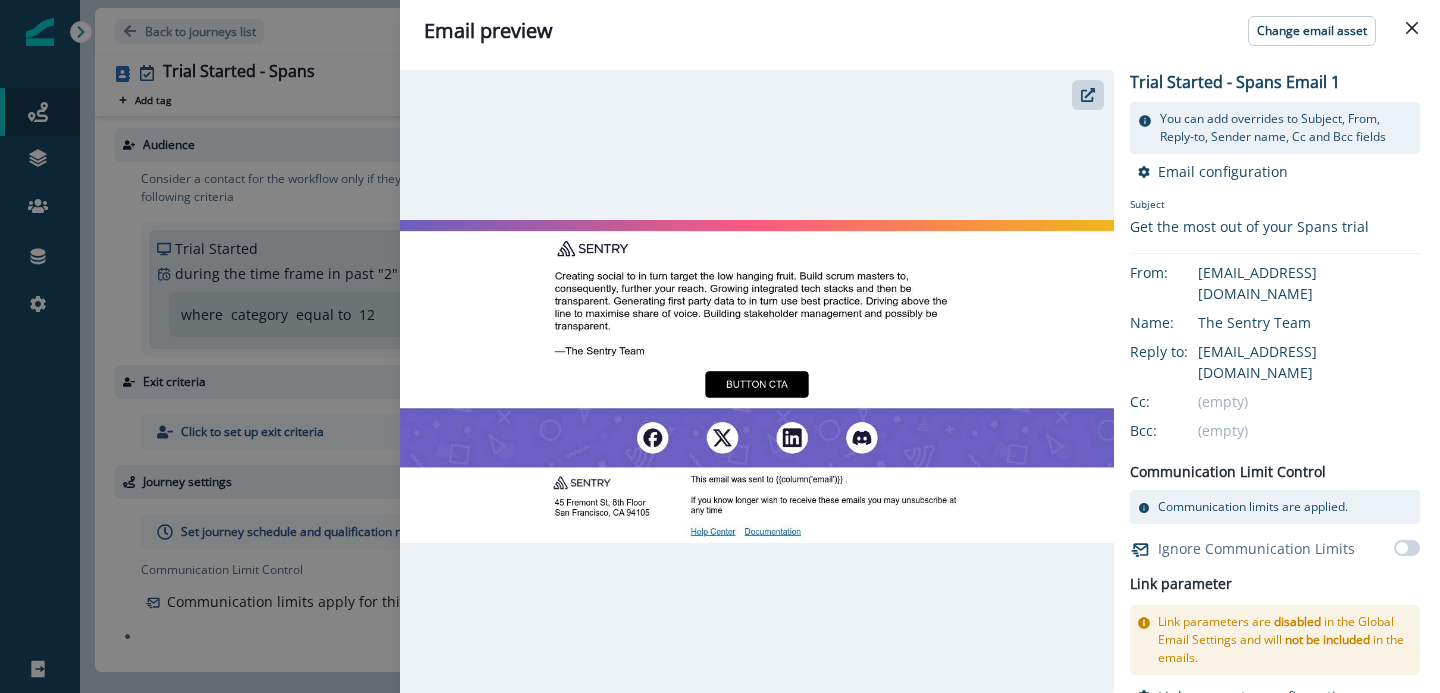 click at bounding box center [757, 381] 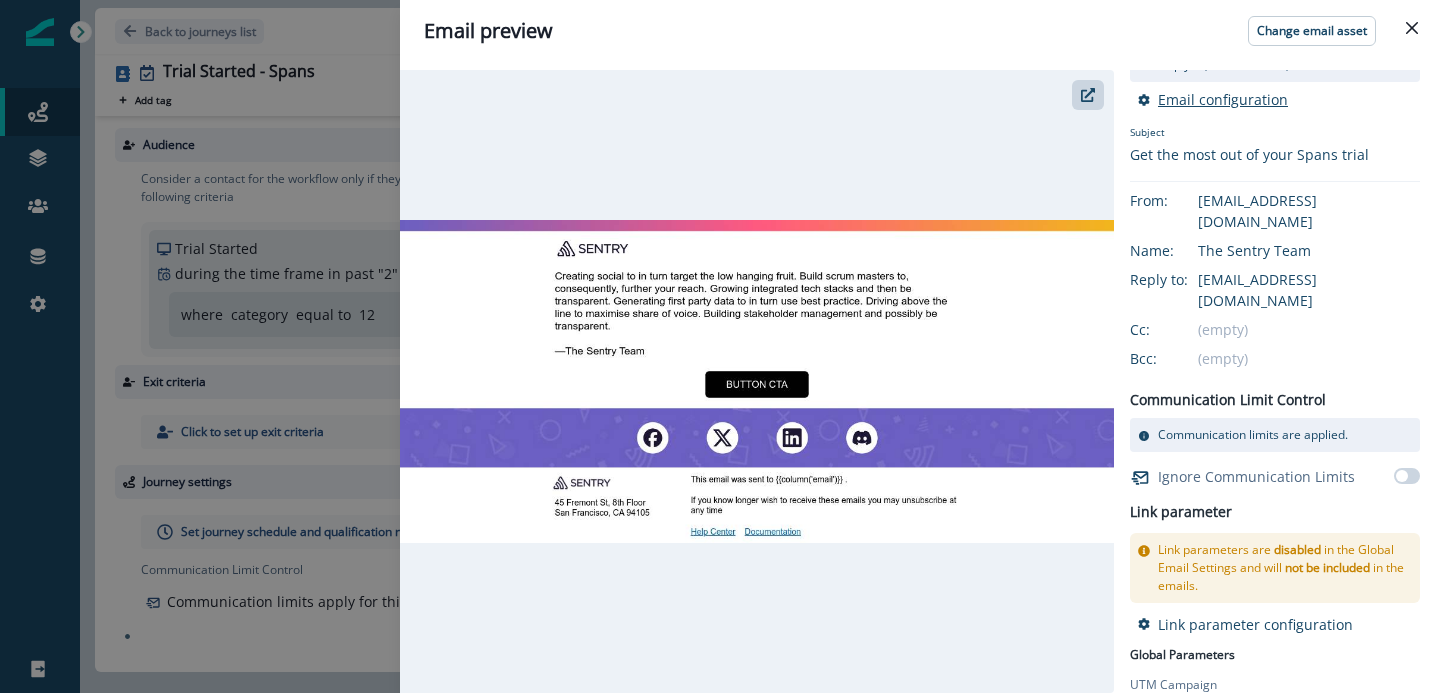 scroll, scrollTop: 97, scrollLeft: 0, axis: vertical 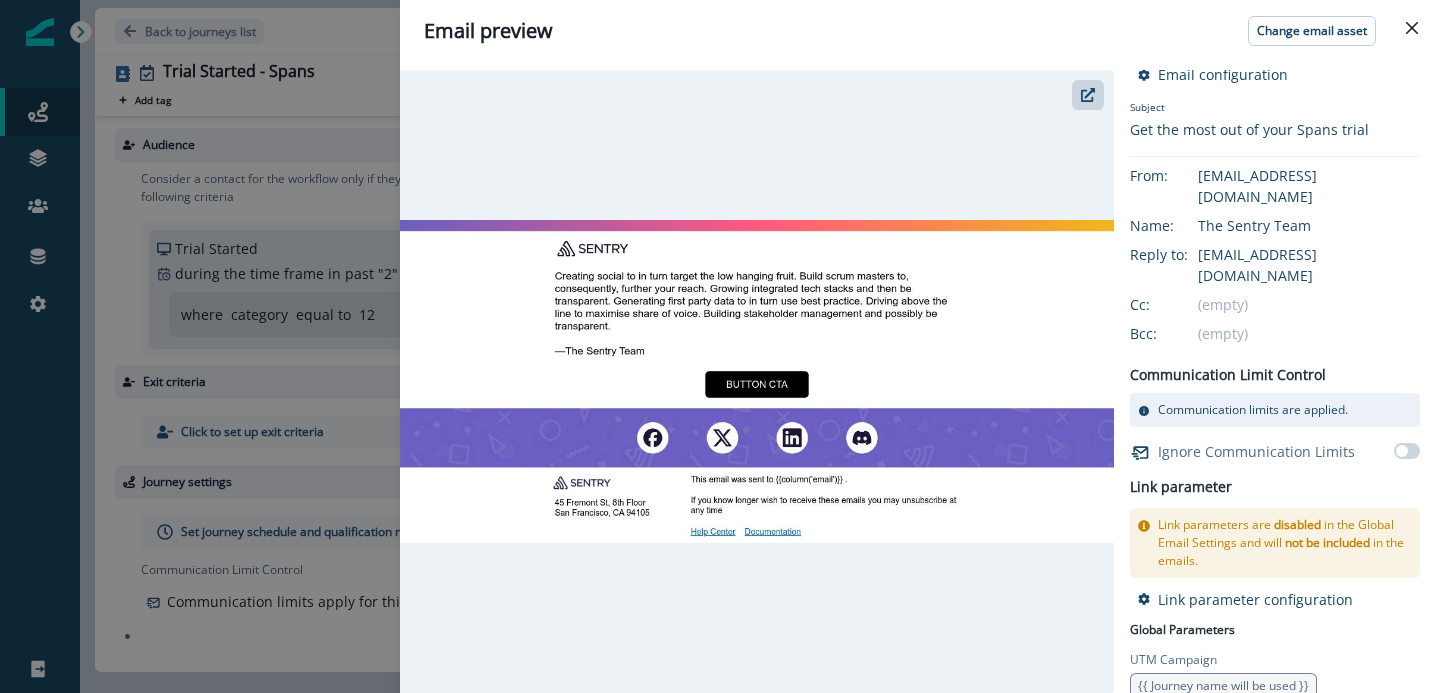 click on "Get the most out of your Spans trial" at bounding box center [1249, 129] 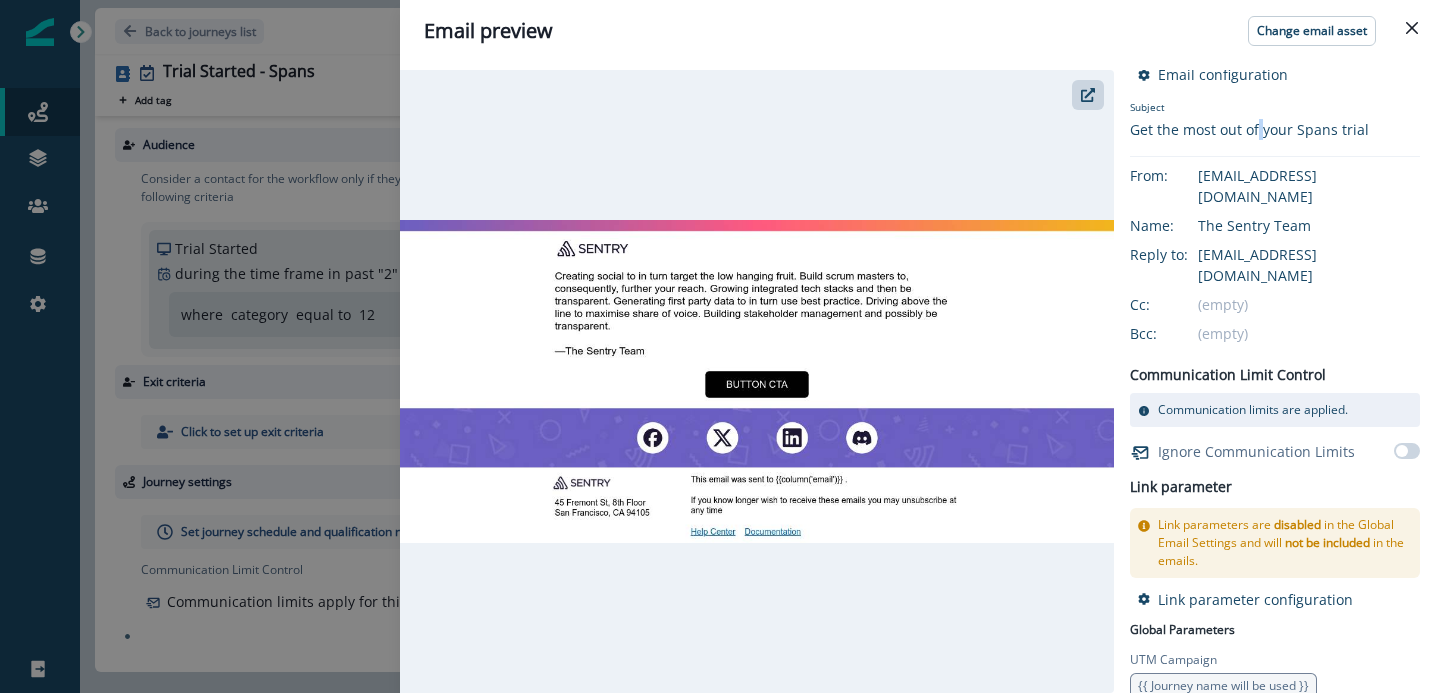 click on "Get the most out of your Spans trial" at bounding box center (1249, 129) 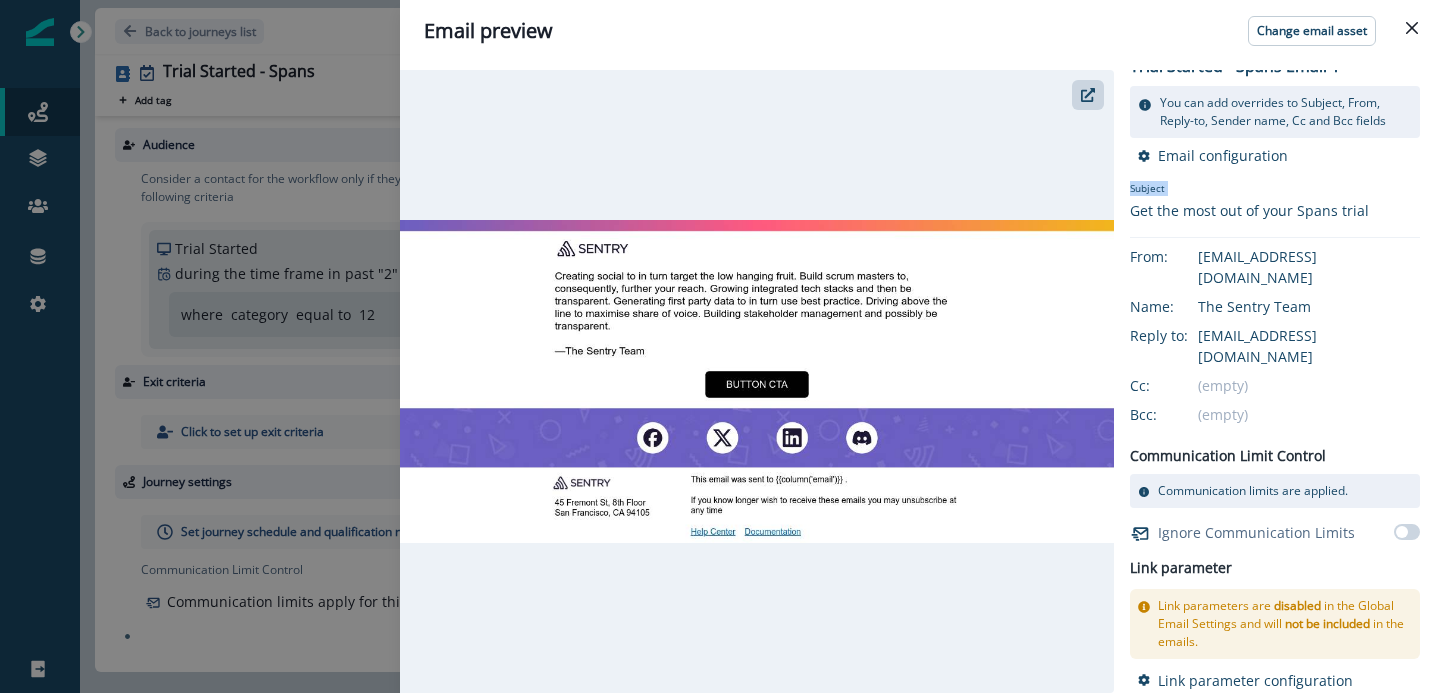 scroll, scrollTop: 17, scrollLeft: 0, axis: vertical 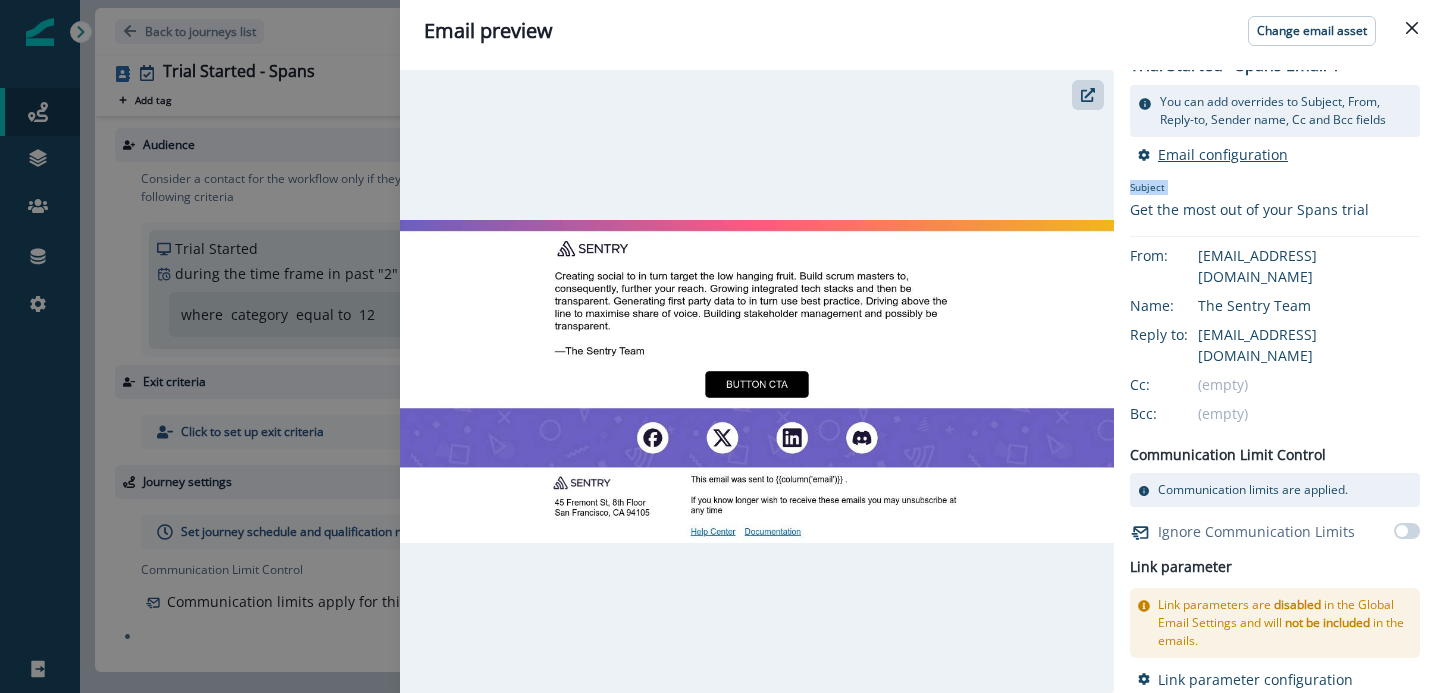 click on "Email configuration" at bounding box center (1223, 154) 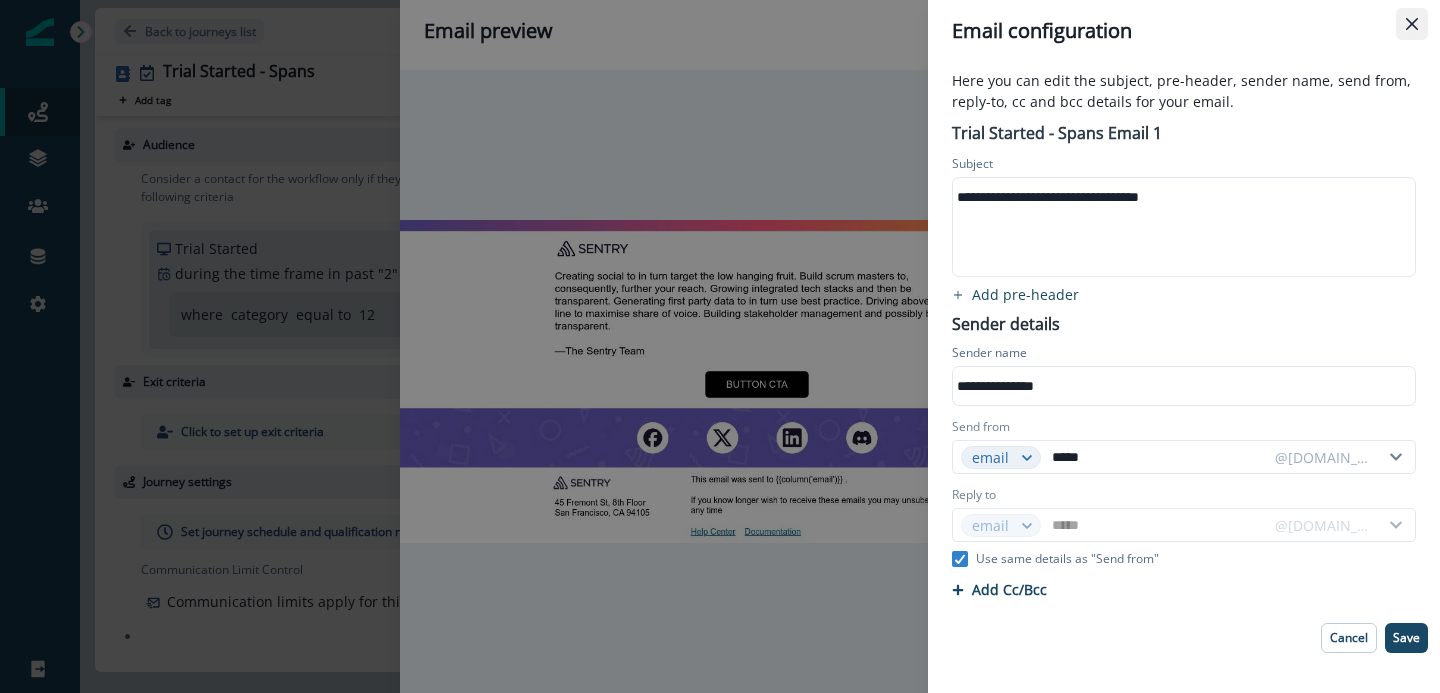 click 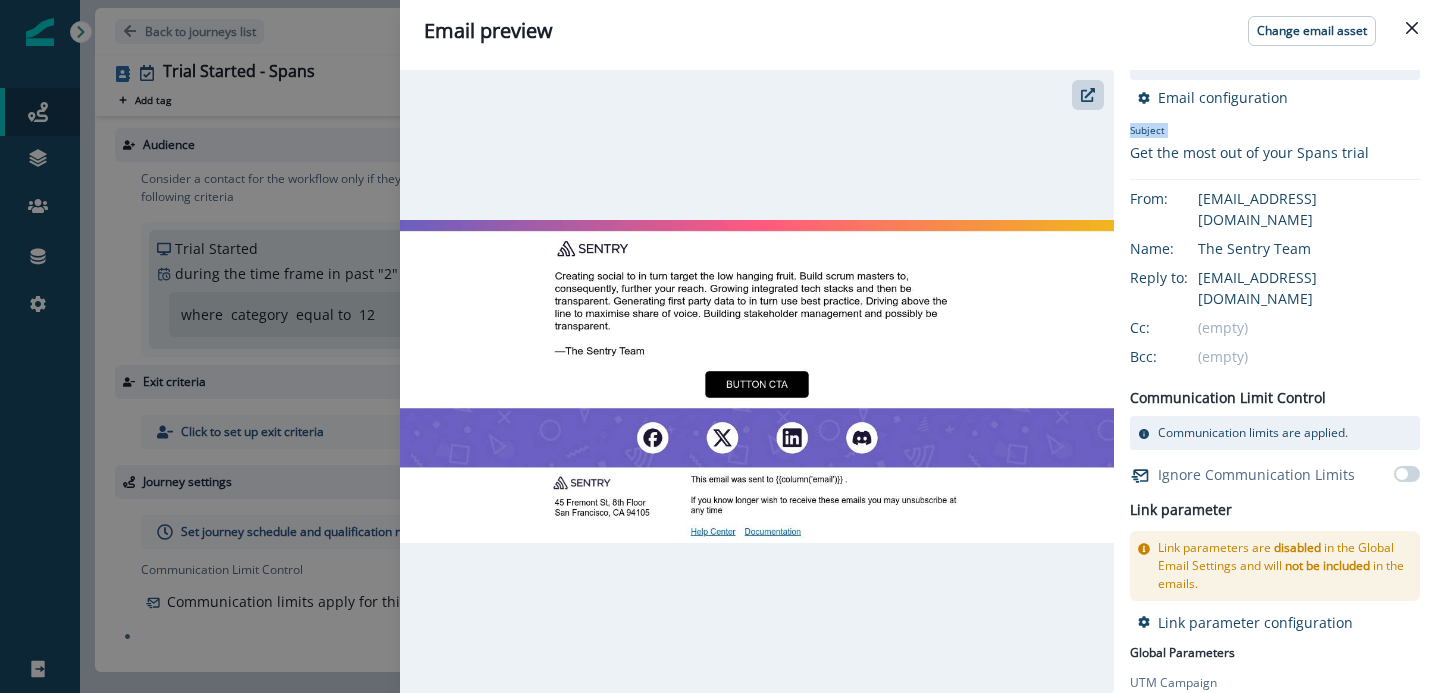 scroll, scrollTop: 0, scrollLeft: 0, axis: both 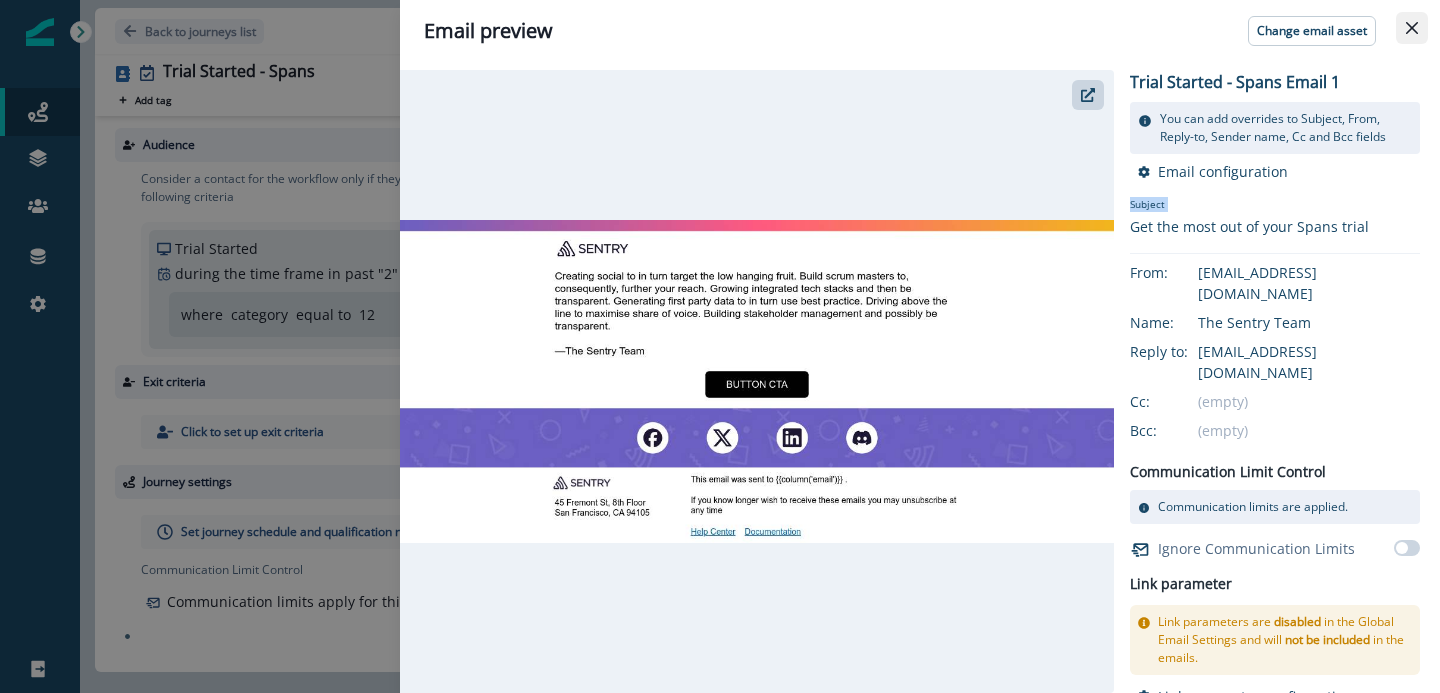 click at bounding box center [1412, 28] 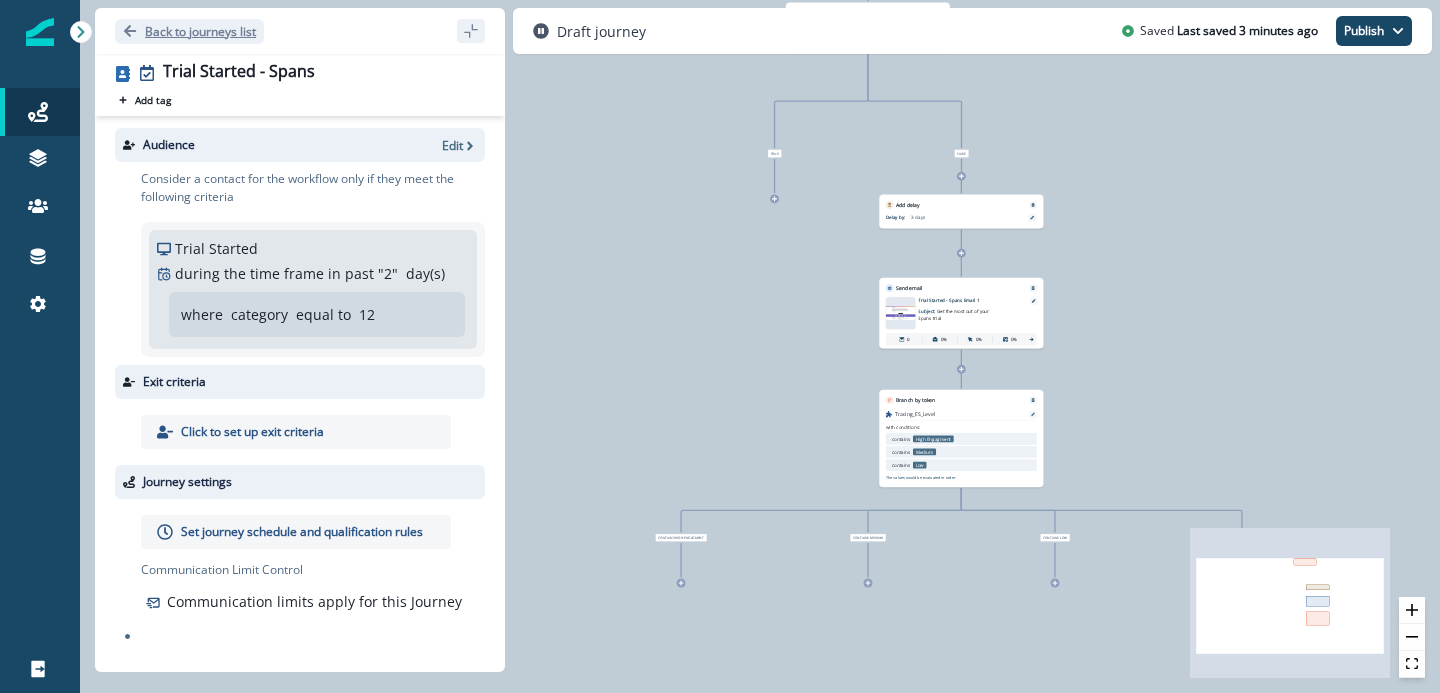 click on "Back to journeys list" at bounding box center (200, 31) 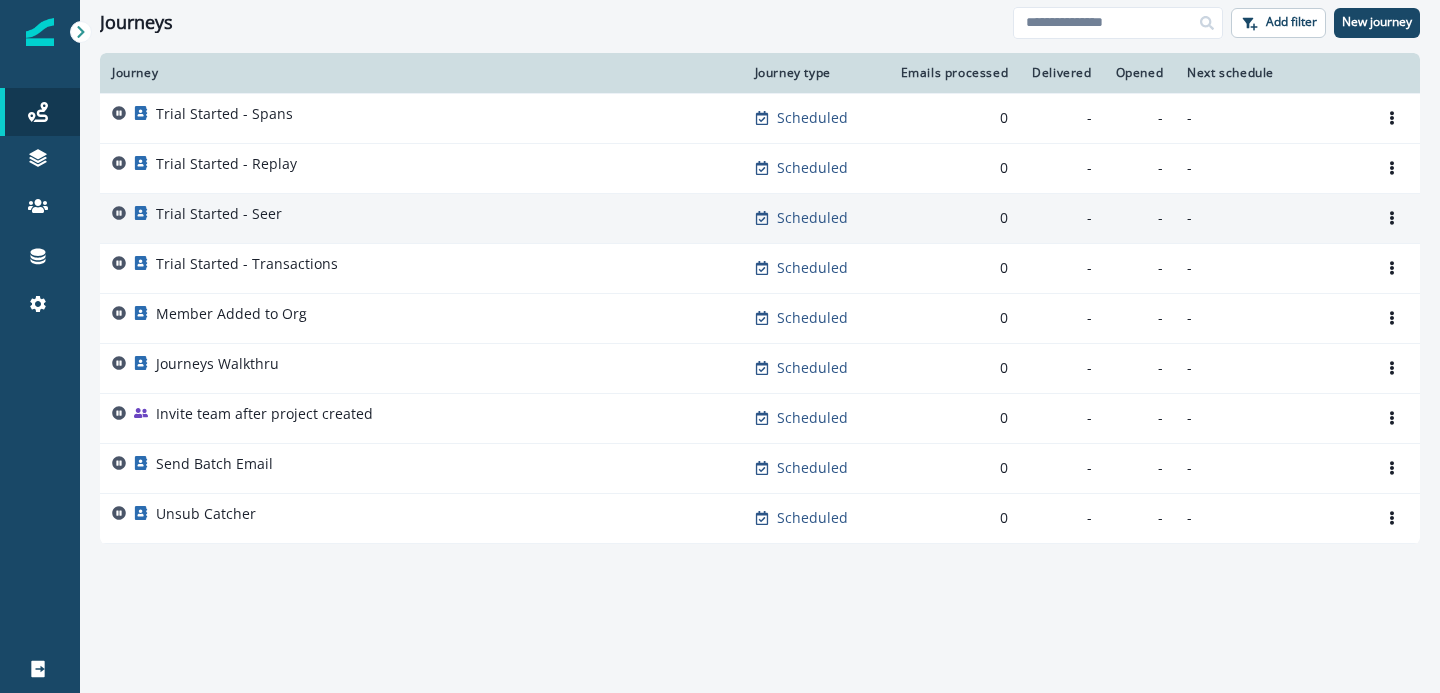 click on "Trial Started - Seer" at bounding box center (421, 218) 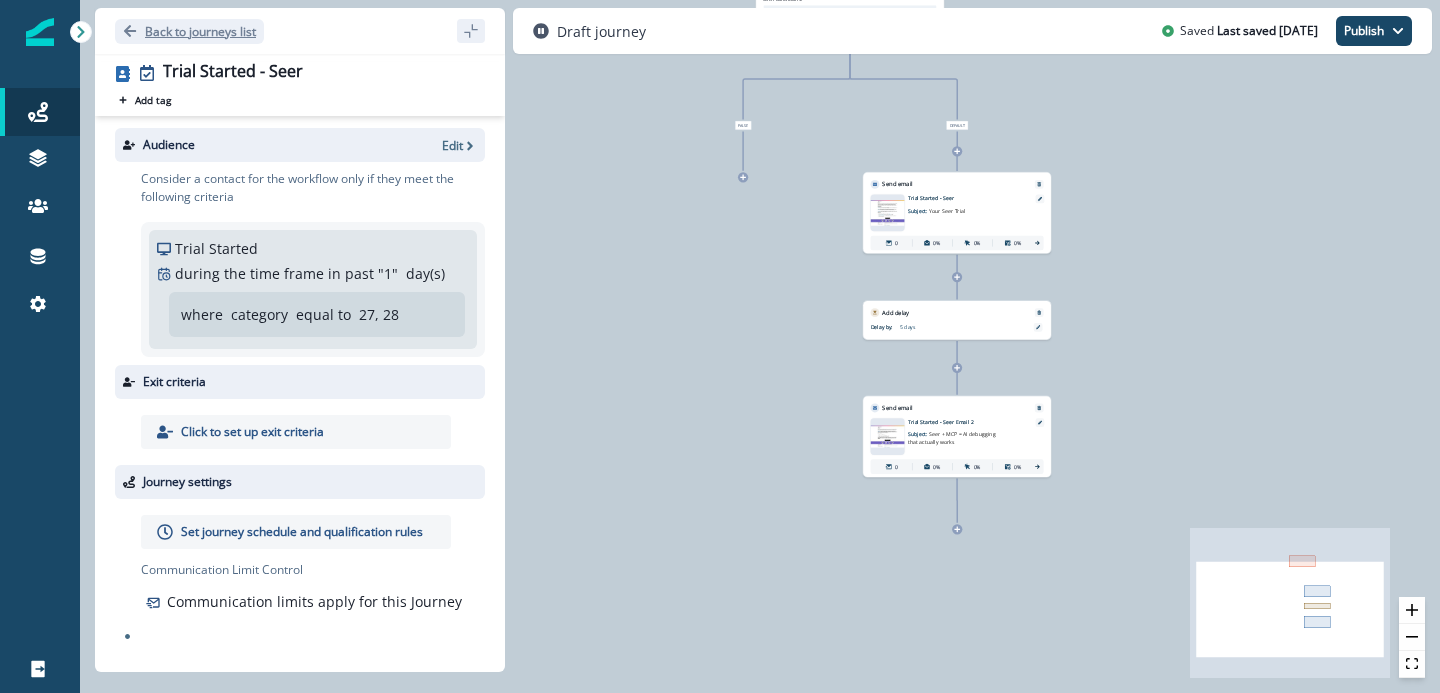 click on "Back to journeys list" at bounding box center [189, 31] 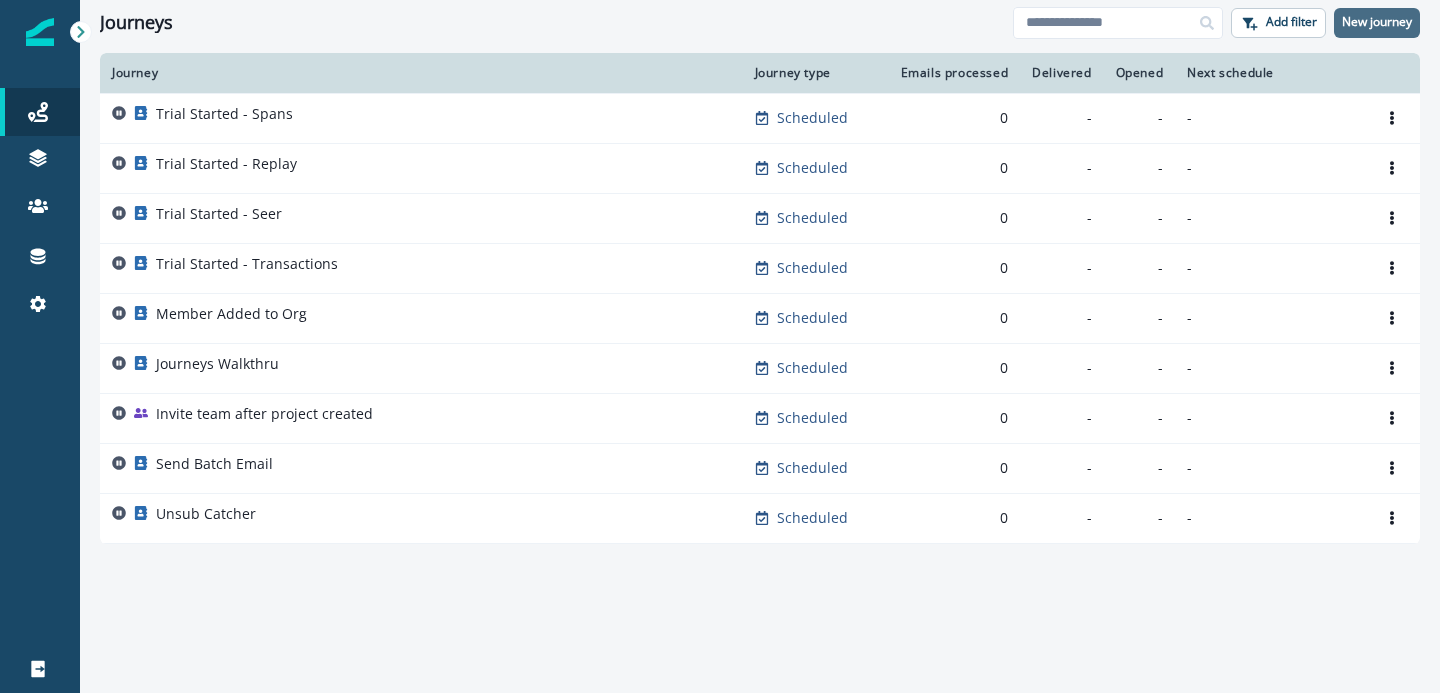 click on "New journey" at bounding box center (1377, 22) 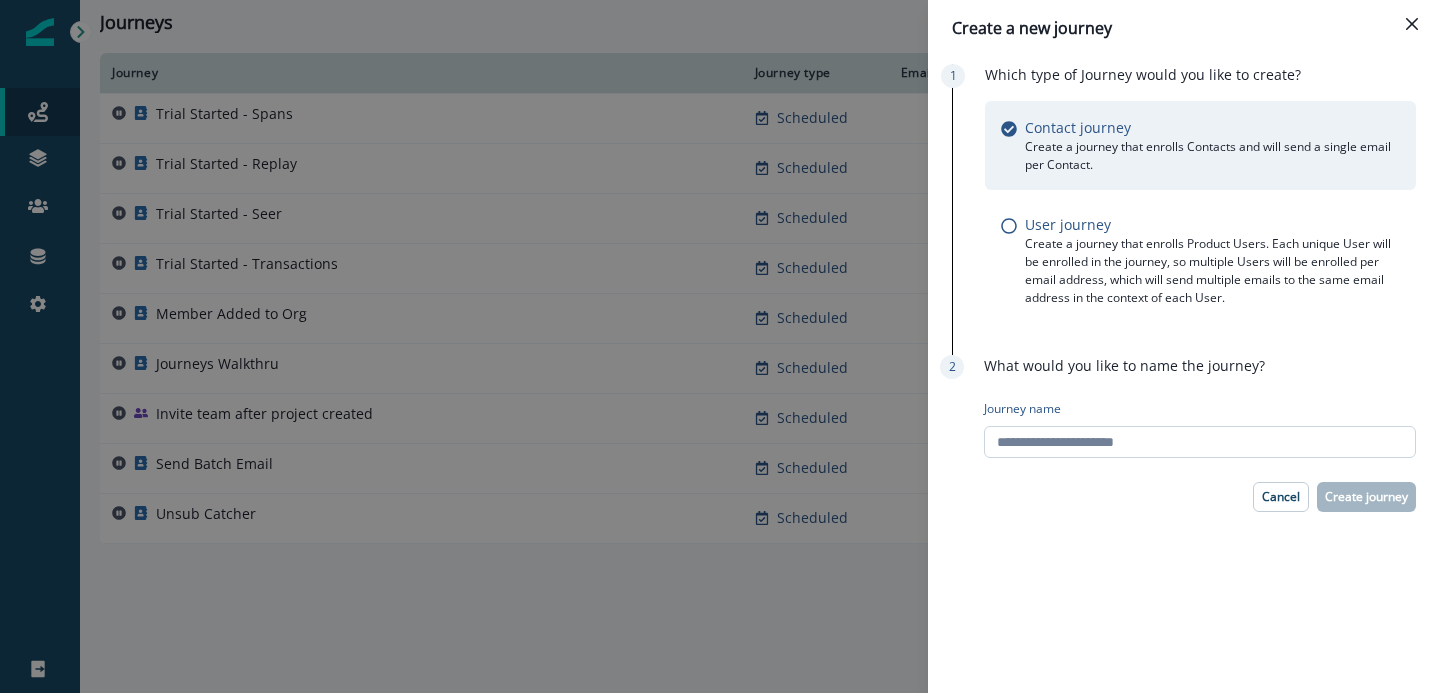 click on "Journey name" at bounding box center [1200, 442] 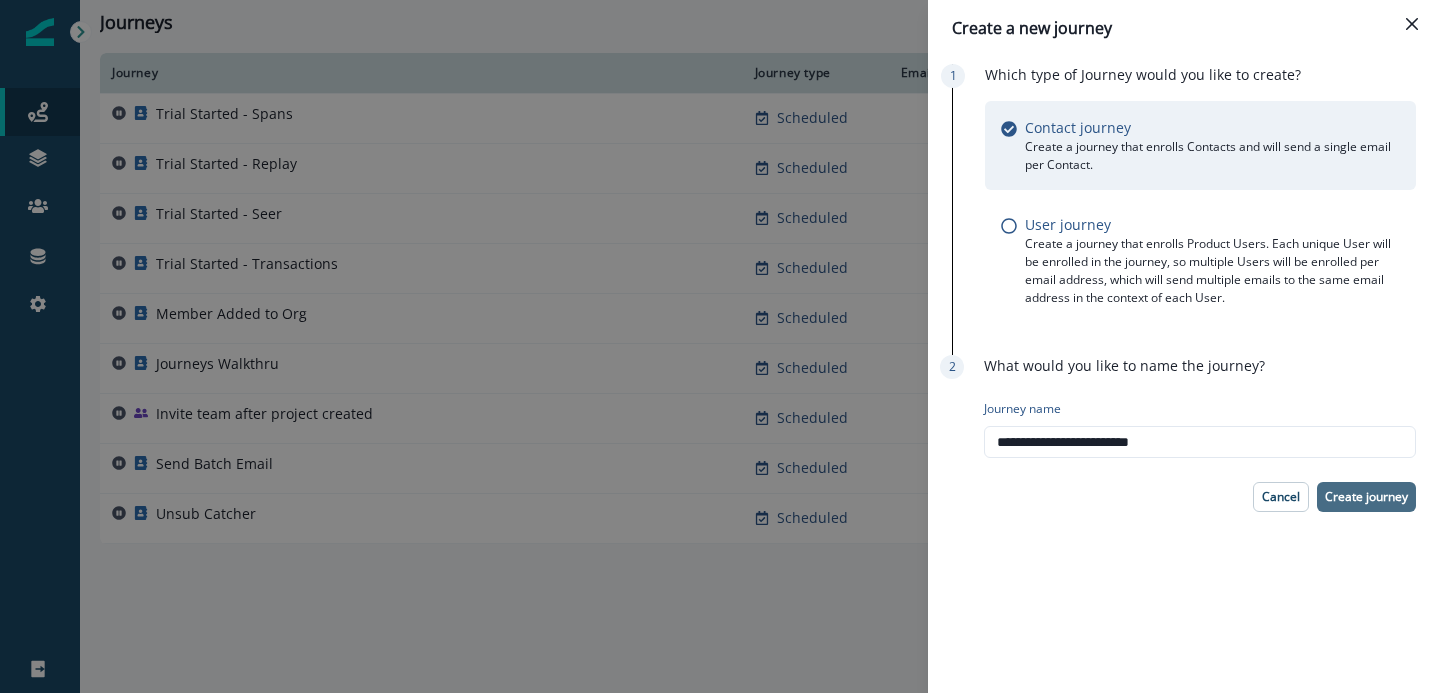 type on "**********" 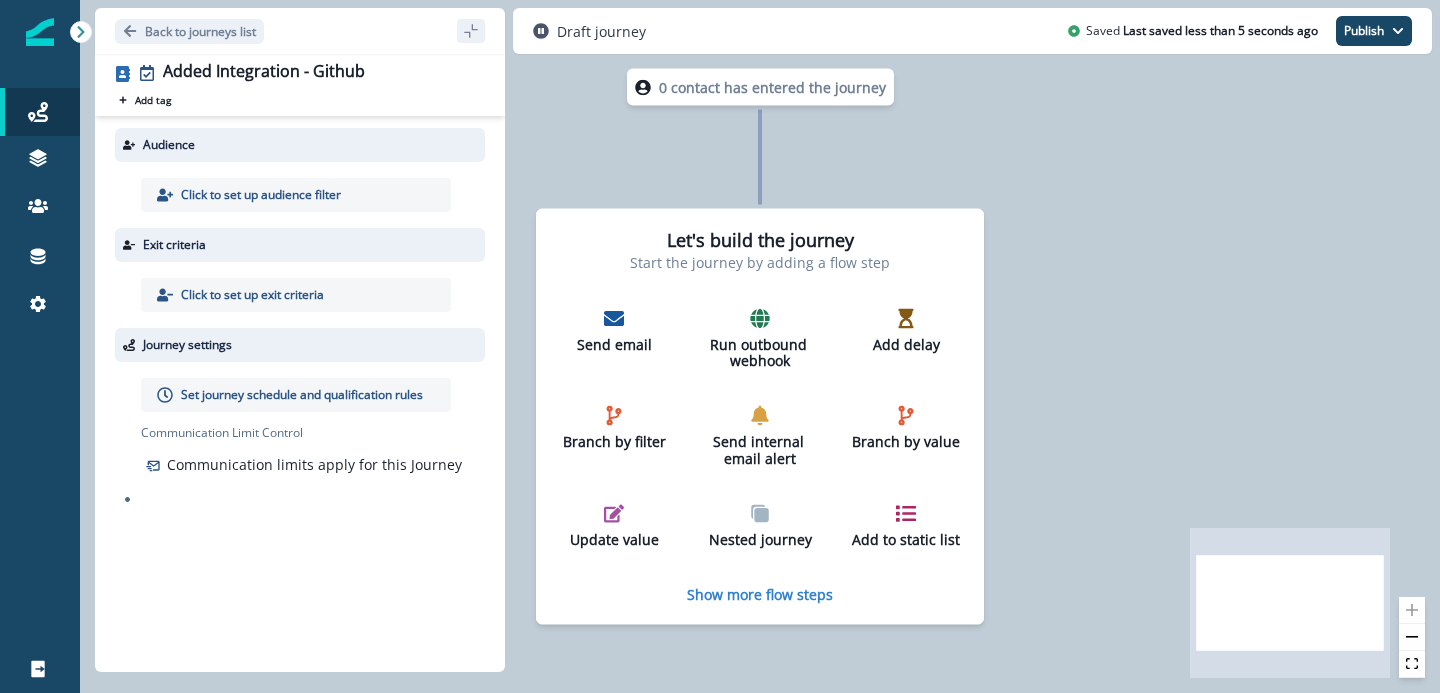 click on "Click to set up audience filter" at bounding box center (296, 195) 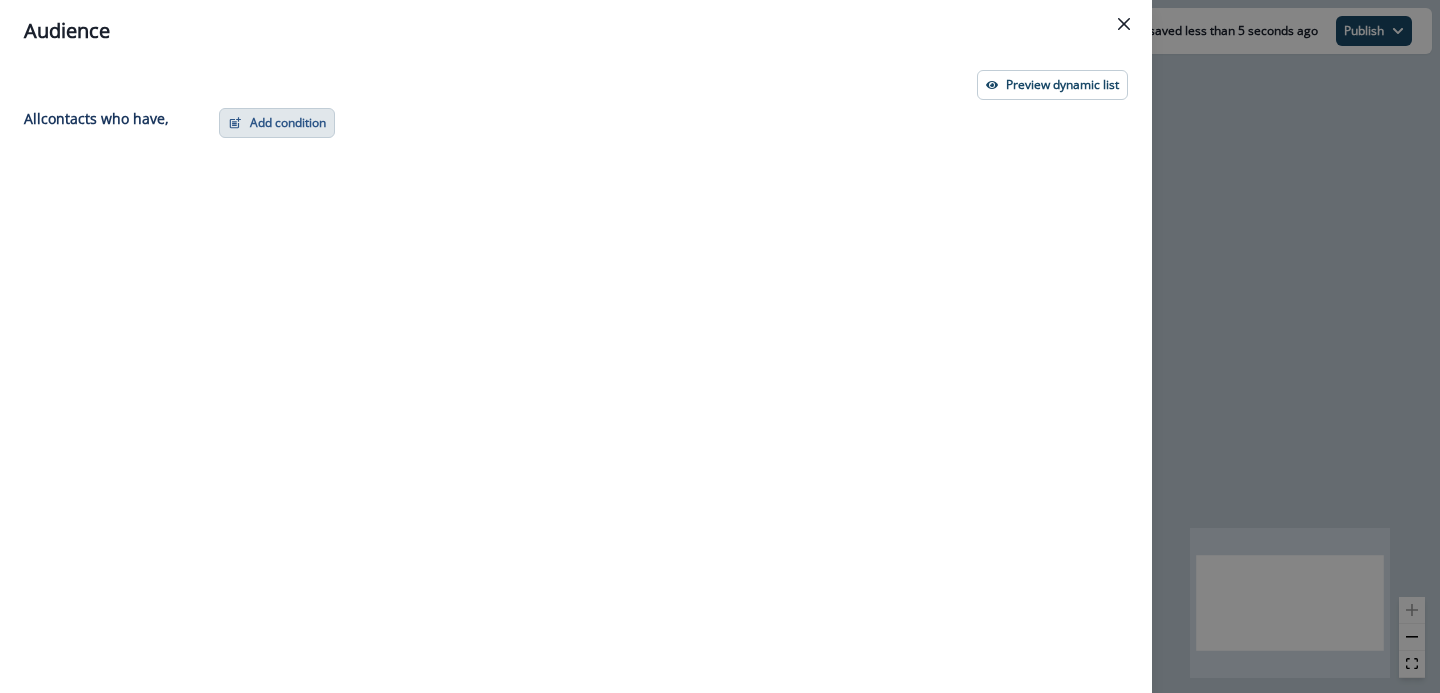 click on "Add condition" at bounding box center (277, 123) 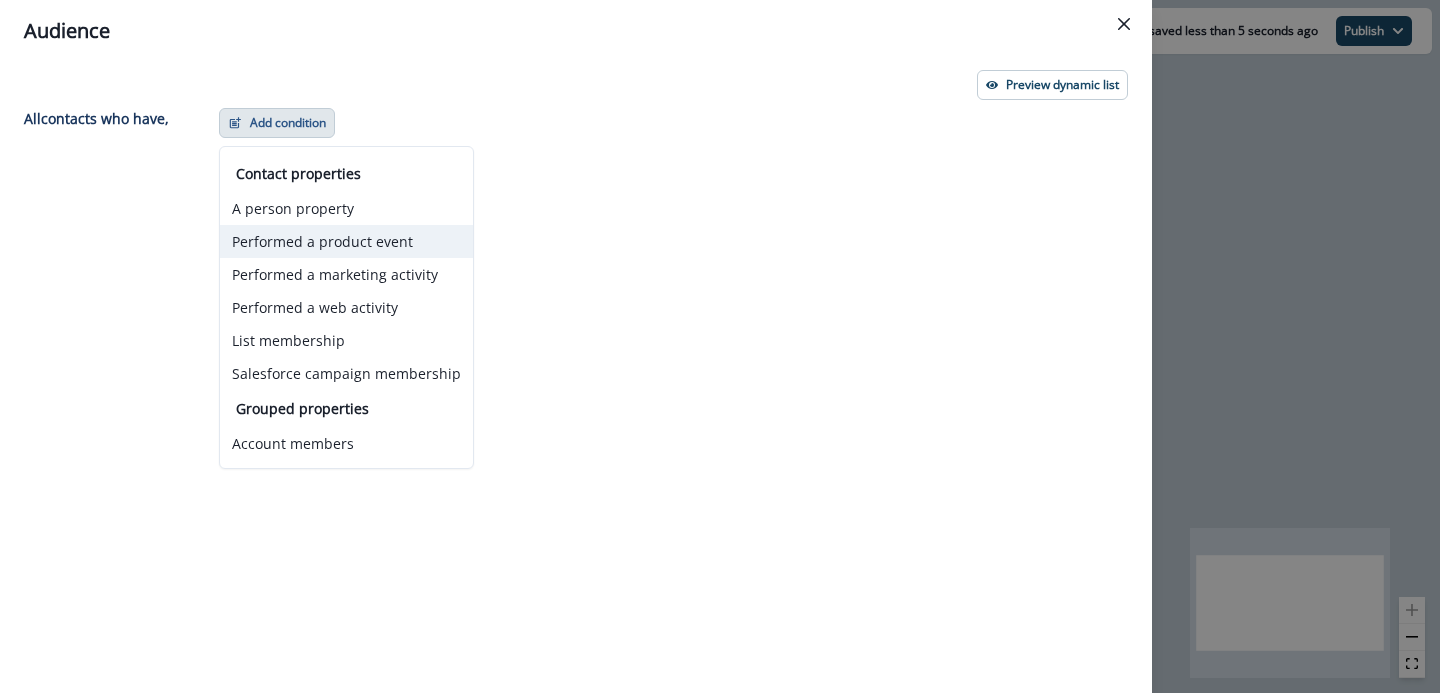 click on "Performed a product event" at bounding box center [346, 241] 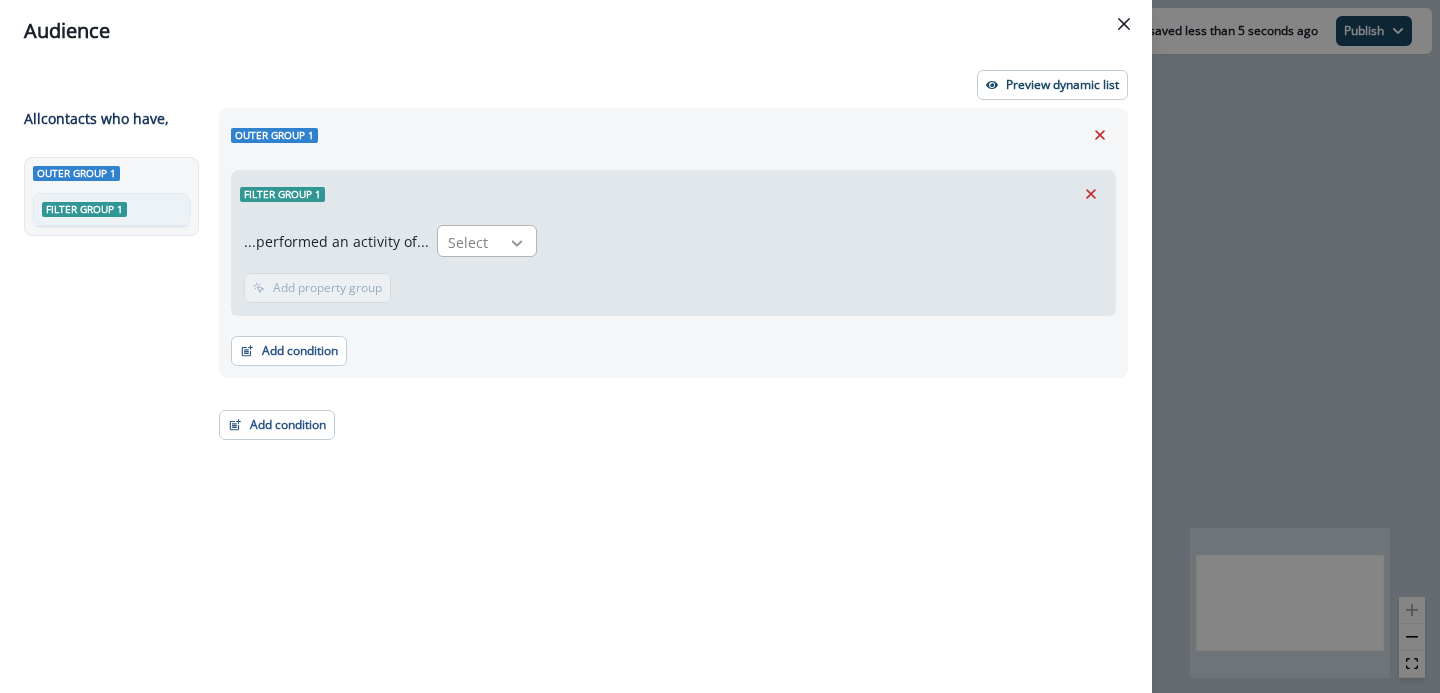 click 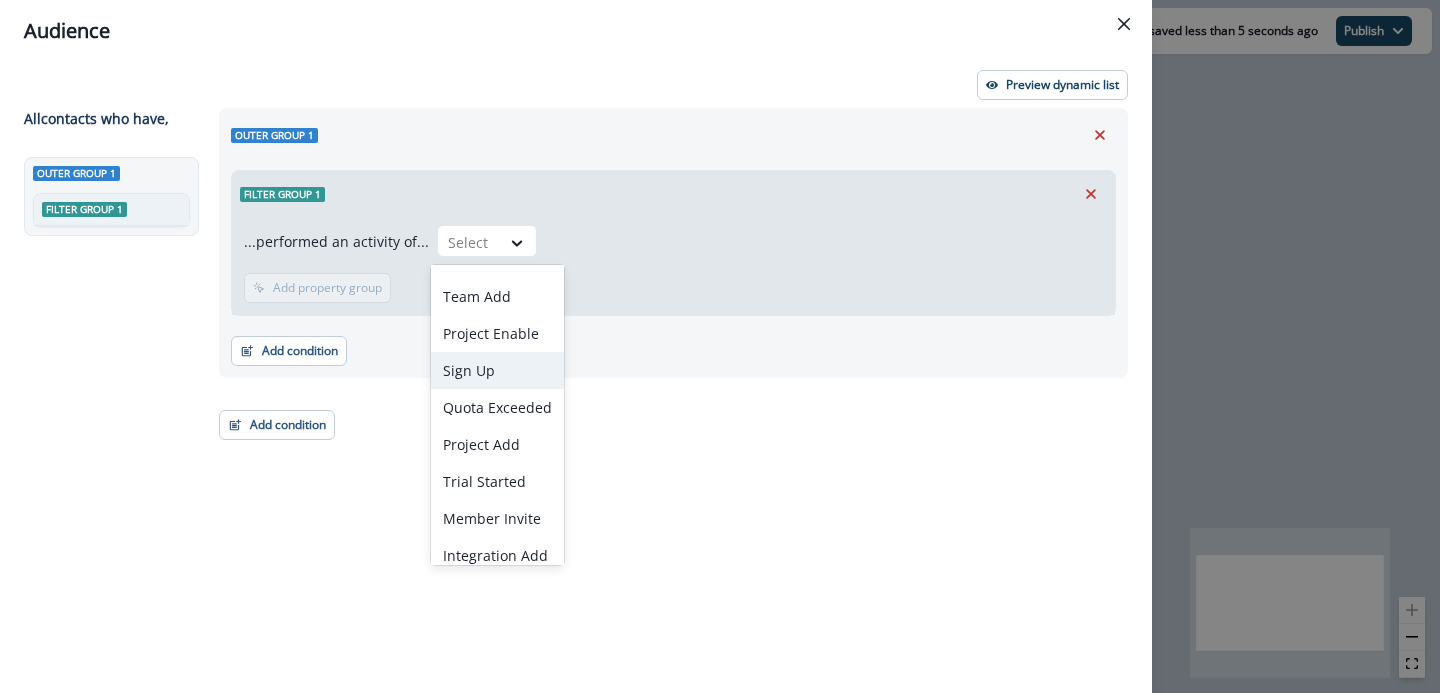 scroll, scrollTop: 41, scrollLeft: 0, axis: vertical 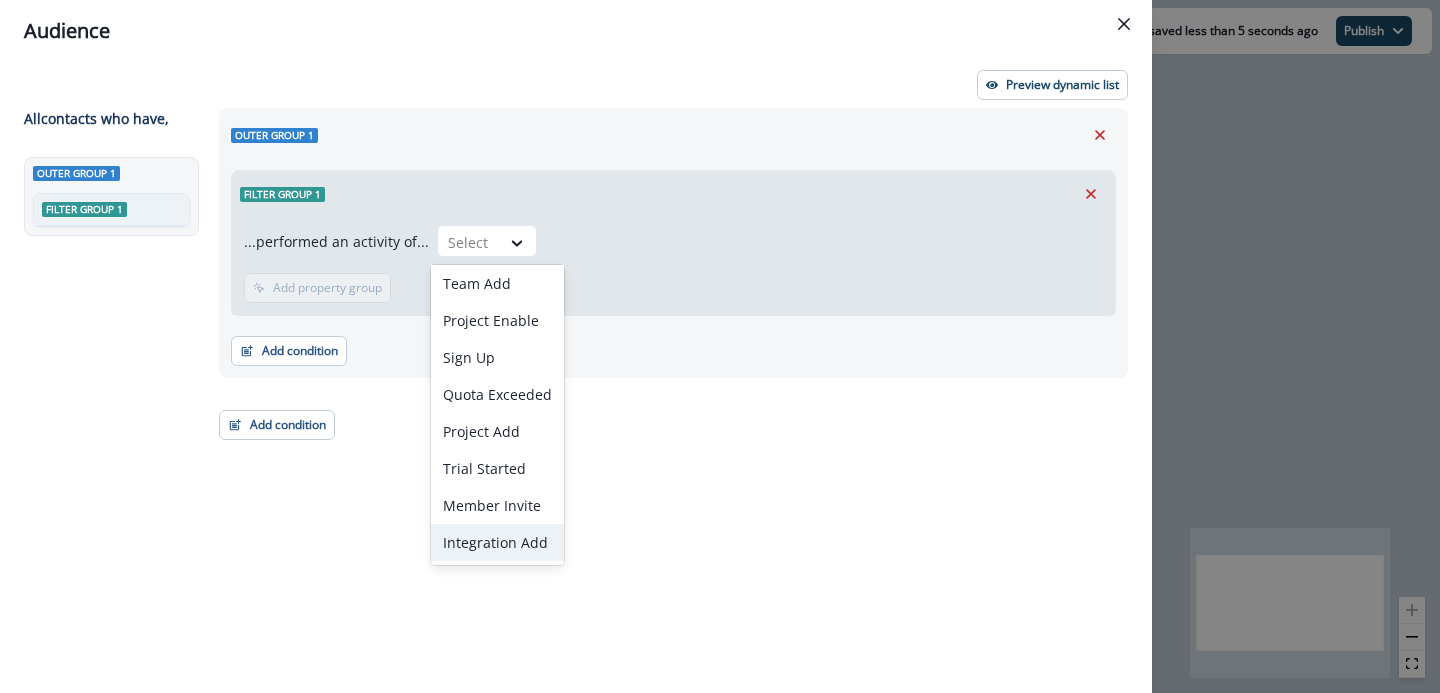 click on "Integration Add" at bounding box center (497, 542) 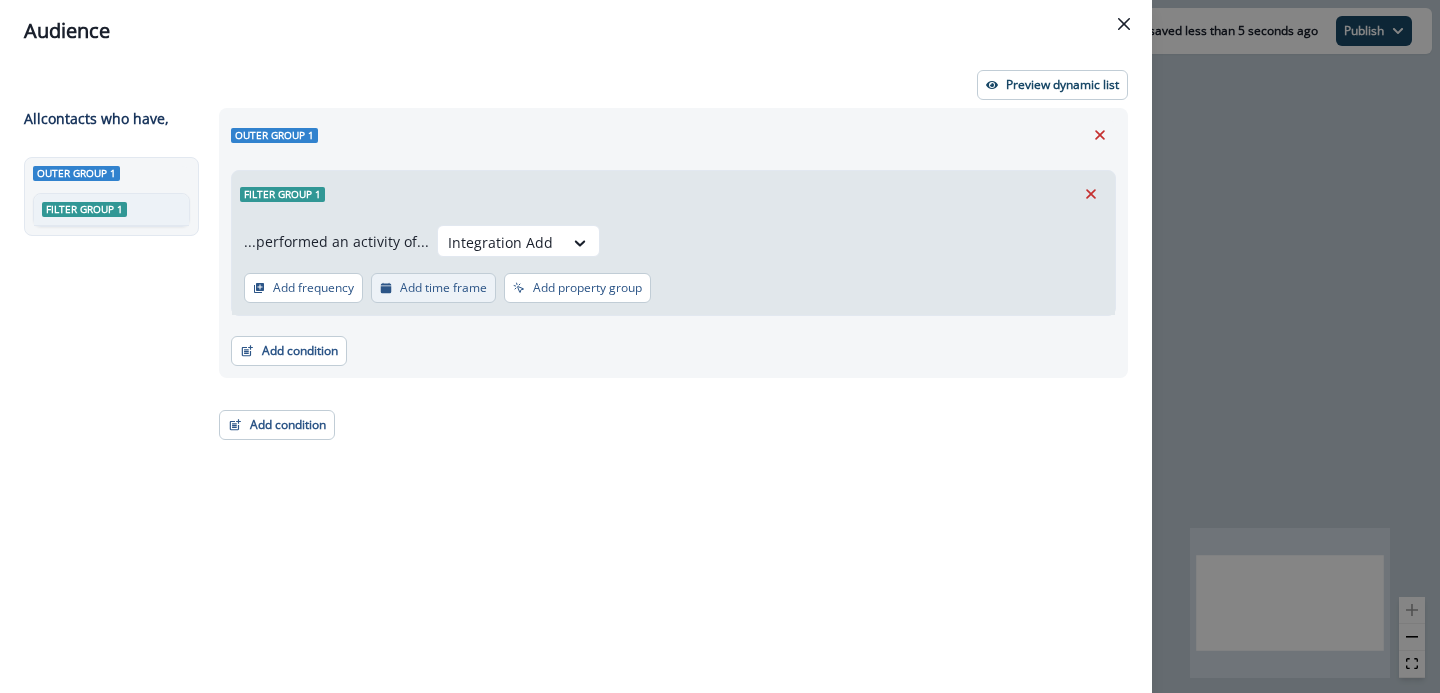 click on "Add time frame" at bounding box center [443, 288] 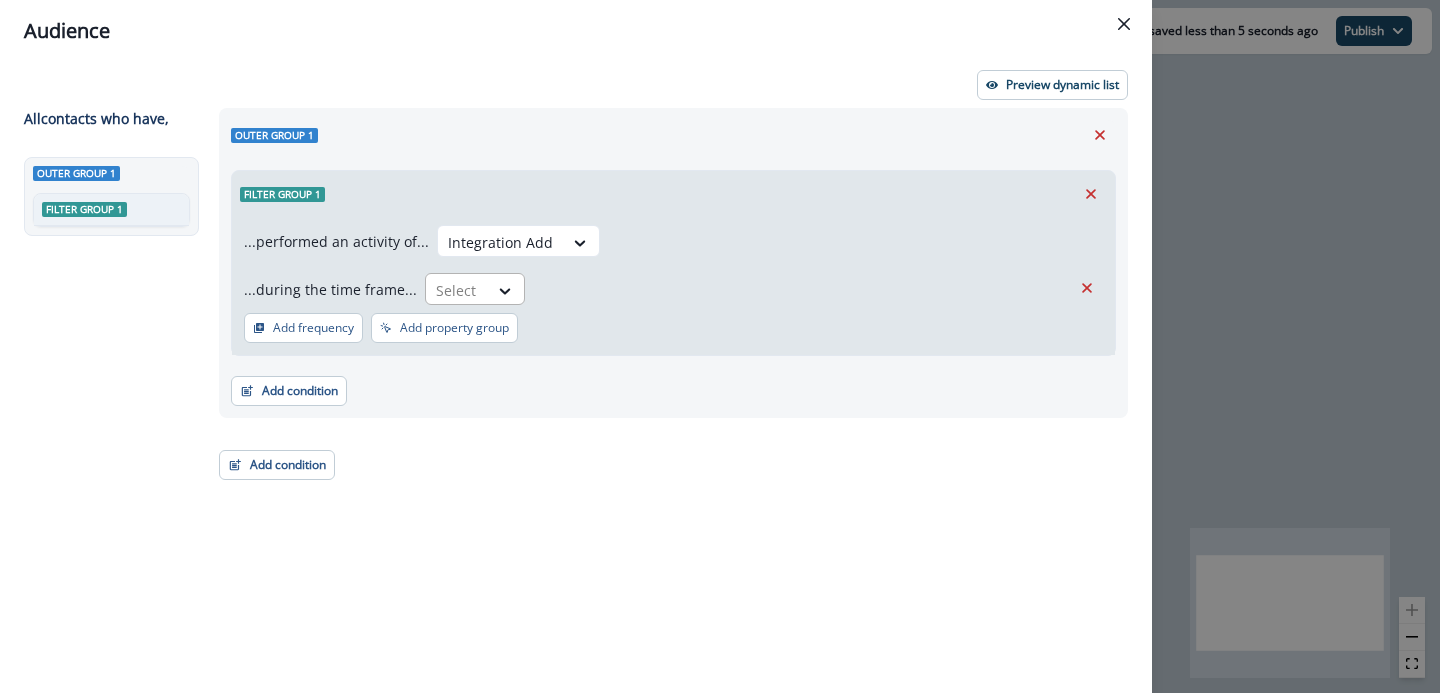 click at bounding box center (506, 290) 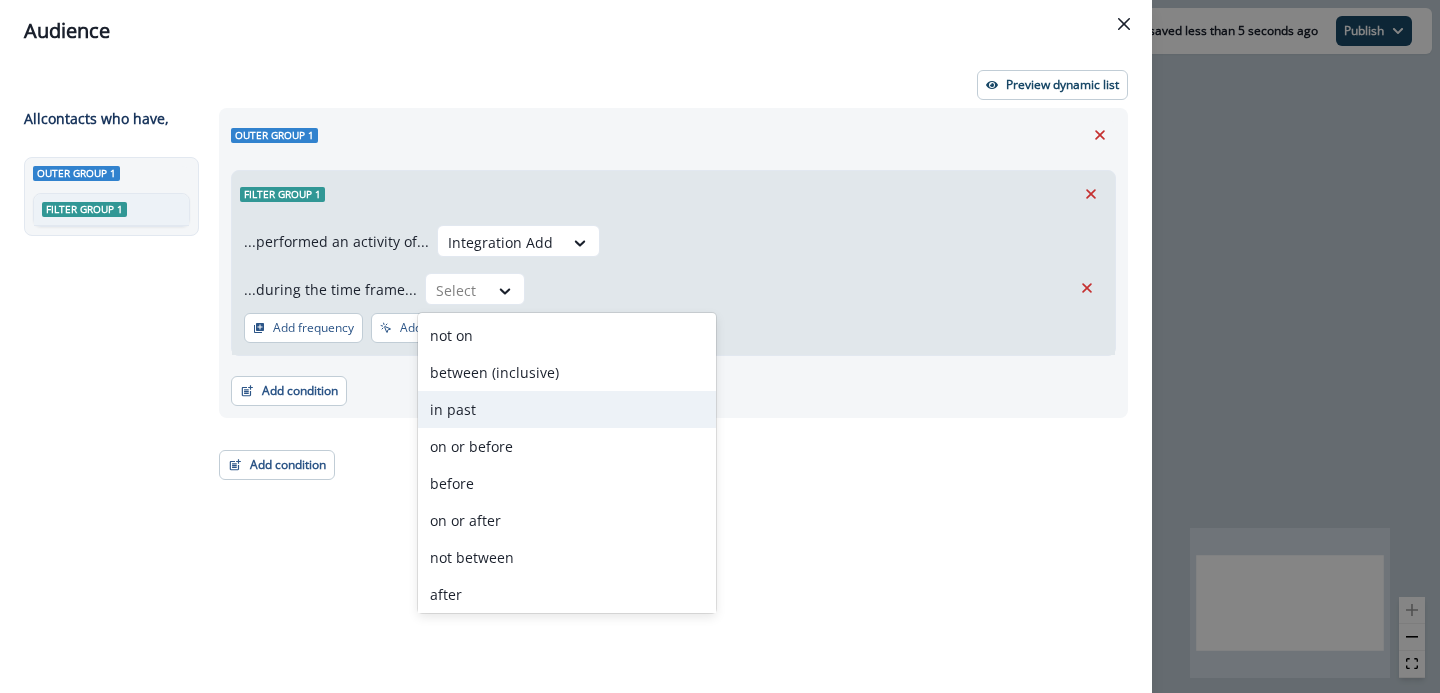 click on "in past" at bounding box center [567, 409] 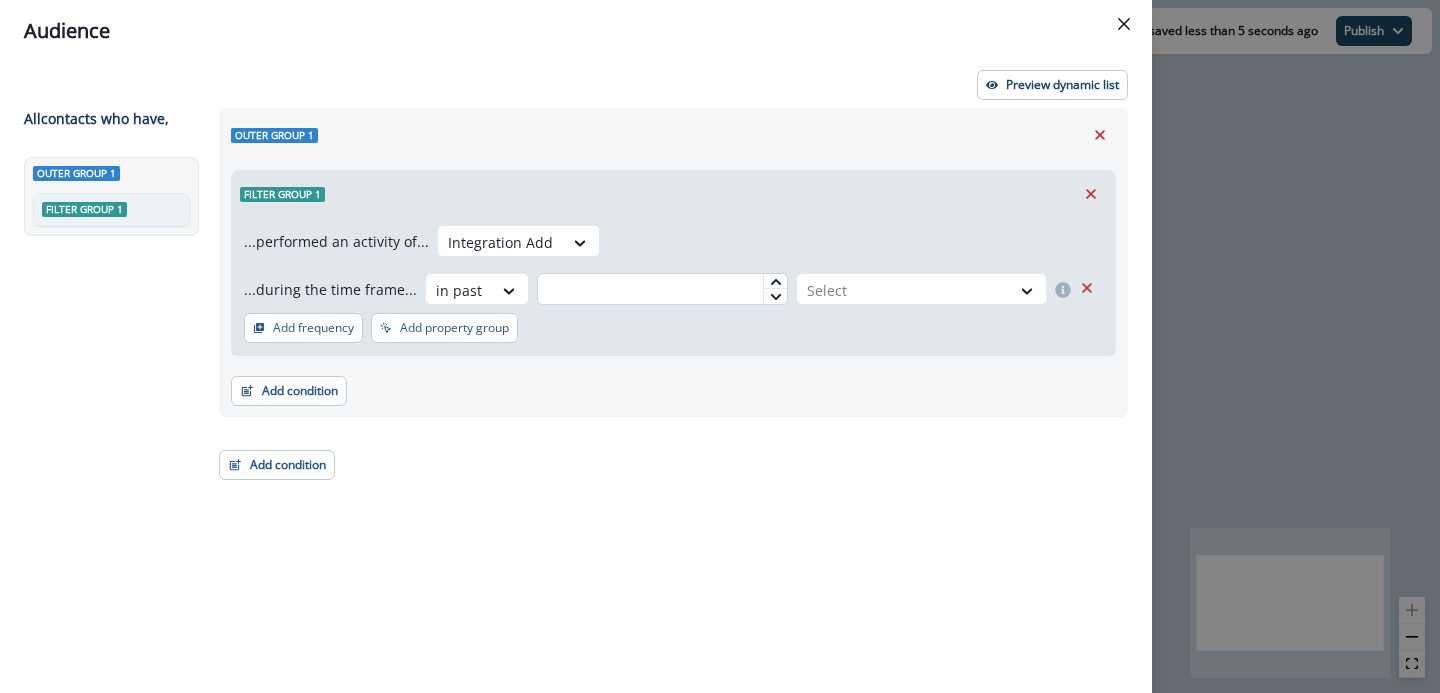 click at bounding box center (662, 289) 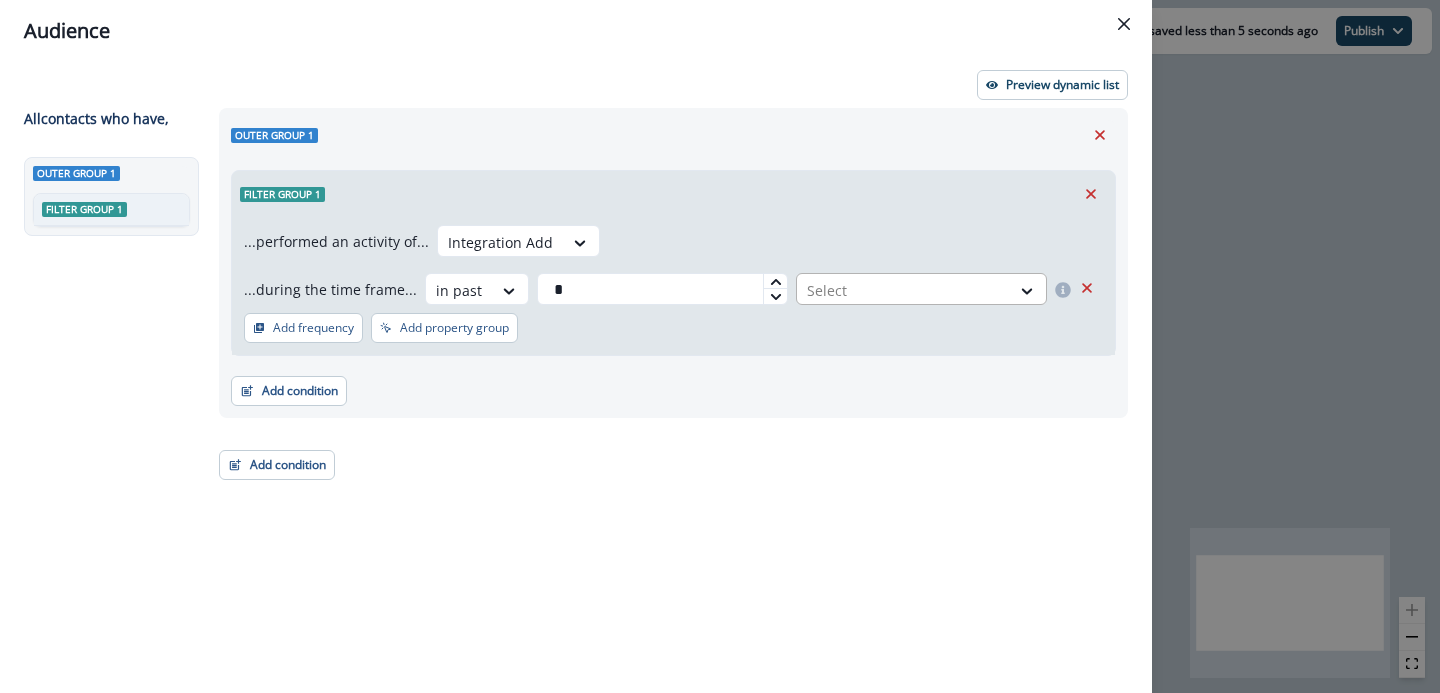 type on "*" 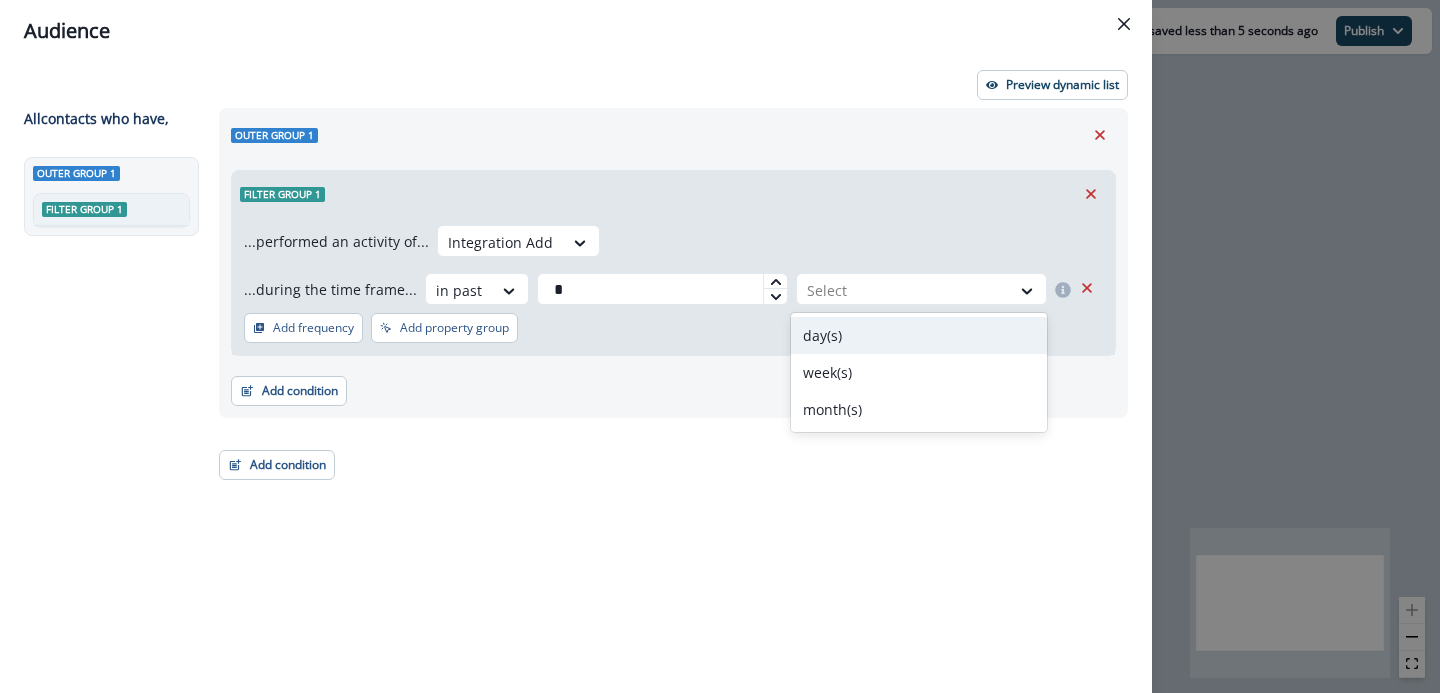 click on "day(s)" at bounding box center [919, 335] 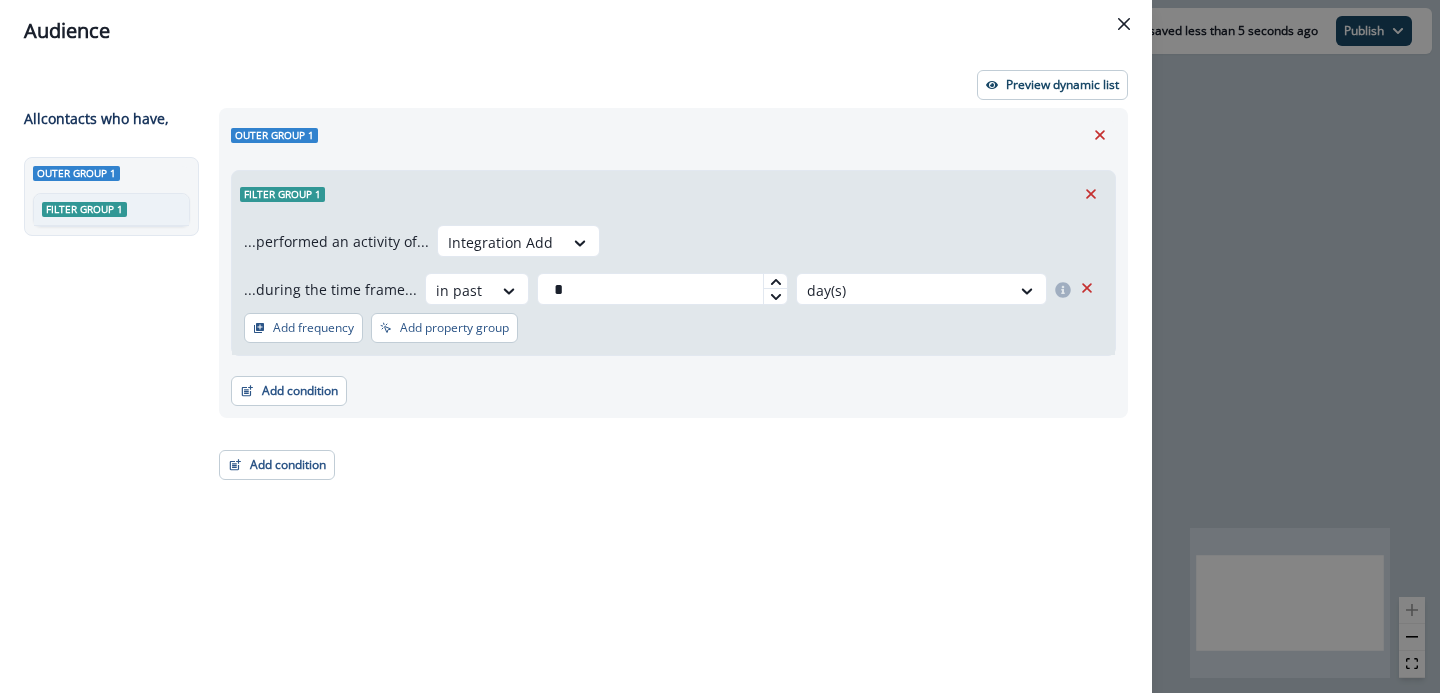 click on "Filter group 1 ...performed an activity of... Integration Add ...during the time frame... in past * option day(s), selected. day(s) Add frequency Add property group Add property group" at bounding box center (673, 263) 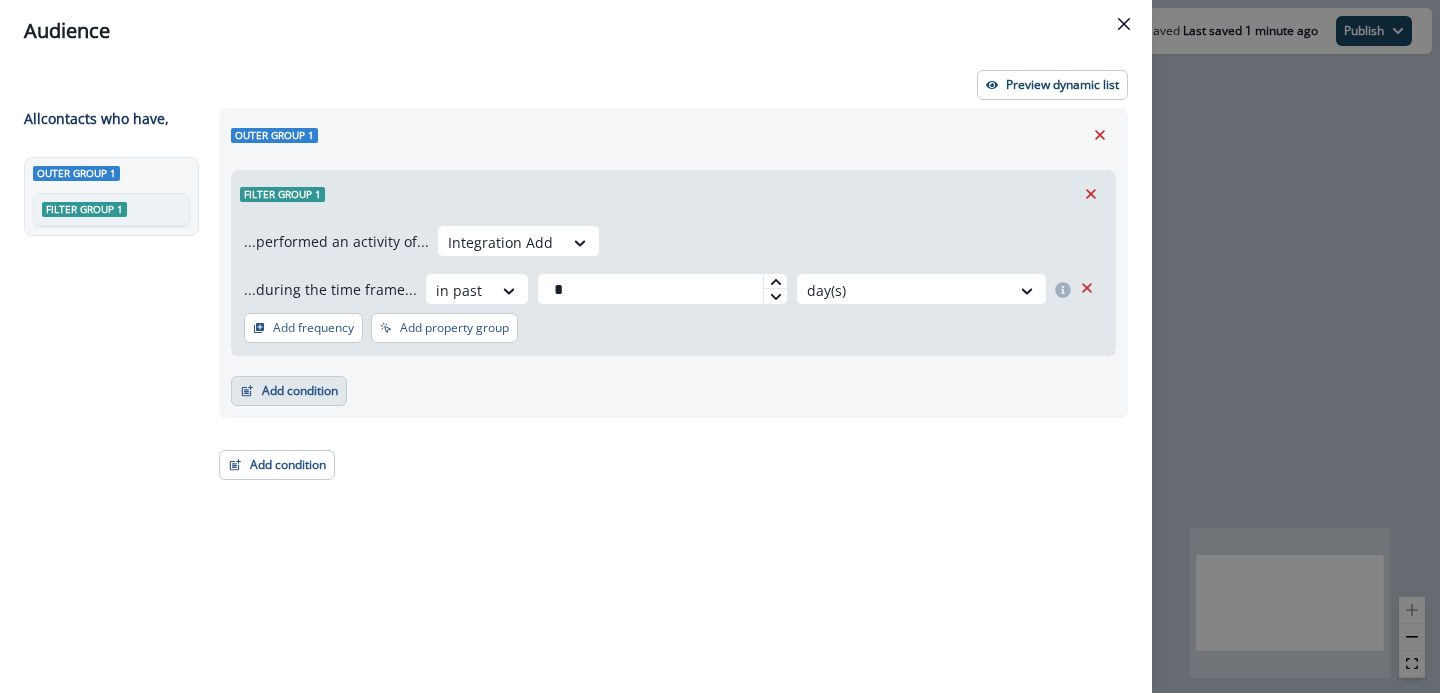 click on "Add condition" at bounding box center (289, 391) 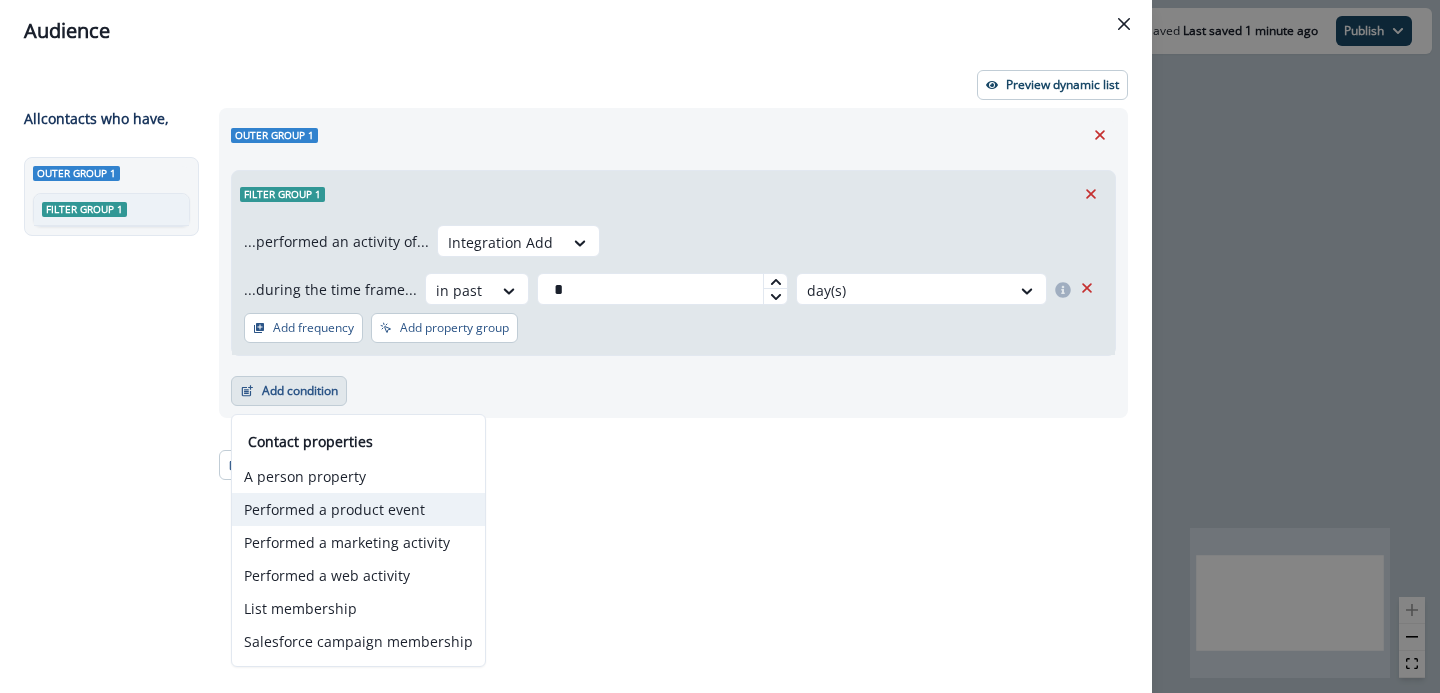 click on "Performed a product event" at bounding box center (358, 509) 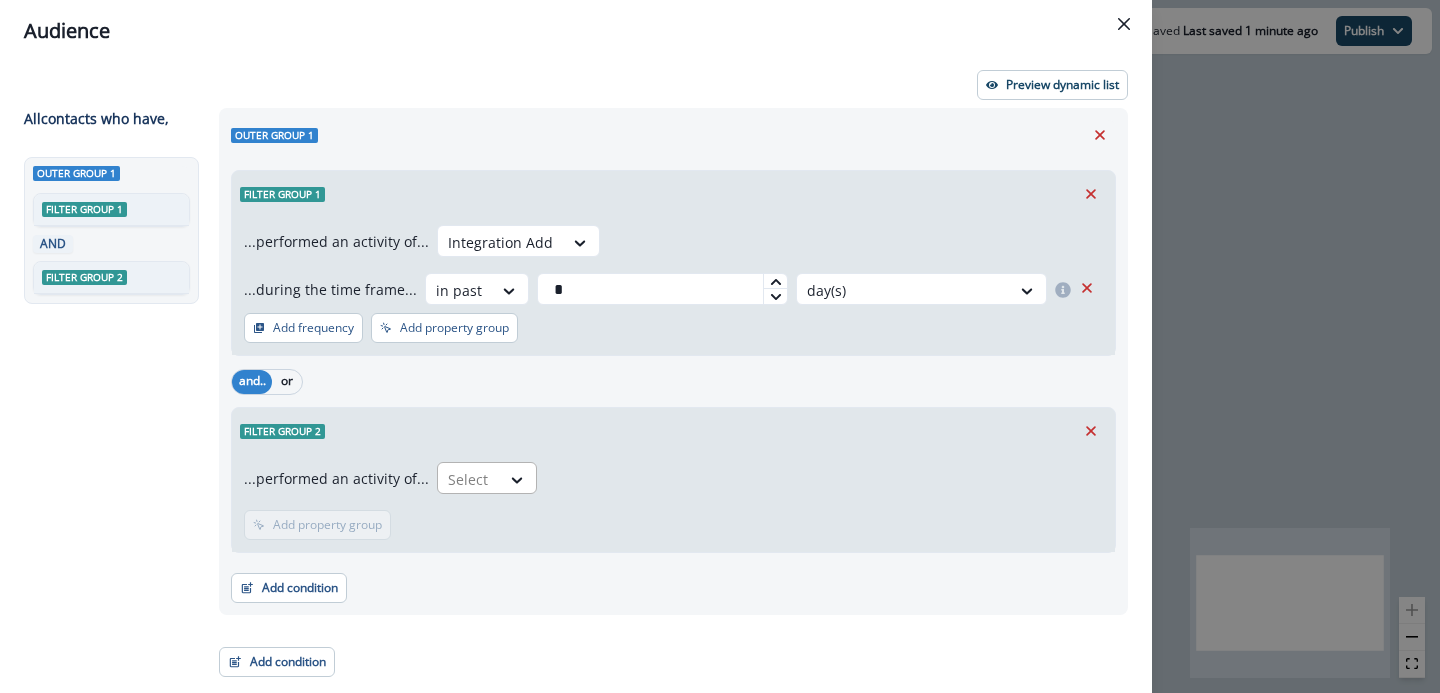 click on "Select" at bounding box center [469, 479] 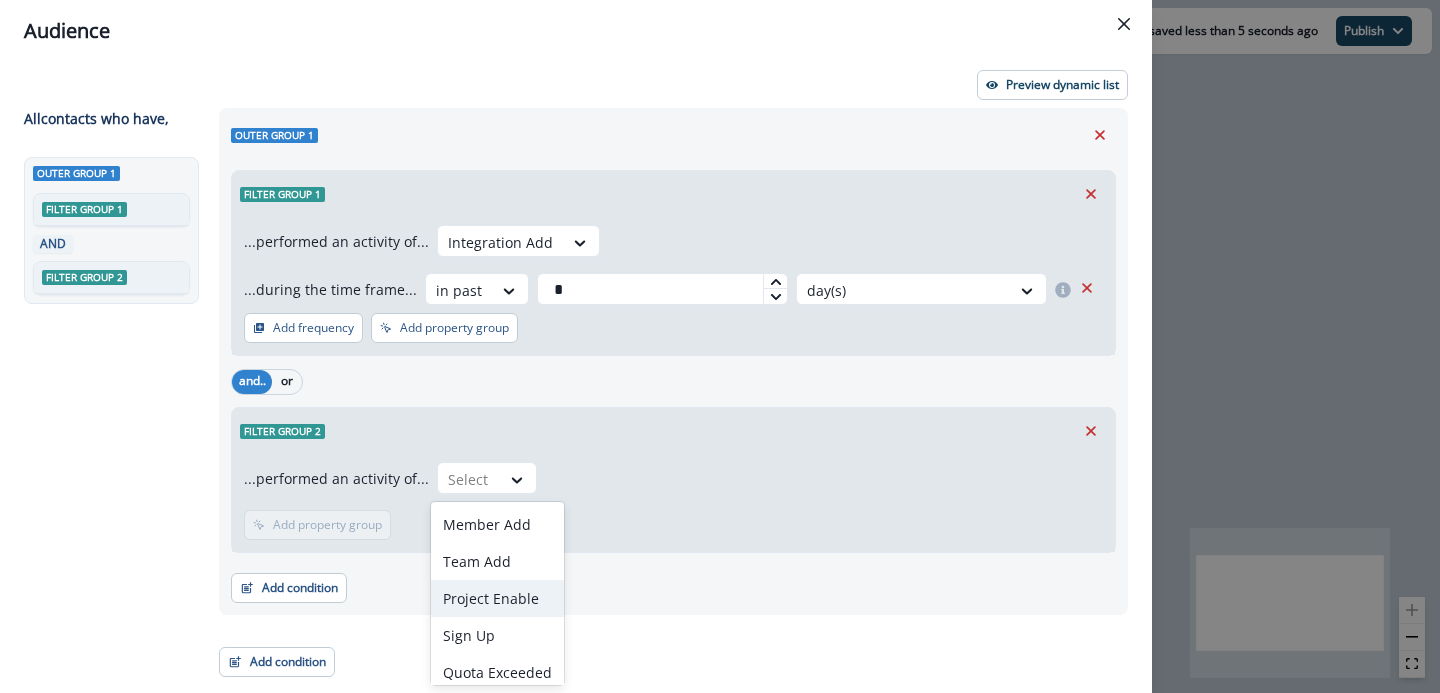scroll, scrollTop: 41, scrollLeft: 0, axis: vertical 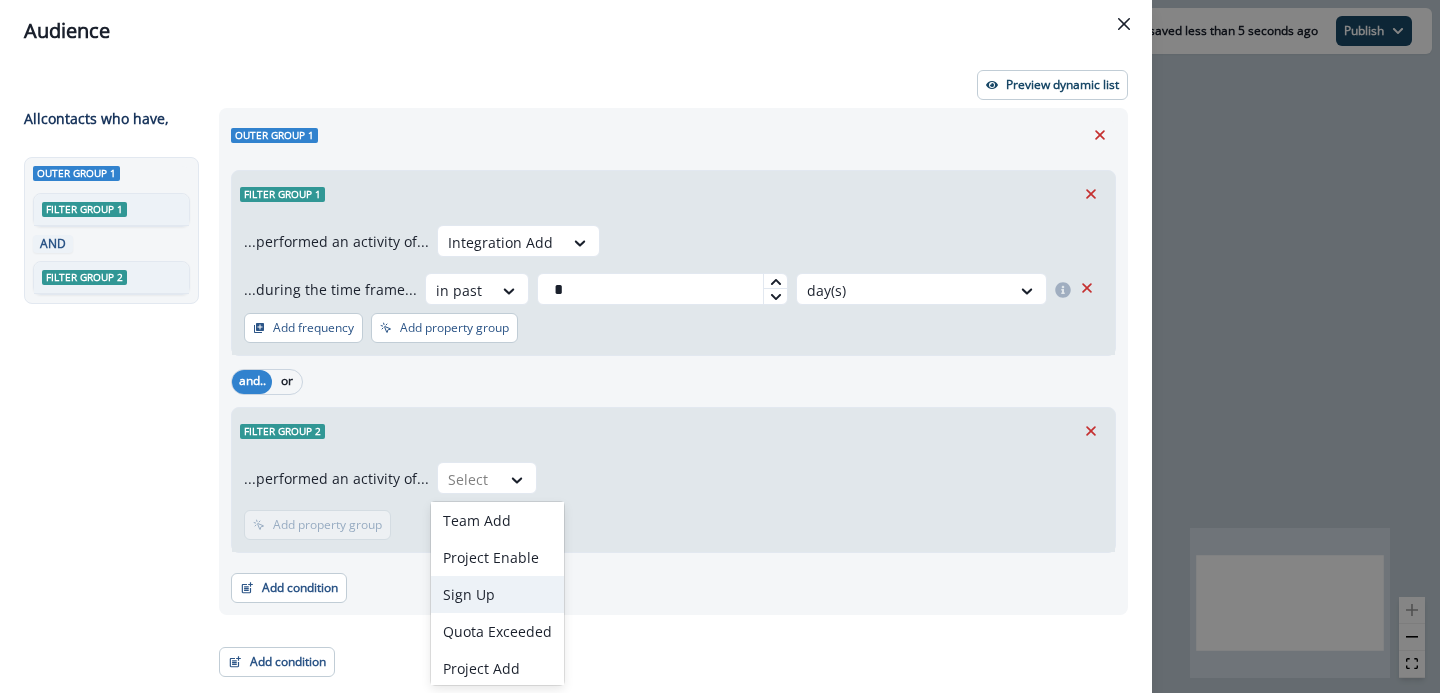 click on "Sign Up" at bounding box center [497, 594] 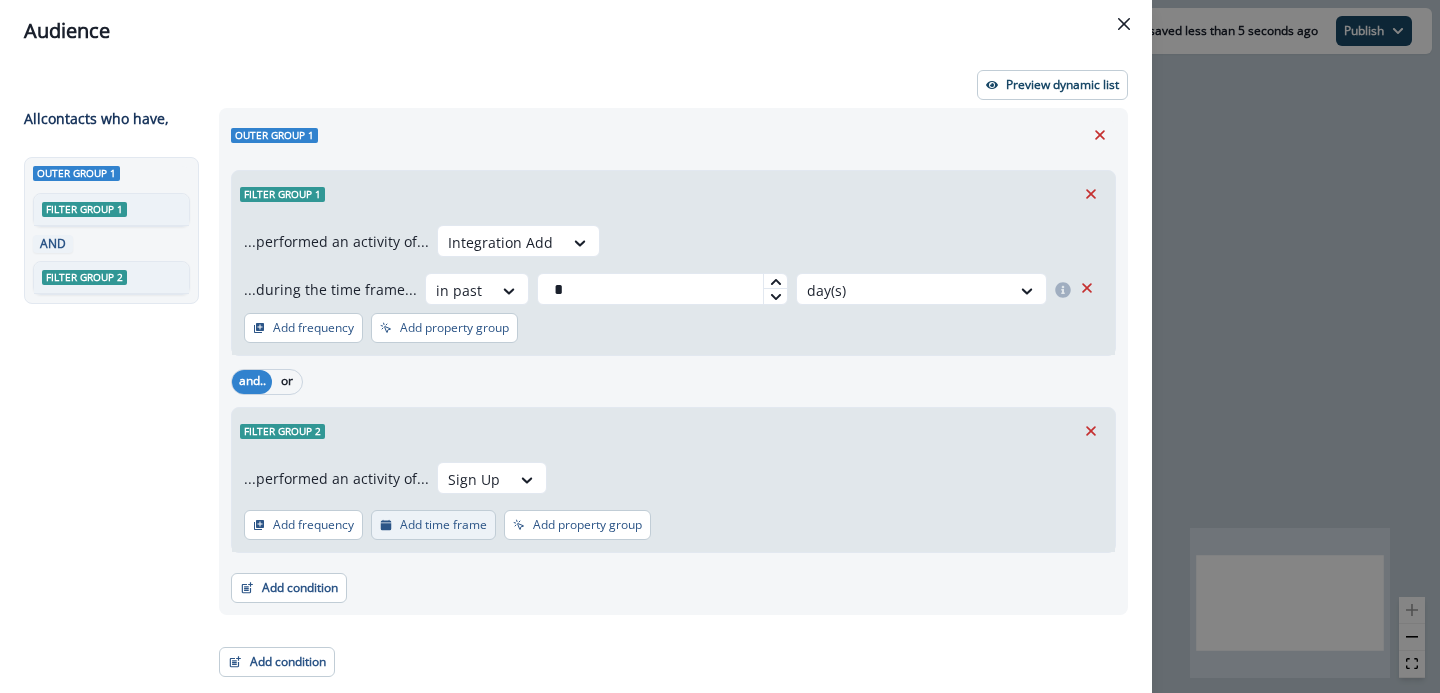click on "Add time frame" at bounding box center [443, 525] 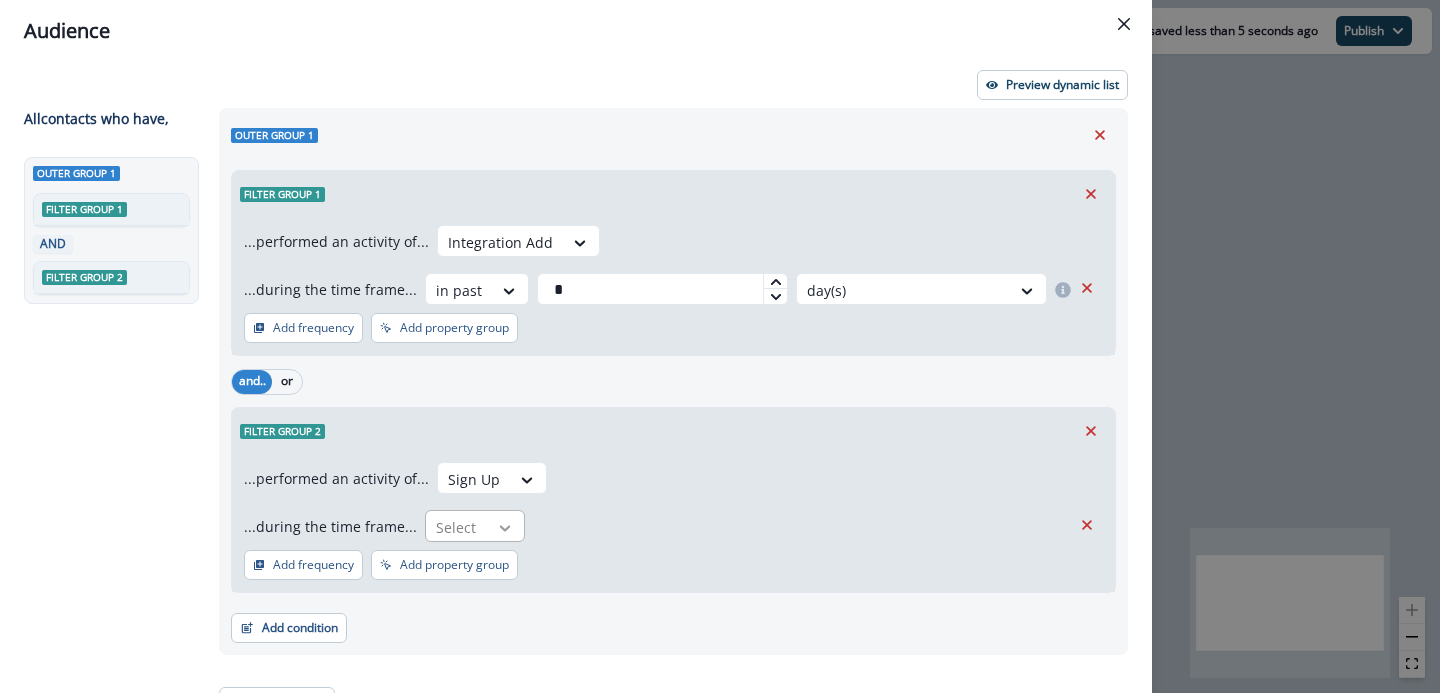 click 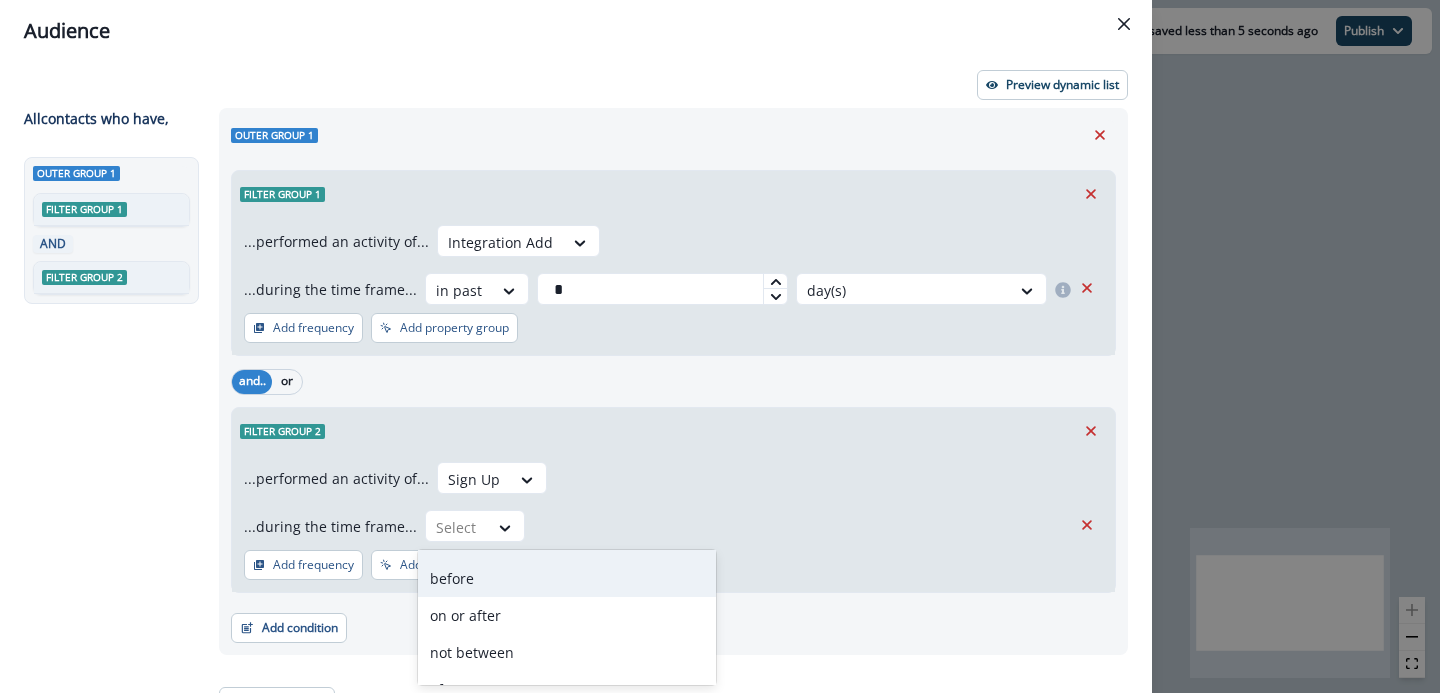 scroll, scrollTop: 123, scrollLeft: 0, axis: vertical 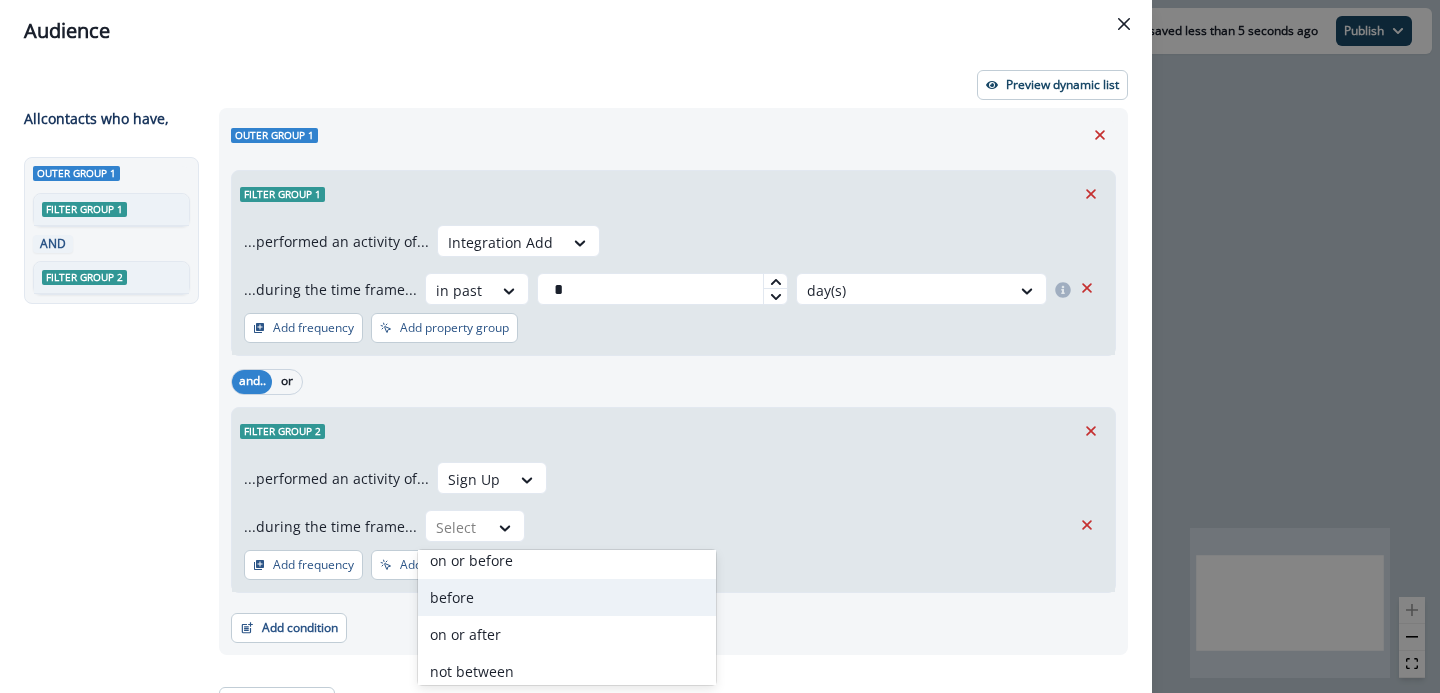click on "before" at bounding box center [567, 597] 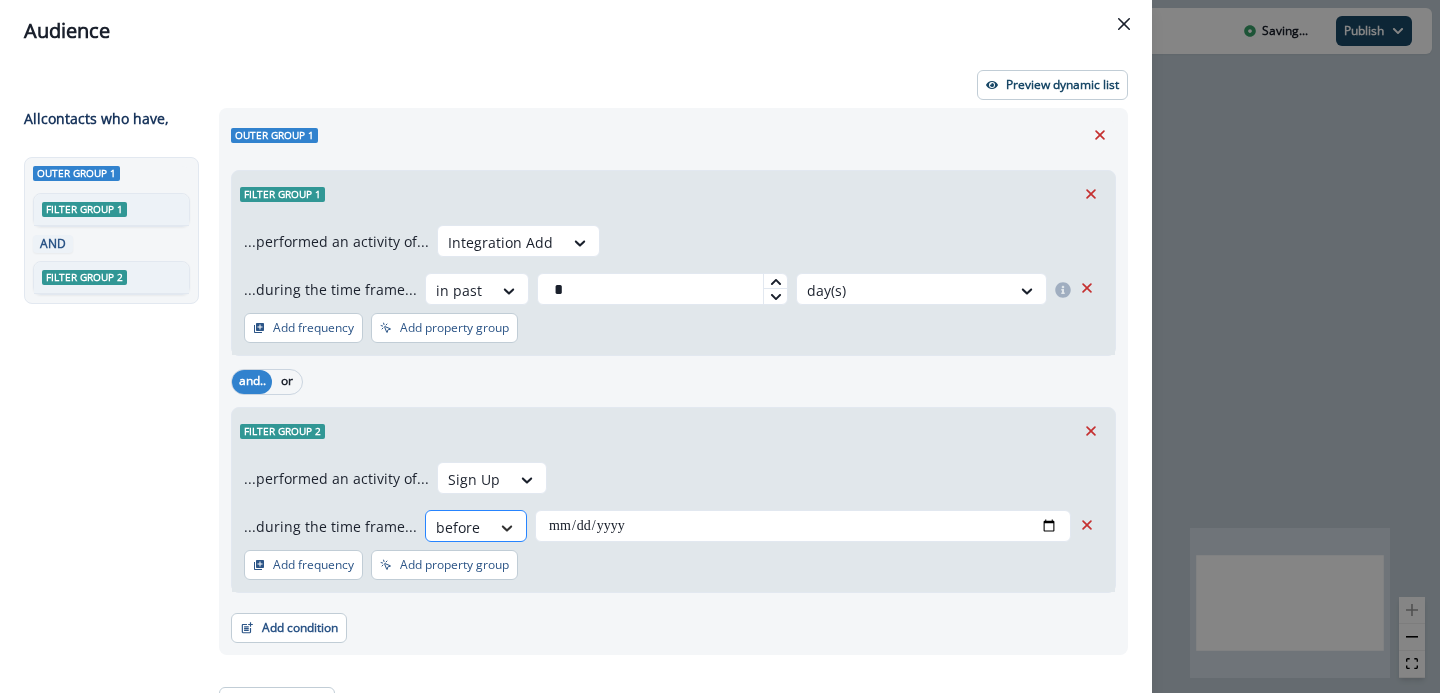 click 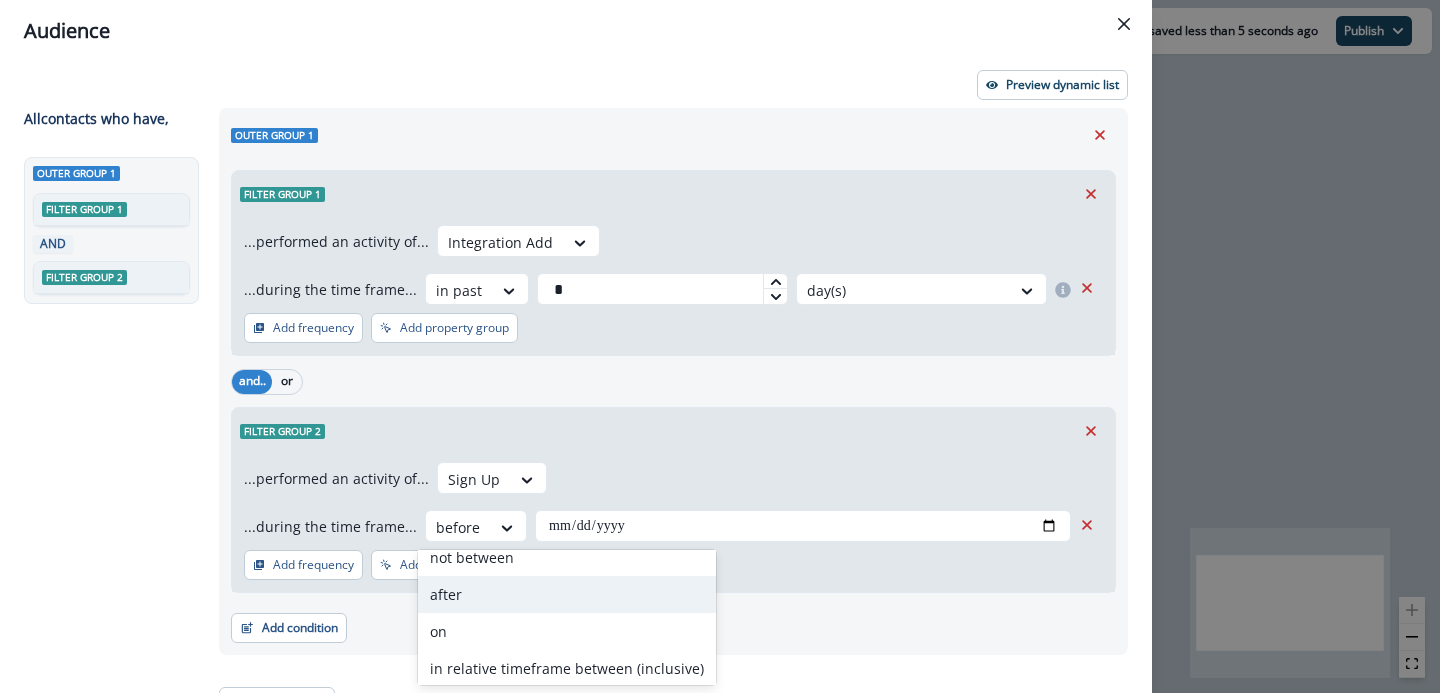 scroll, scrollTop: 243, scrollLeft: 0, axis: vertical 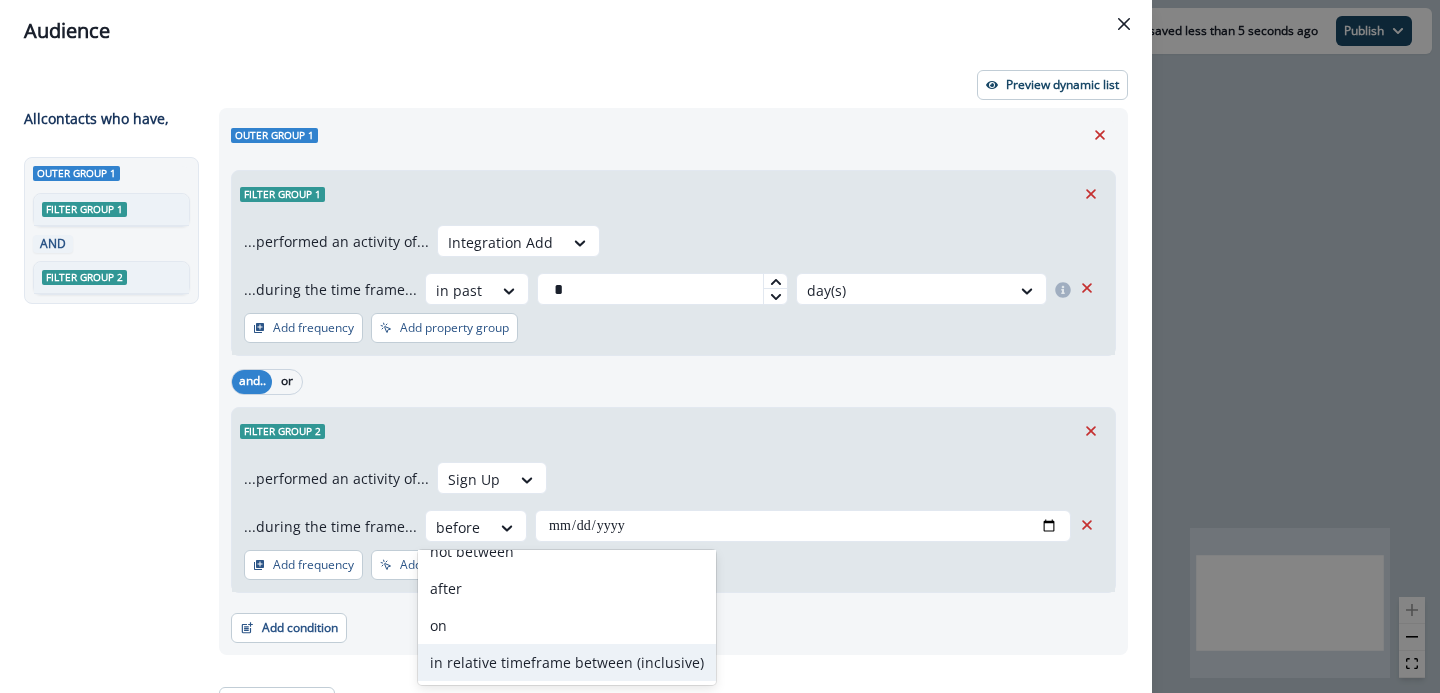 click on "in relative timeframe between (inclusive)" at bounding box center [567, 662] 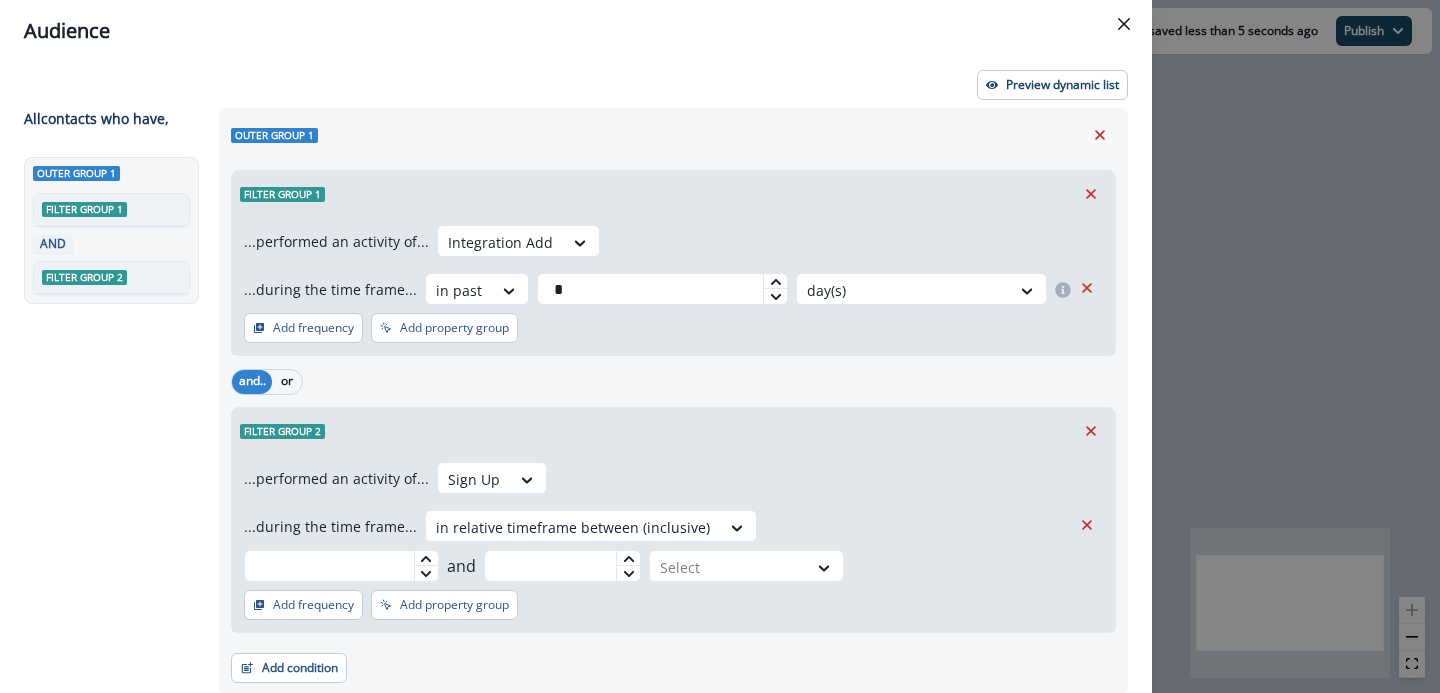 click 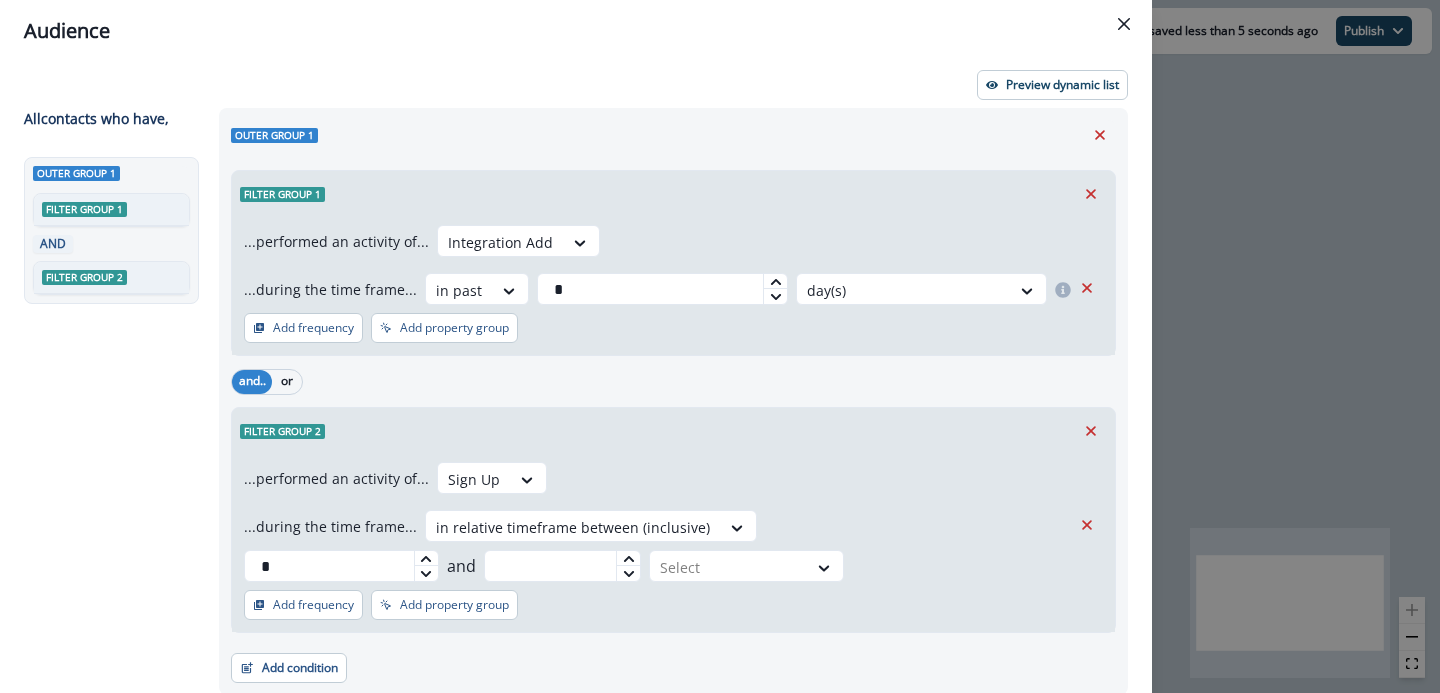 click 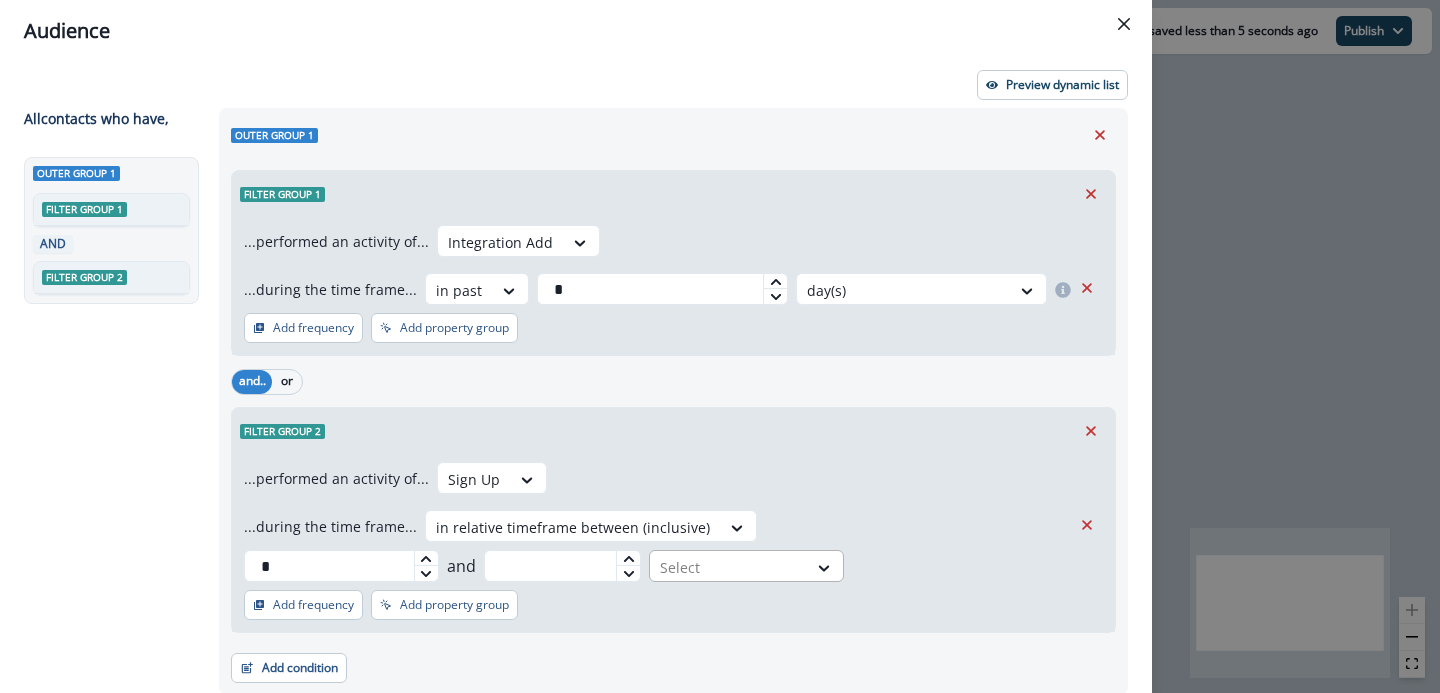 click at bounding box center (728, 567) 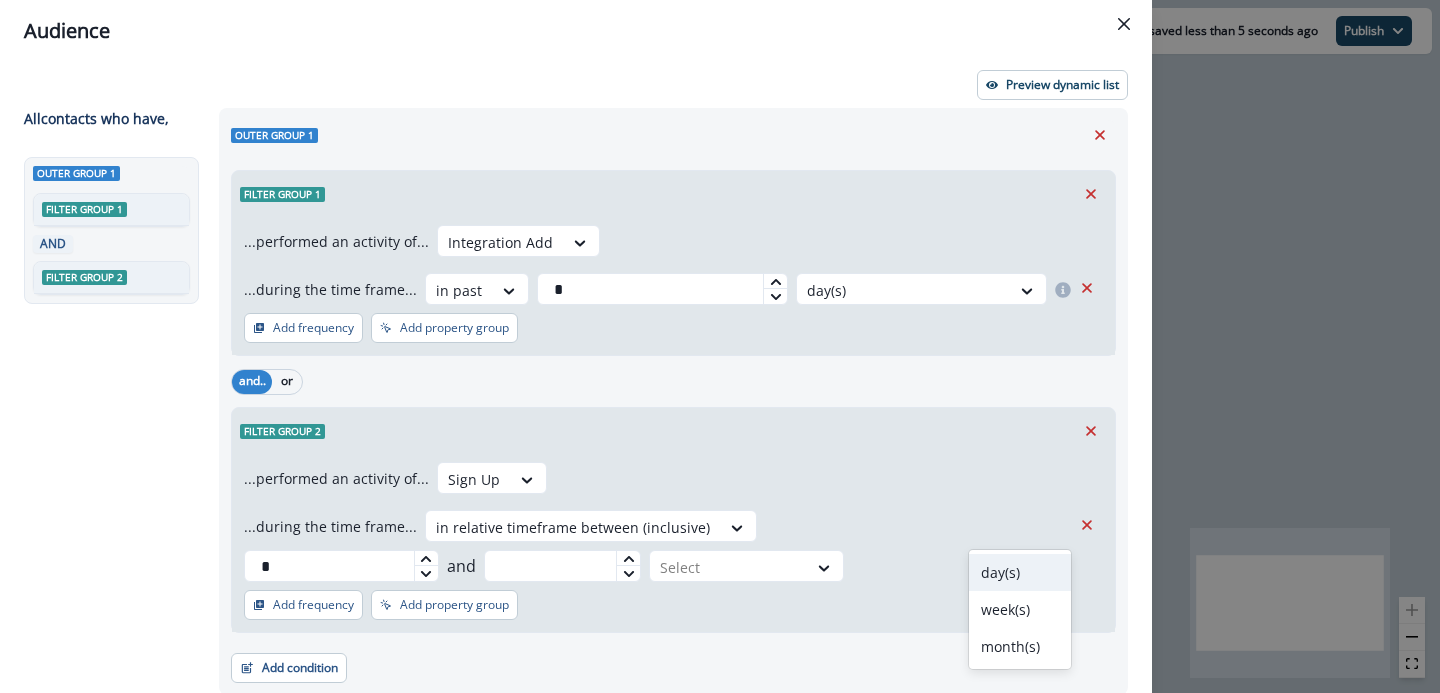 click on "day(s)" at bounding box center [1020, 572] 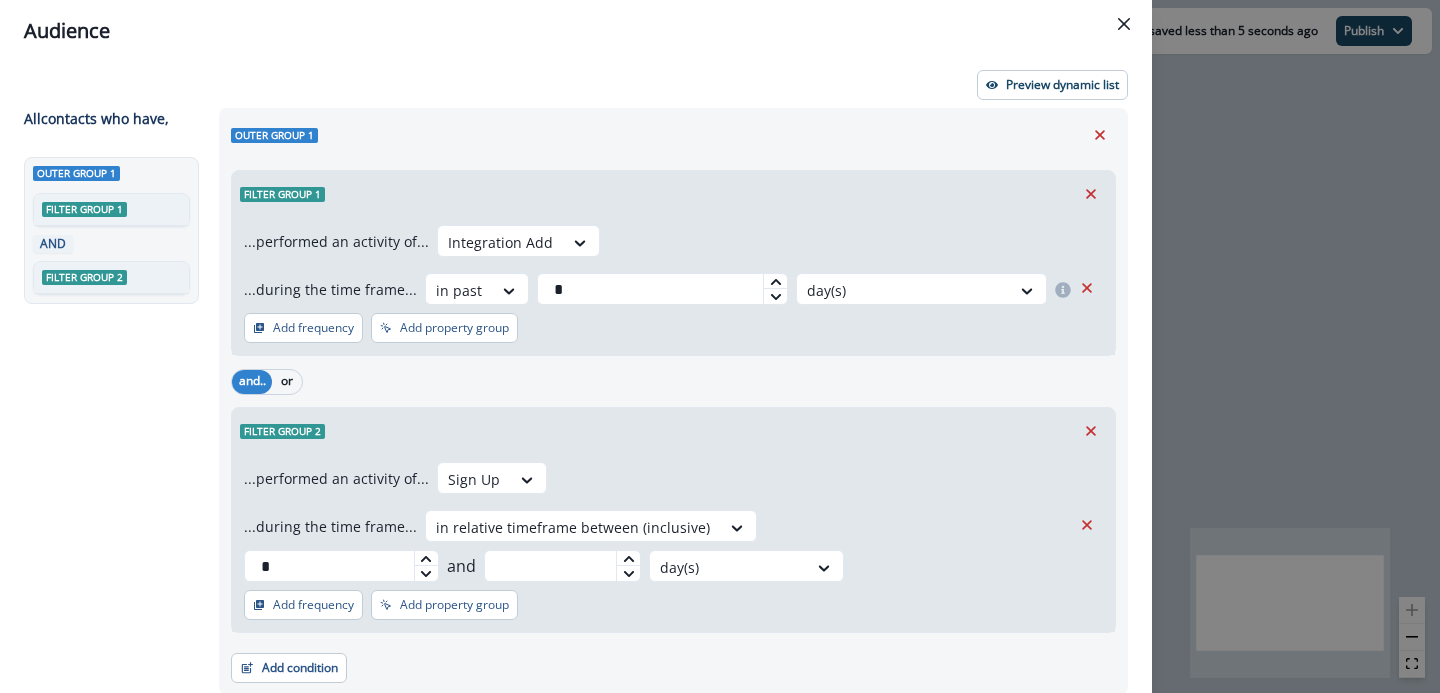 click 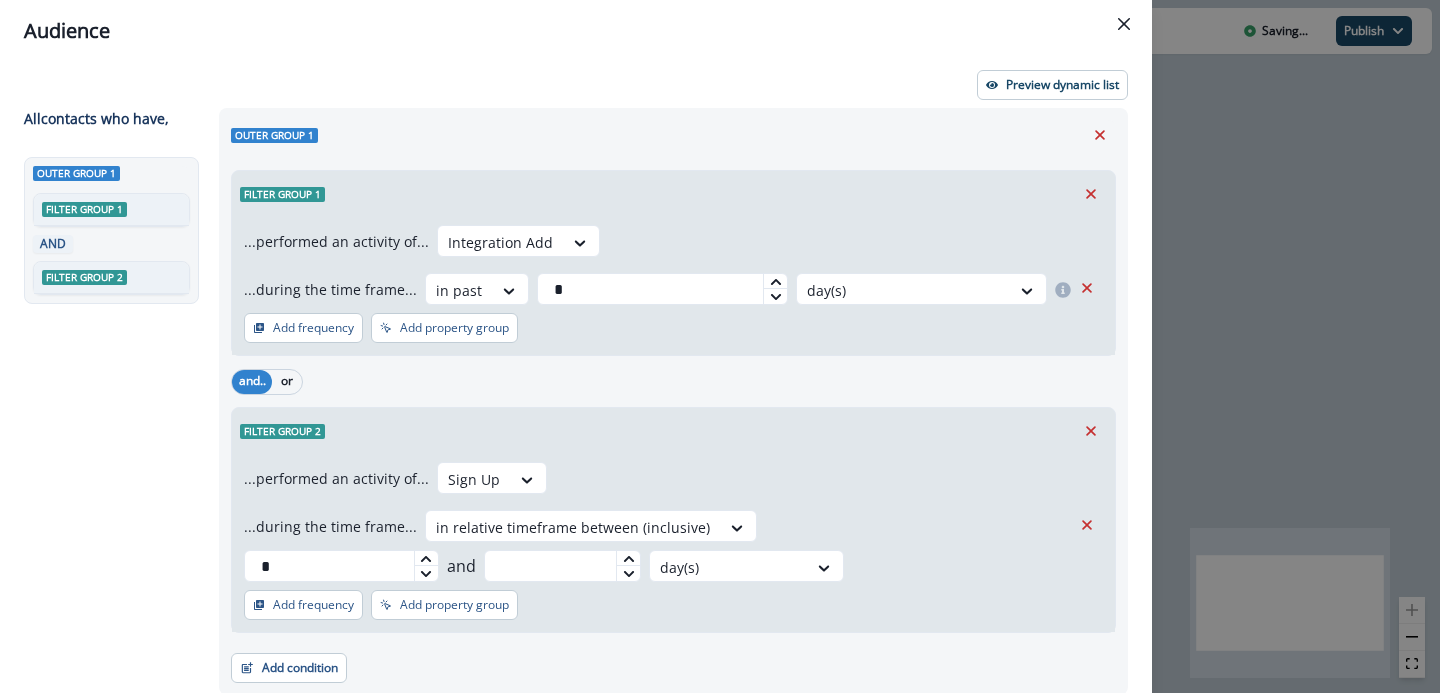 click 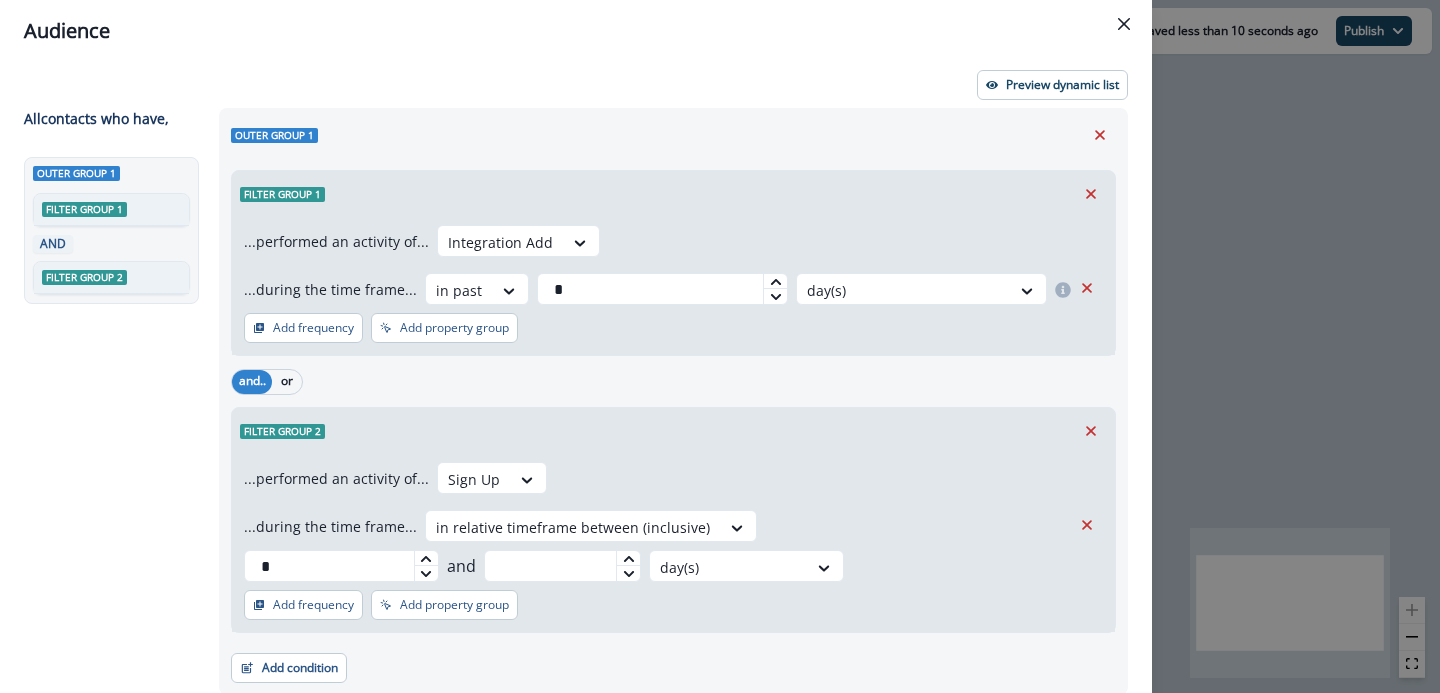 click 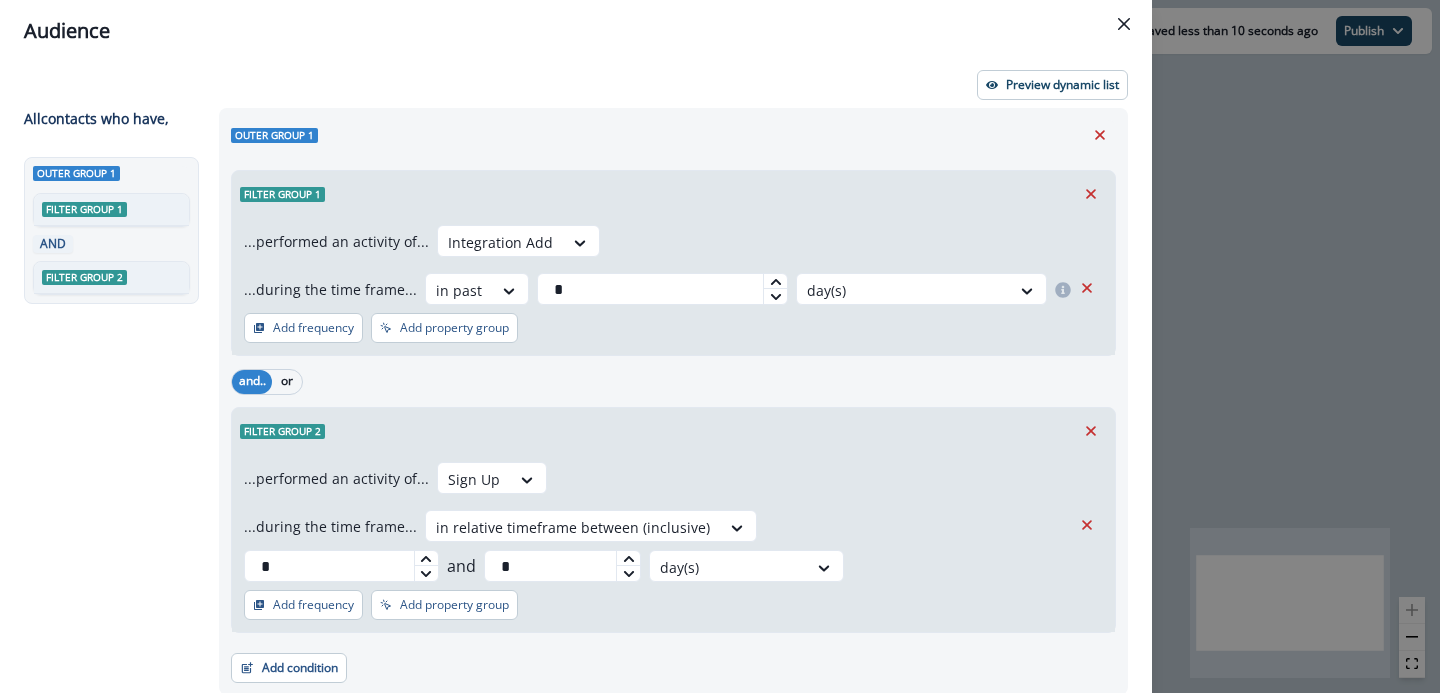 click 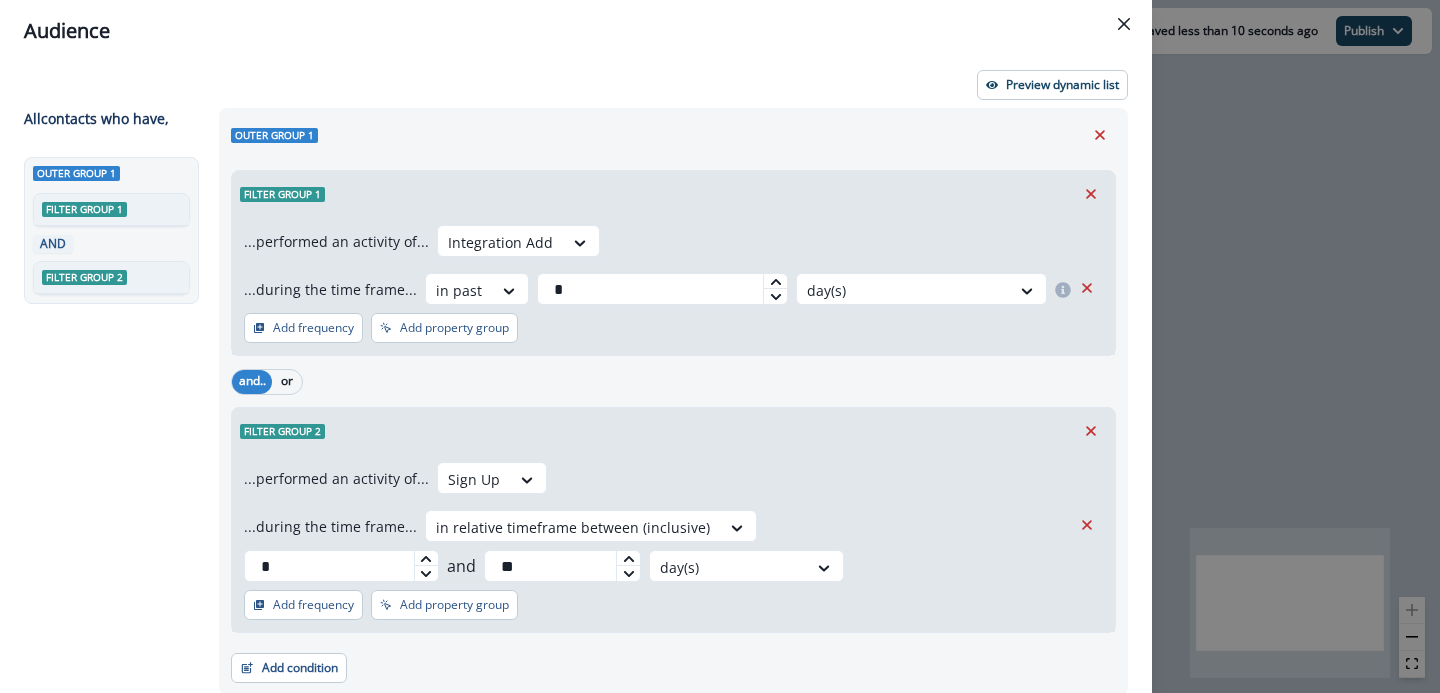 click 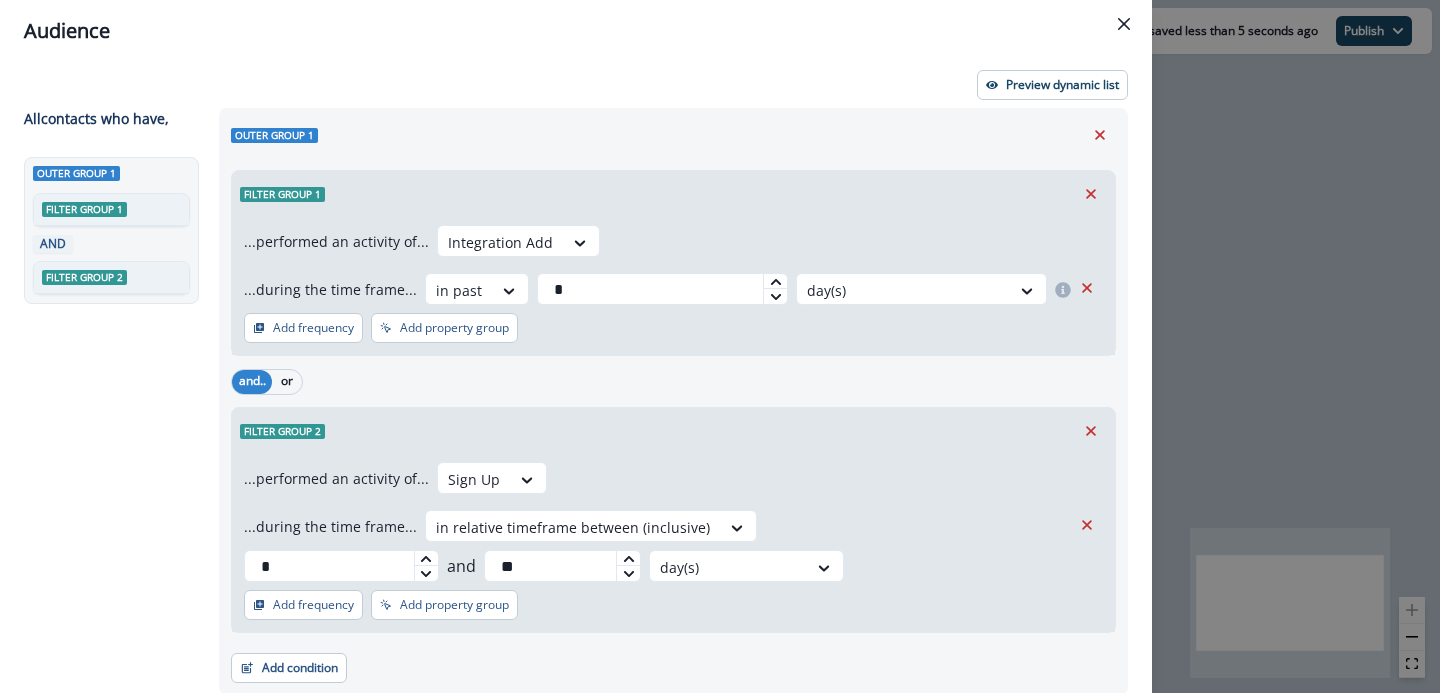 click 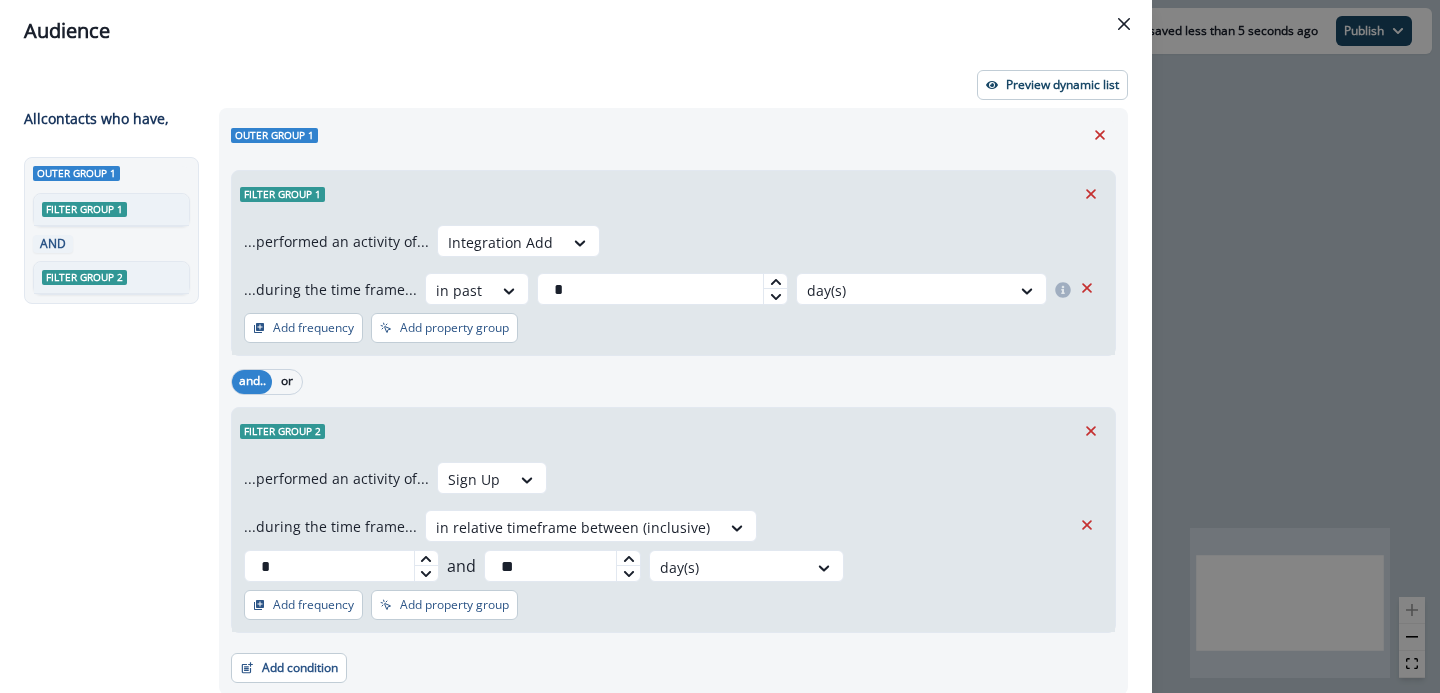 click on "and.. or Filter group 2 ...performed an activity of... Sign Up ...during the time frame... in relative timeframe between (inclusive) * and ** day(s) Add frequency Add property group Add property group" at bounding box center (673, 498) 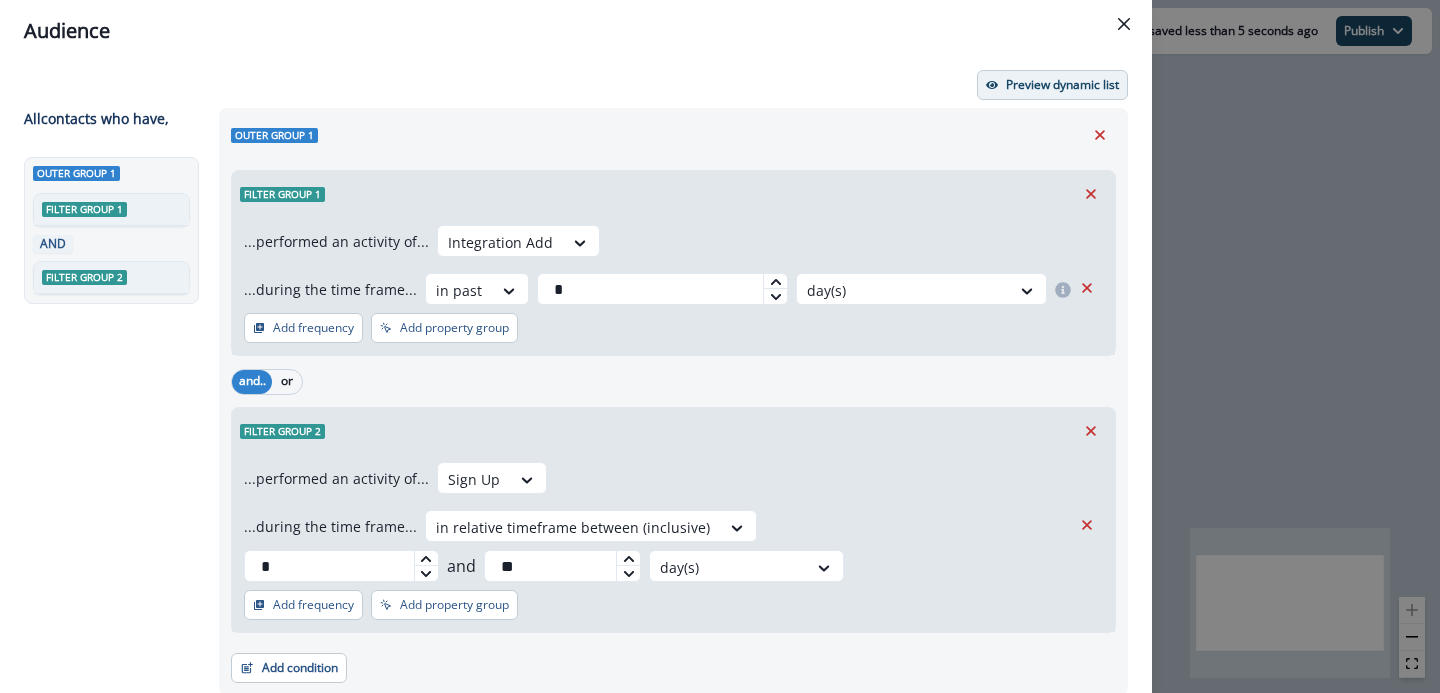 click on "Preview dynamic list" at bounding box center [1062, 85] 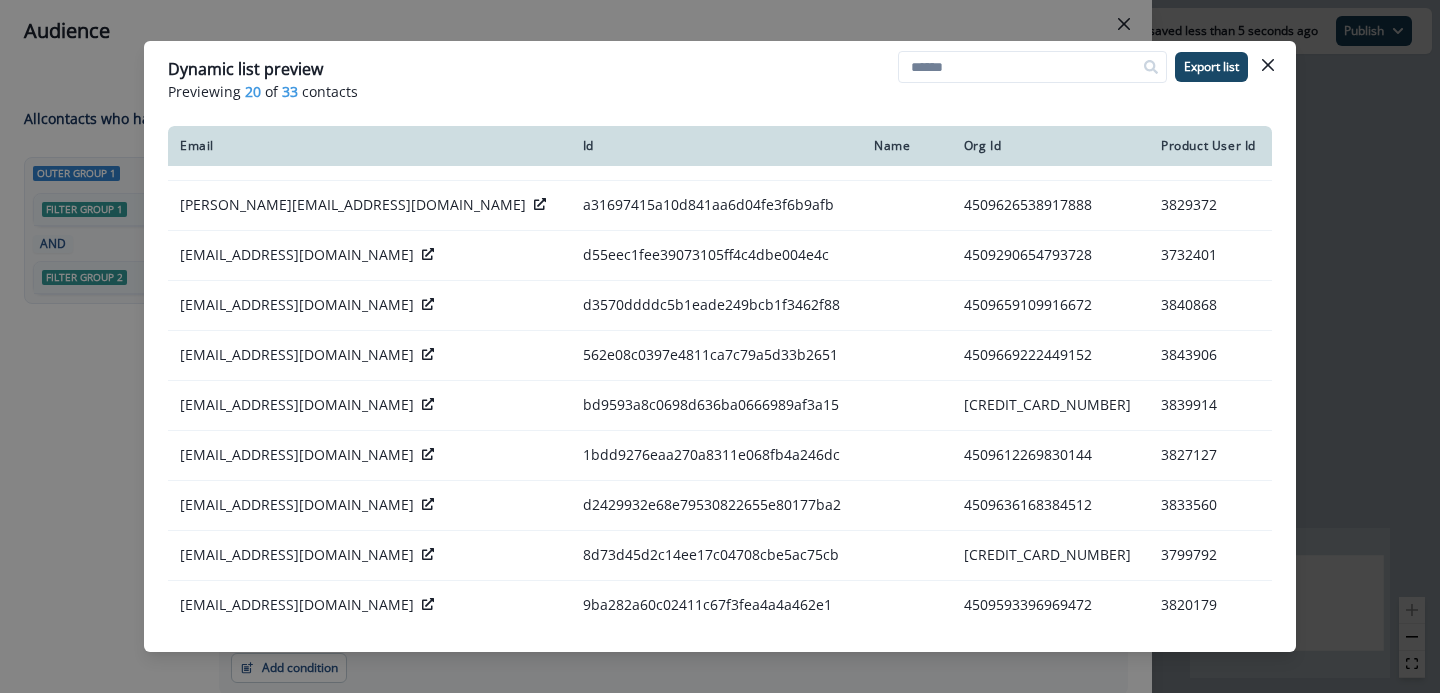 scroll, scrollTop: 0, scrollLeft: 0, axis: both 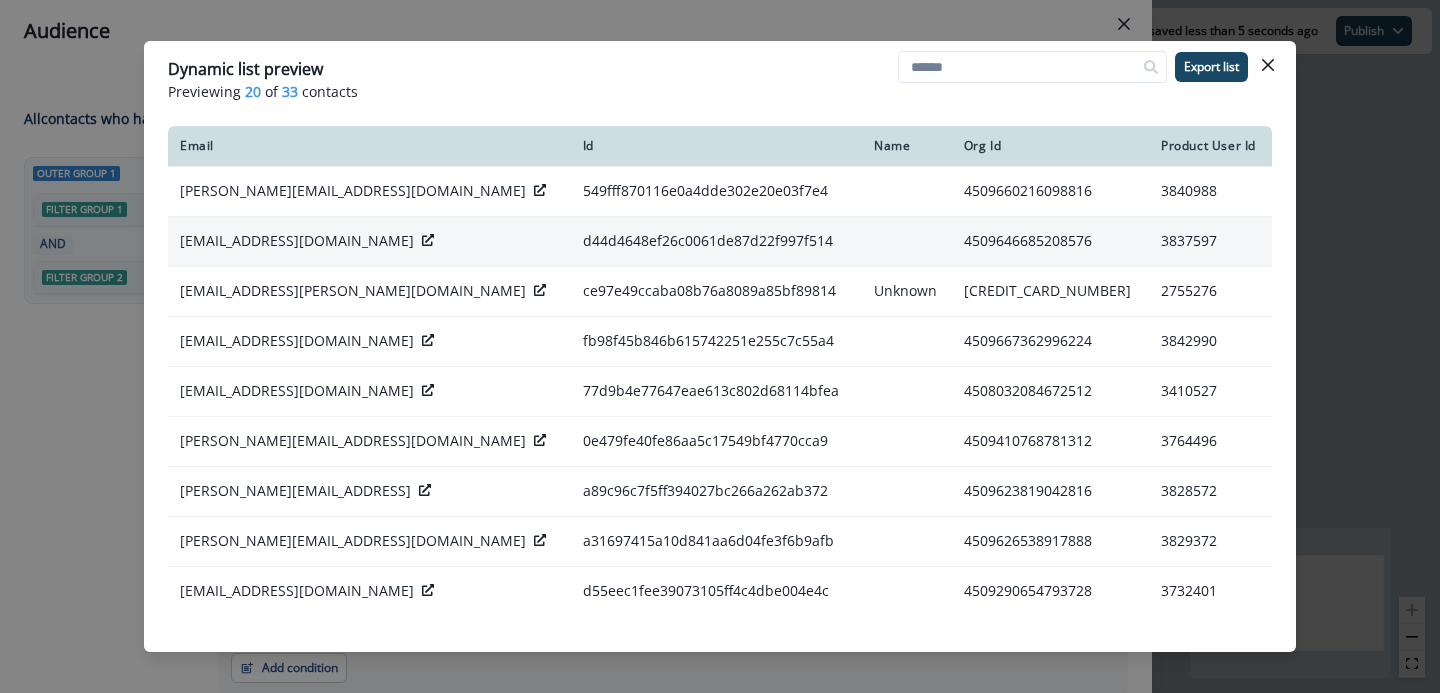 click 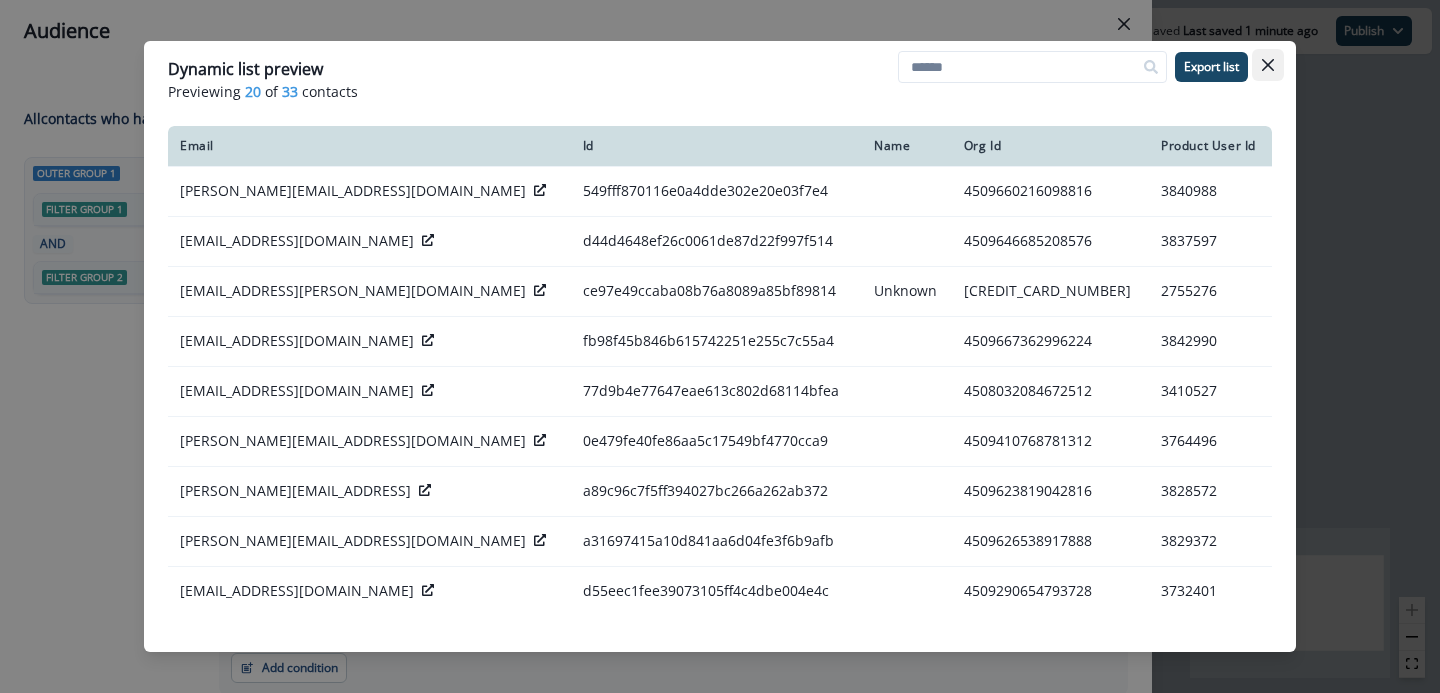click 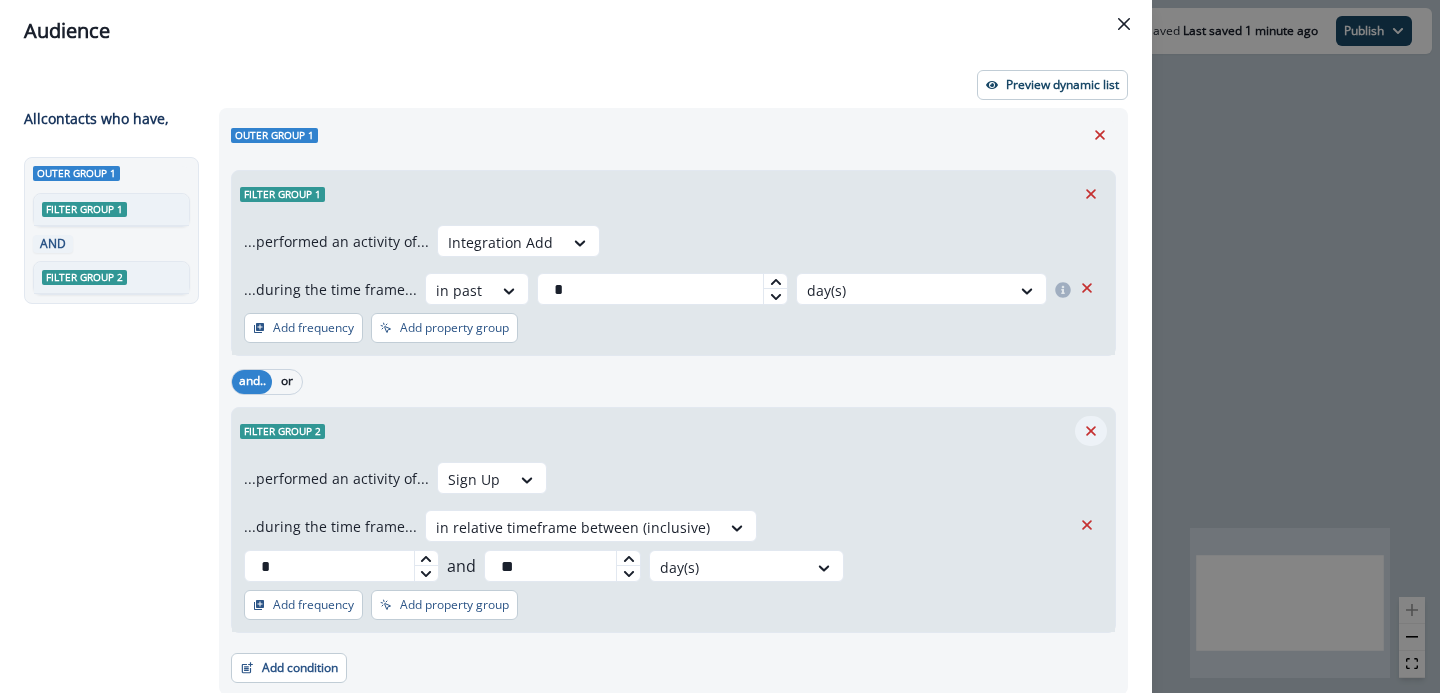 click 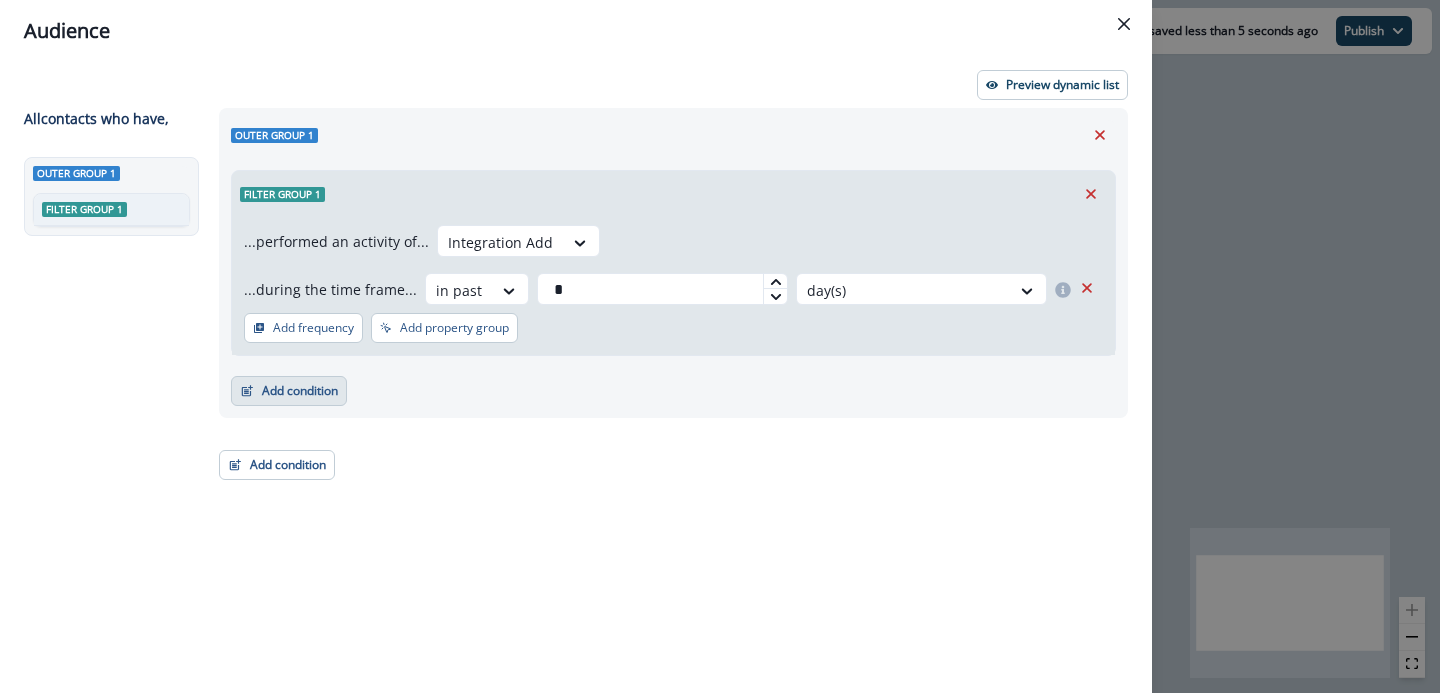 click on "Add condition" at bounding box center [289, 391] 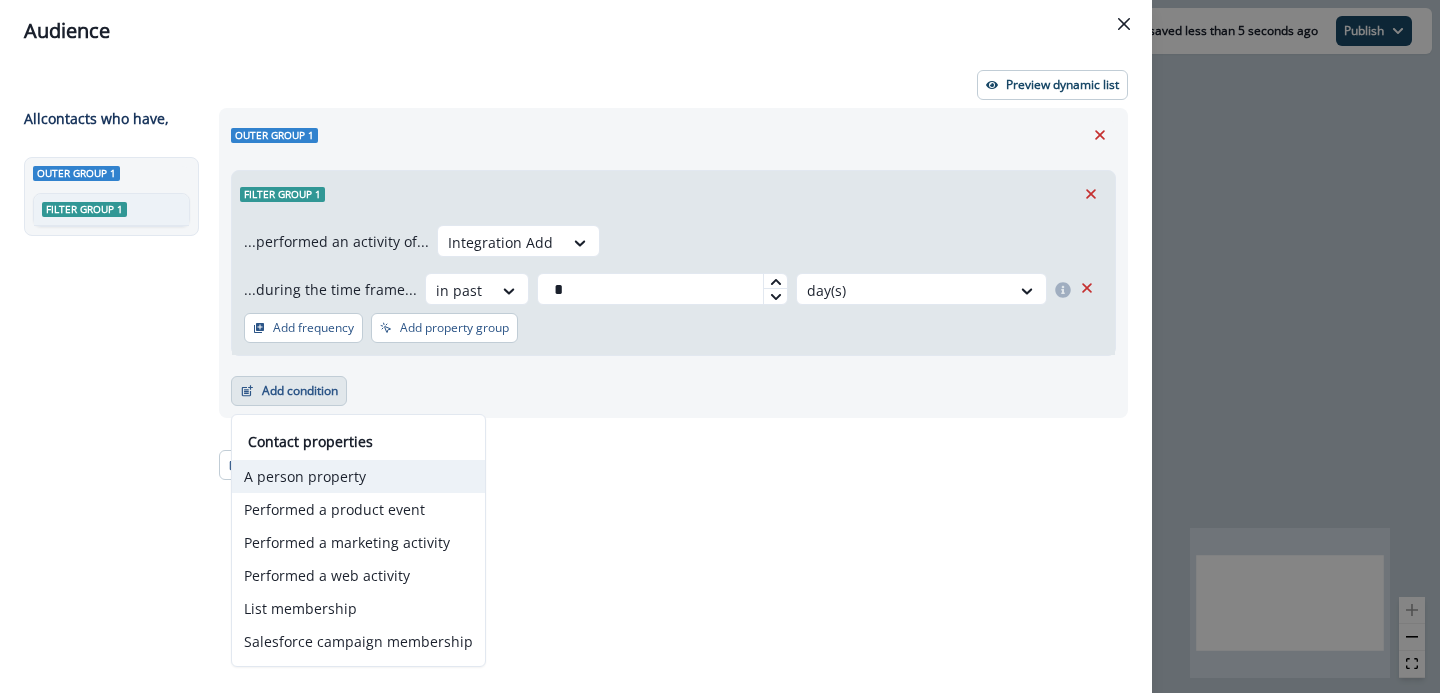 click on "A person property" at bounding box center (358, 476) 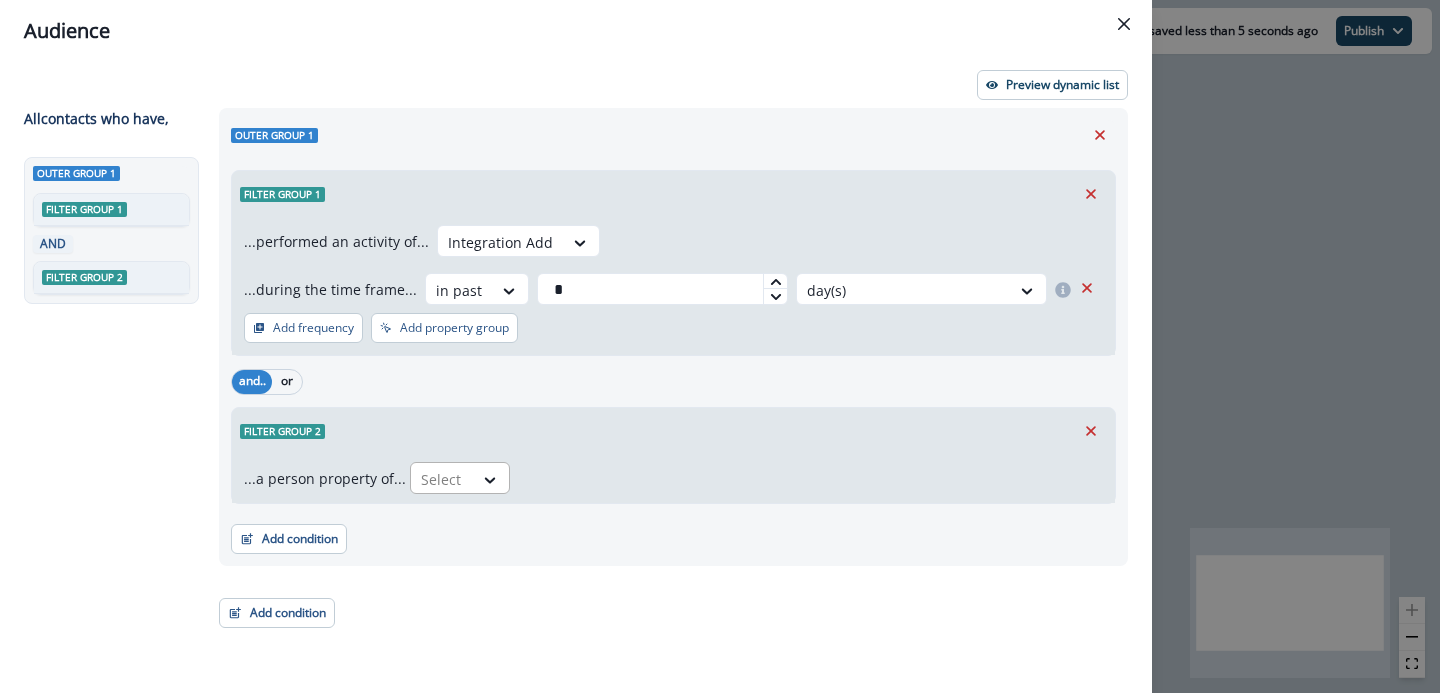 click at bounding box center [442, 479] 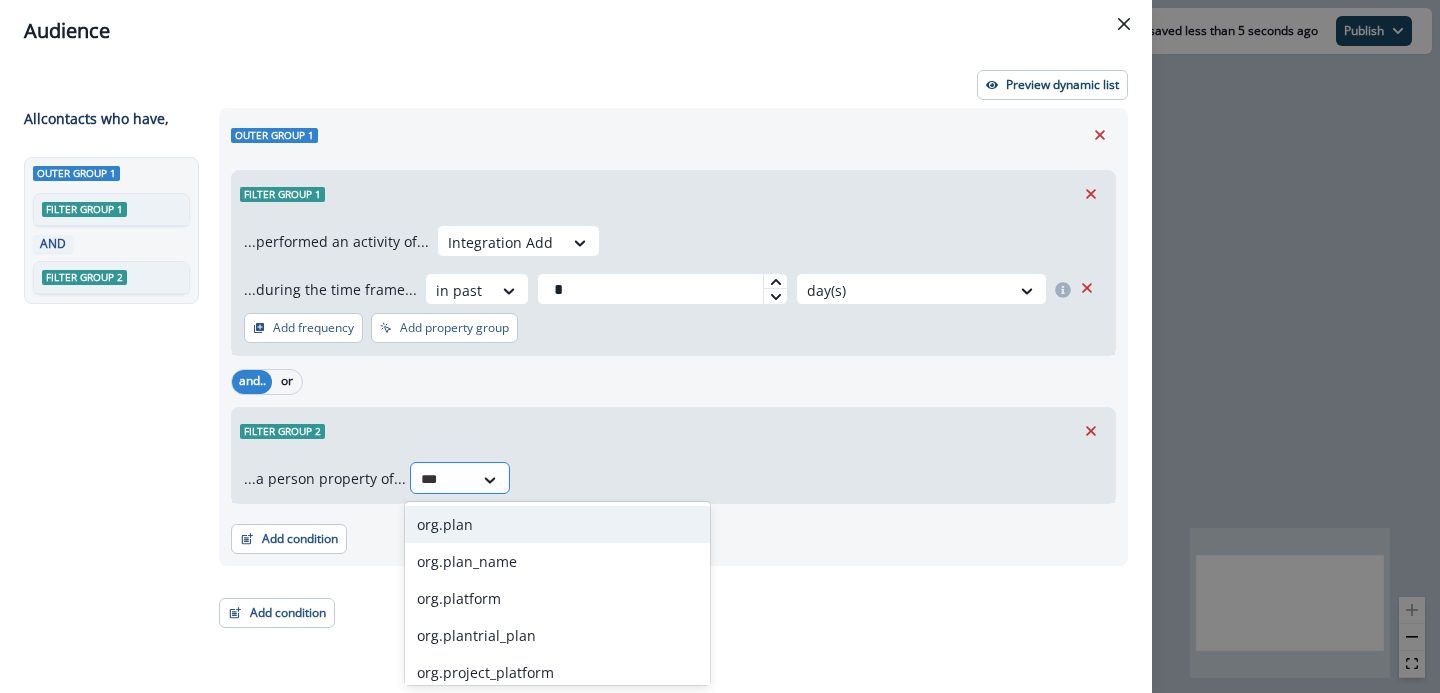 type on "****" 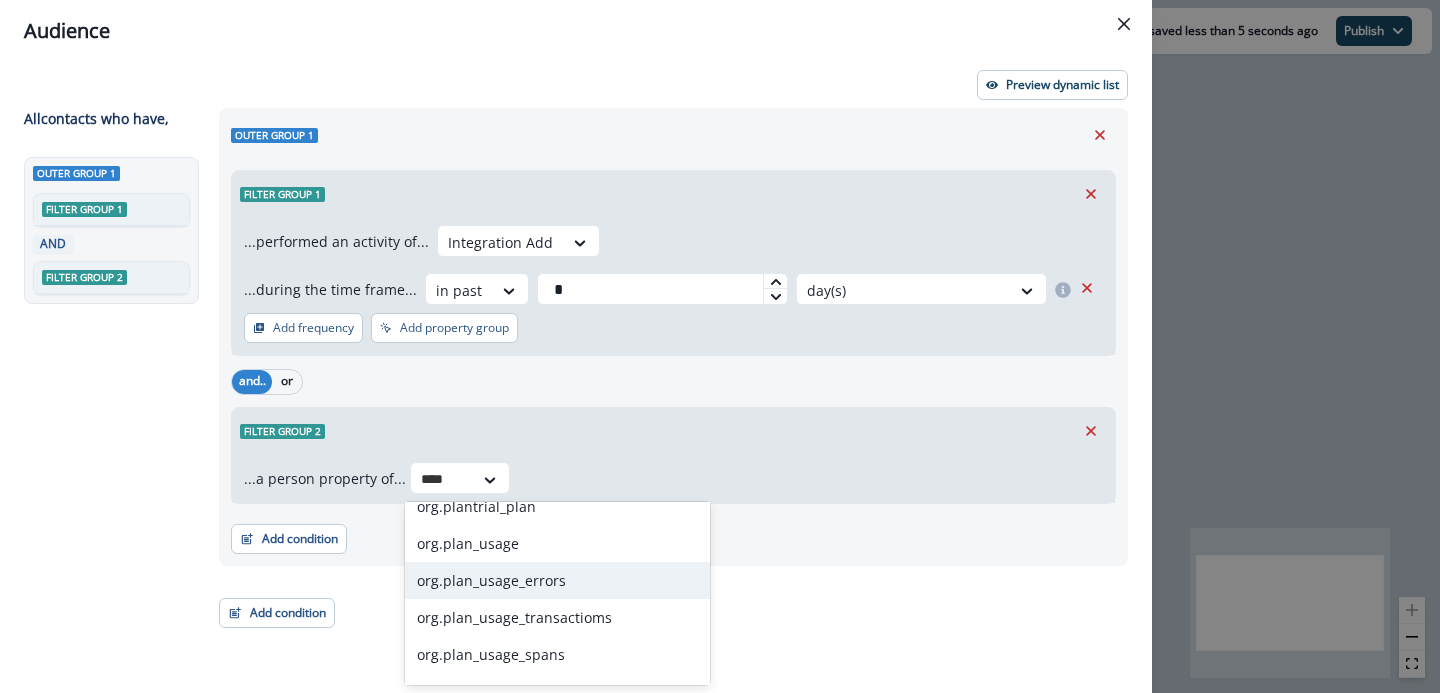 scroll, scrollTop: 0, scrollLeft: 0, axis: both 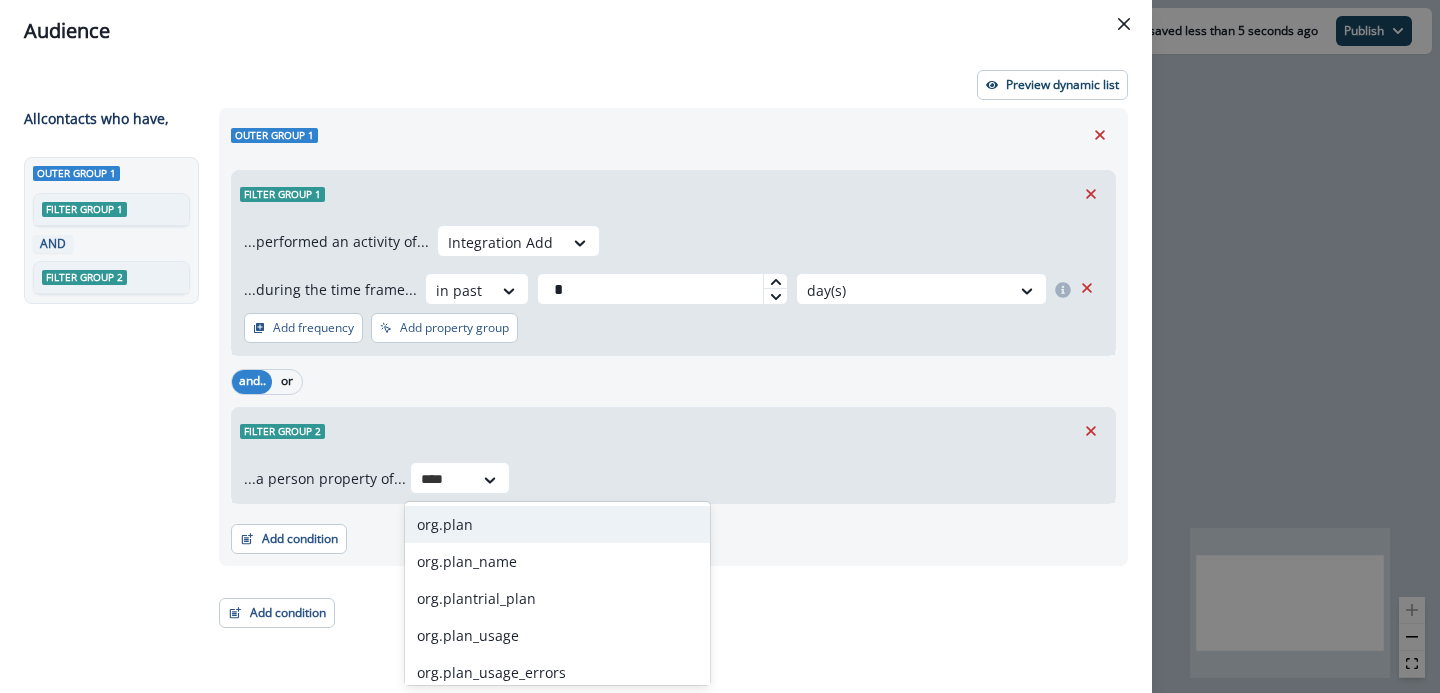 click on "org.plan" at bounding box center (557, 524) 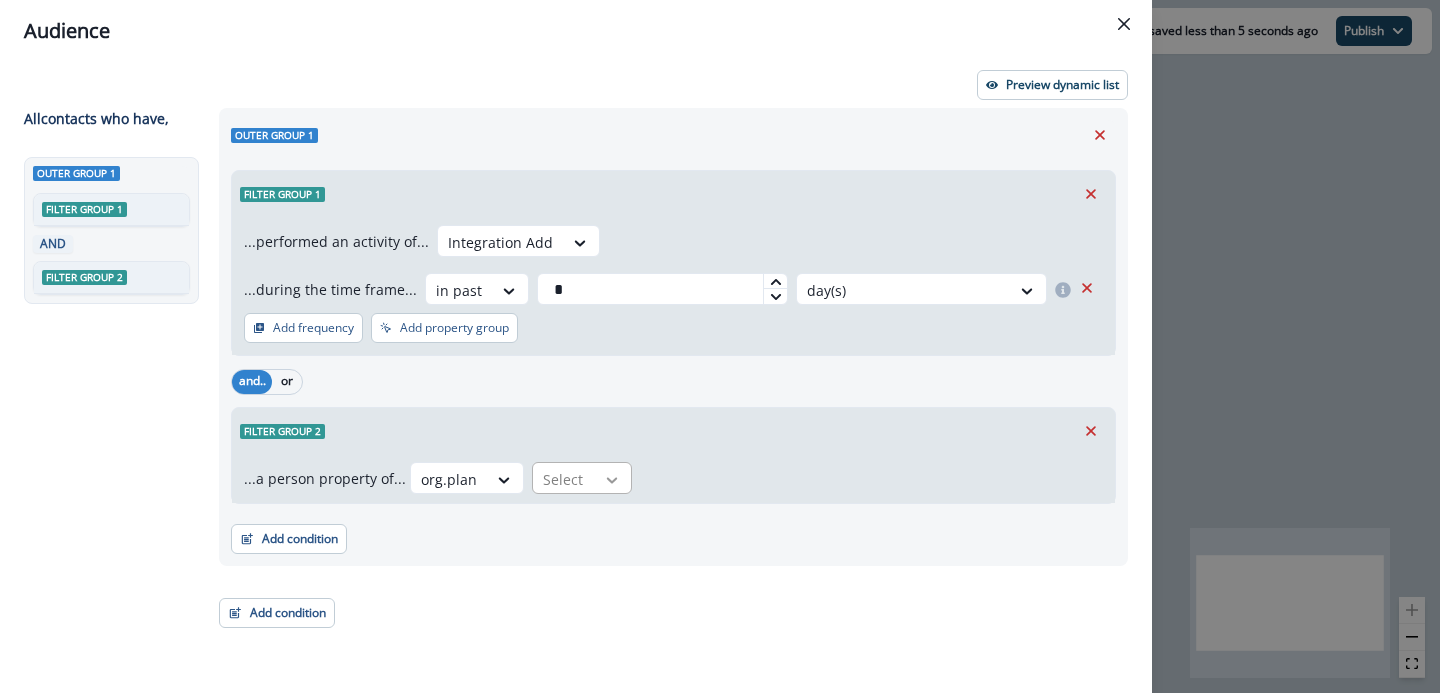 click at bounding box center (612, 480) 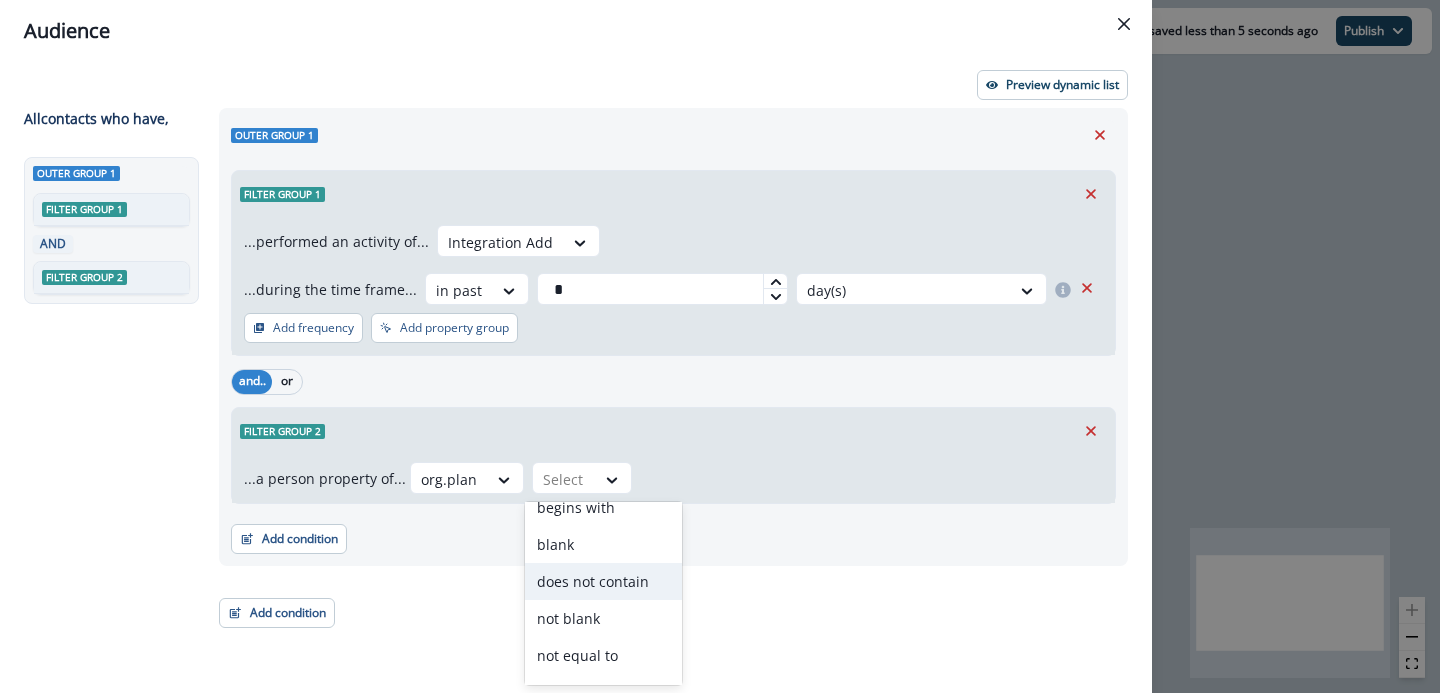 scroll, scrollTop: 134, scrollLeft: 0, axis: vertical 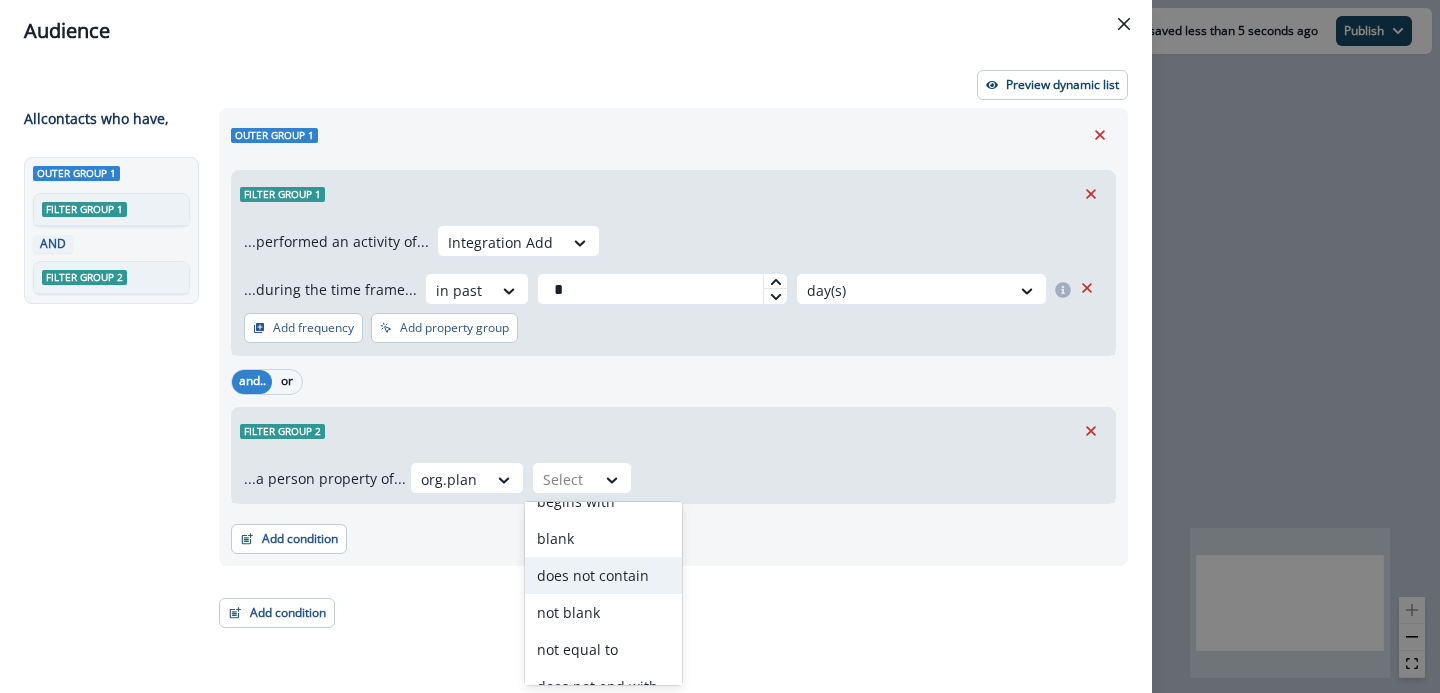click on "does not contain" at bounding box center (603, 575) 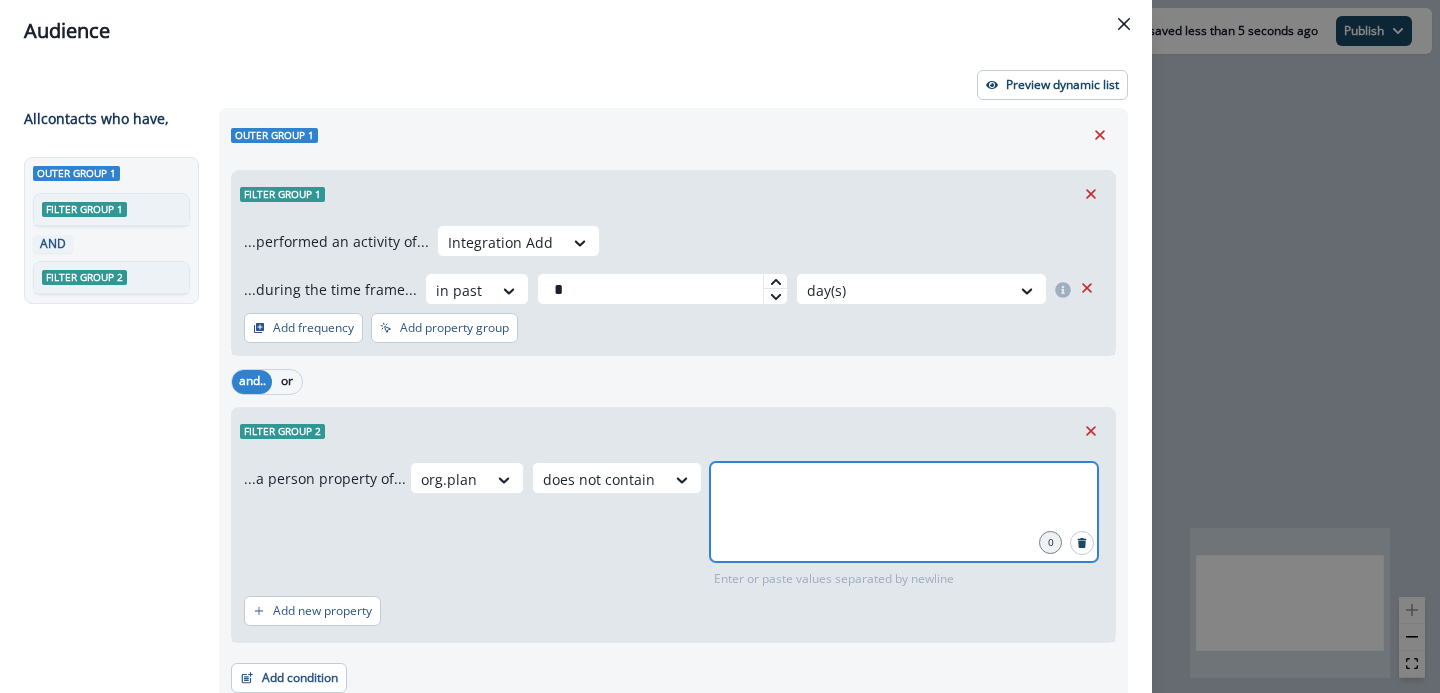 click at bounding box center [904, 487] 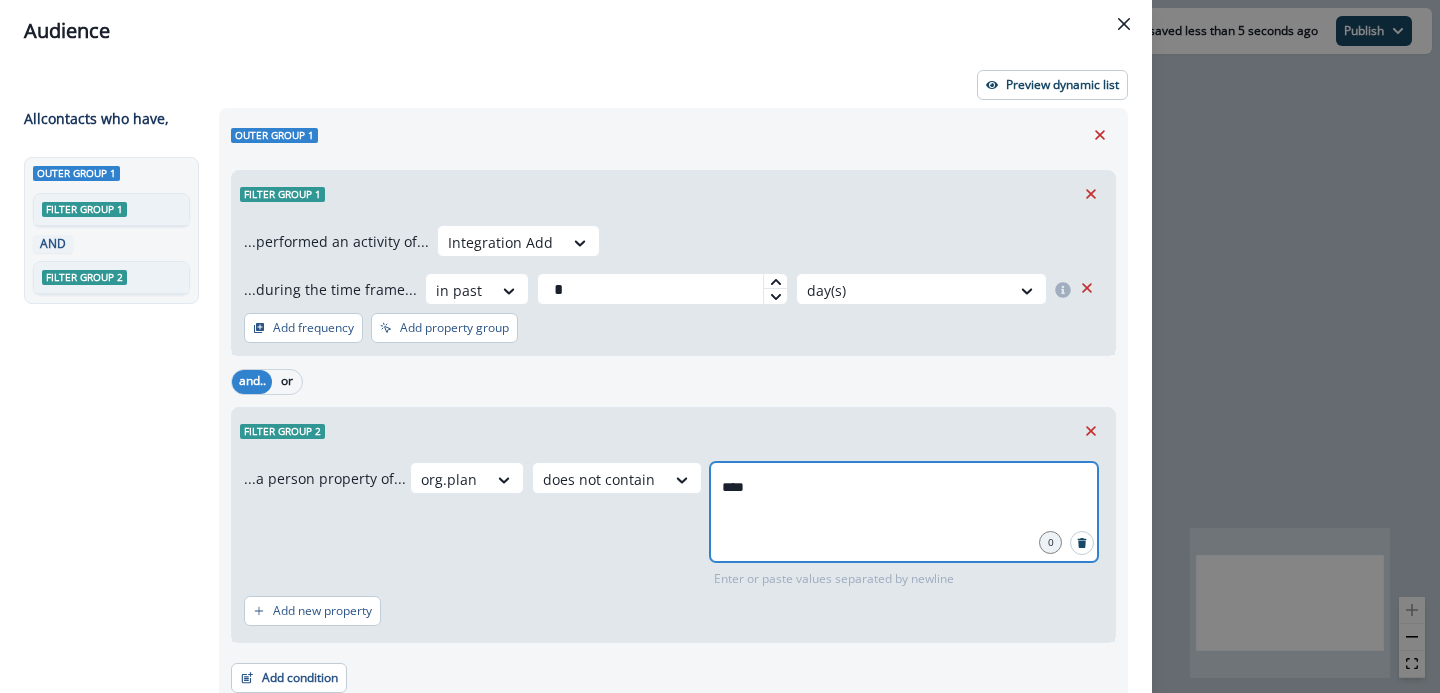 type on "*****" 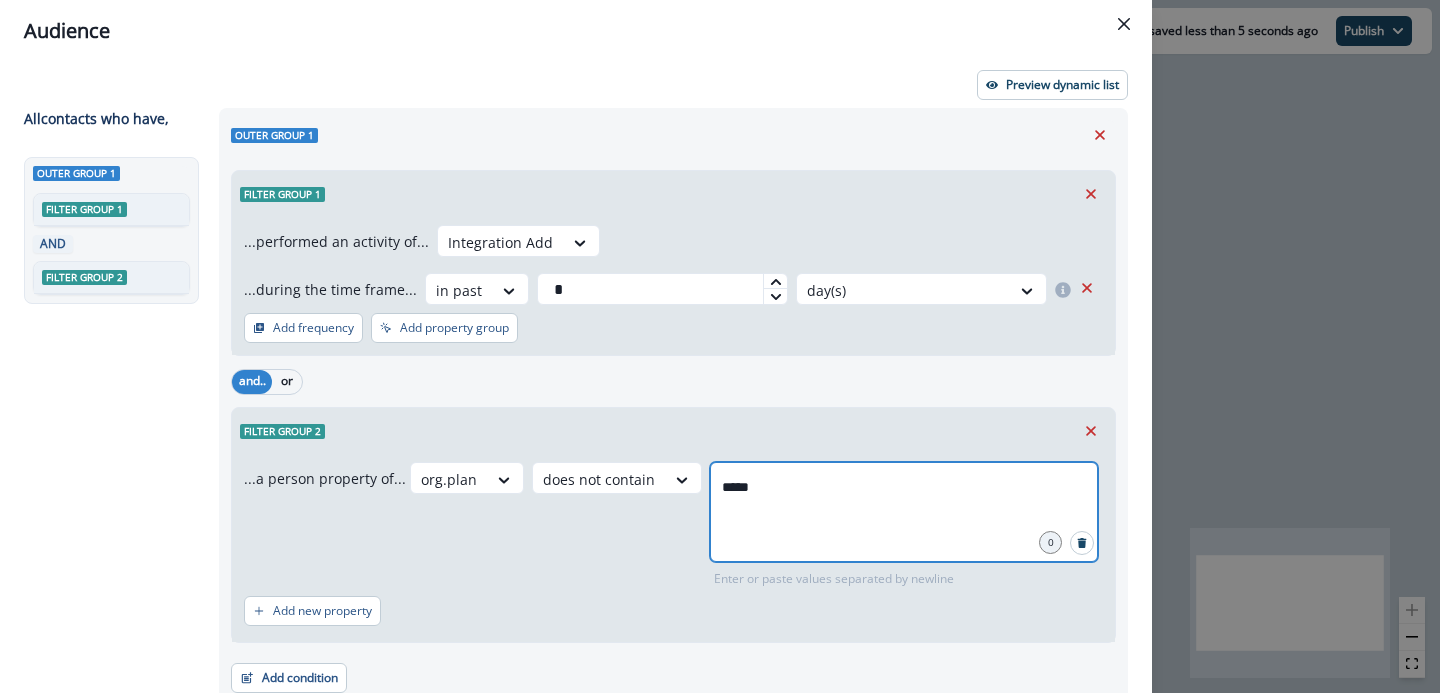 type 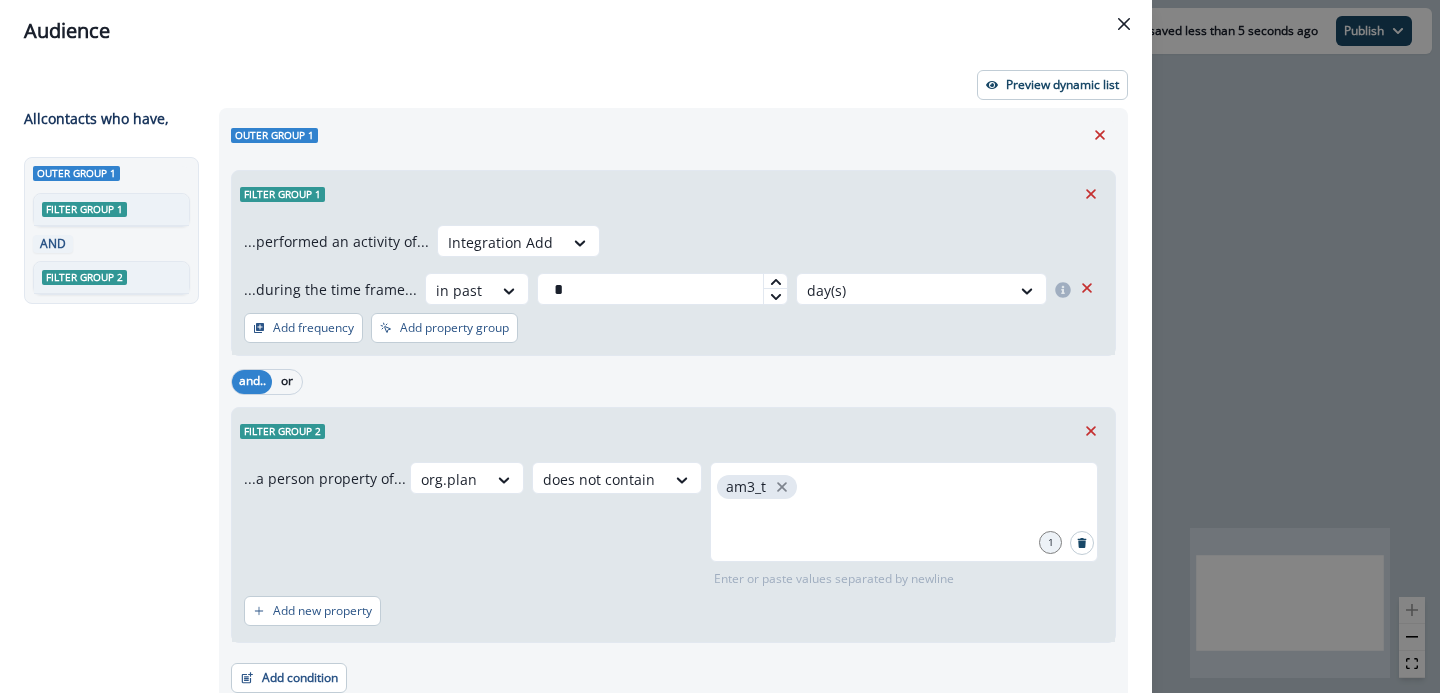 click on "org.plan does not contain am3_t 1 Enter or paste values separated by newline" at bounding box center [756, 525] 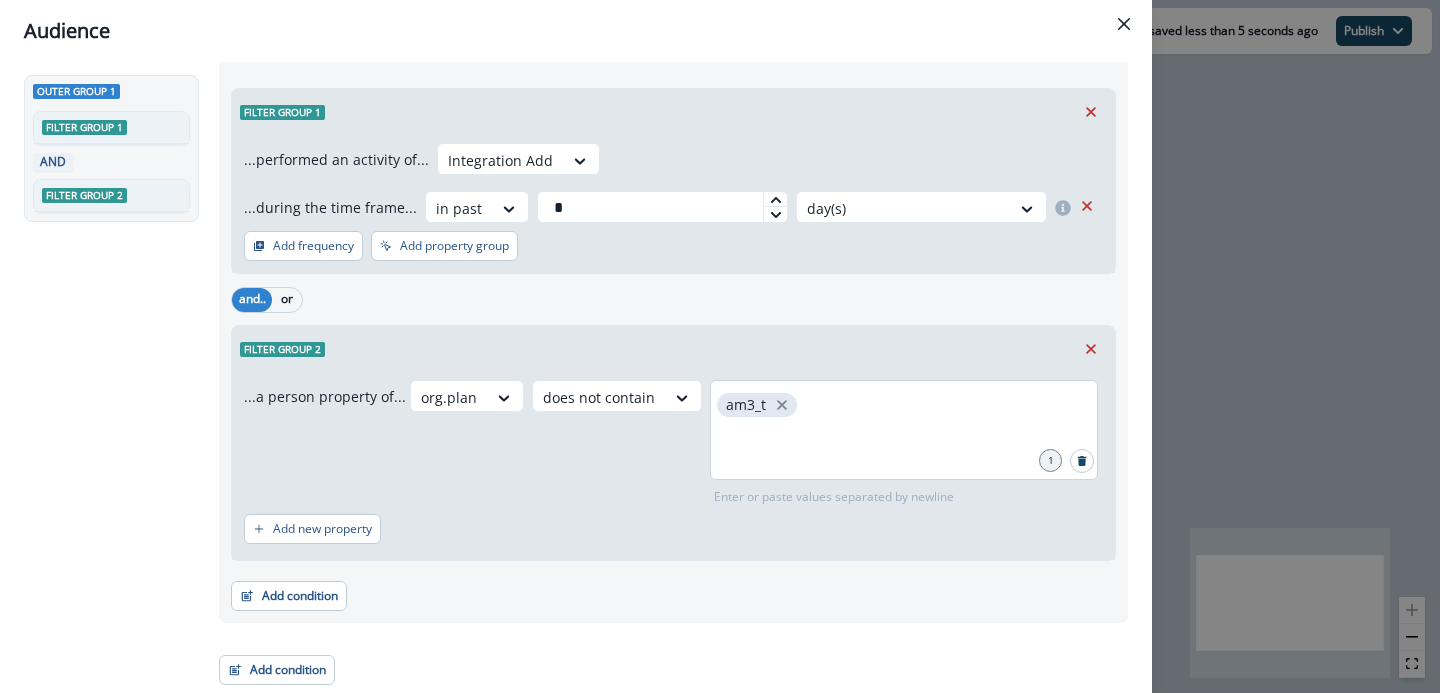 scroll, scrollTop: 0, scrollLeft: 0, axis: both 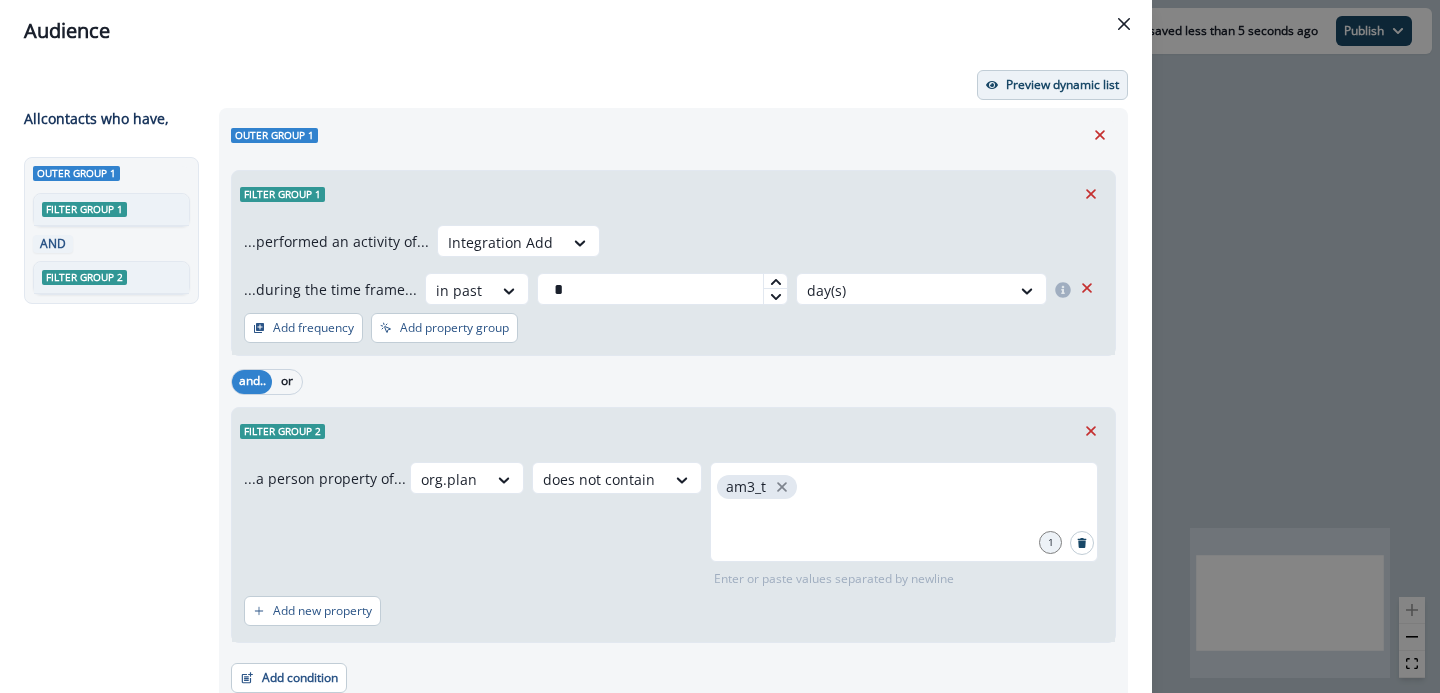 click on "Preview dynamic list" at bounding box center [1062, 85] 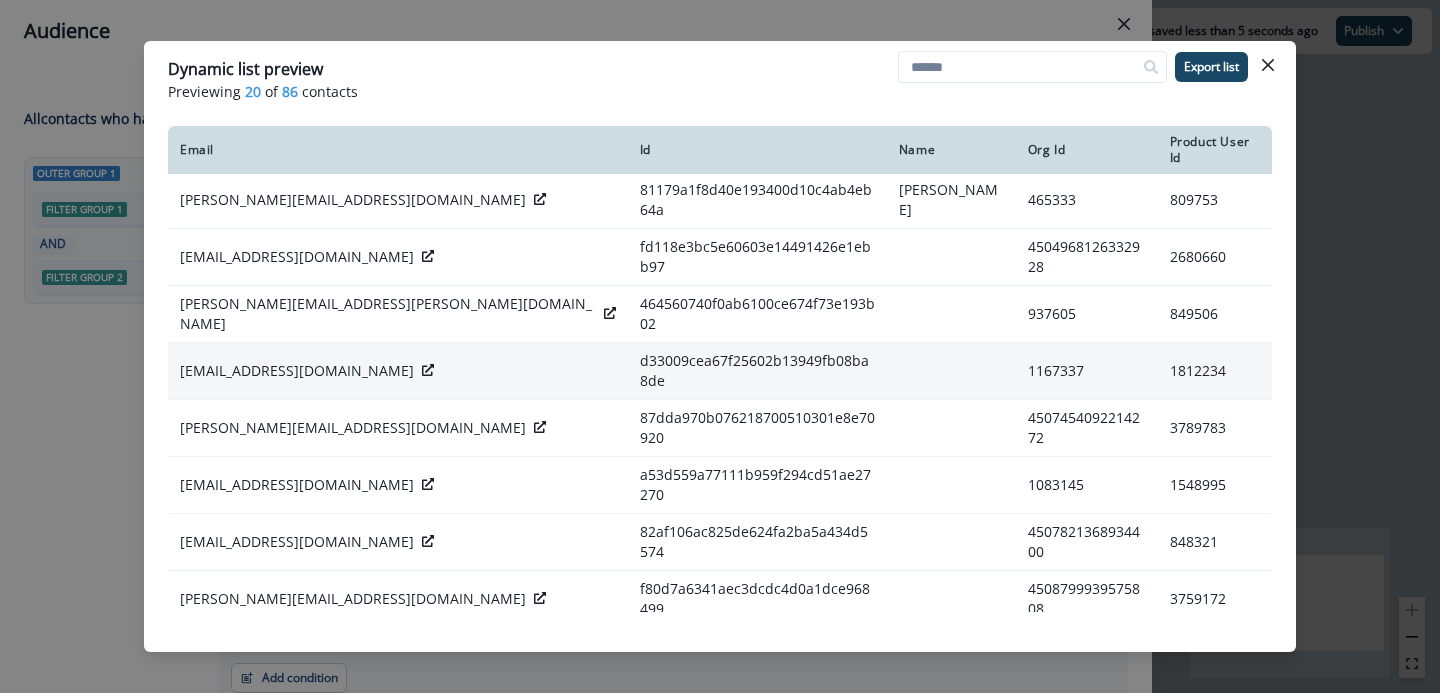 scroll, scrollTop: 0, scrollLeft: 0, axis: both 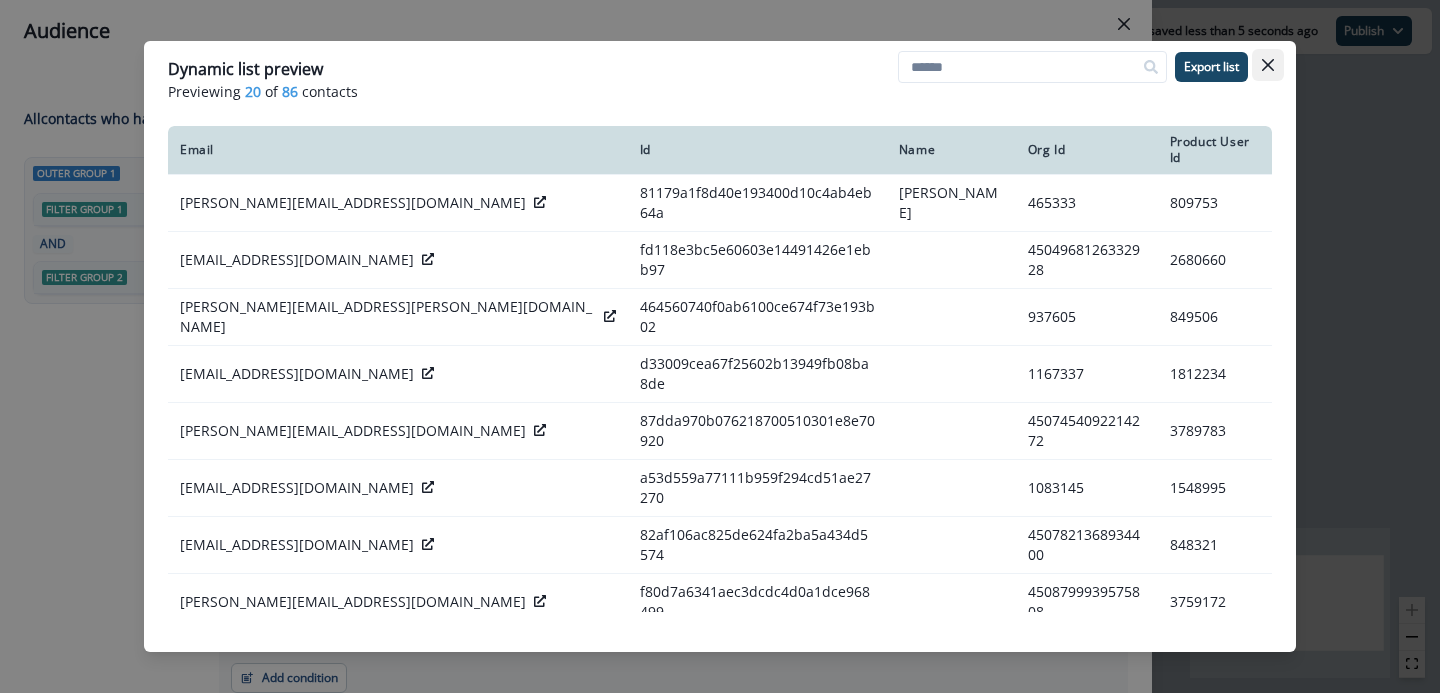 click at bounding box center [1268, 65] 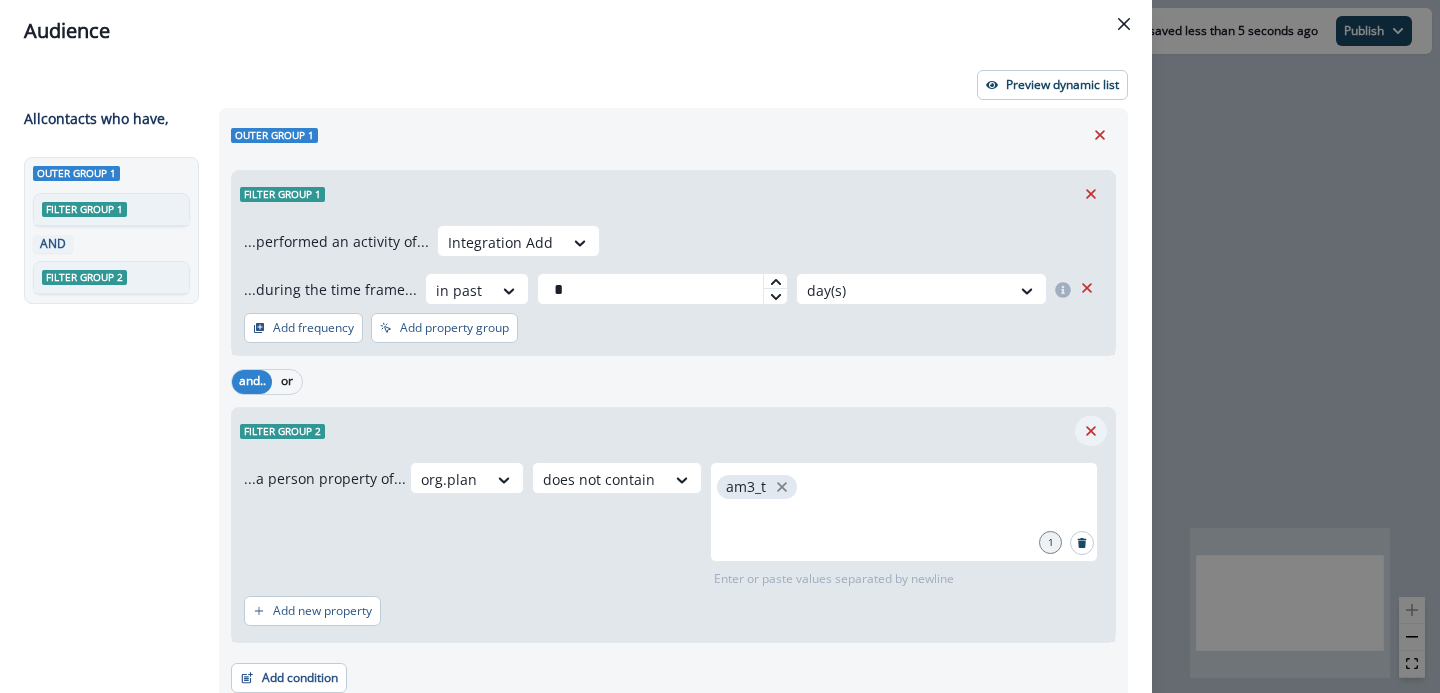 click 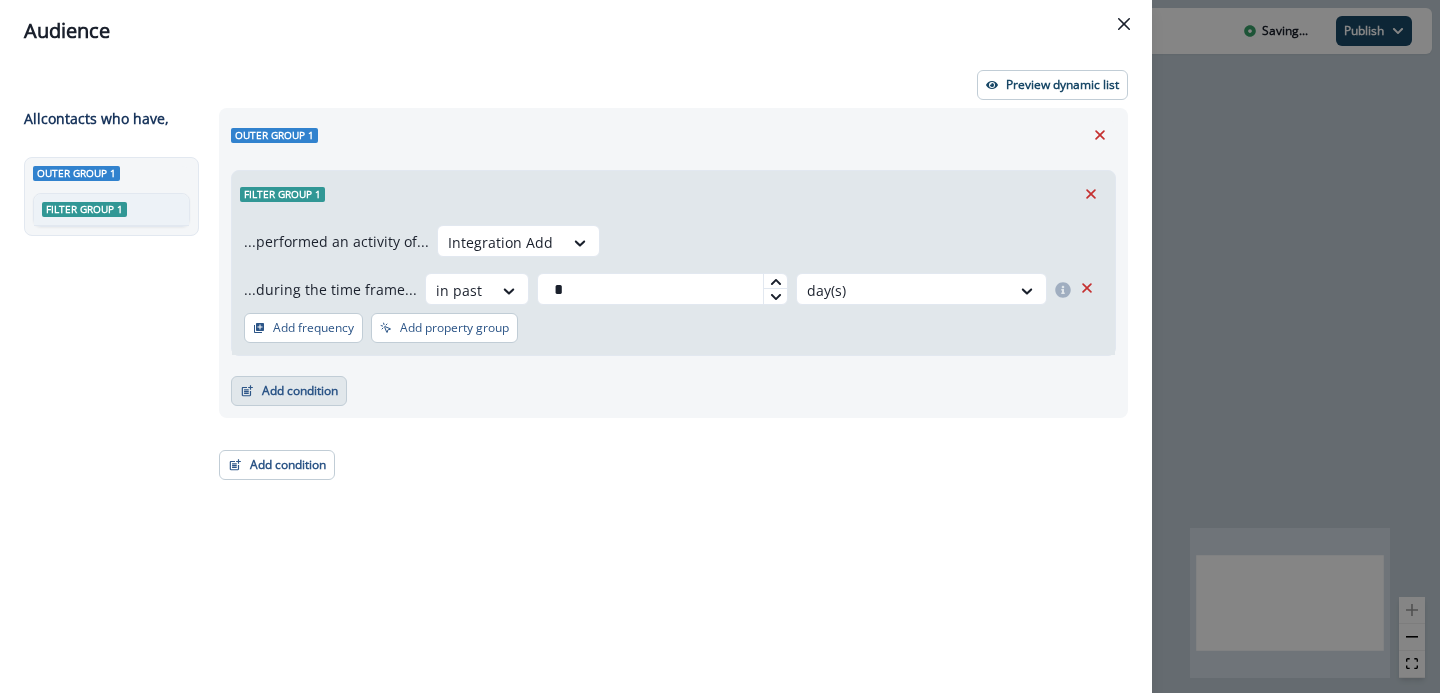 click on "Add condition" at bounding box center (289, 391) 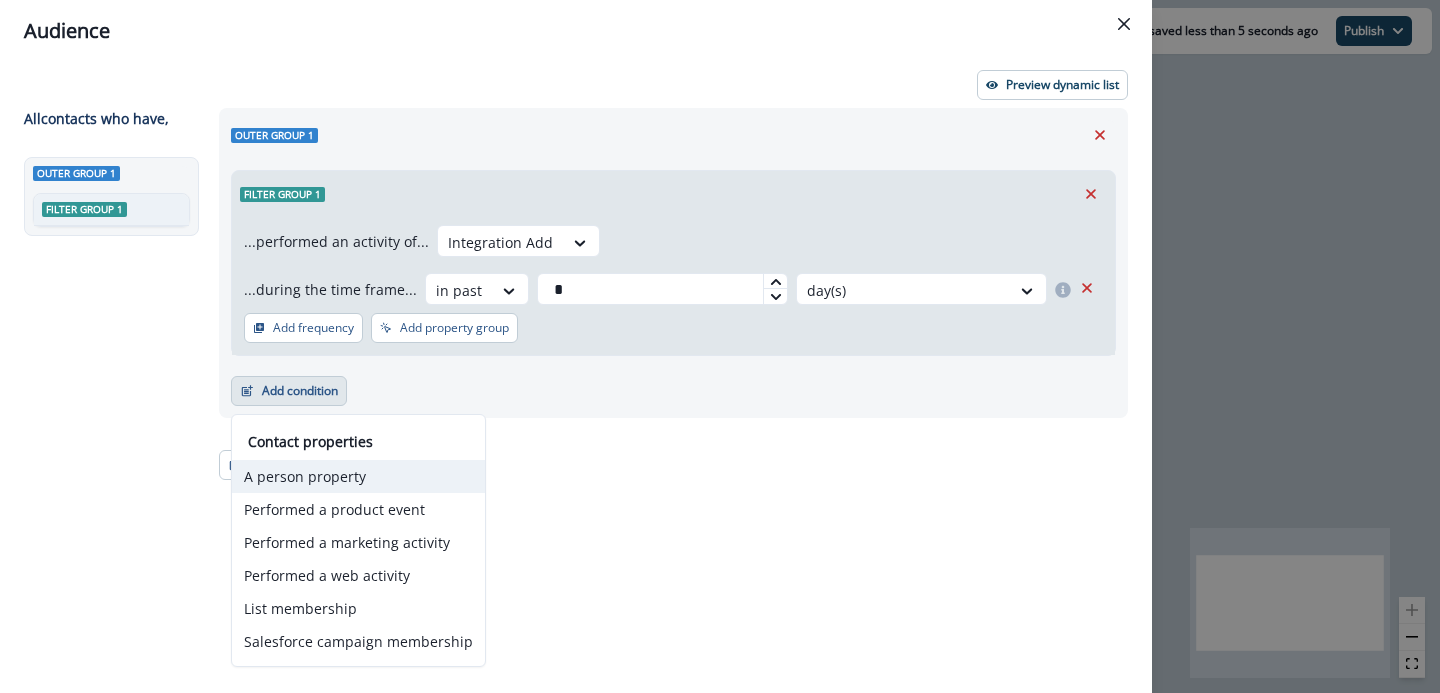 click on "A person property" at bounding box center (358, 476) 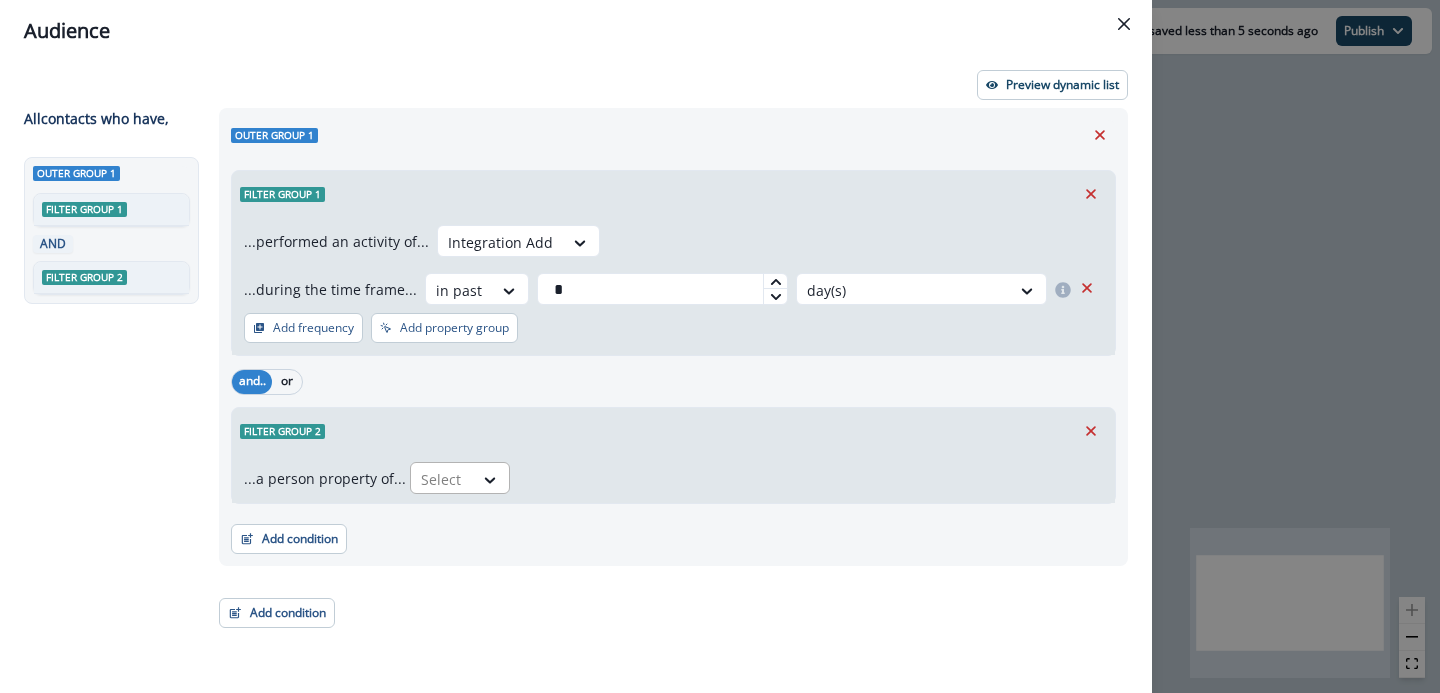 click on "Select" at bounding box center [442, 479] 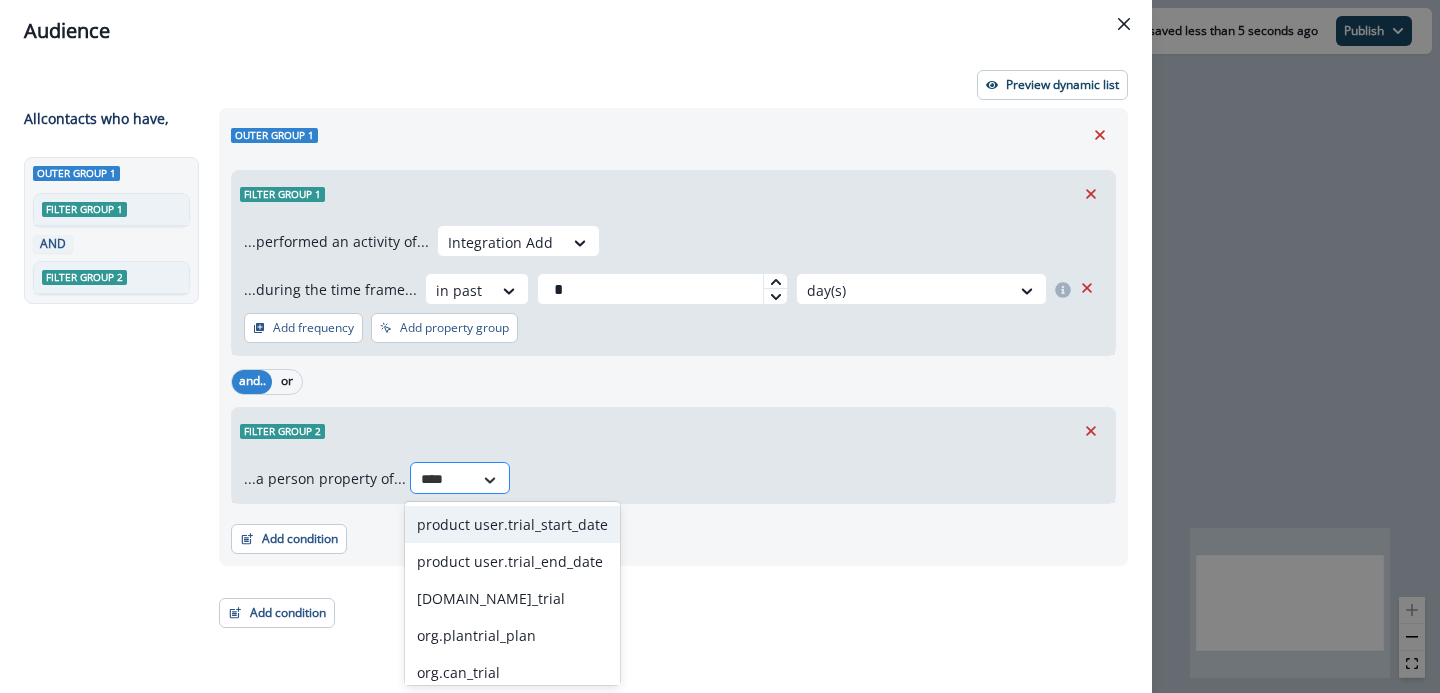 type on "*****" 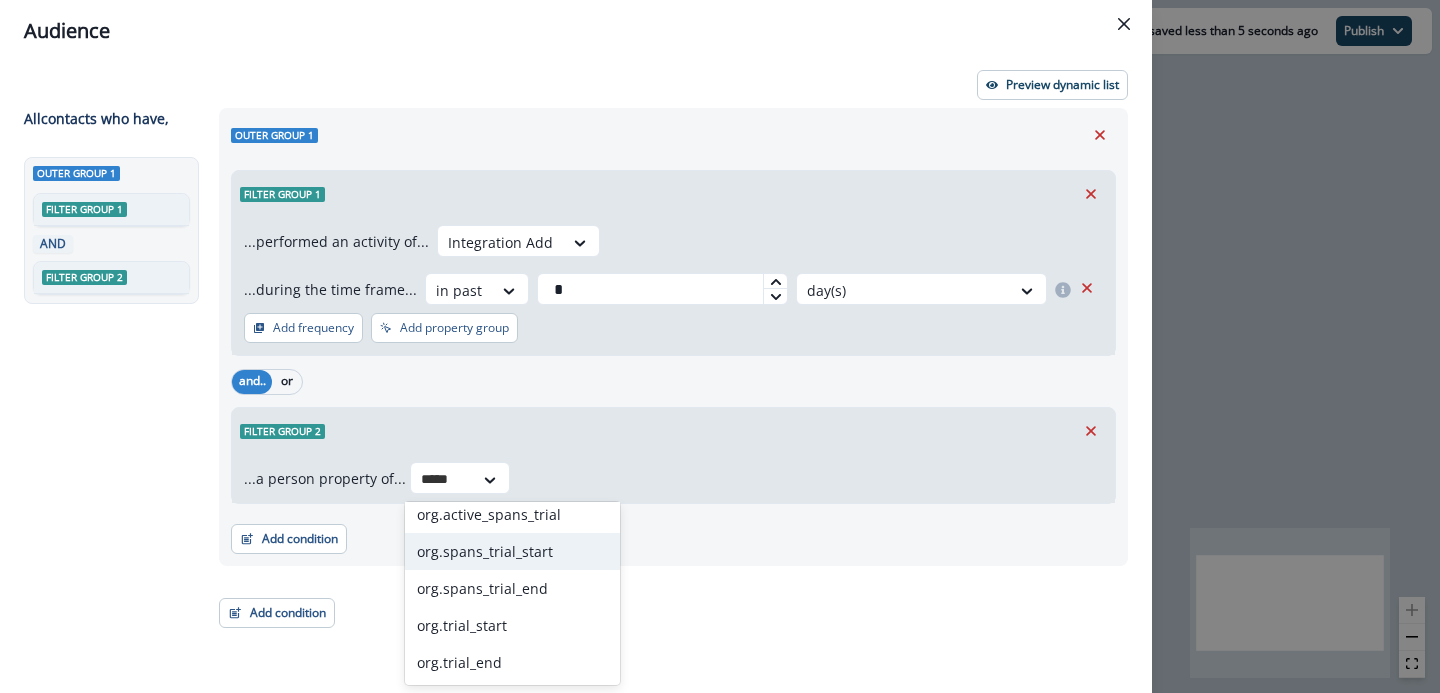 scroll, scrollTop: 0, scrollLeft: 0, axis: both 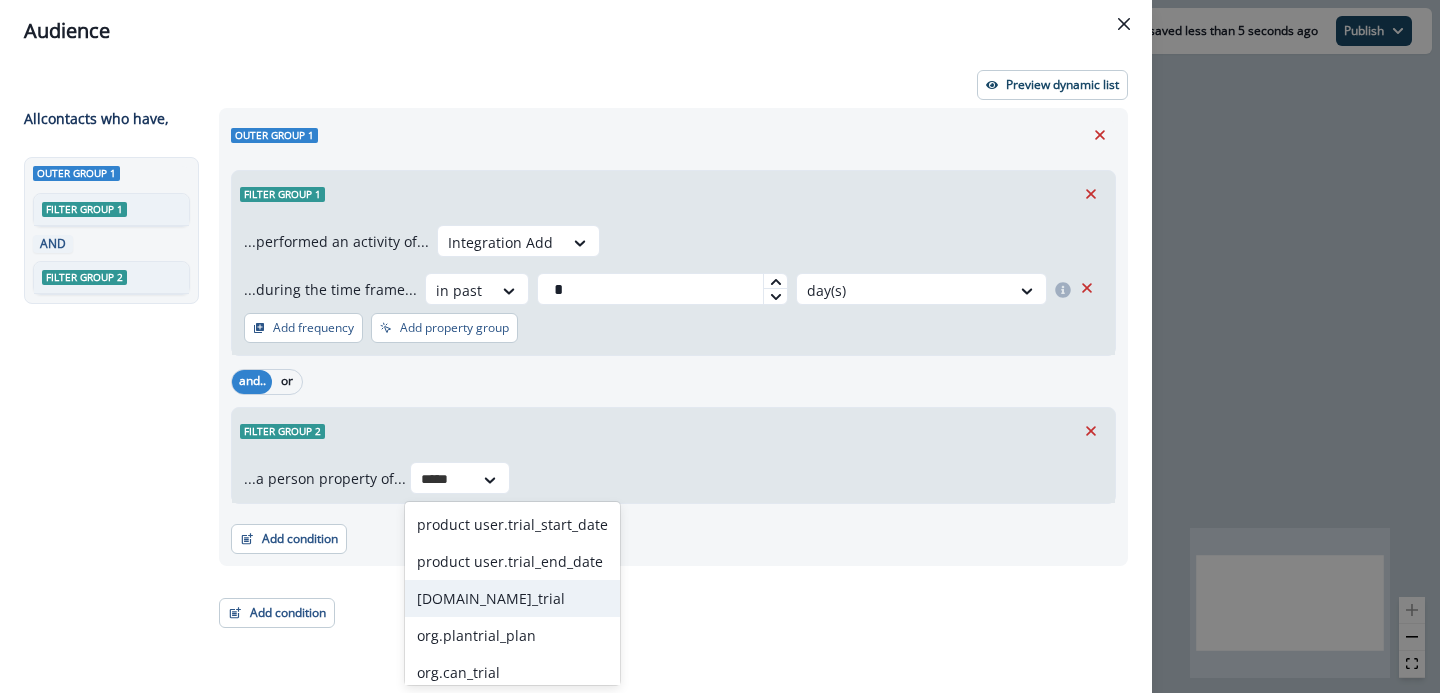 click on "org.is_trial" at bounding box center [512, 598] 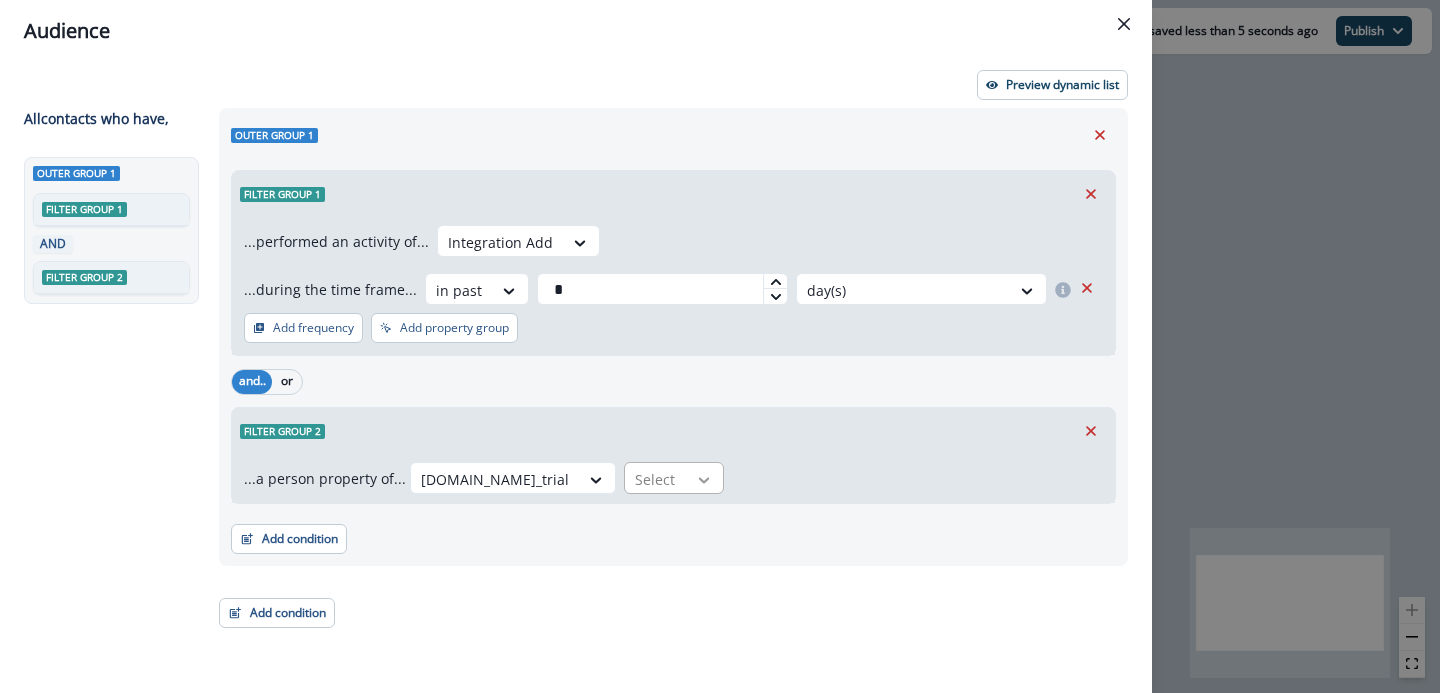 click at bounding box center [704, 480] 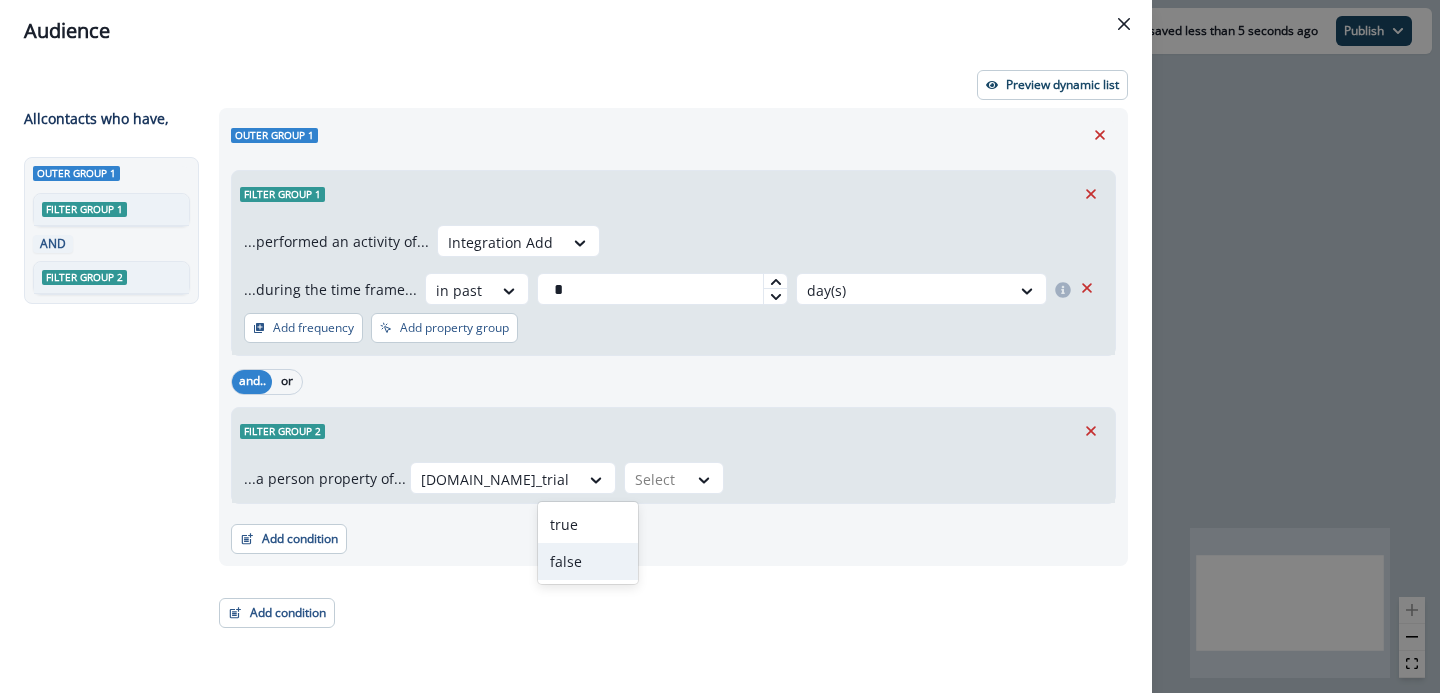 click on "false" at bounding box center (588, 561) 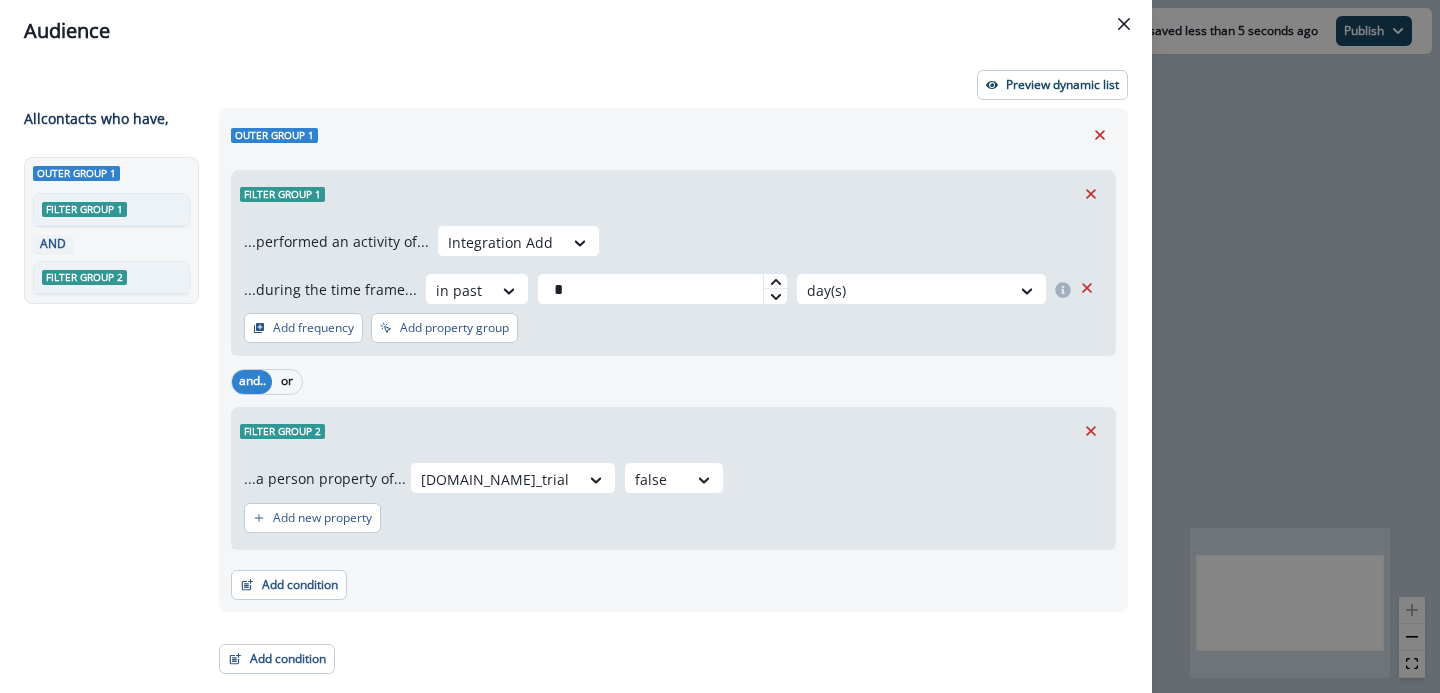 click on "and.. or Filter group 2 ...a person property of... org.is_trial option false, selected. false Add new property" at bounding box center [673, 457] 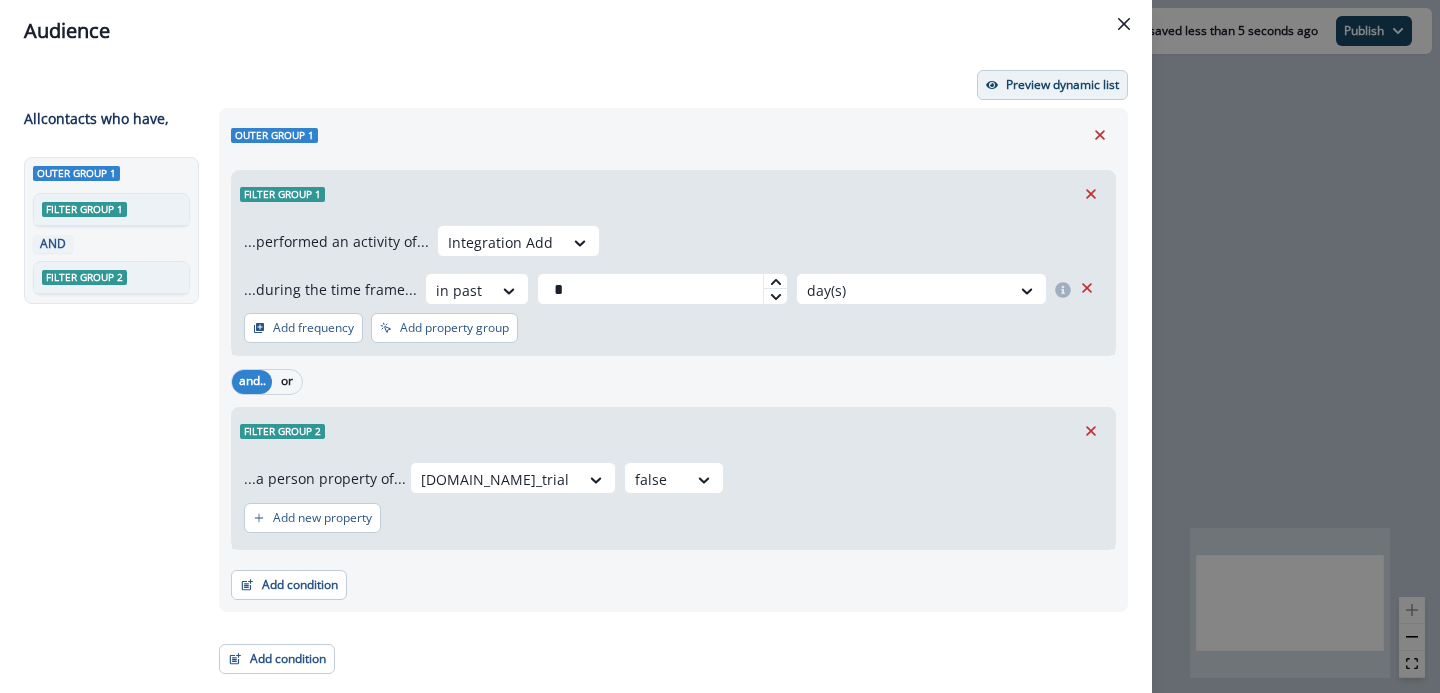 click on "Preview dynamic list" at bounding box center [1052, 85] 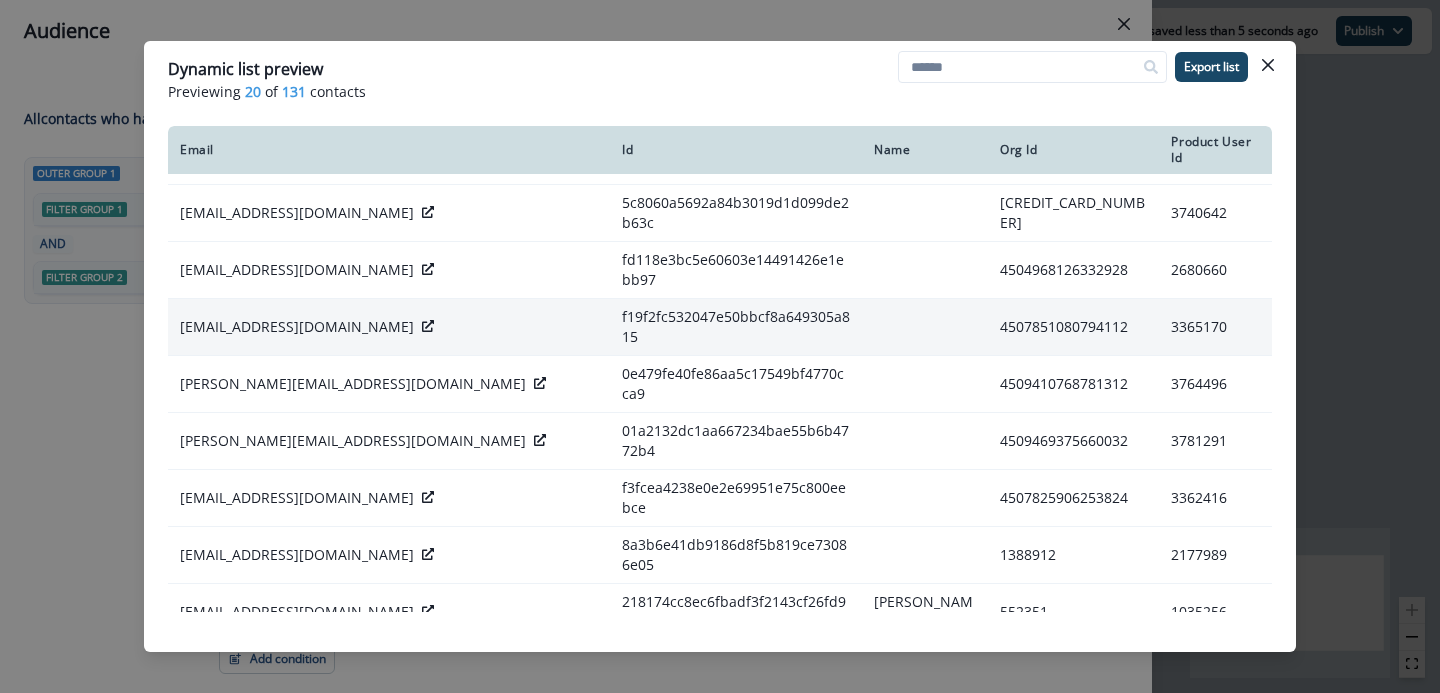 scroll, scrollTop: 163, scrollLeft: 0, axis: vertical 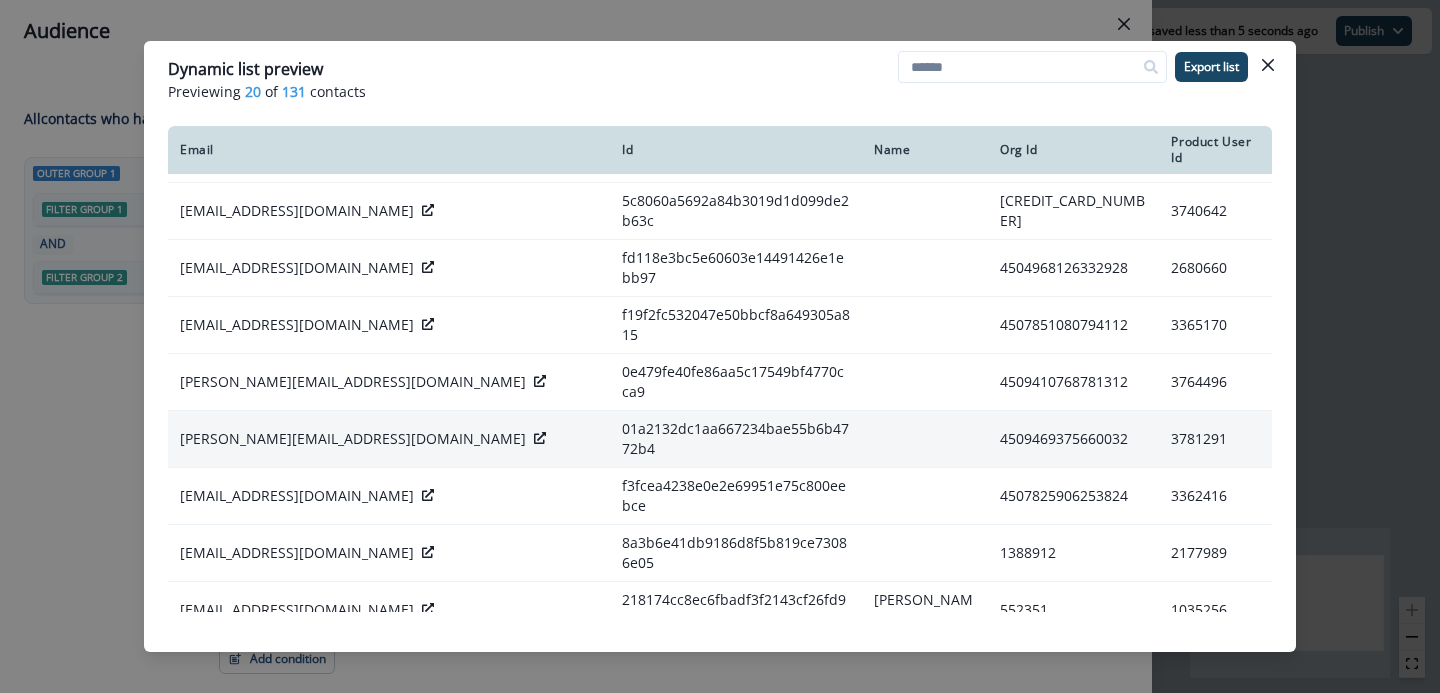 click 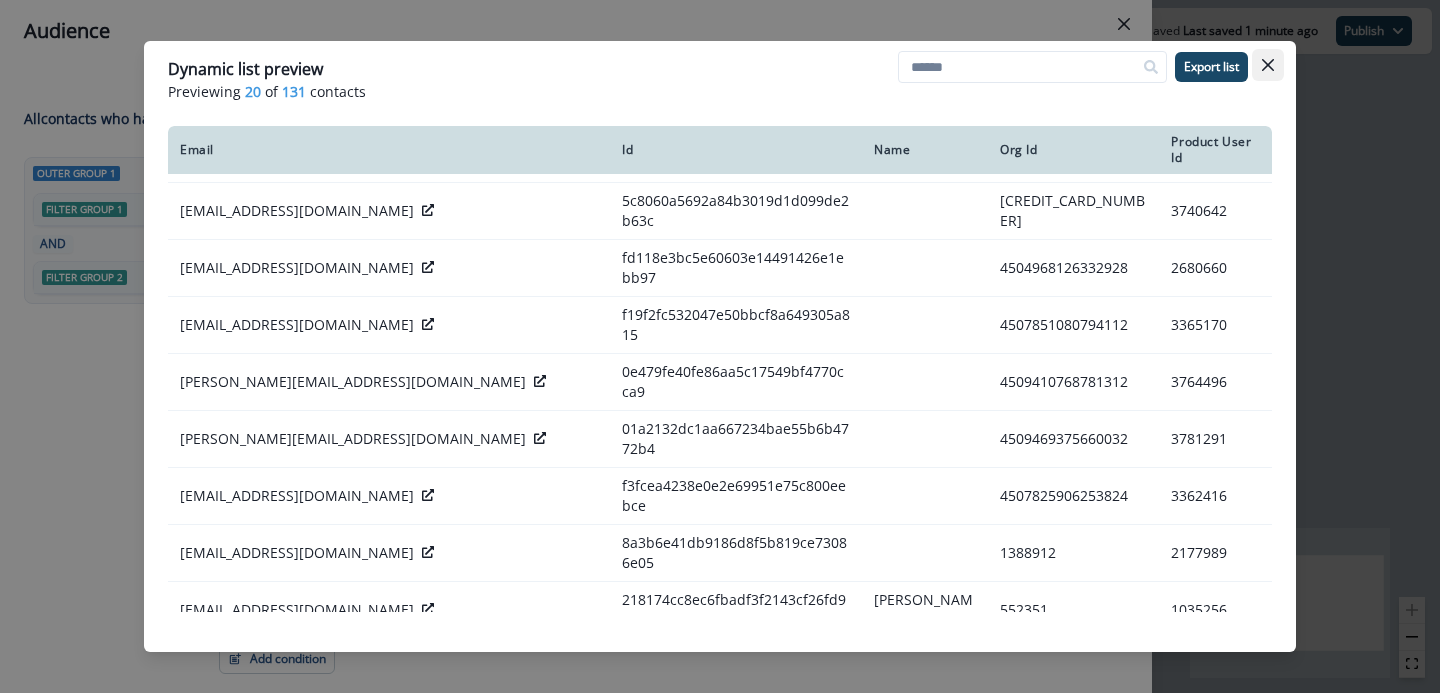 click 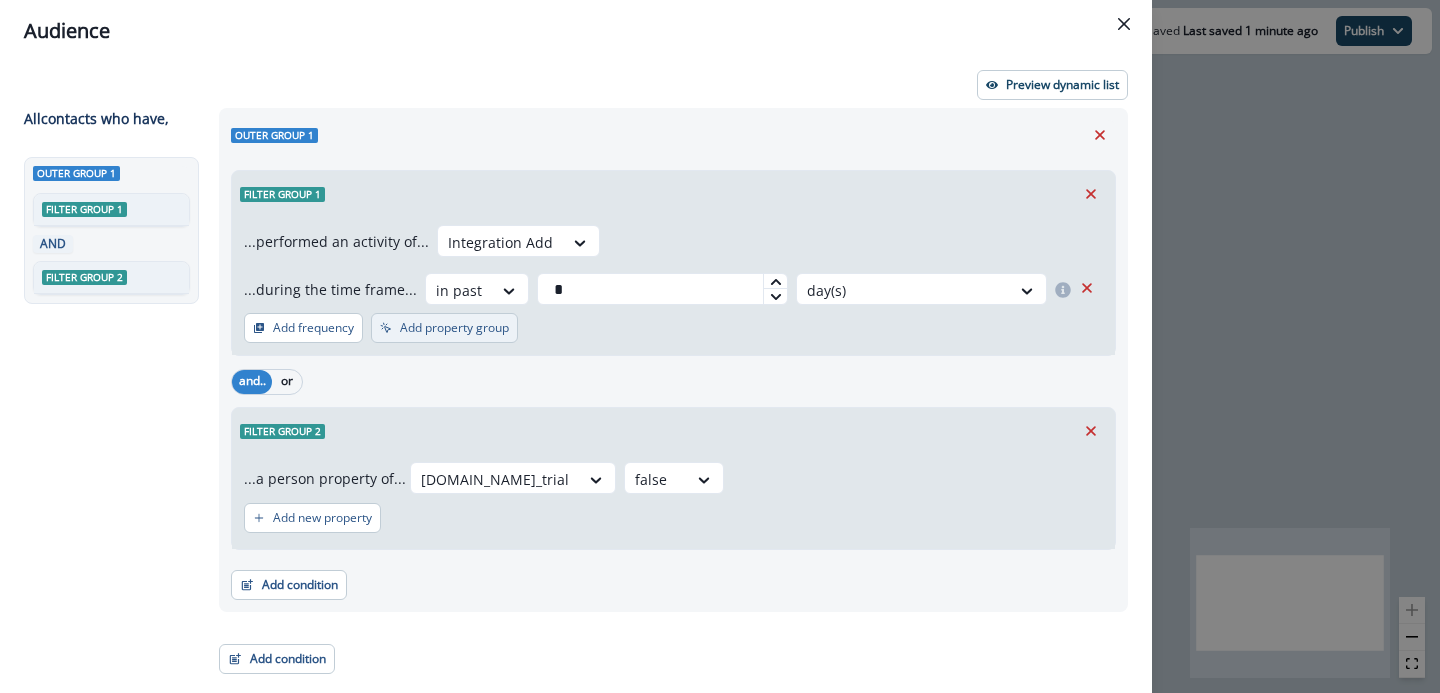 click on "Add property group" at bounding box center [454, 328] 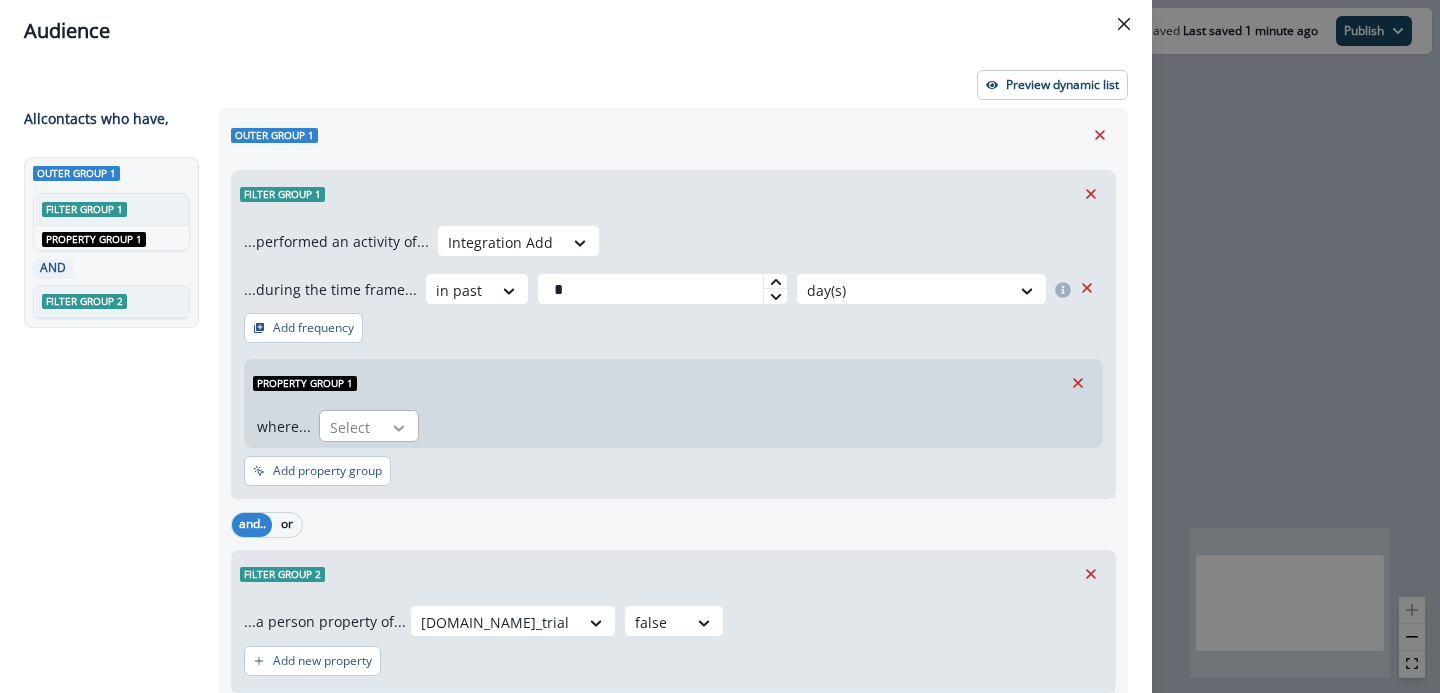 click 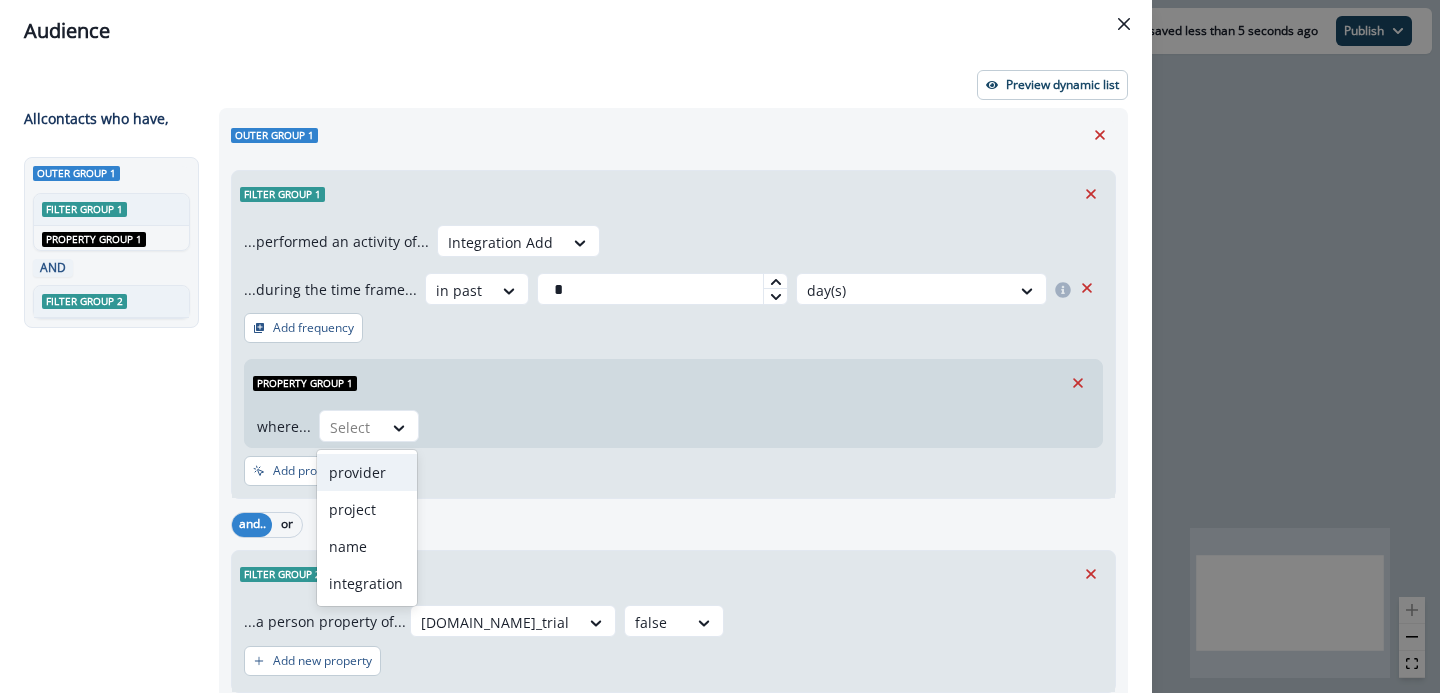 click on "provider" at bounding box center [367, 472] 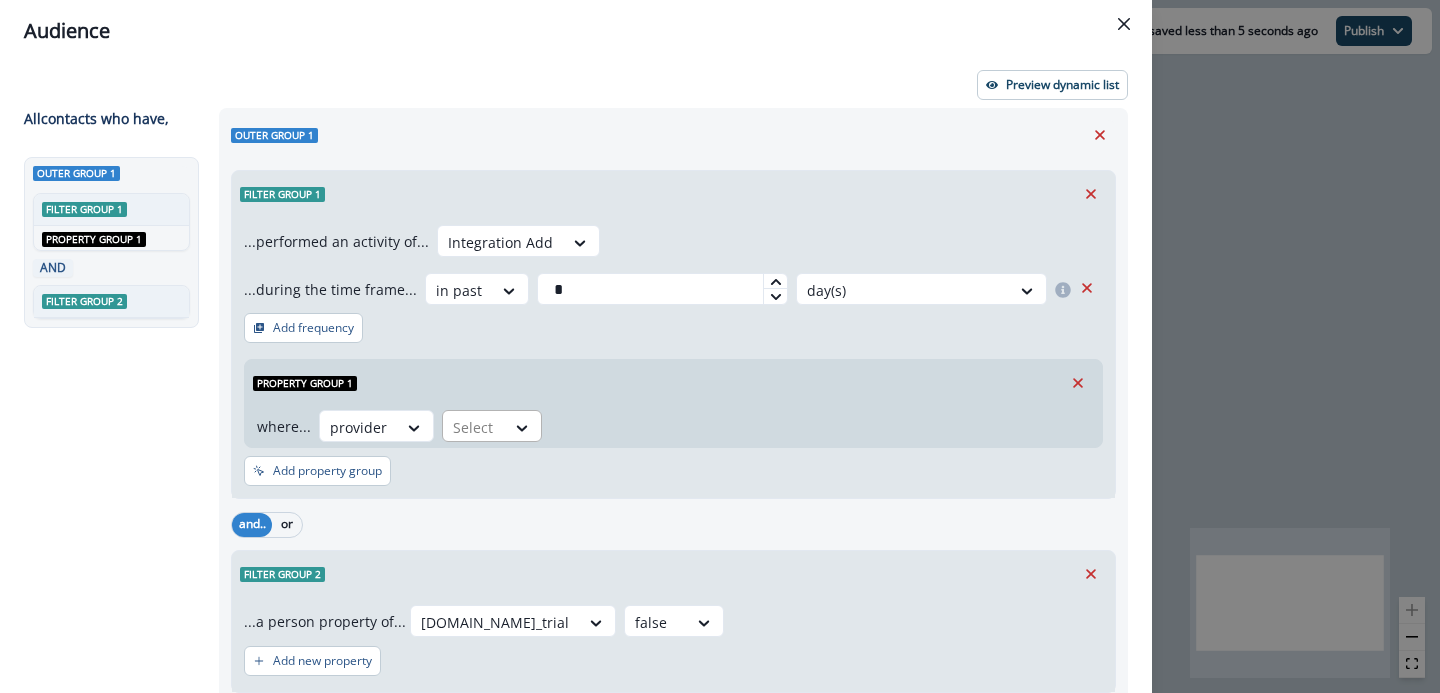 click at bounding box center (523, 427) 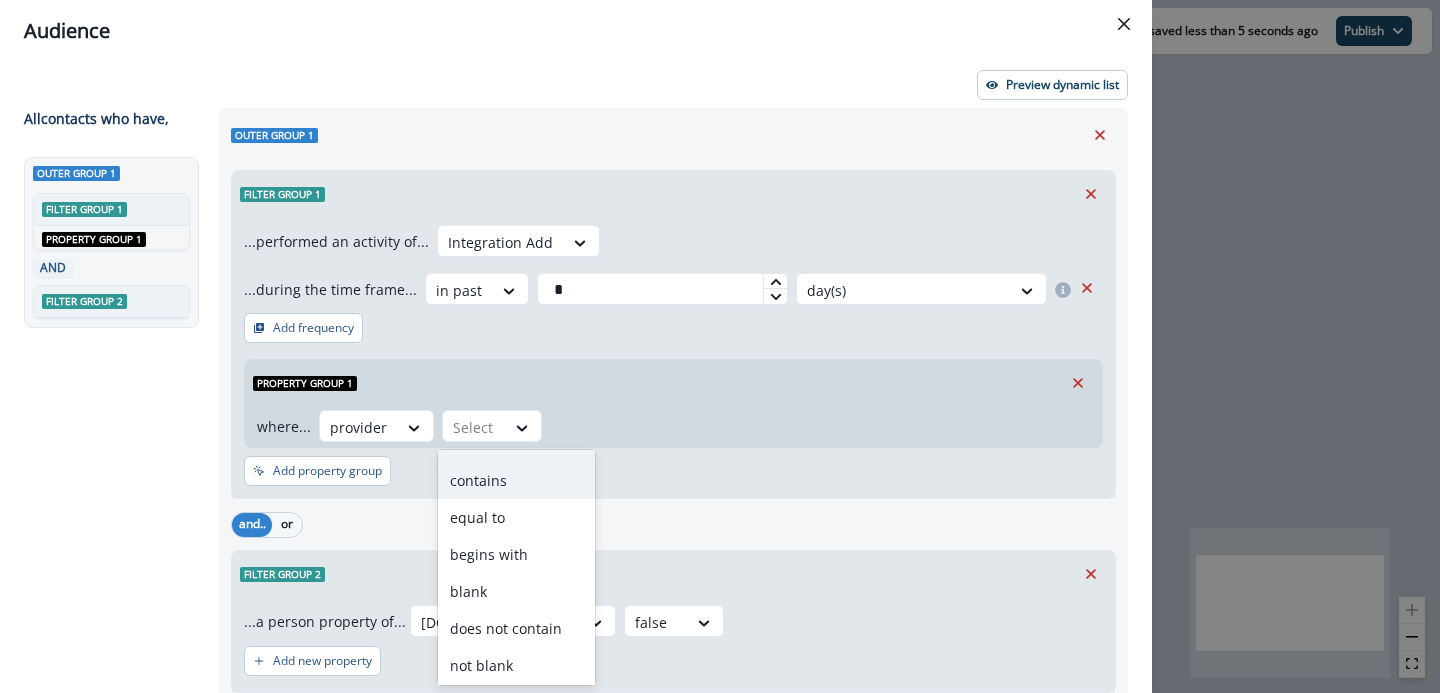 scroll, scrollTop: 62, scrollLeft: 0, axis: vertical 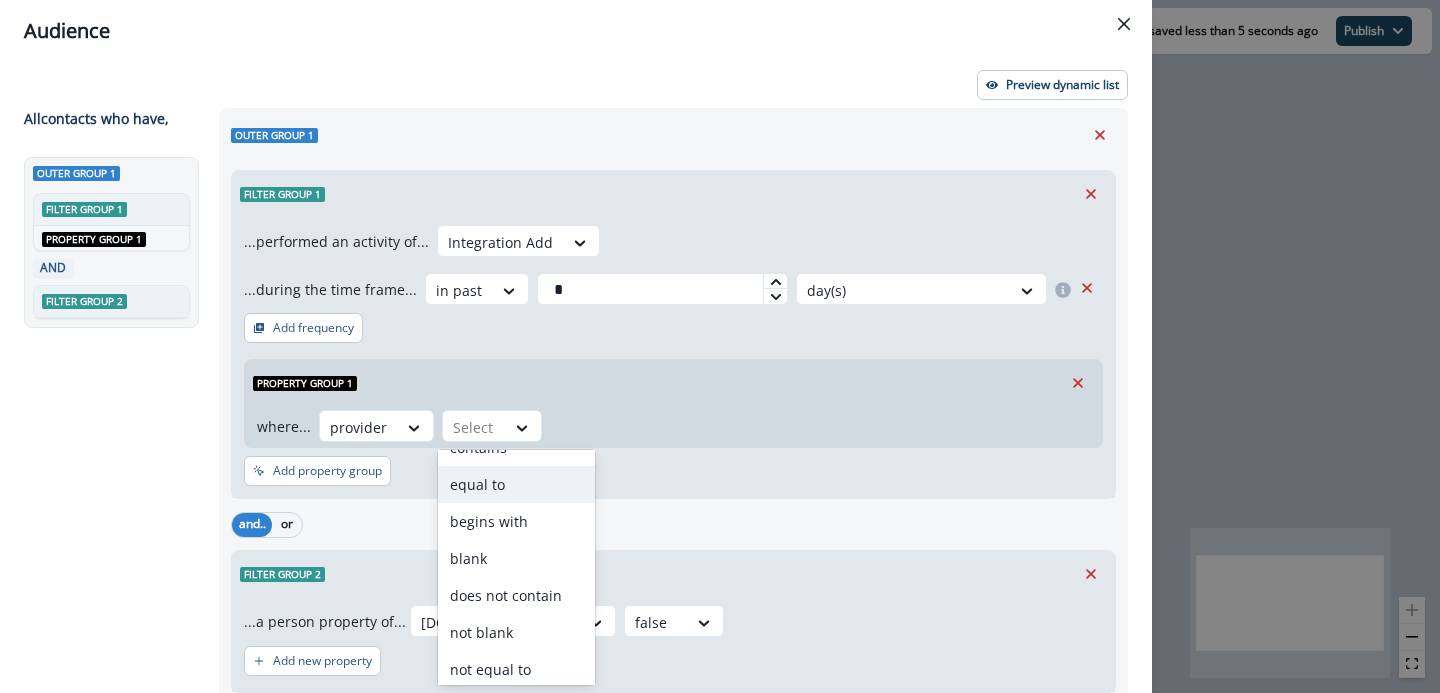 click on "equal to" at bounding box center (516, 484) 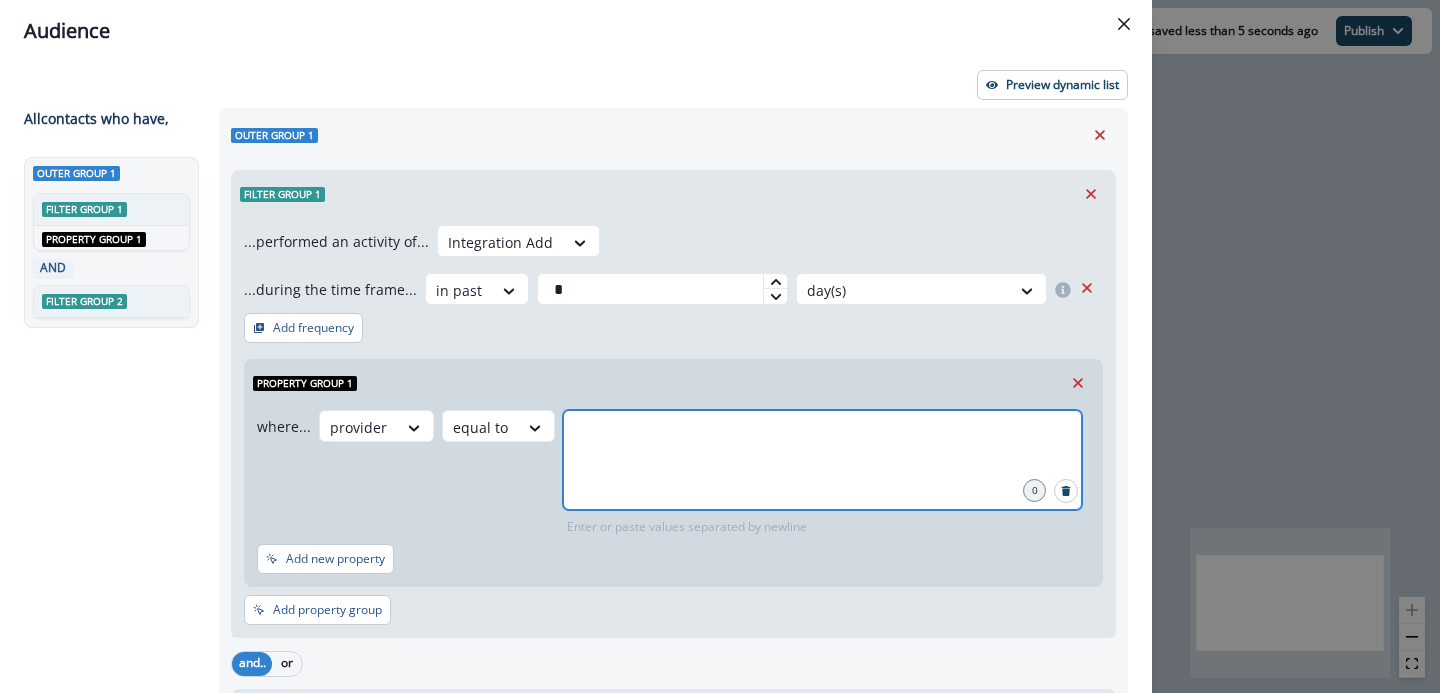 click at bounding box center [822, 435] 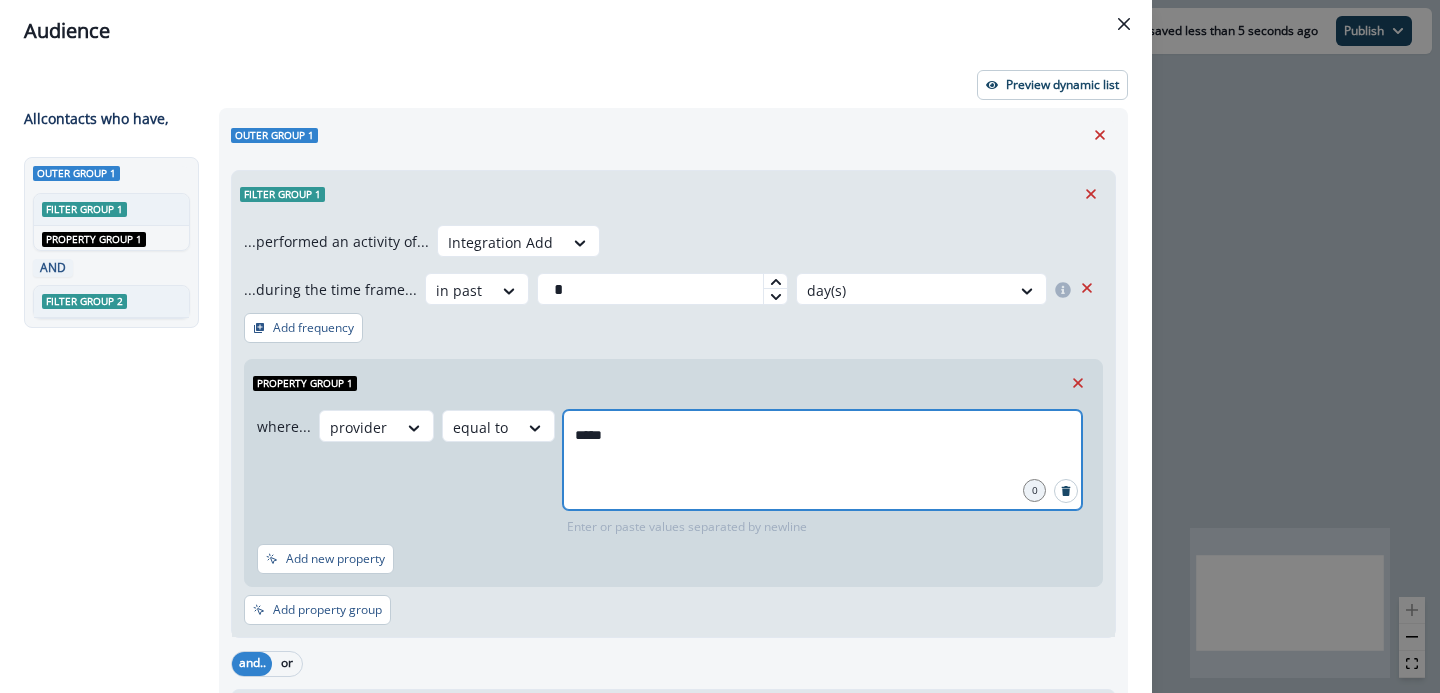 type on "******" 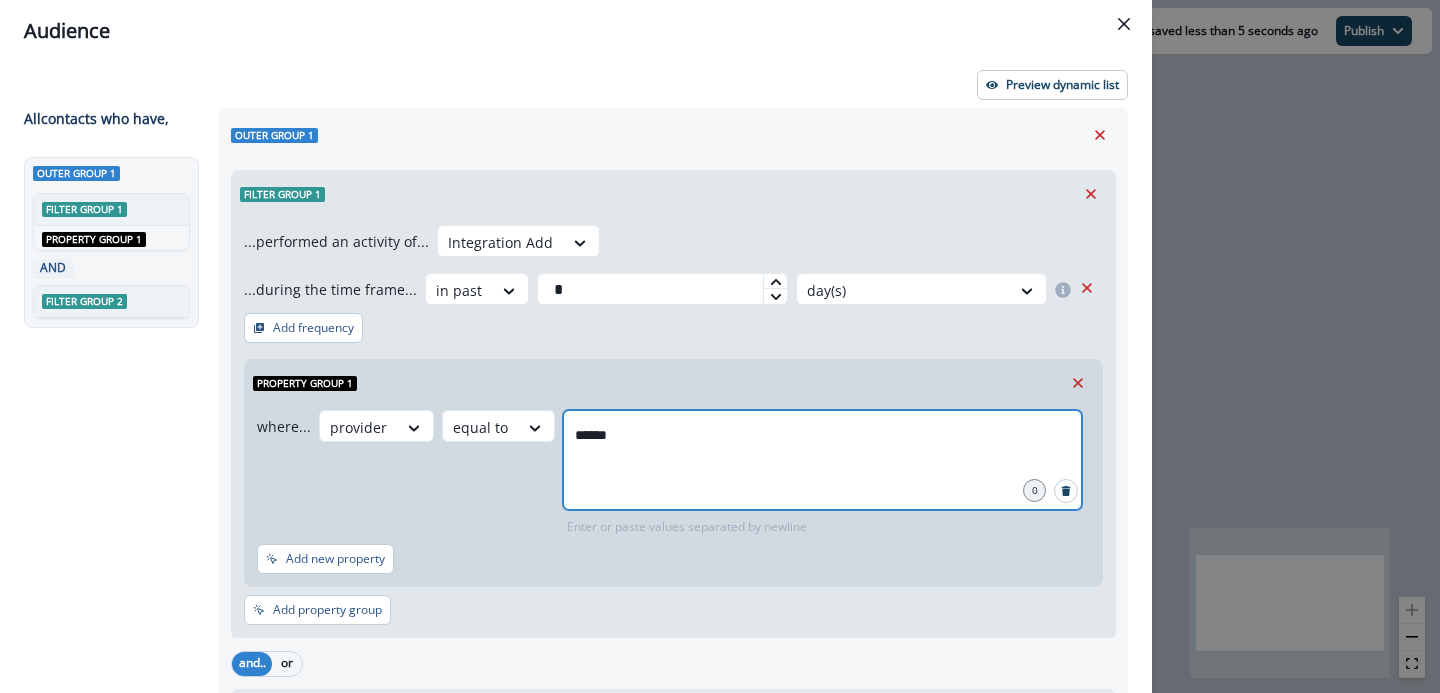 type 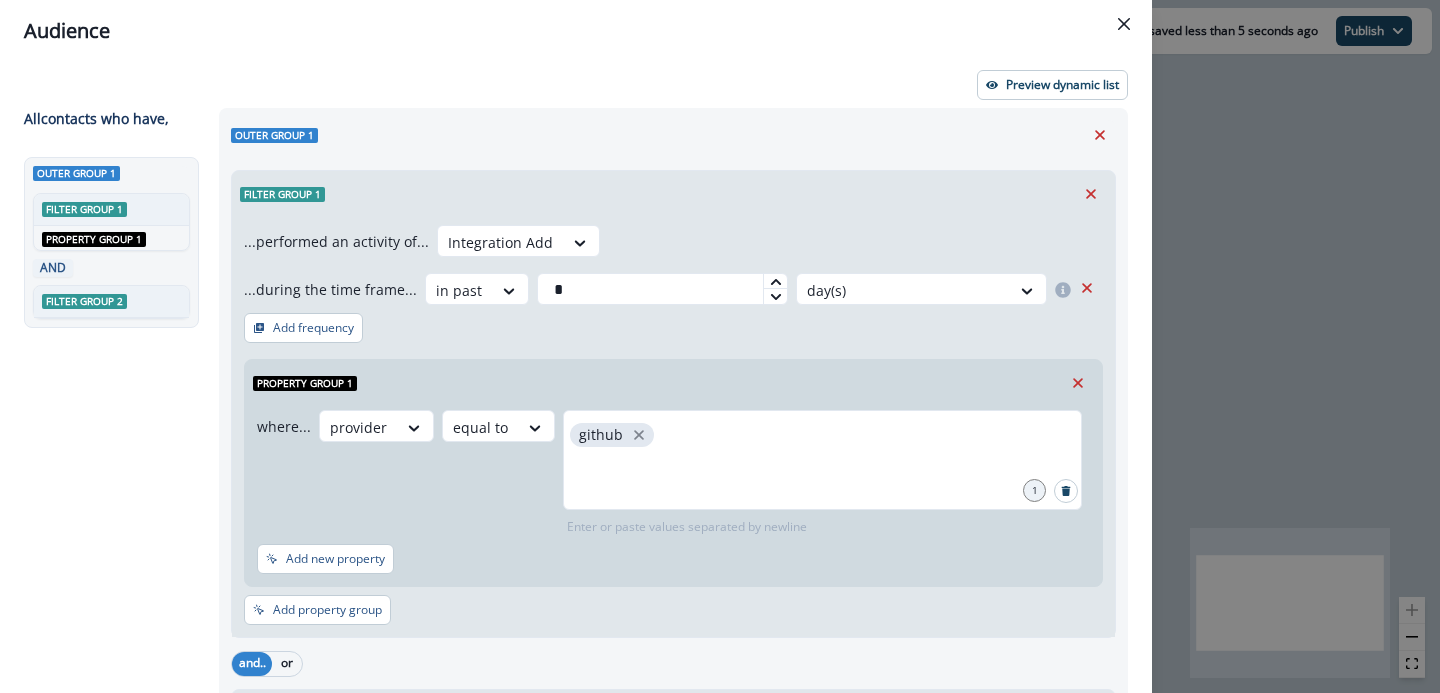 click on "where... provider equal to github 1 Enter or paste values separated by newline" at bounding box center [669, 473] 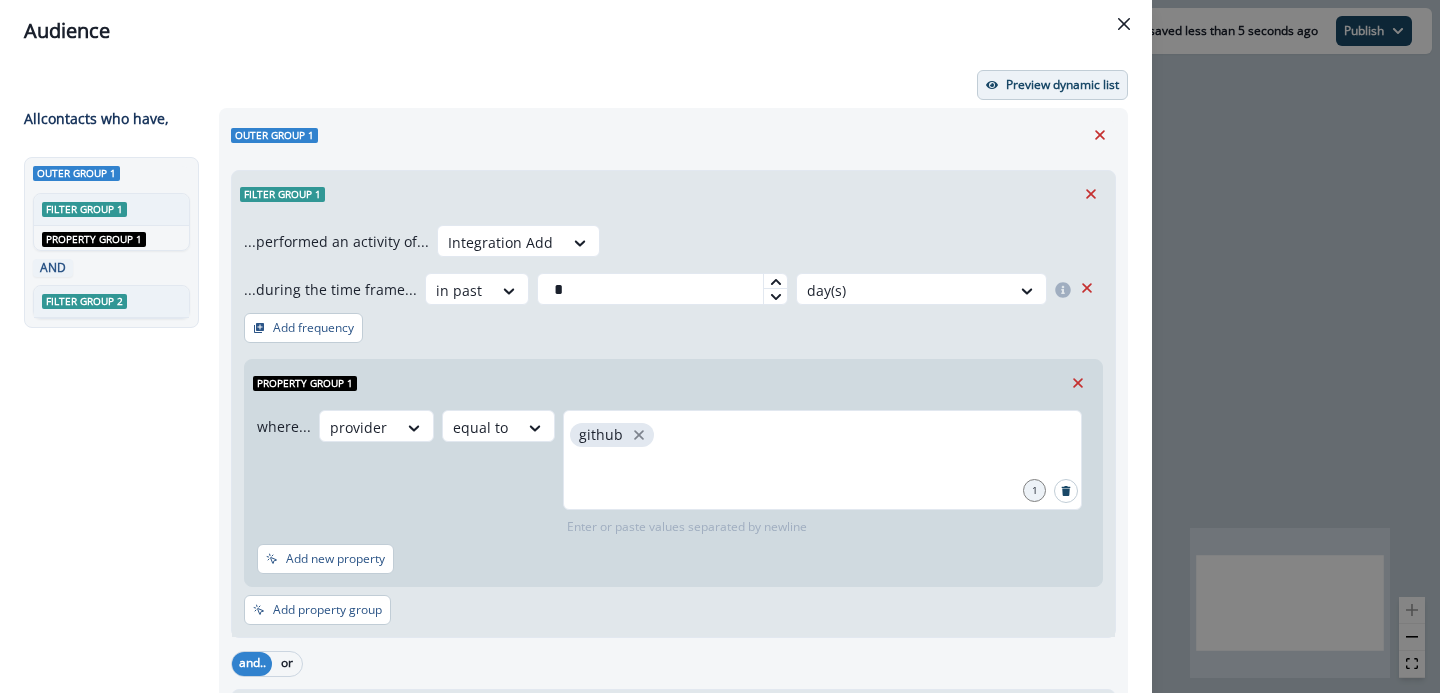 click on "Preview dynamic list" at bounding box center (1062, 85) 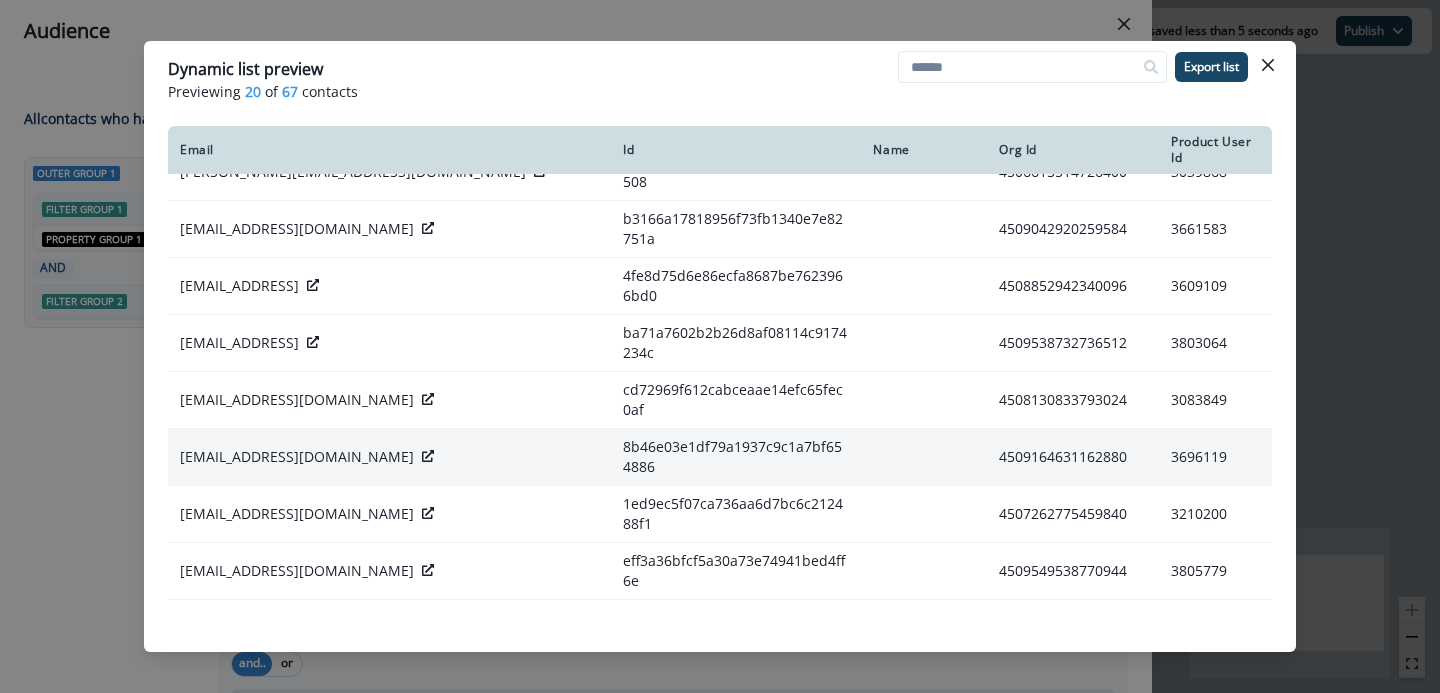 scroll, scrollTop: 555, scrollLeft: 0, axis: vertical 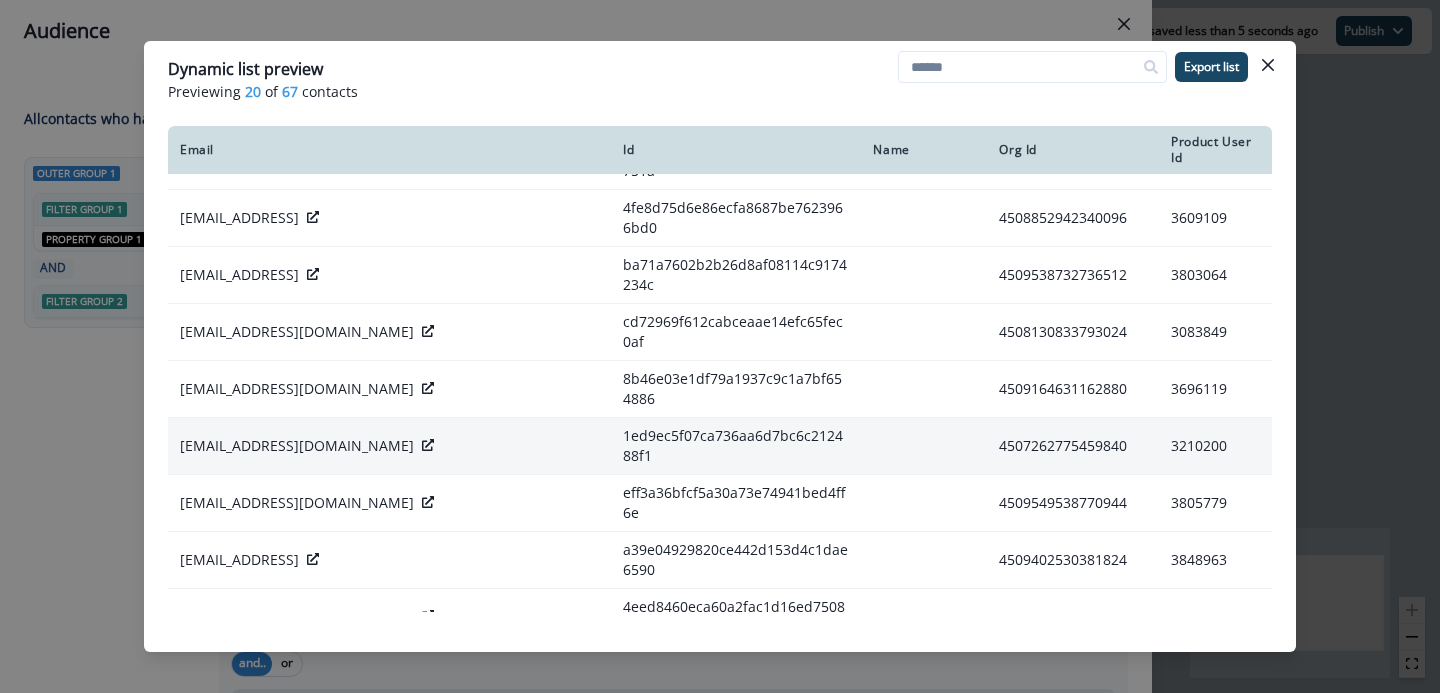 click 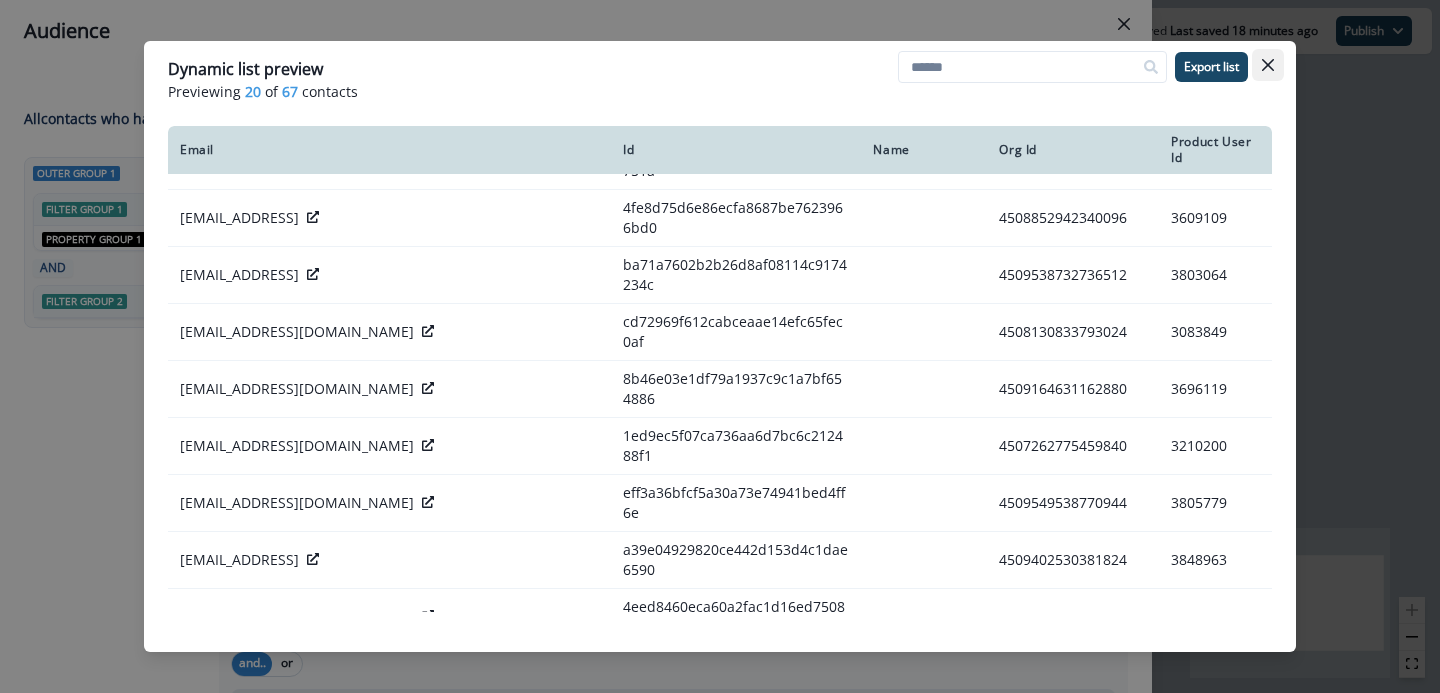 click 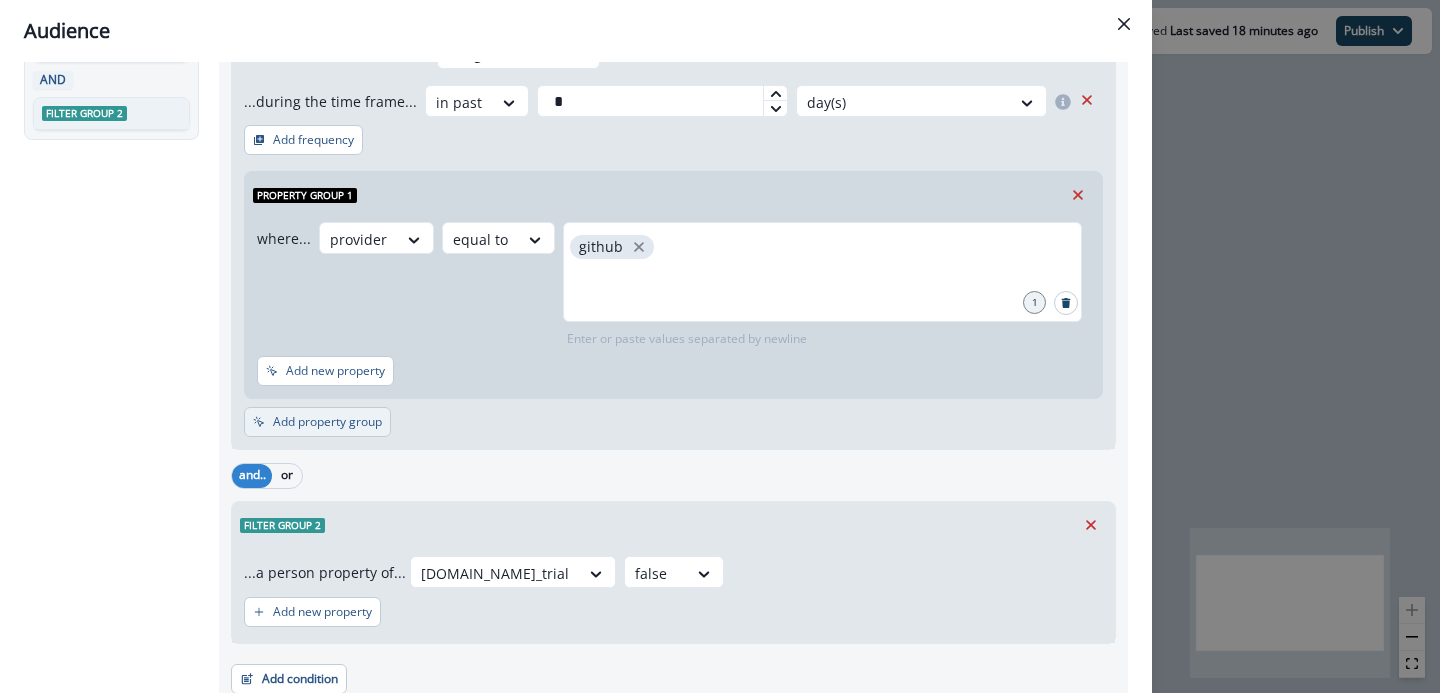 scroll, scrollTop: 271, scrollLeft: 0, axis: vertical 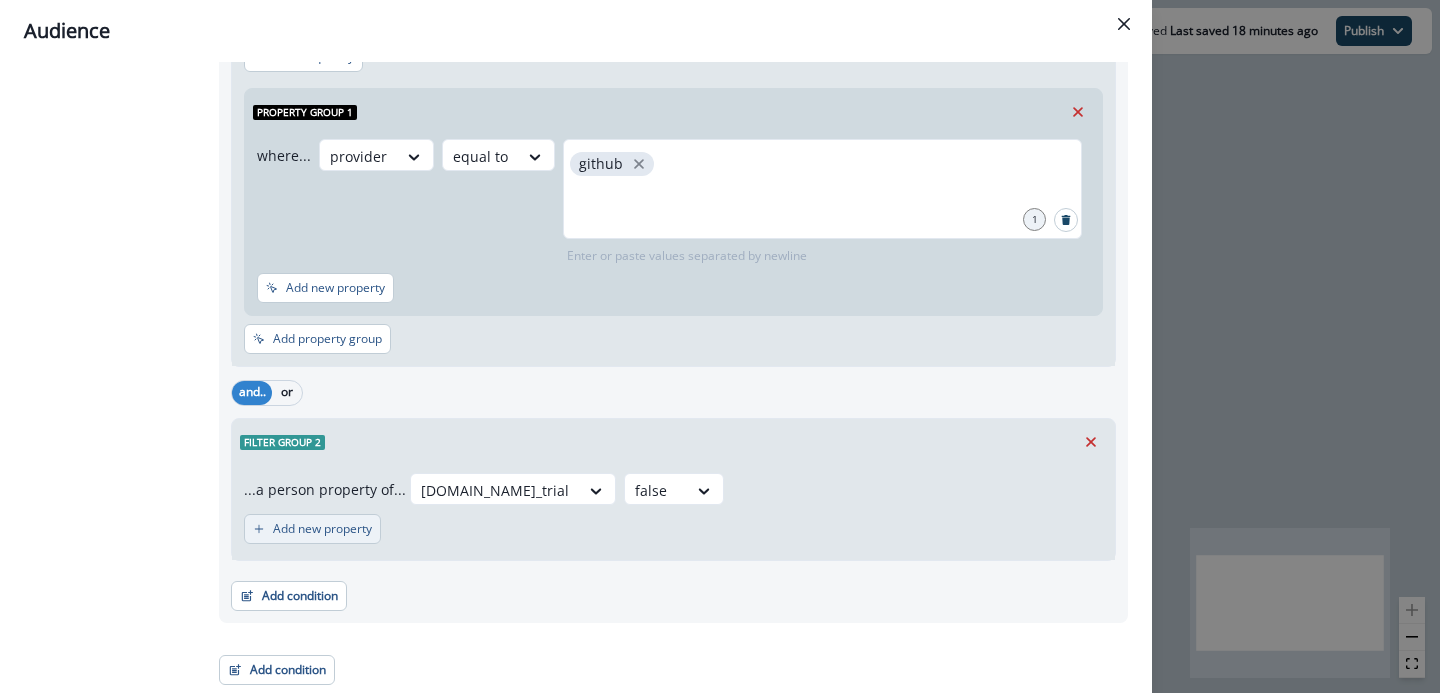 click on "Add new property" at bounding box center [322, 529] 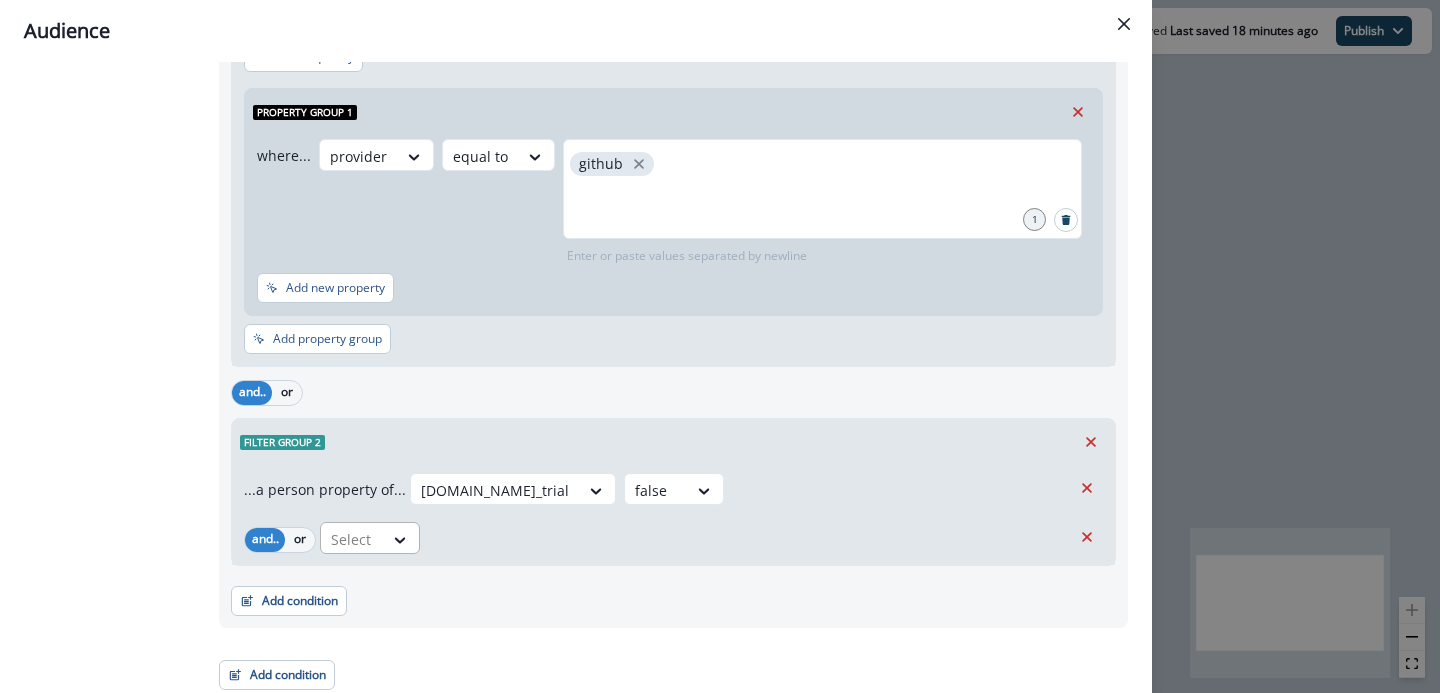 click on "Select" at bounding box center [656, 490] 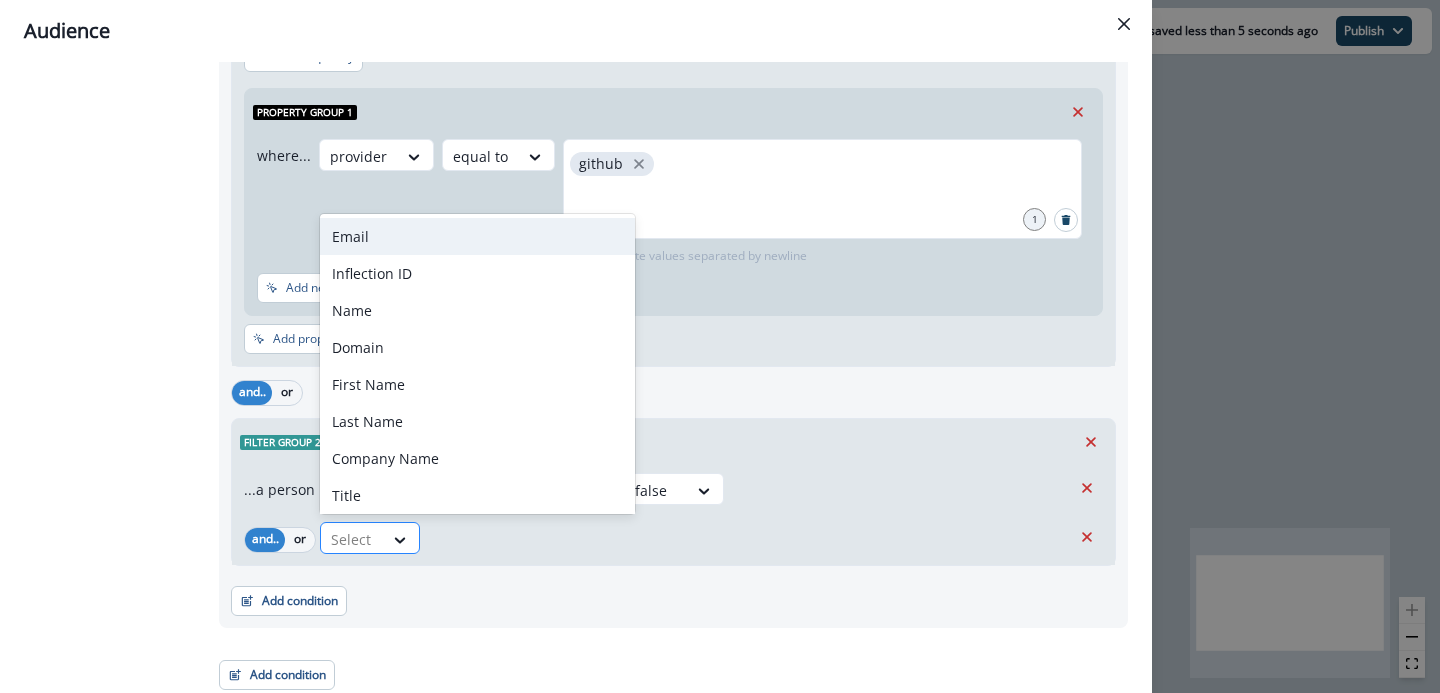 type on "*" 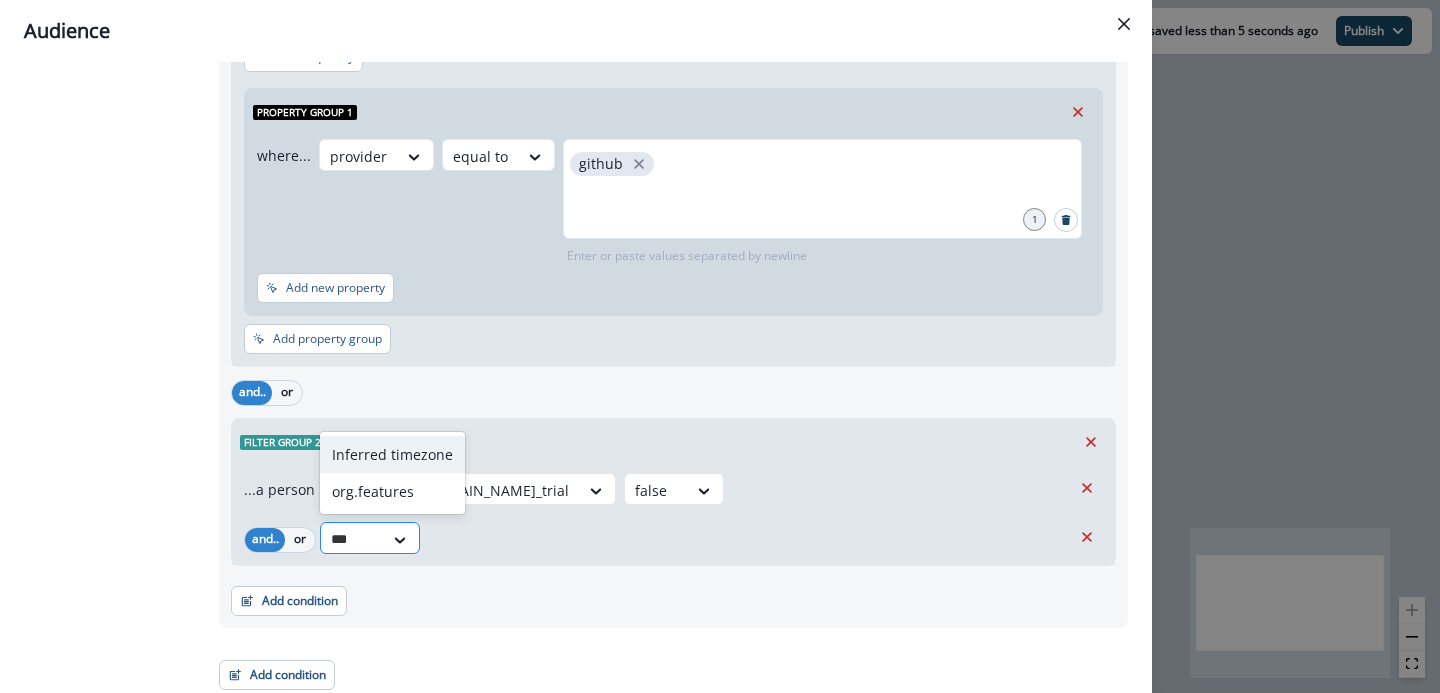 type on "****" 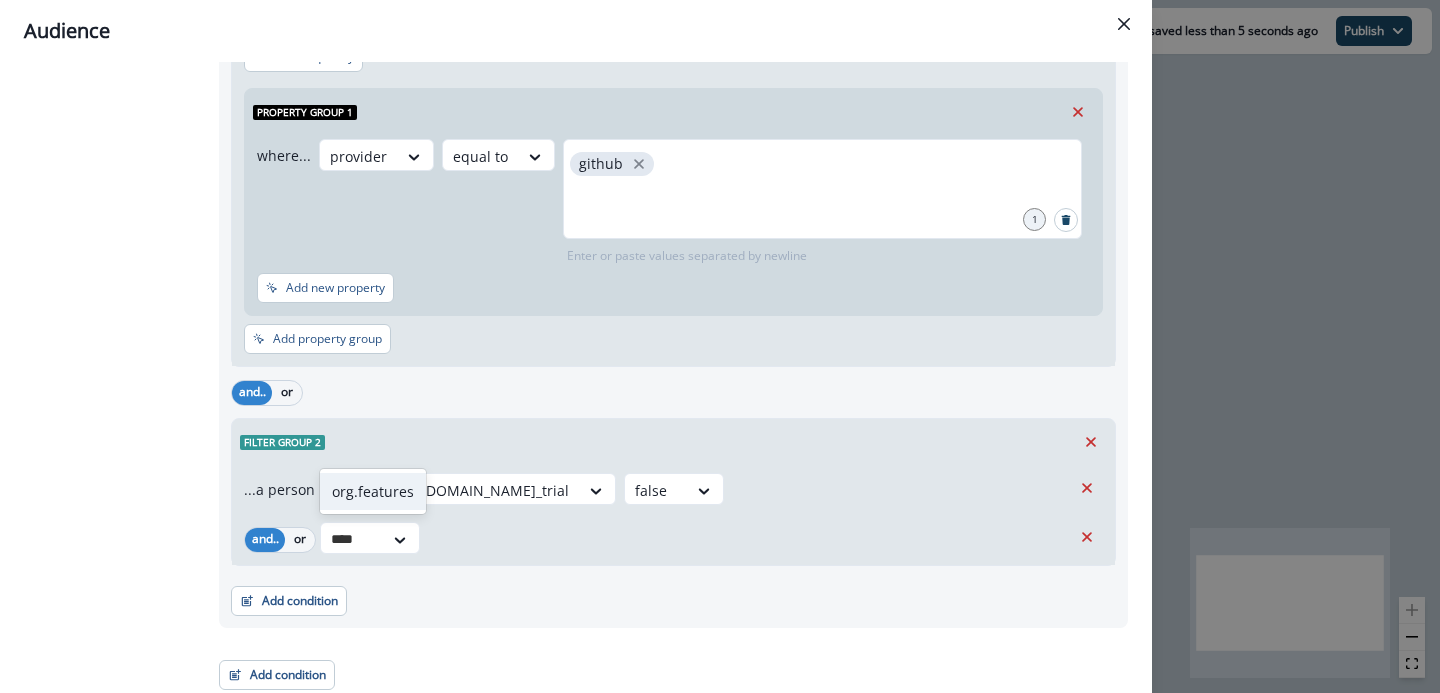 click on "org.features" at bounding box center (373, 491) 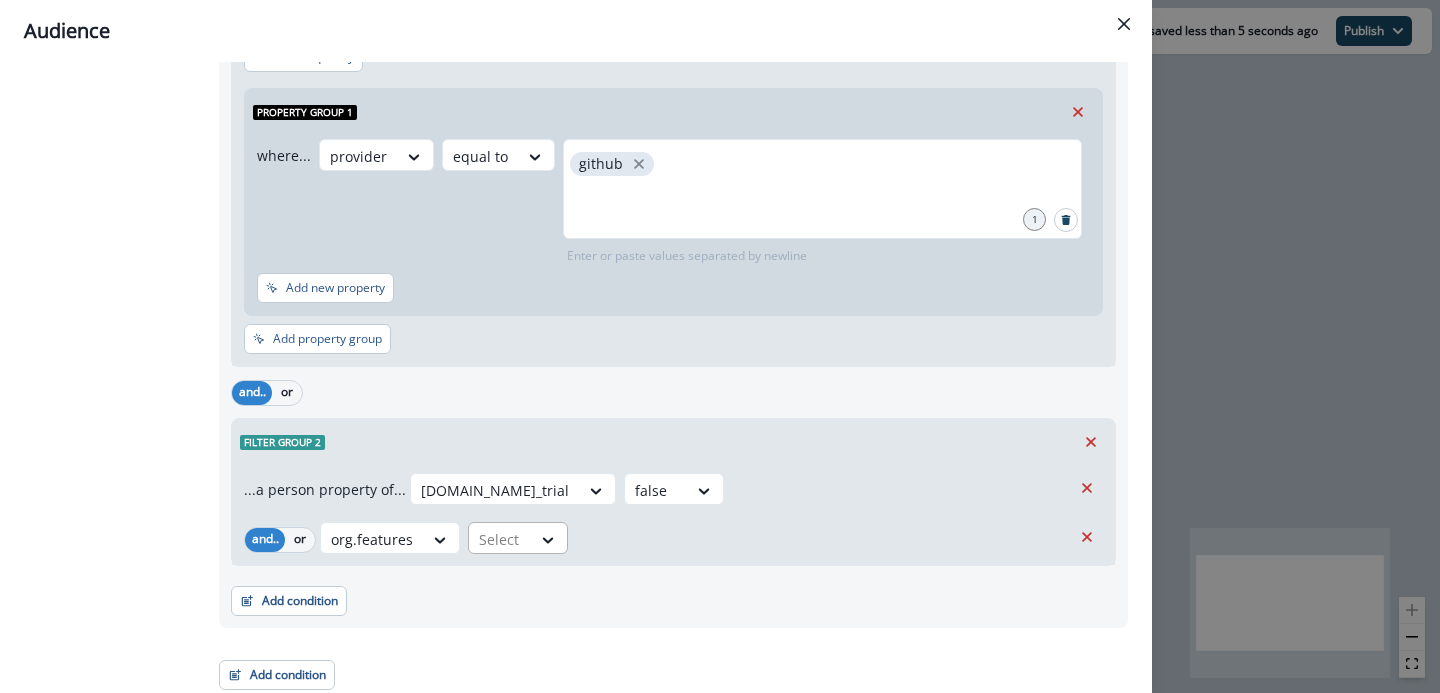click at bounding box center (495, 490) 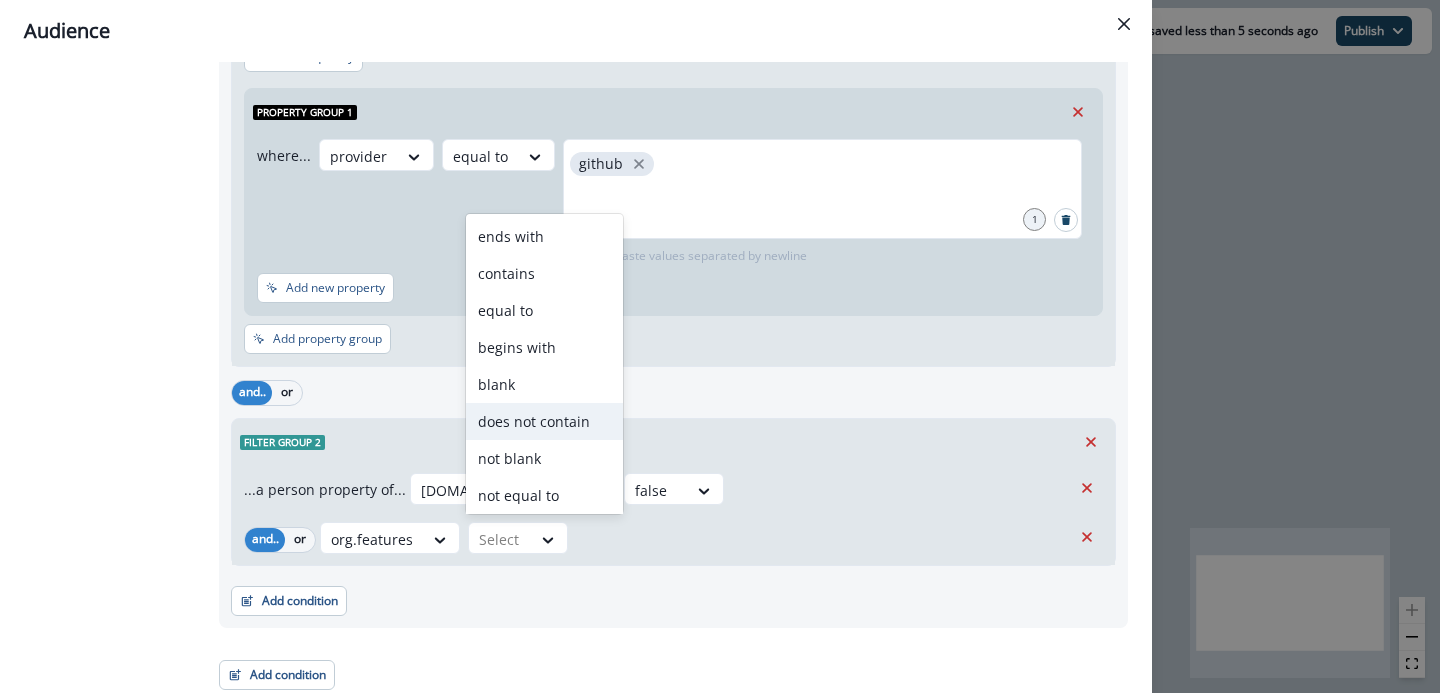 click on "does not contain" at bounding box center [544, 421] 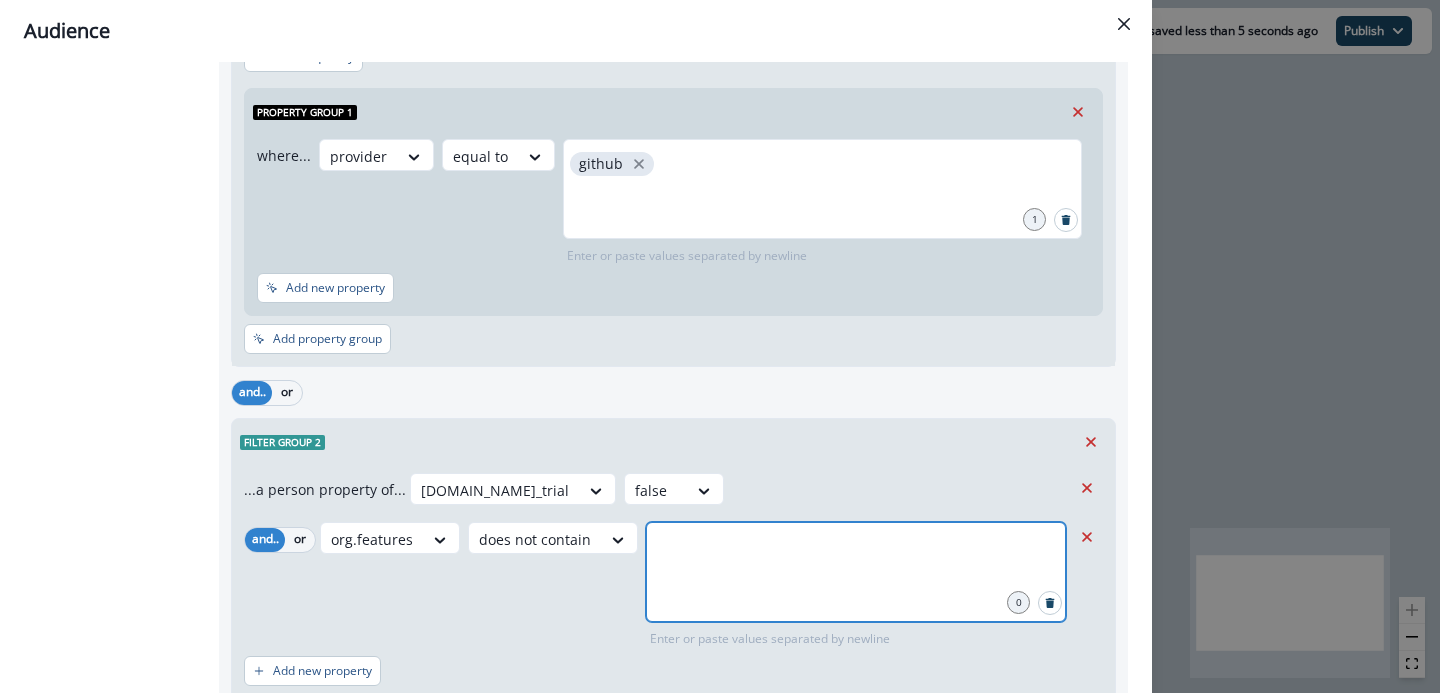 click at bounding box center [856, 547] 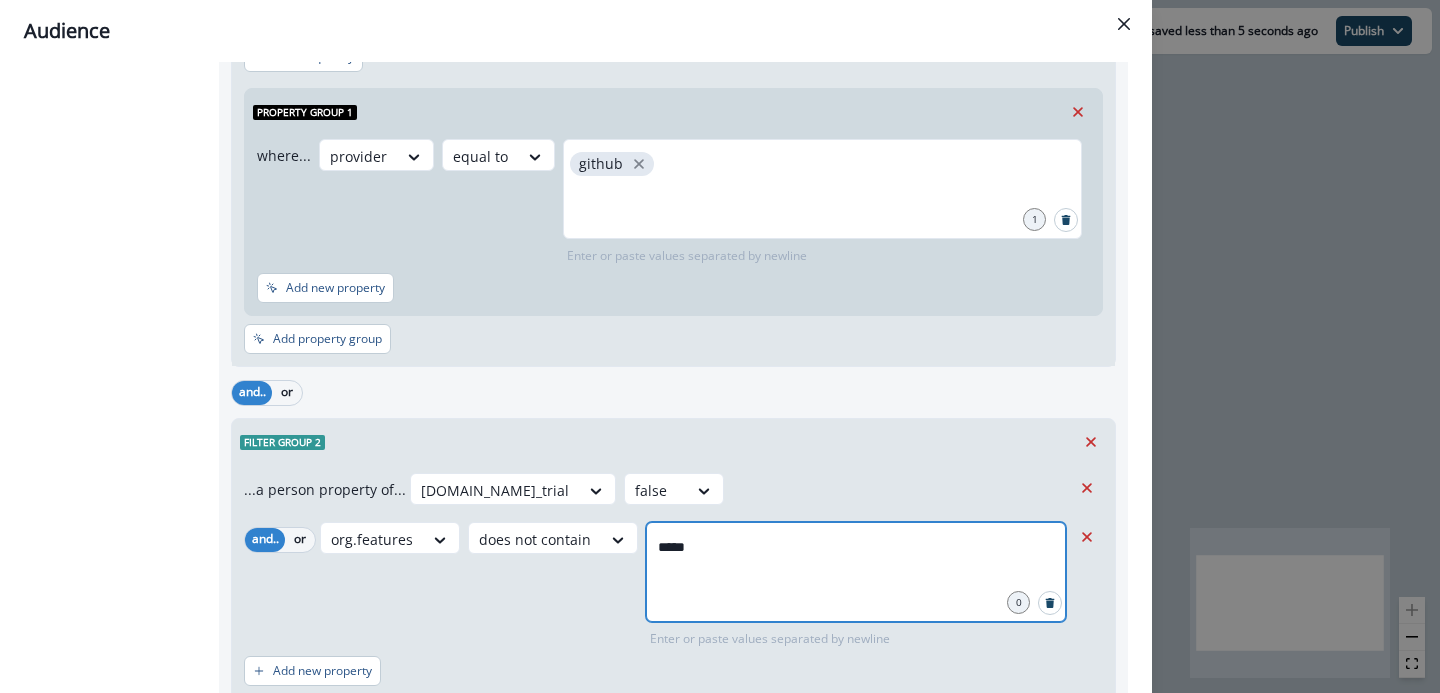 type on "******" 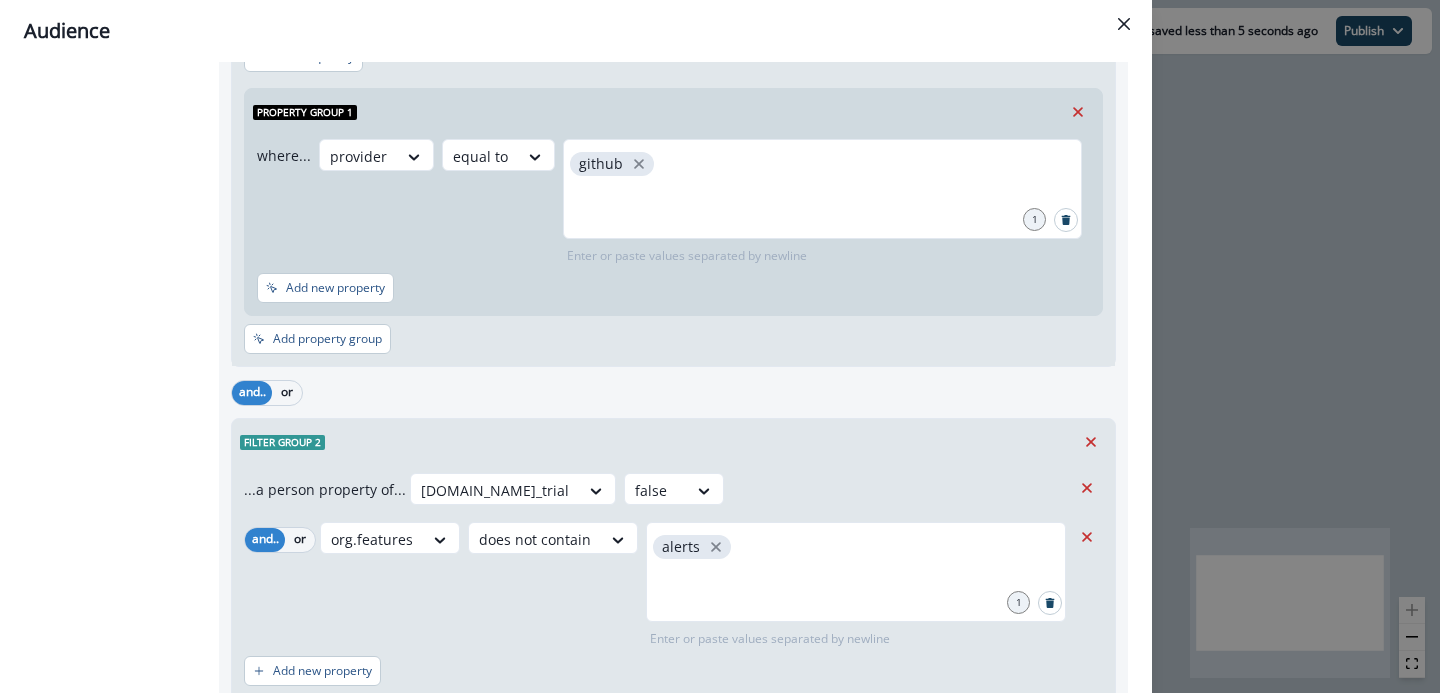 click on "org.features does not contain alerts 1 Enter or paste values separated by newline" at bounding box center (695, 585) 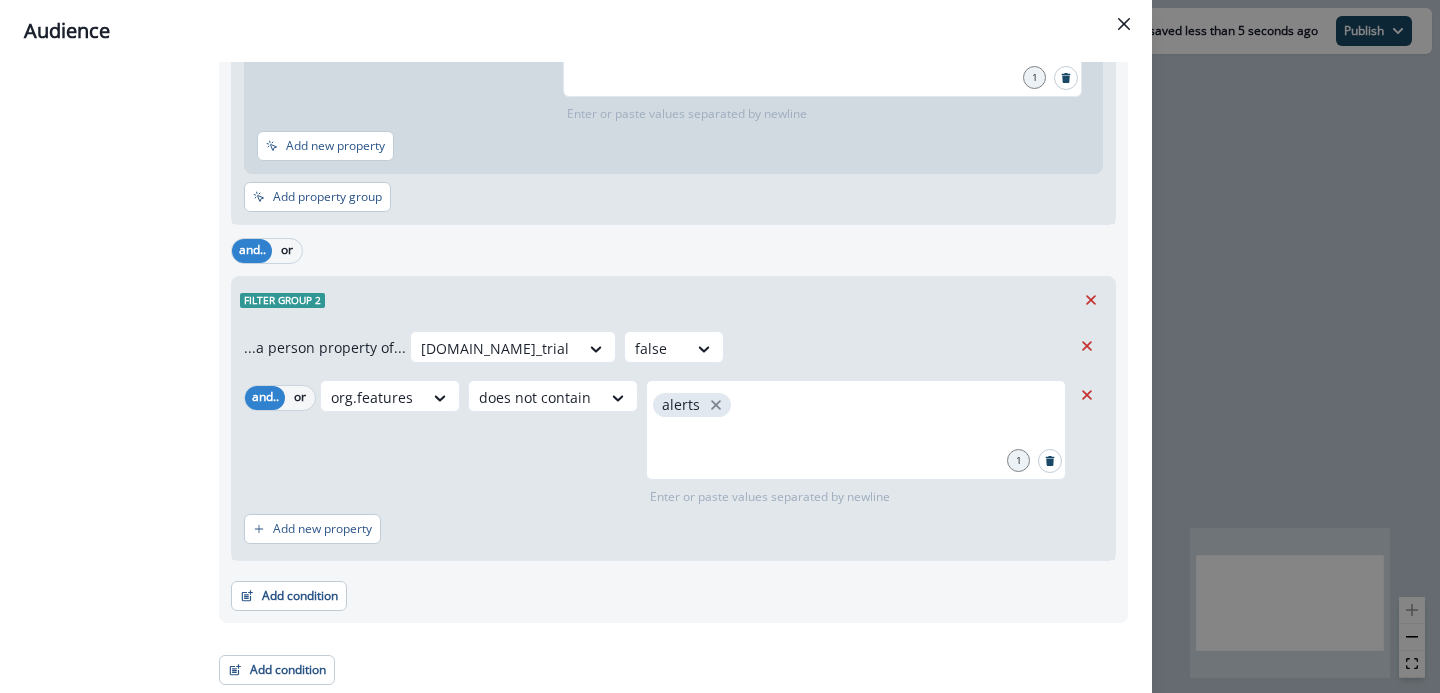 scroll, scrollTop: 0, scrollLeft: 0, axis: both 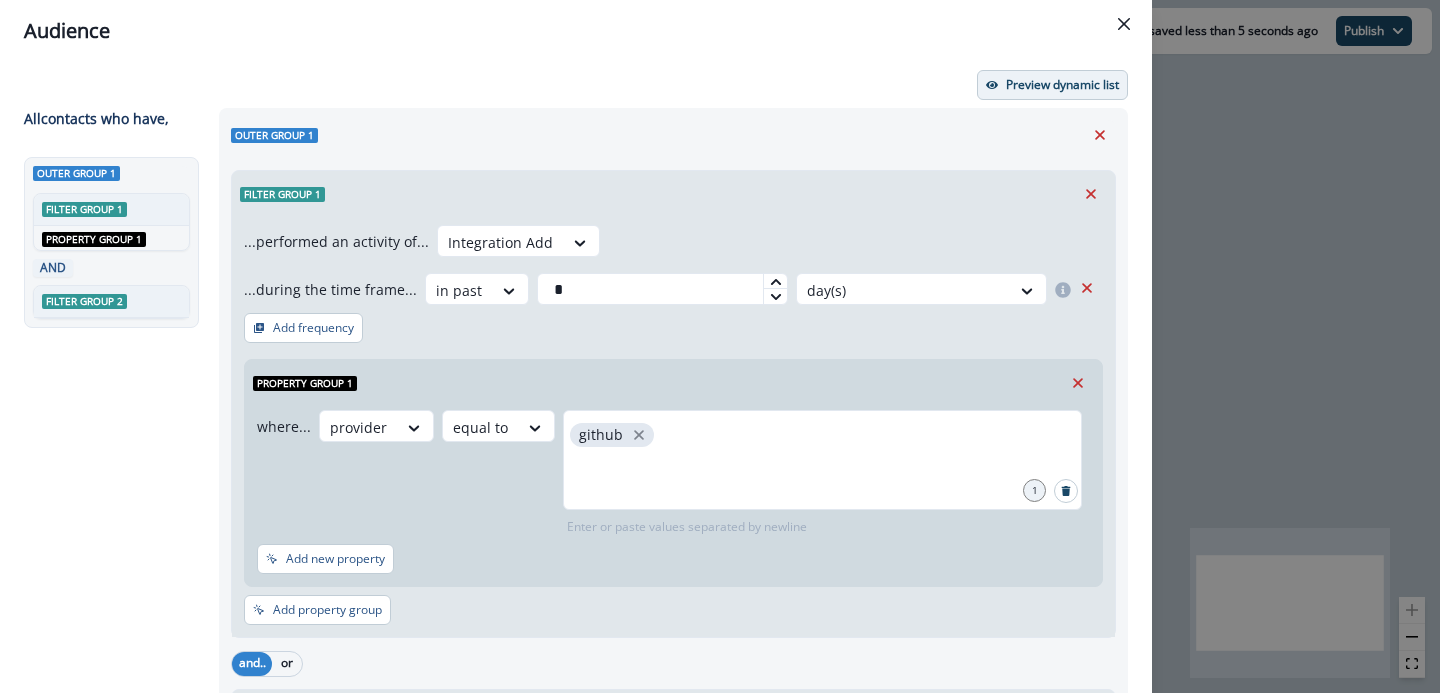 click on "Preview dynamic list" at bounding box center [1062, 85] 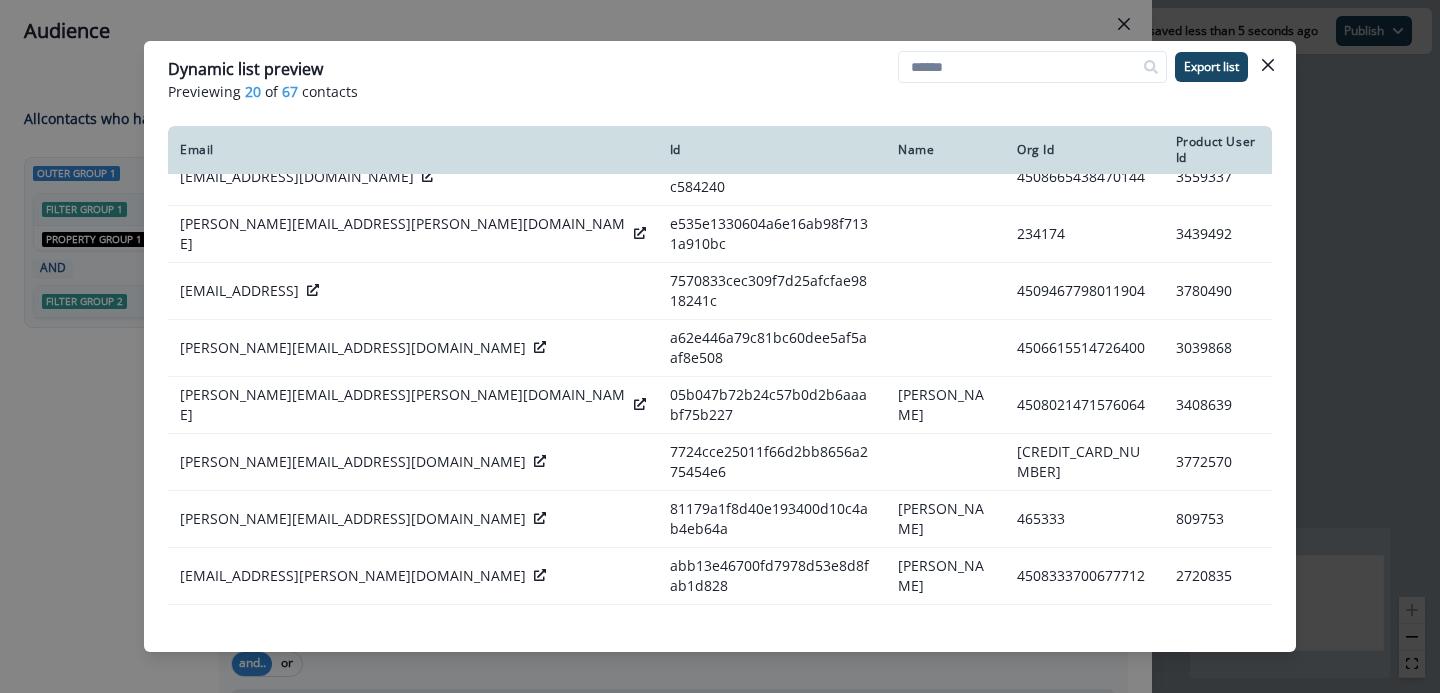 scroll, scrollTop: 0, scrollLeft: 0, axis: both 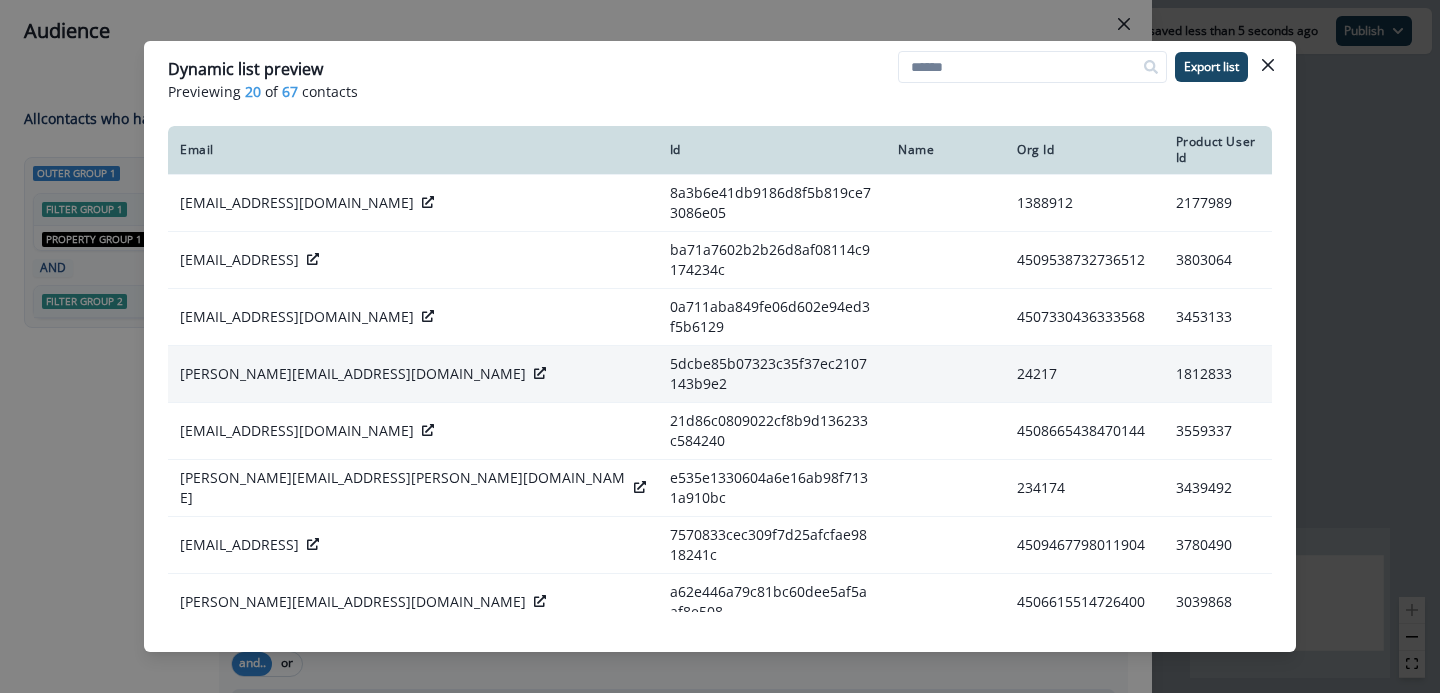 click 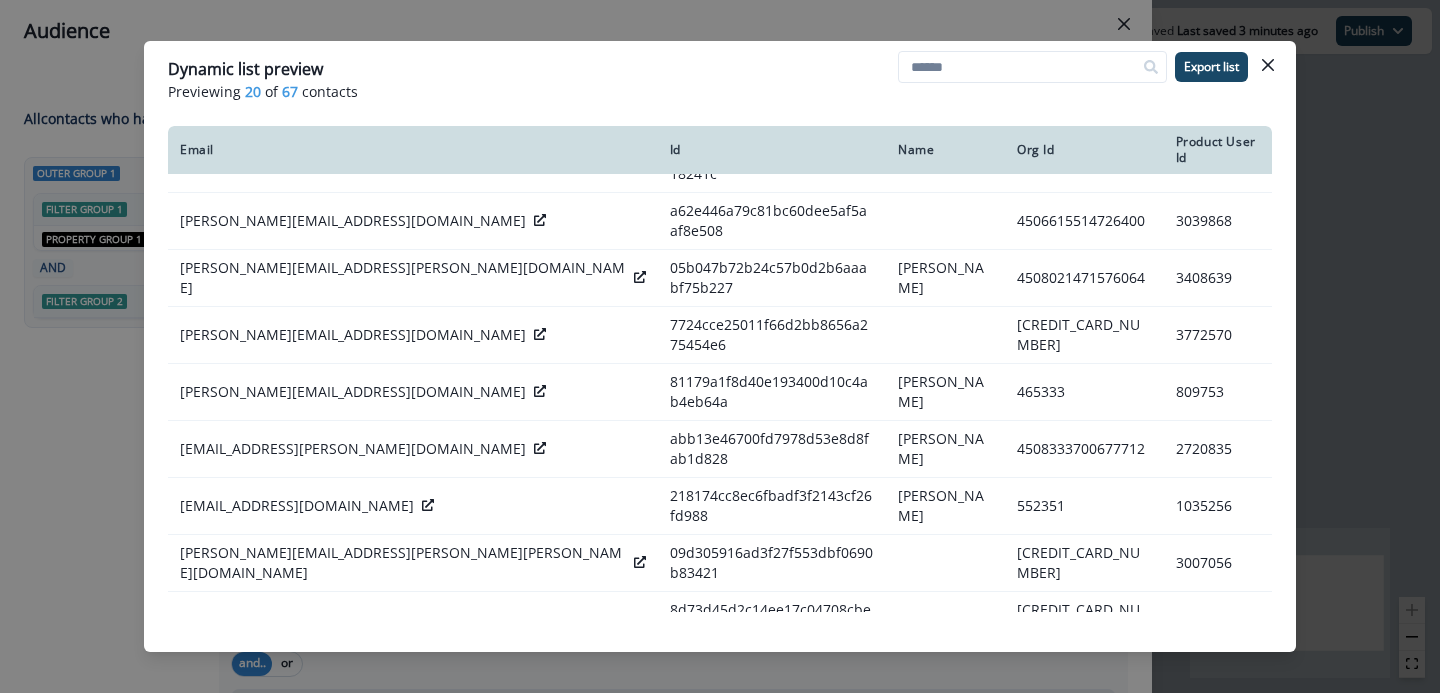 scroll, scrollTop: 555, scrollLeft: 0, axis: vertical 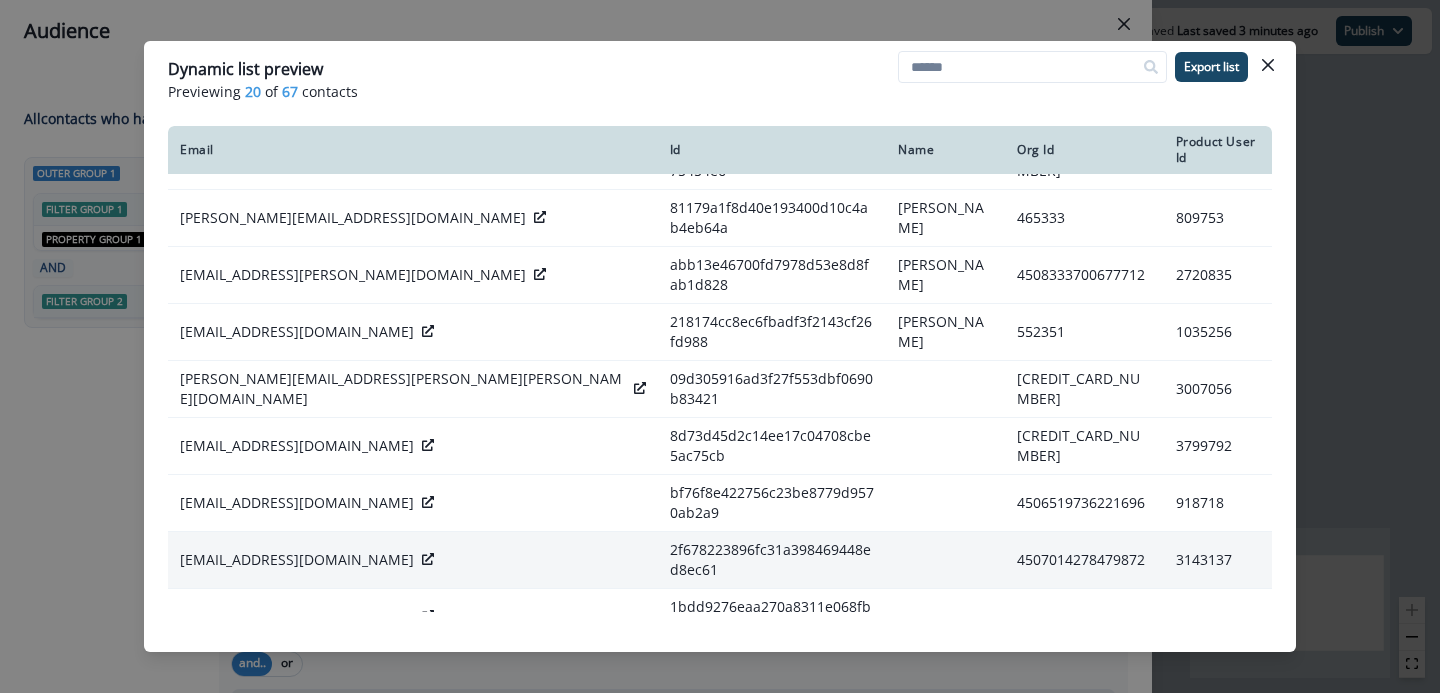 click 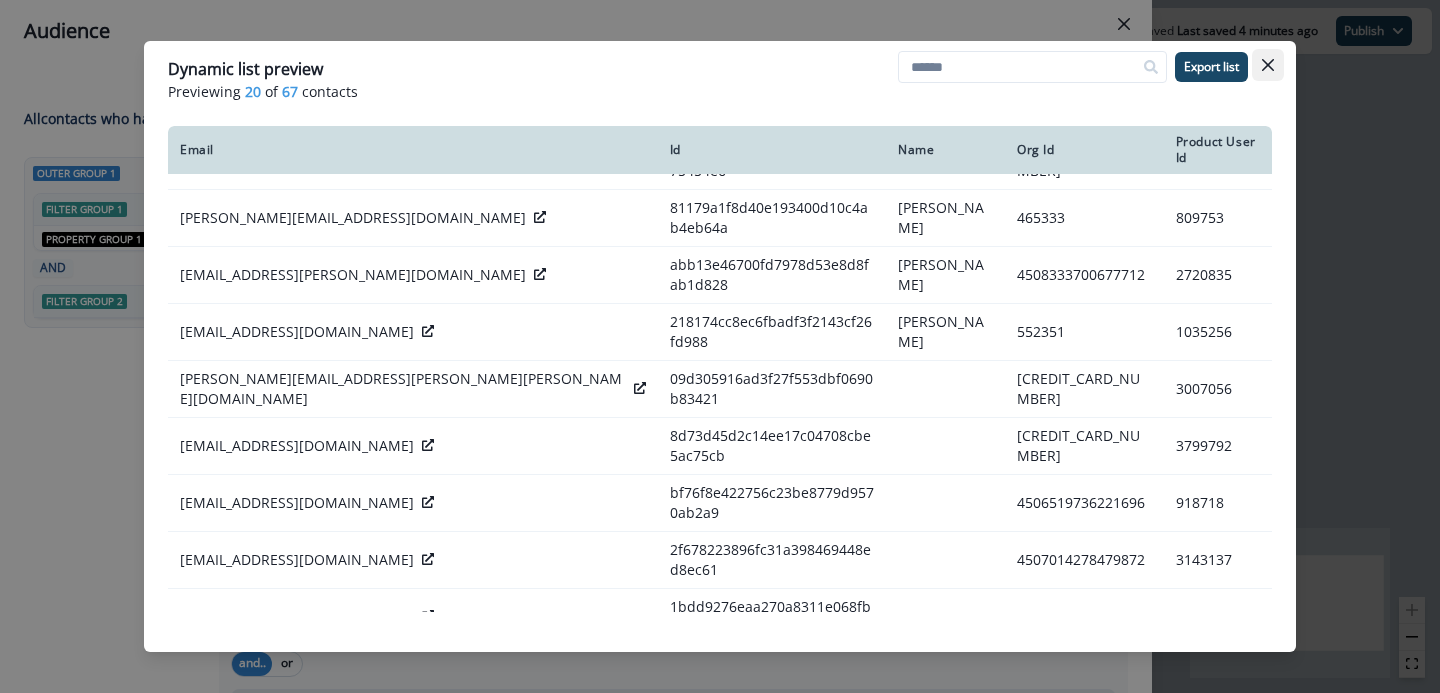 click 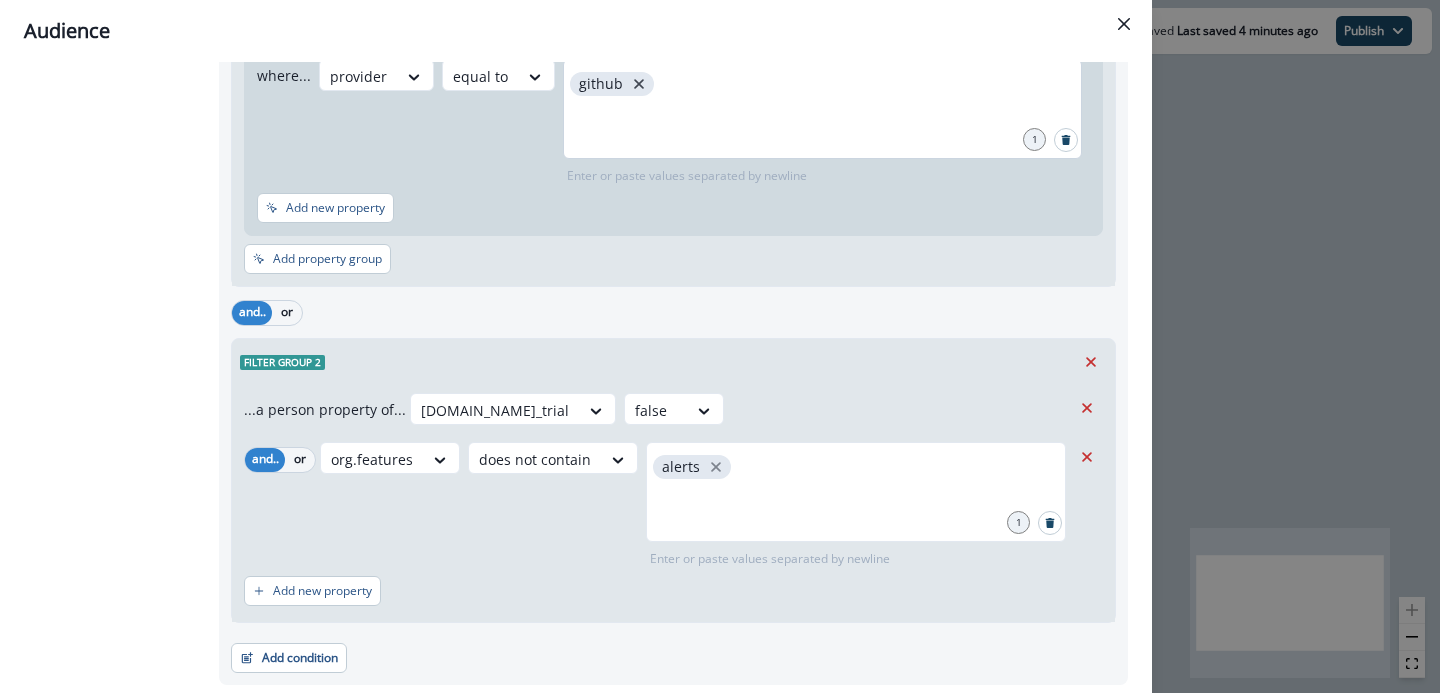 scroll, scrollTop: 410, scrollLeft: 0, axis: vertical 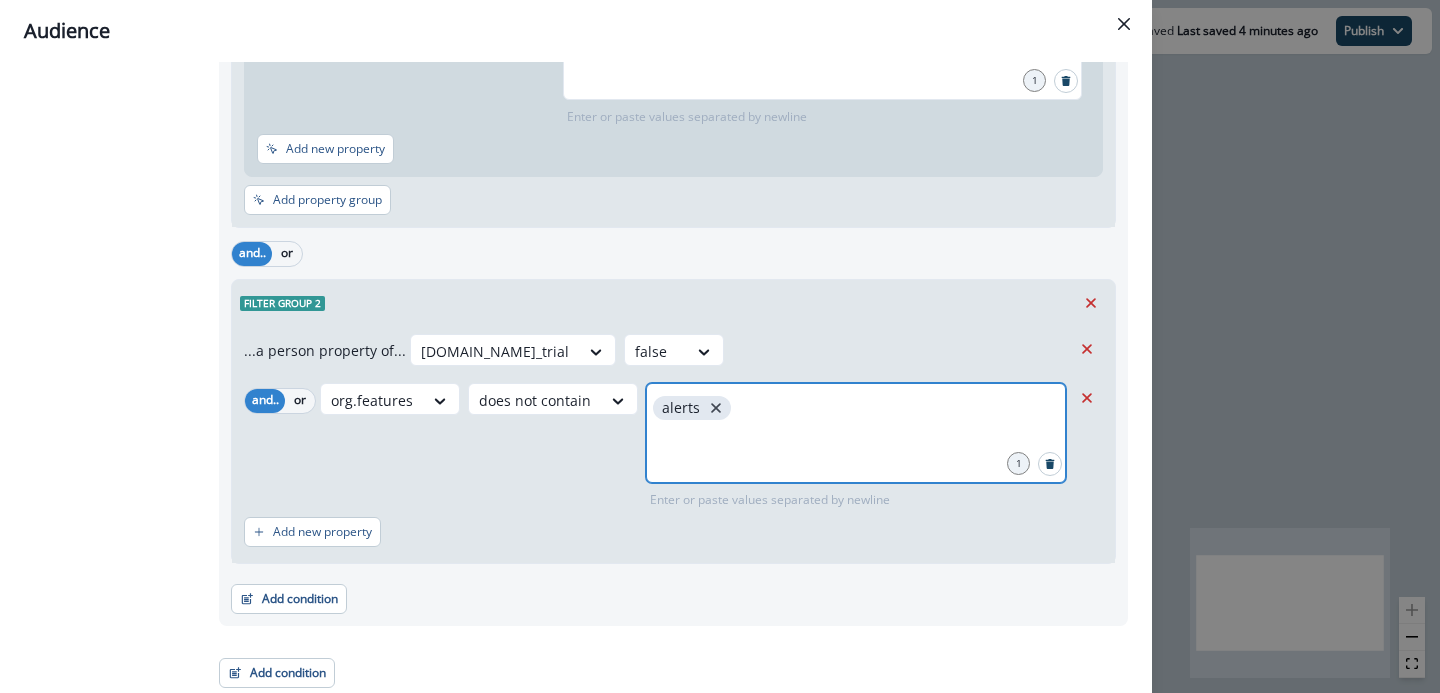 click 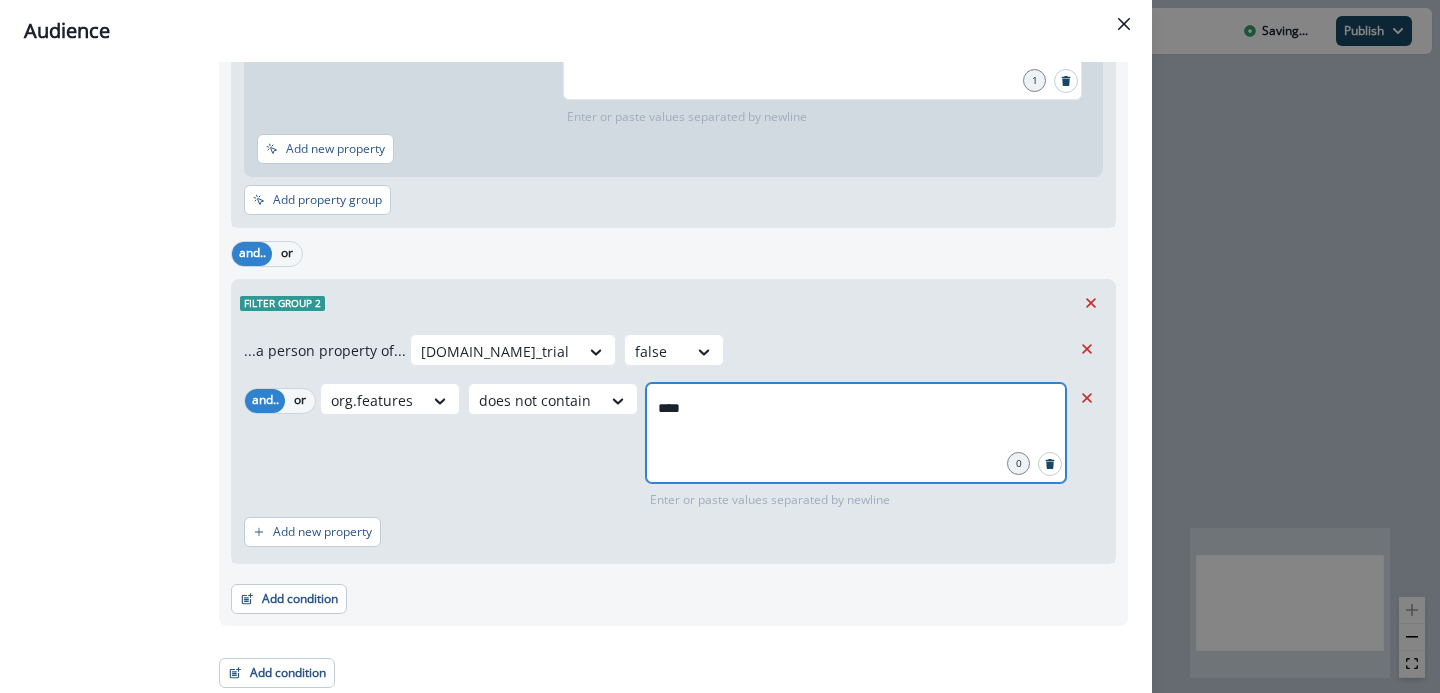 type on "*****" 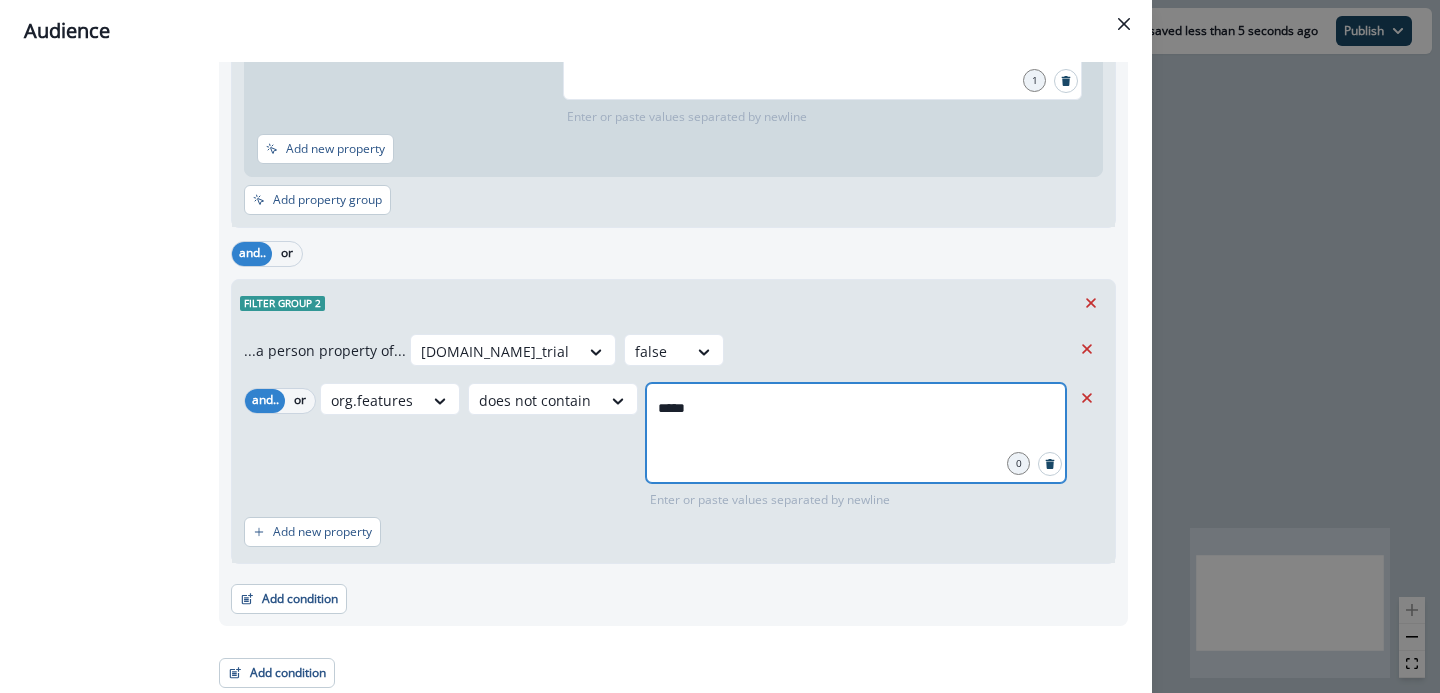 type 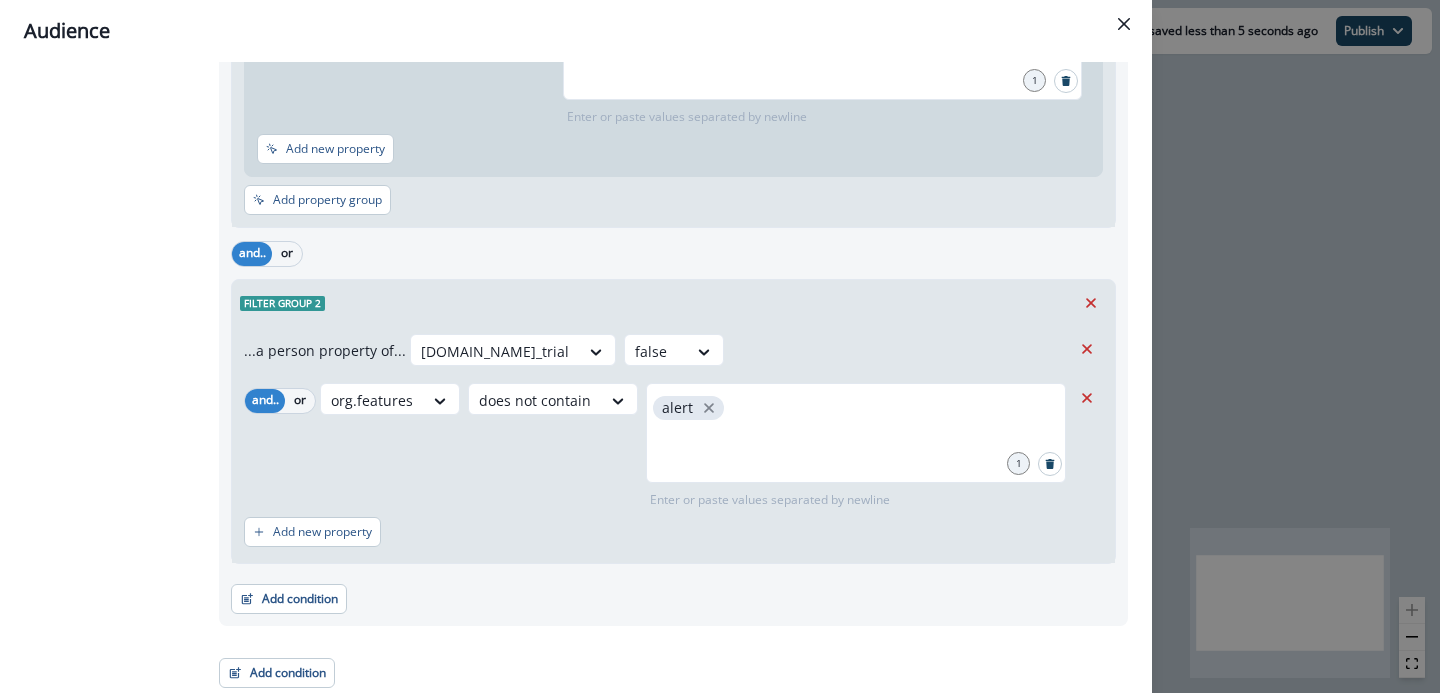 click on "org.features does not contain alert 1 Enter or paste values separated by newline" at bounding box center [695, 446] 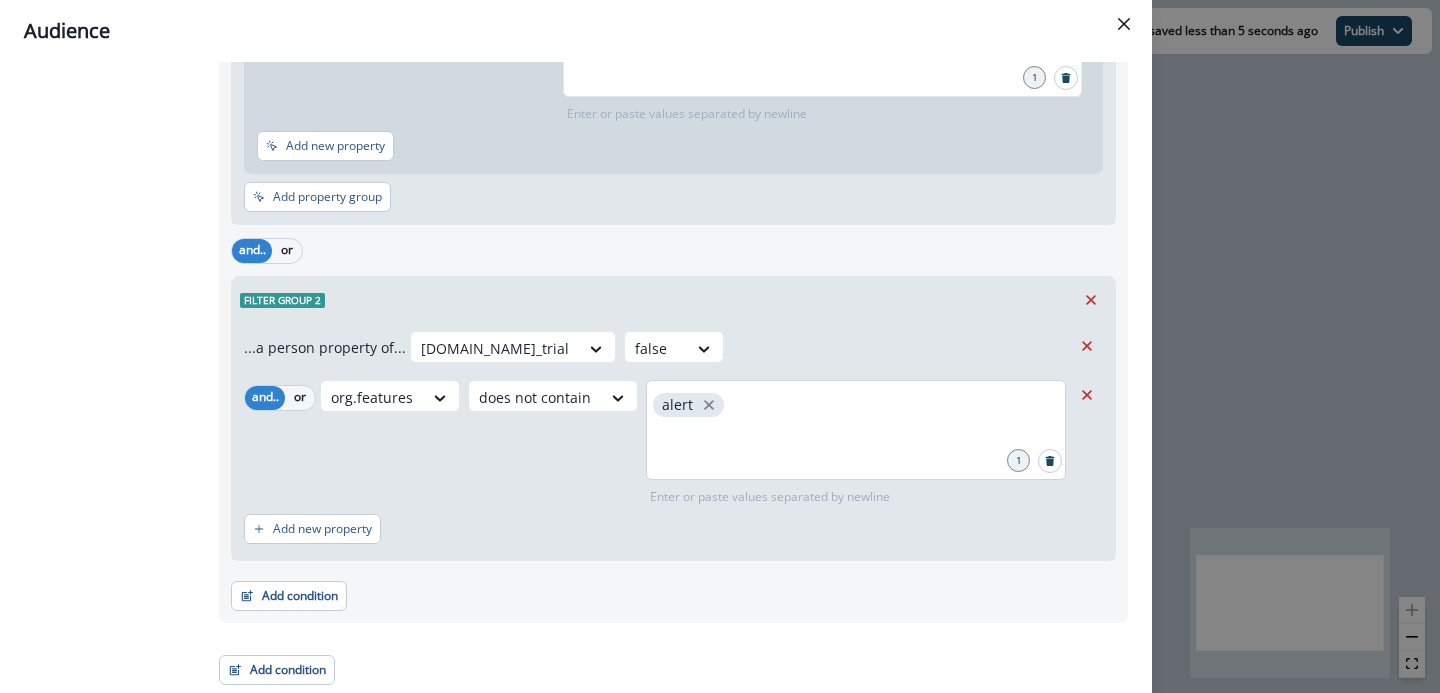 scroll, scrollTop: 0, scrollLeft: 0, axis: both 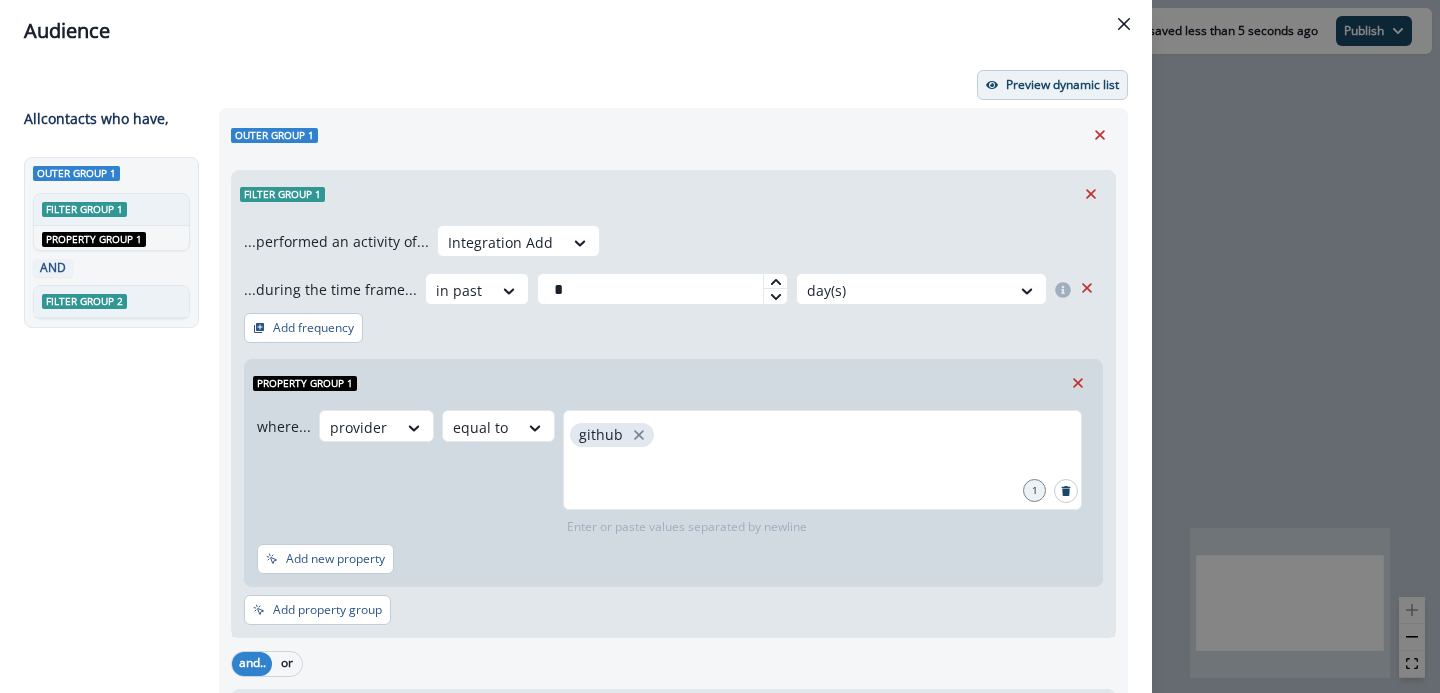click on "Preview dynamic list" at bounding box center (1062, 85) 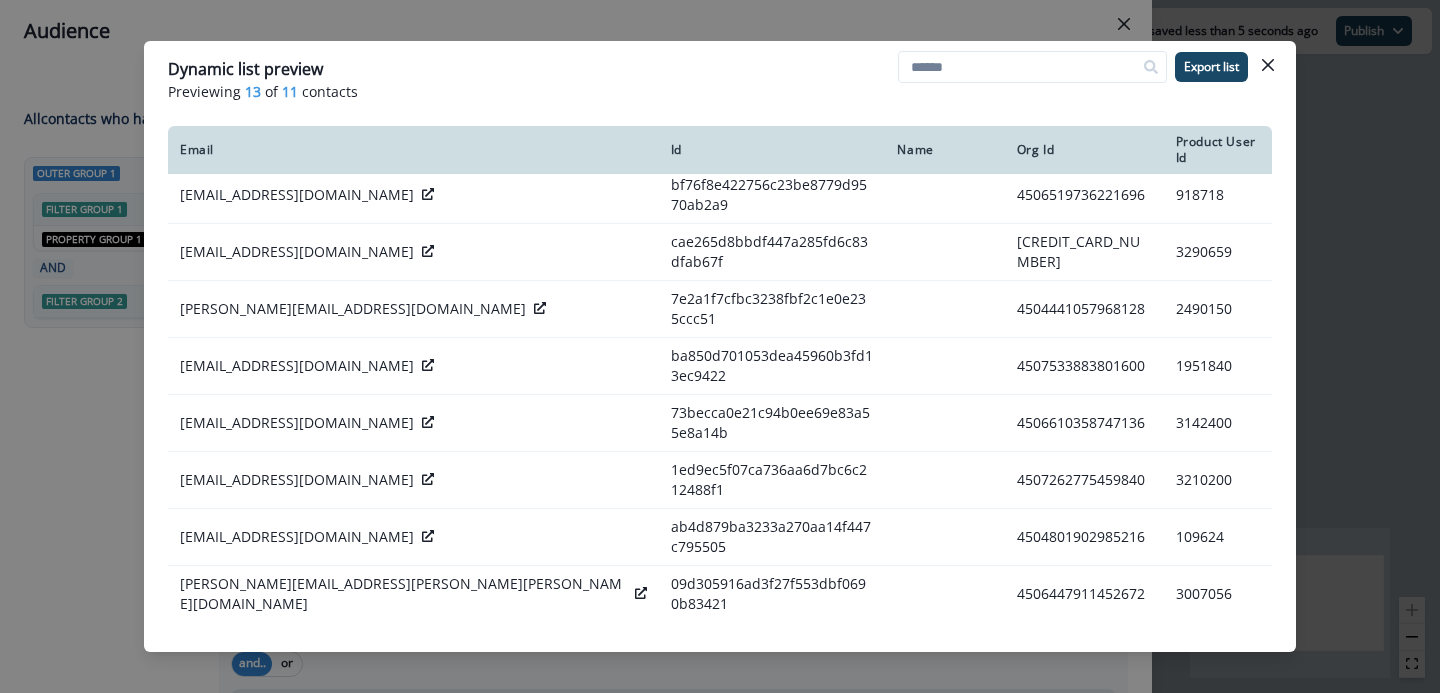 scroll, scrollTop: 205, scrollLeft: 0, axis: vertical 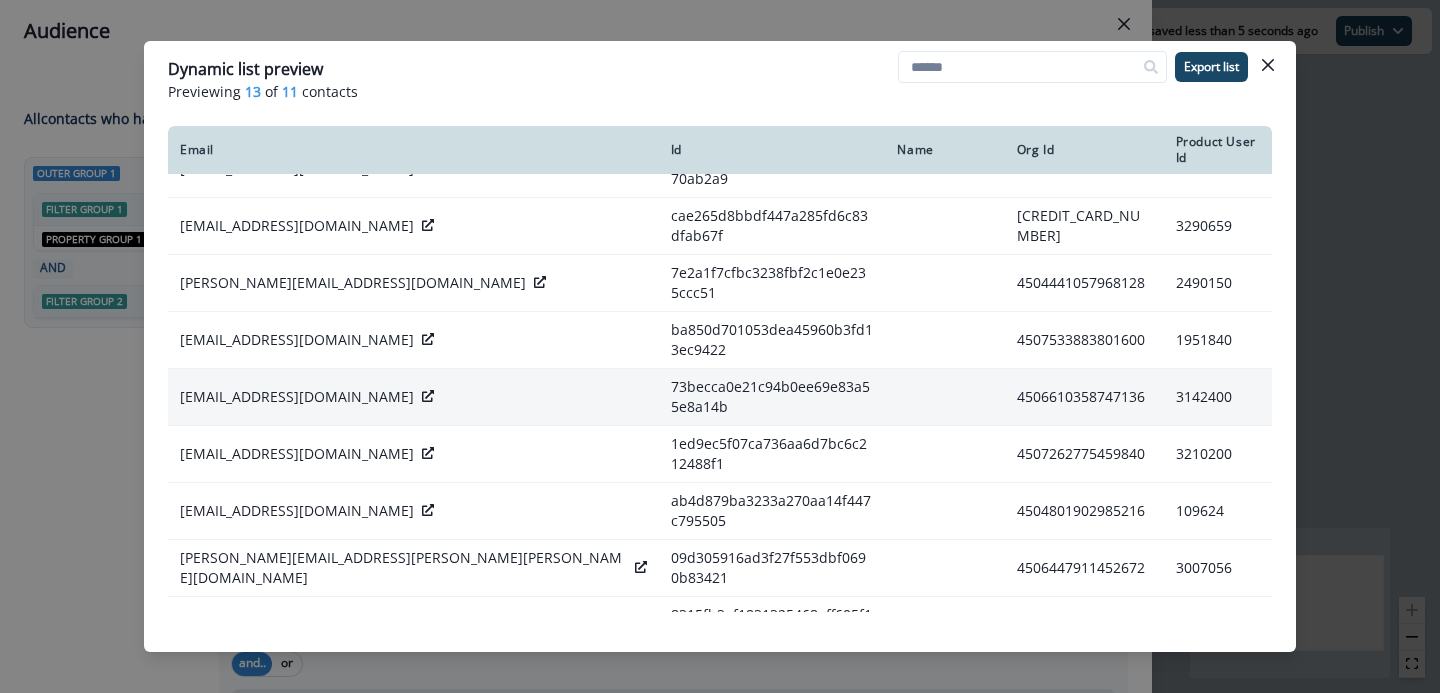 click 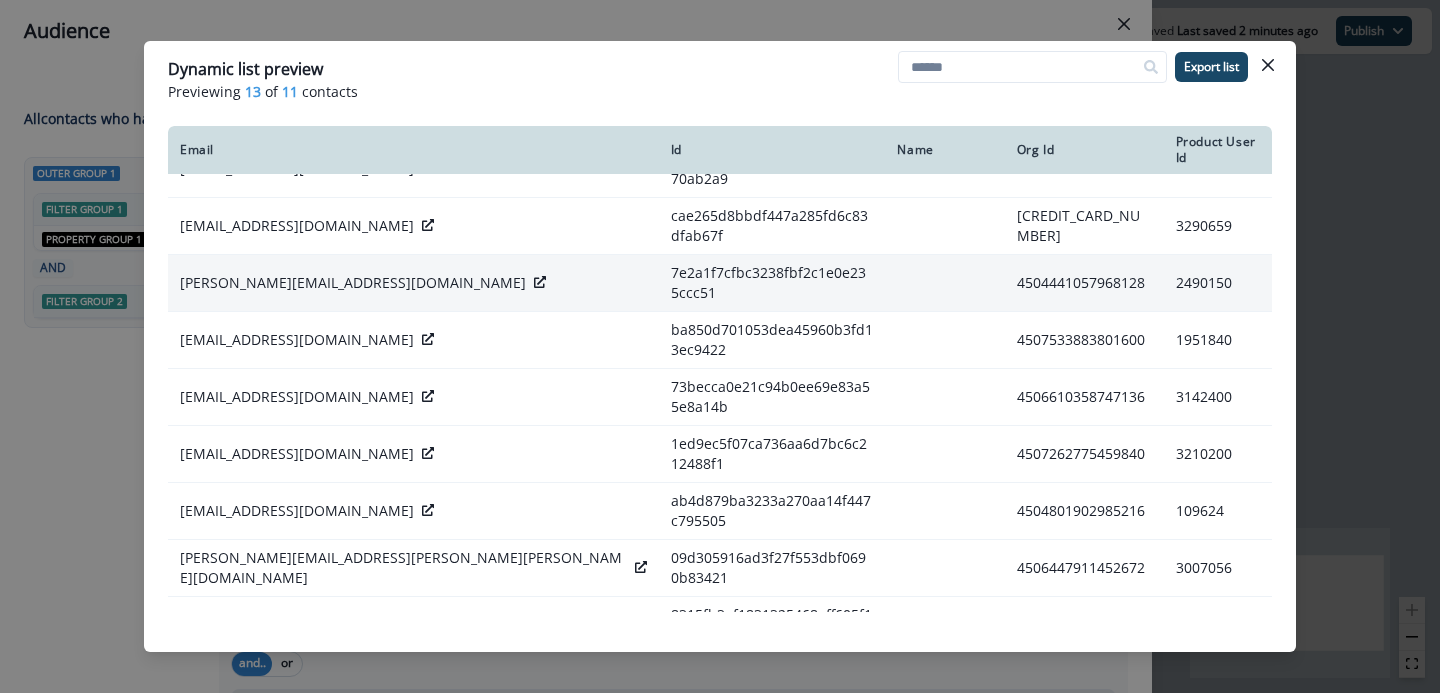 click 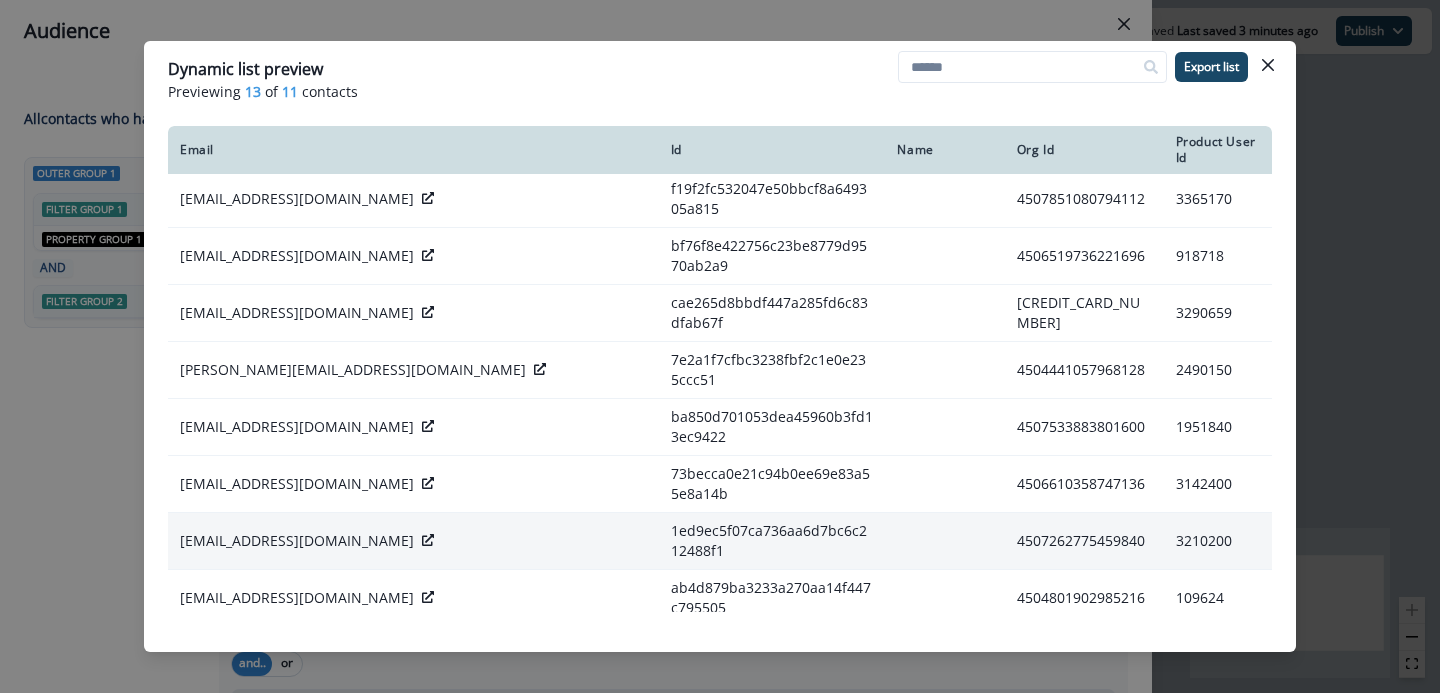scroll, scrollTop: 0, scrollLeft: 0, axis: both 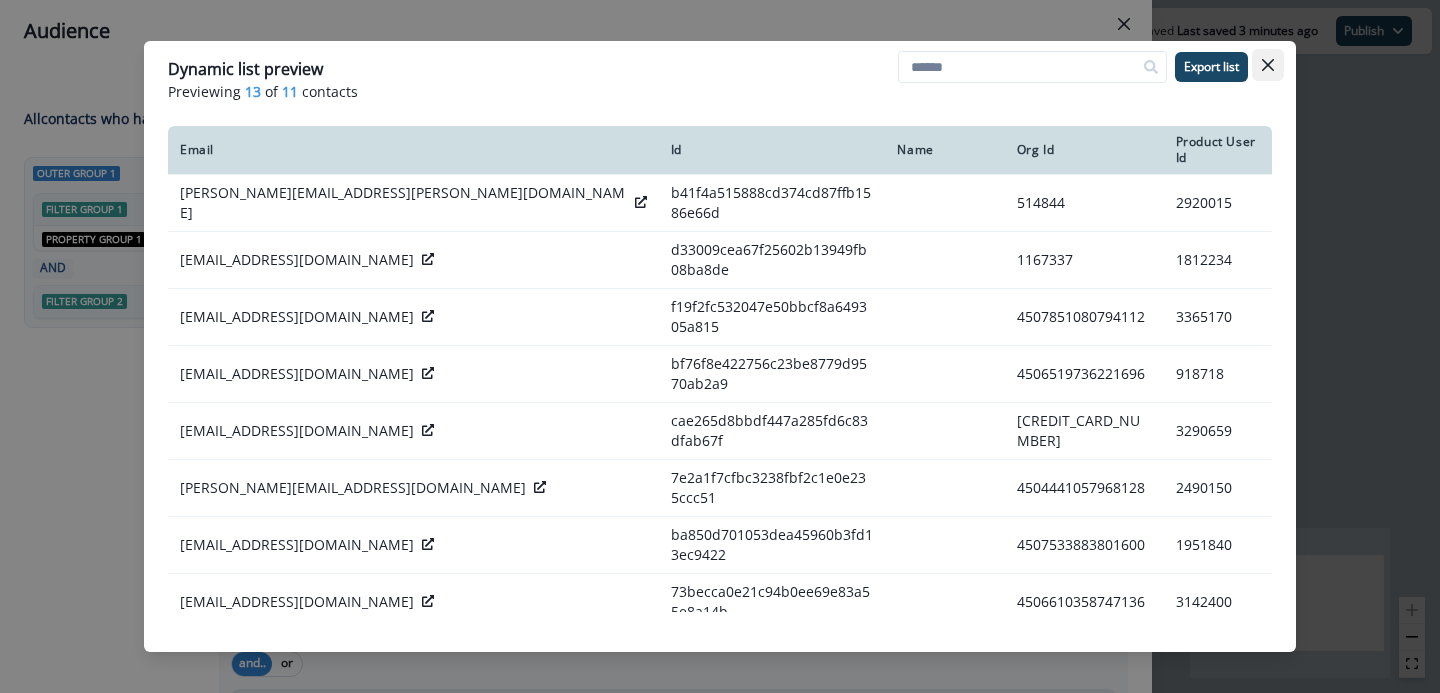 click 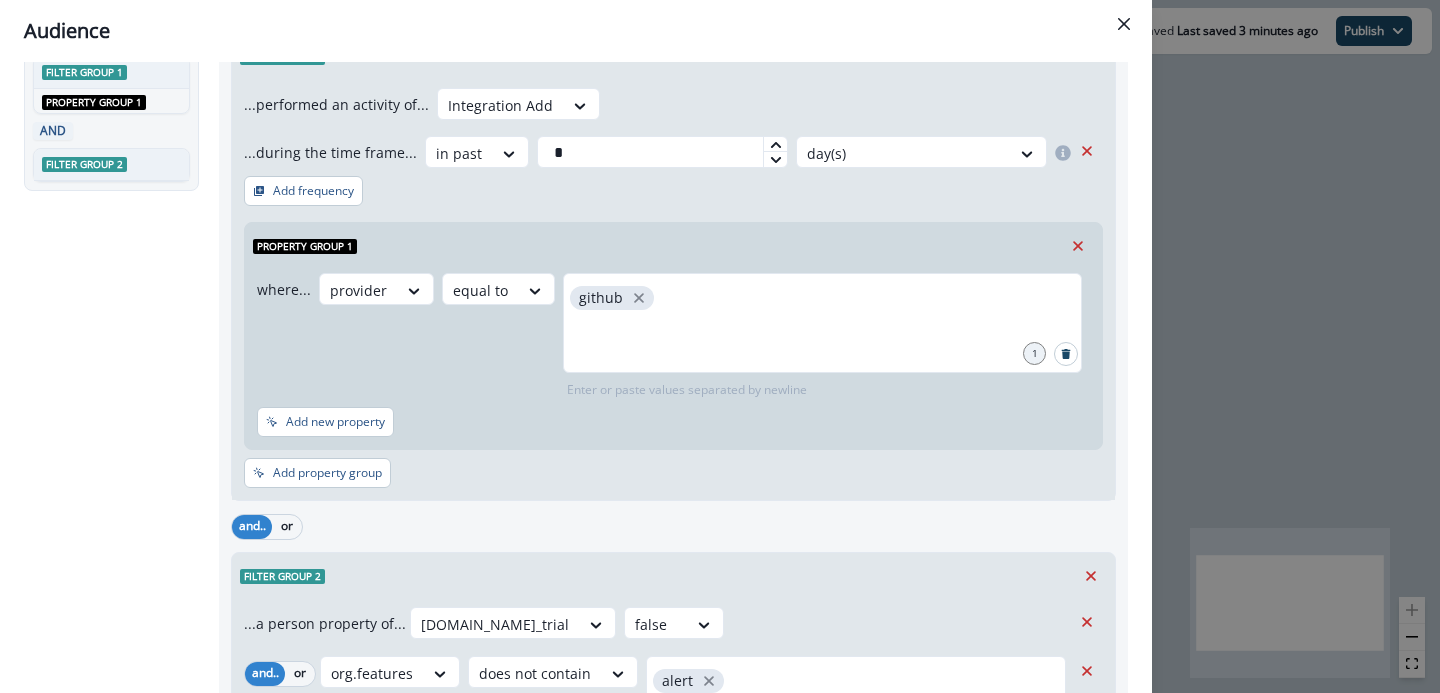 scroll, scrollTop: 413, scrollLeft: 0, axis: vertical 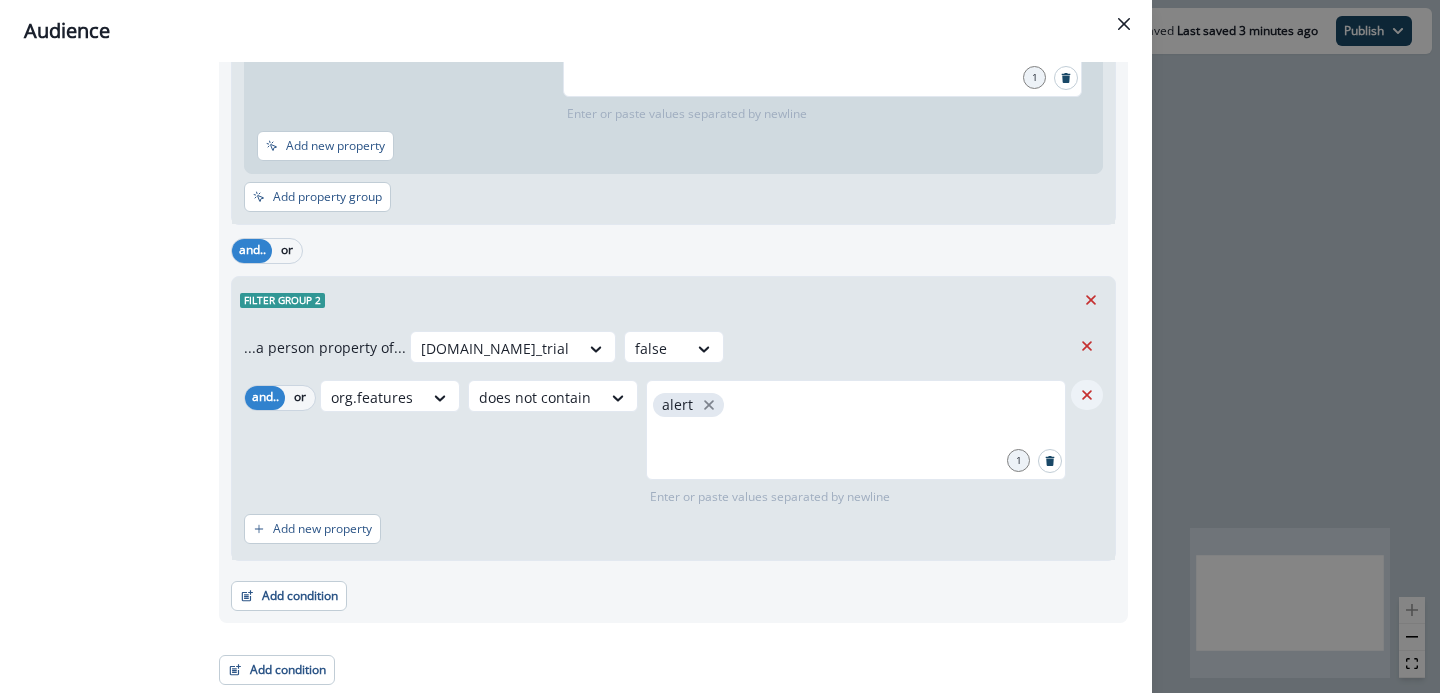 click 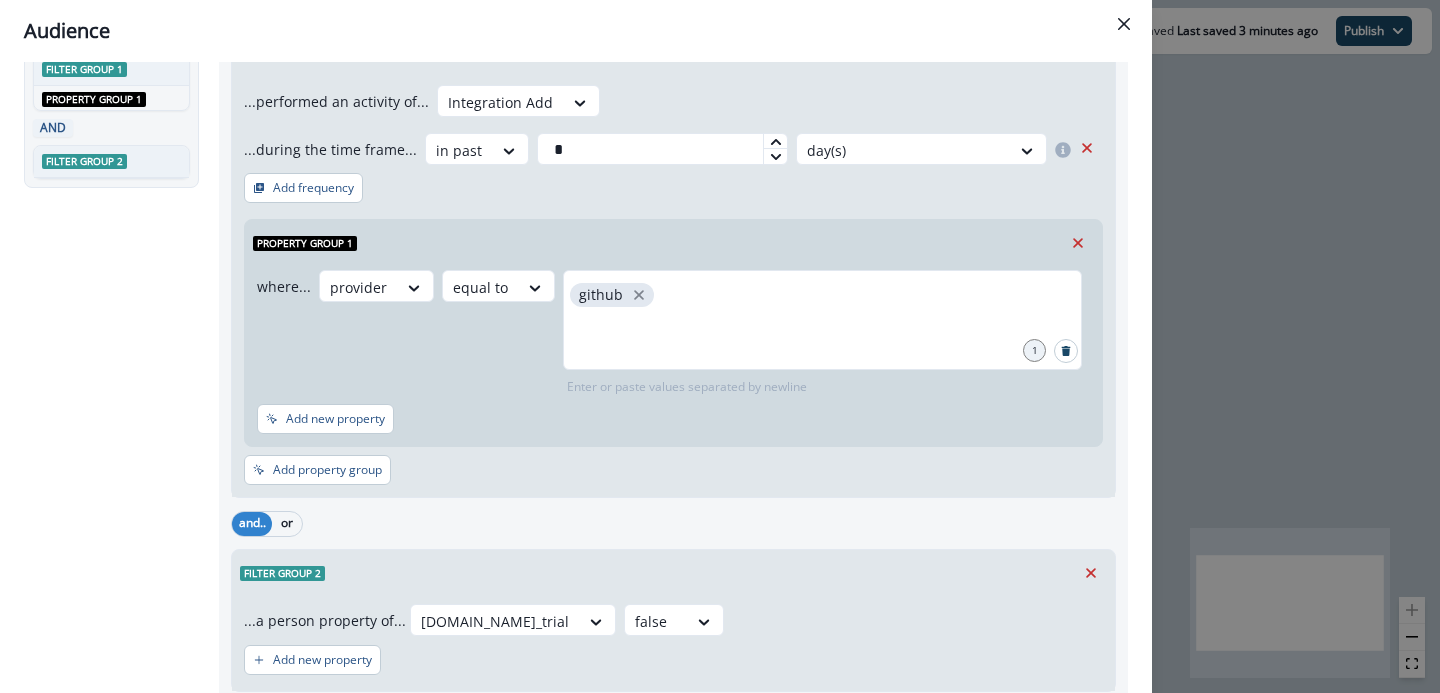 scroll, scrollTop: 0, scrollLeft: 0, axis: both 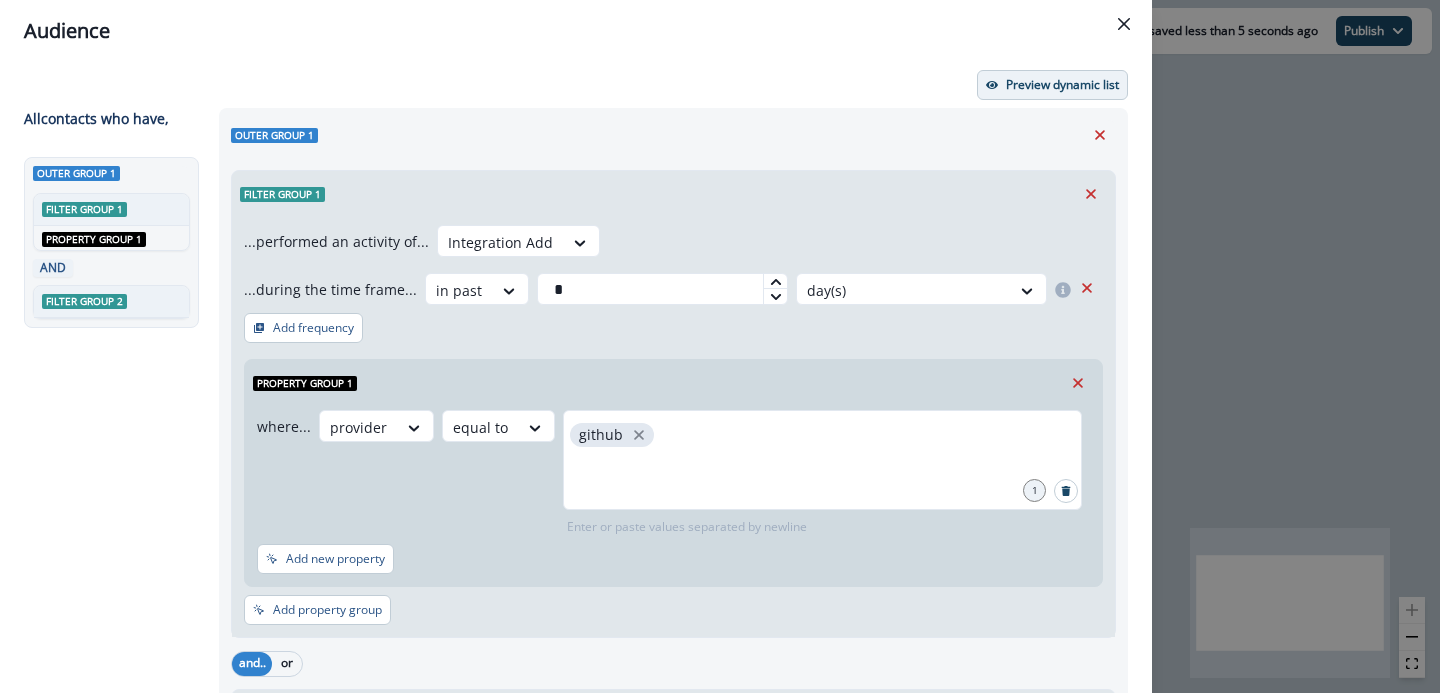 click on "Preview dynamic list" at bounding box center [1052, 85] 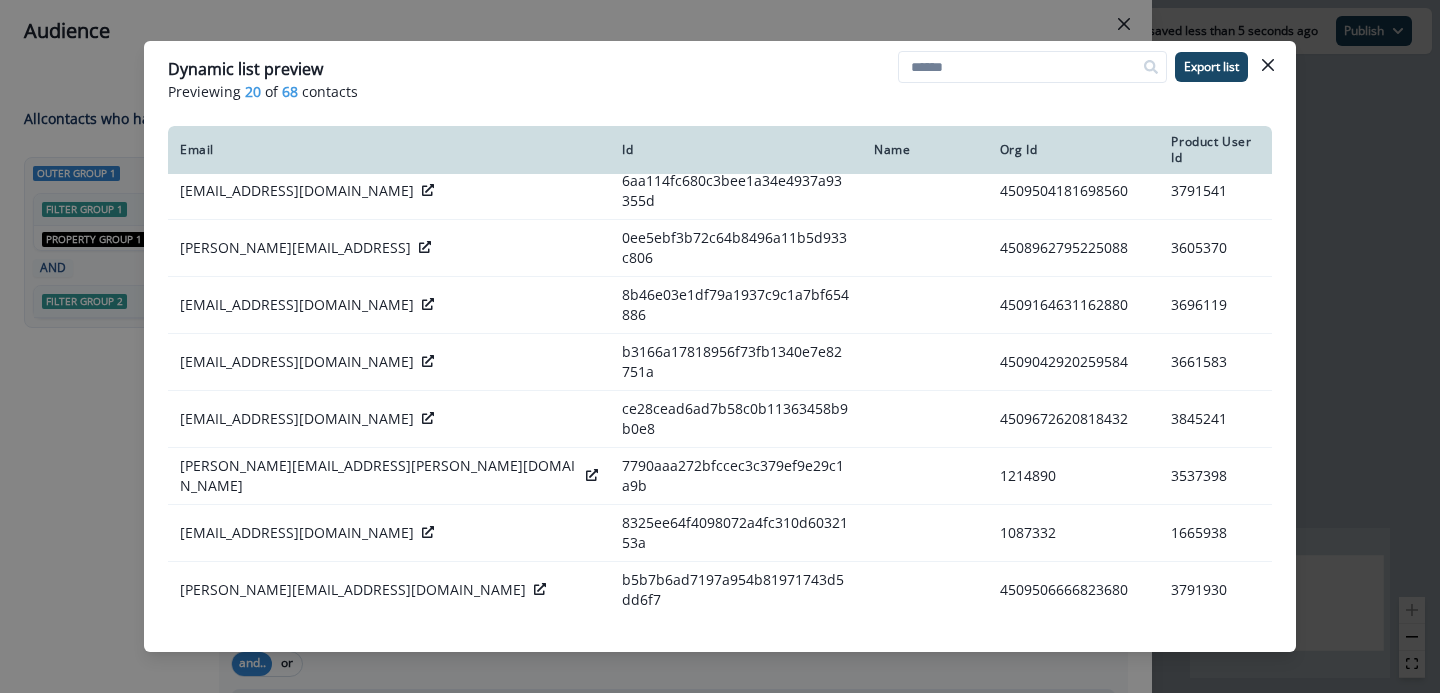 scroll, scrollTop: 555, scrollLeft: 0, axis: vertical 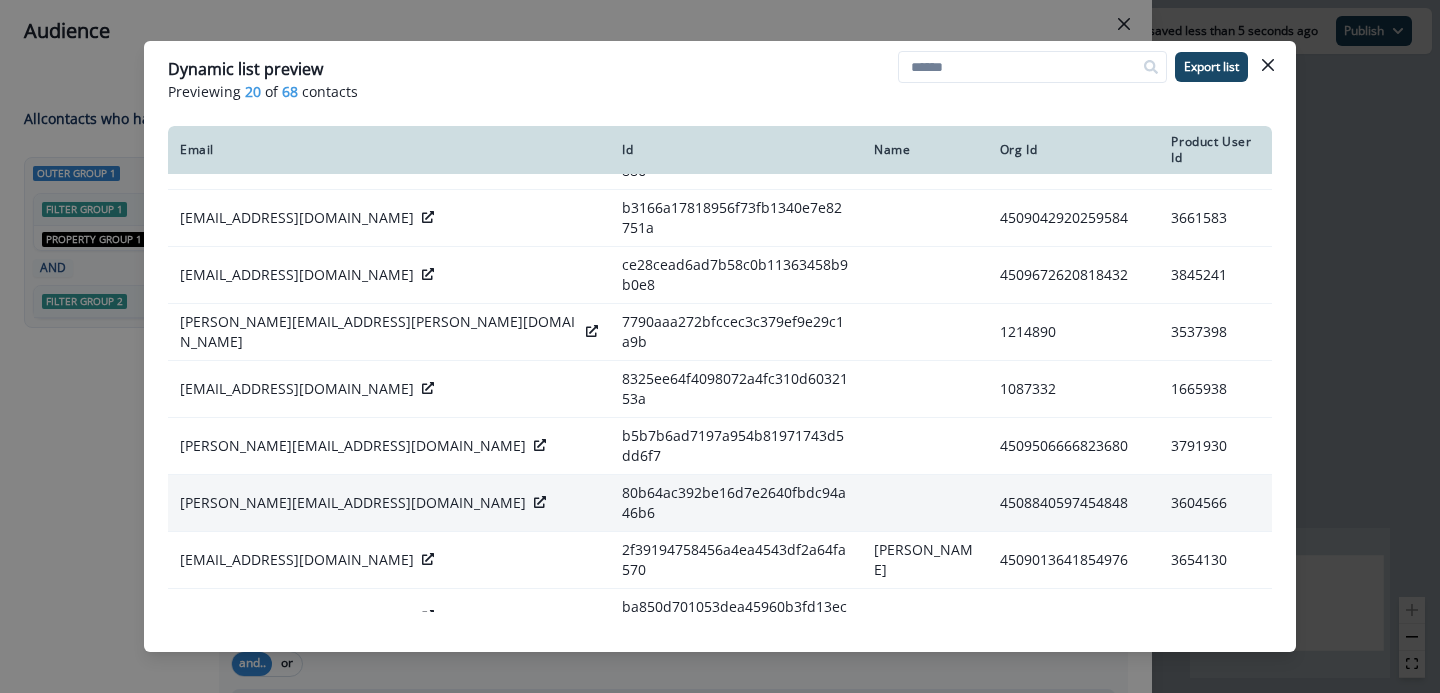 click 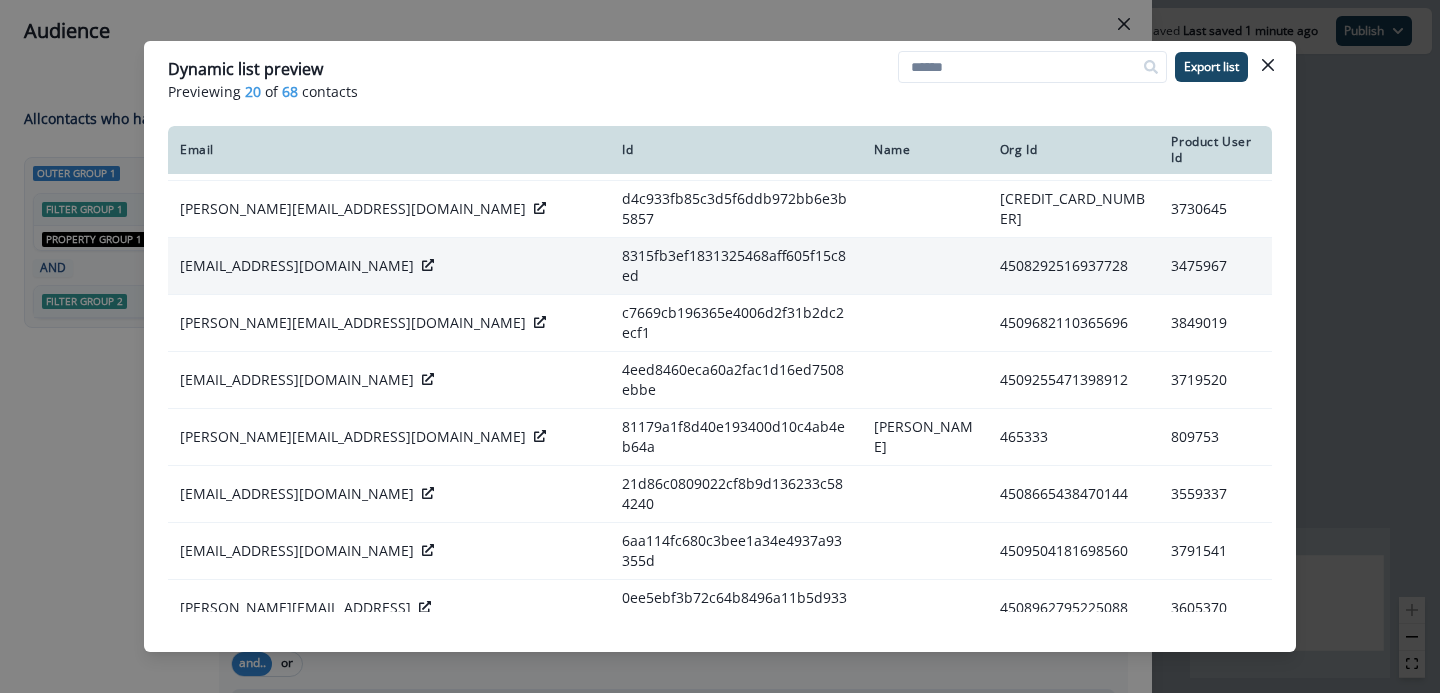 scroll, scrollTop: 0, scrollLeft: 0, axis: both 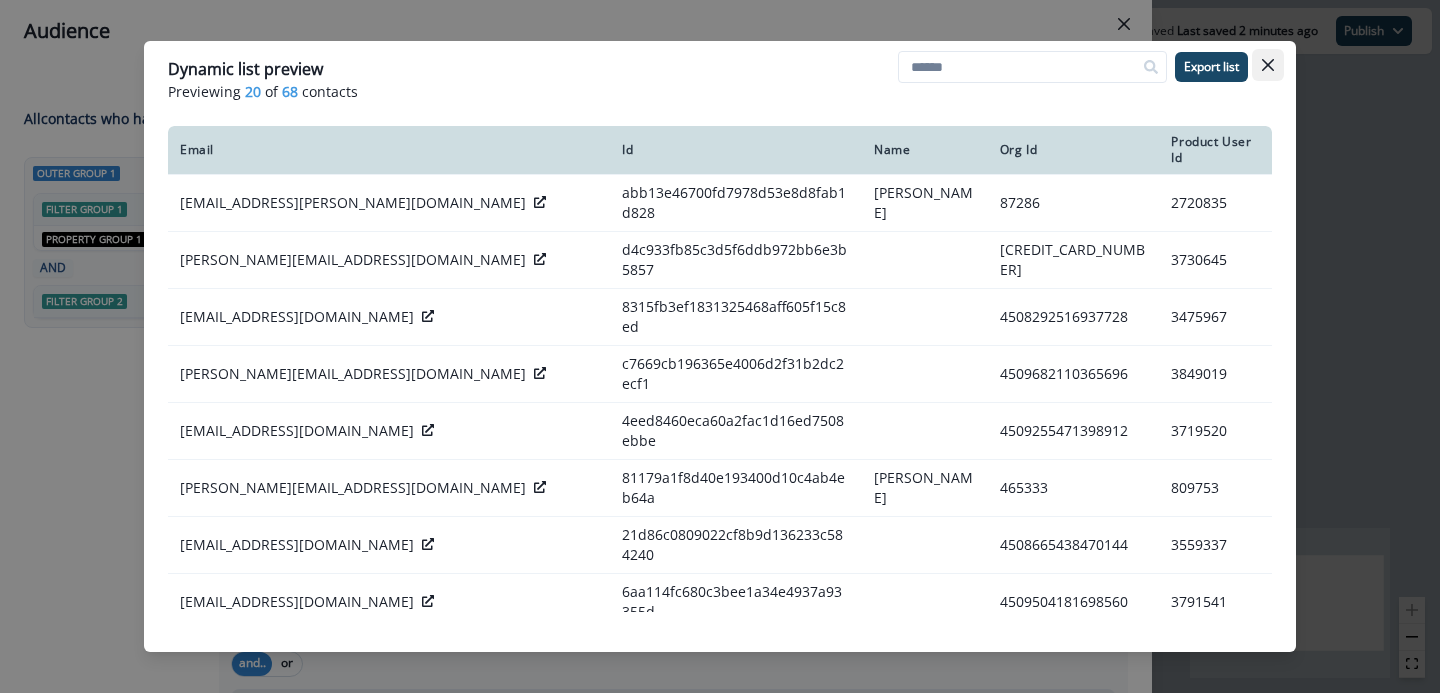 click 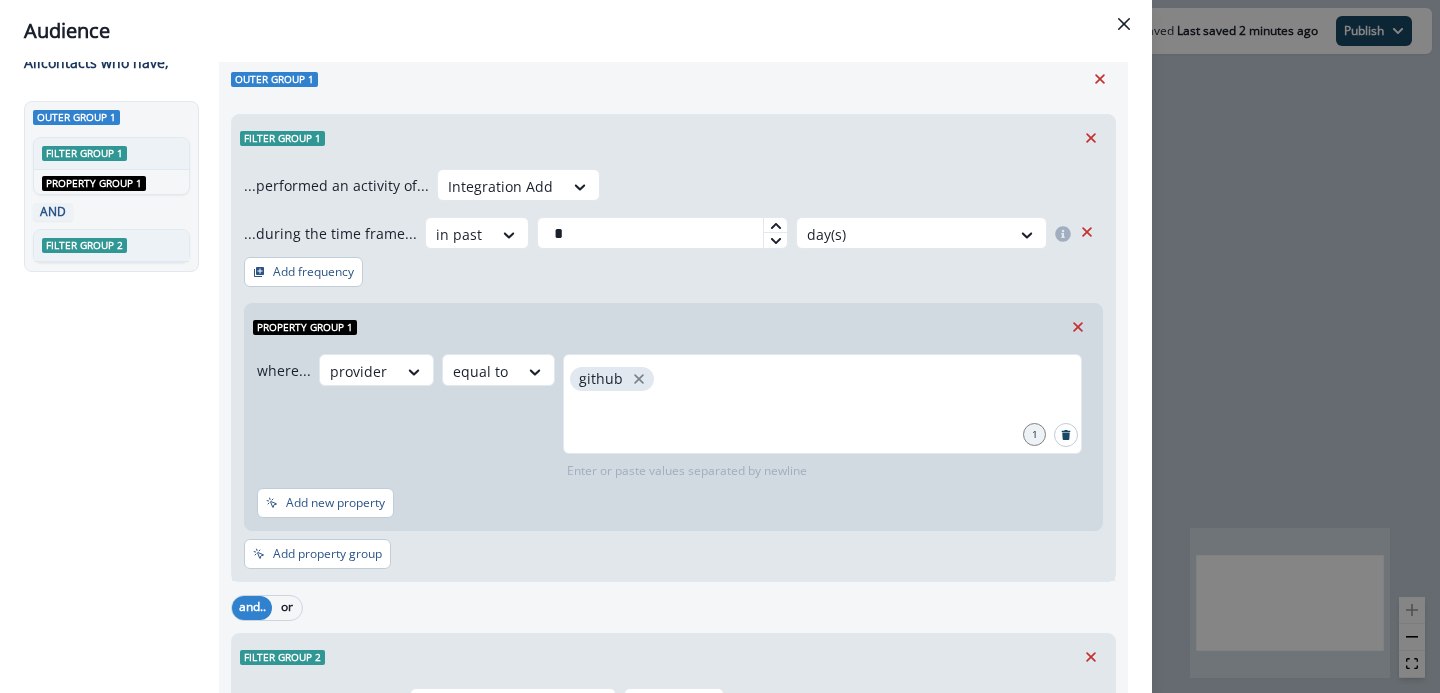scroll, scrollTop: 0, scrollLeft: 0, axis: both 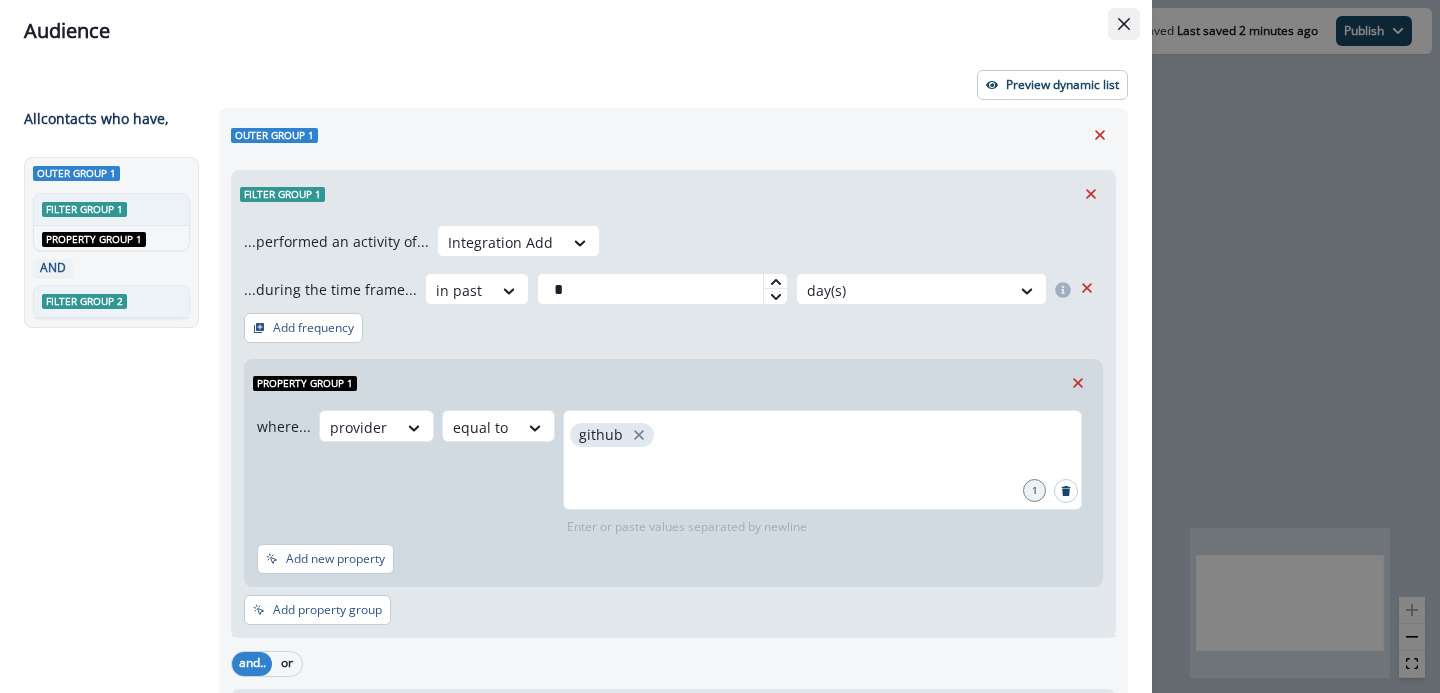 click at bounding box center [1124, 24] 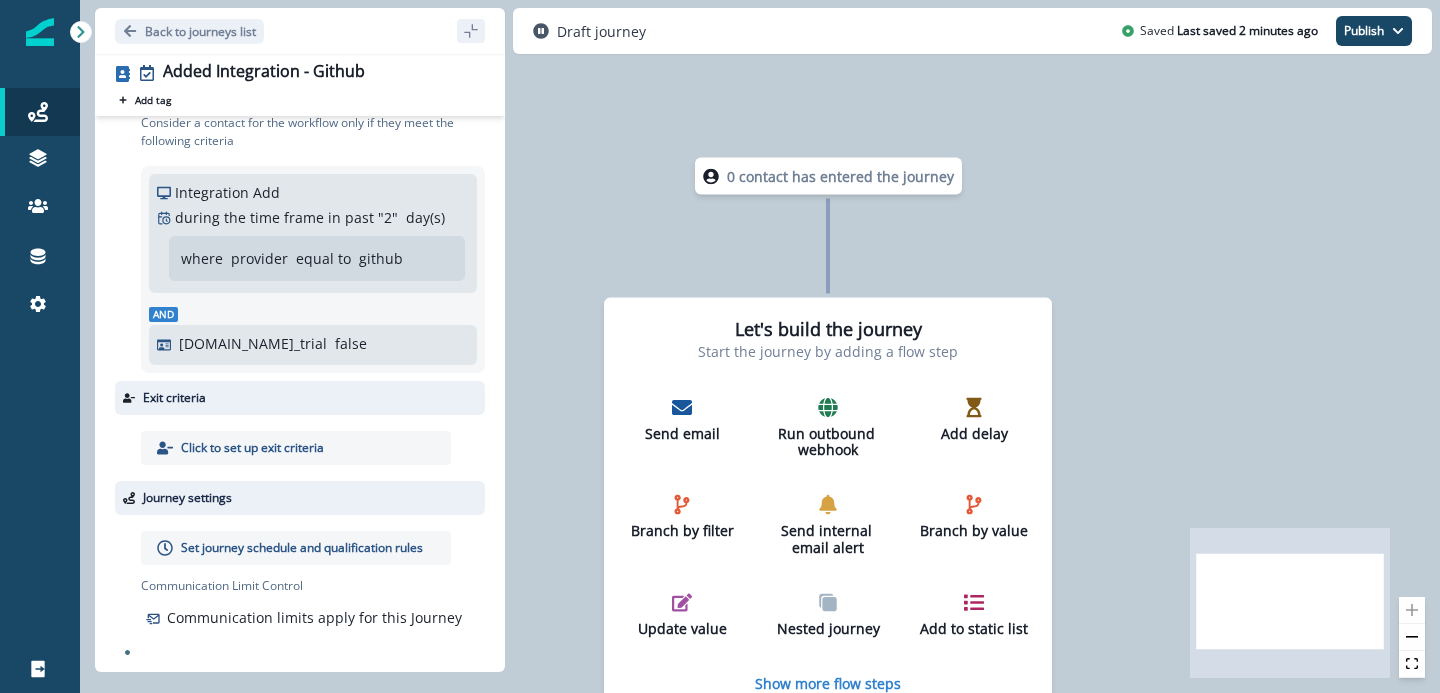 scroll, scrollTop: 0, scrollLeft: 0, axis: both 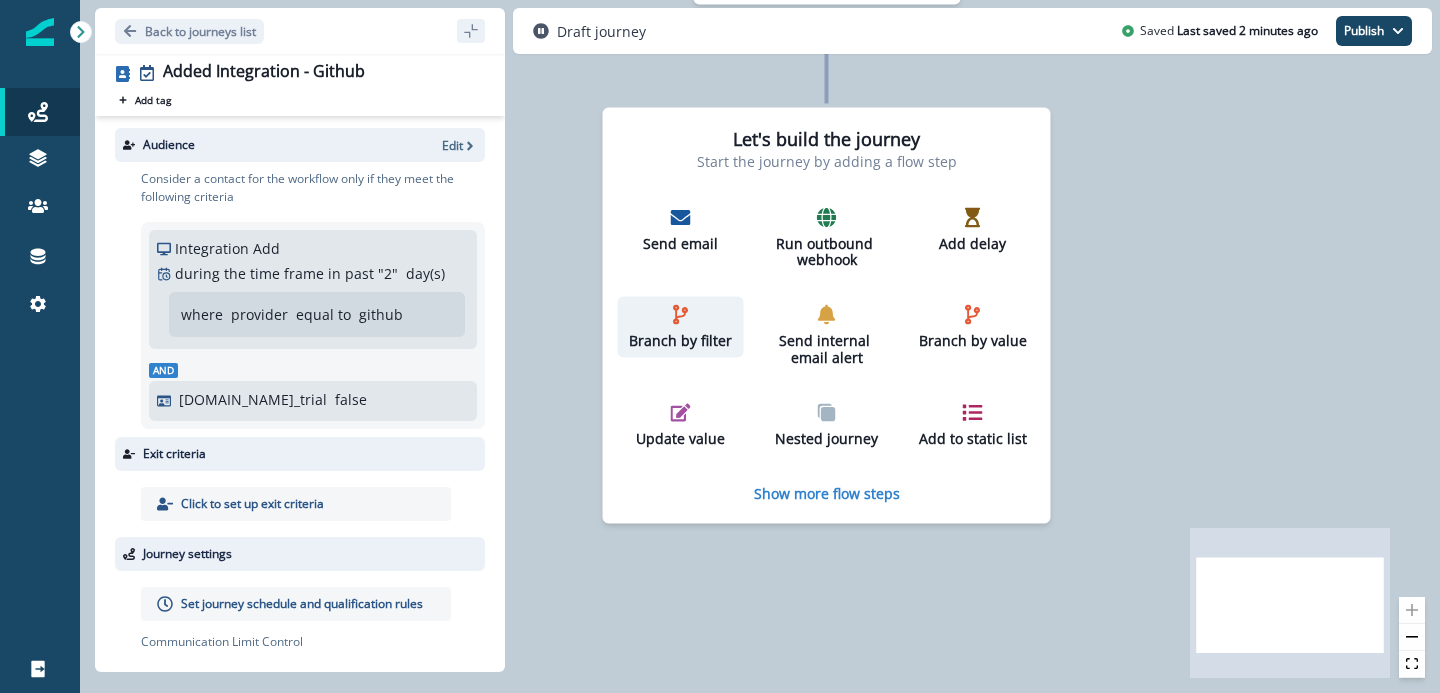 click on "Branch by filter" at bounding box center [681, 341] 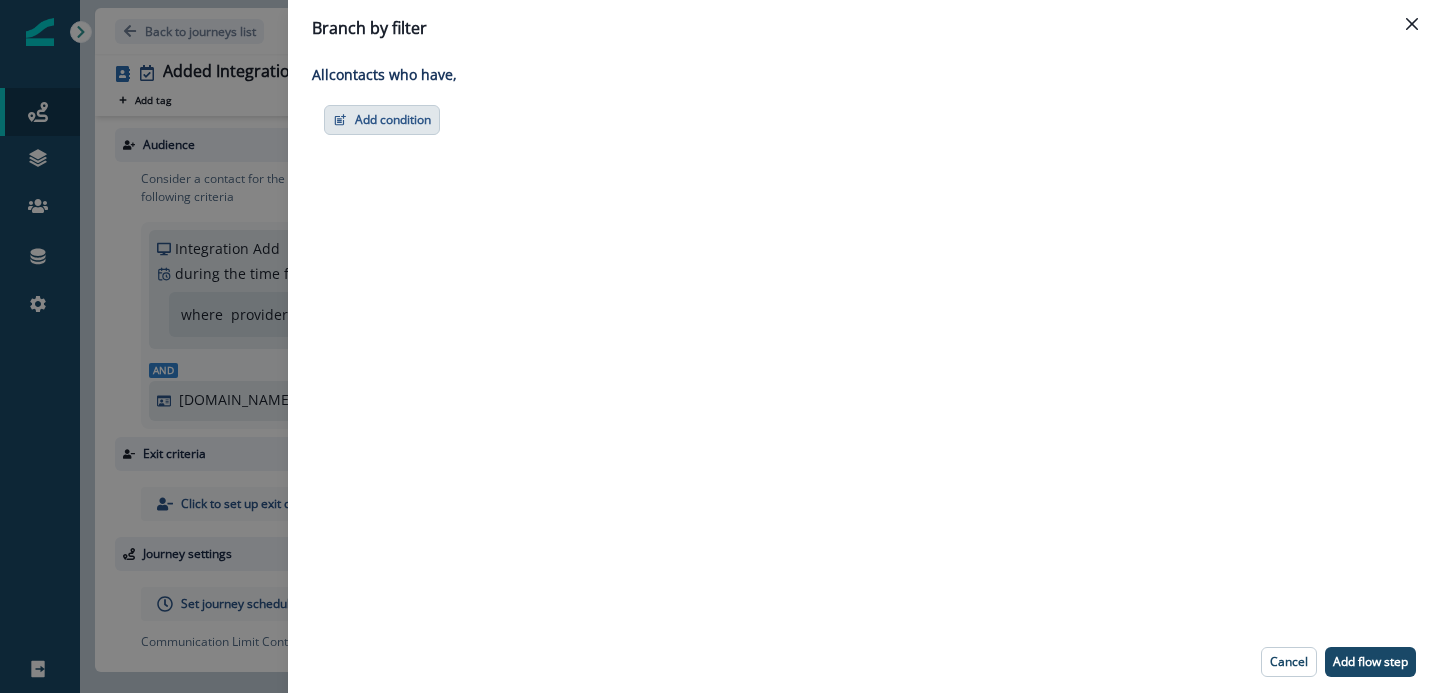 click on "Add condition" at bounding box center [382, 120] 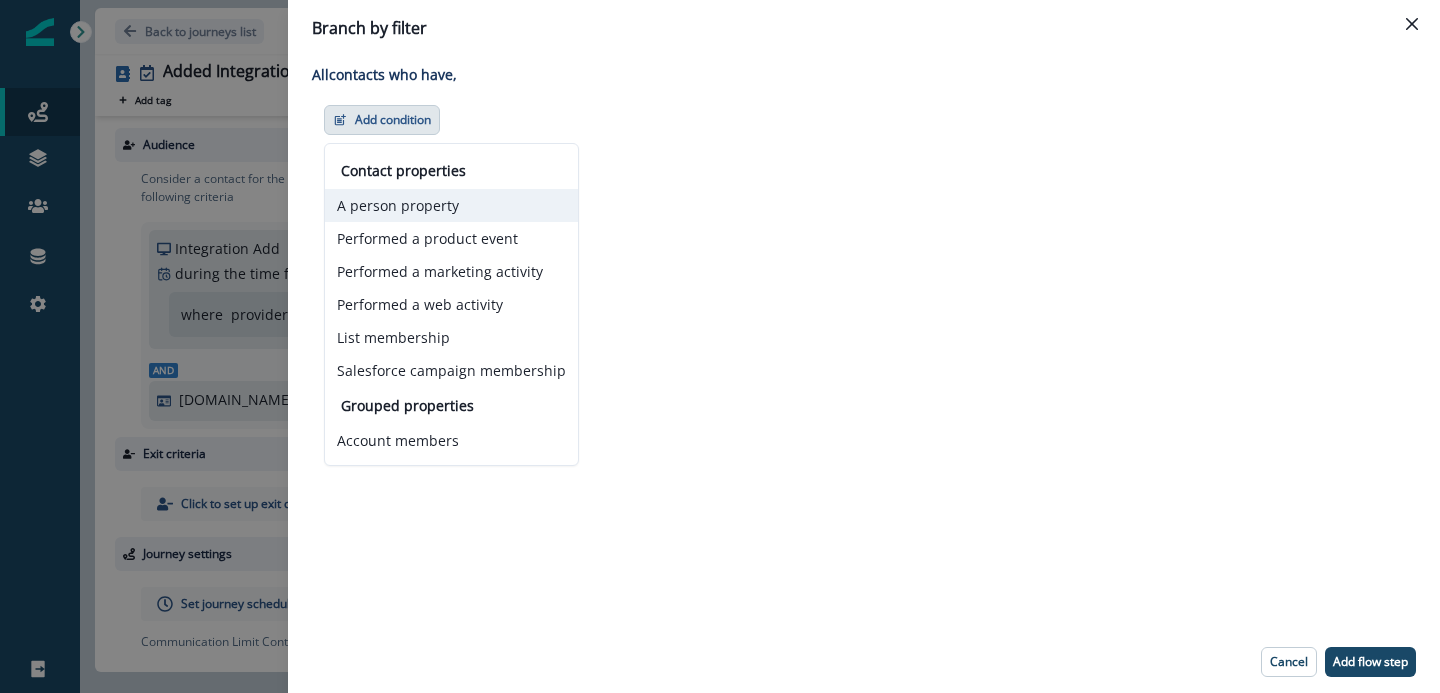 click on "A person property" at bounding box center [451, 205] 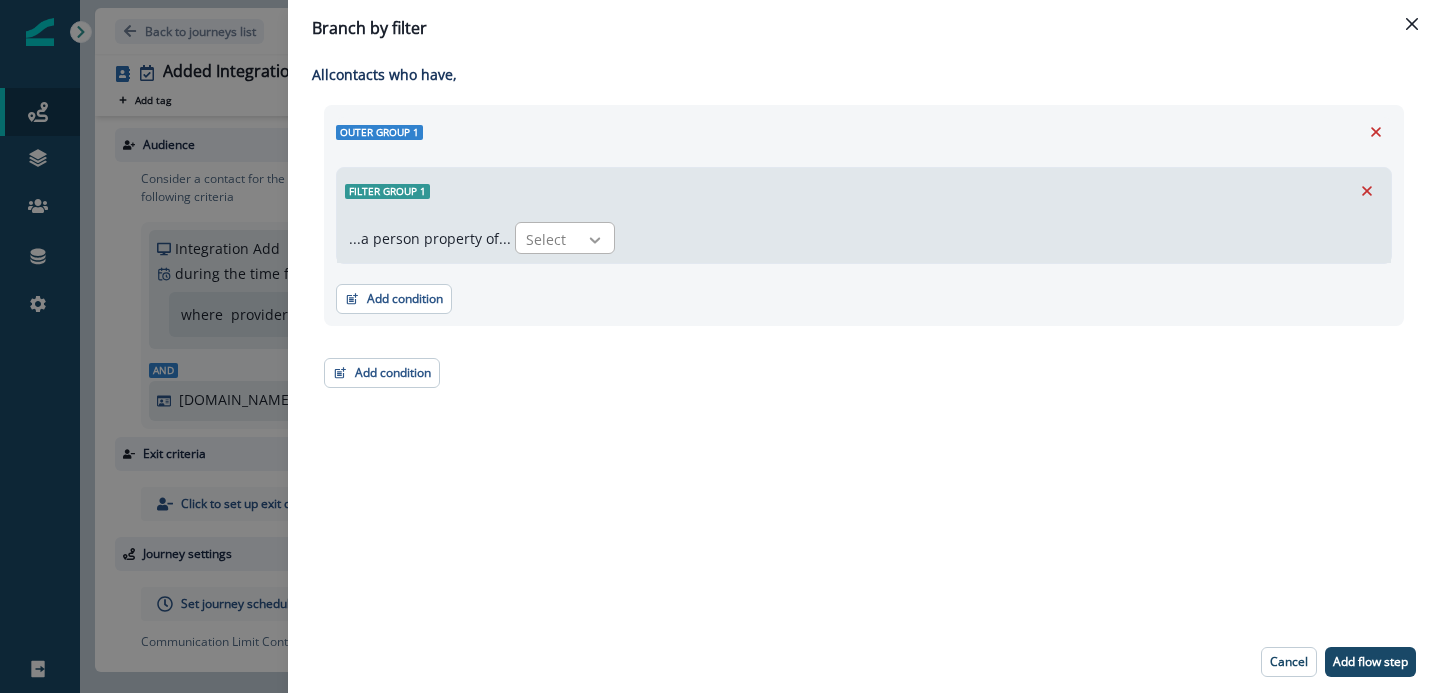click 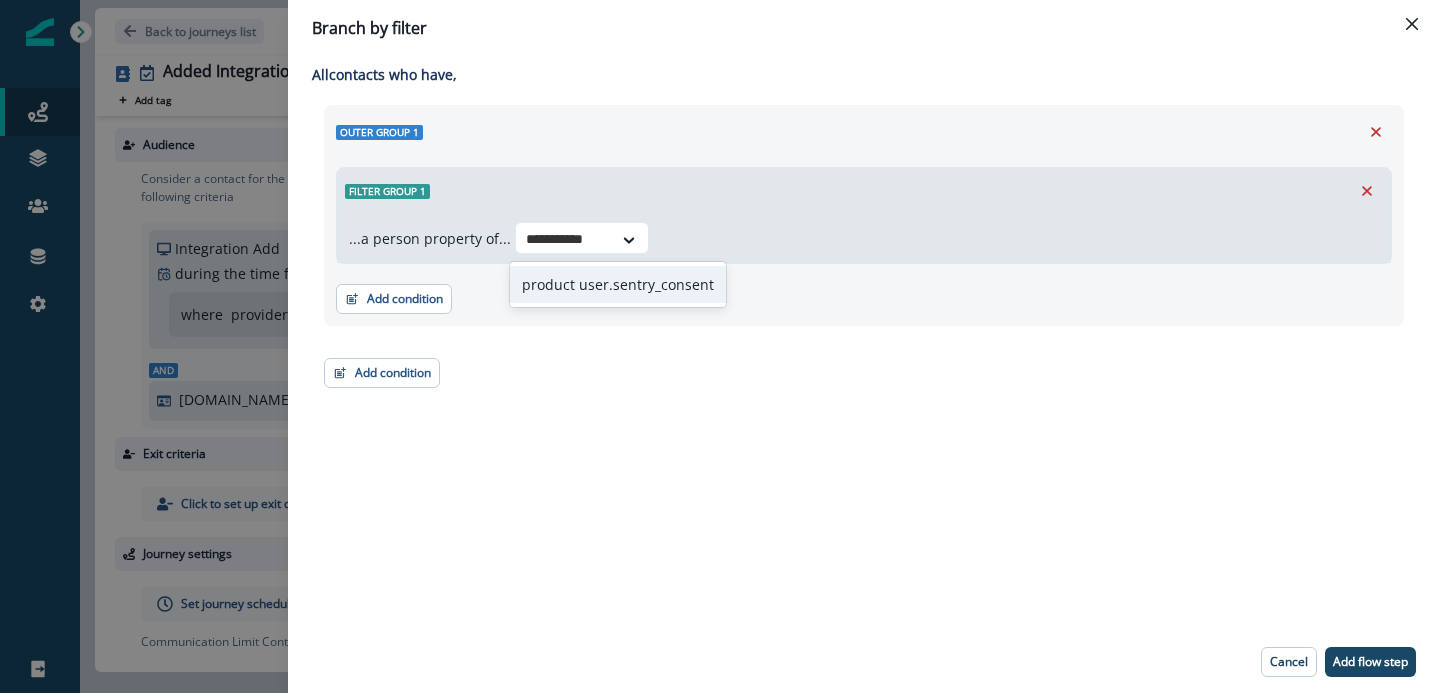 type on "**********" 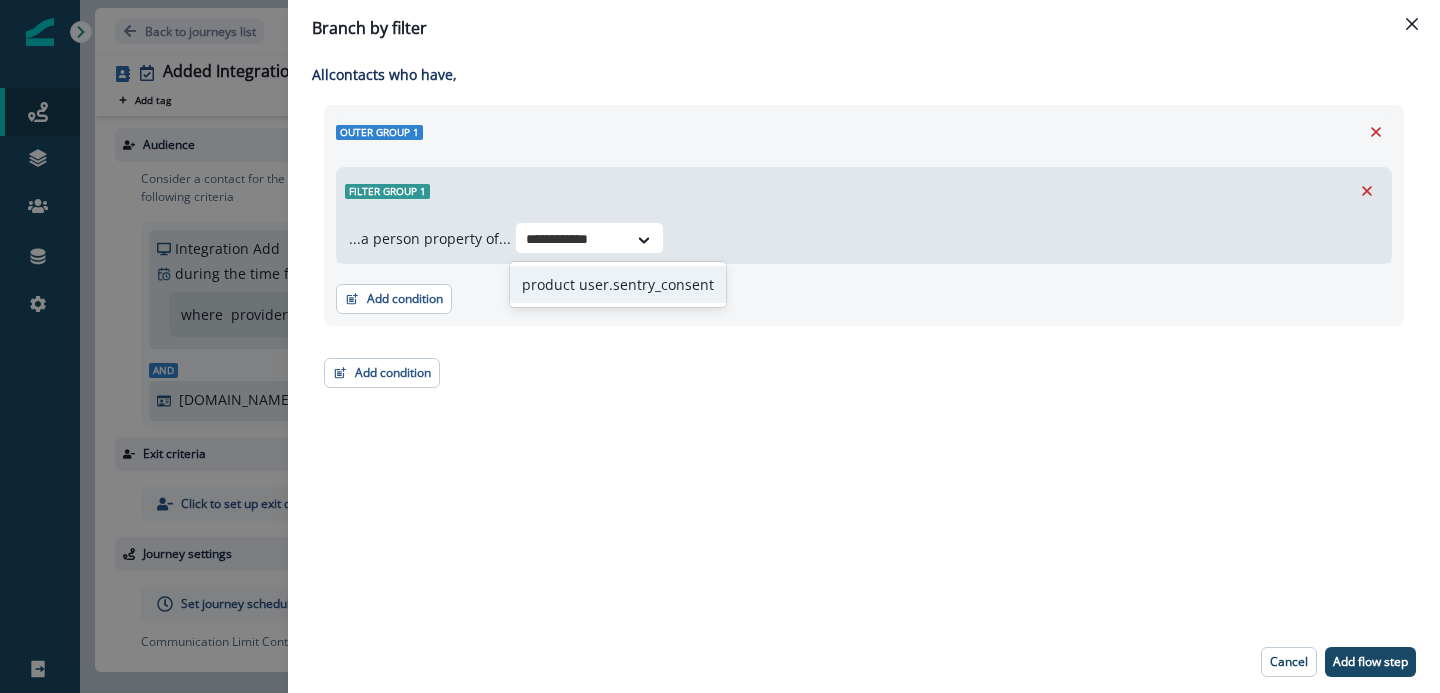 click on "product user.sentry_consent" at bounding box center (618, 284) 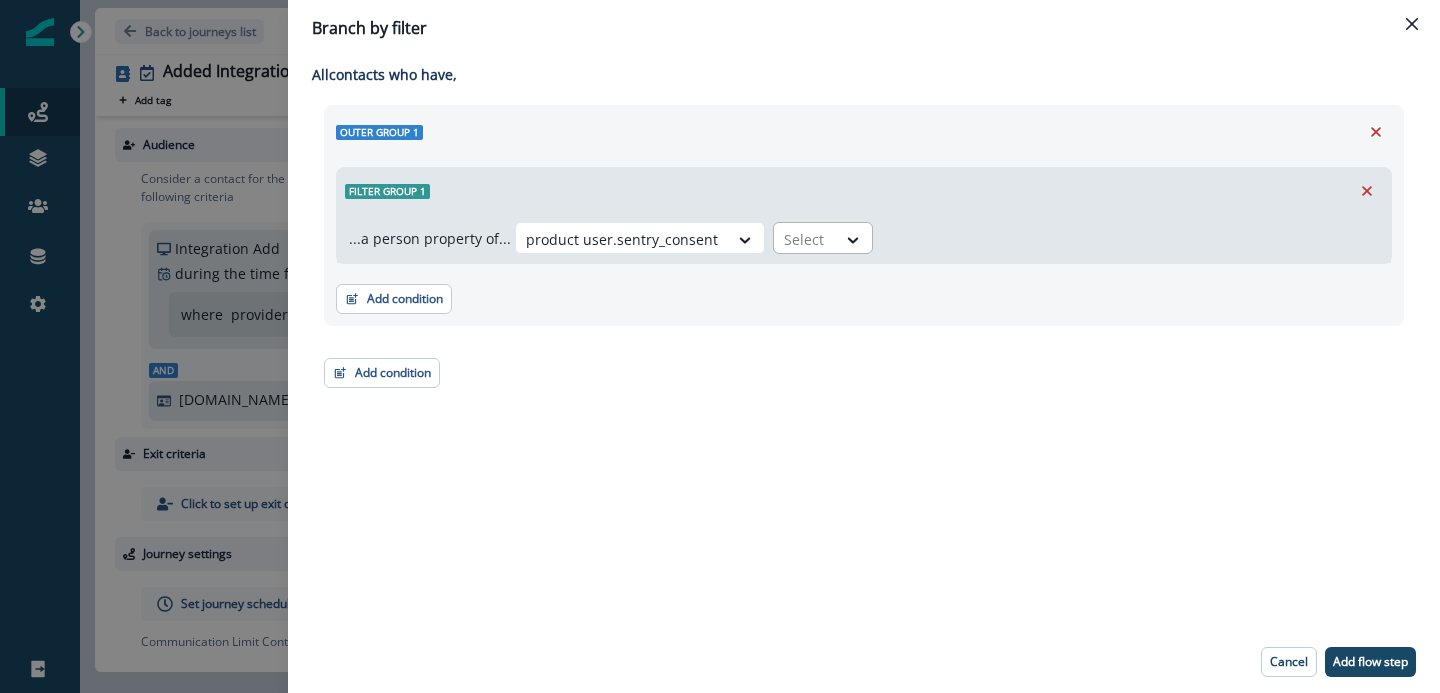 click at bounding box center [805, 239] 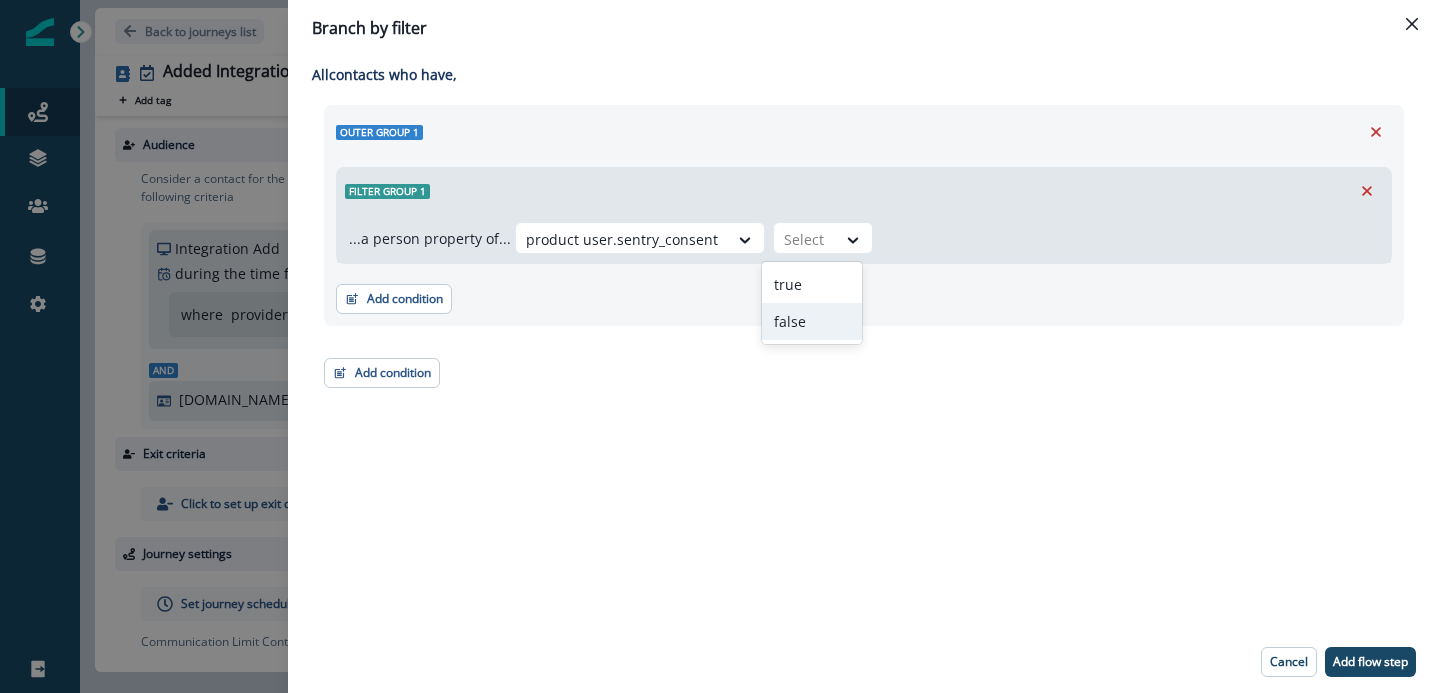 click on "false" at bounding box center [812, 321] 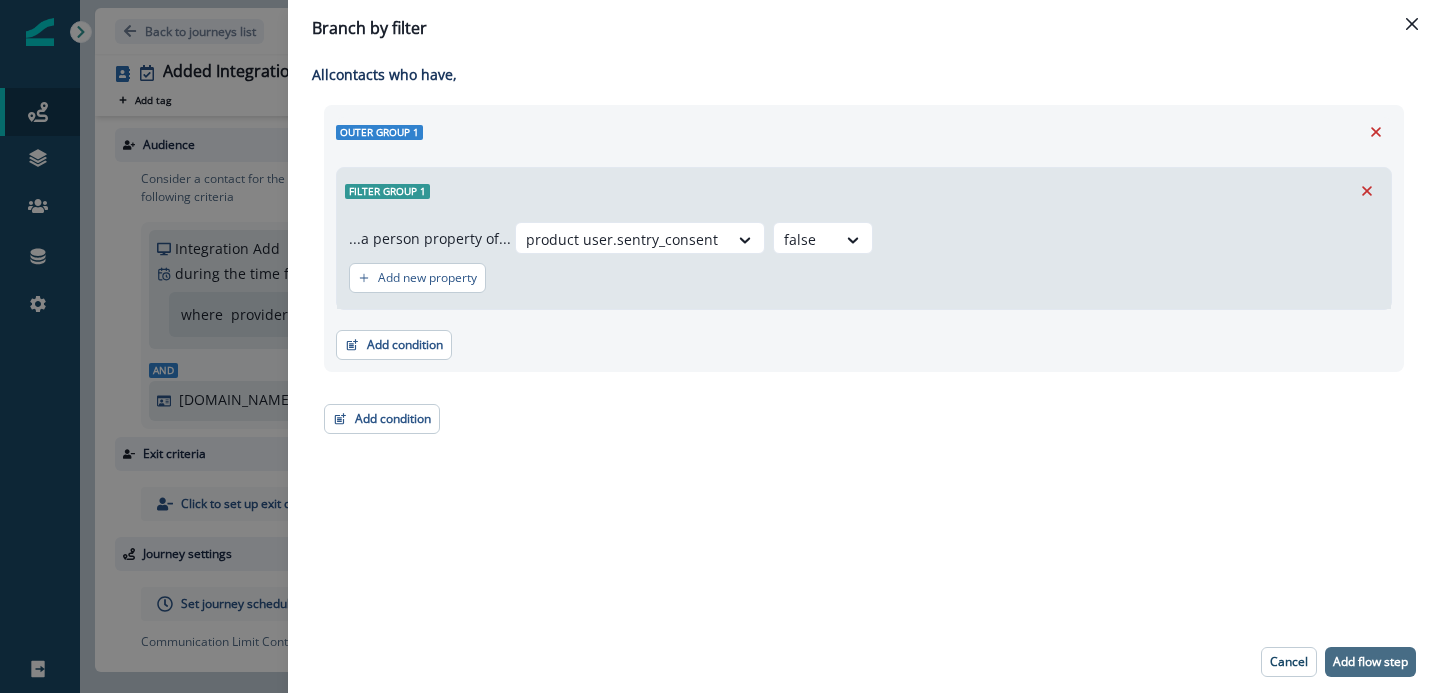 click on "Add flow step" at bounding box center (1370, 662) 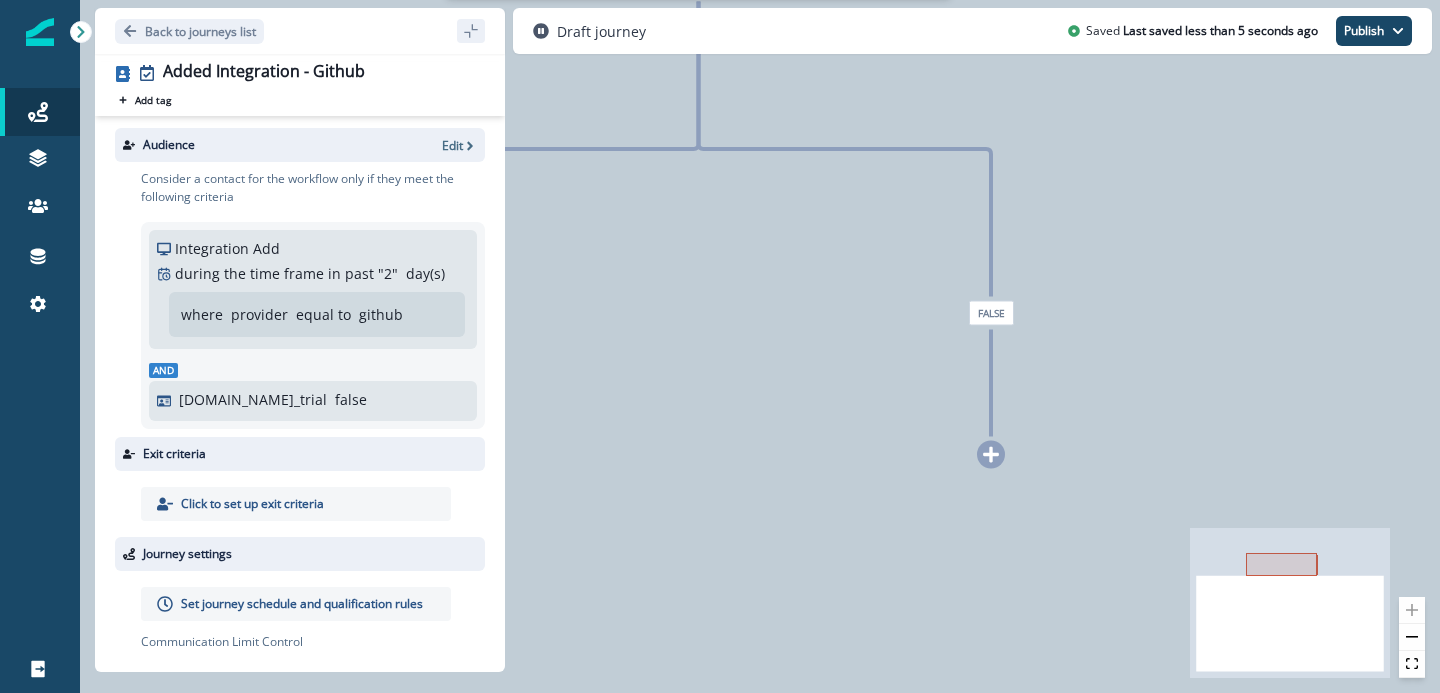 click 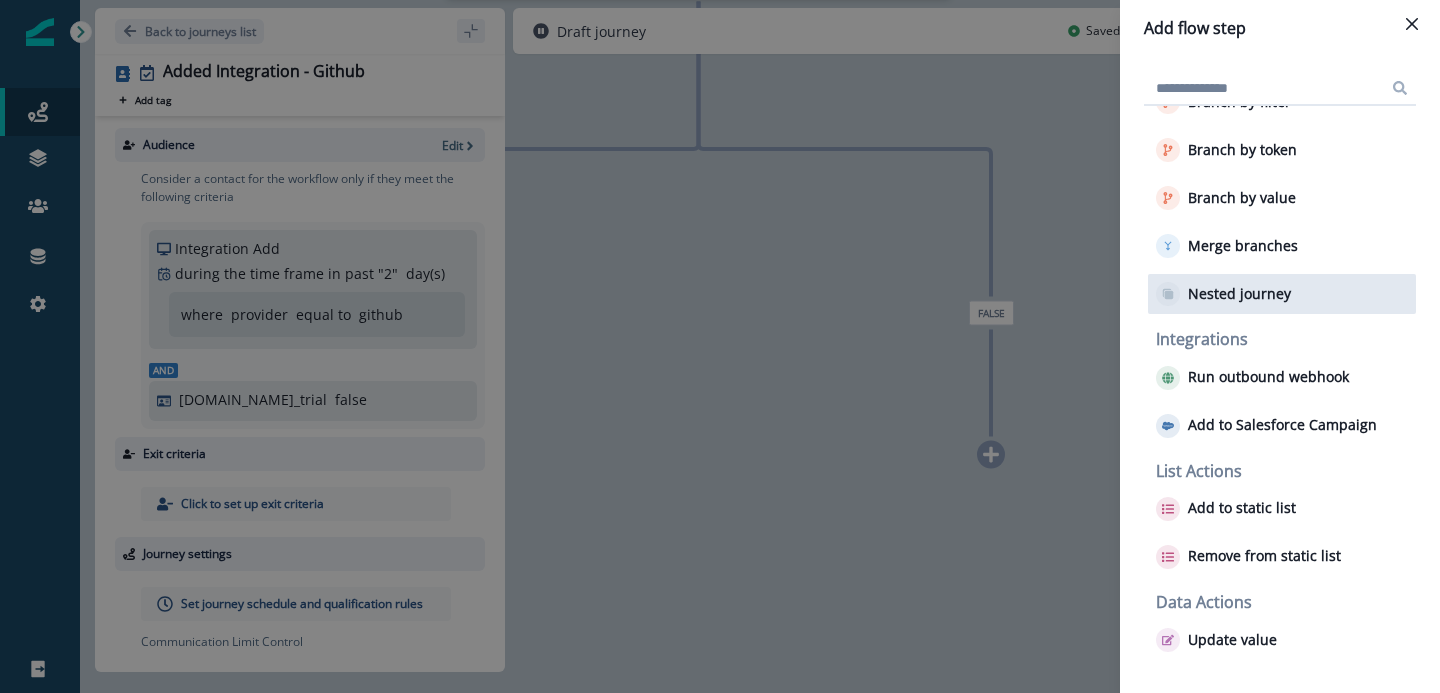 scroll, scrollTop: 0, scrollLeft: 0, axis: both 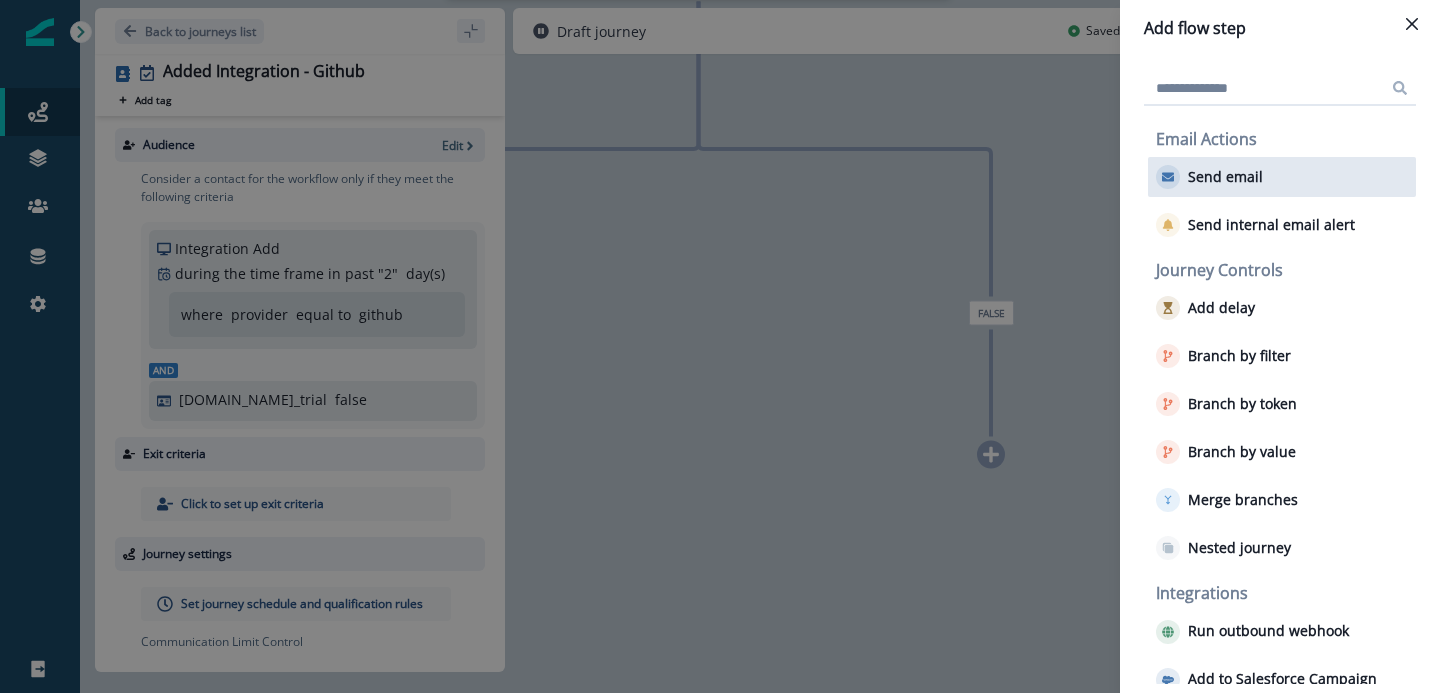 click on "Send email" at bounding box center (1225, 177) 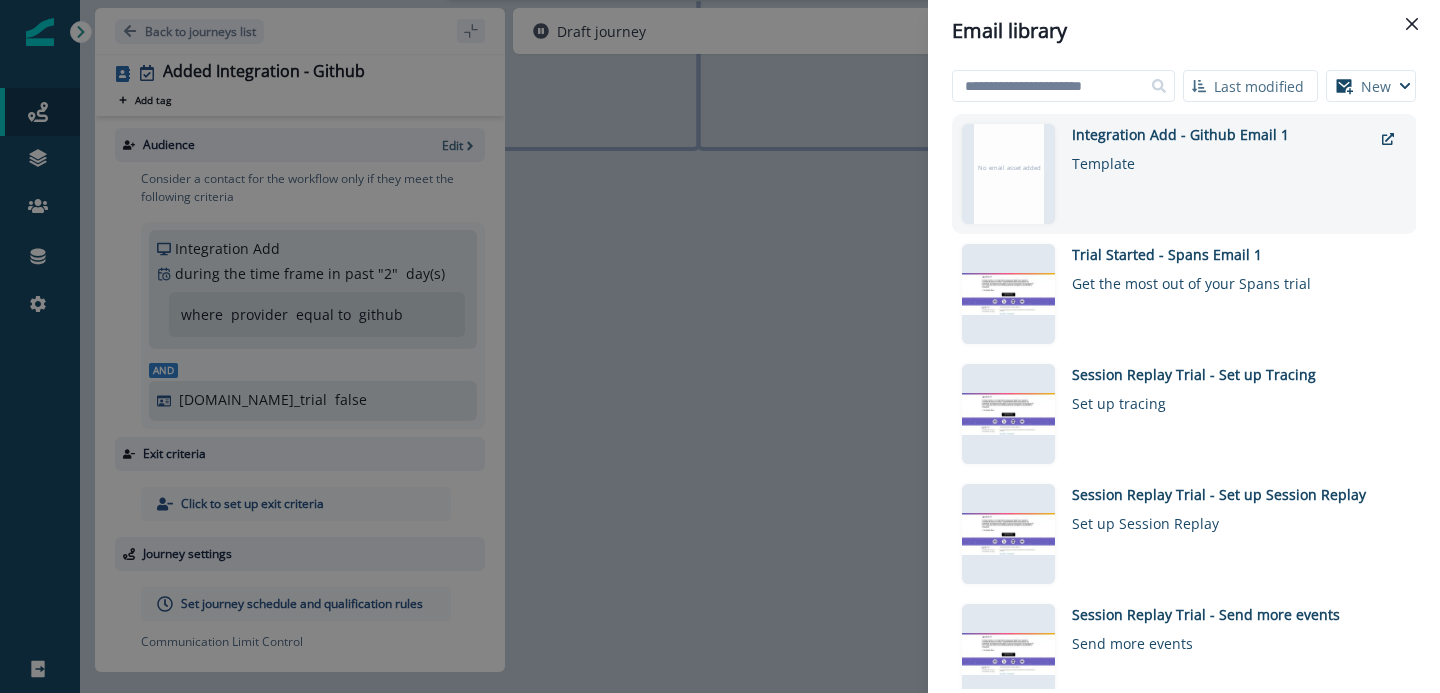 click on "Integration Add - Github Email 1 Template" at bounding box center [1222, 174] 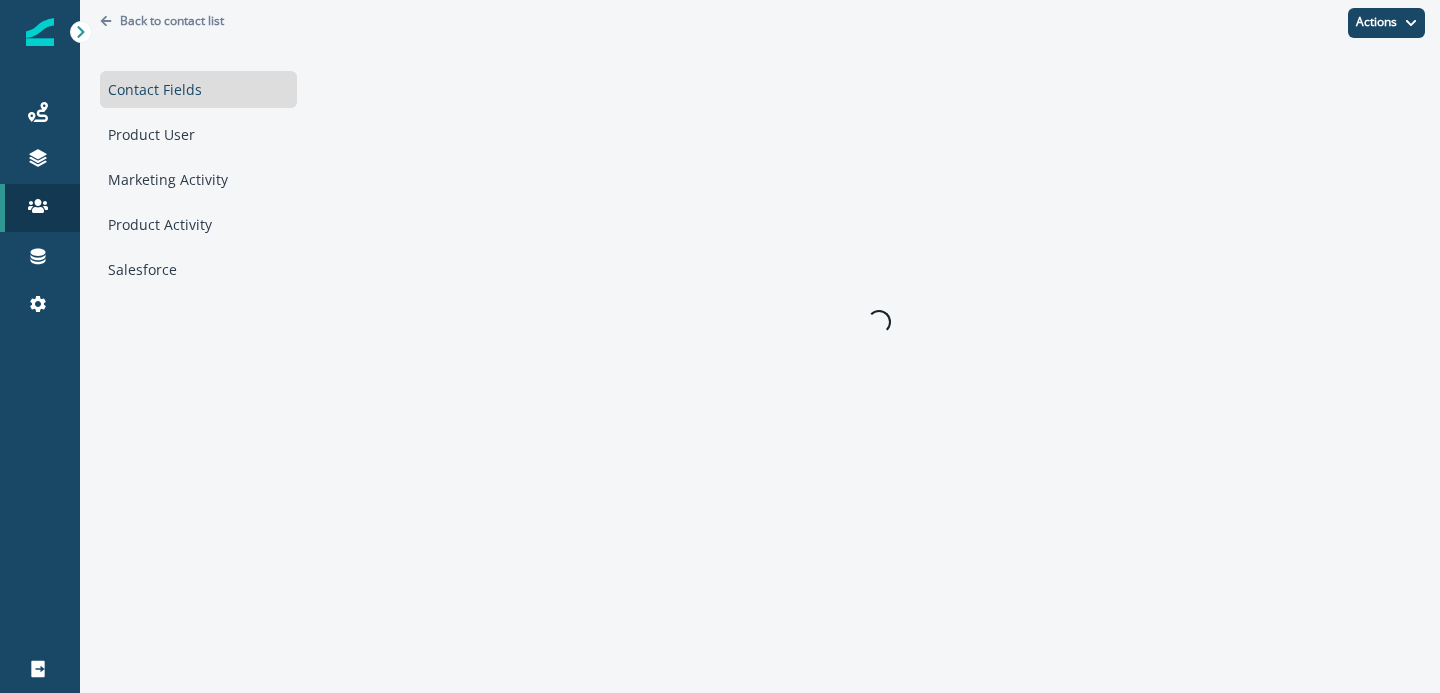 scroll, scrollTop: 0, scrollLeft: 0, axis: both 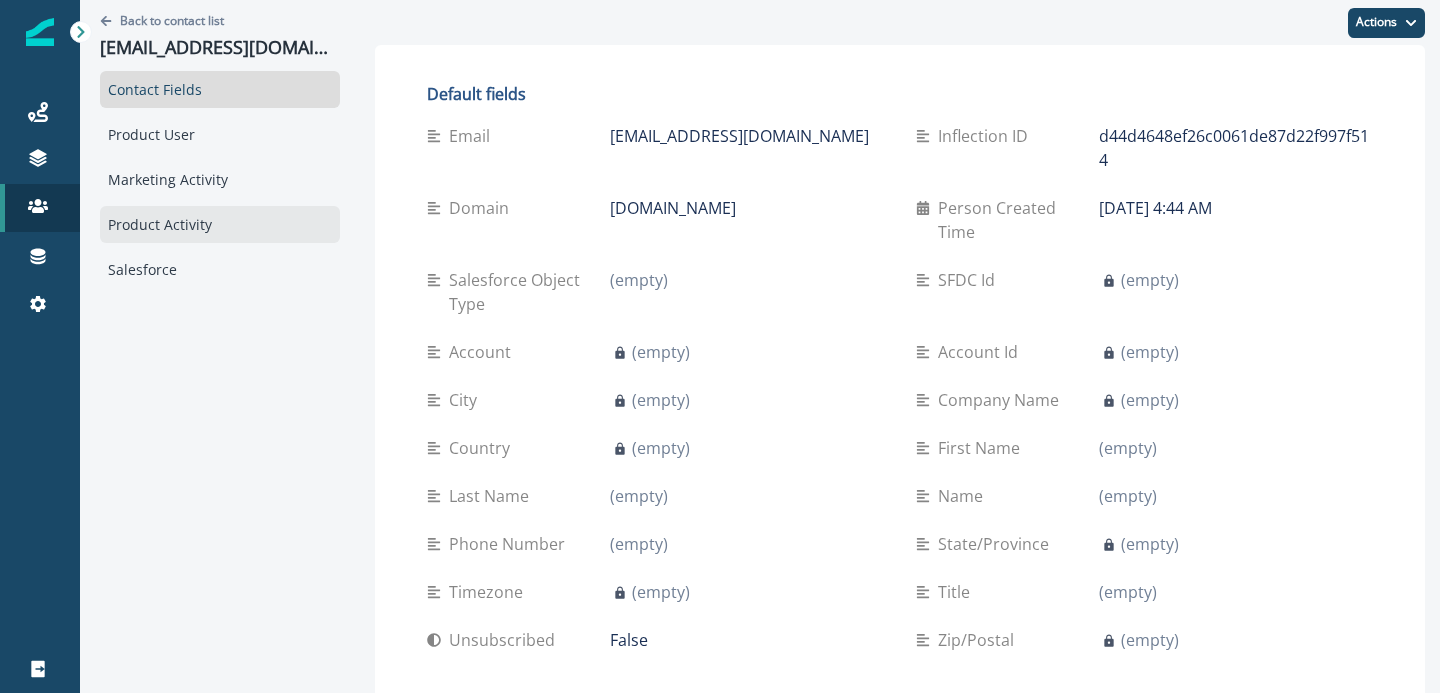 click on "Product Activity" at bounding box center (220, 224) 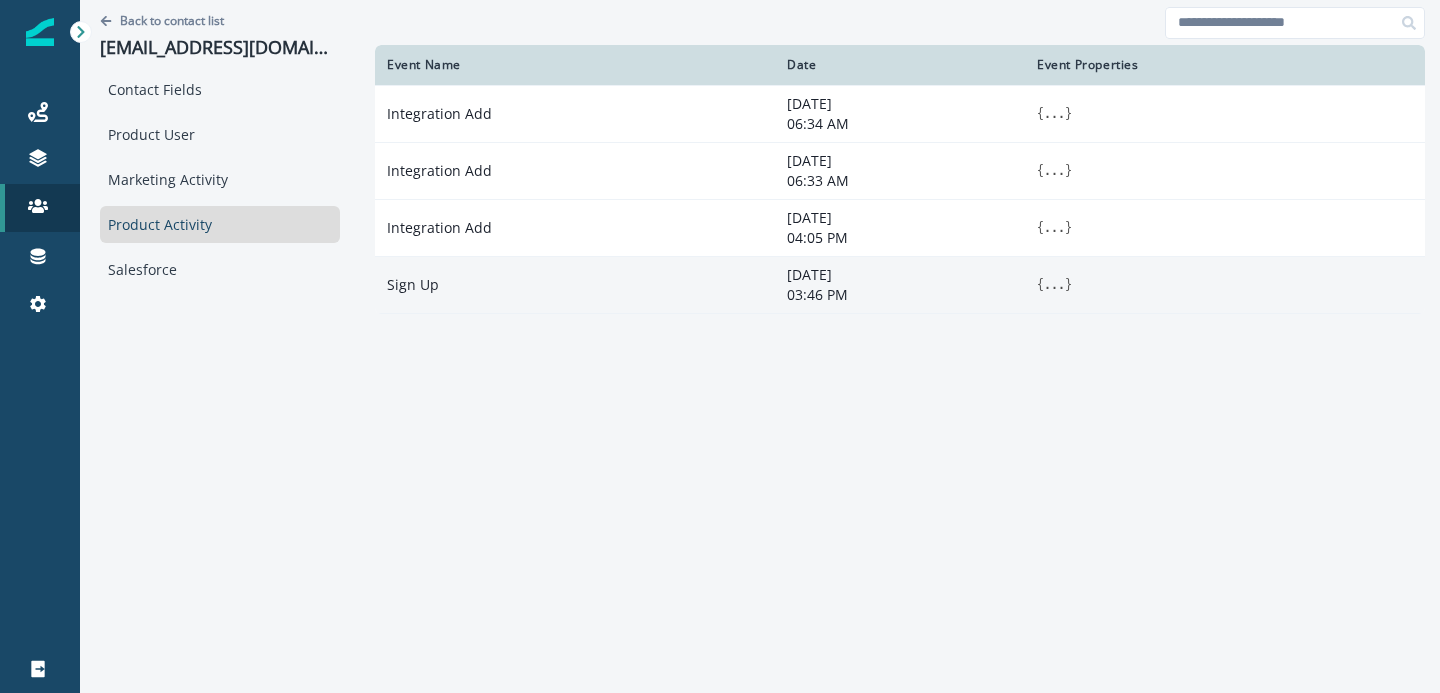 click on "..." at bounding box center [1054, 285] 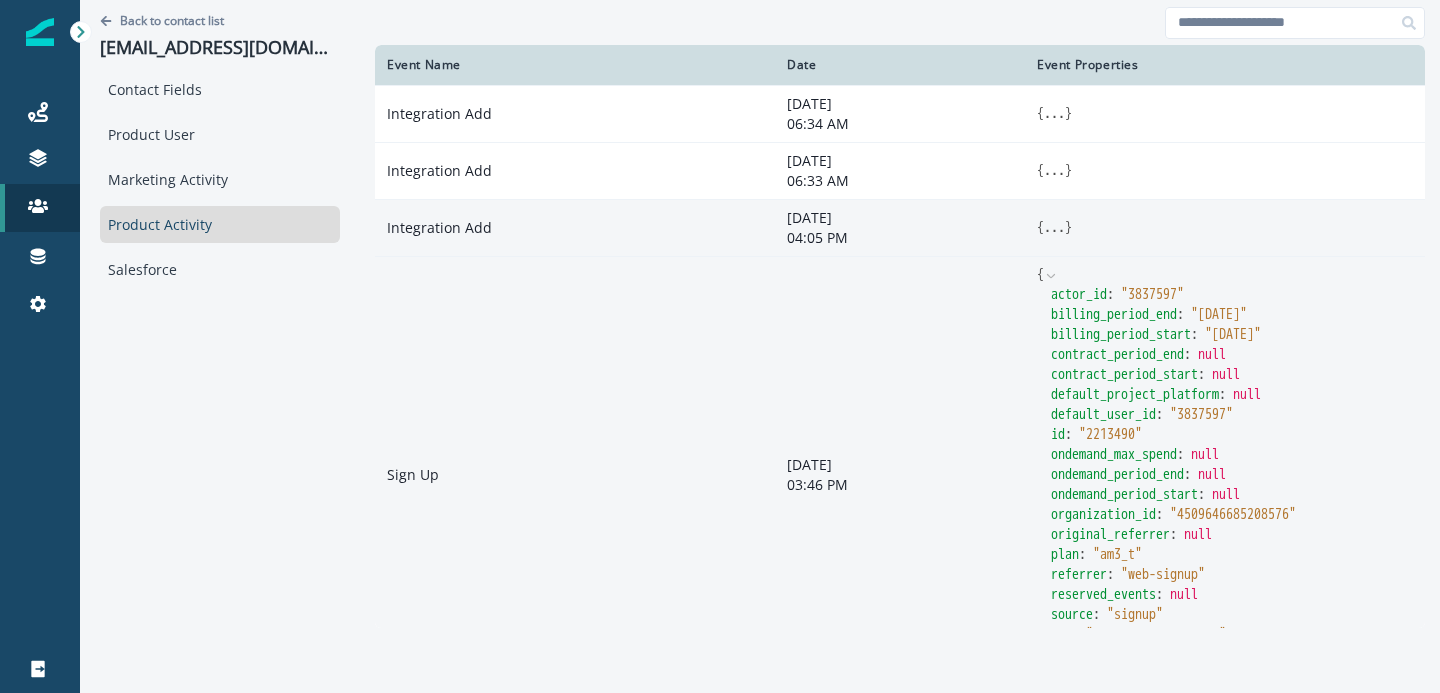 click on "..." at bounding box center (1054, 228) 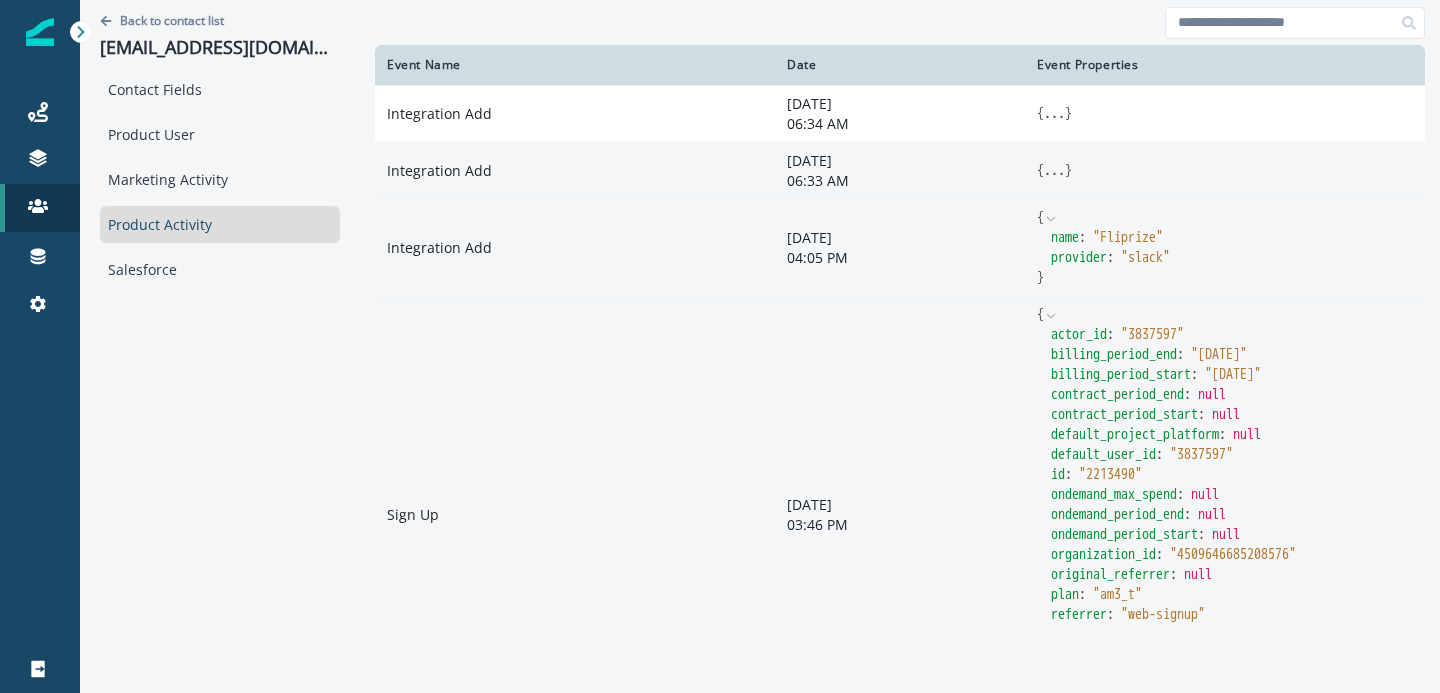click on "..." at bounding box center [1054, 171] 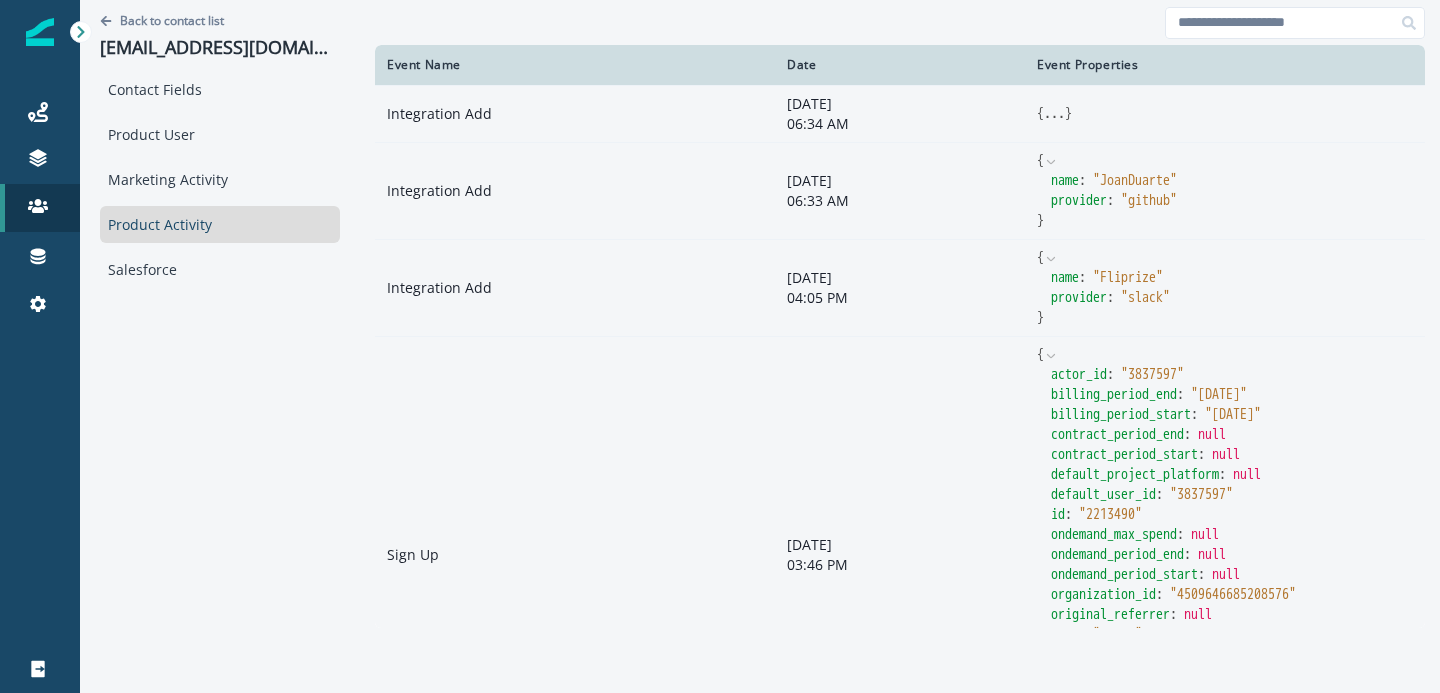 click on "..." at bounding box center [1054, 114] 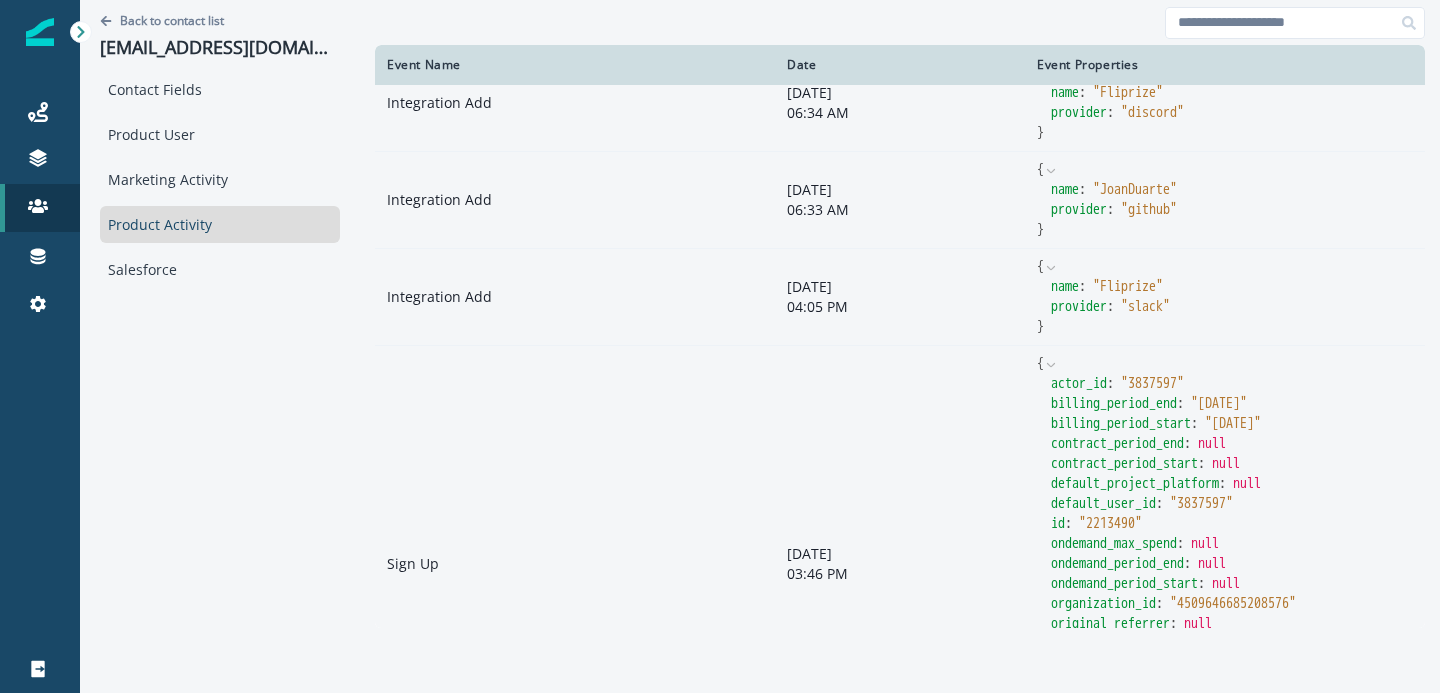 scroll, scrollTop: 0, scrollLeft: 0, axis: both 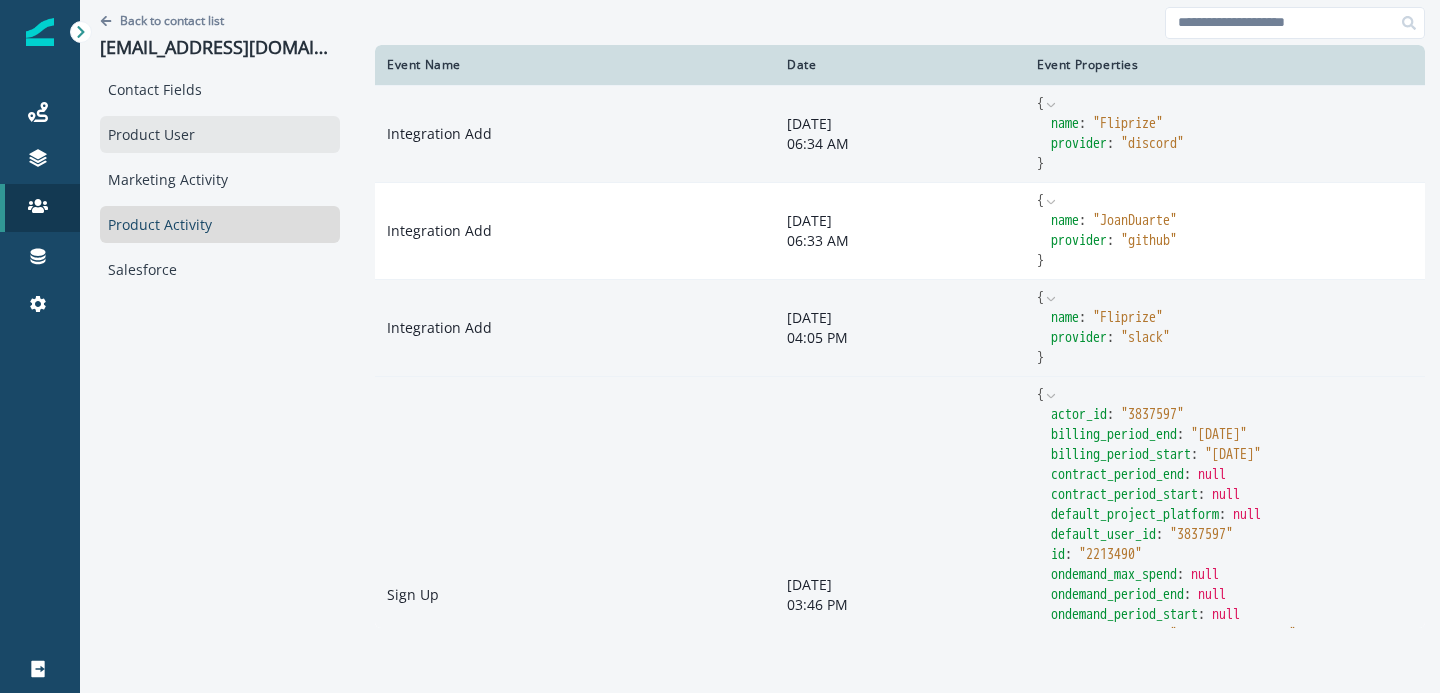 click on "Product User" at bounding box center [220, 134] 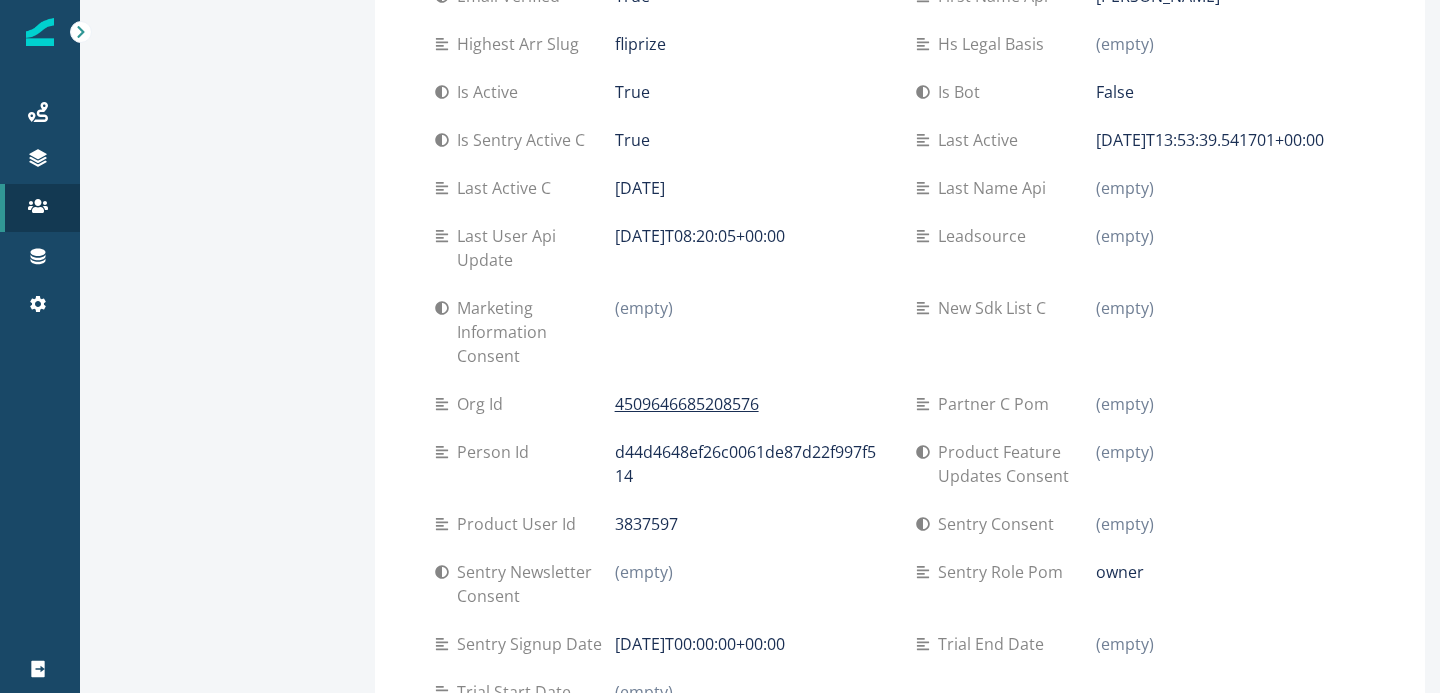 scroll, scrollTop: 0, scrollLeft: 0, axis: both 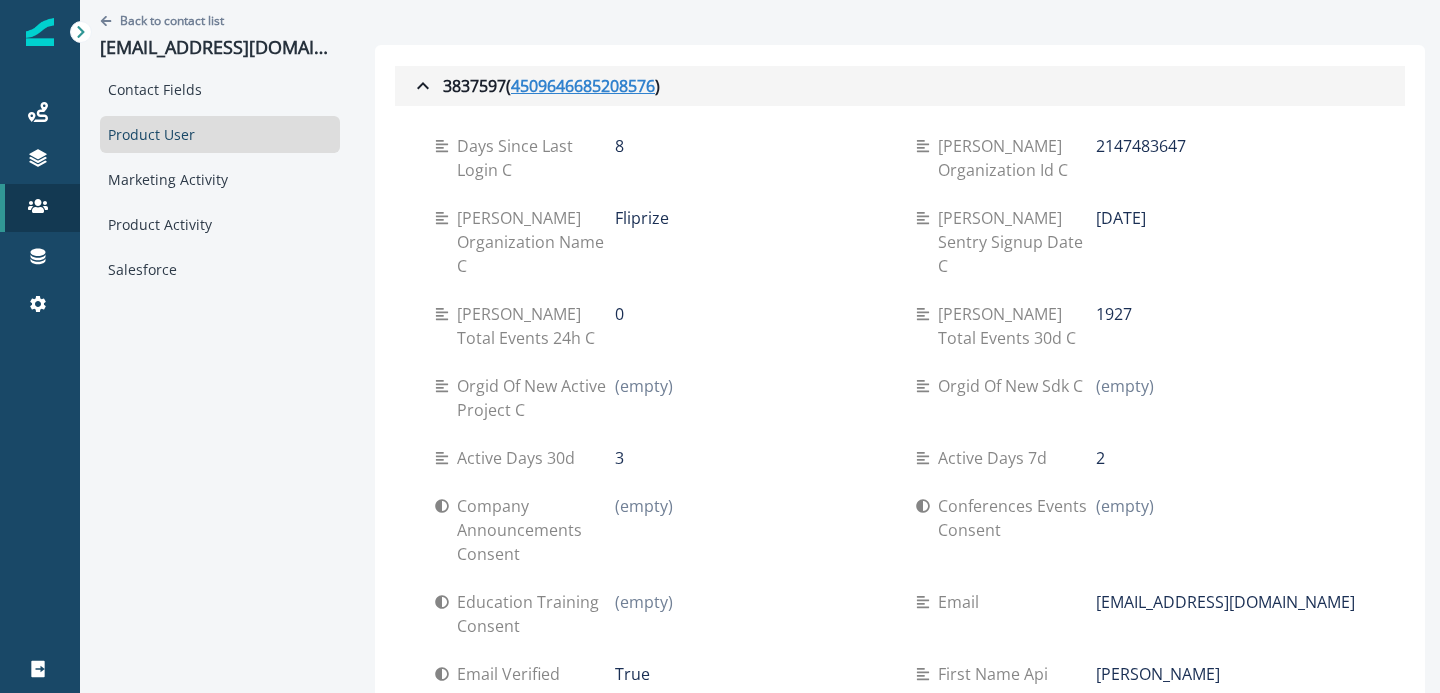 click on "4509646685208576" at bounding box center [583, 86] 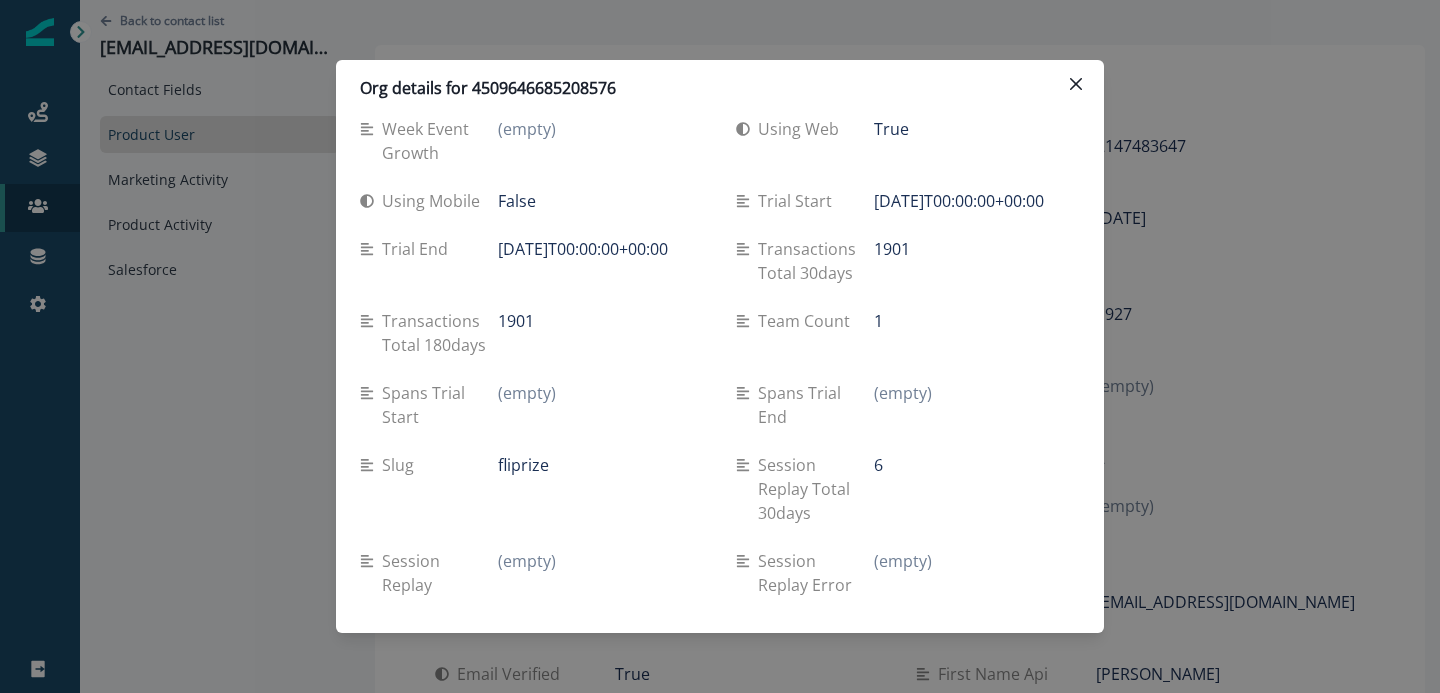 scroll, scrollTop: 0, scrollLeft: 0, axis: both 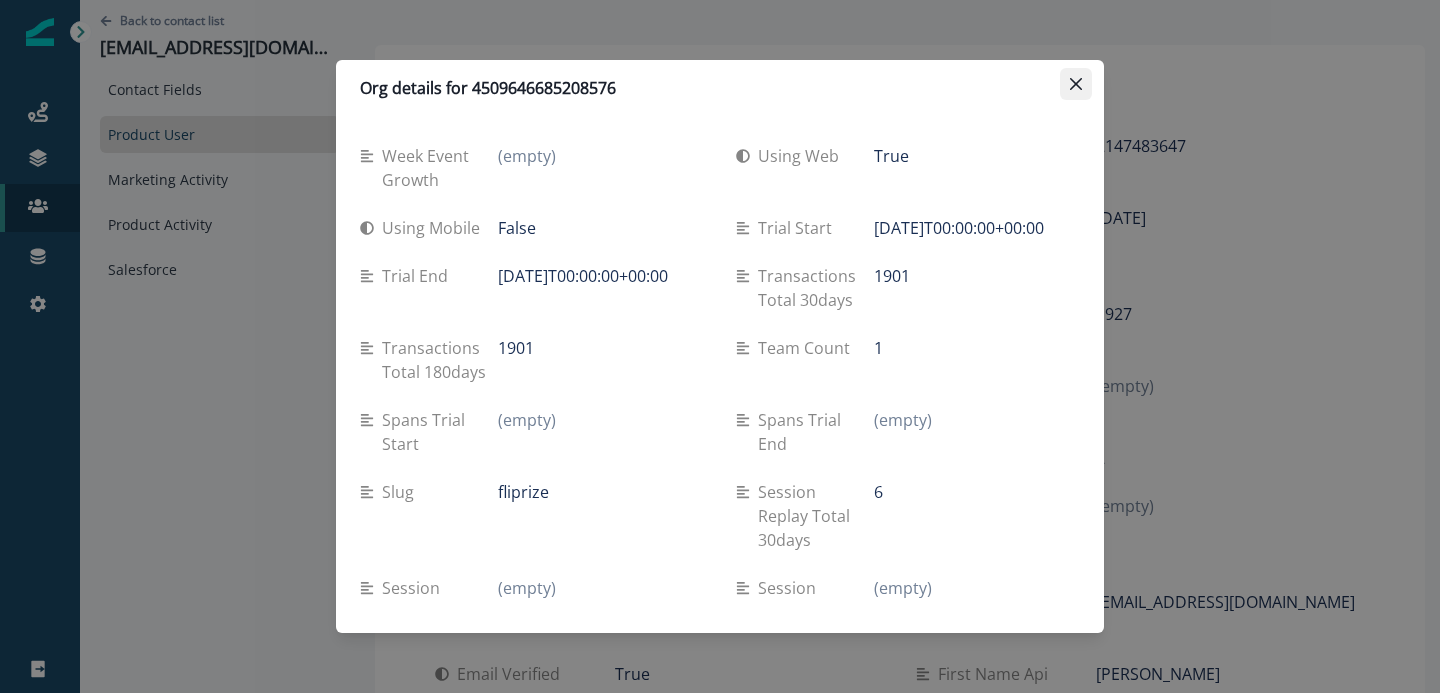 click at bounding box center [1076, 84] 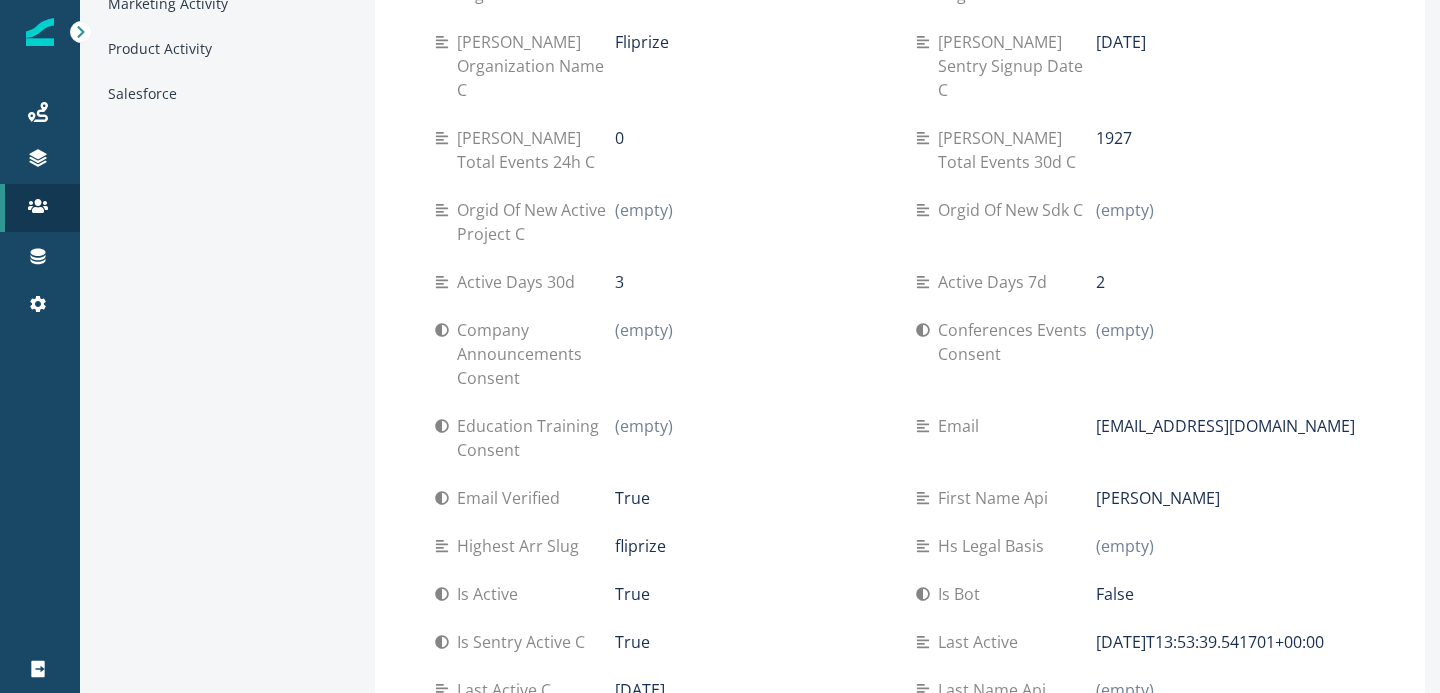 scroll, scrollTop: 0, scrollLeft: 0, axis: both 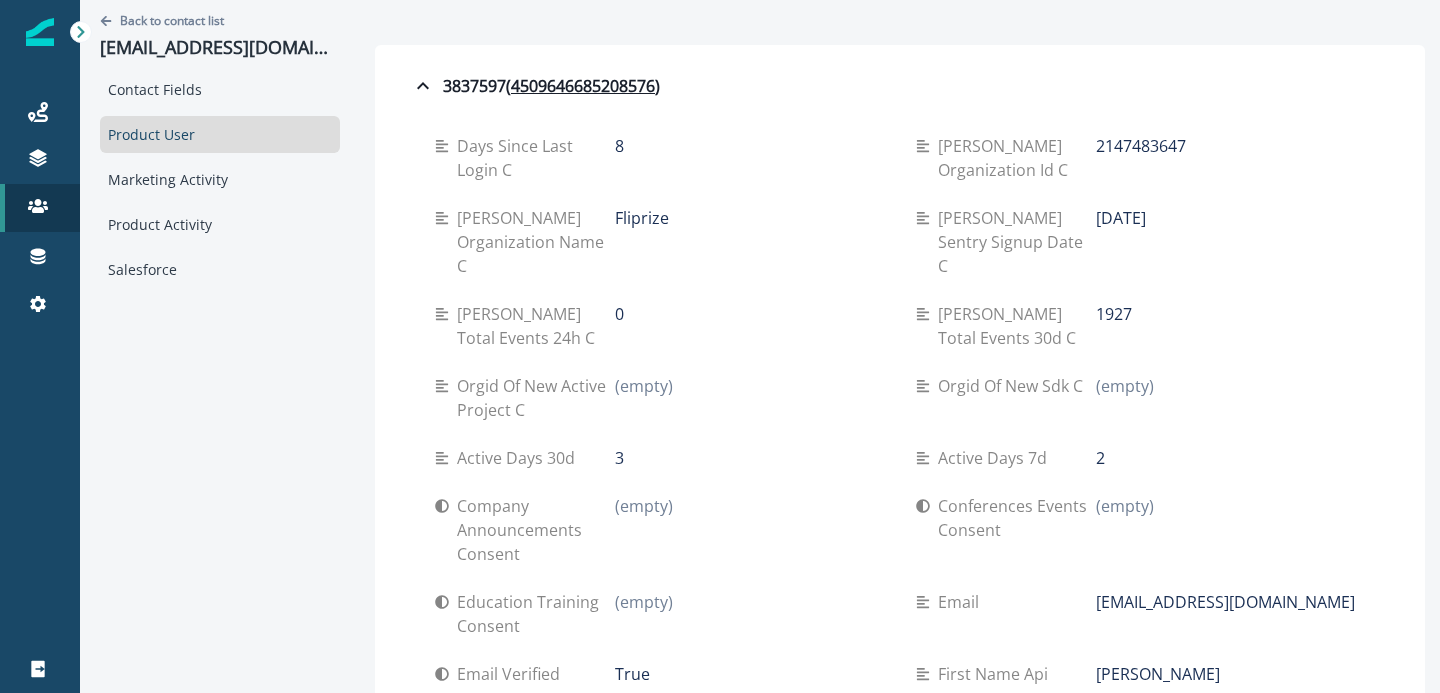 click at bounding box center [900, 22] 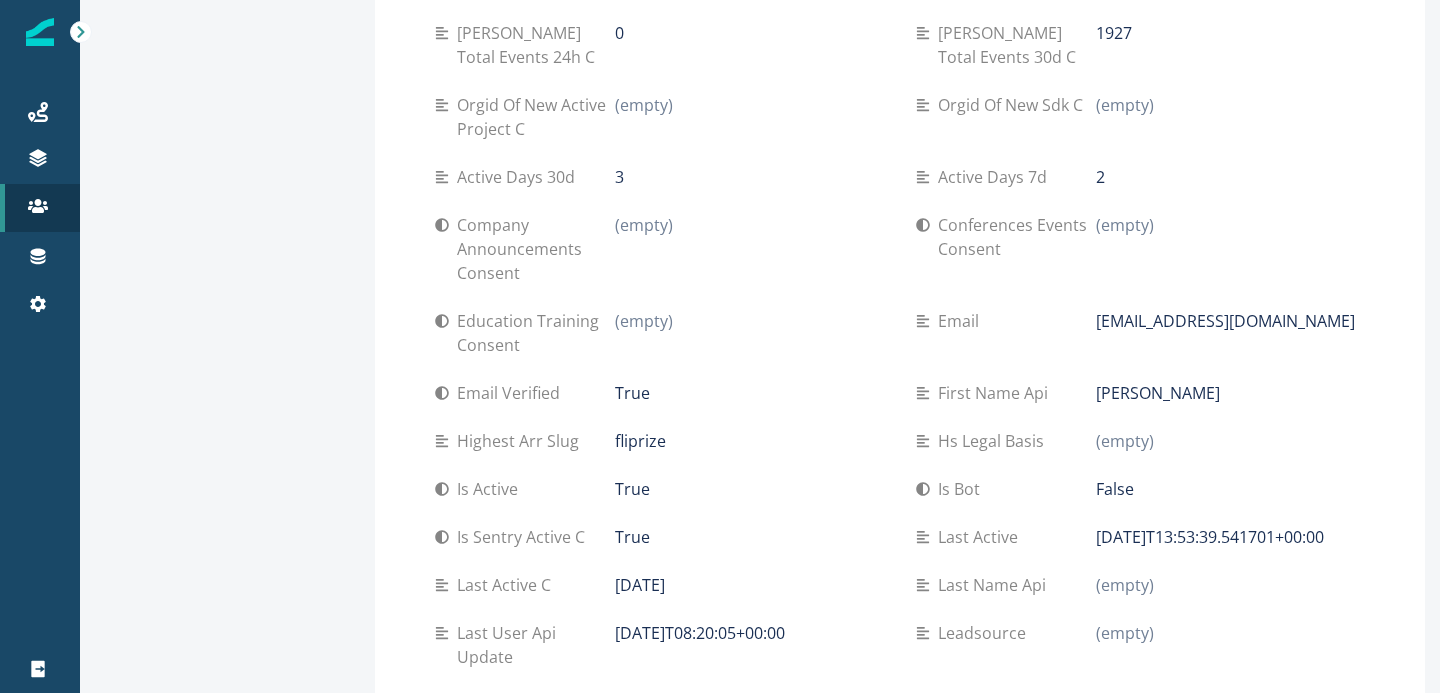 scroll, scrollTop: 0, scrollLeft: 0, axis: both 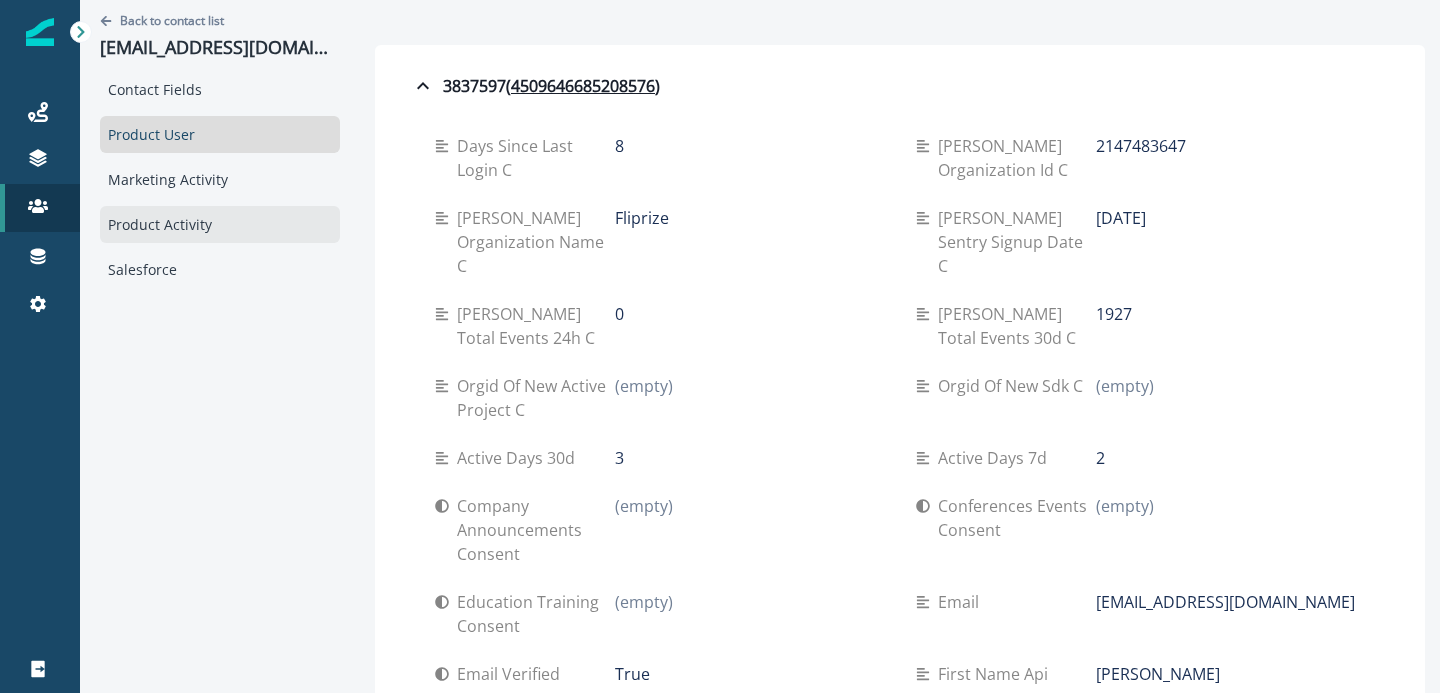 click on "Product Activity" at bounding box center [220, 224] 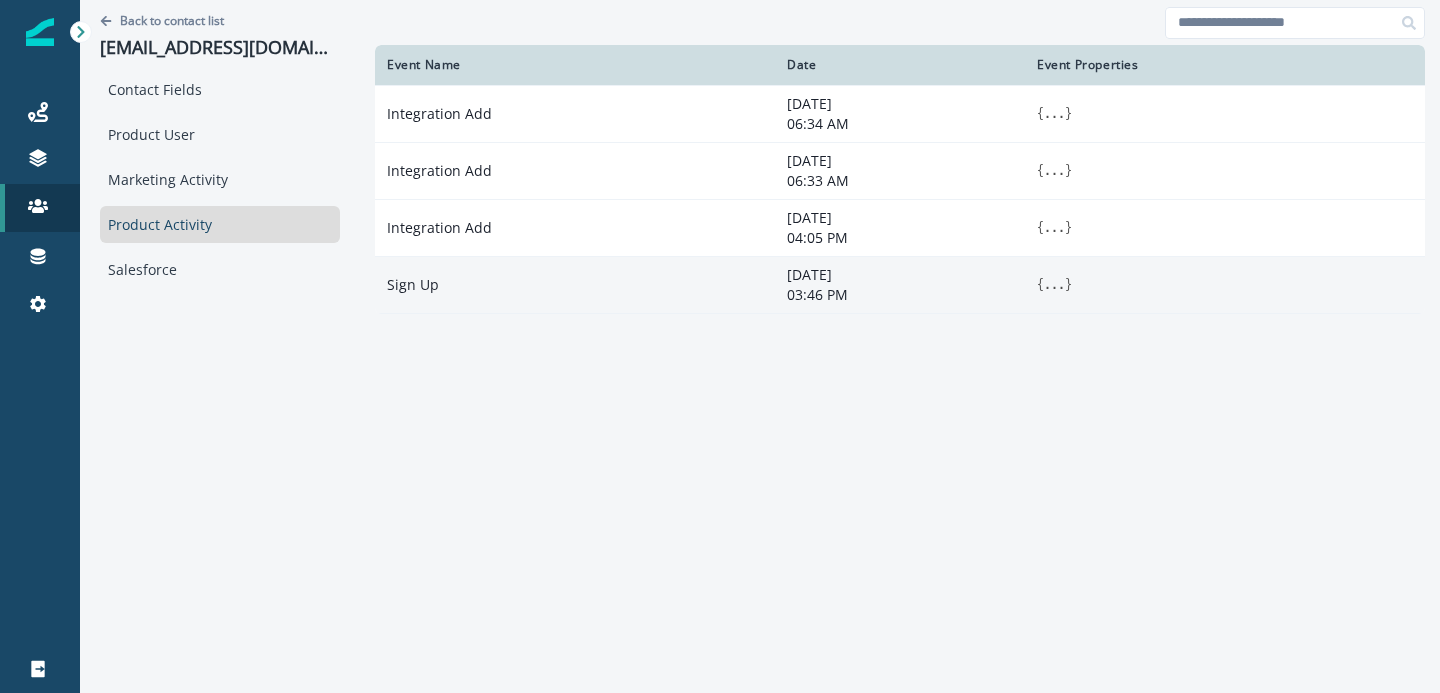click on "..." at bounding box center (1054, 285) 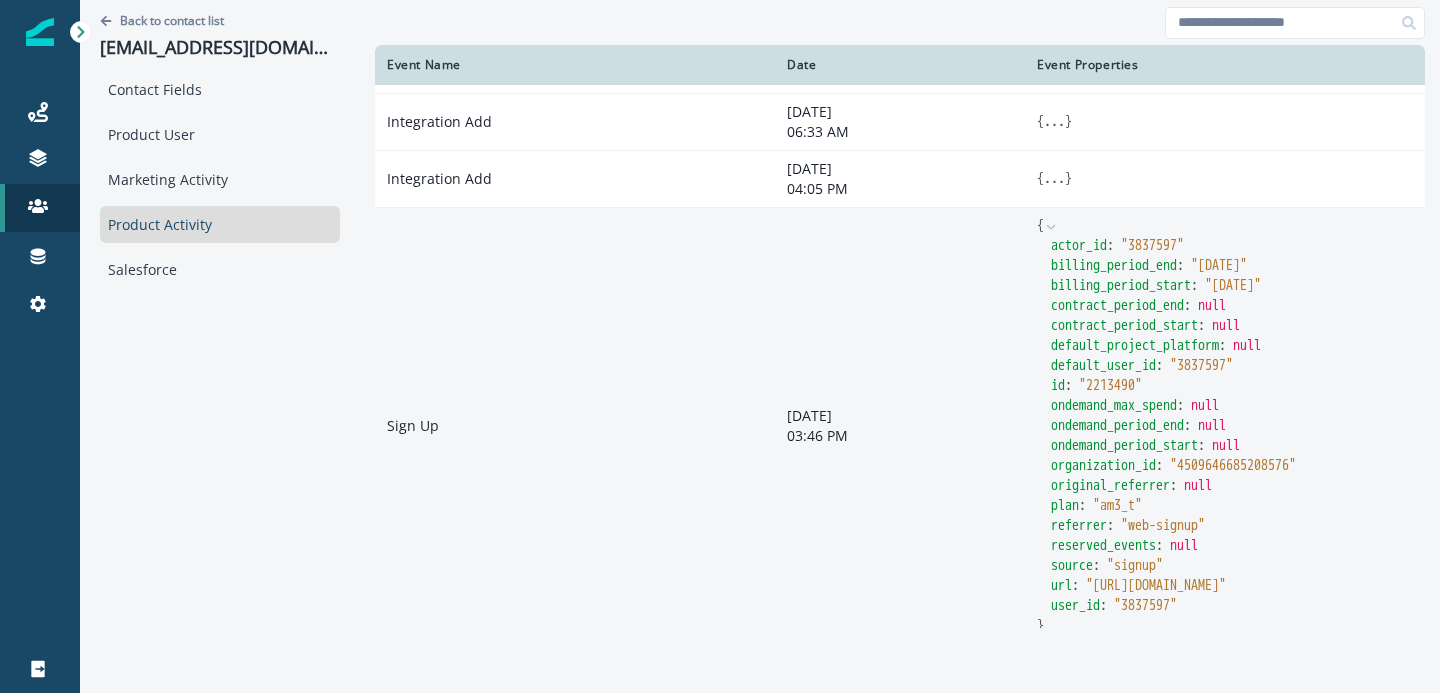 scroll, scrollTop: 0, scrollLeft: 0, axis: both 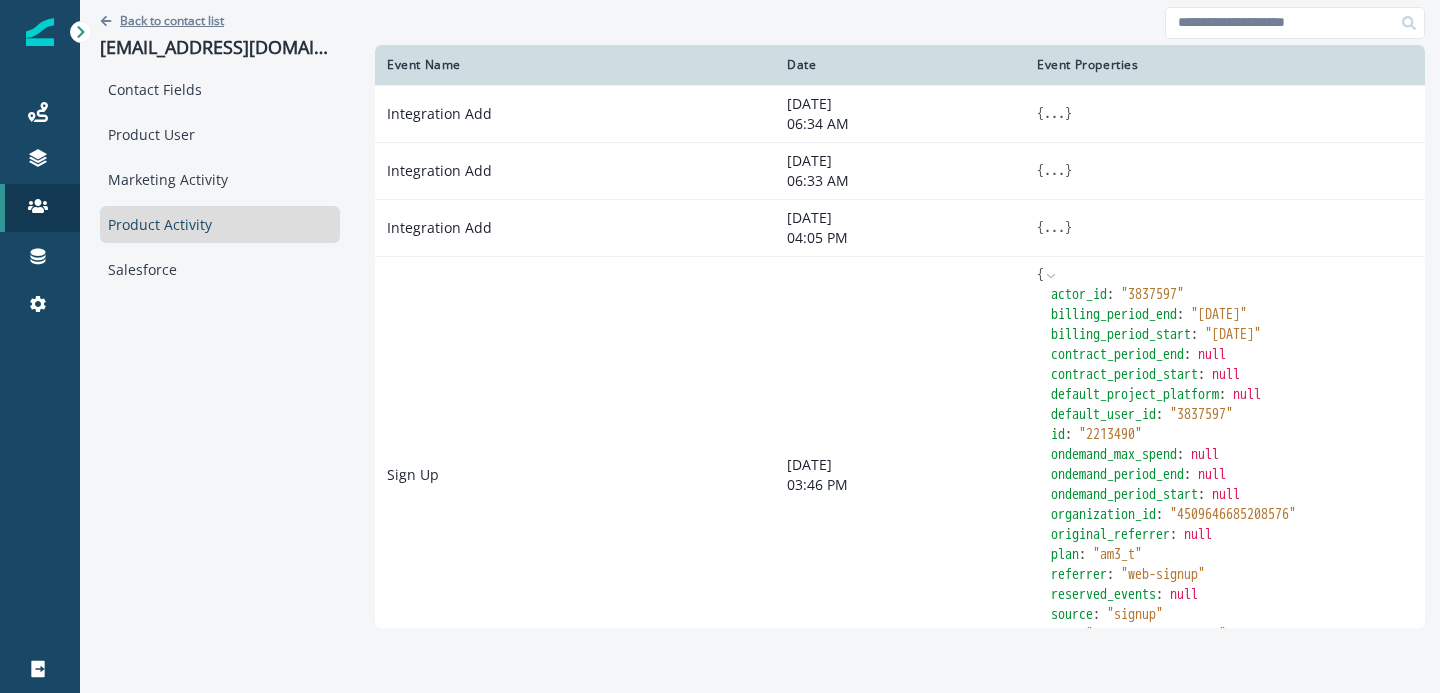 click on "Back to contact list" at bounding box center (172, 20) 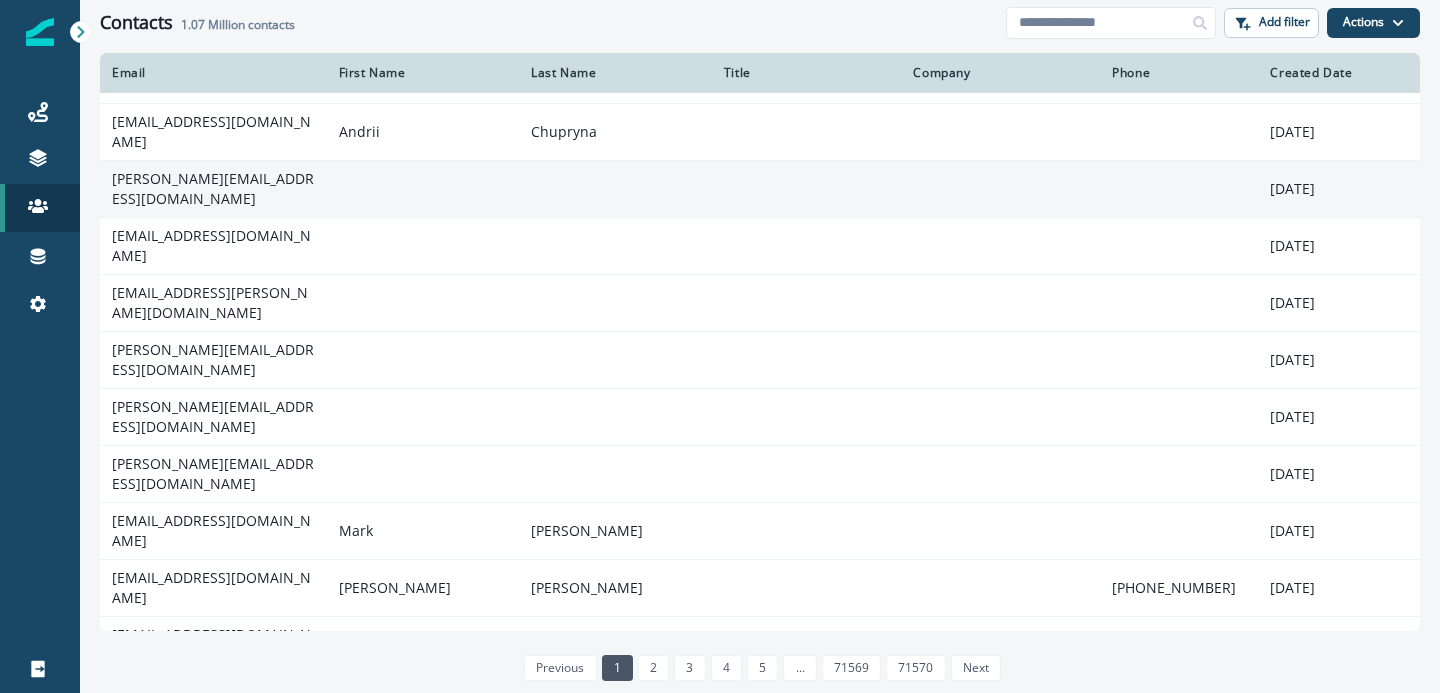 scroll, scrollTop: 0, scrollLeft: 0, axis: both 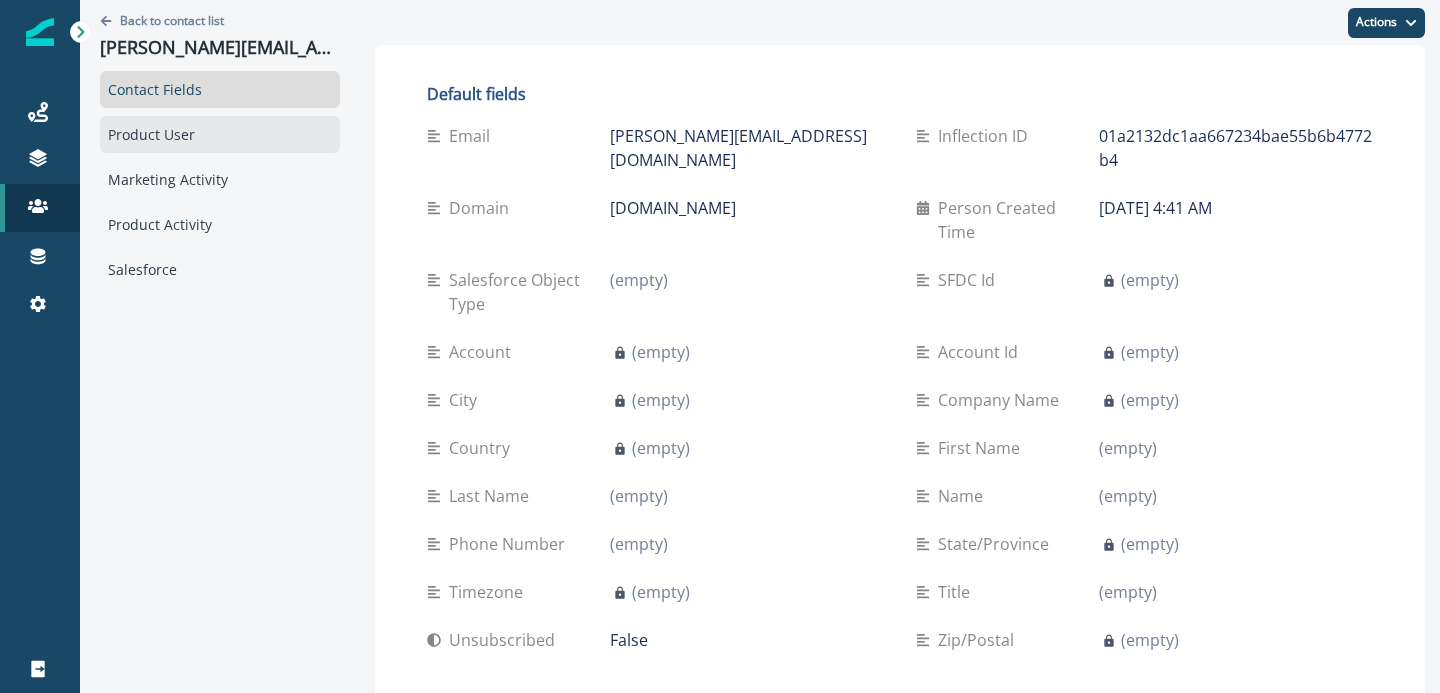 click on "Product User" at bounding box center (220, 134) 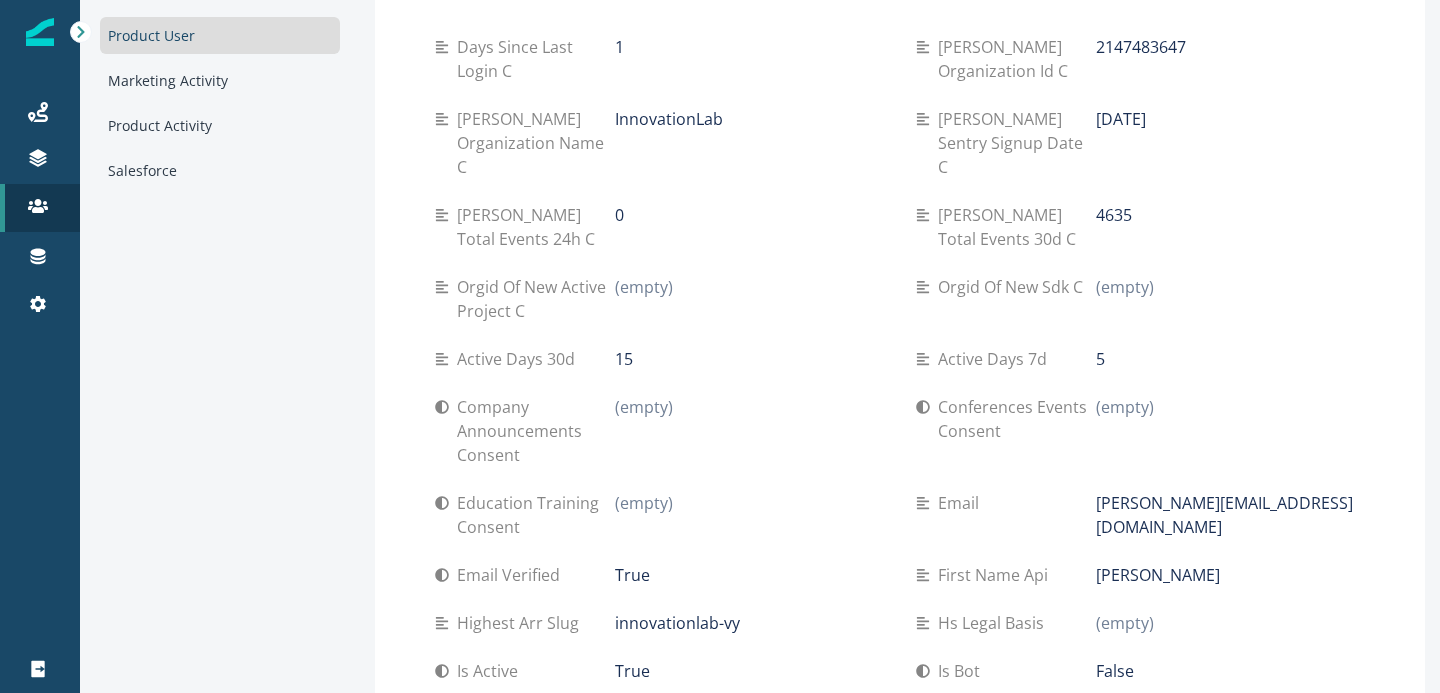 scroll, scrollTop: 49, scrollLeft: 0, axis: vertical 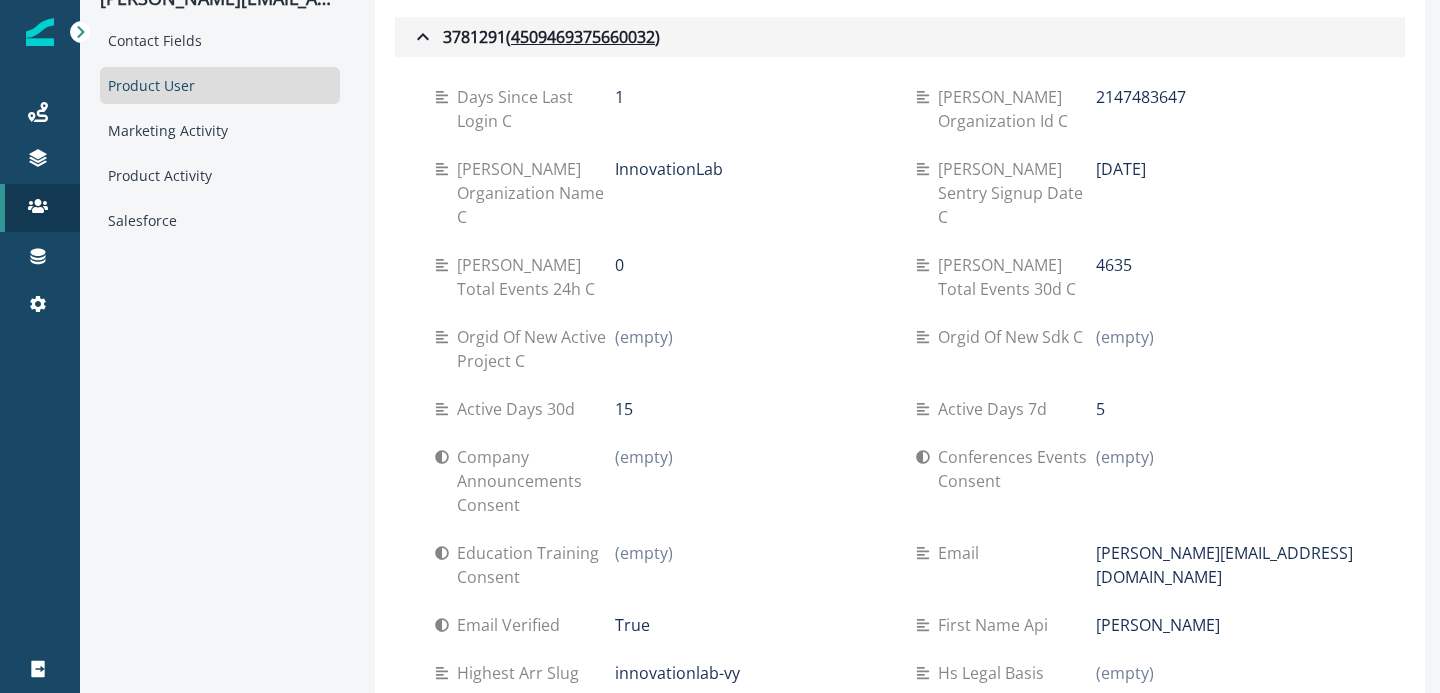click on "3781291 ( 4509469375660032 )" at bounding box center (900, 37) 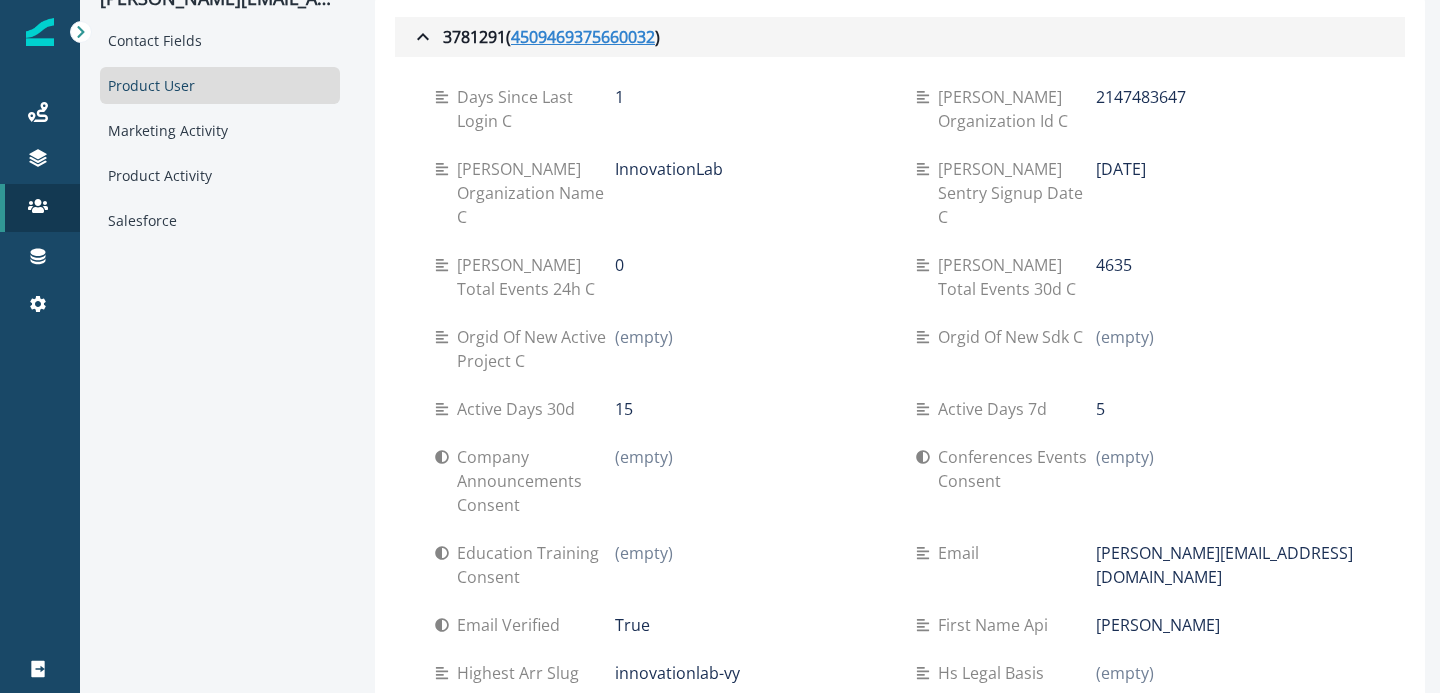 click on "4509469375660032" at bounding box center (583, 37) 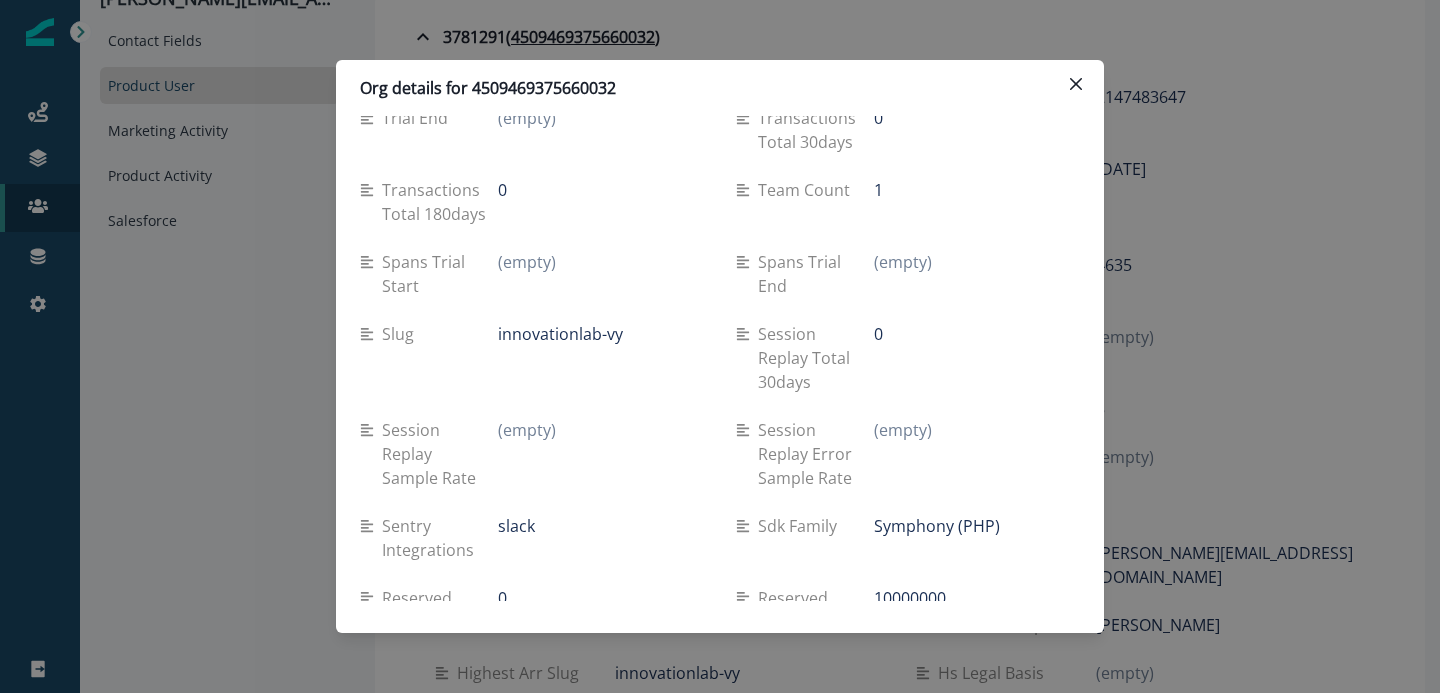 scroll, scrollTop: 0, scrollLeft: 0, axis: both 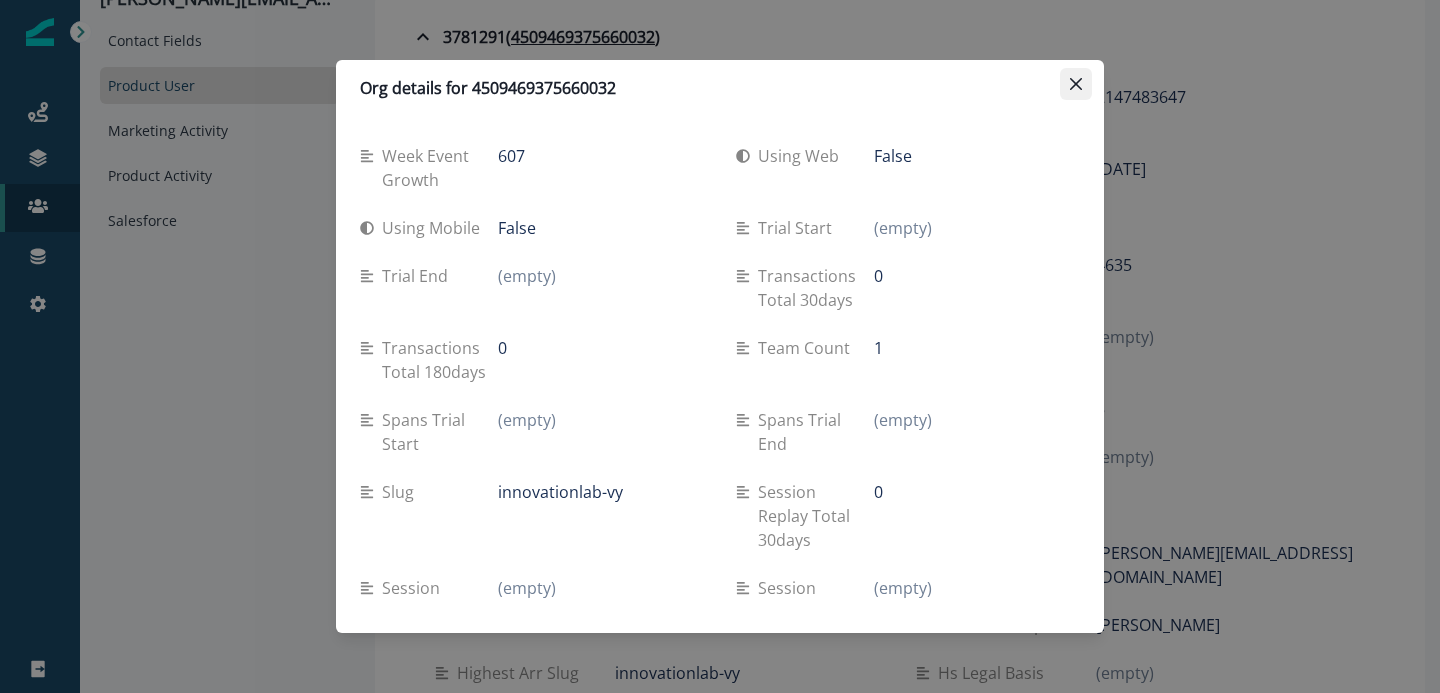 click 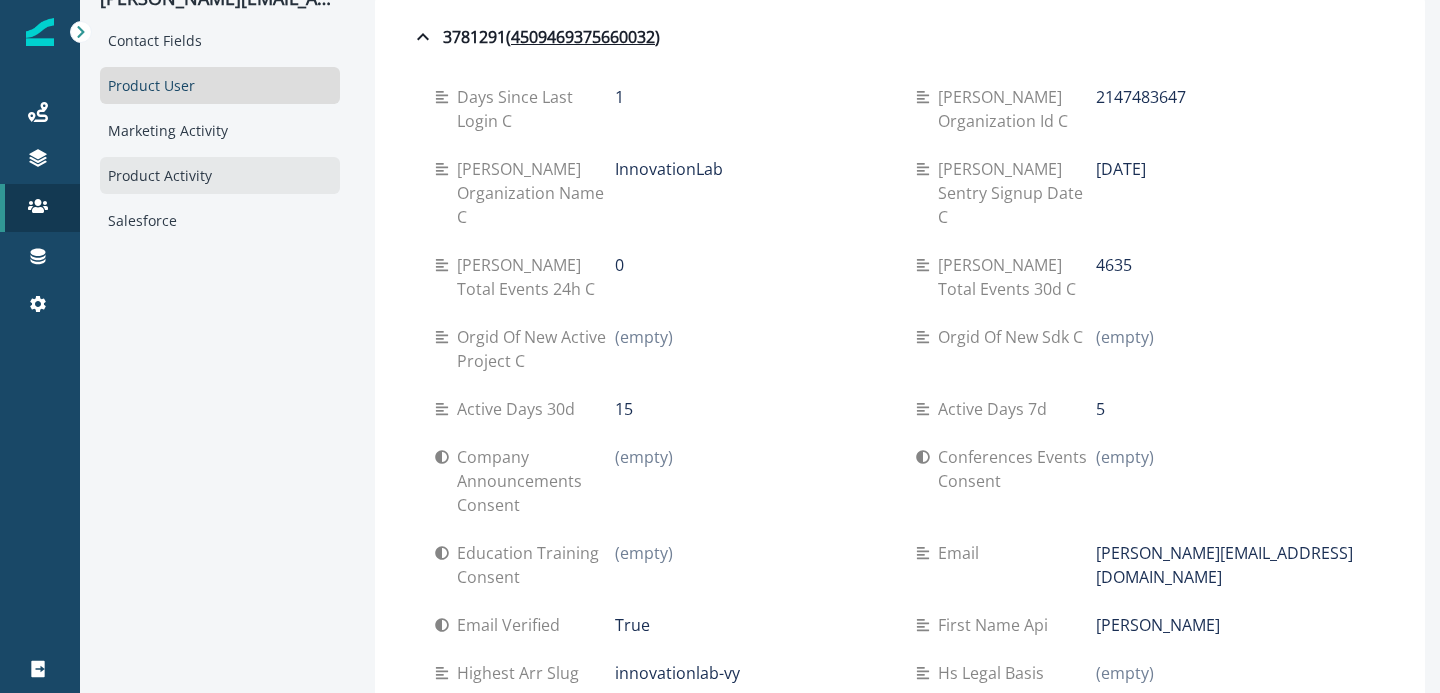 click on "Product Activity" at bounding box center [220, 175] 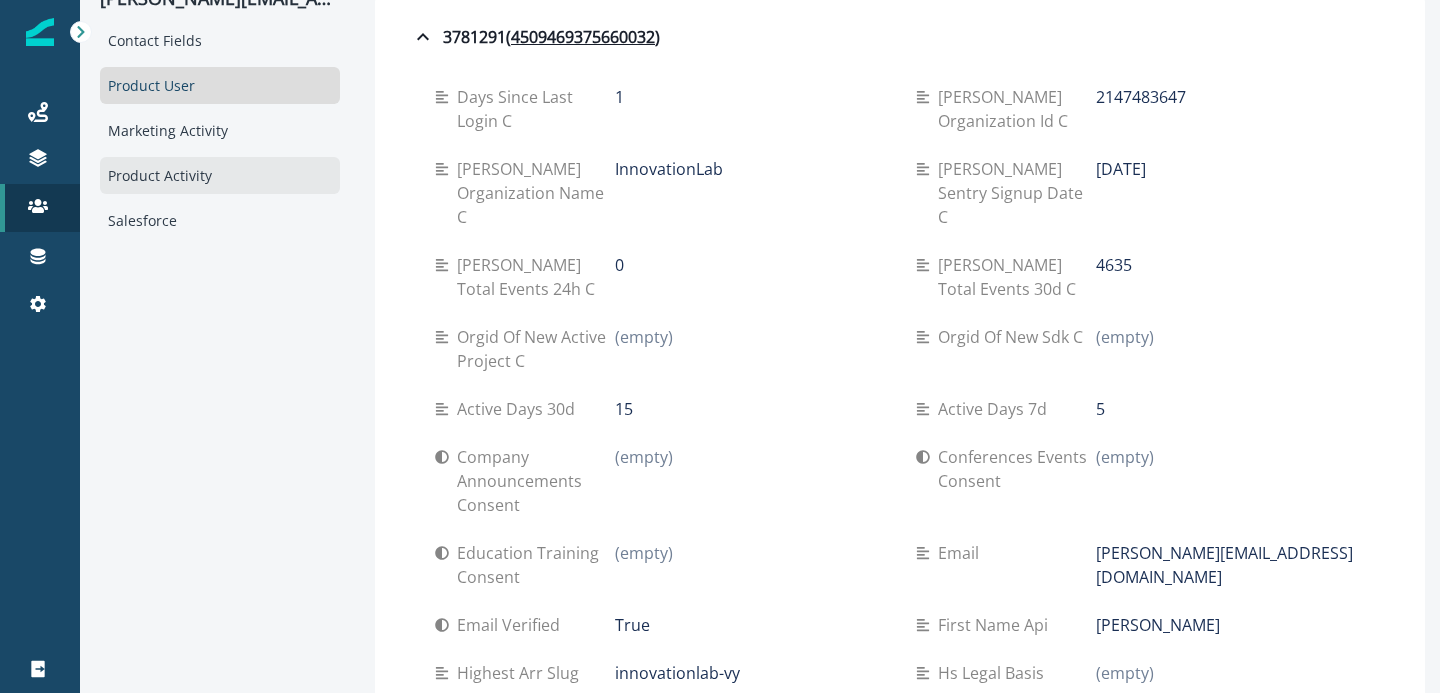 scroll, scrollTop: 0, scrollLeft: 0, axis: both 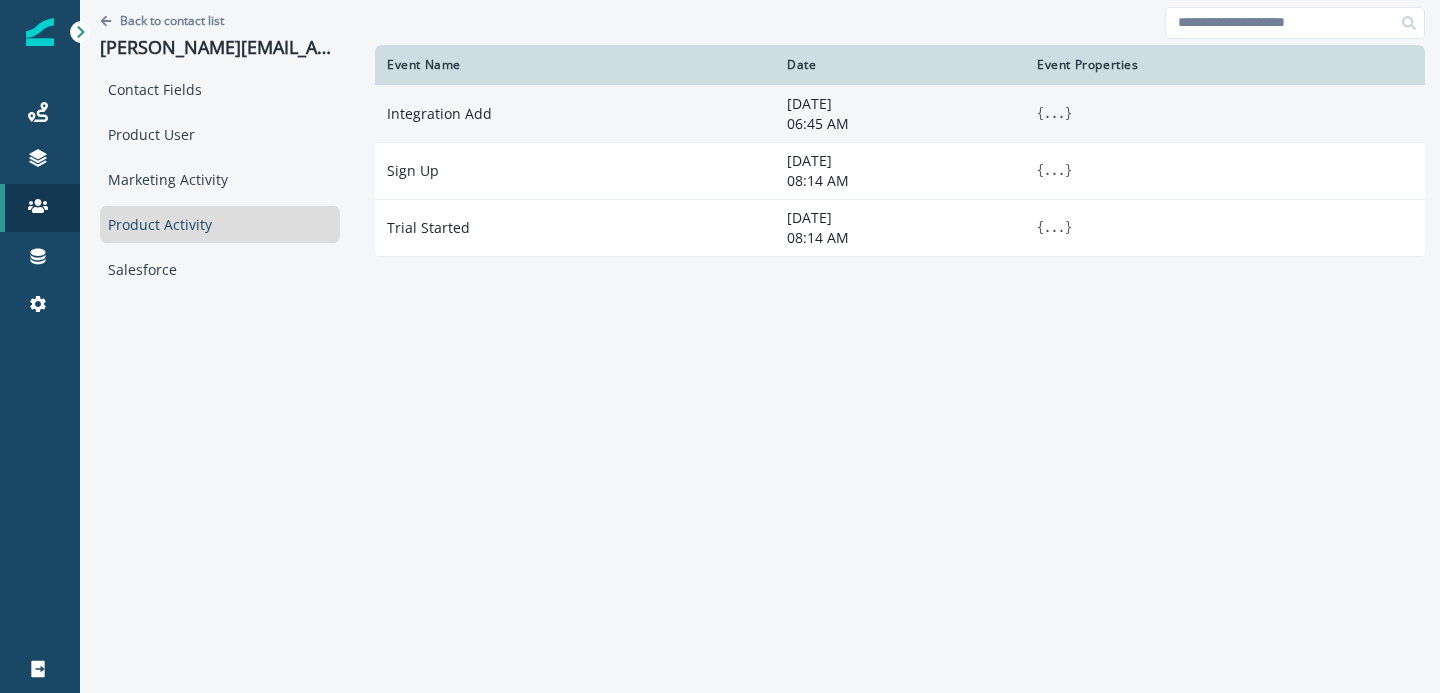 click on "..." at bounding box center (1054, 114) 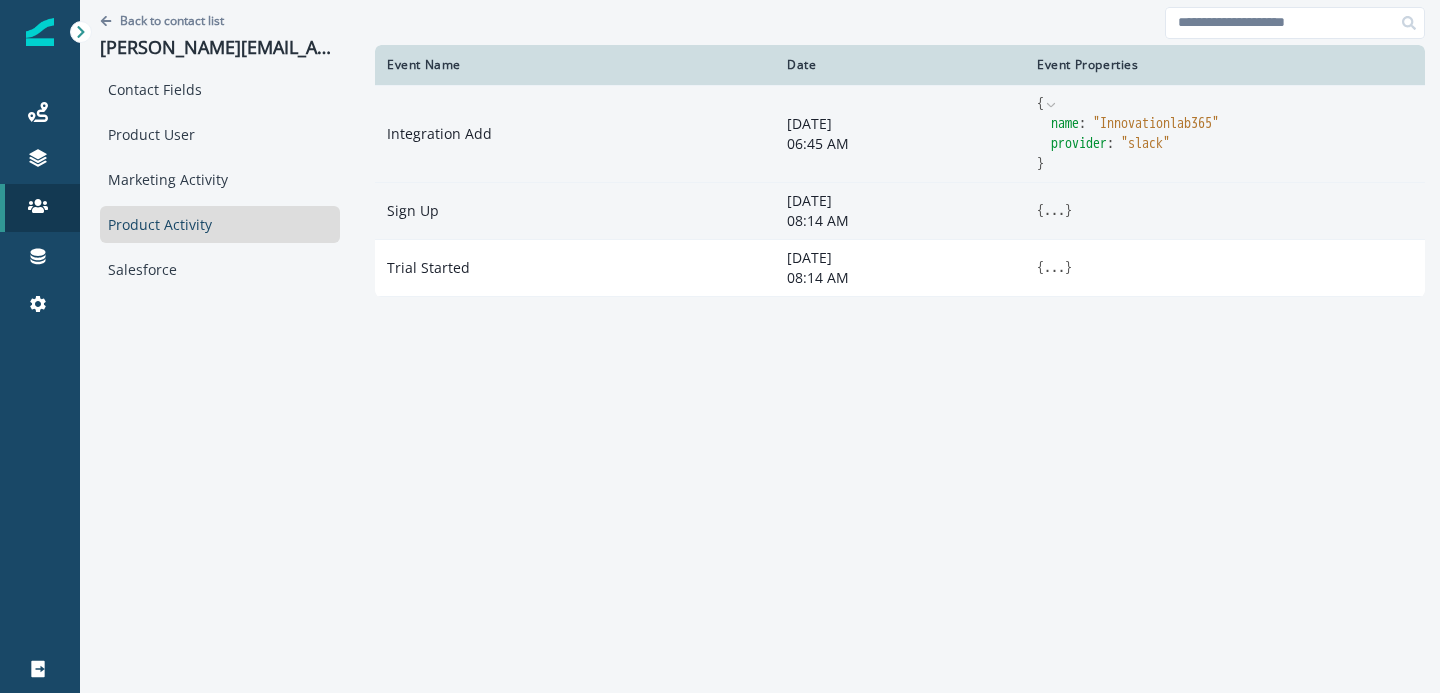 click on "..." at bounding box center (1054, 211) 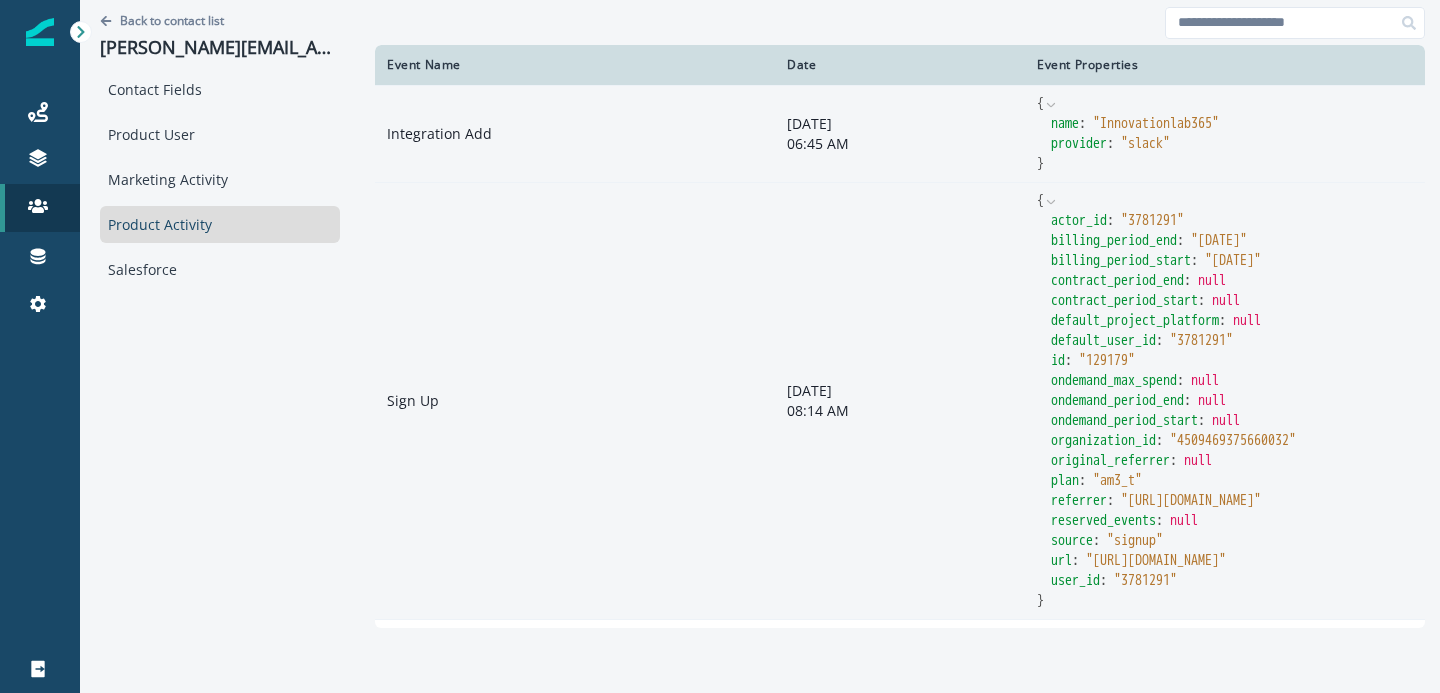 scroll, scrollTop: 48, scrollLeft: 0, axis: vertical 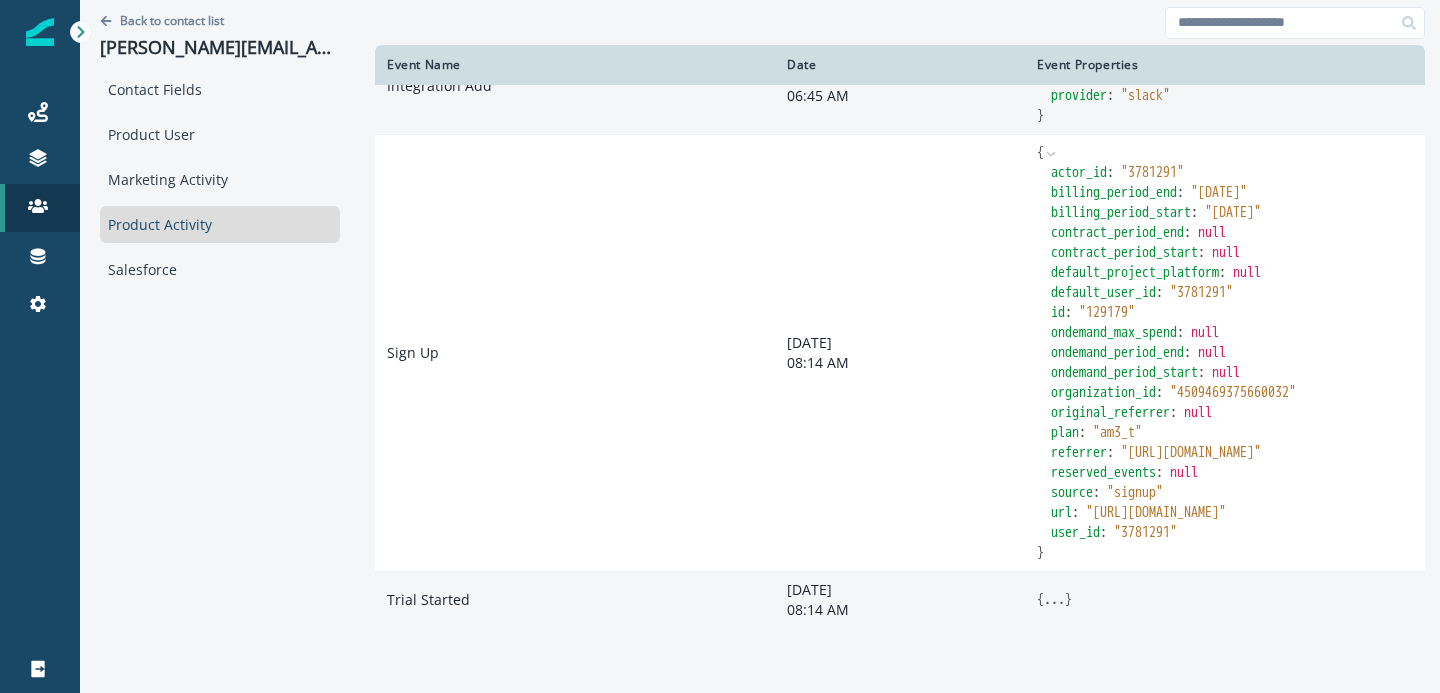 click on "..." at bounding box center [1054, 600] 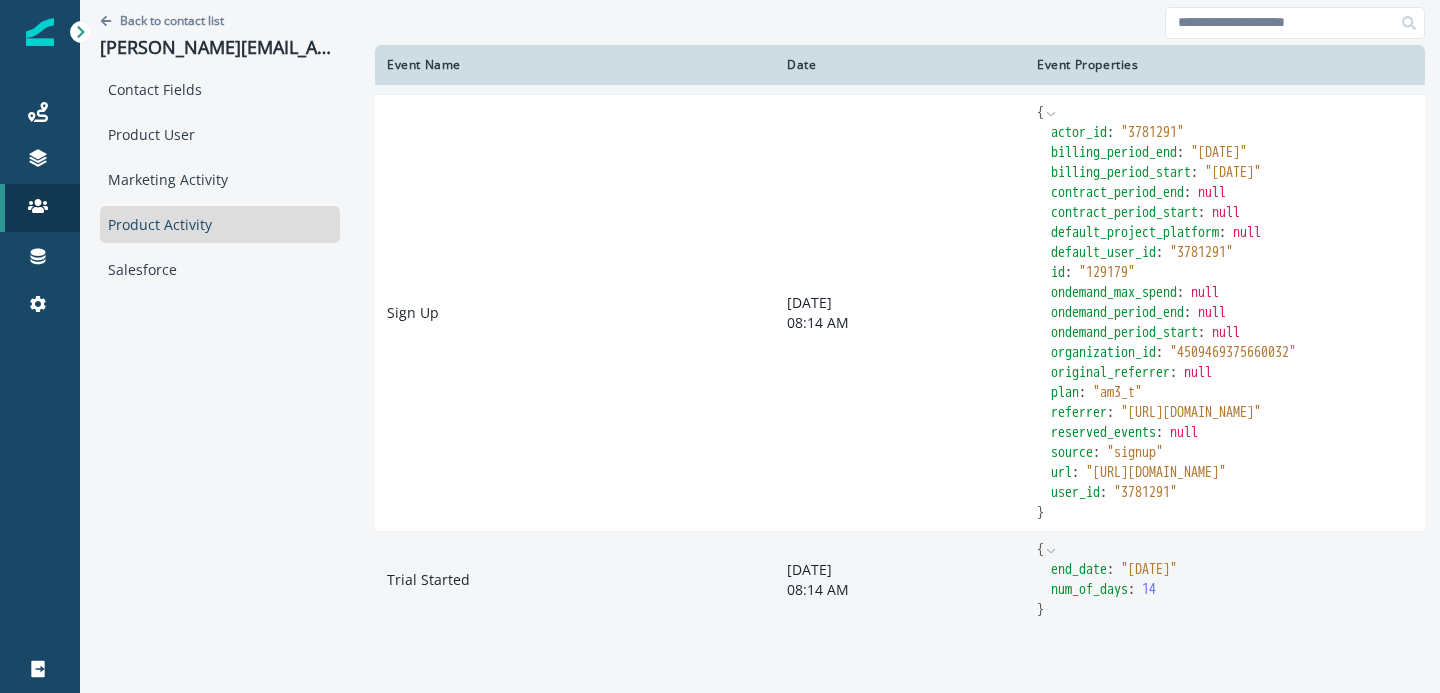 scroll, scrollTop: 0, scrollLeft: 0, axis: both 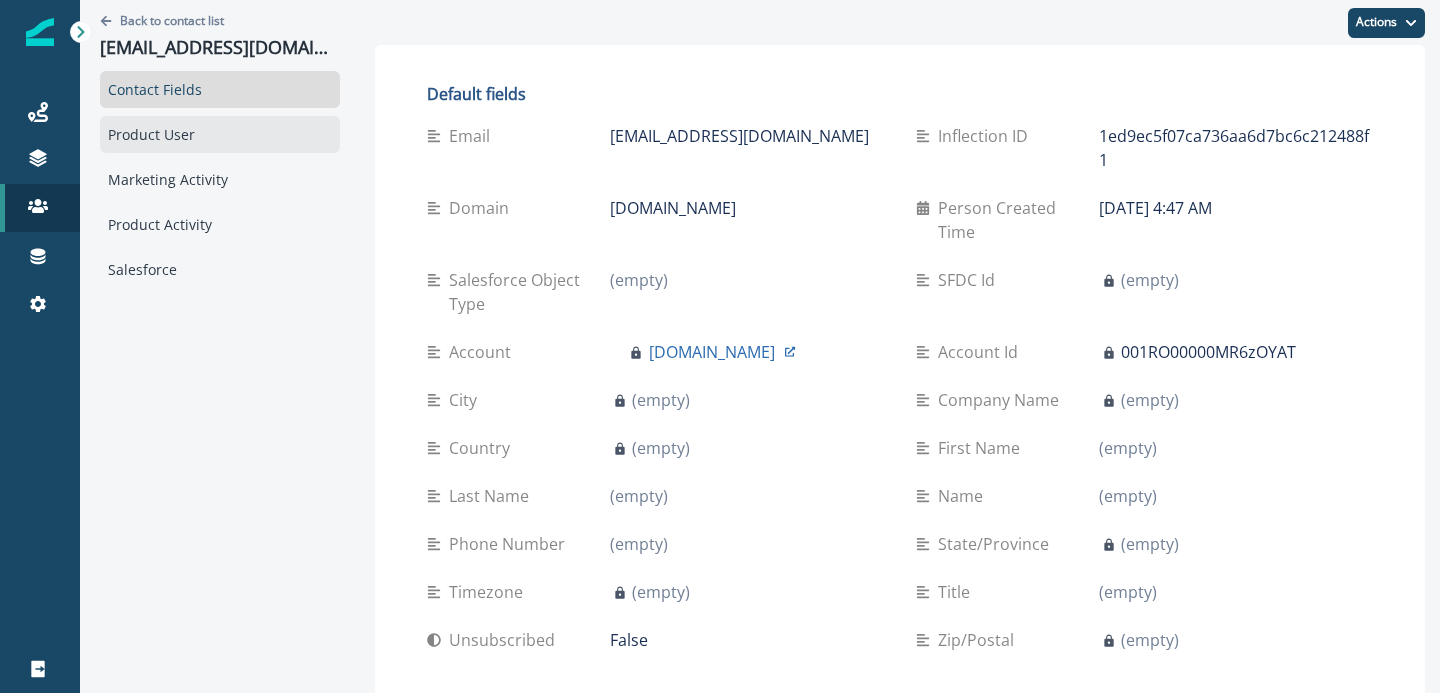 click on "Product User" at bounding box center (220, 134) 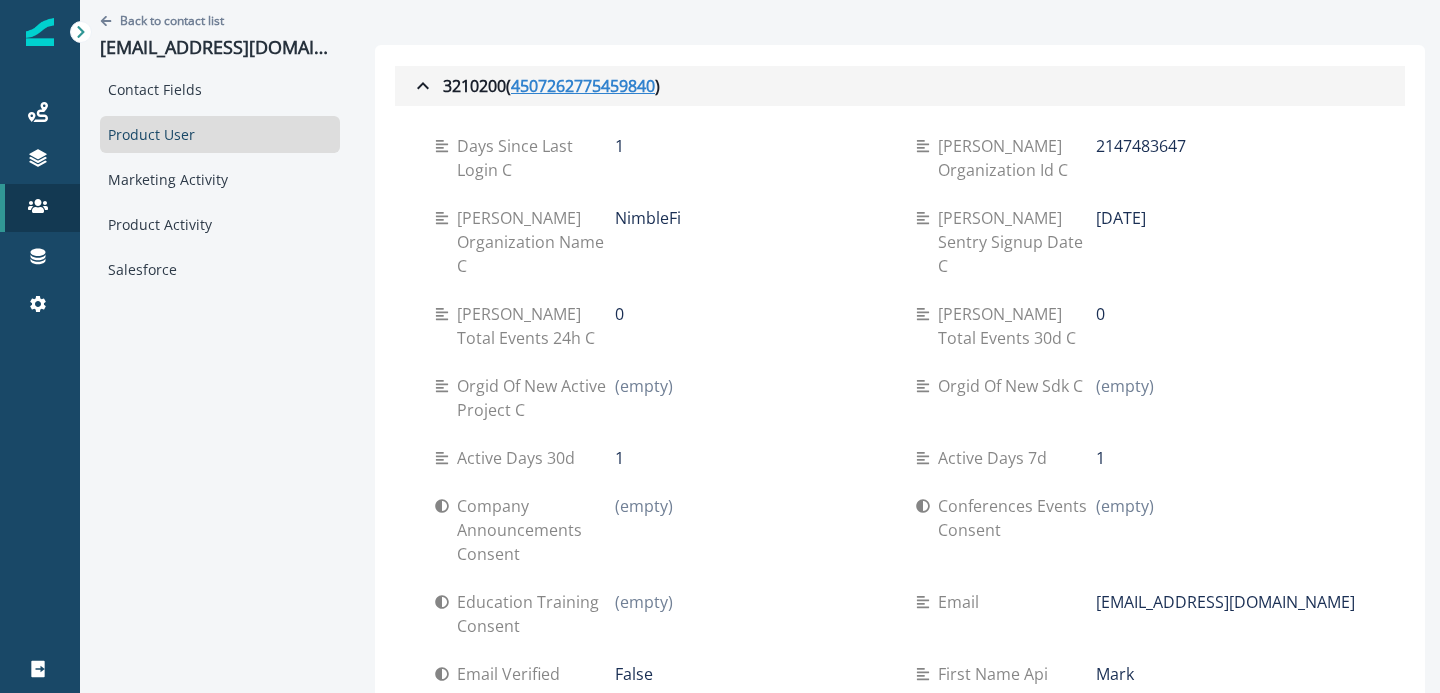 click on "4507262775459840" at bounding box center [583, 86] 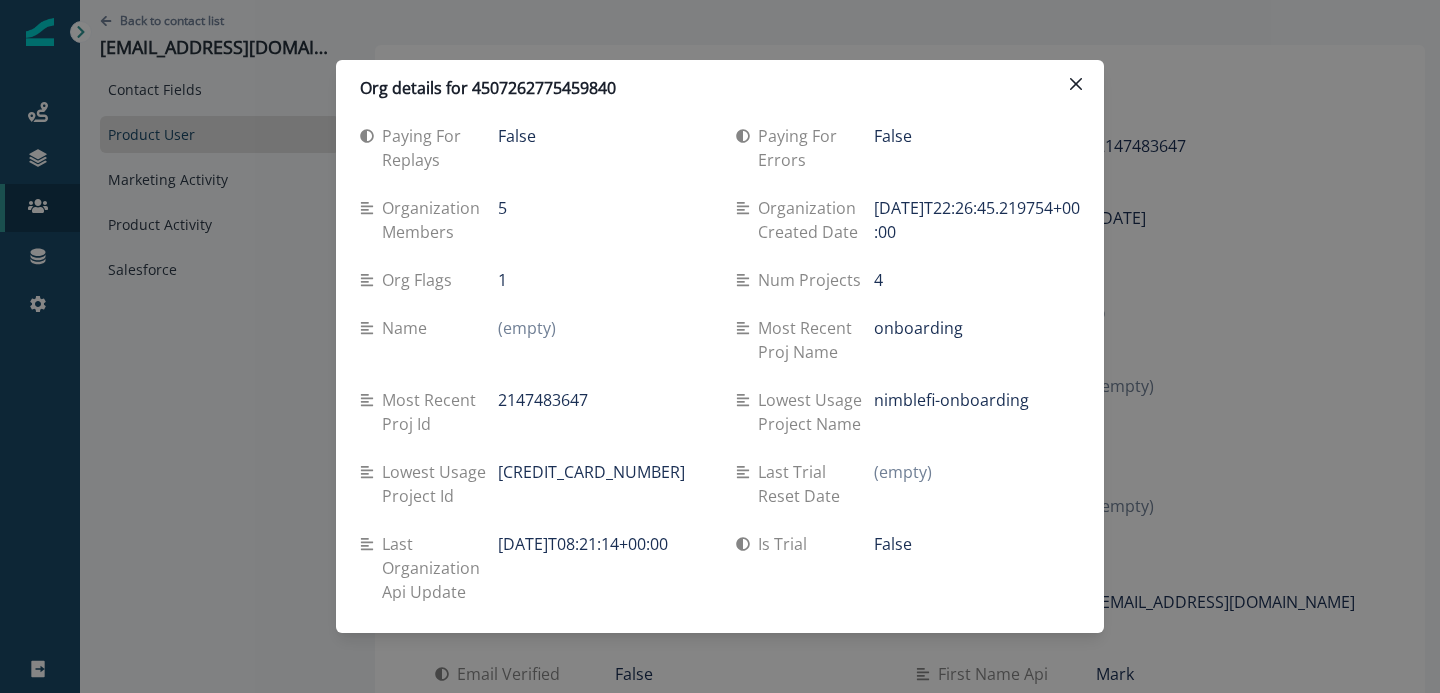 scroll, scrollTop: 1494, scrollLeft: 0, axis: vertical 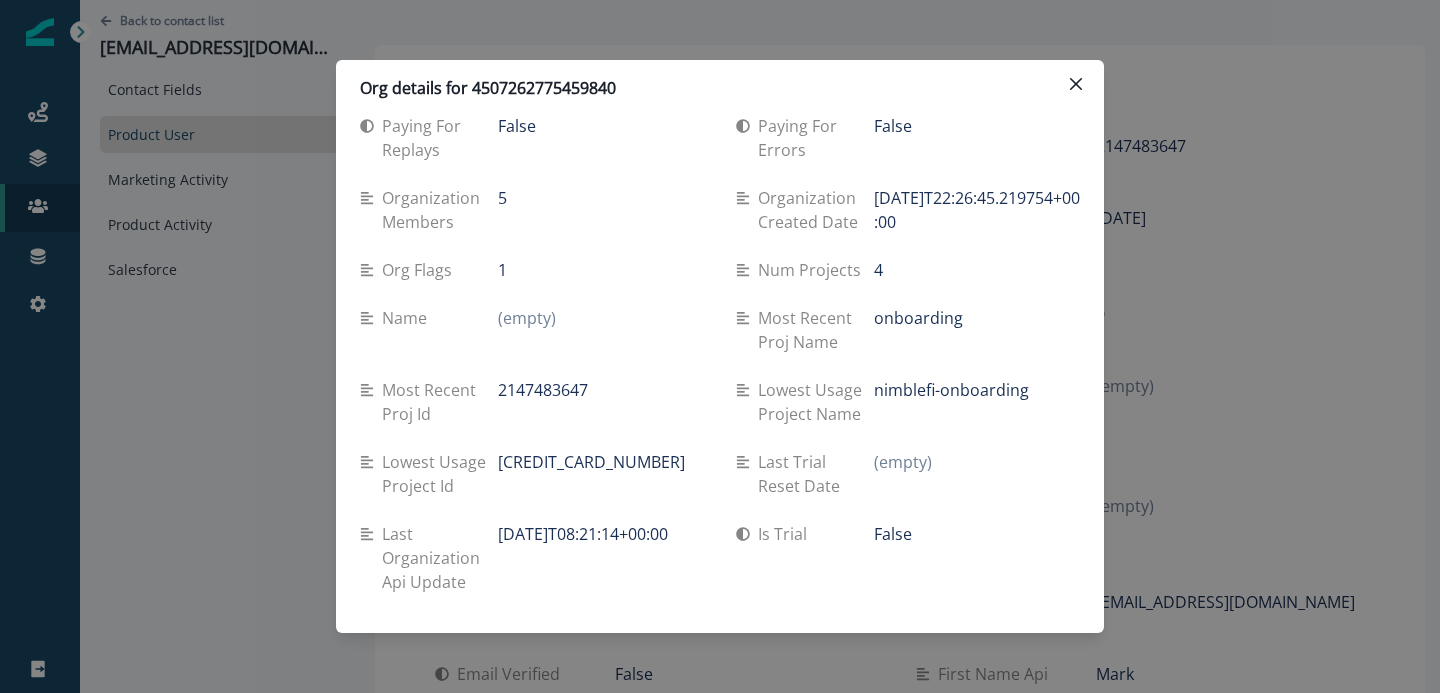 type 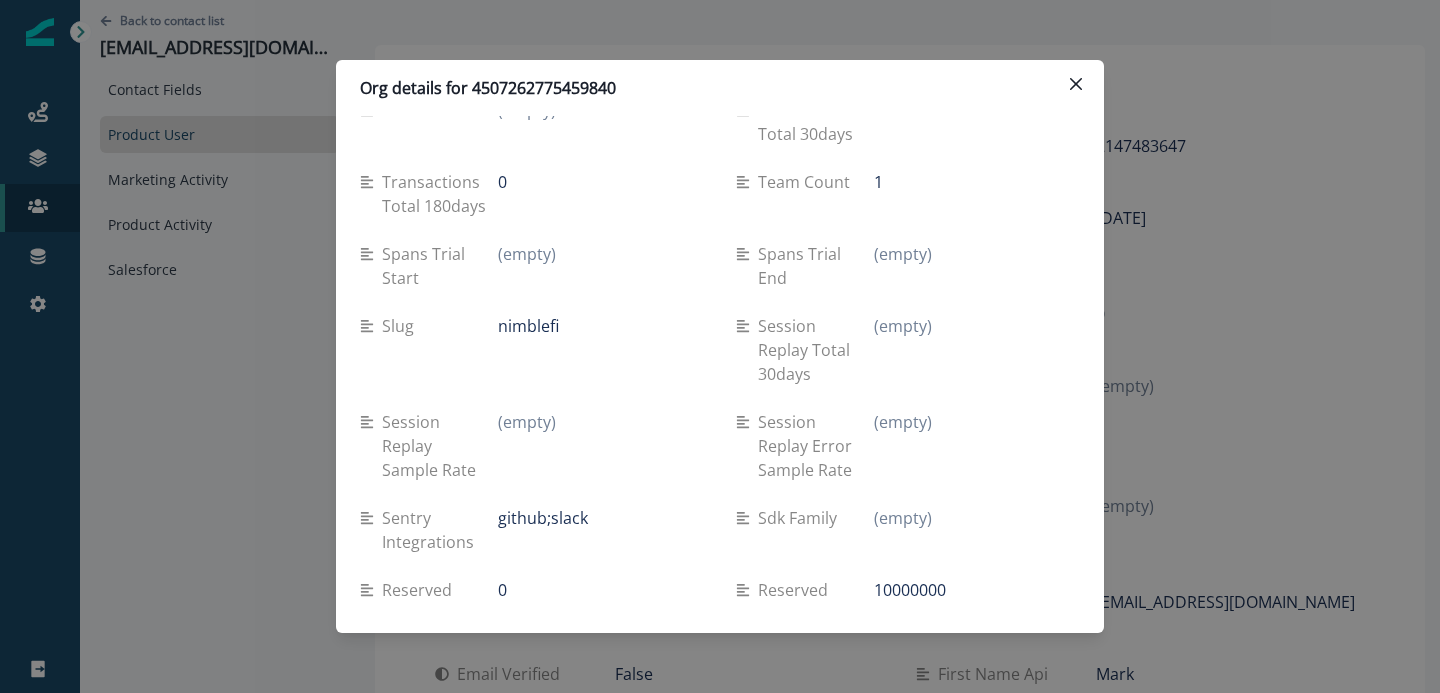 scroll, scrollTop: 0, scrollLeft: 0, axis: both 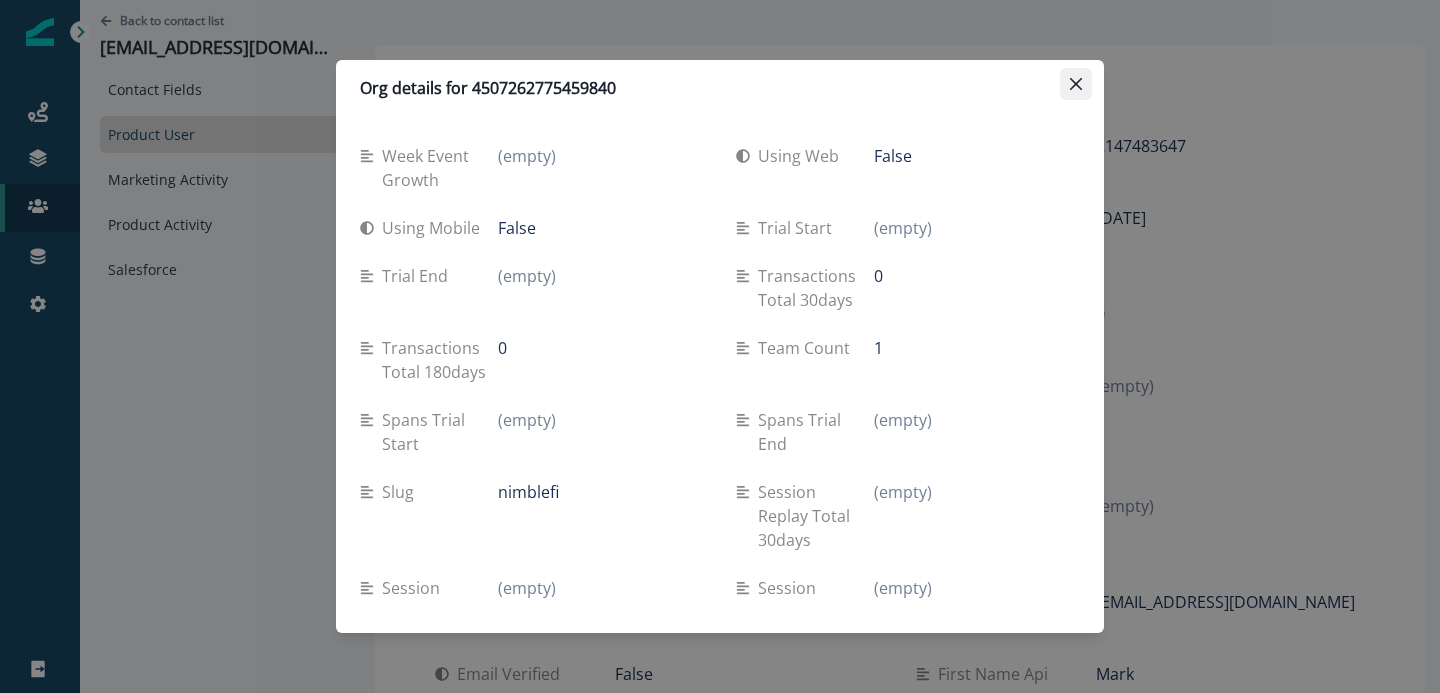 click 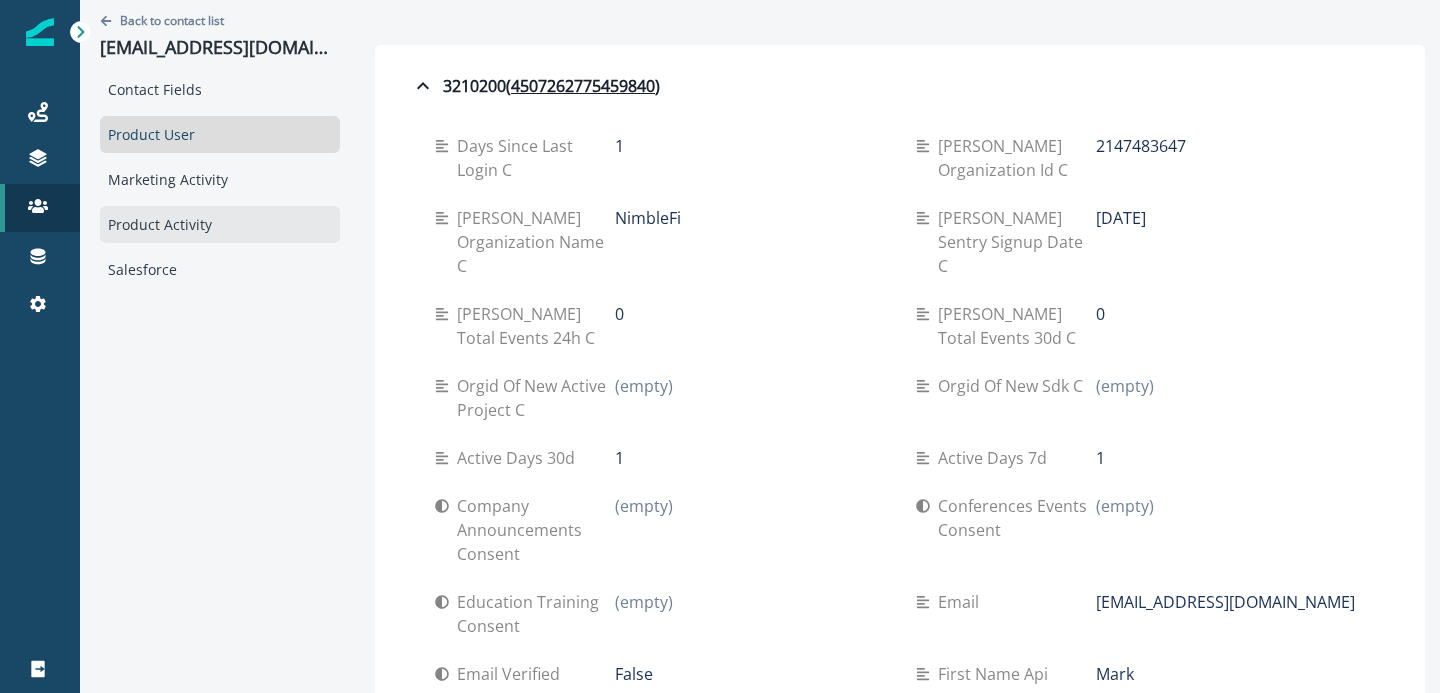 click on "Product Activity" at bounding box center (220, 224) 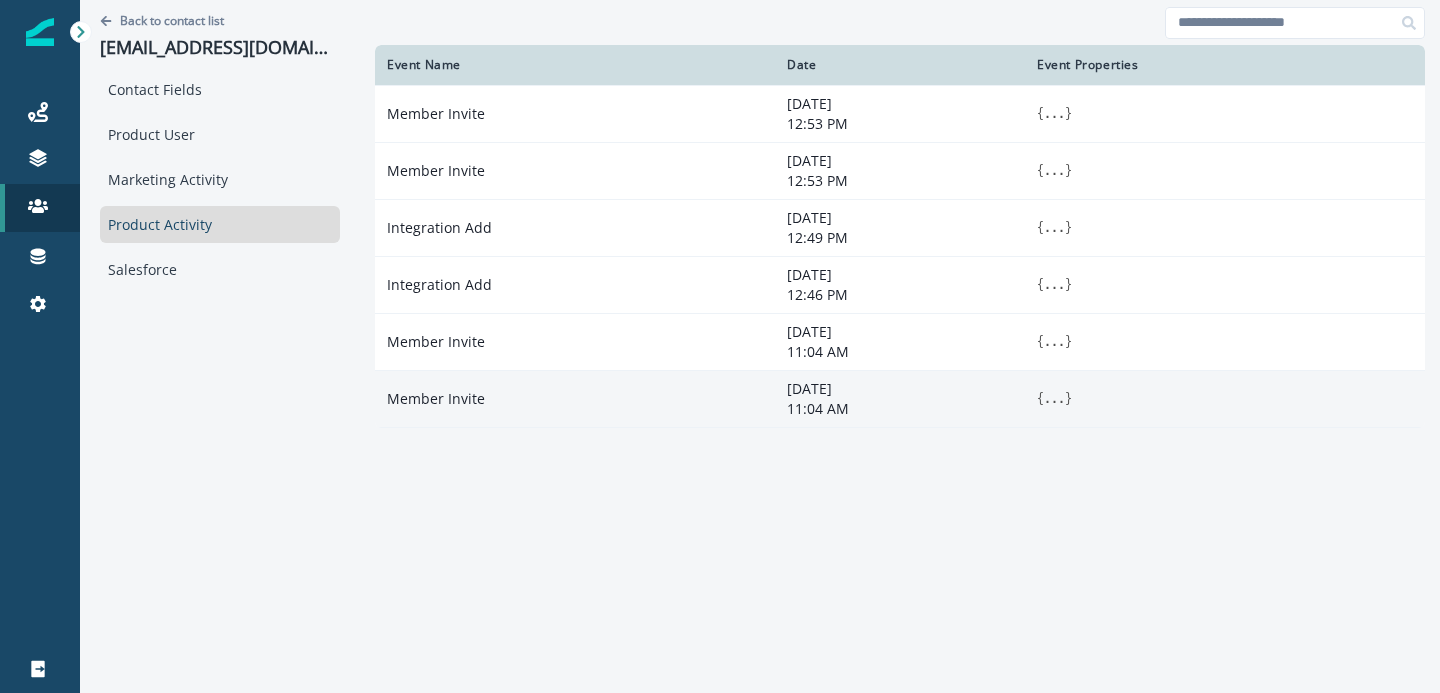 click on "..." at bounding box center [1054, 399] 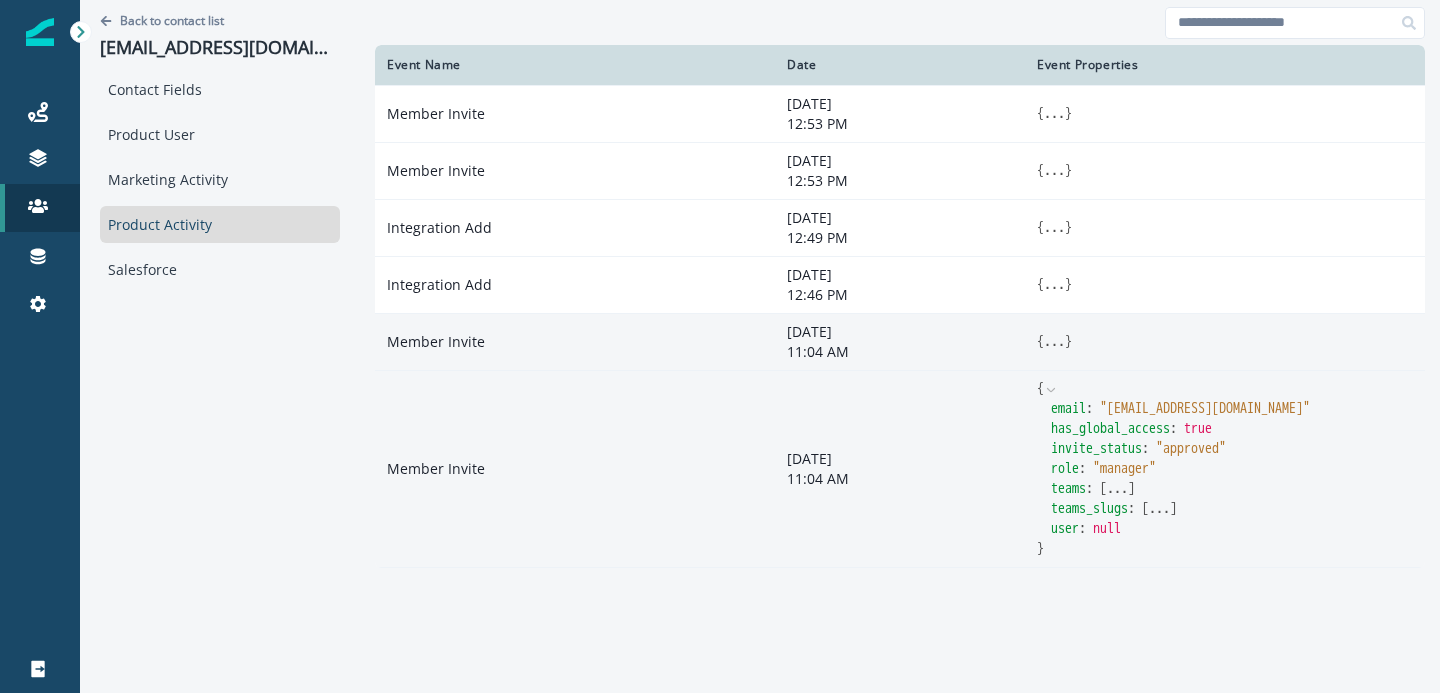click on "..." at bounding box center [1054, 342] 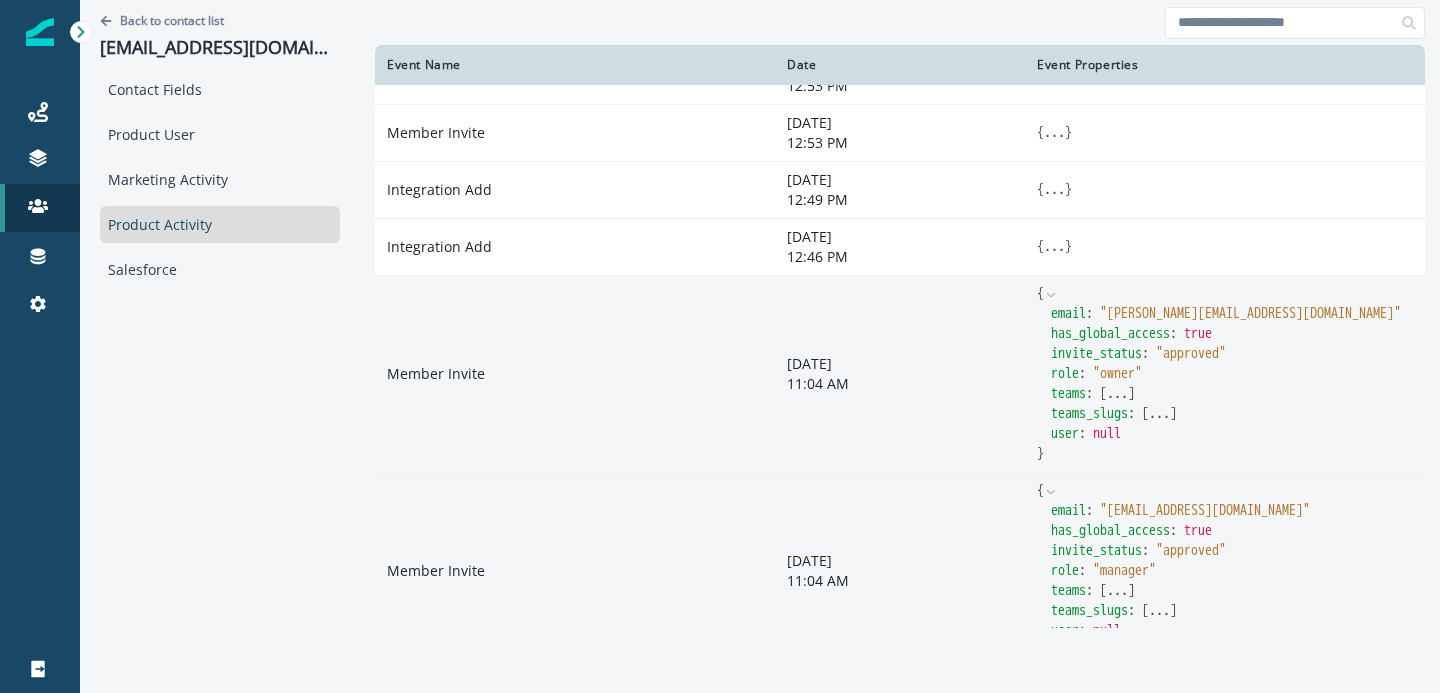 scroll, scrollTop: 0, scrollLeft: 0, axis: both 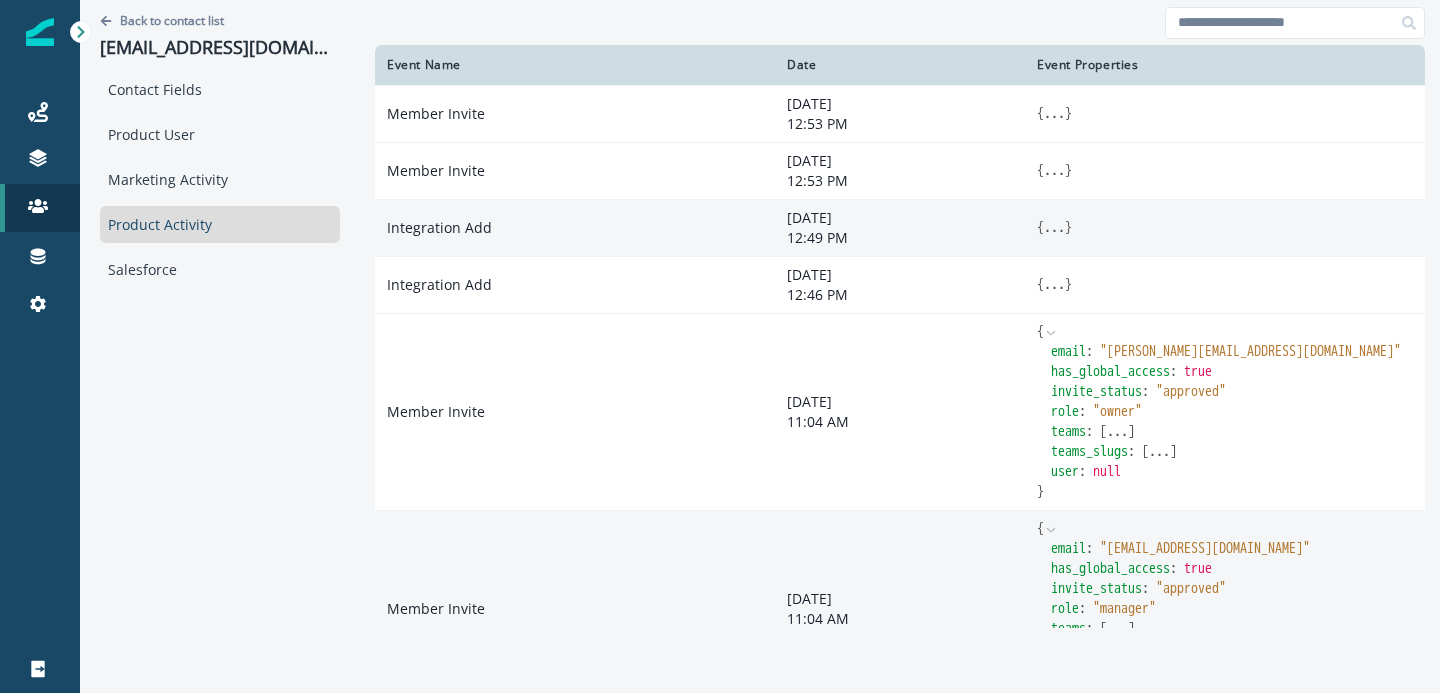 click on "..." at bounding box center (1054, 228) 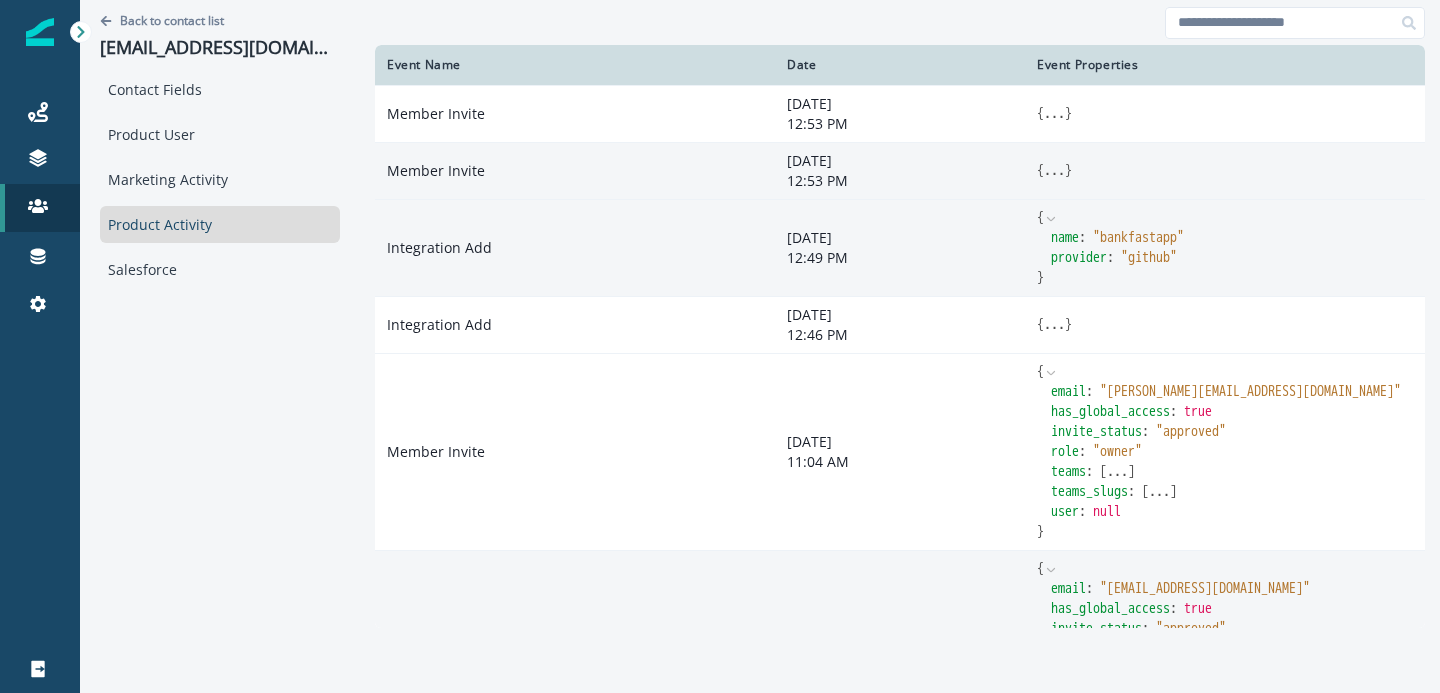 click on "..." at bounding box center [1054, 171] 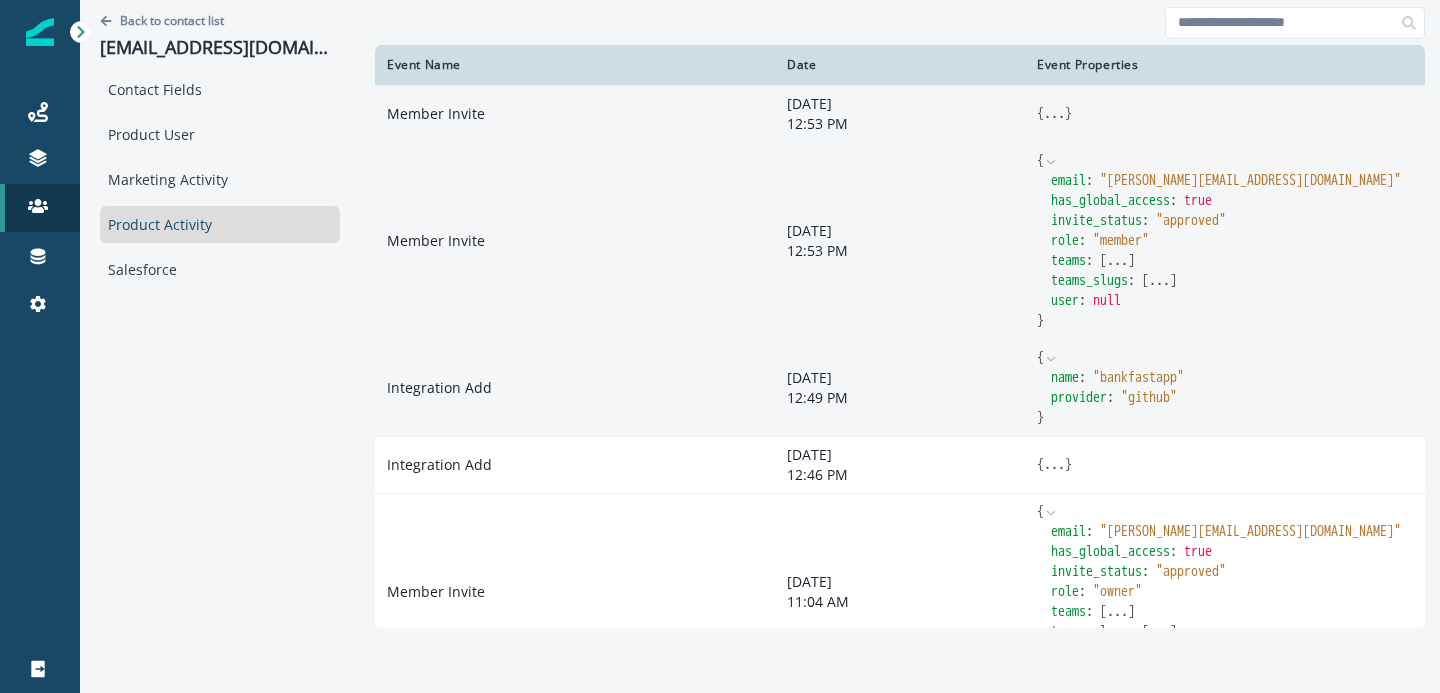 click on "..." at bounding box center (1054, 114) 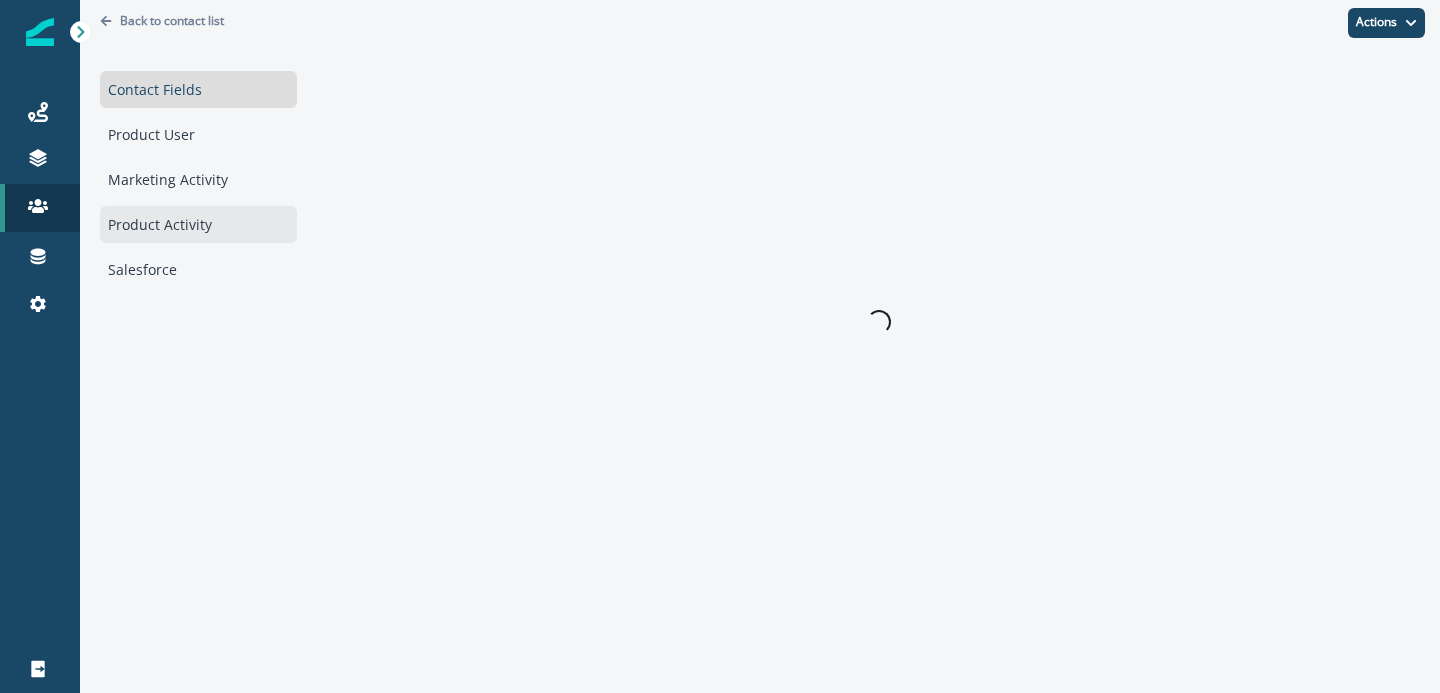 scroll, scrollTop: 0, scrollLeft: 0, axis: both 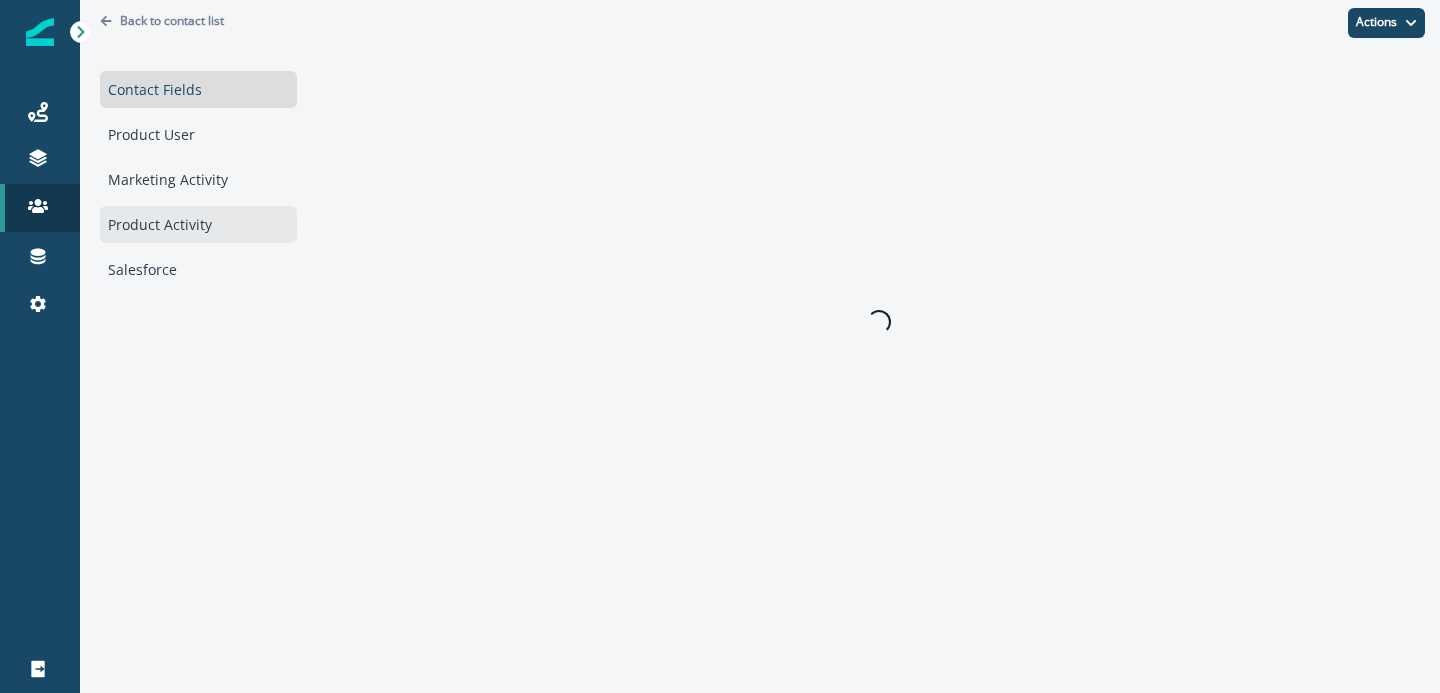 click on "Product Activity" at bounding box center [198, 224] 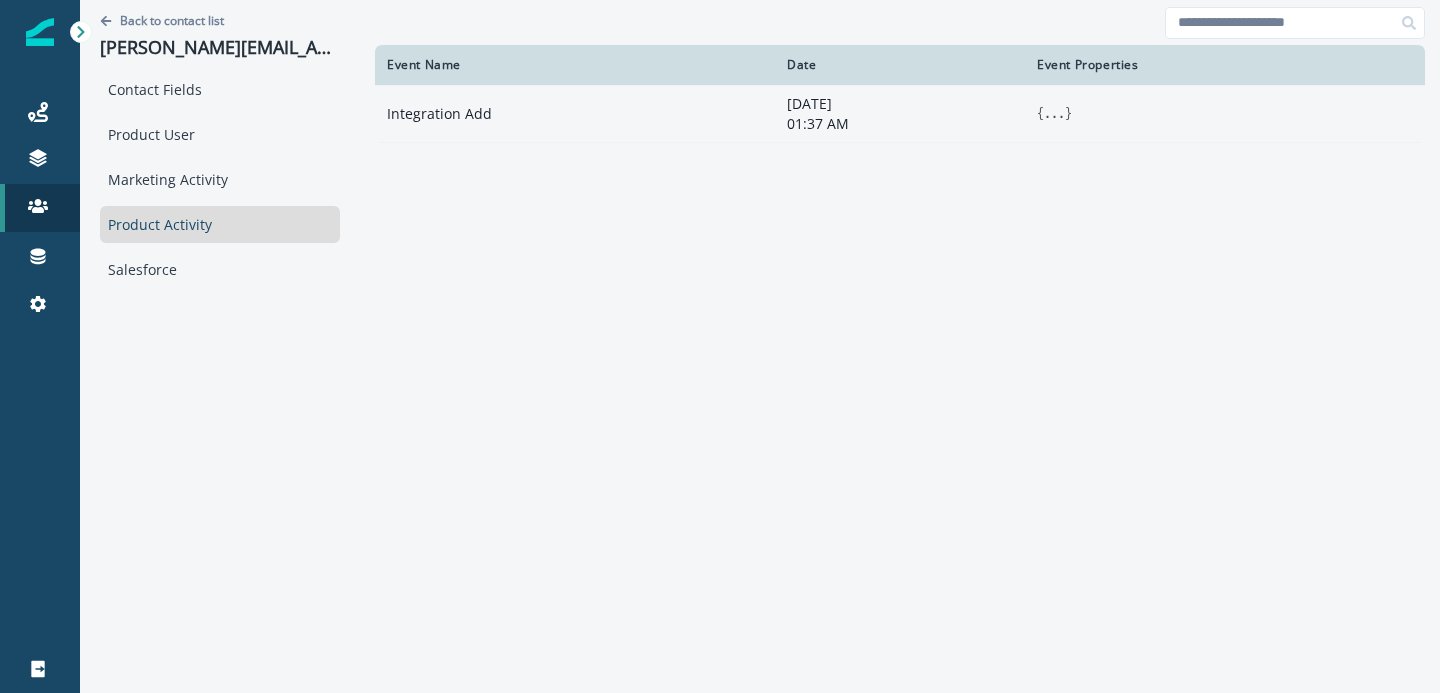 click on "..." at bounding box center [1054, 114] 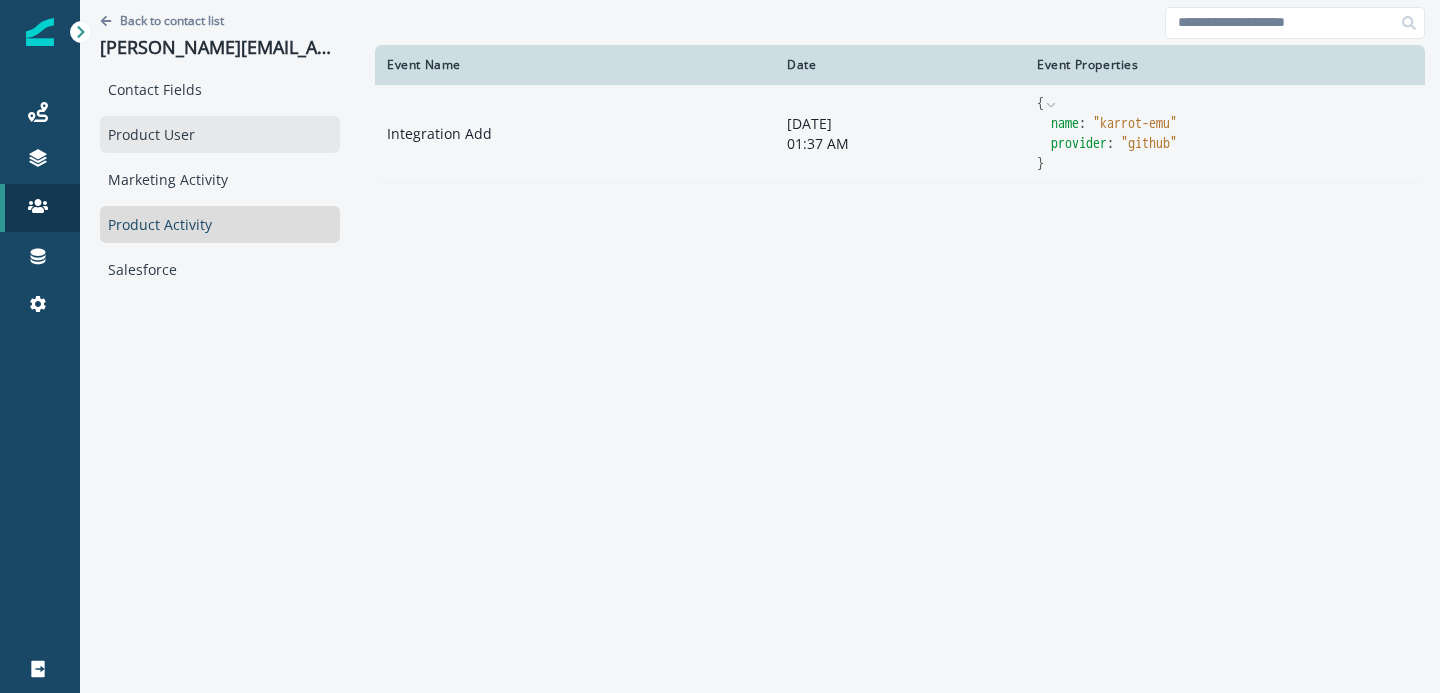 click on "Product User" at bounding box center (220, 134) 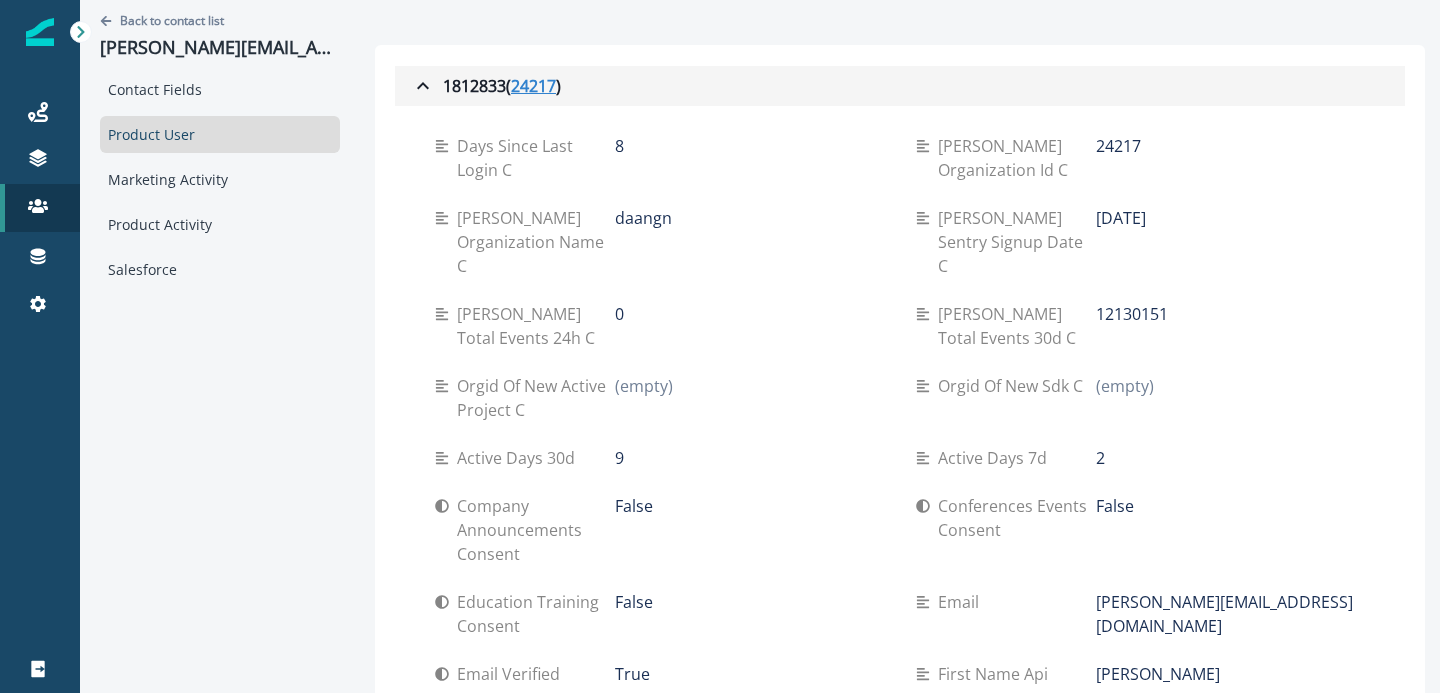 click on "24217" at bounding box center (533, 86) 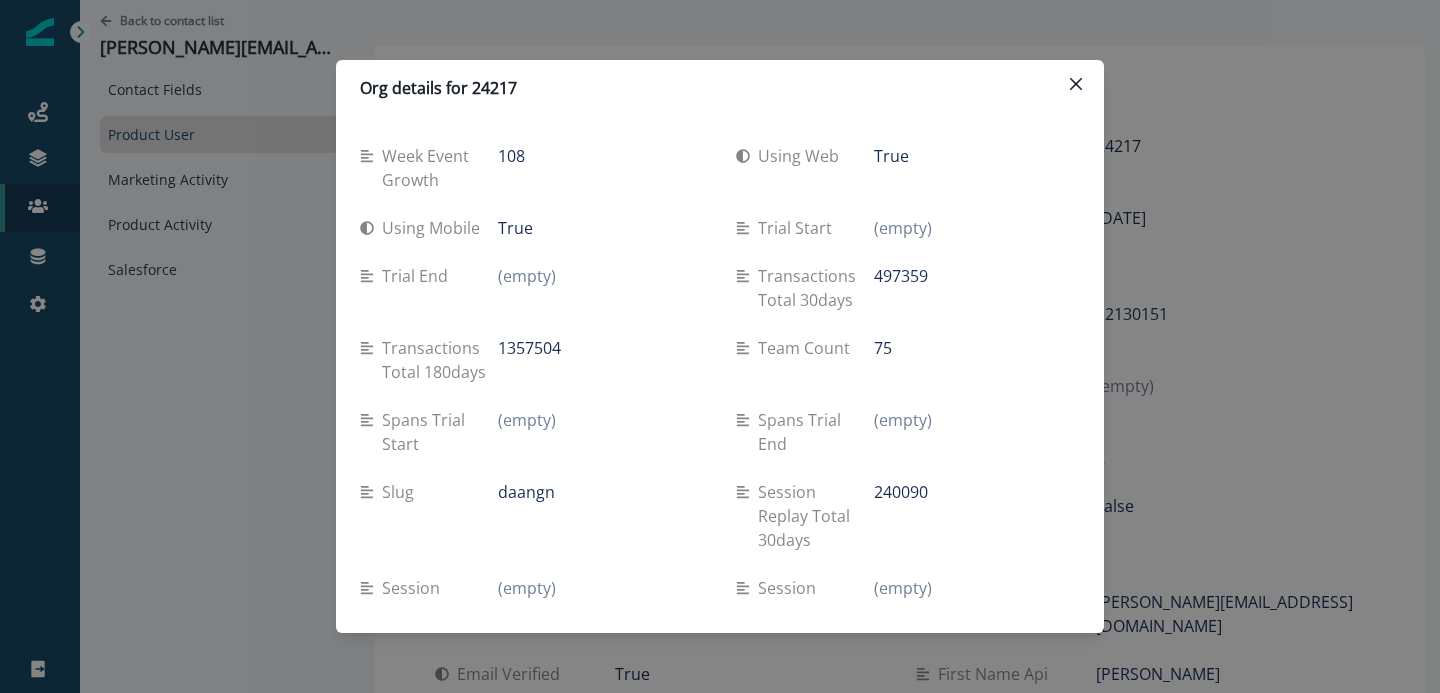 type 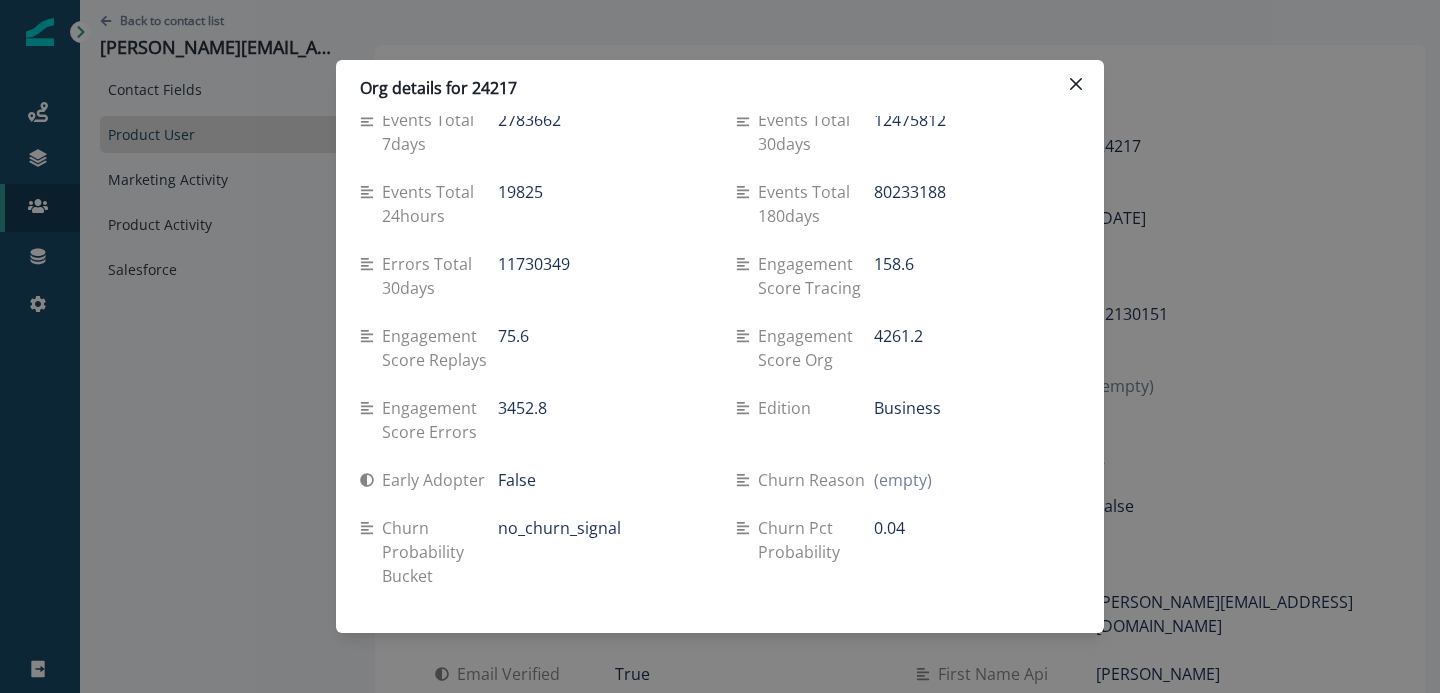 scroll, scrollTop: 3774, scrollLeft: 0, axis: vertical 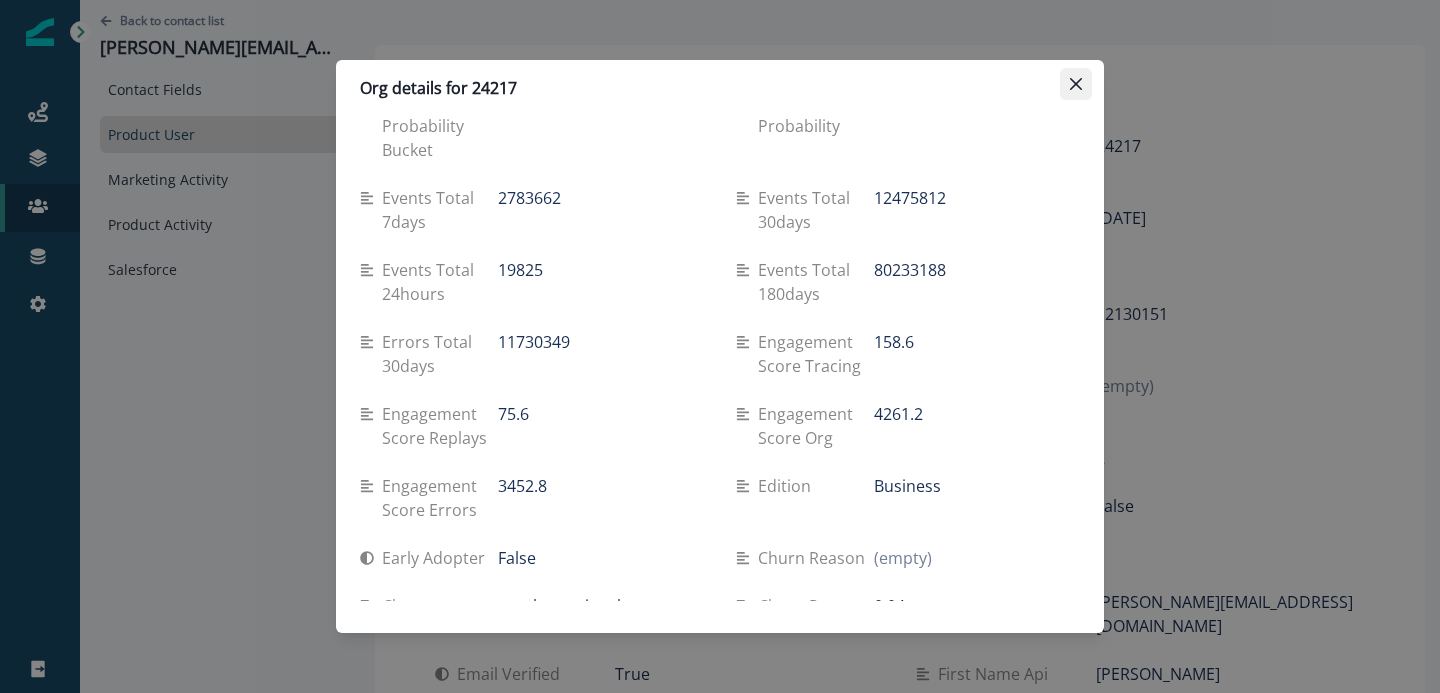 click 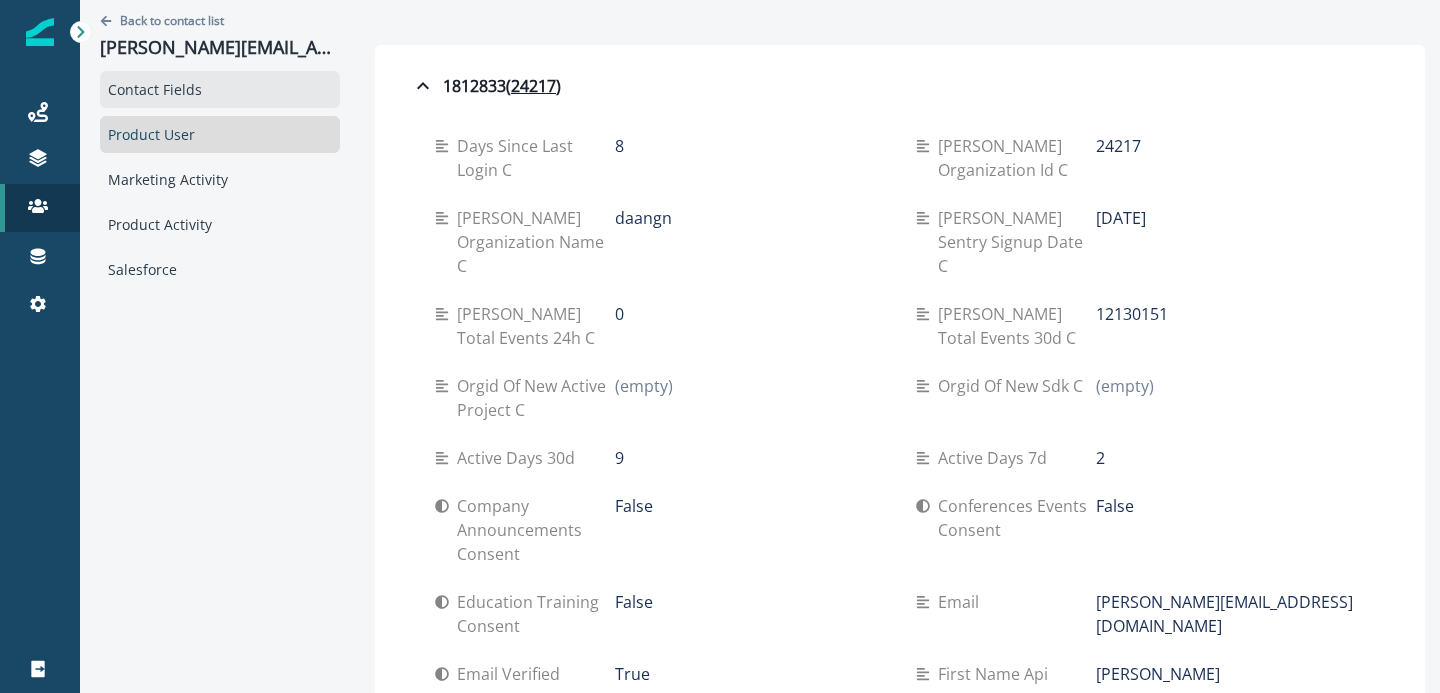 click on "Contact Fields" at bounding box center [220, 89] 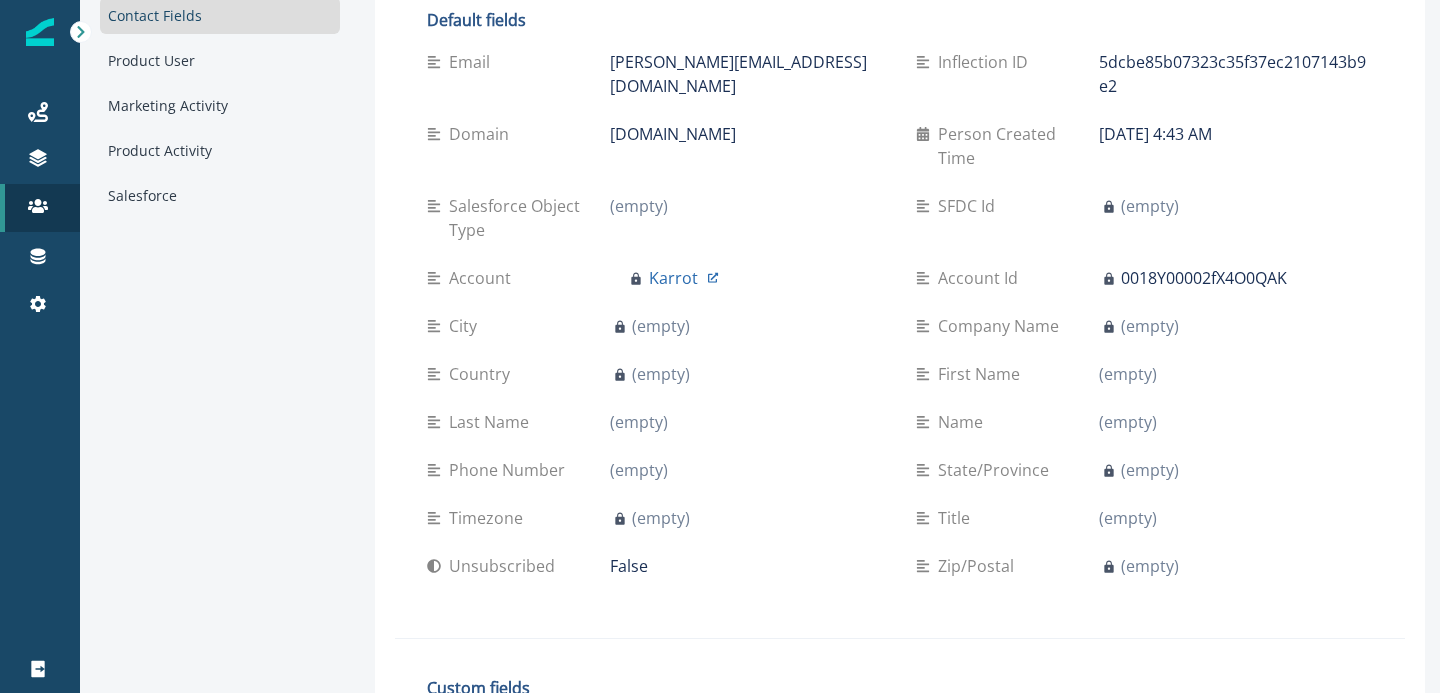scroll, scrollTop: 66, scrollLeft: 0, axis: vertical 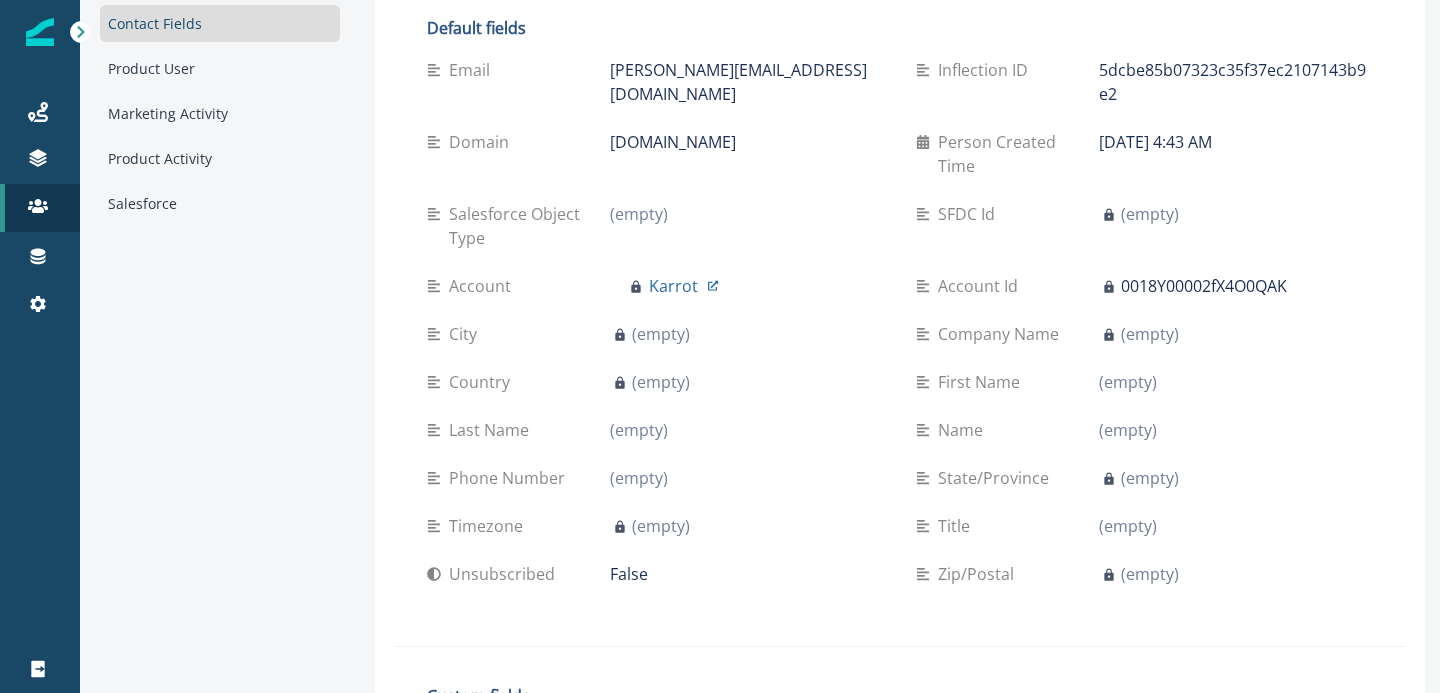 click on "0018Y00002fX4O0QAK" at bounding box center [1204, 286] 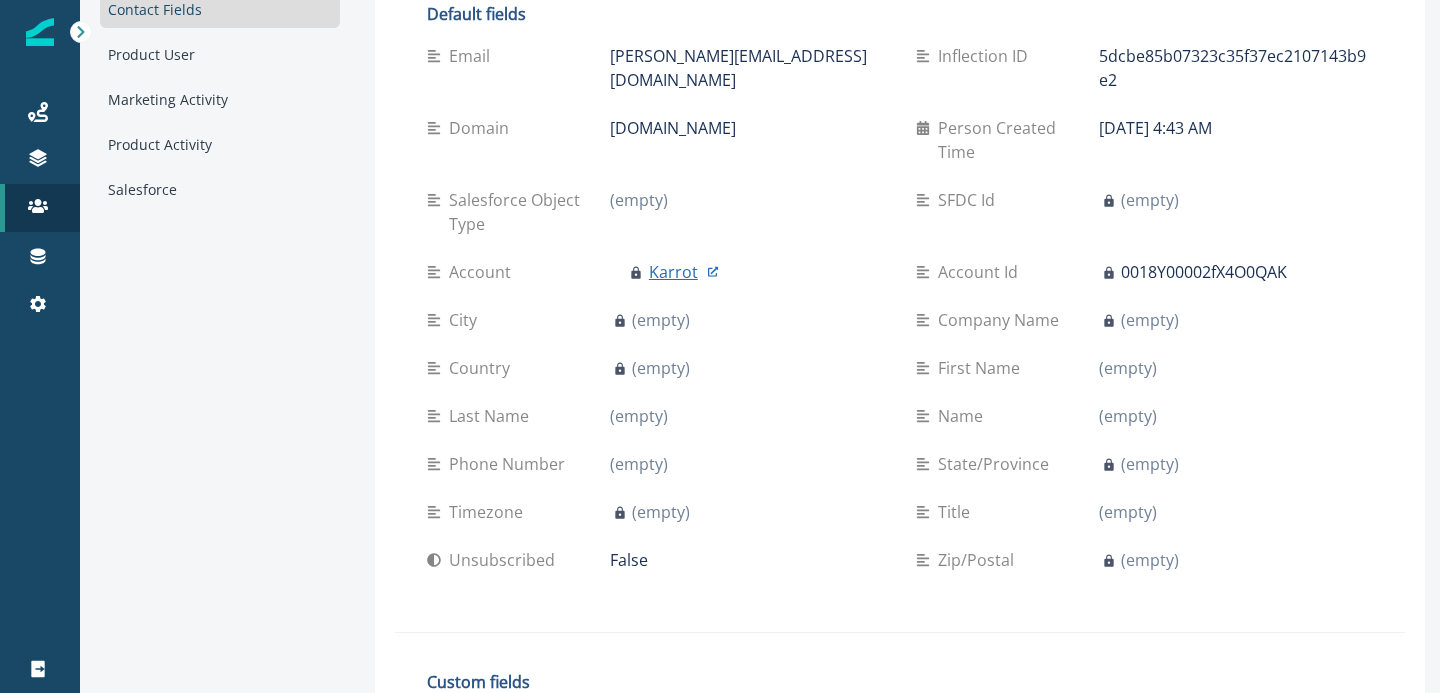 click on "Karrot" at bounding box center (673, 272) 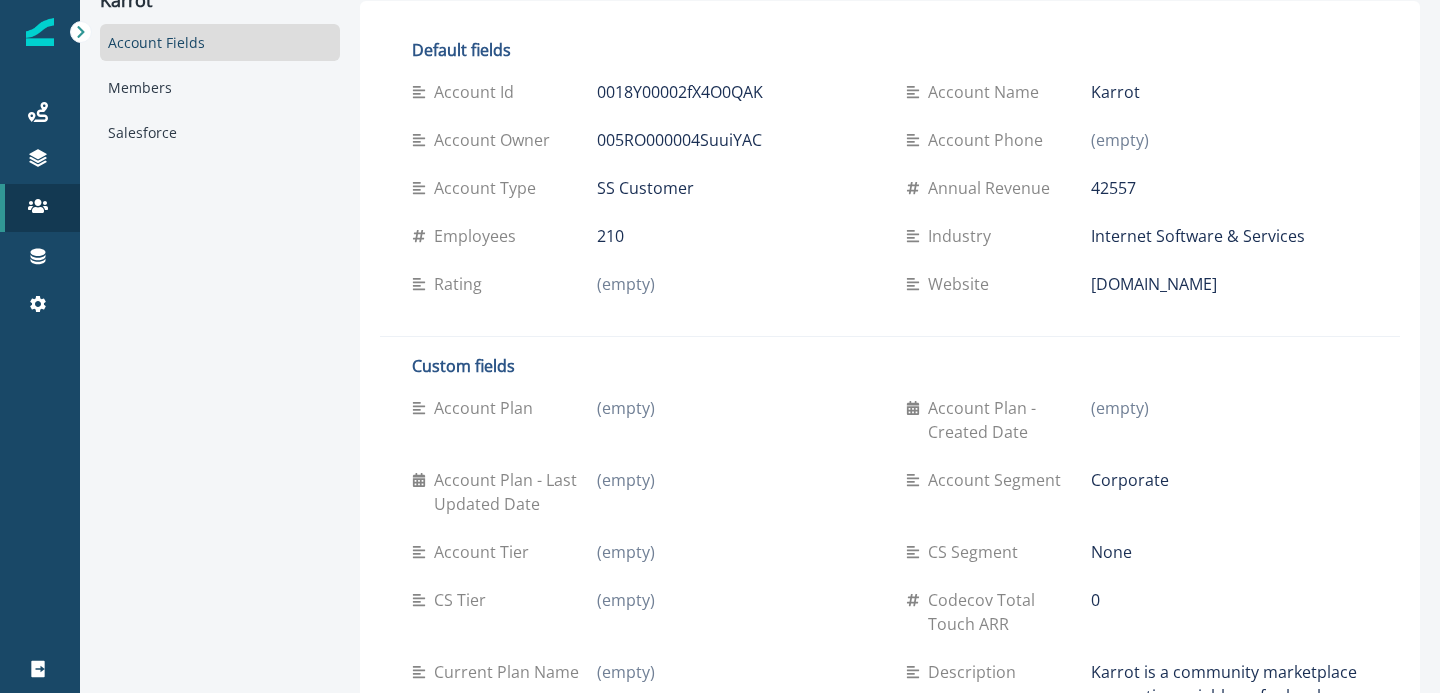 scroll, scrollTop: 0, scrollLeft: 0, axis: both 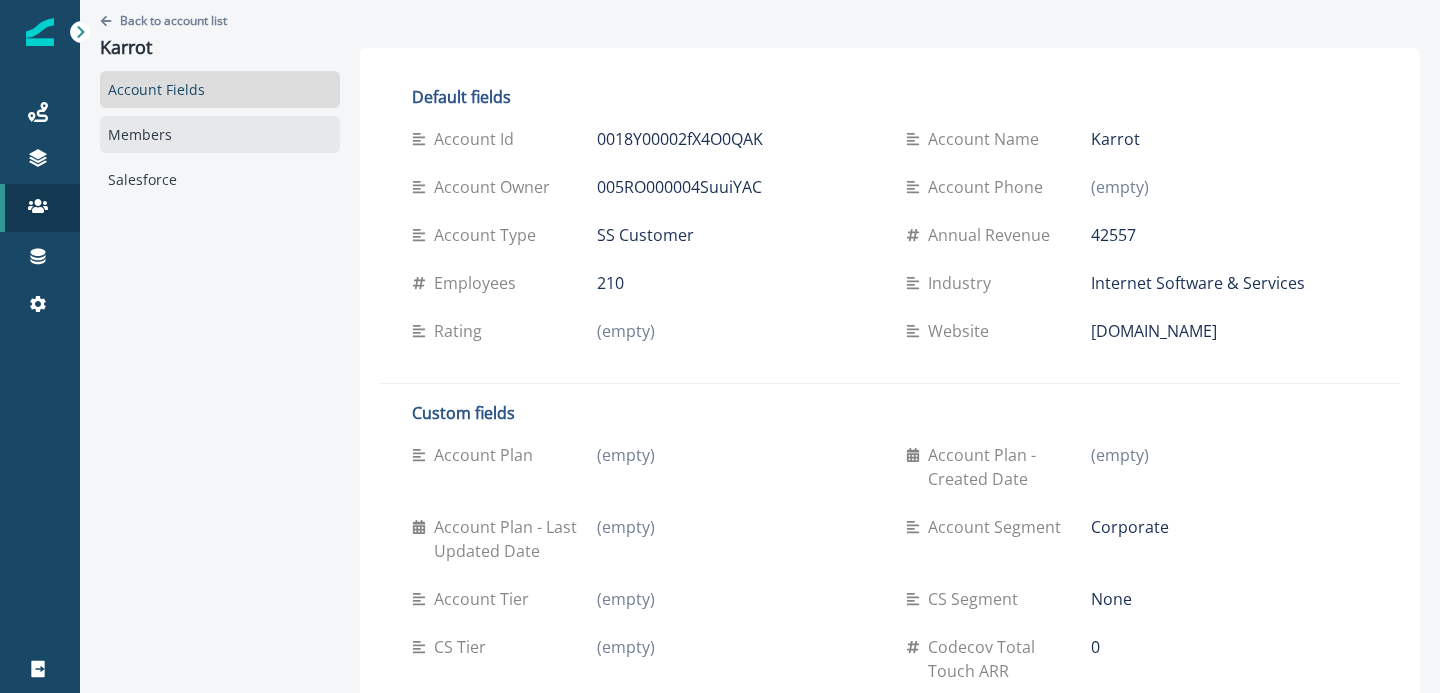 click on "Members" at bounding box center [220, 134] 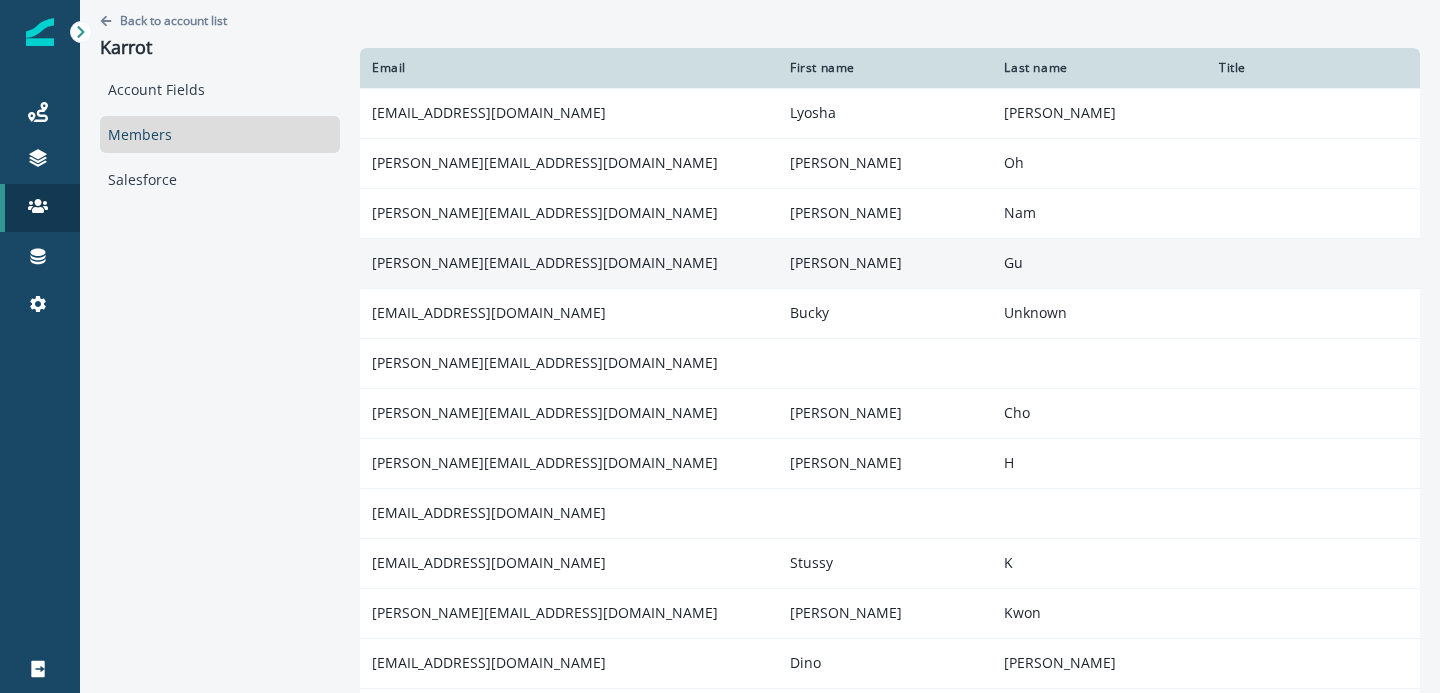 scroll, scrollTop: 1, scrollLeft: 0, axis: vertical 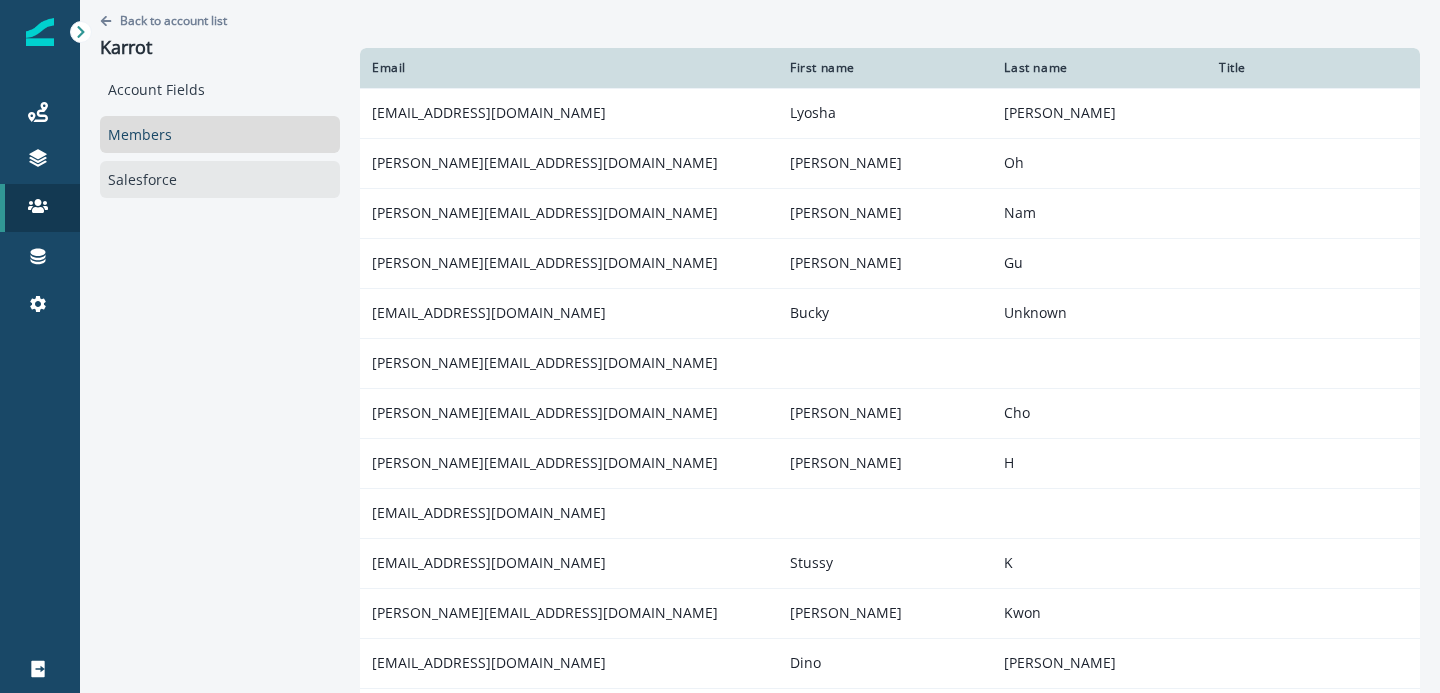 click on "Salesforce" at bounding box center [220, 179] 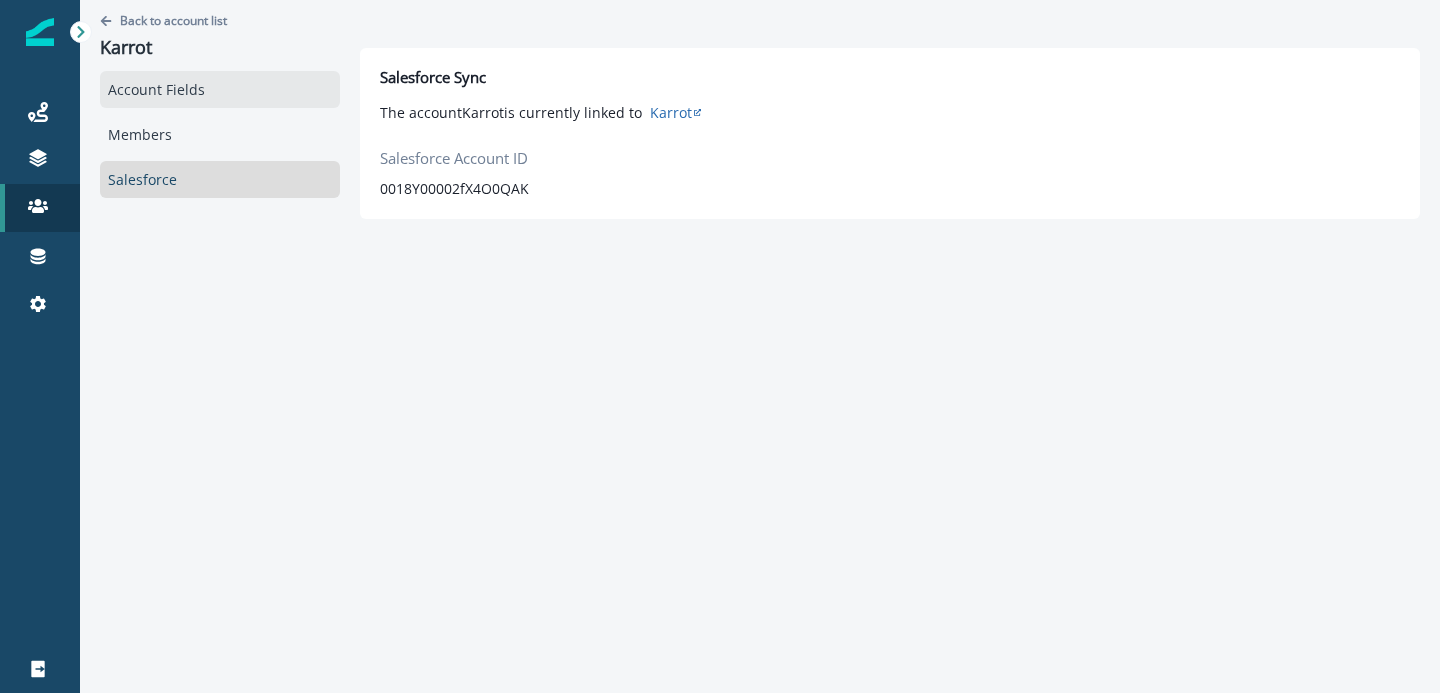 click on "Account Fields" at bounding box center (220, 89) 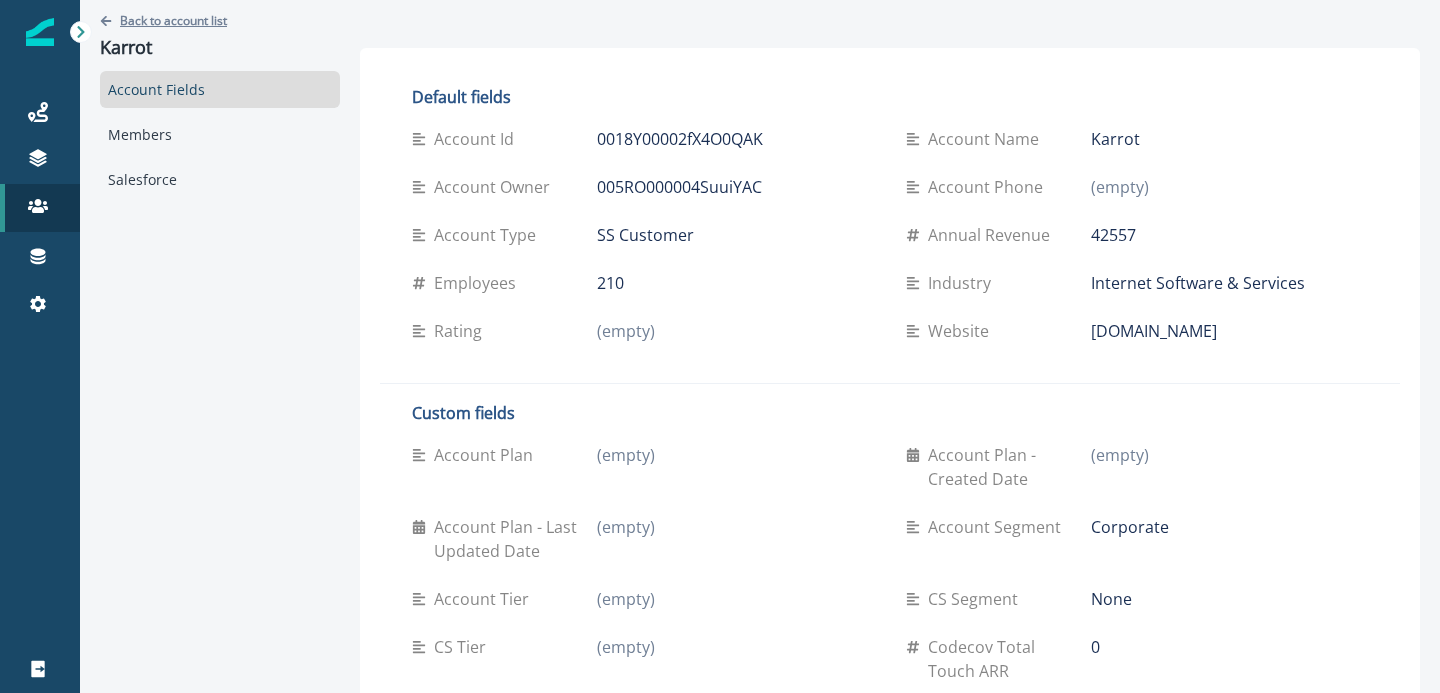 click on "Back to account list" at bounding box center [173, 20] 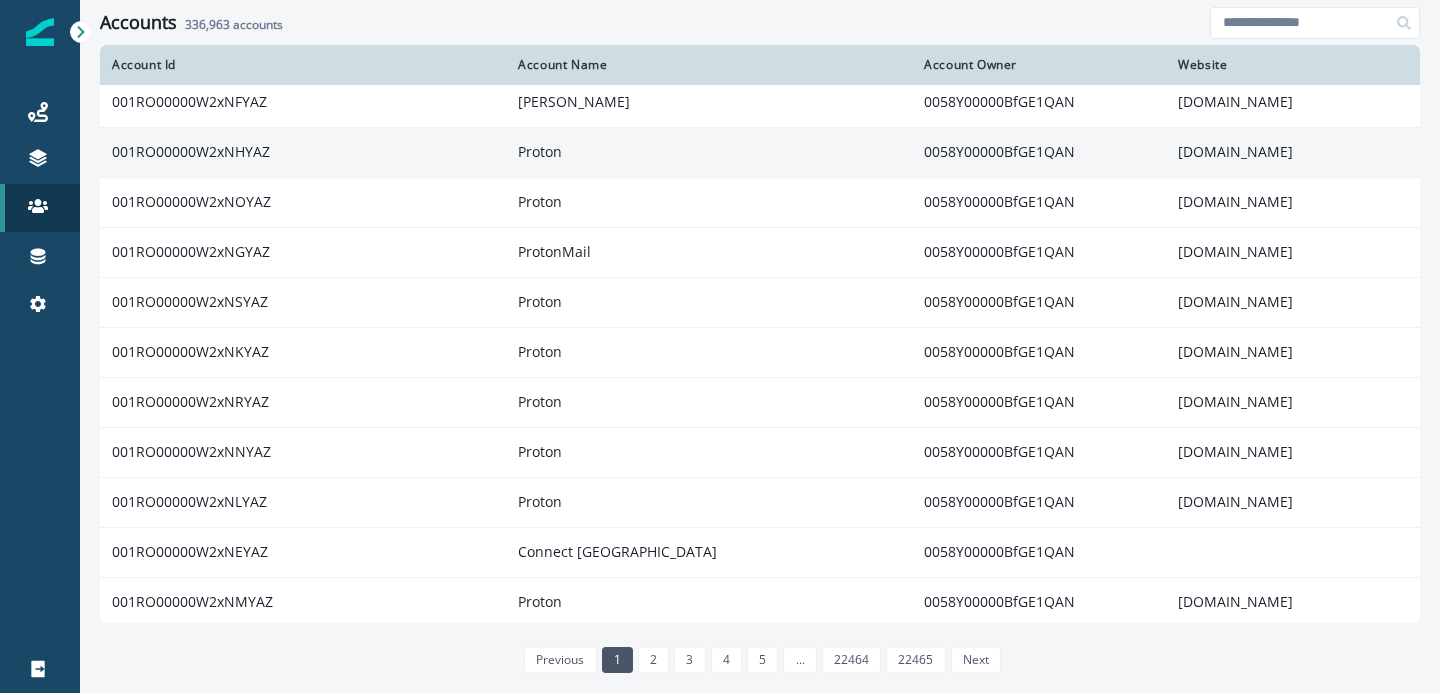 scroll, scrollTop: 0, scrollLeft: 0, axis: both 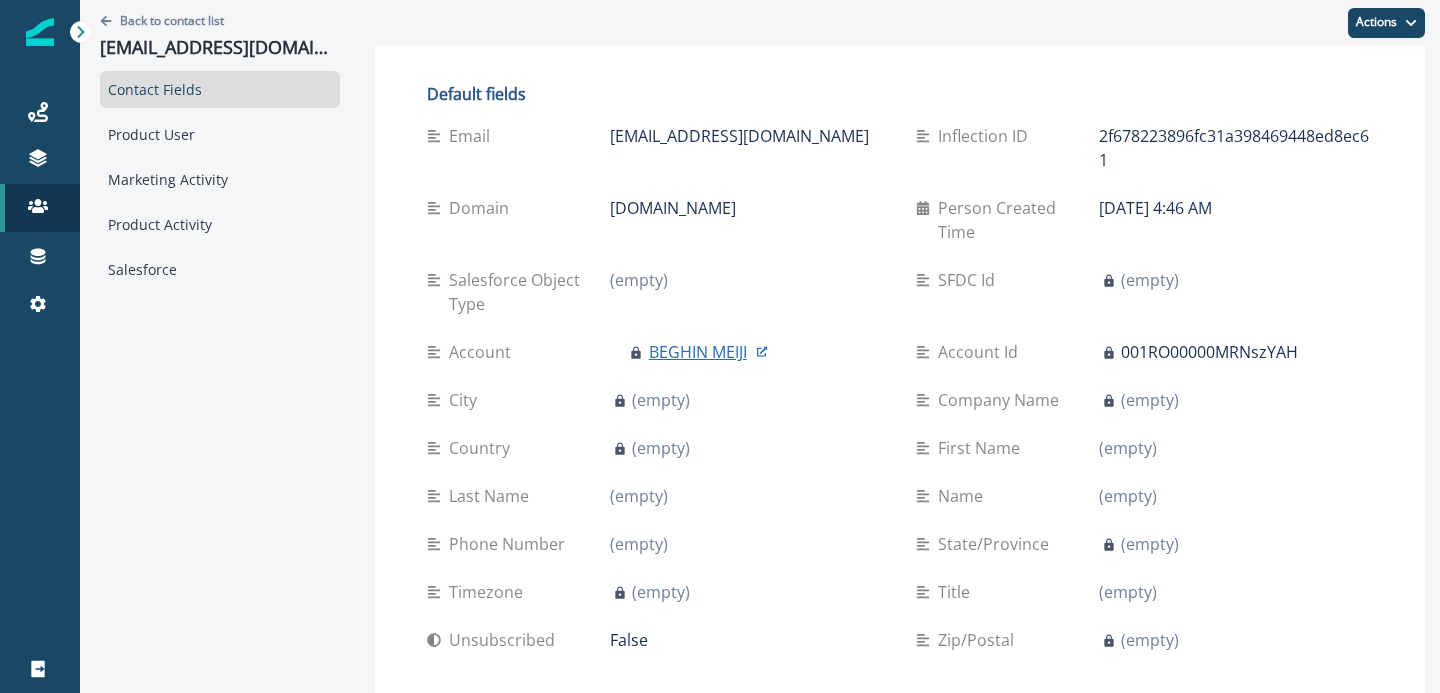 click on "BEGHIN MEIJI" at bounding box center (698, 352) 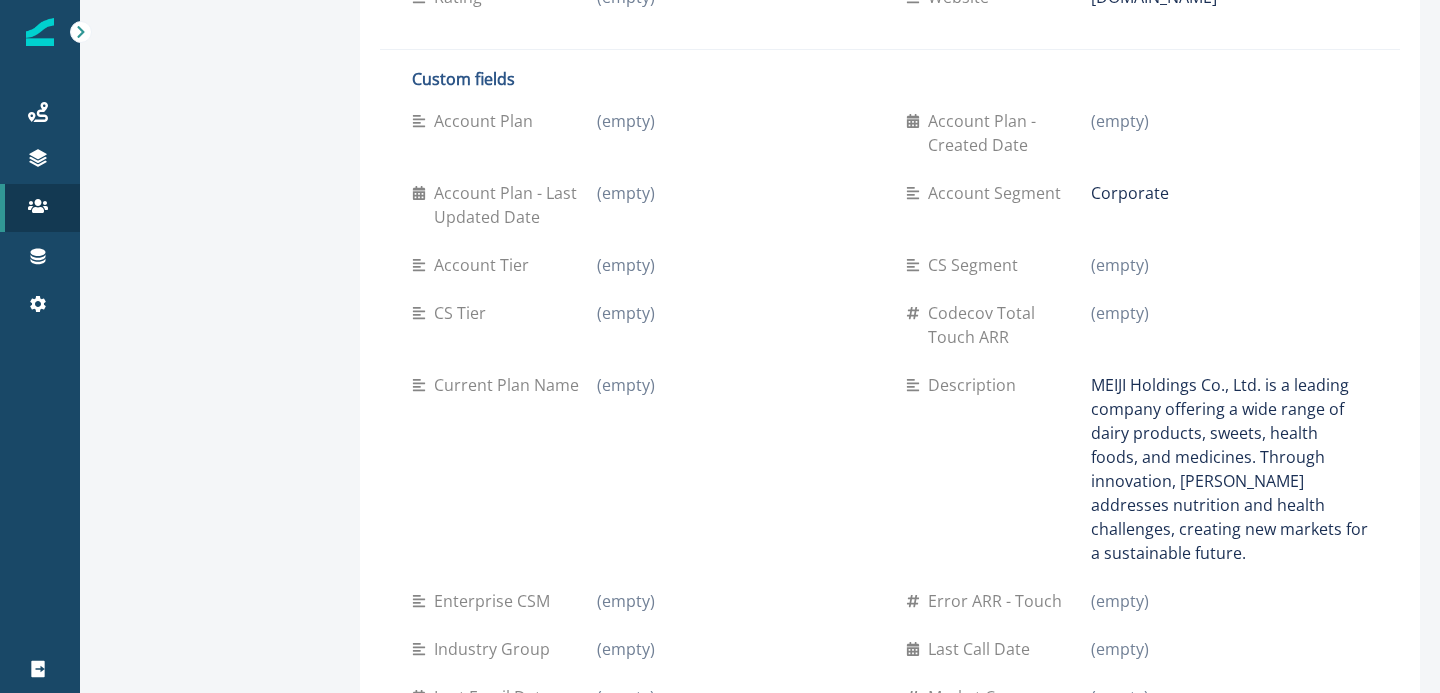 scroll, scrollTop: 0, scrollLeft: 0, axis: both 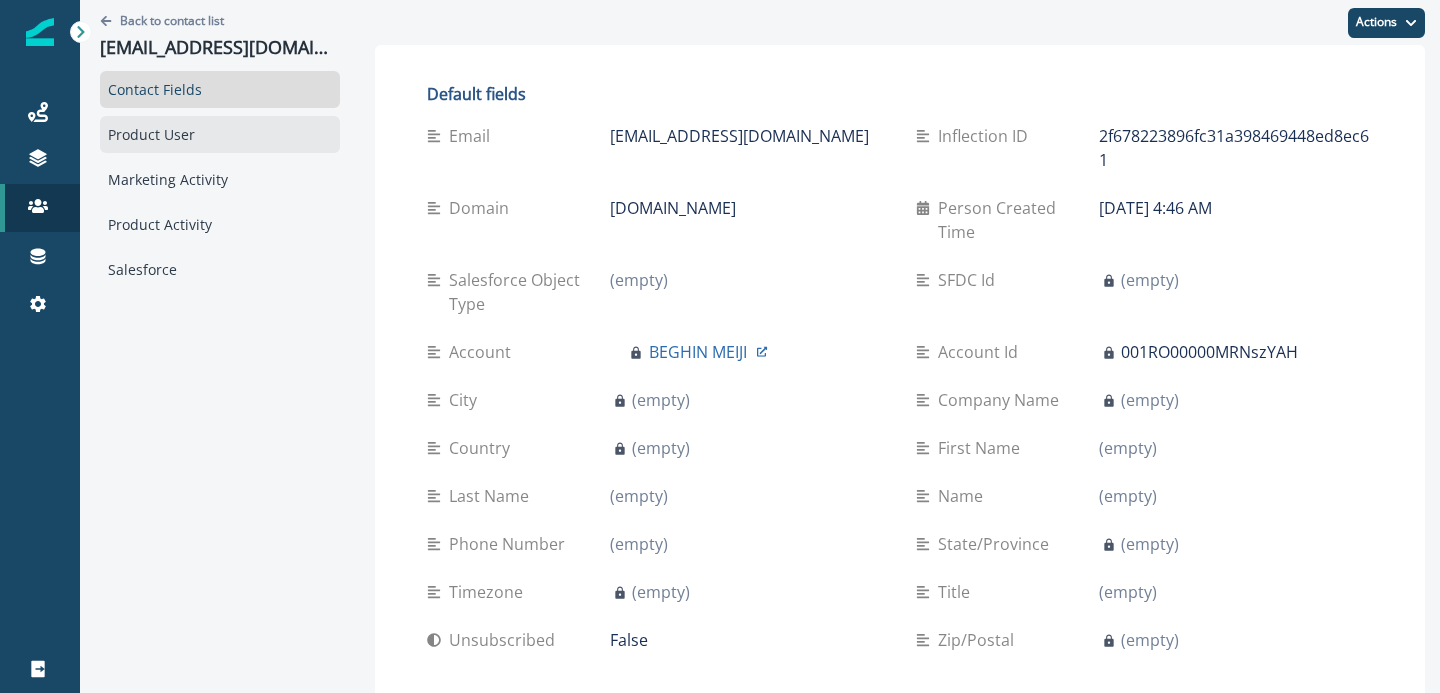 click on "Product User" at bounding box center [220, 134] 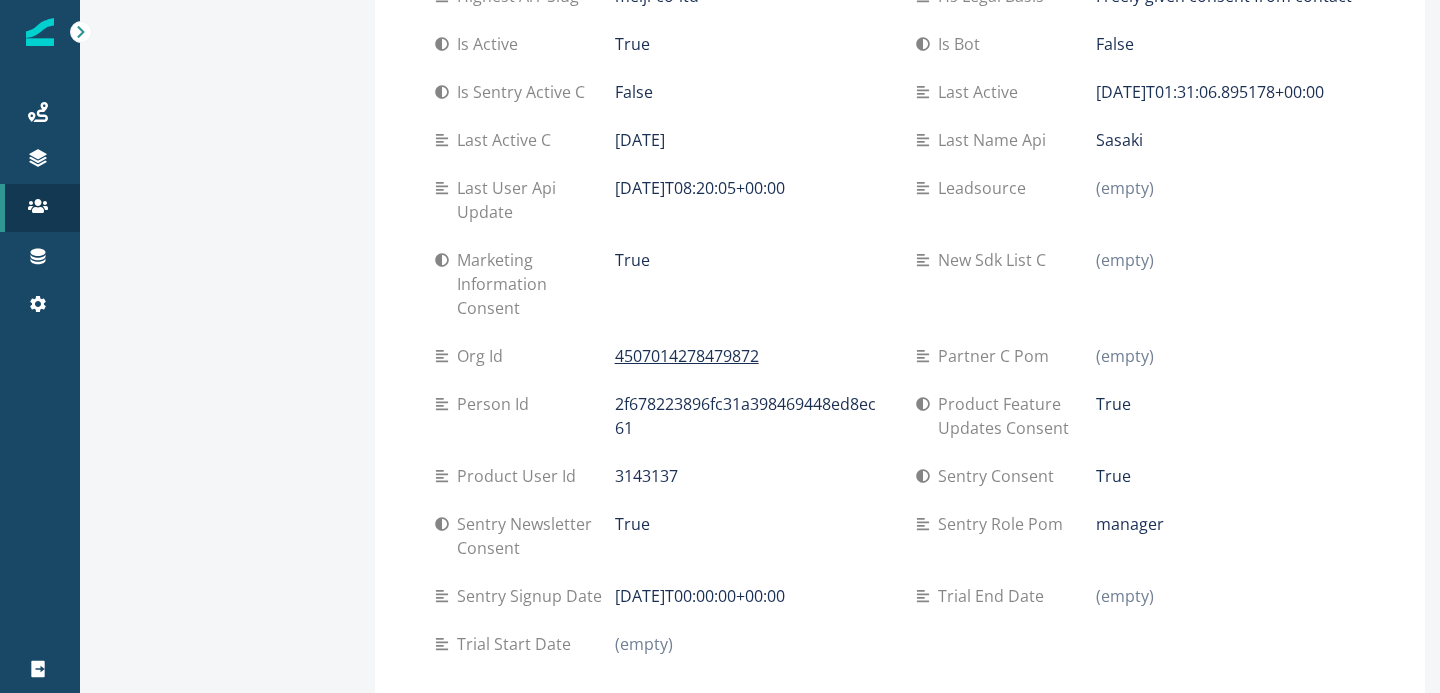 scroll, scrollTop: 0, scrollLeft: 0, axis: both 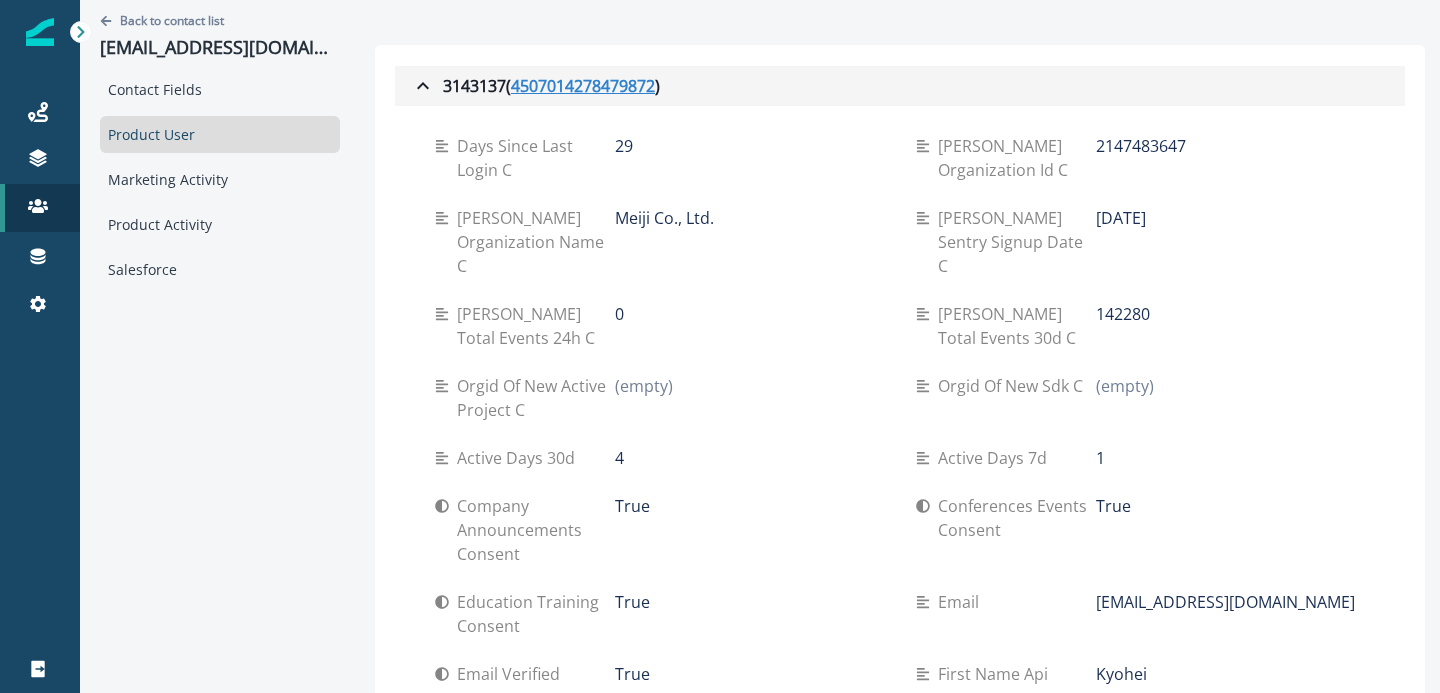 click on "4507014278479872" at bounding box center (583, 86) 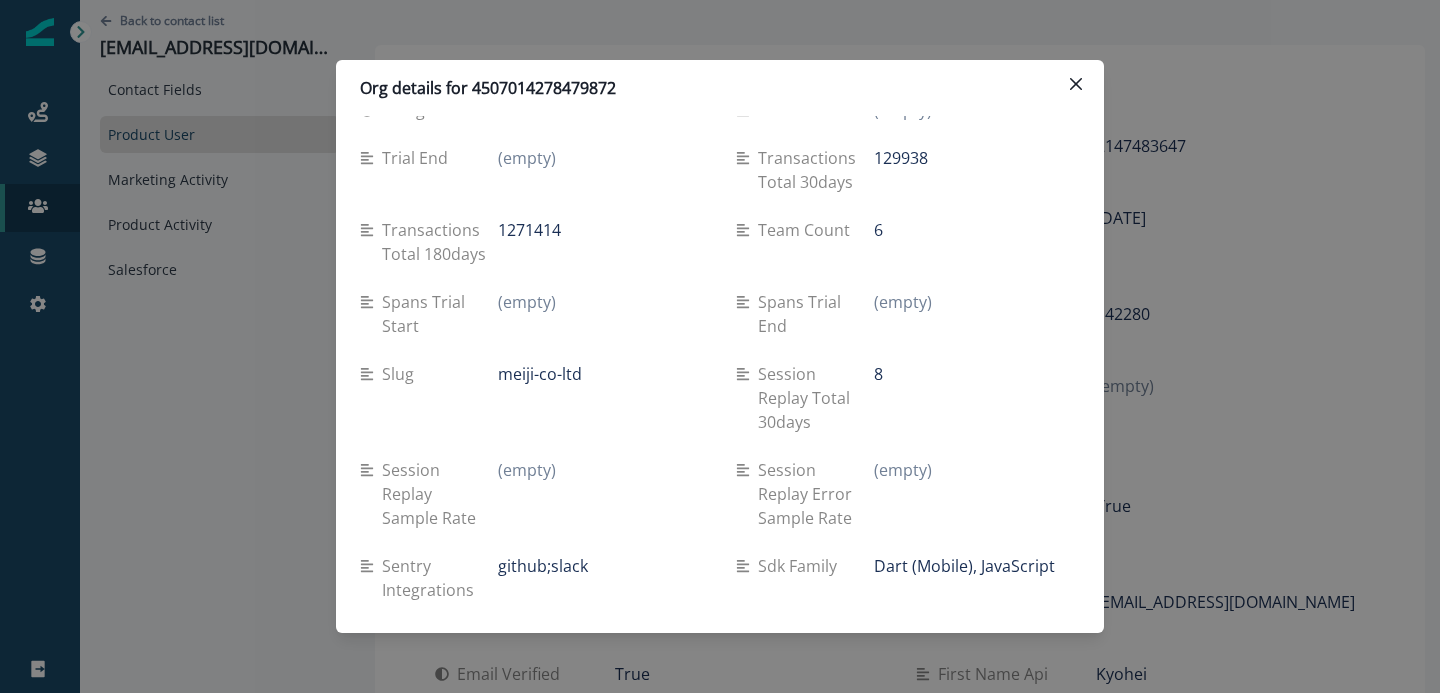 scroll, scrollTop: 138, scrollLeft: 0, axis: vertical 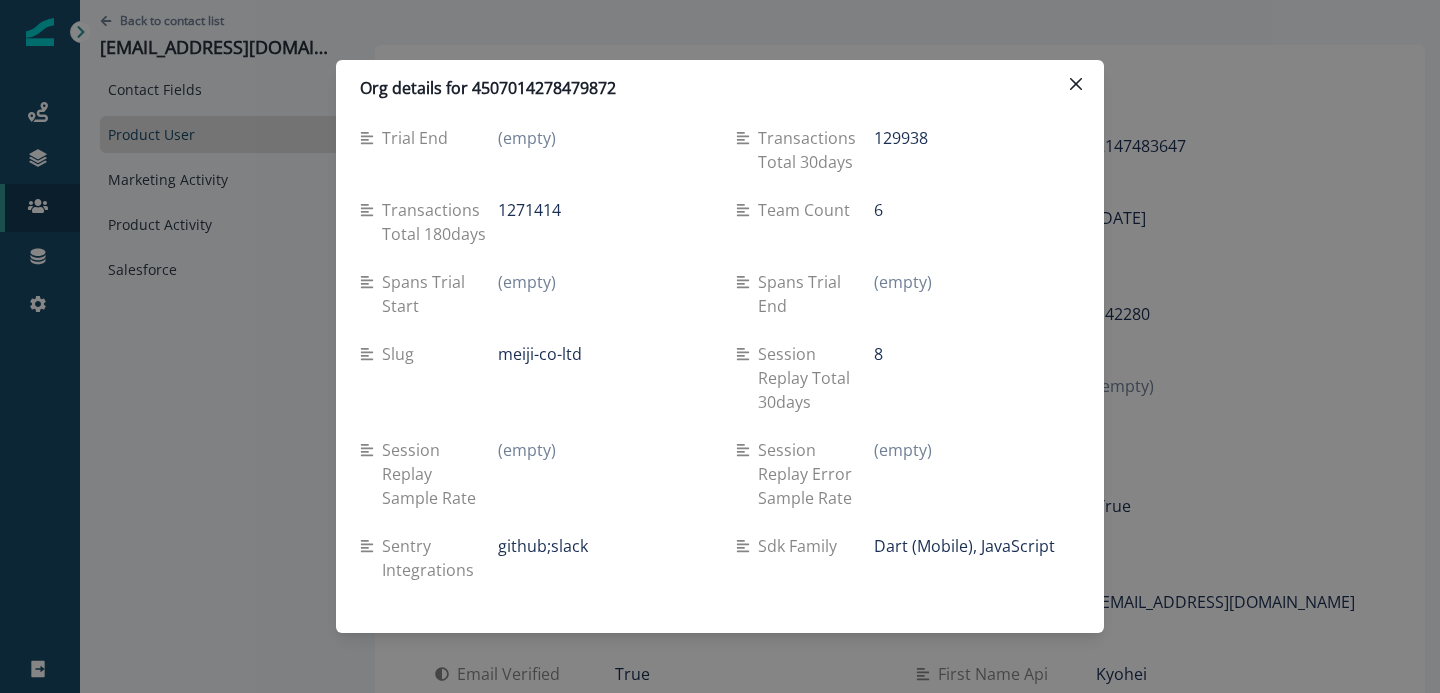 type 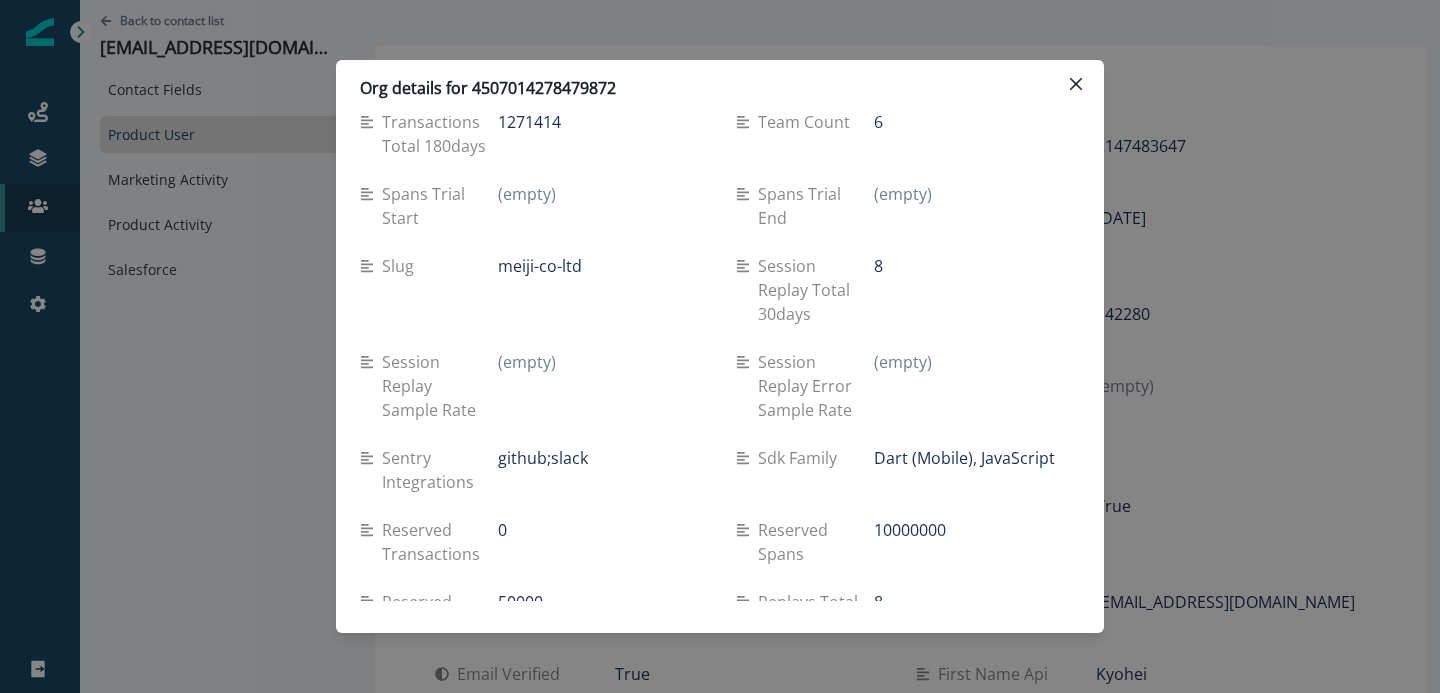 scroll, scrollTop: 227, scrollLeft: 0, axis: vertical 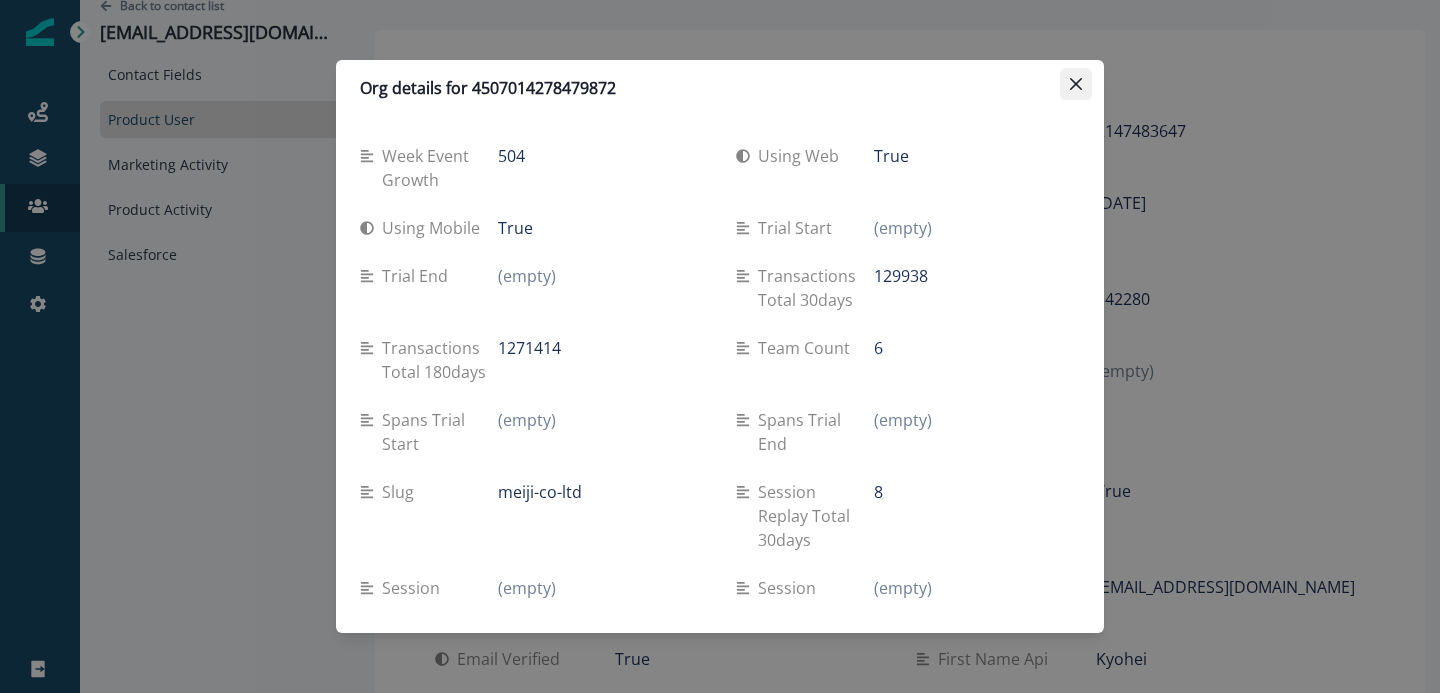 click at bounding box center [1076, 84] 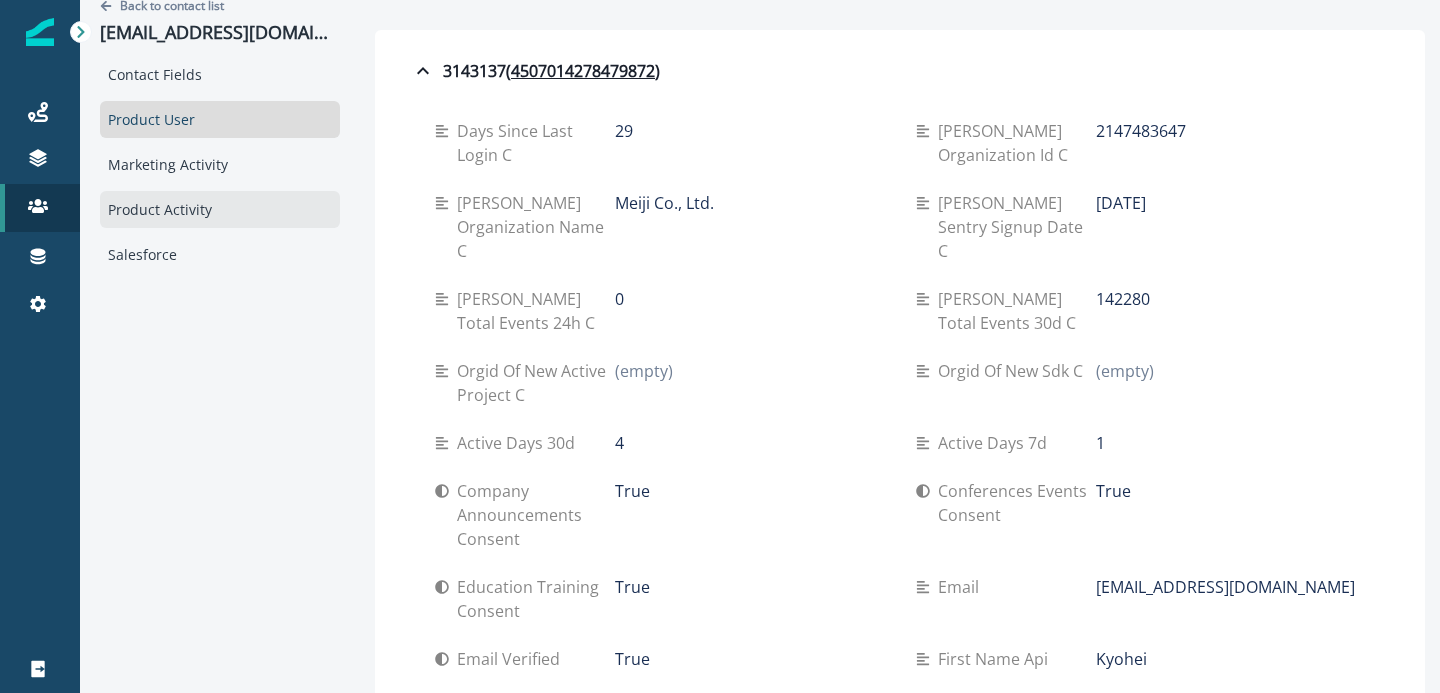 click on "Product Activity" at bounding box center [220, 209] 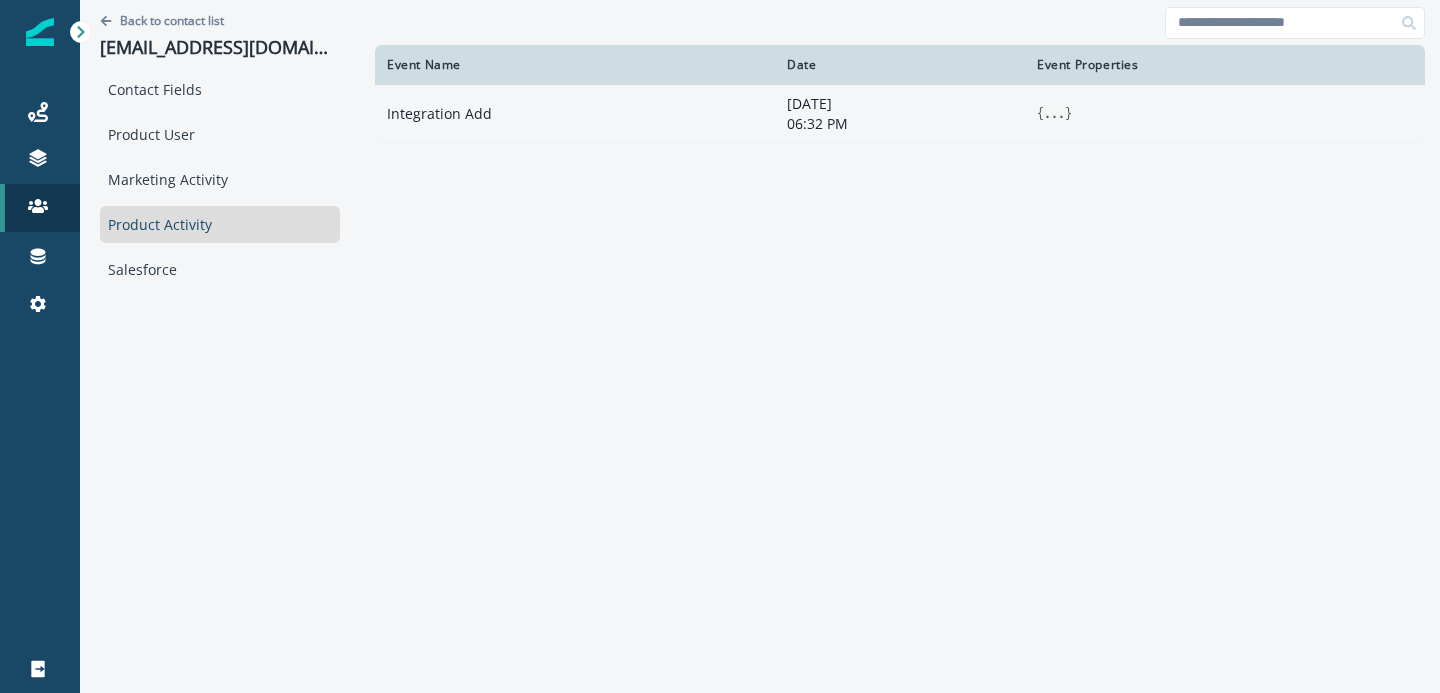 click on "..." at bounding box center (1054, 114) 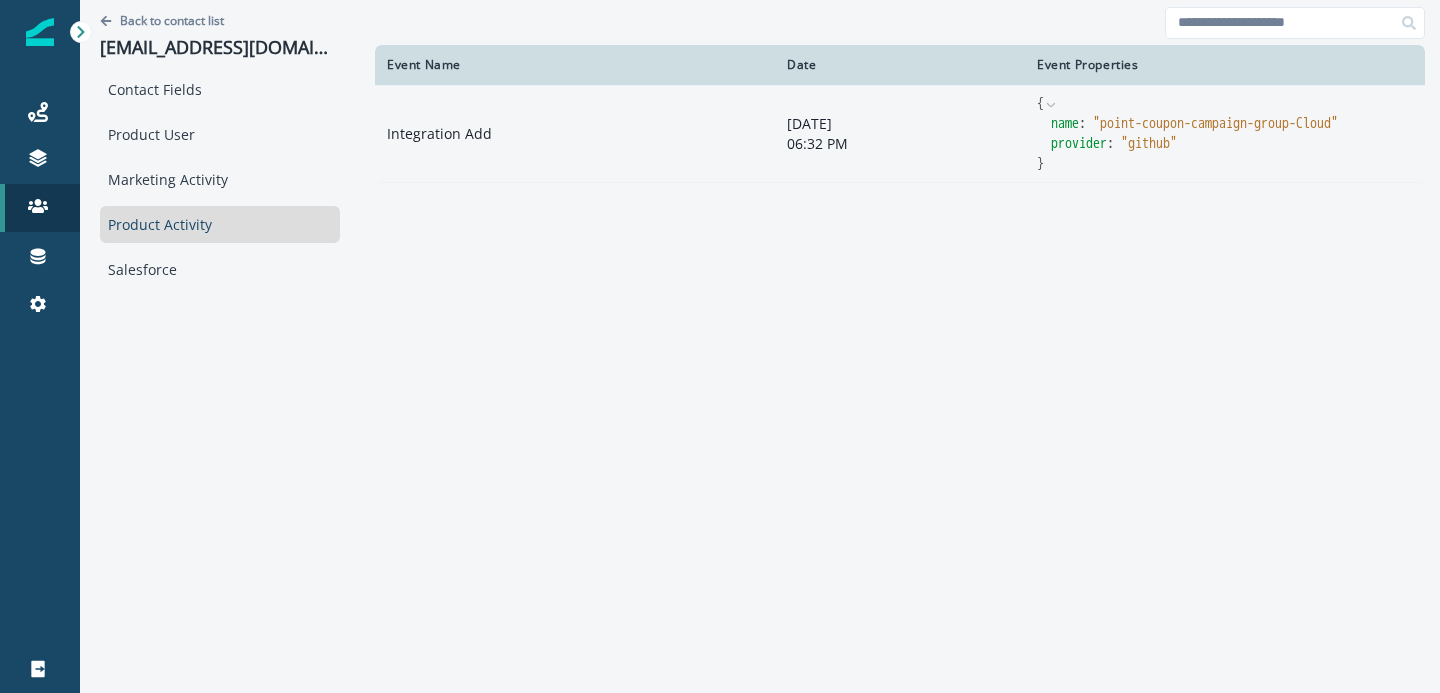 click 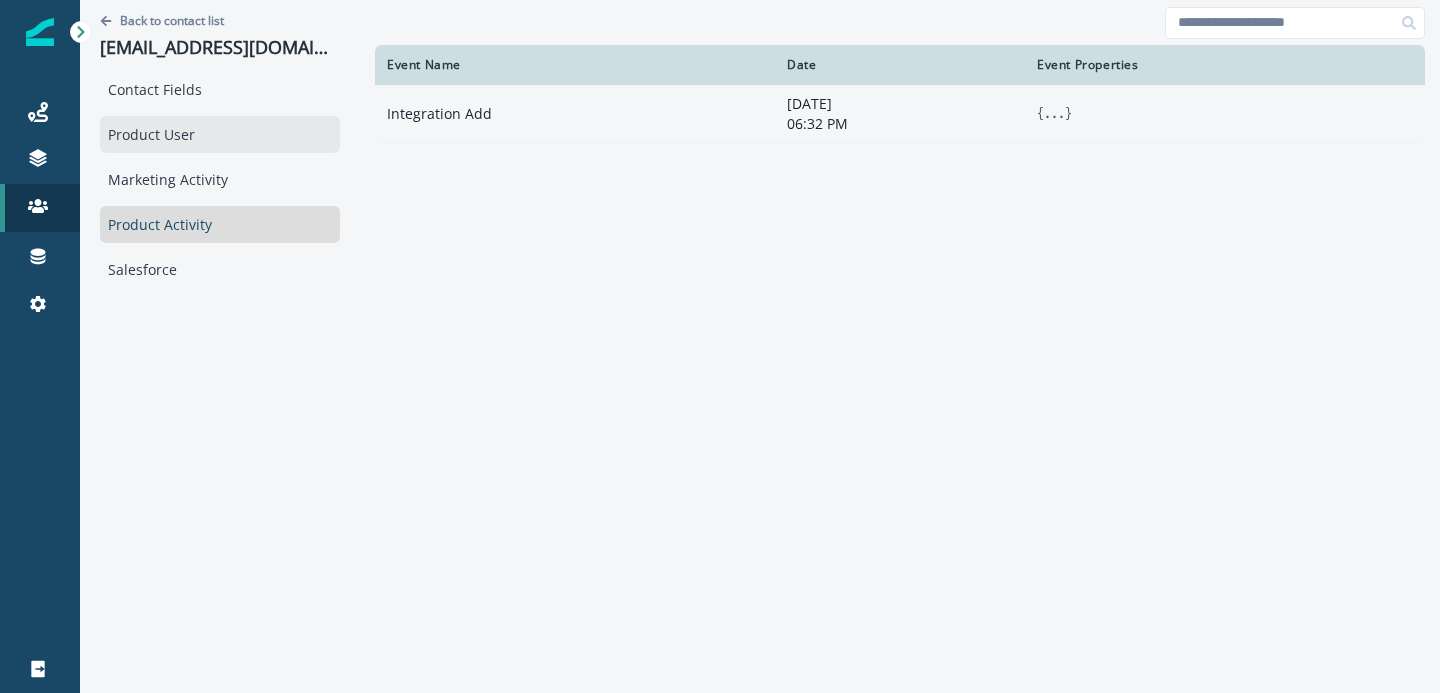 click on "Product User" at bounding box center (220, 134) 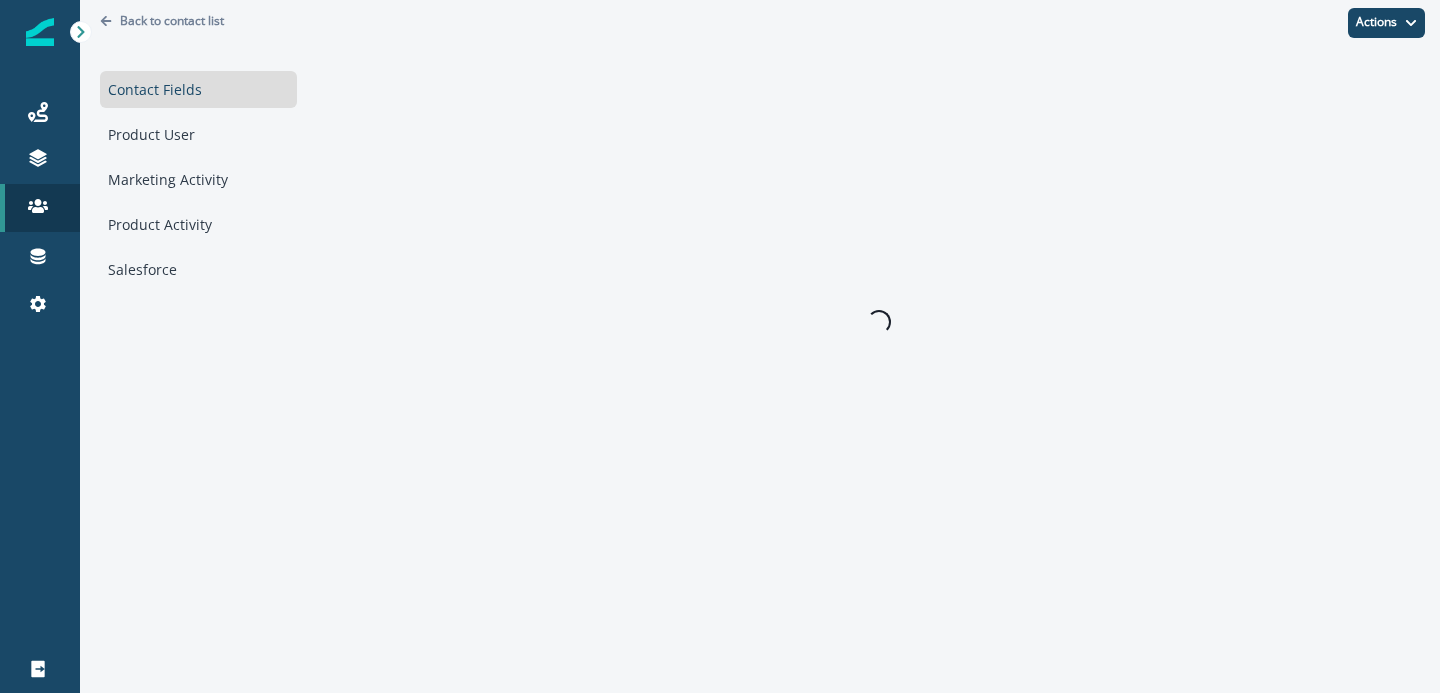 scroll, scrollTop: 0, scrollLeft: 0, axis: both 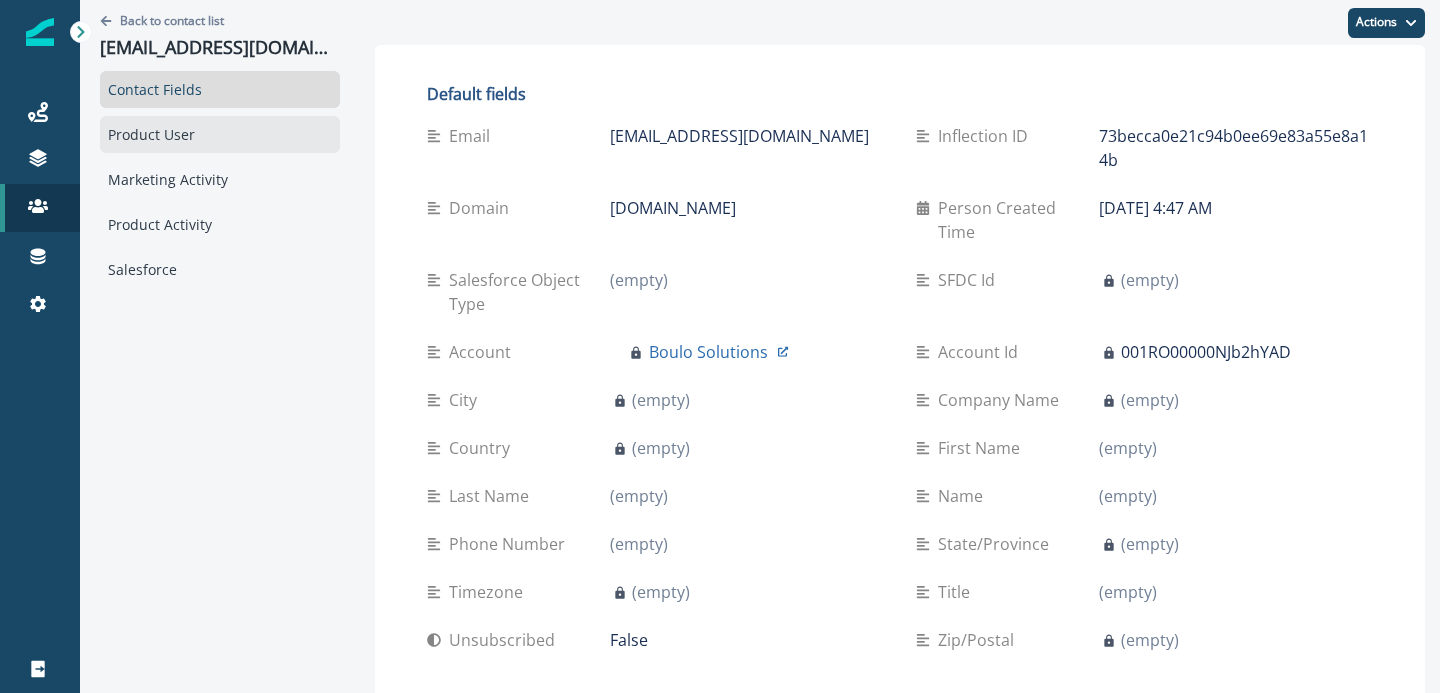 click on "Product User" at bounding box center [220, 134] 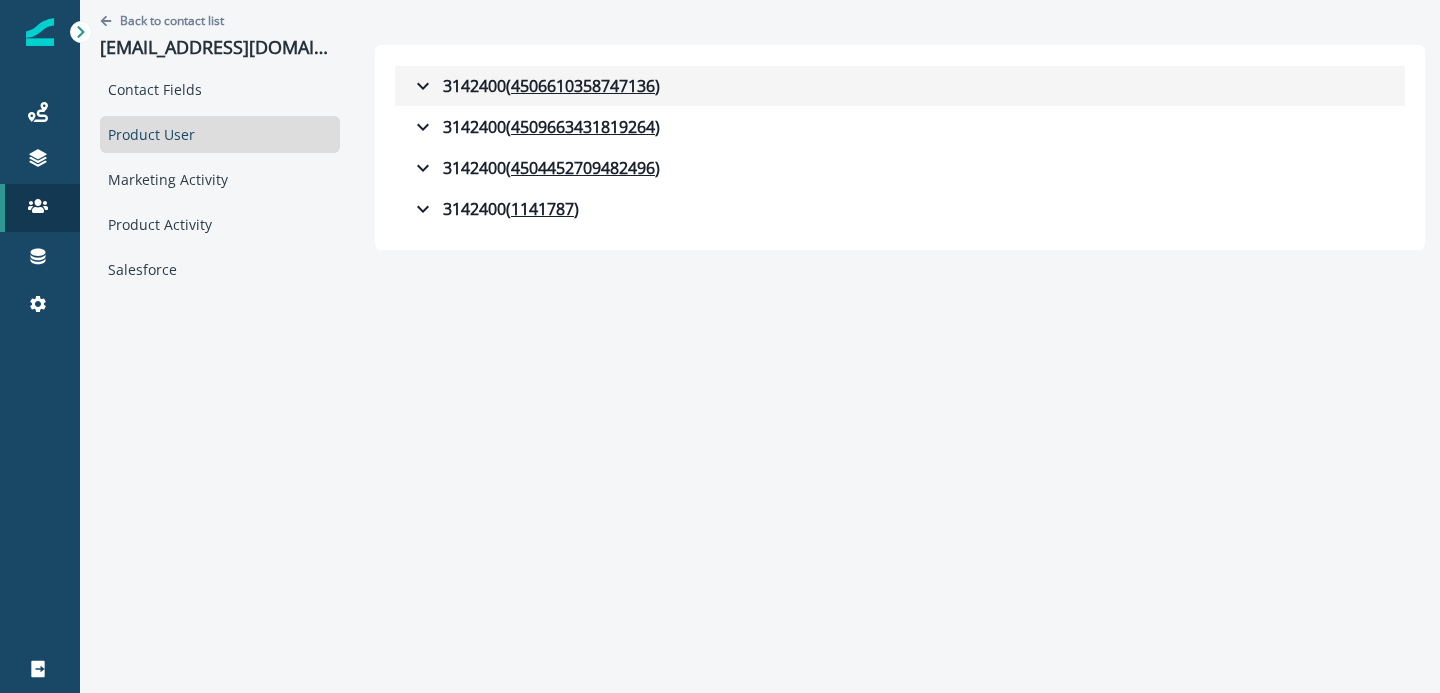 click 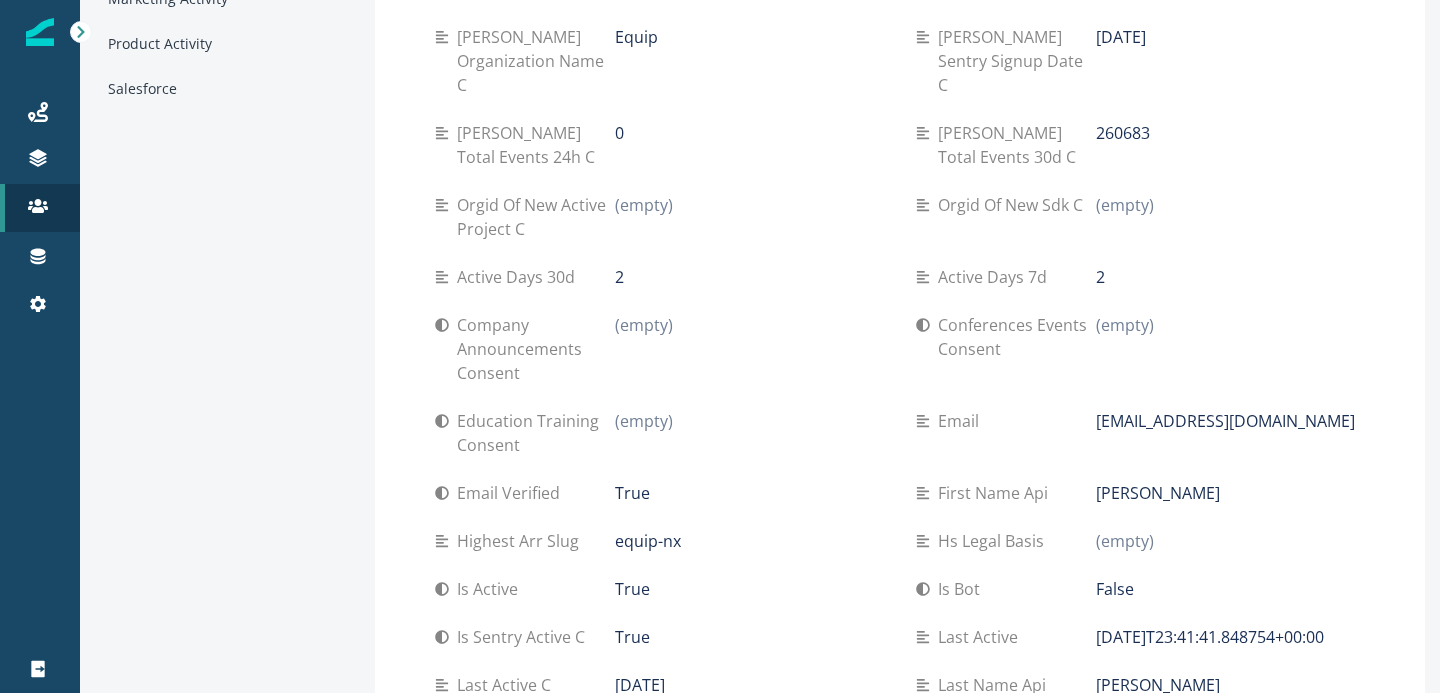 scroll, scrollTop: 188, scrollLeft: 0, axis: vertical 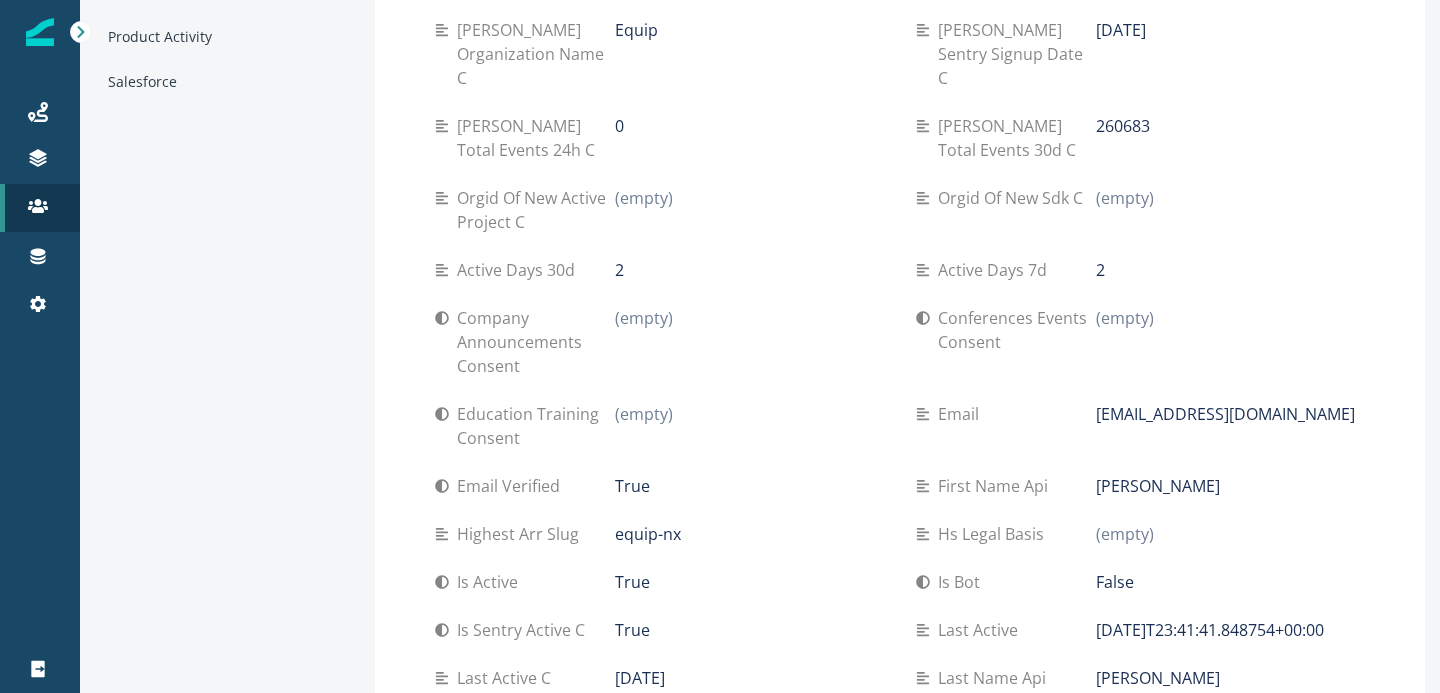 type 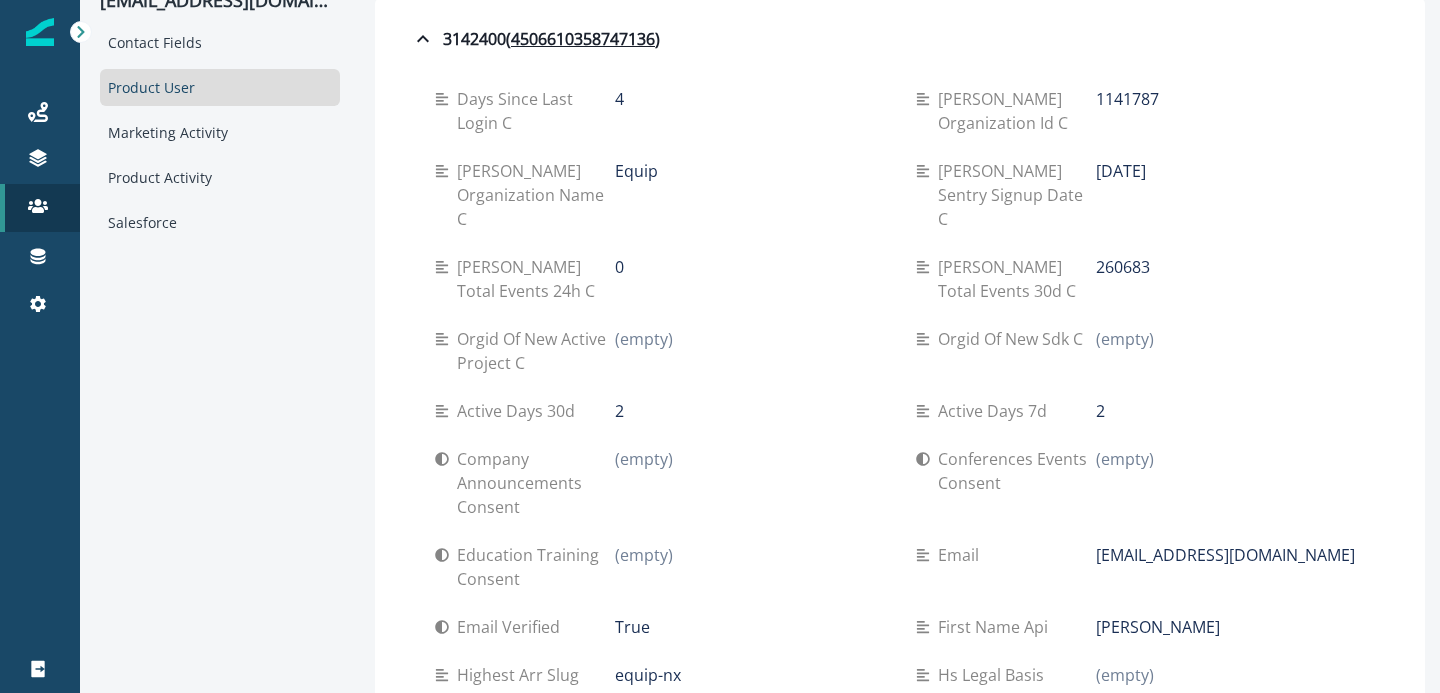 scroll, scrollTop: 0, scrollLeft: 0, axis: both 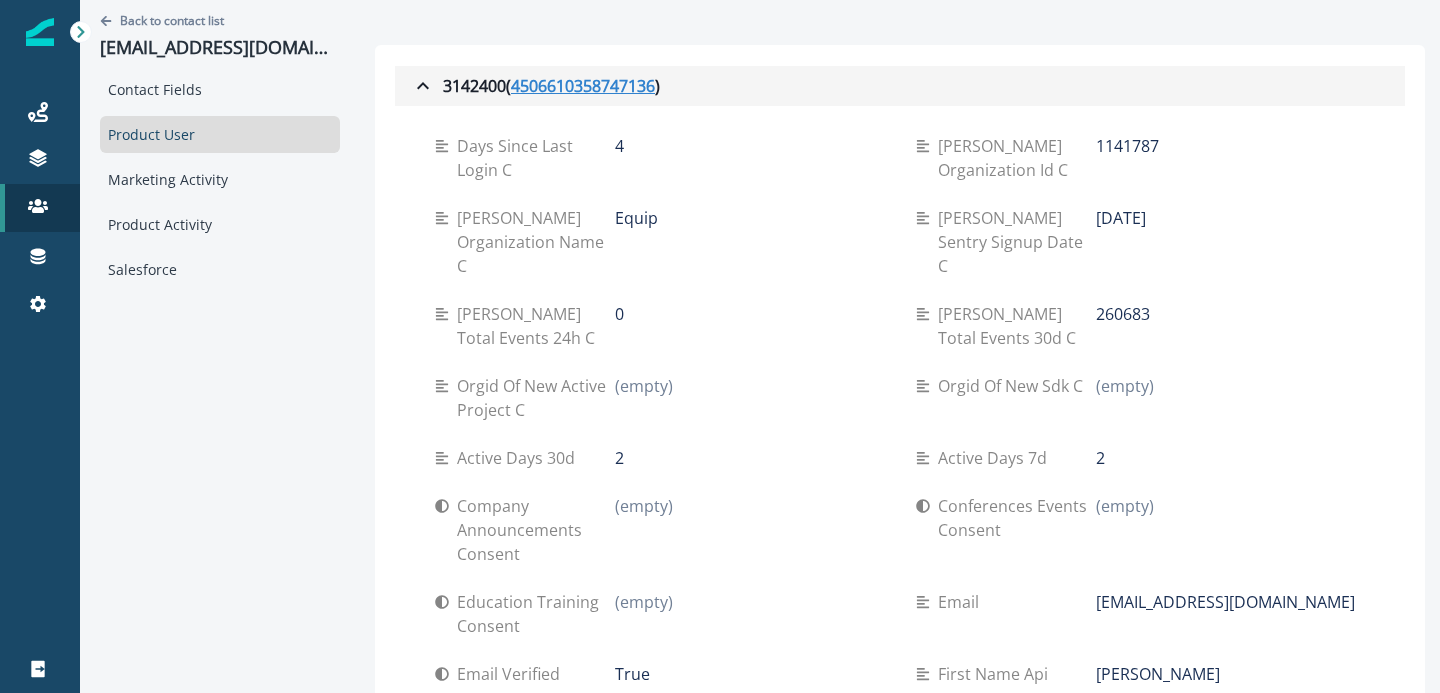 click on "4506610358747136" at bounding box center [583, 86] 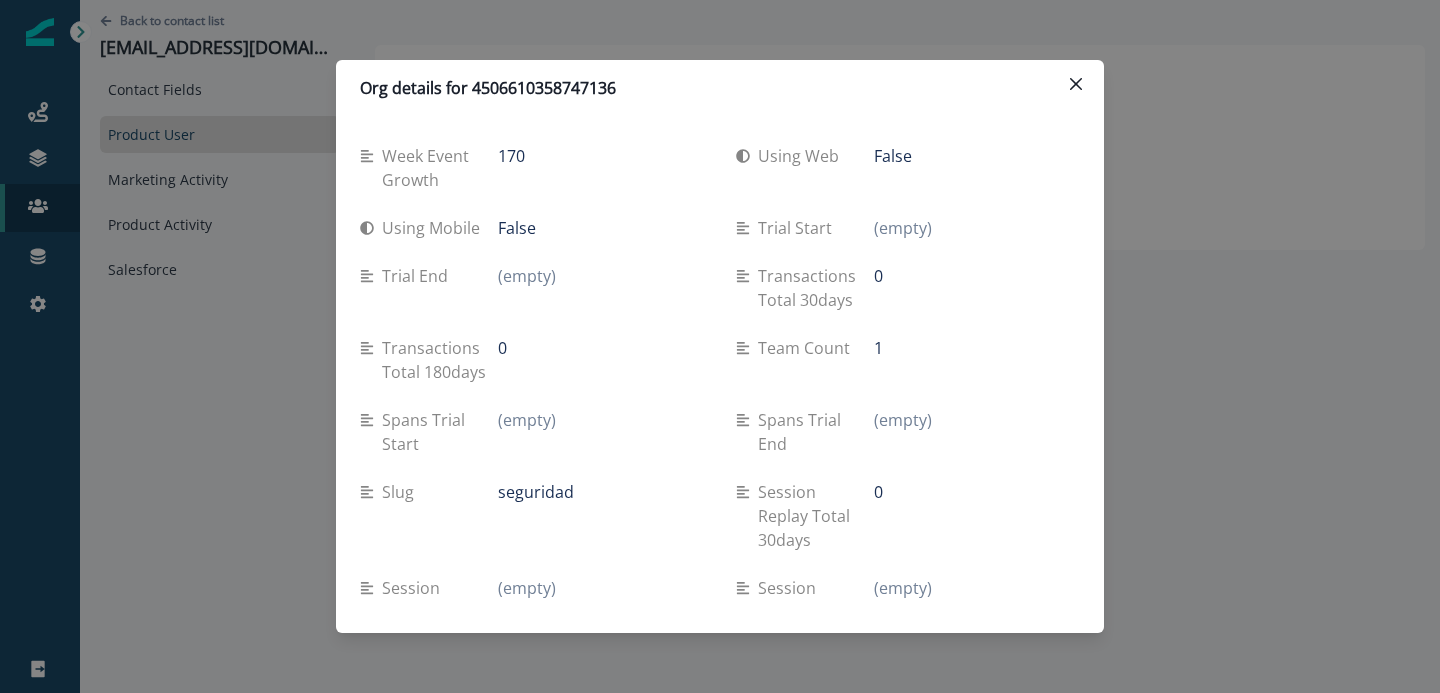 type 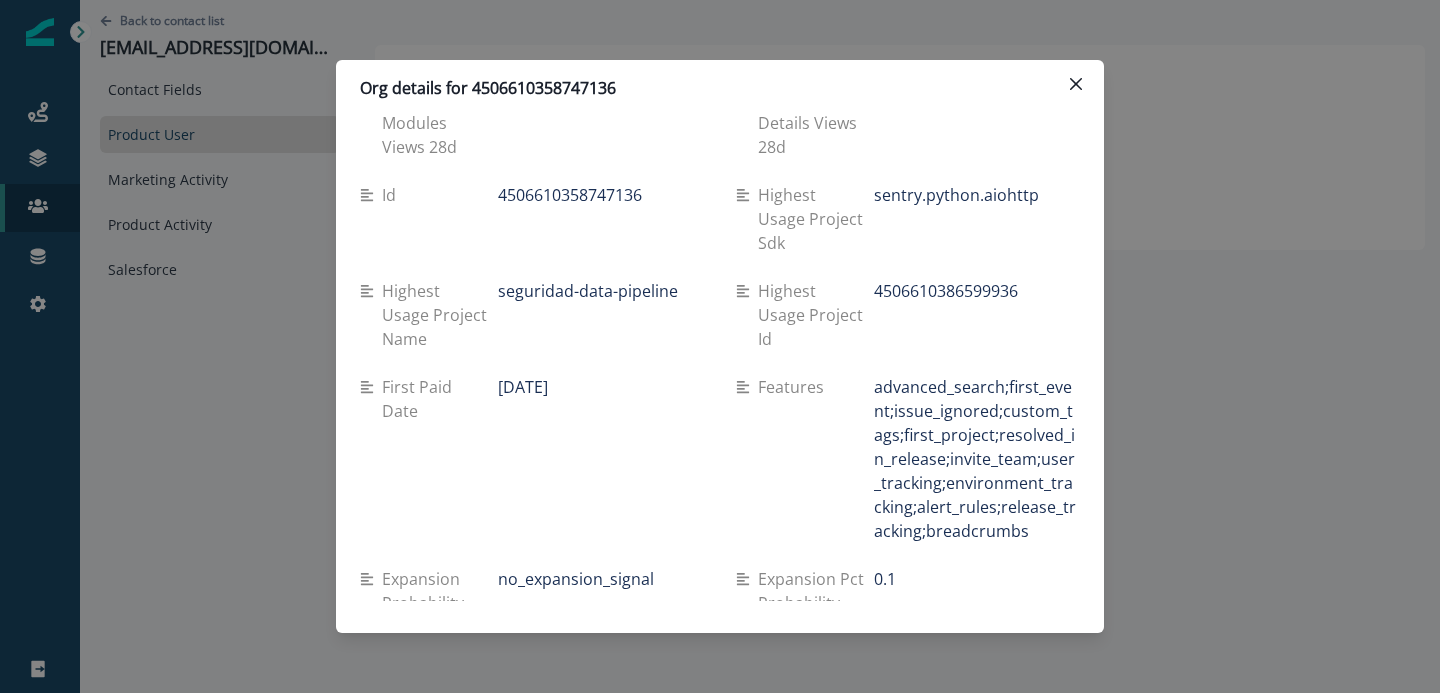 scroll, scrollTop: 349, scrollLeft: 0, axis: vertical 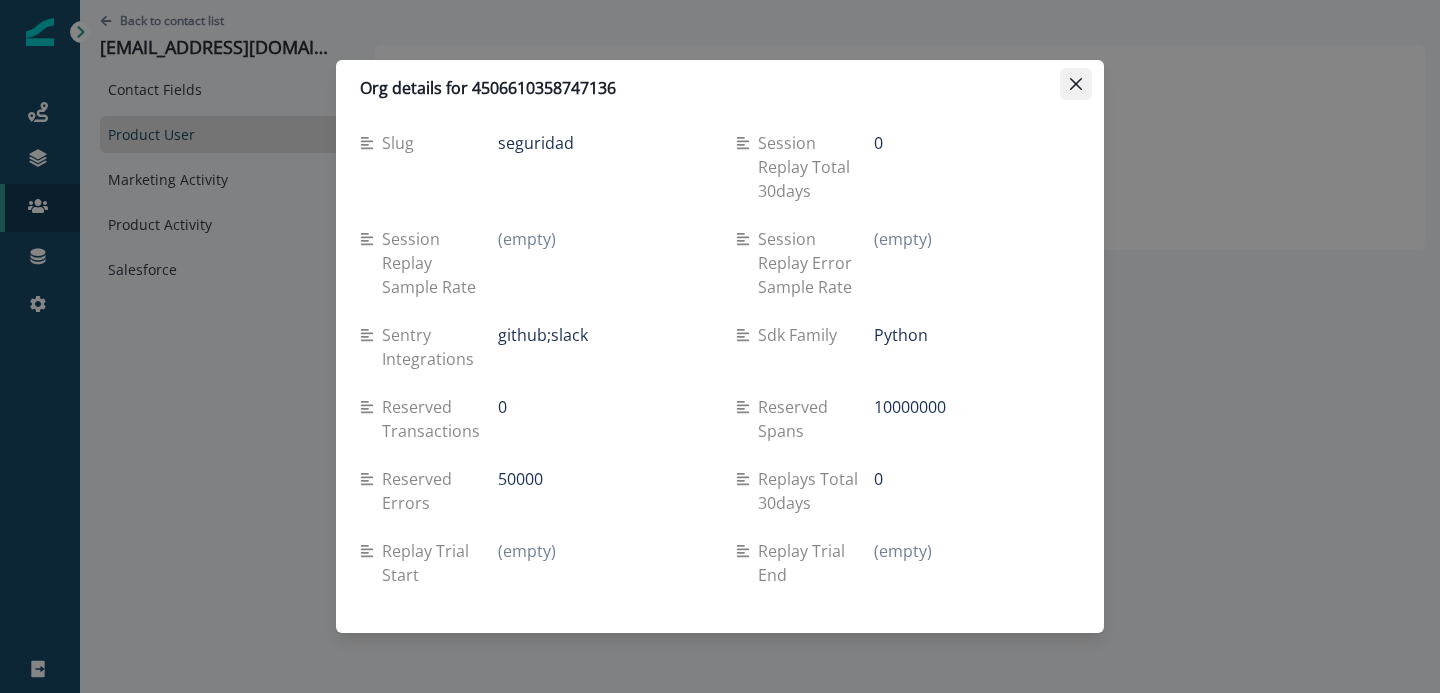 click 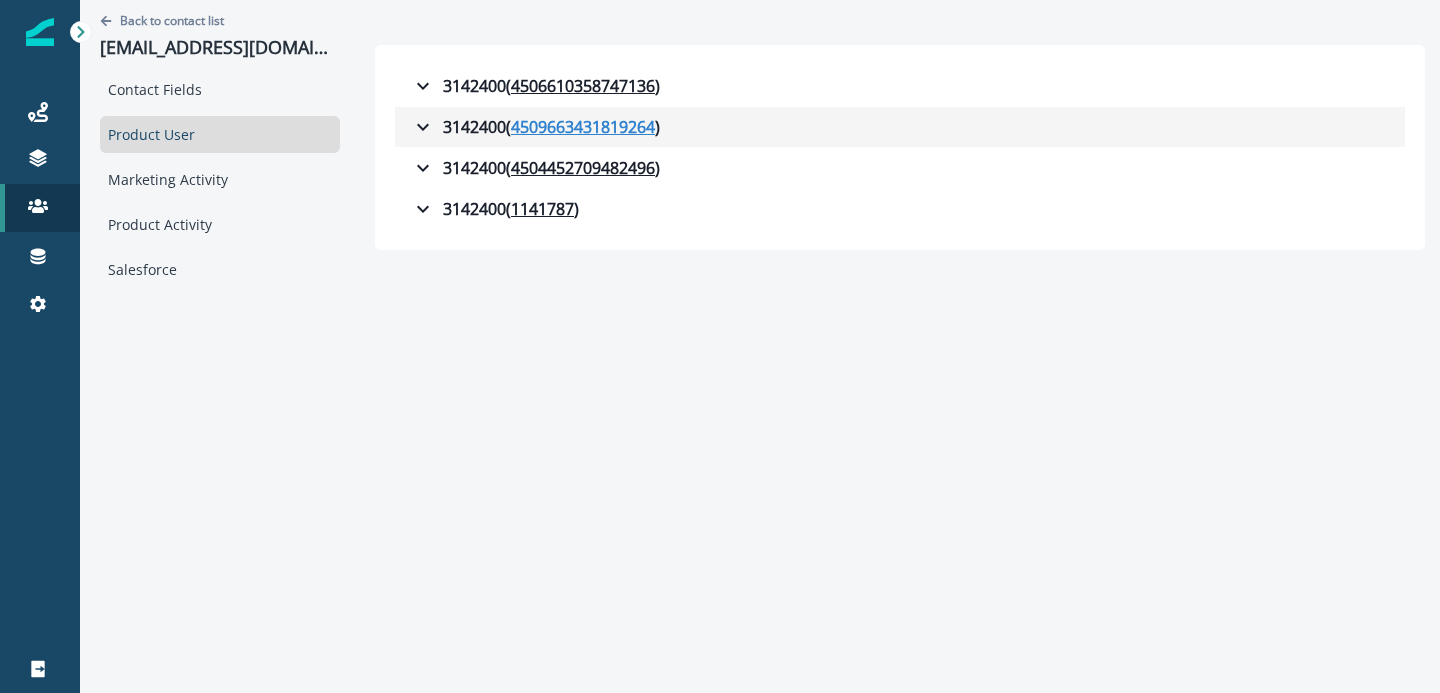 click on "4509663431819264" 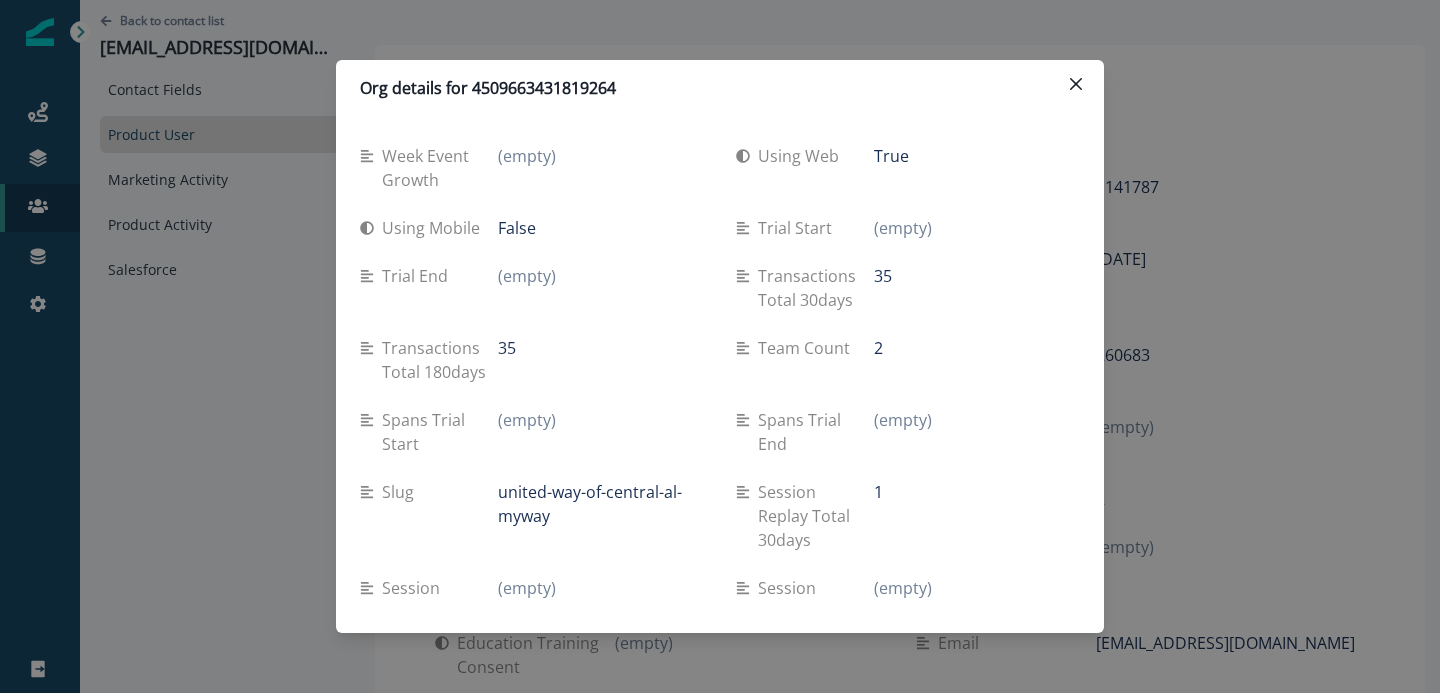 type 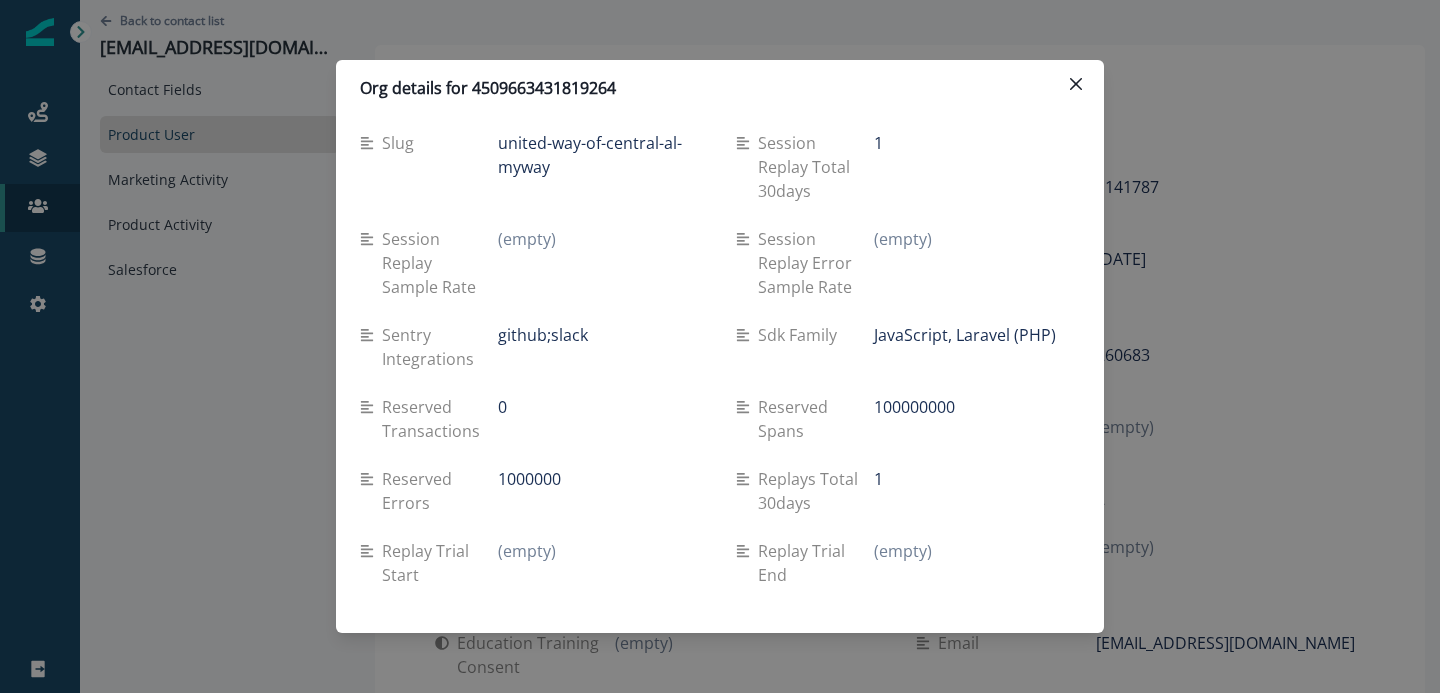 scroll, scrollTop: 2125, scrollLeft: 0, axis: vertical 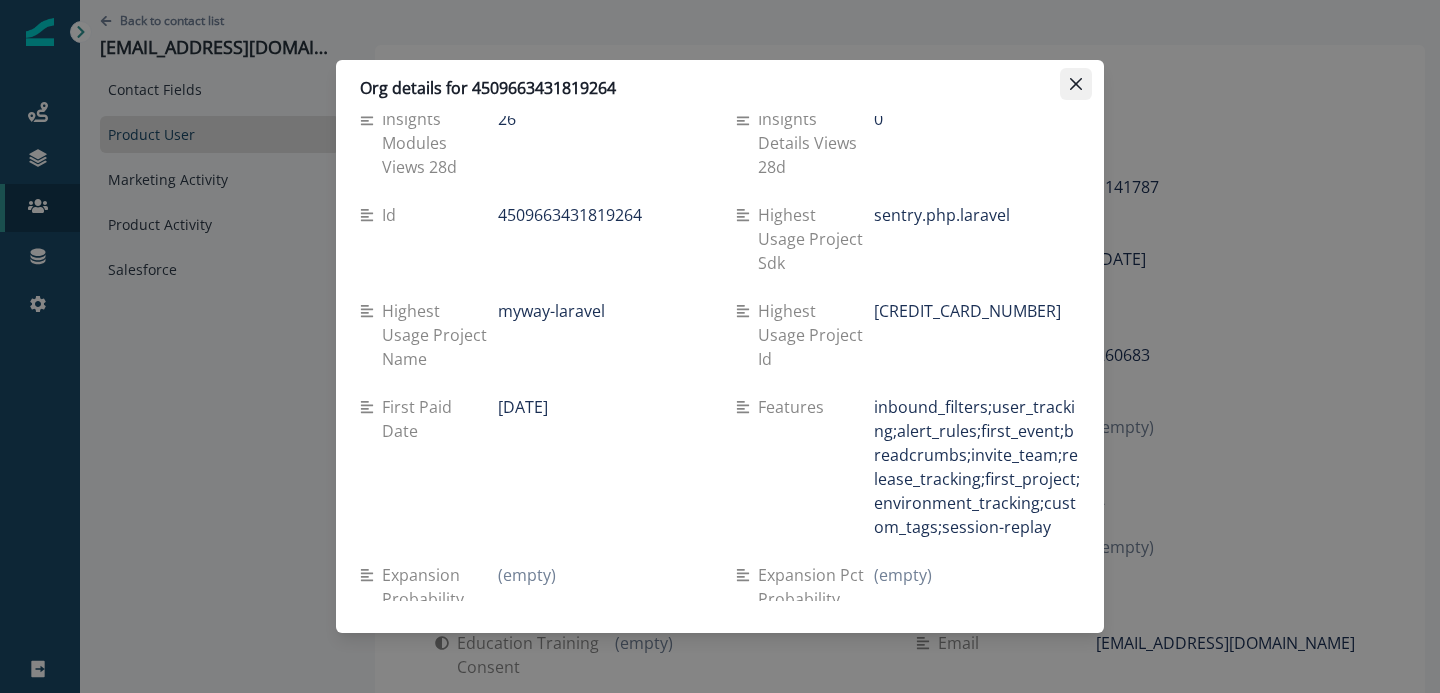 click 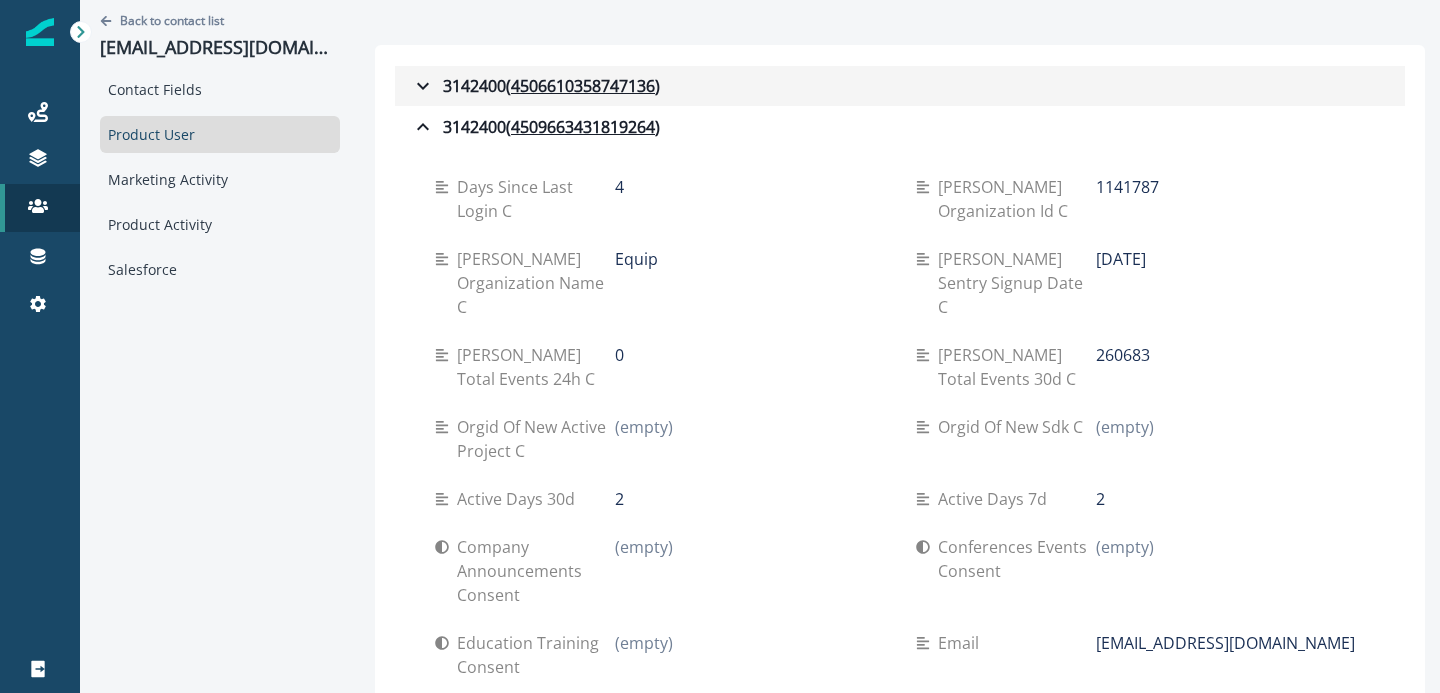 click 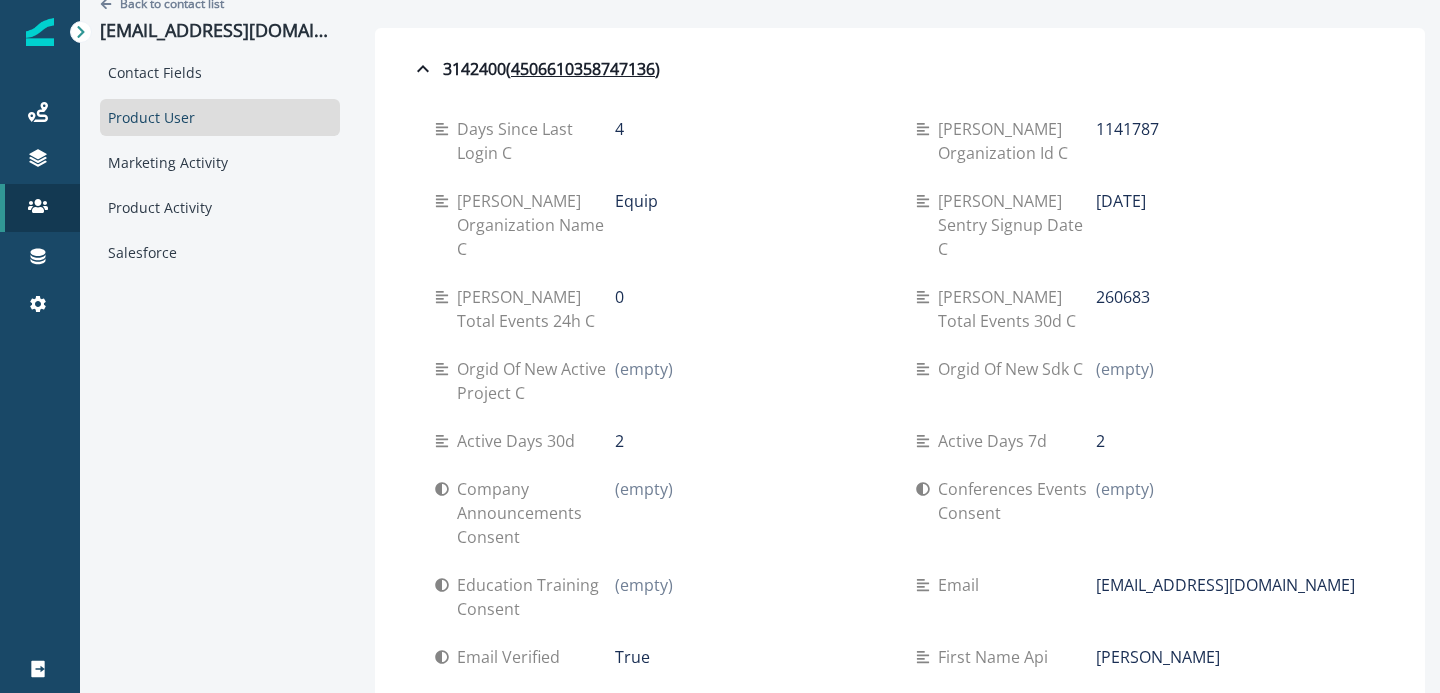 scroll, scrollTop: 0, scrollLeft: 0, axis: both 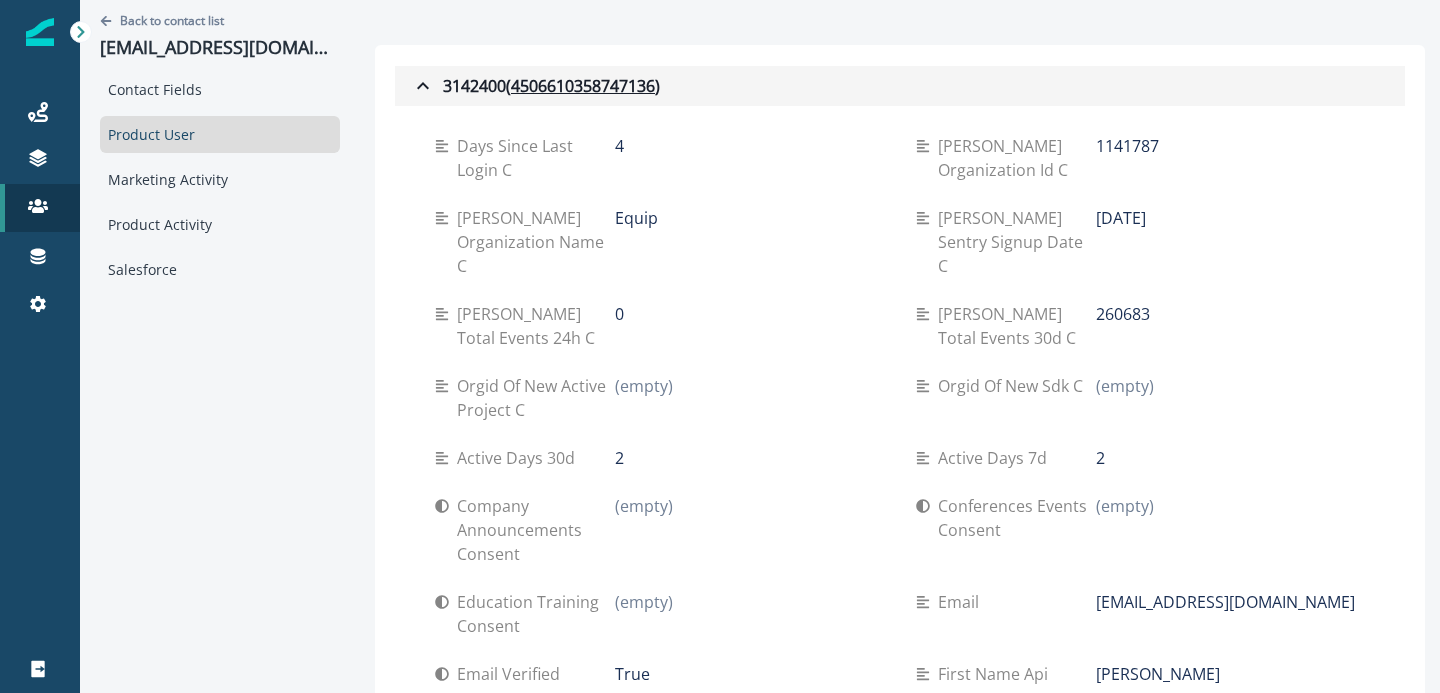 click 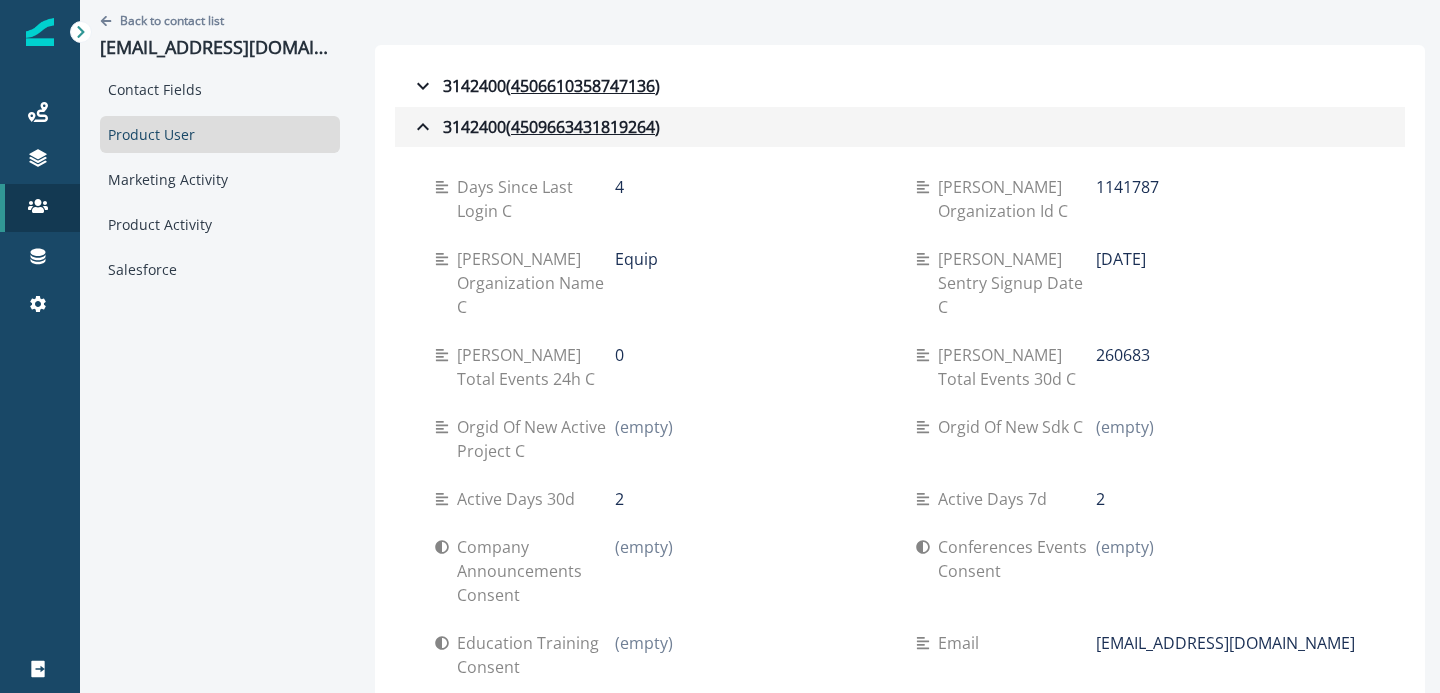 click 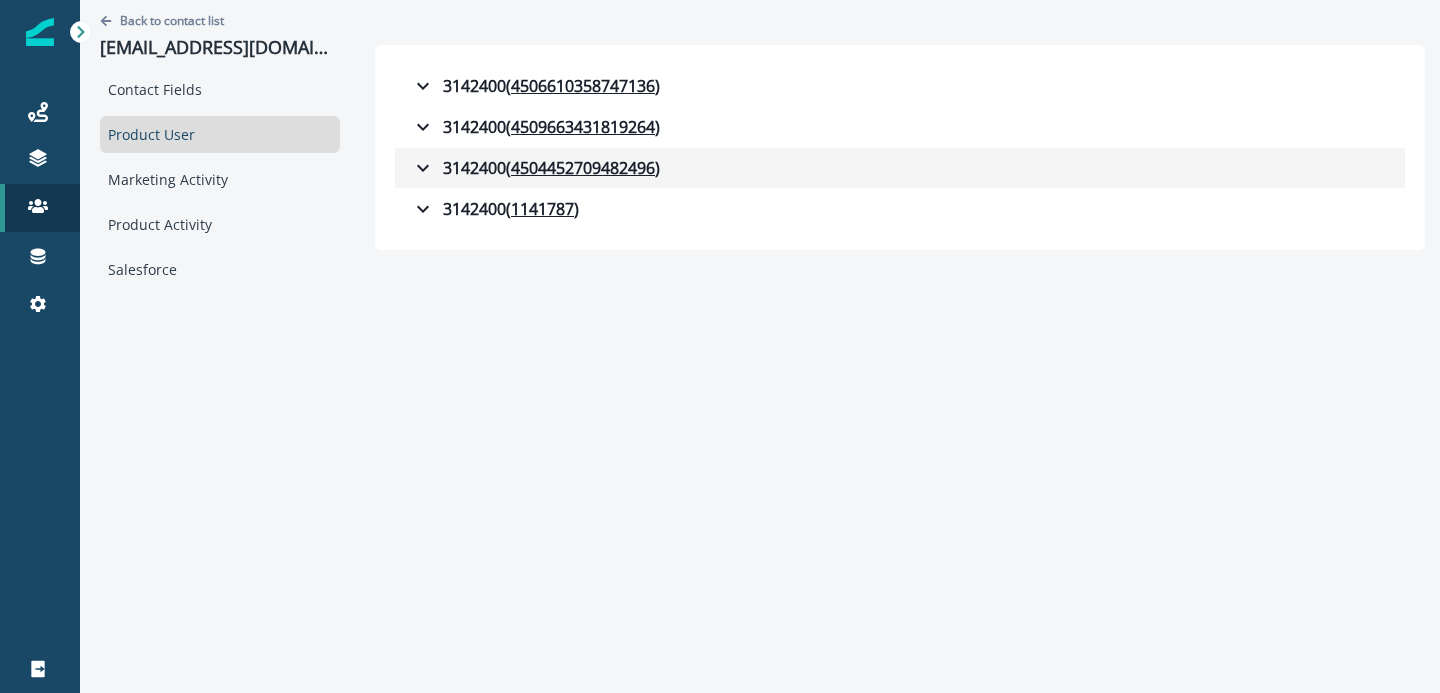 click 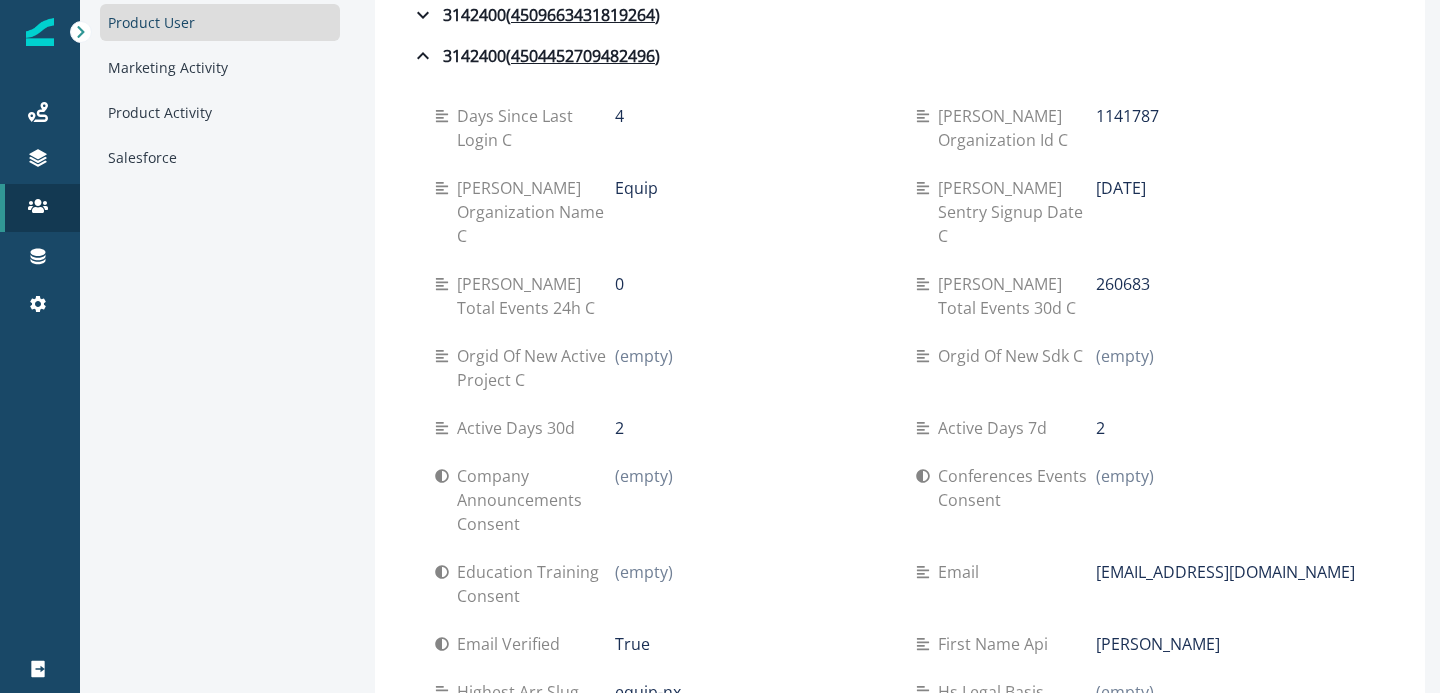 scroll, scrollTop: 0, scrollLeft: 0, axis: both 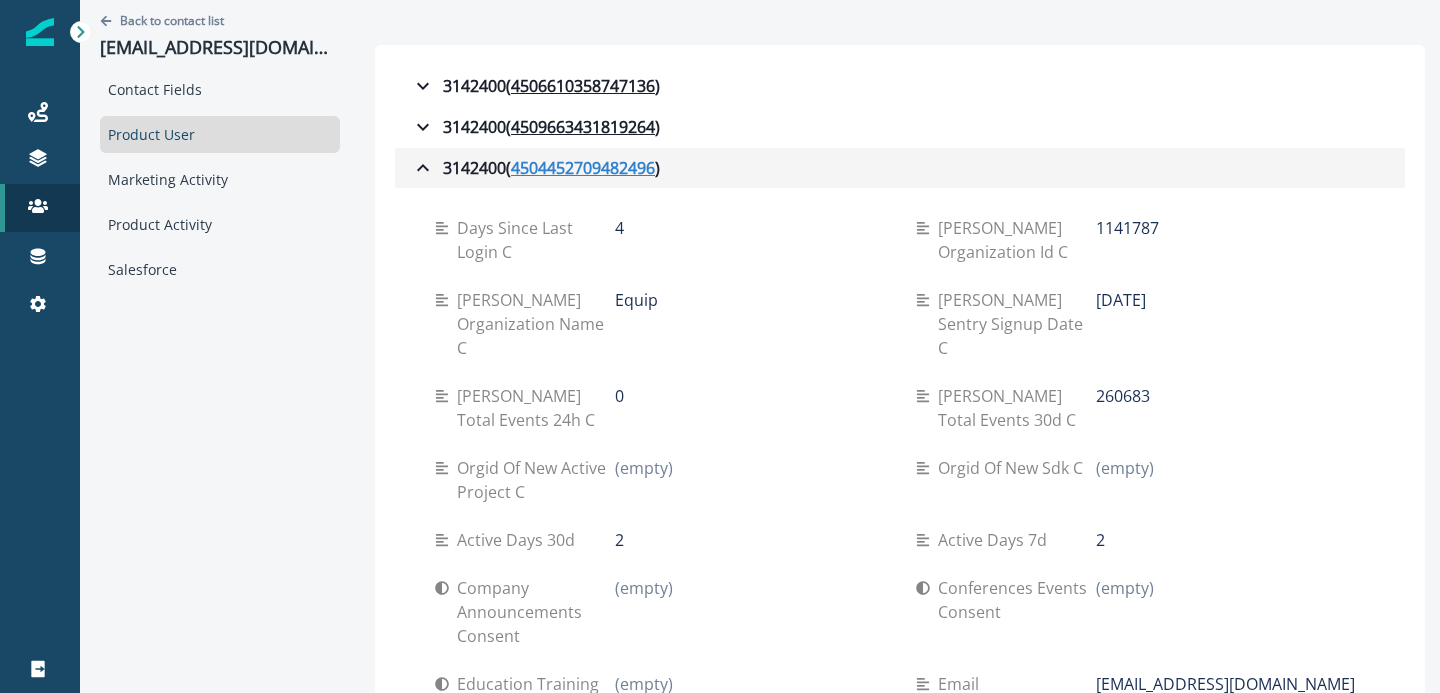 click on "4504452709482496" 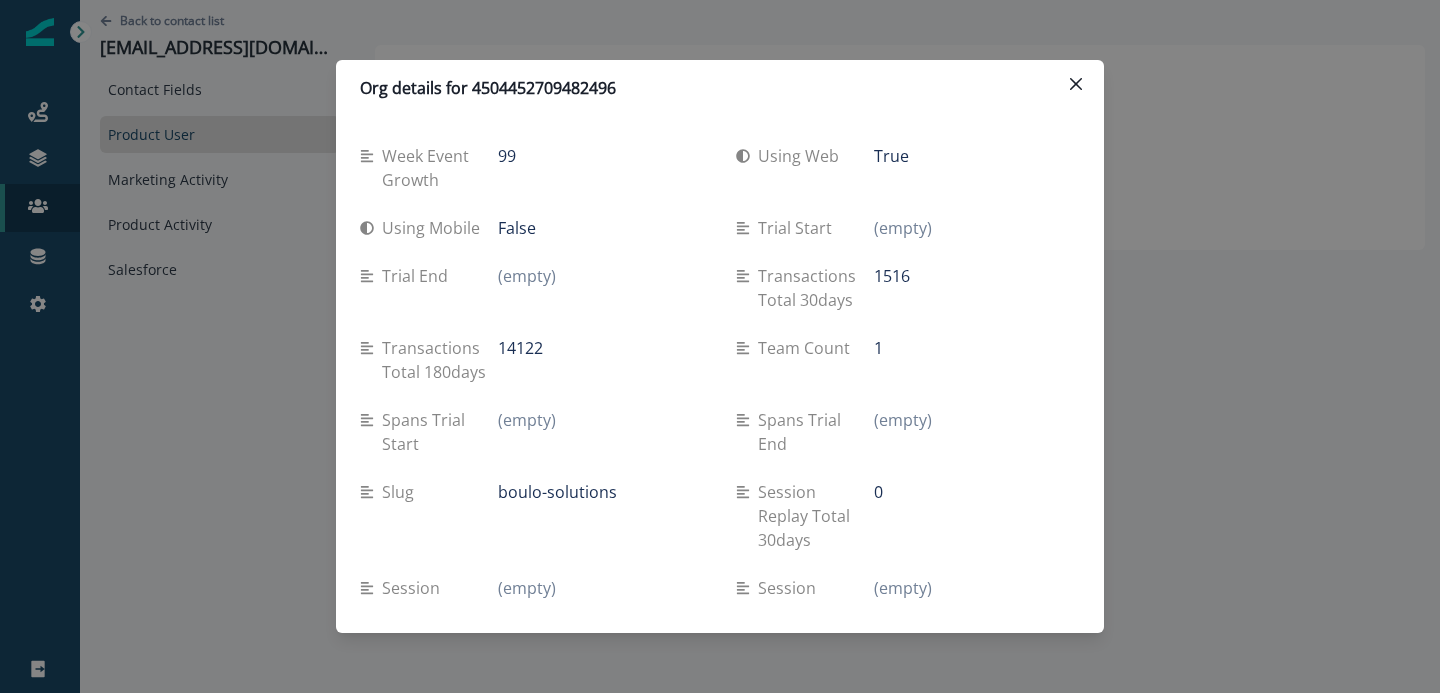 type 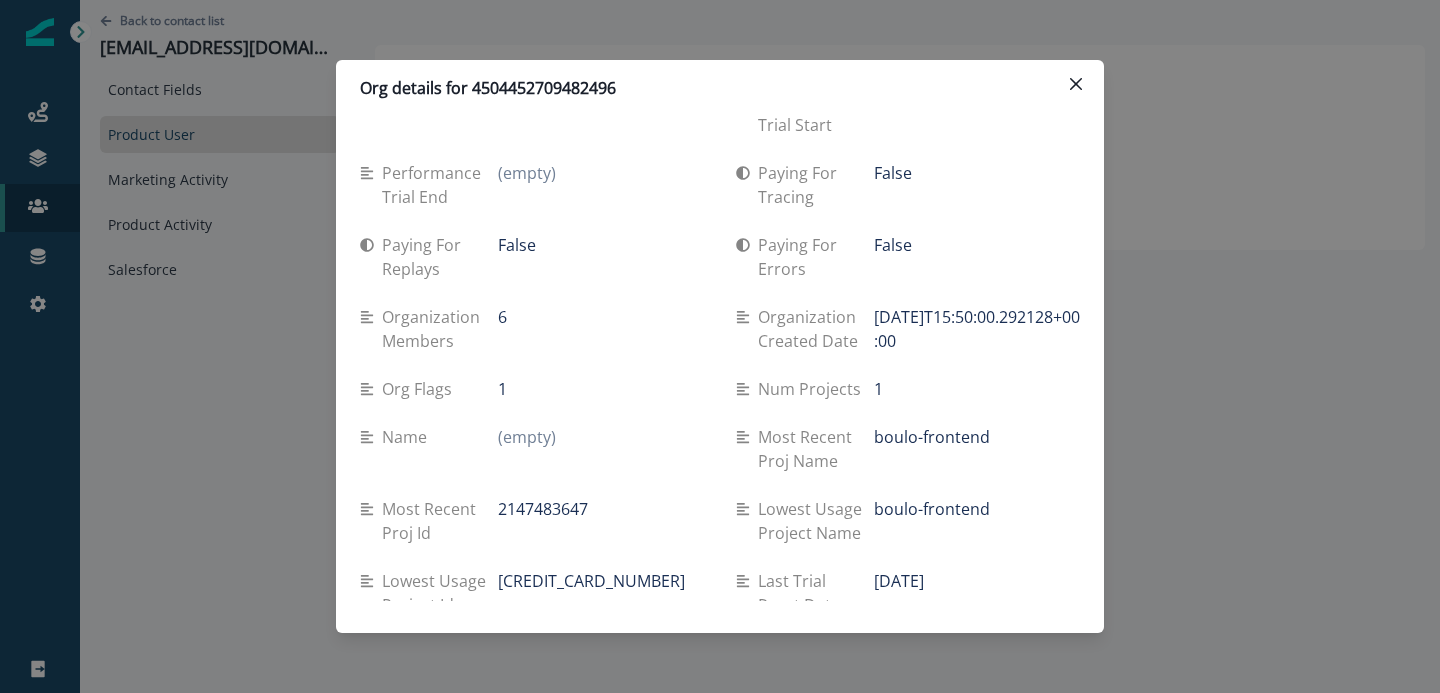 scroll, scrollTop: 1377, scrollLeft: 0, axis: vertical 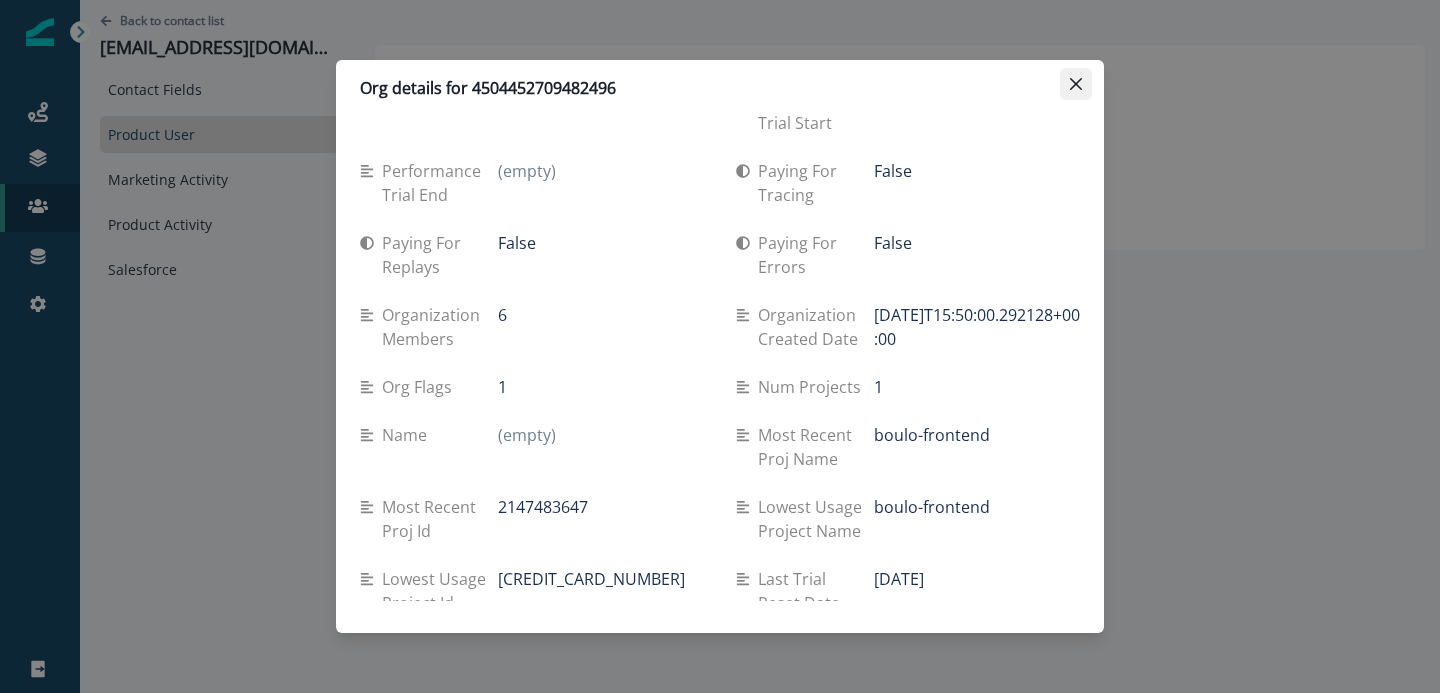 click 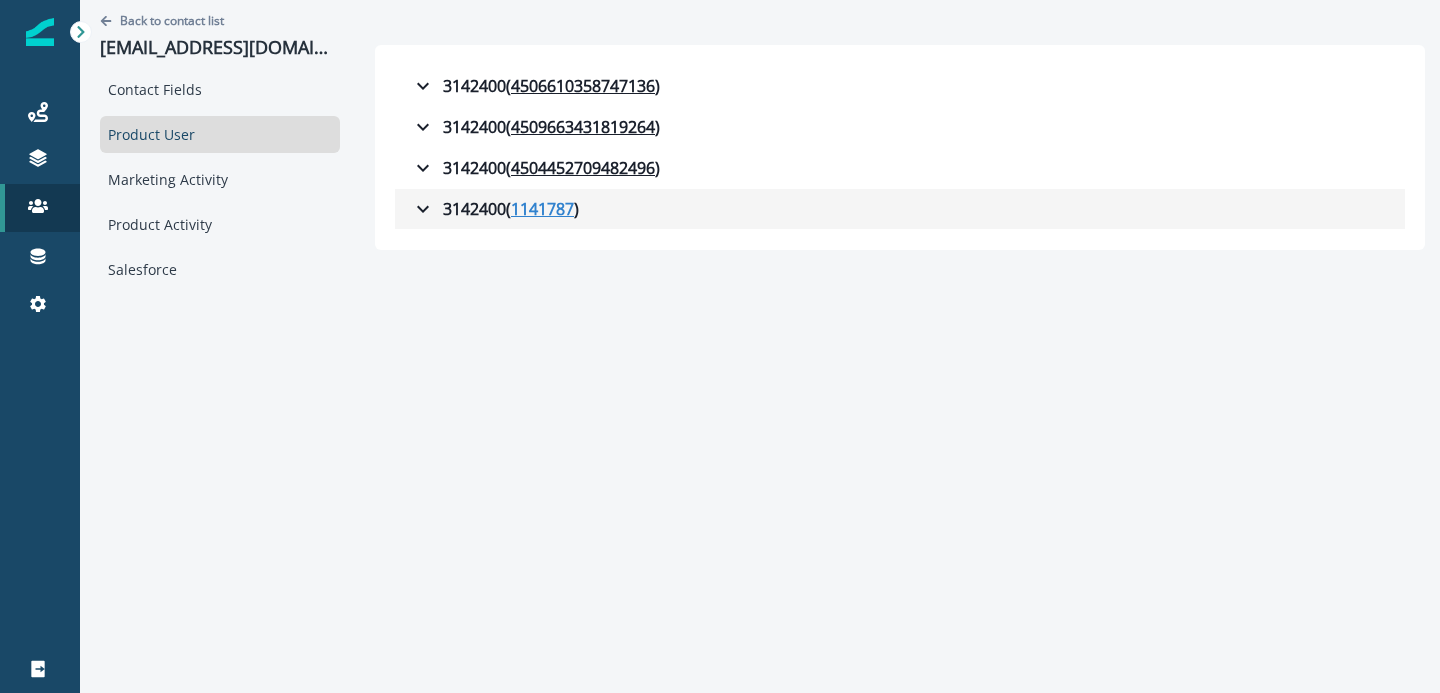 click on "1141787" 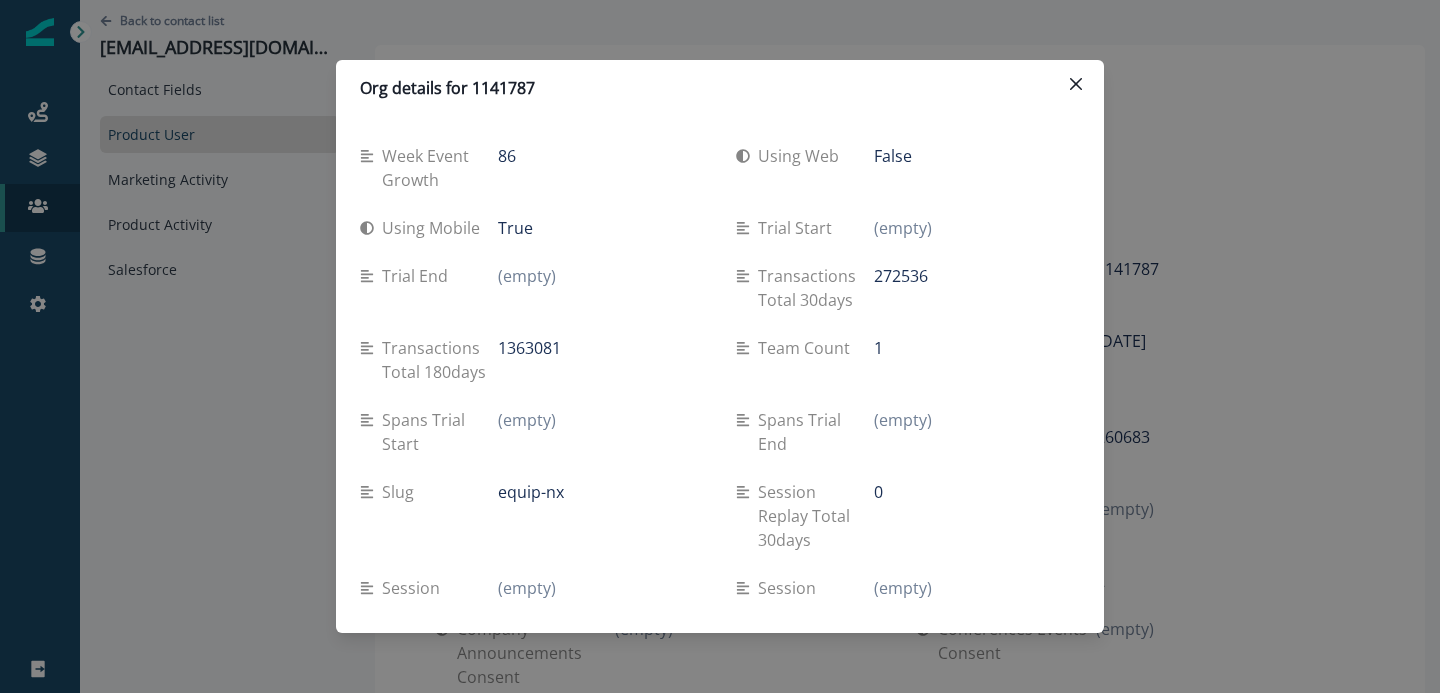 type 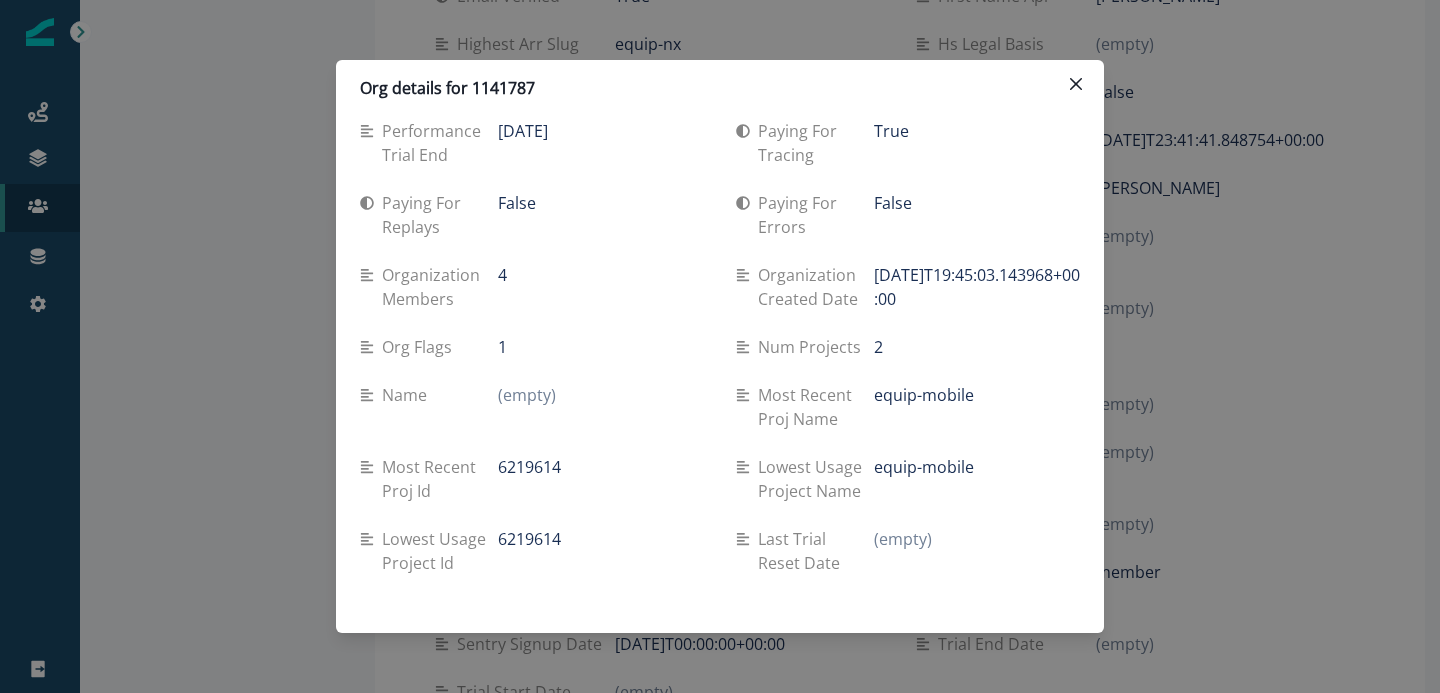 scroll, scrollTop: 1562, scrollLeft: 0, axis: vertical 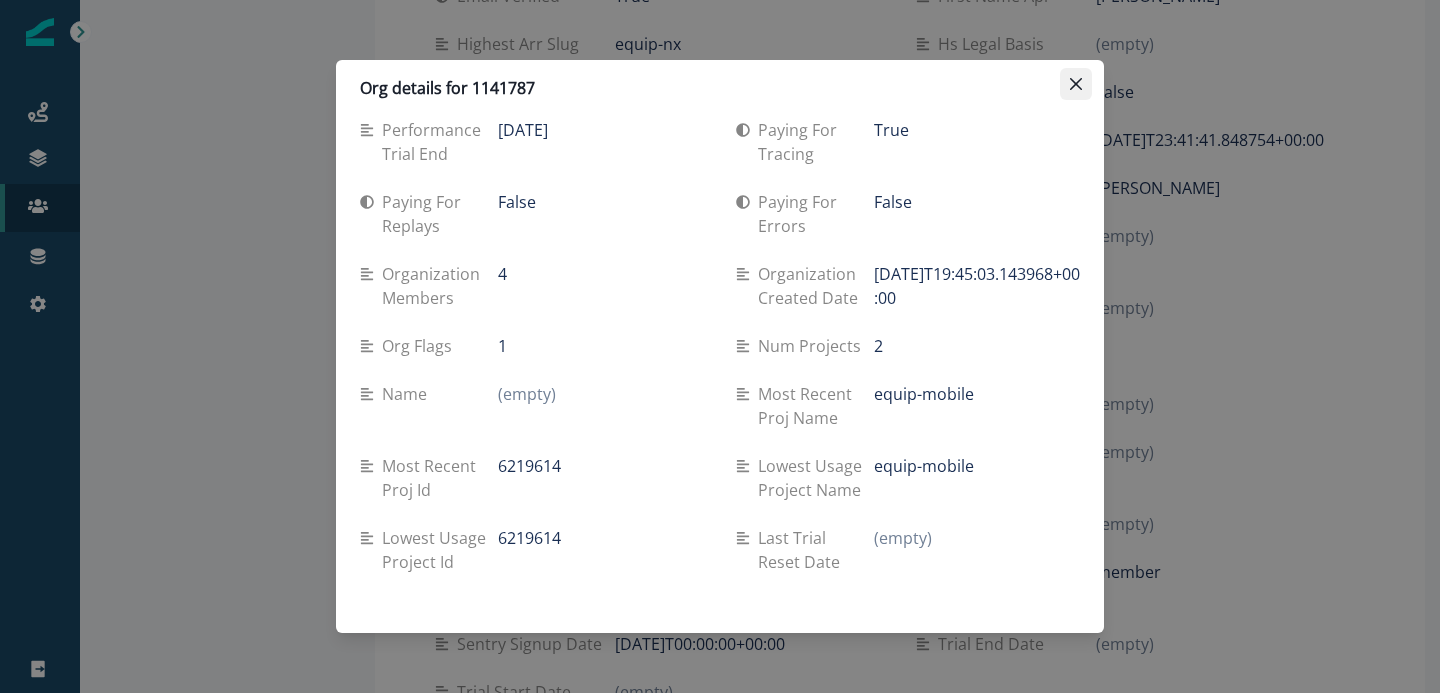 click 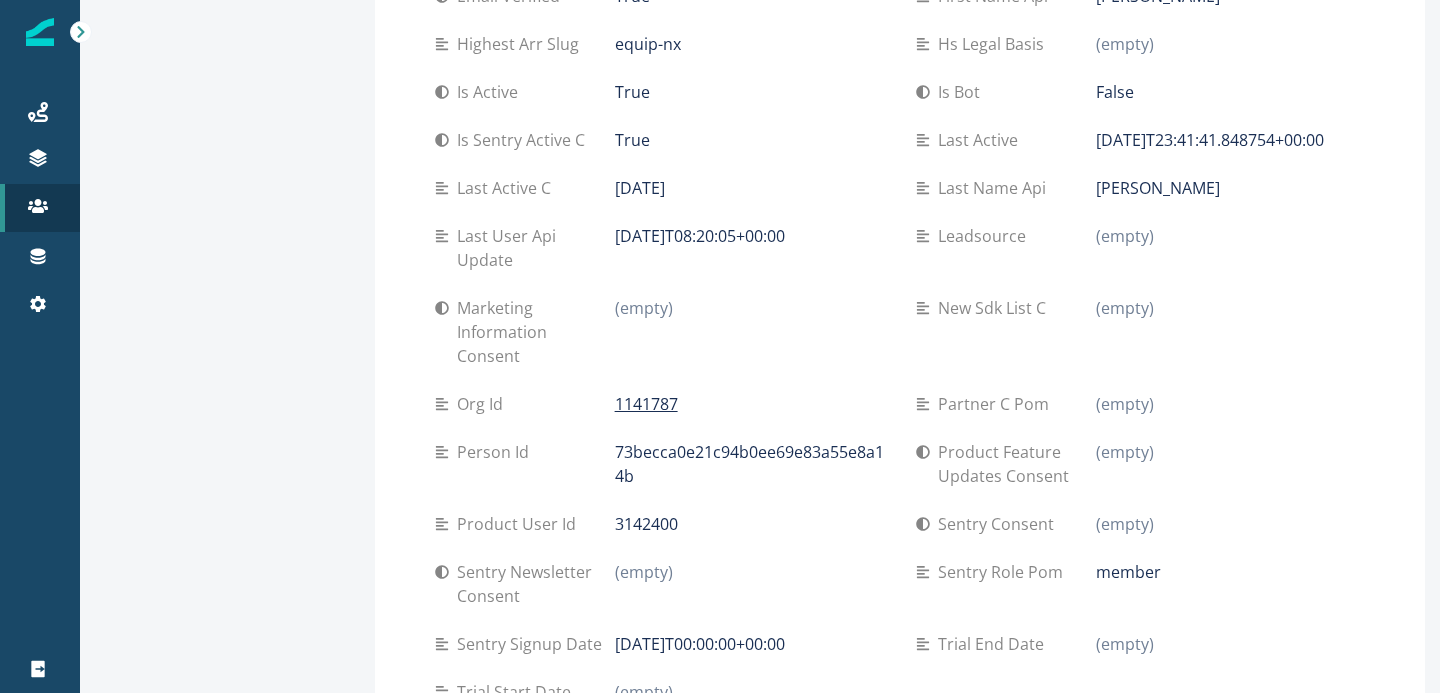 scroll, scrollTop: 0, scrollLeft: 0, axis: both 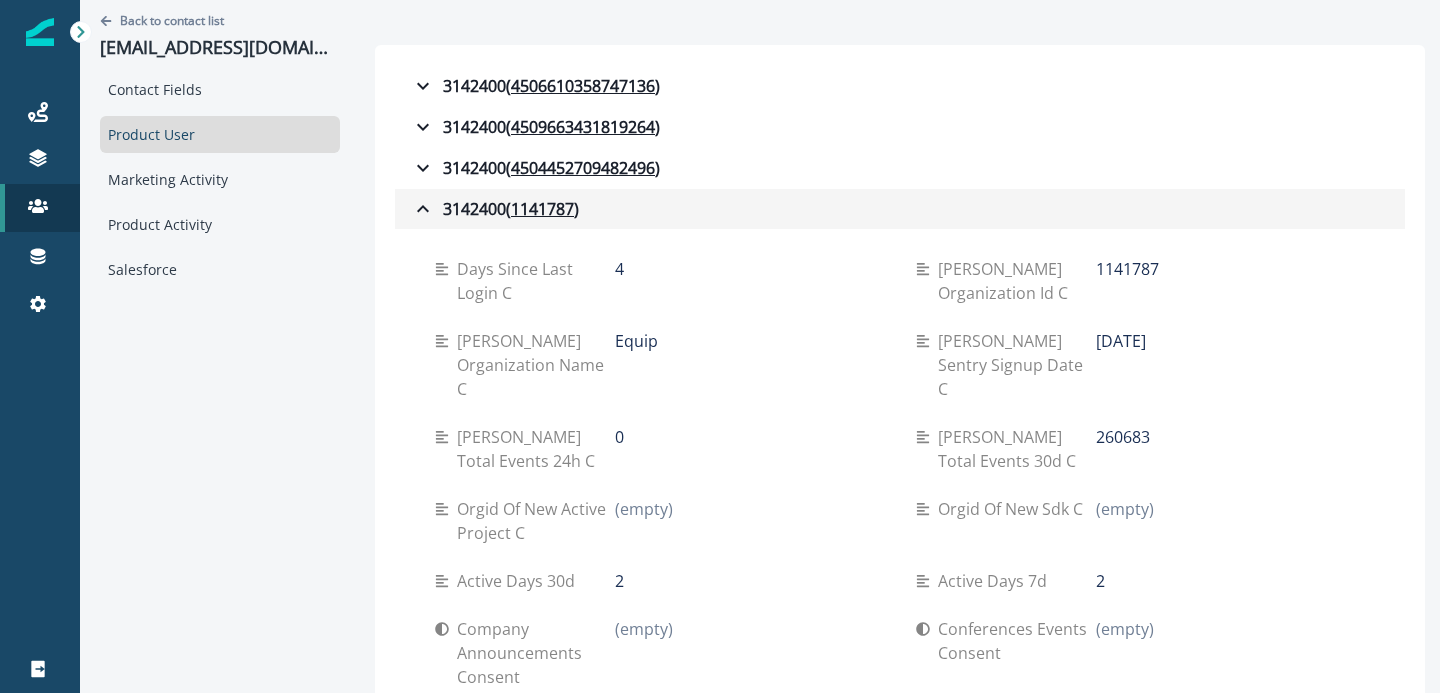click 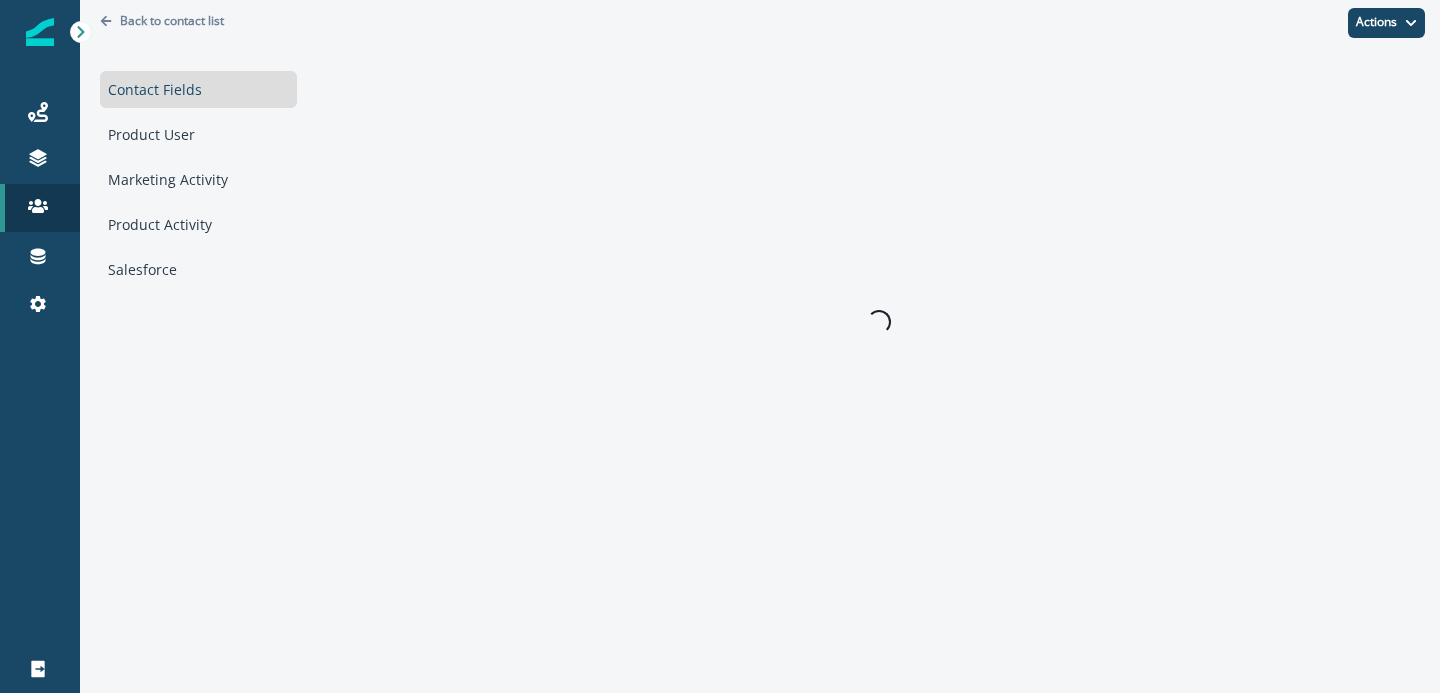 scroll, scrollTop: 0, scrollLeft: 0, axis: both 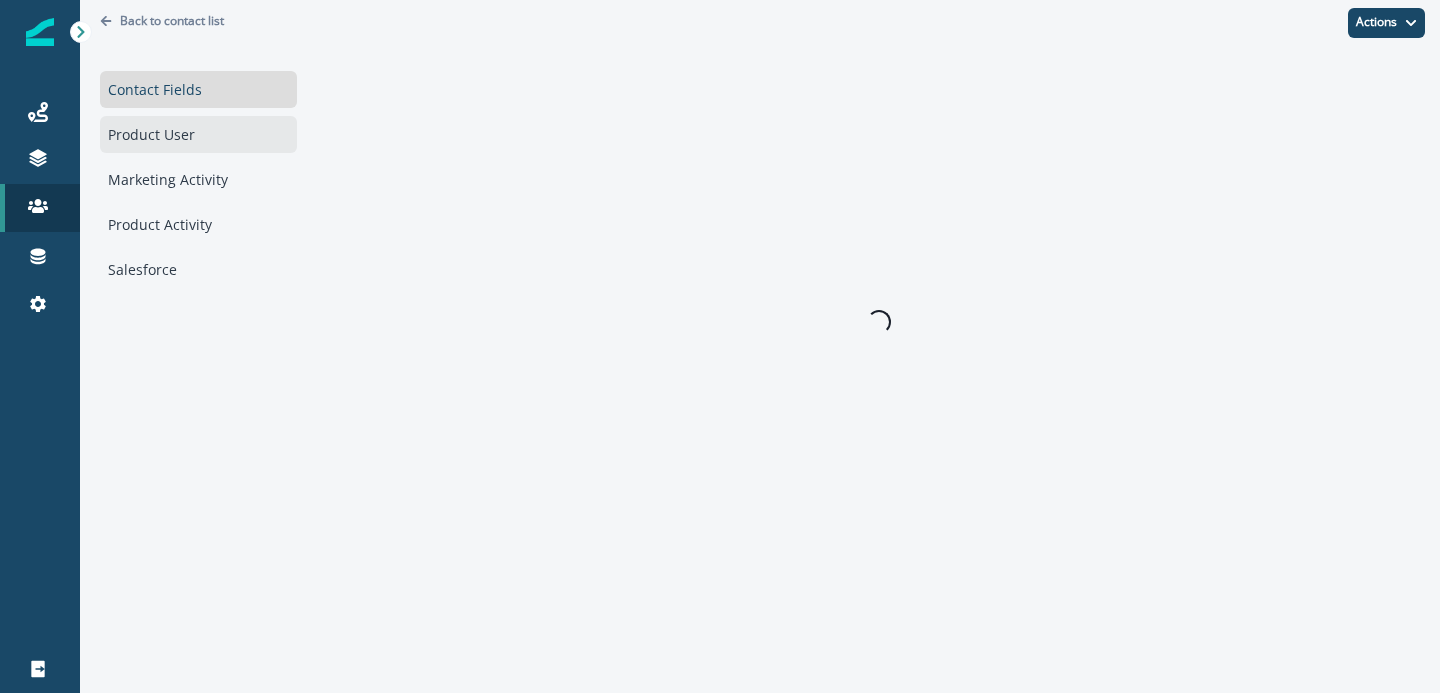 click on "Product User" at bounding box center [198, 134] 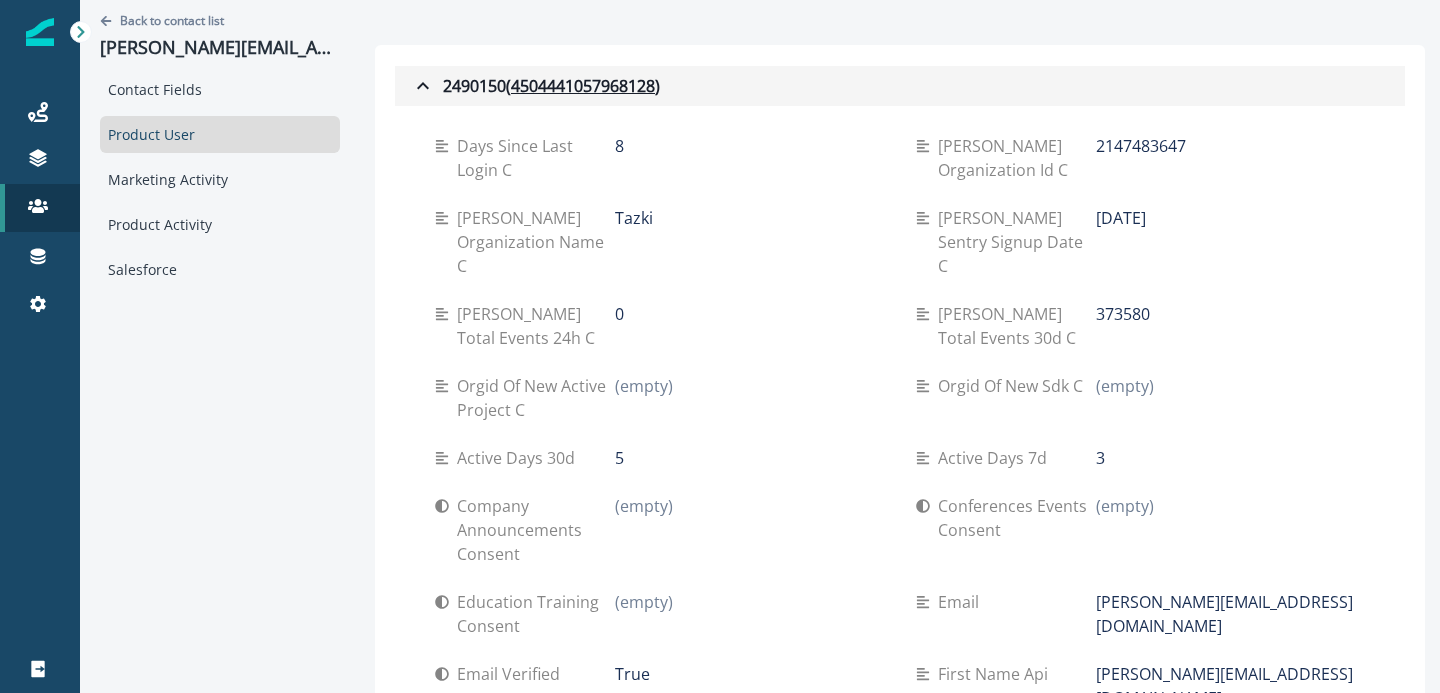 click 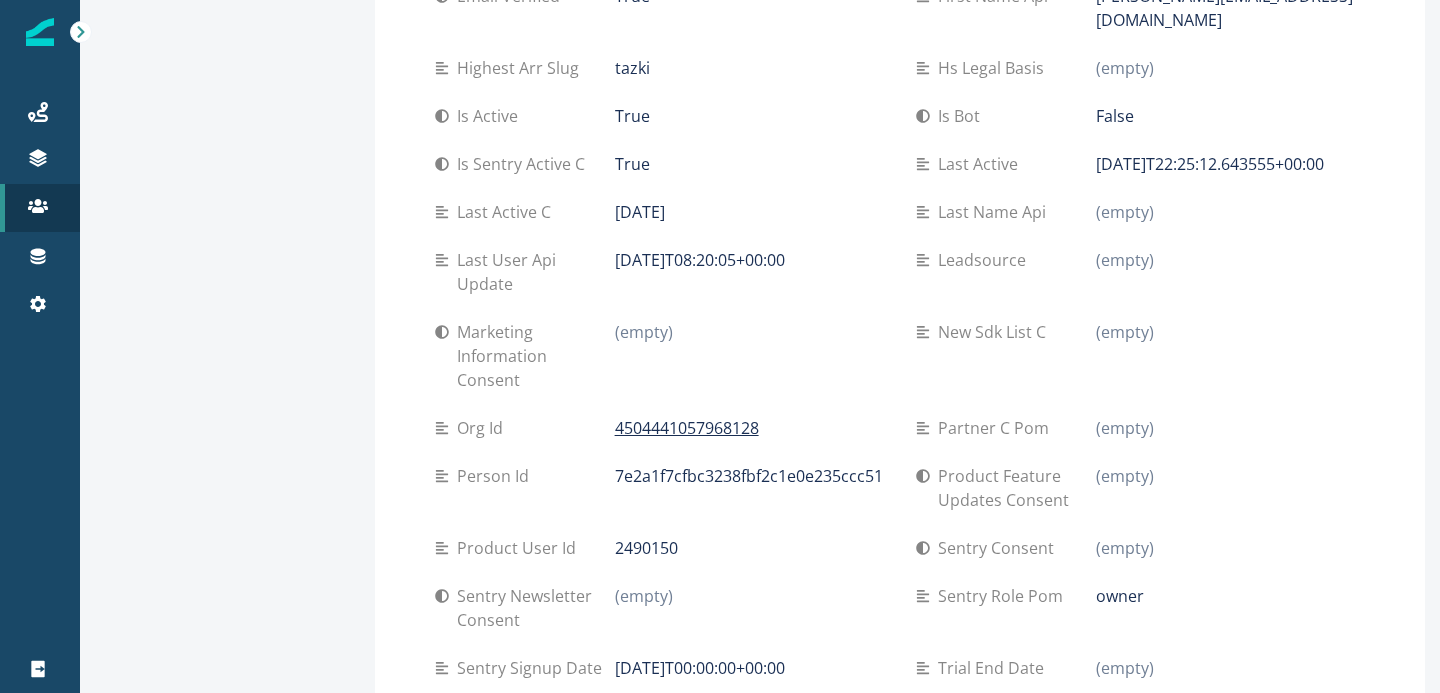 scroll, scrollTop: 0, scrollLeft: 0, axis: both 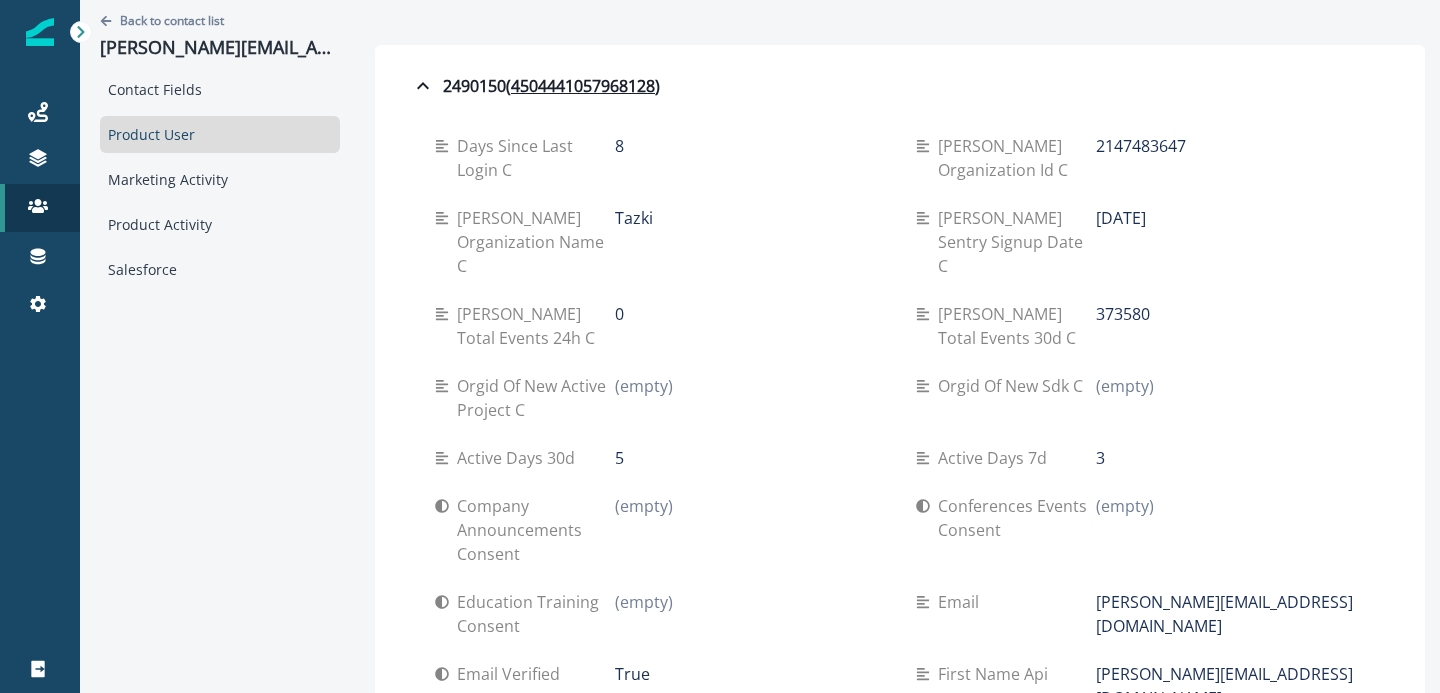 type 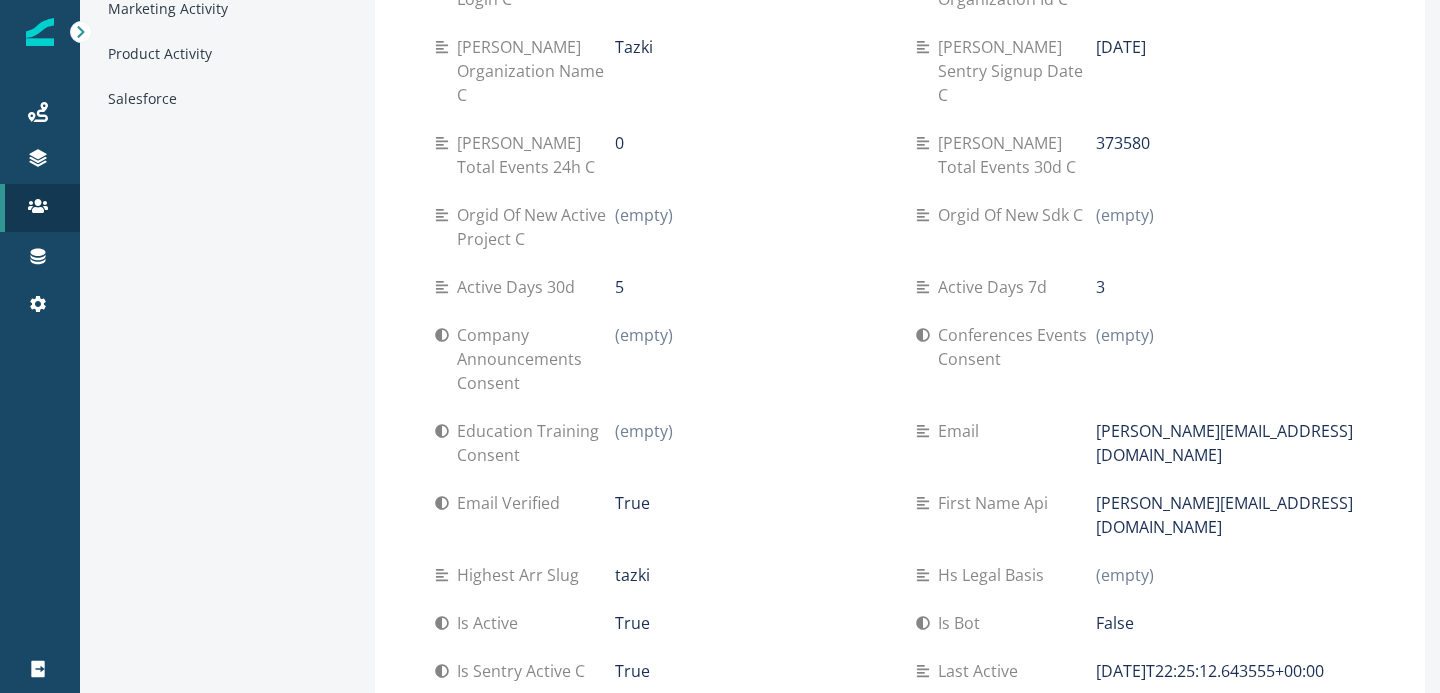 scroll, scrollTop: 0, scrollLeft: 0, axis: both 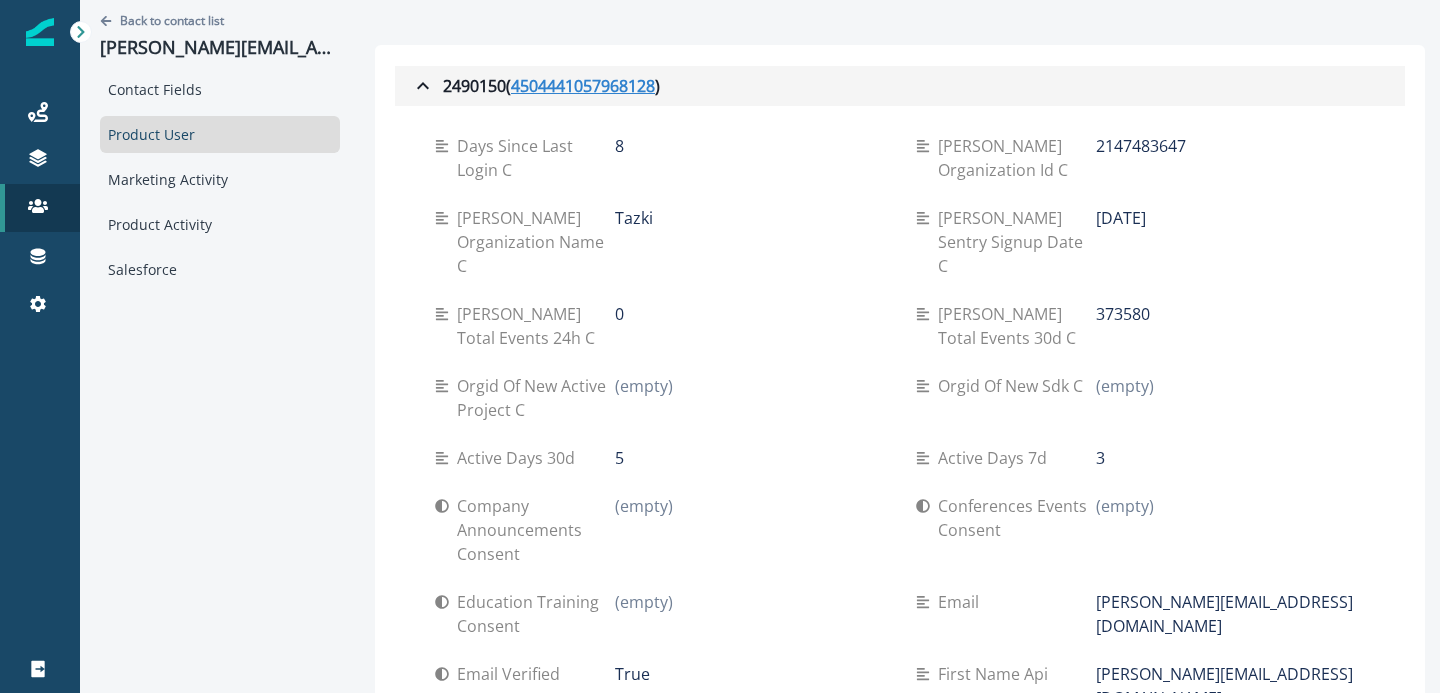 click on "4504441057968128" at bounding box center [583, 86] 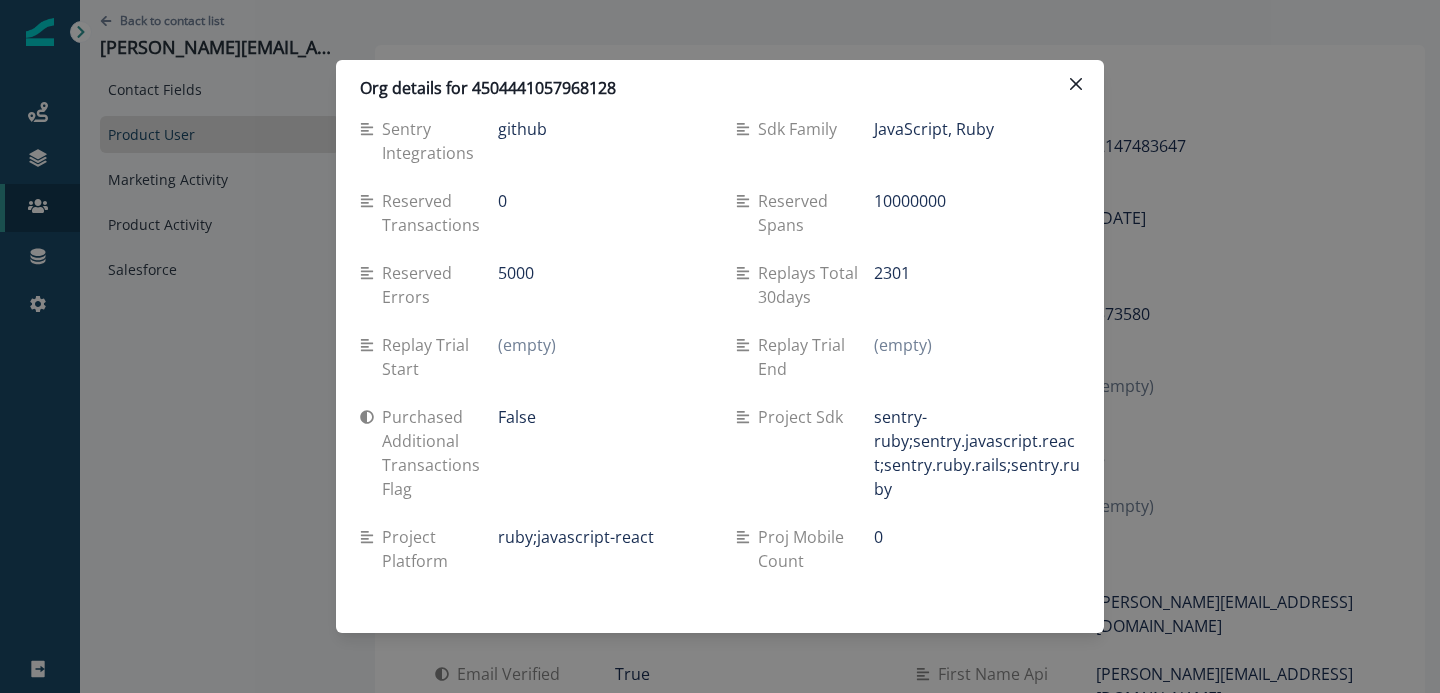 scroll, scrollTop: 560, scrollLeft: 0, axis: vertical 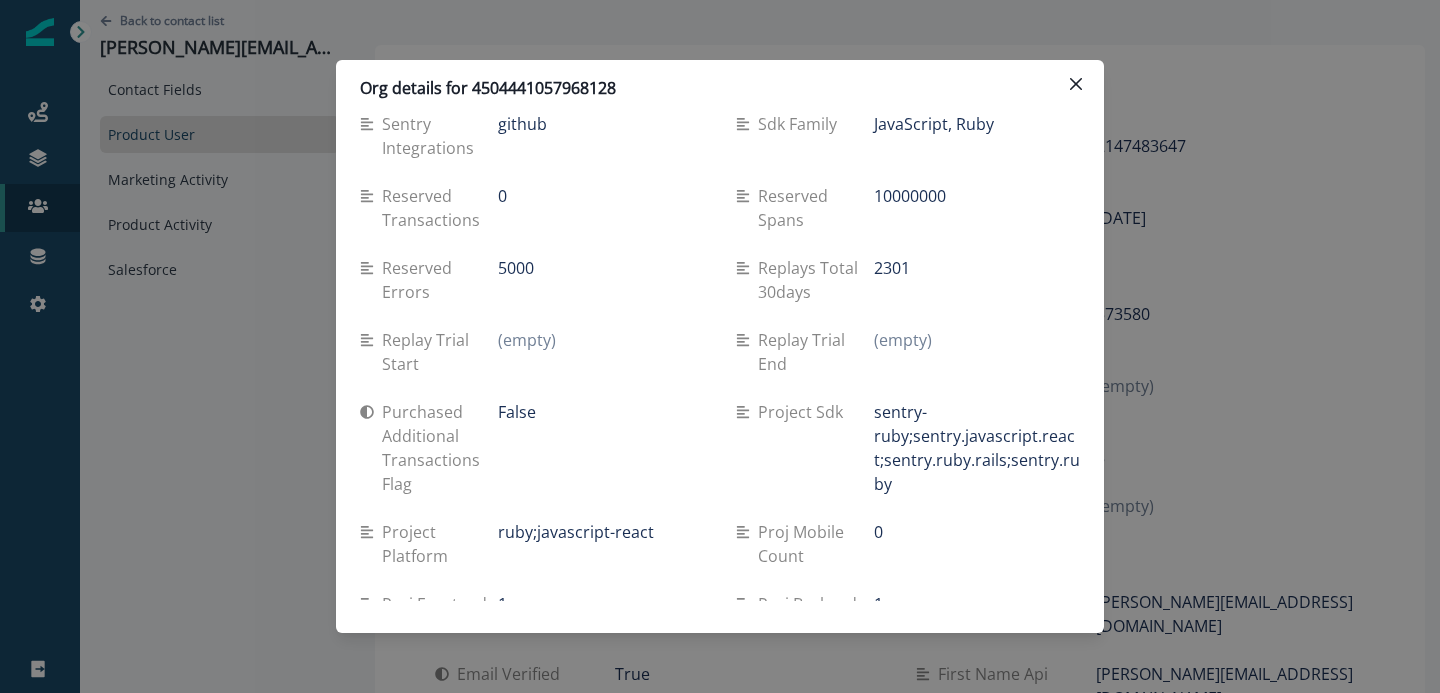 type 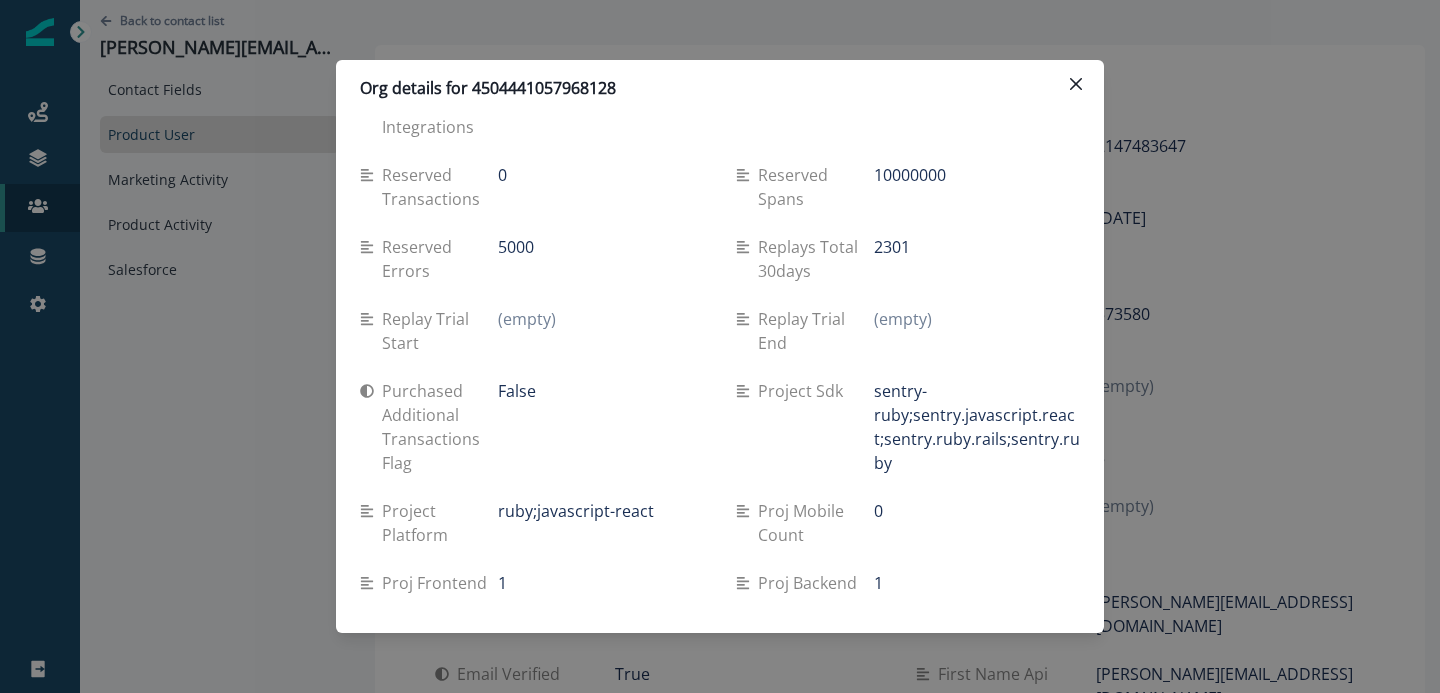 scroll, scrollTop: 586, scrollLeft: 0, axis: vertical 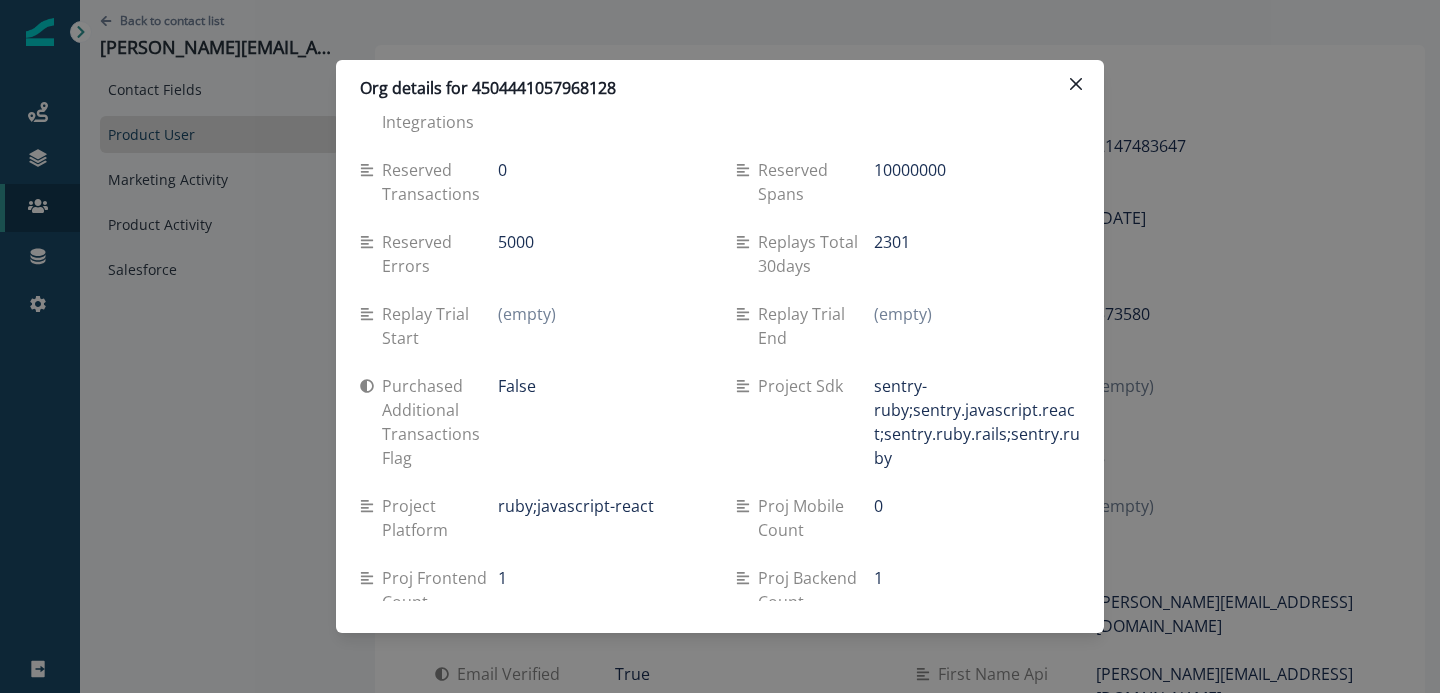 click on "Project sdk sentry-ruby;sentry.javascript.react;sentry.ruby.rails;sentry.ruby" at bounding box center (908, 422) 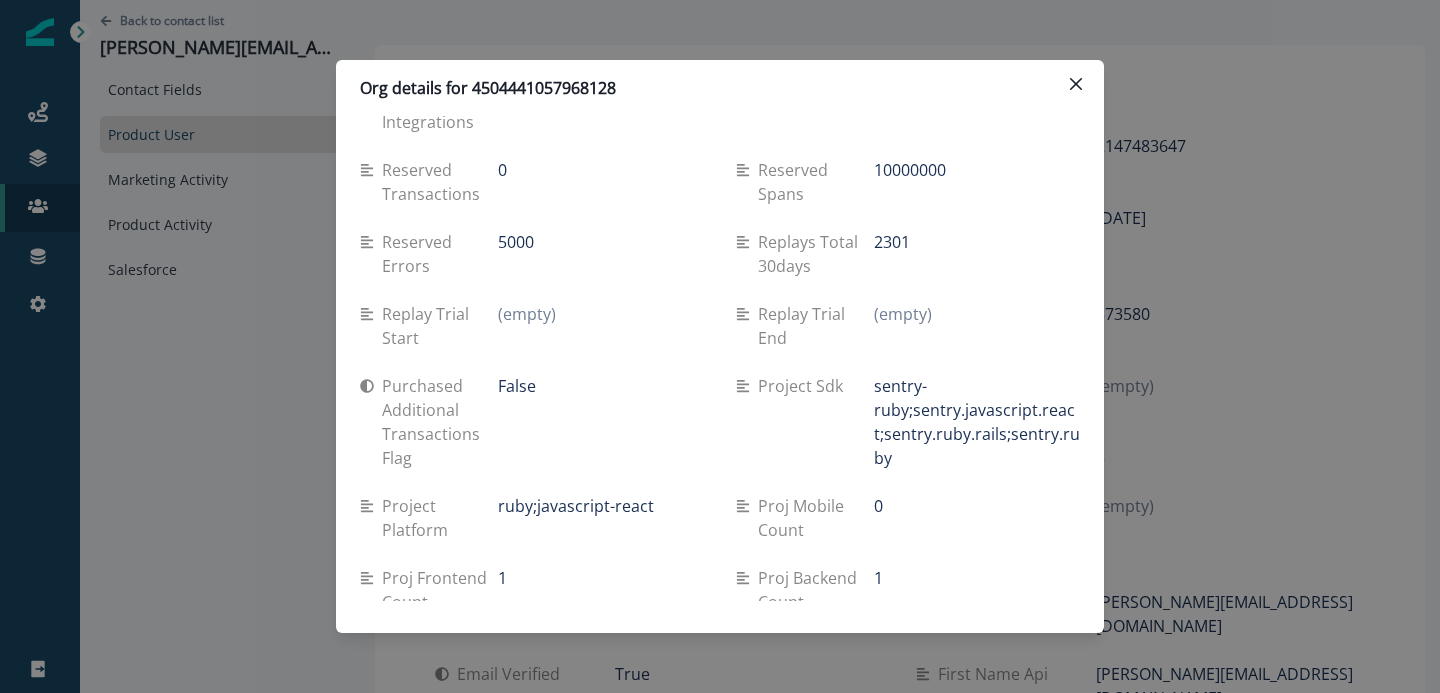 scroll, scrollTop: 2125, scrollLeft: 0, axis: vertical 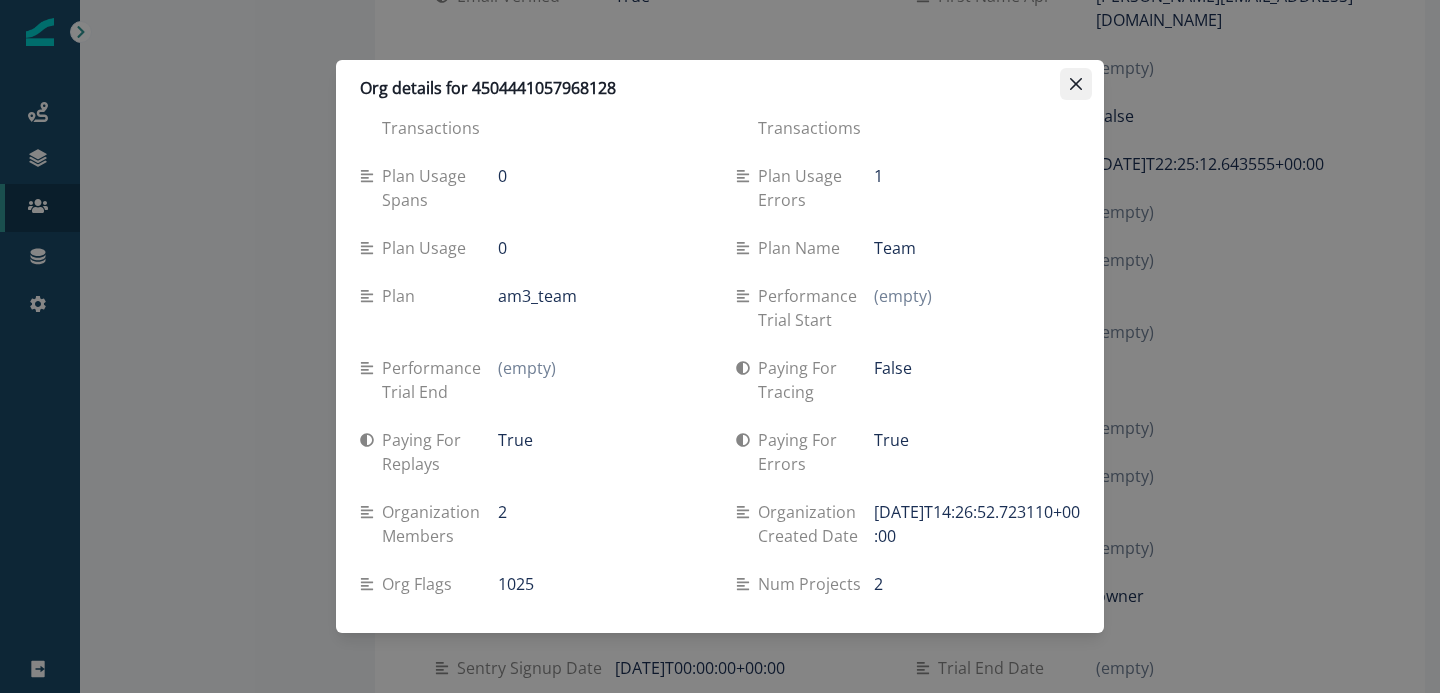 click 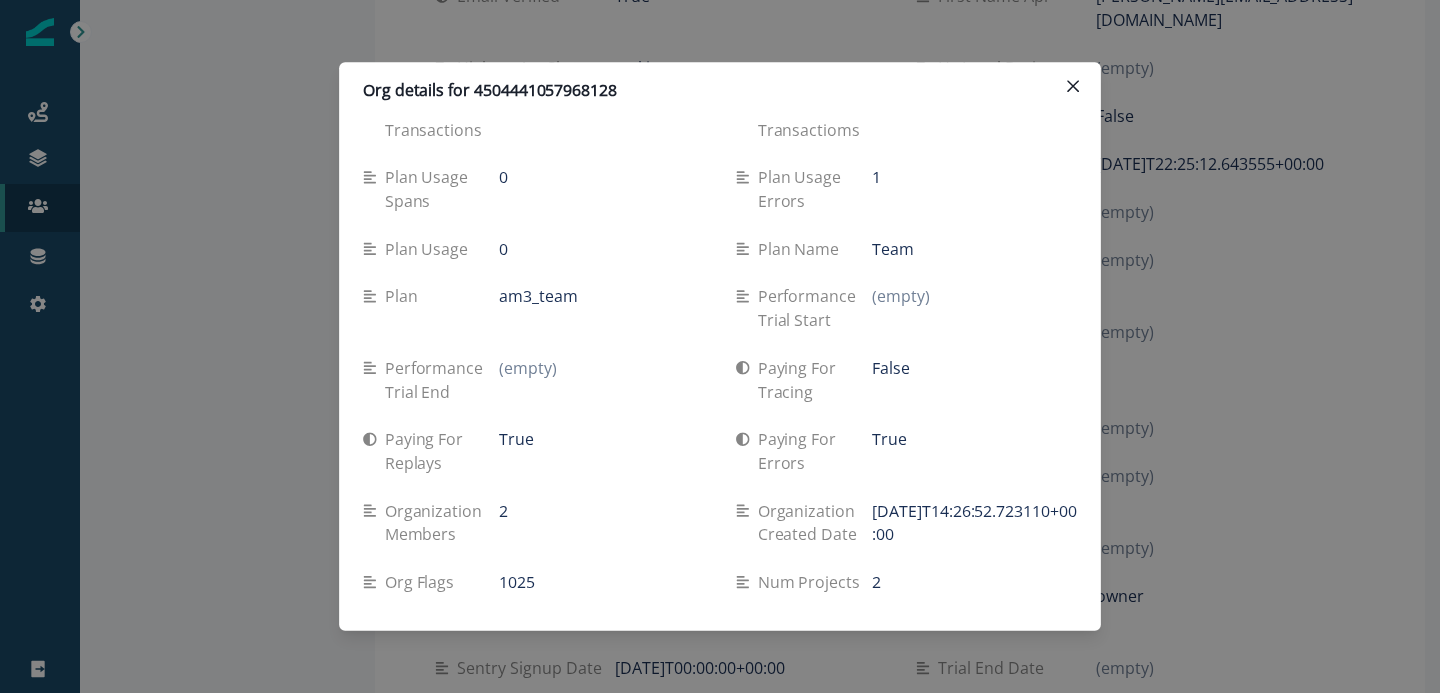 scroll, scrollTop: 0, scrollLeft: 0, axis: both 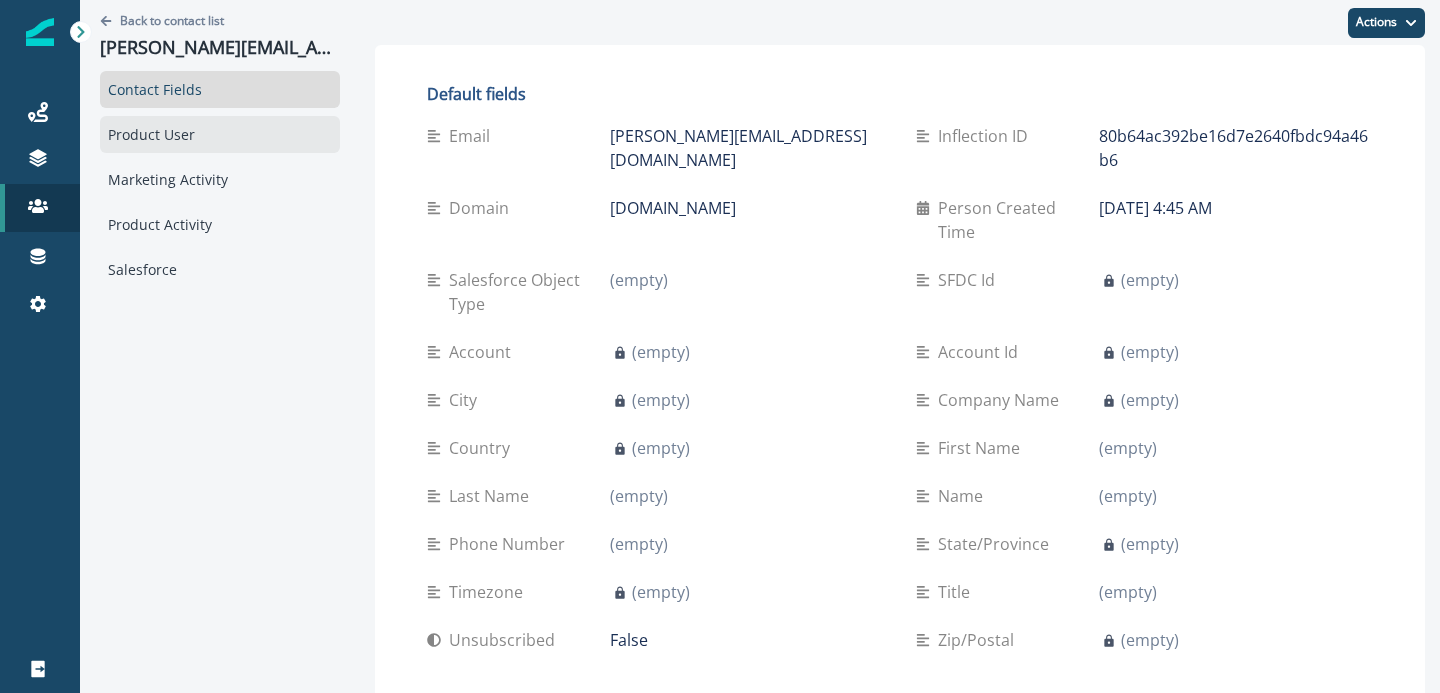 click on "Product User" at bounding box center [220, 134] 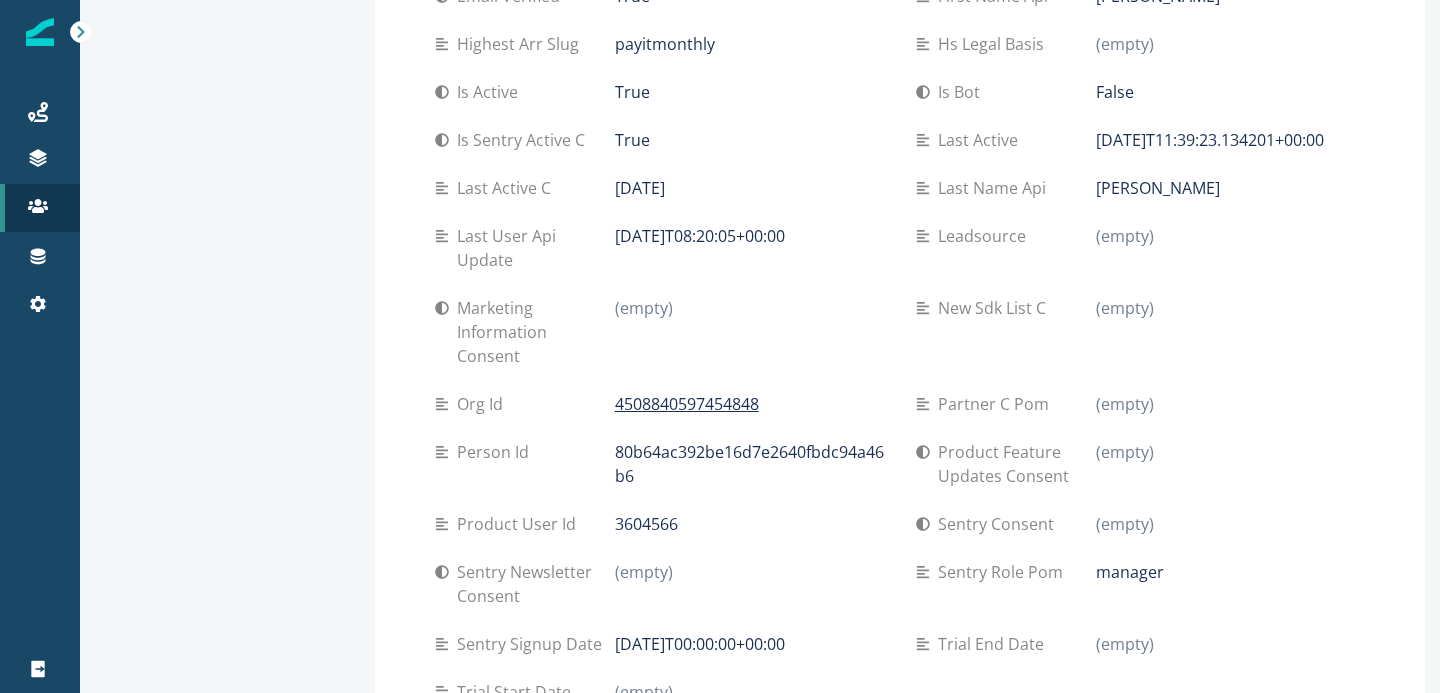 scroll, scrollTop: 0, scrollLeft: 0, axis: both 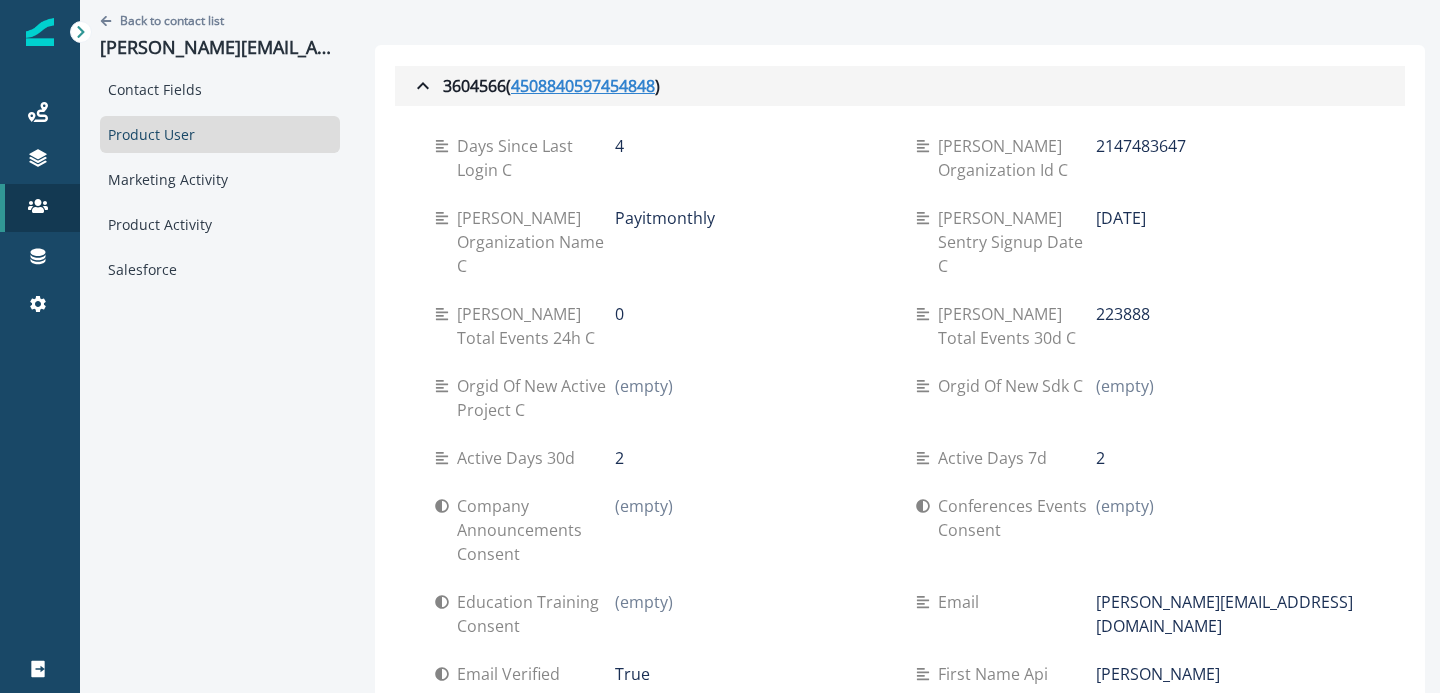 click on "4508840597454848" at bounding box center [583, 86] 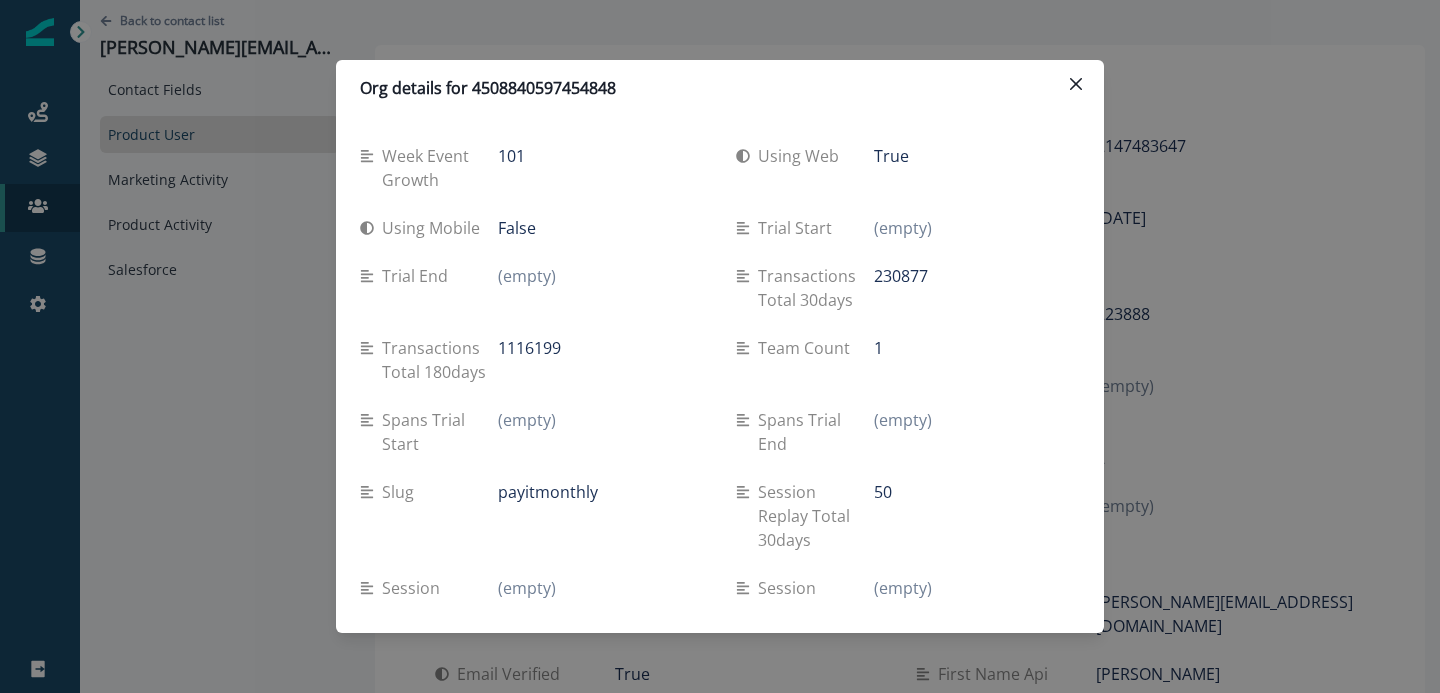 type 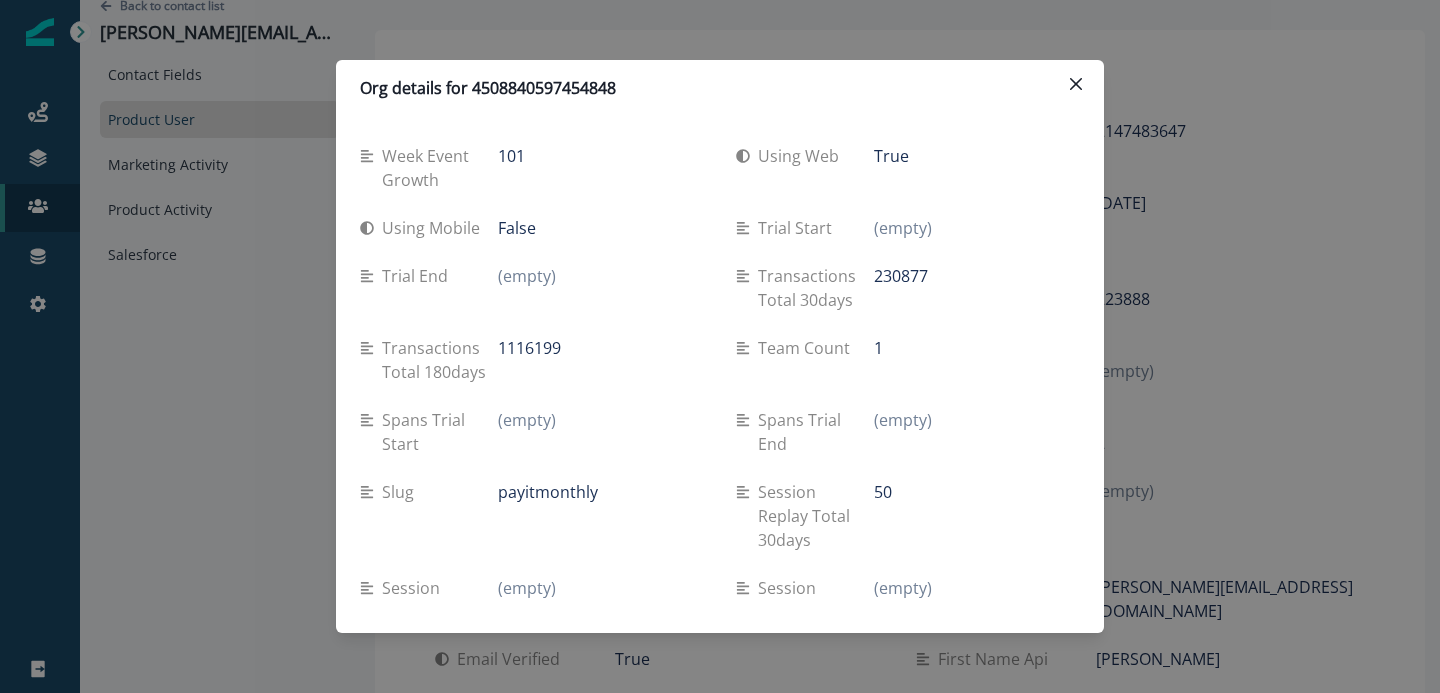 scroll, scrollTop: 2965, scrollLeft: 0, axis: vertical 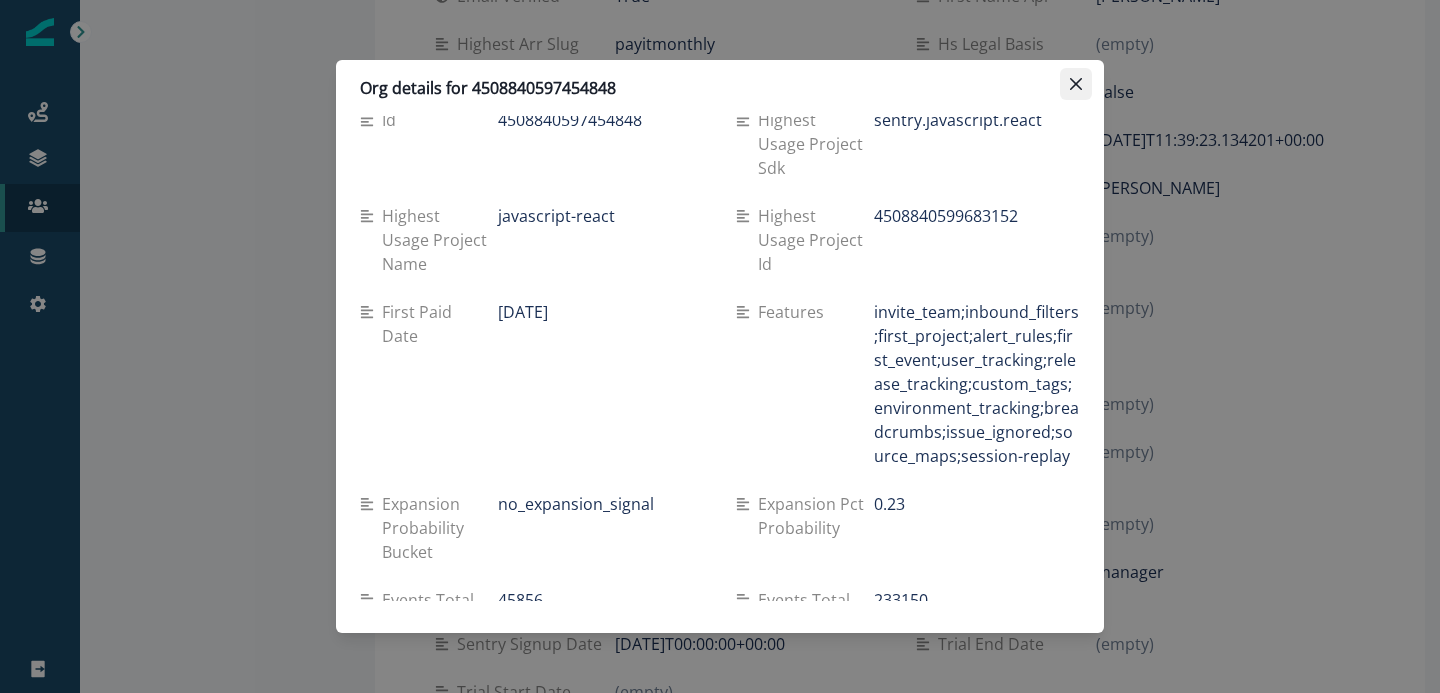 click 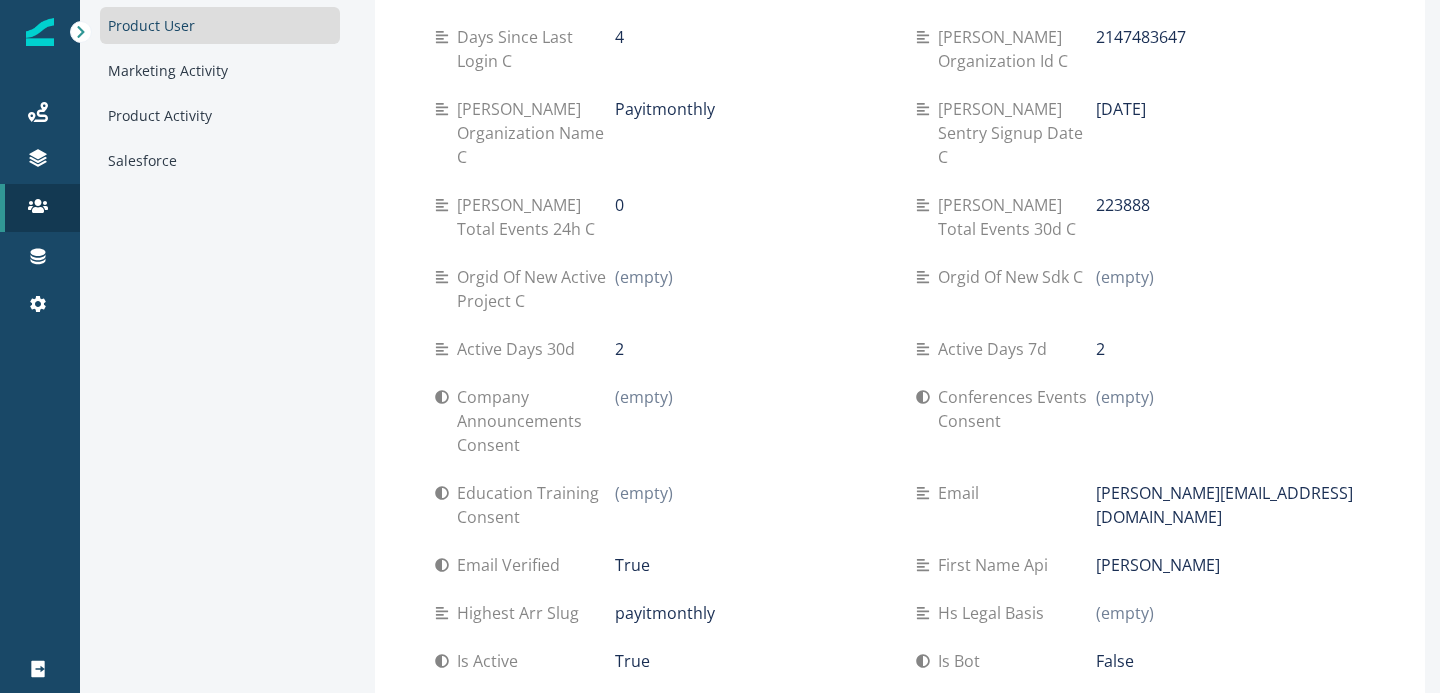scroll, scrollTop: 0, scrollLeft: 0, axis: both 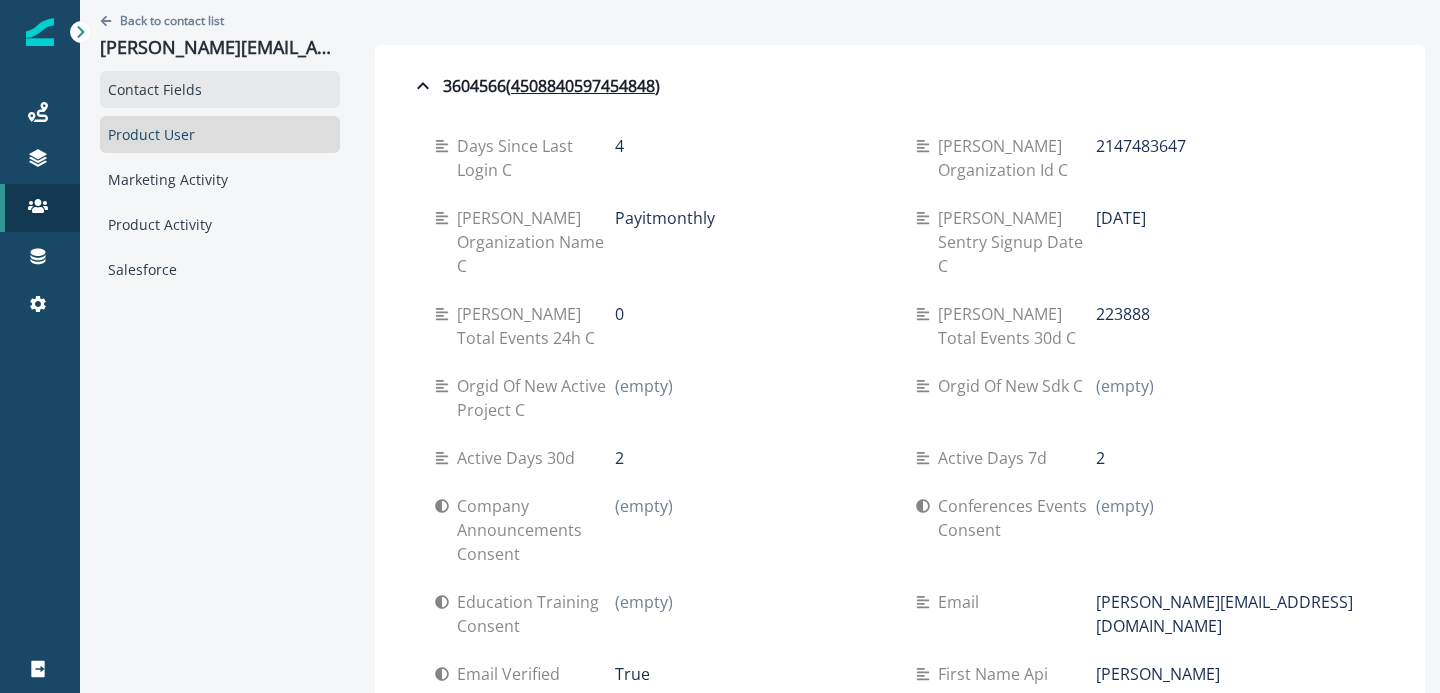 click on "Contact Fields" at bounding box center (220, 89) 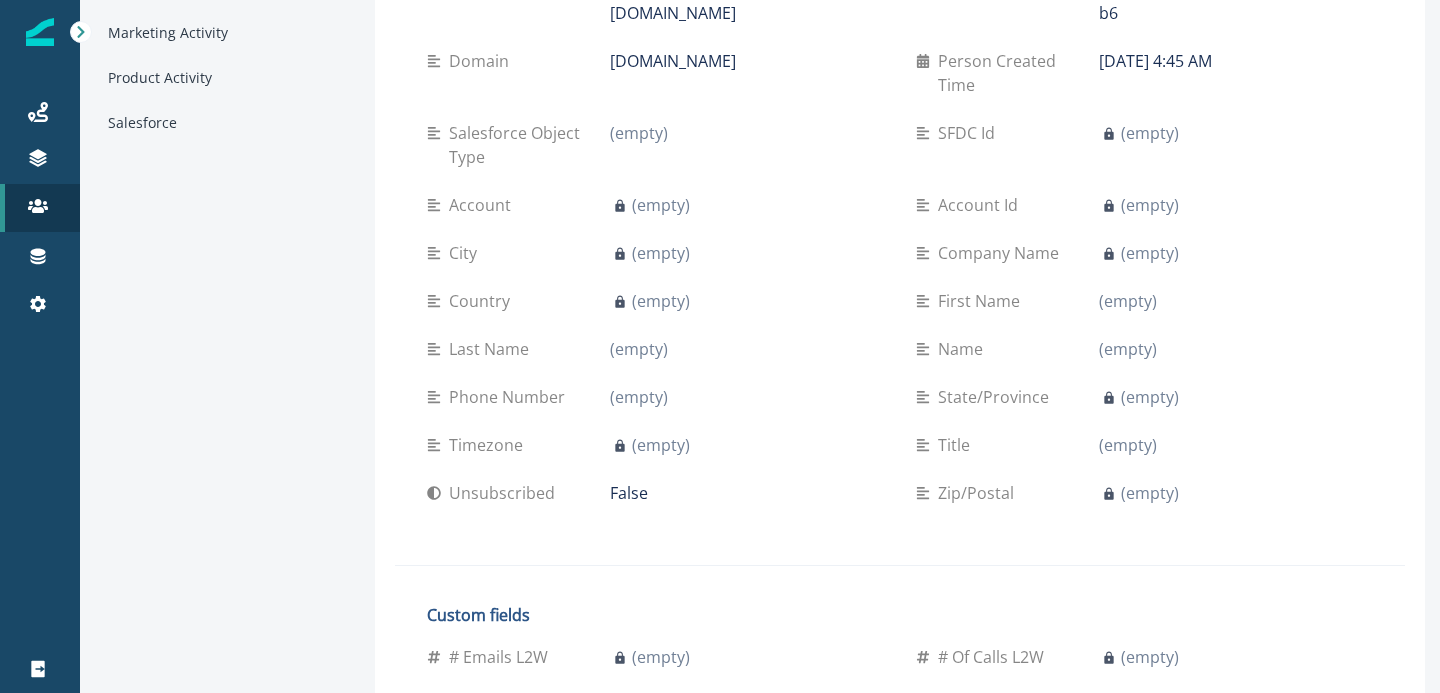 scroll, scrollTop: 0, scrollLeft: 0, axis: both 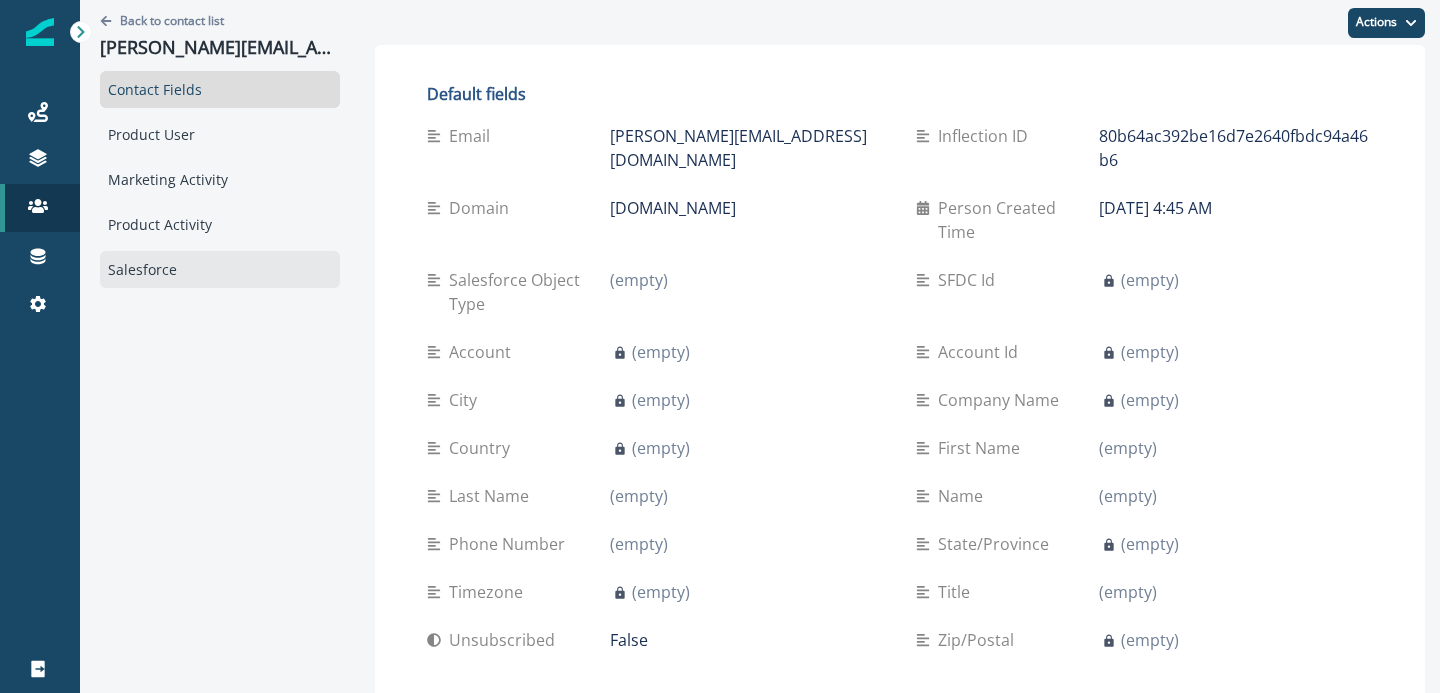 click on "Salesforce" at bounding box center (220, 269) 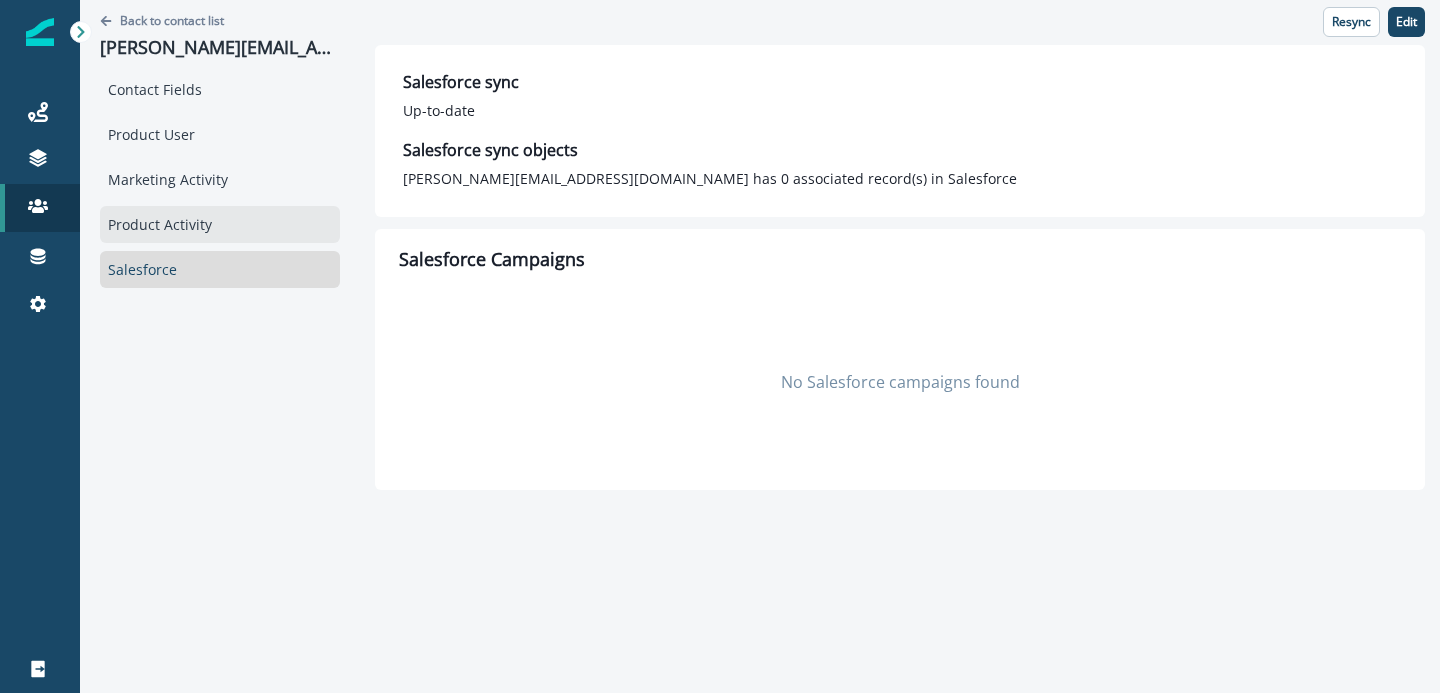 click on "Product Activity" at bounding box center [220, 224] 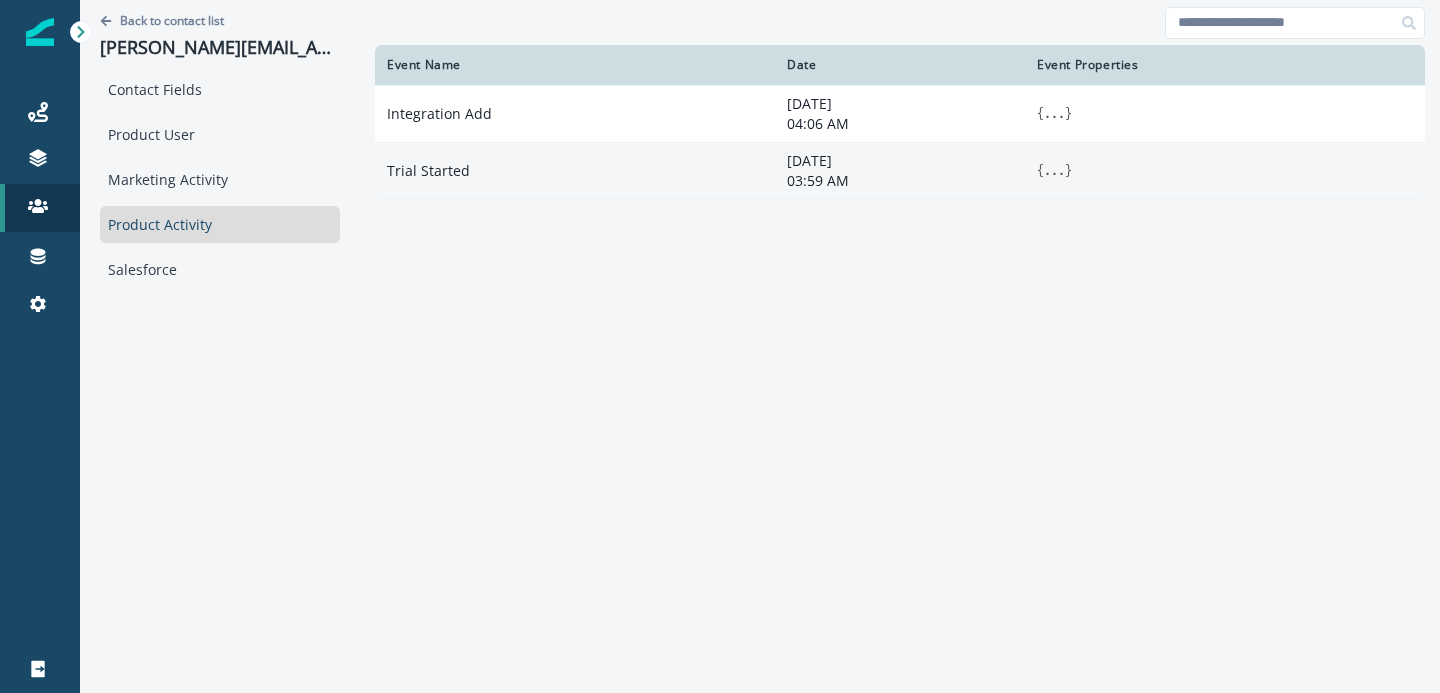 click on "..." at bounding box center [1054, 171] 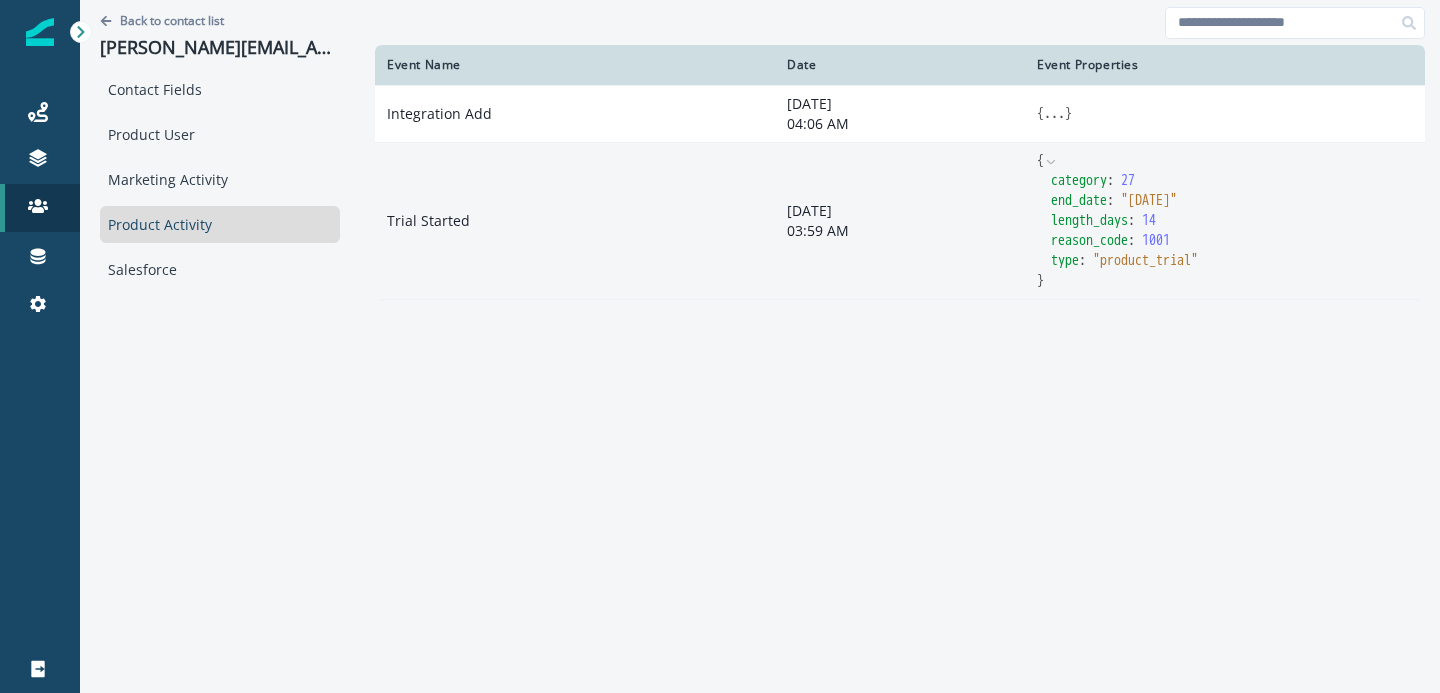 drag, startPoint x: 1089, startPoint y: 177, endPoint x: 1124, endPoint y: 179, distance: 35.057095 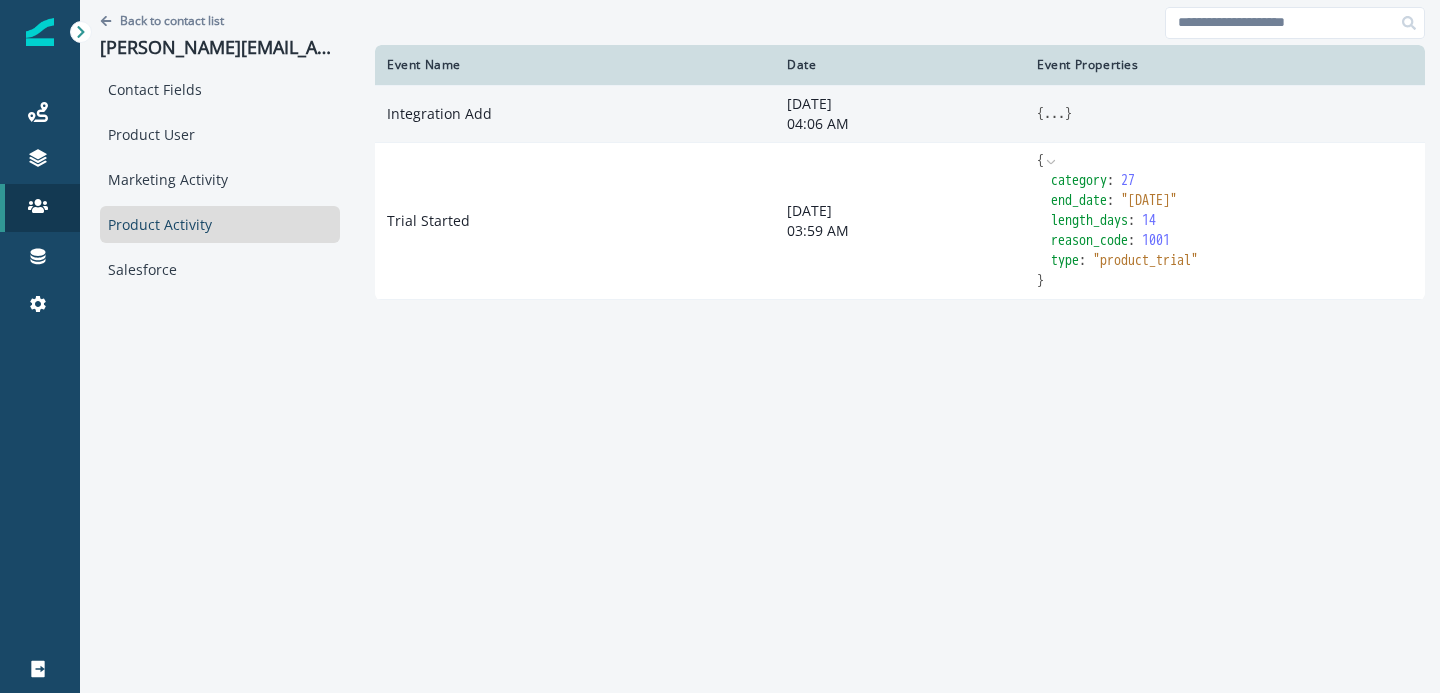 click on "..." at bounding box center [1054, 114] 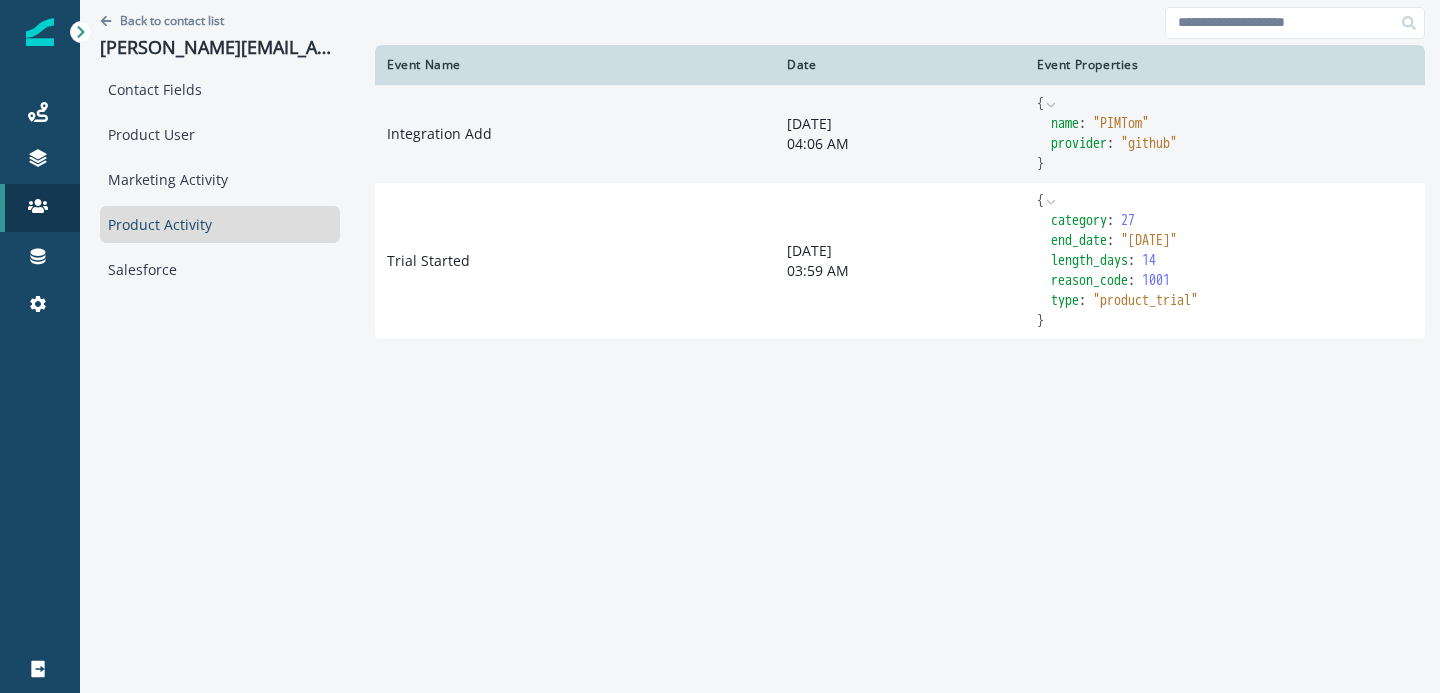 click on "Integration Add" at bounding box center (575, 133) 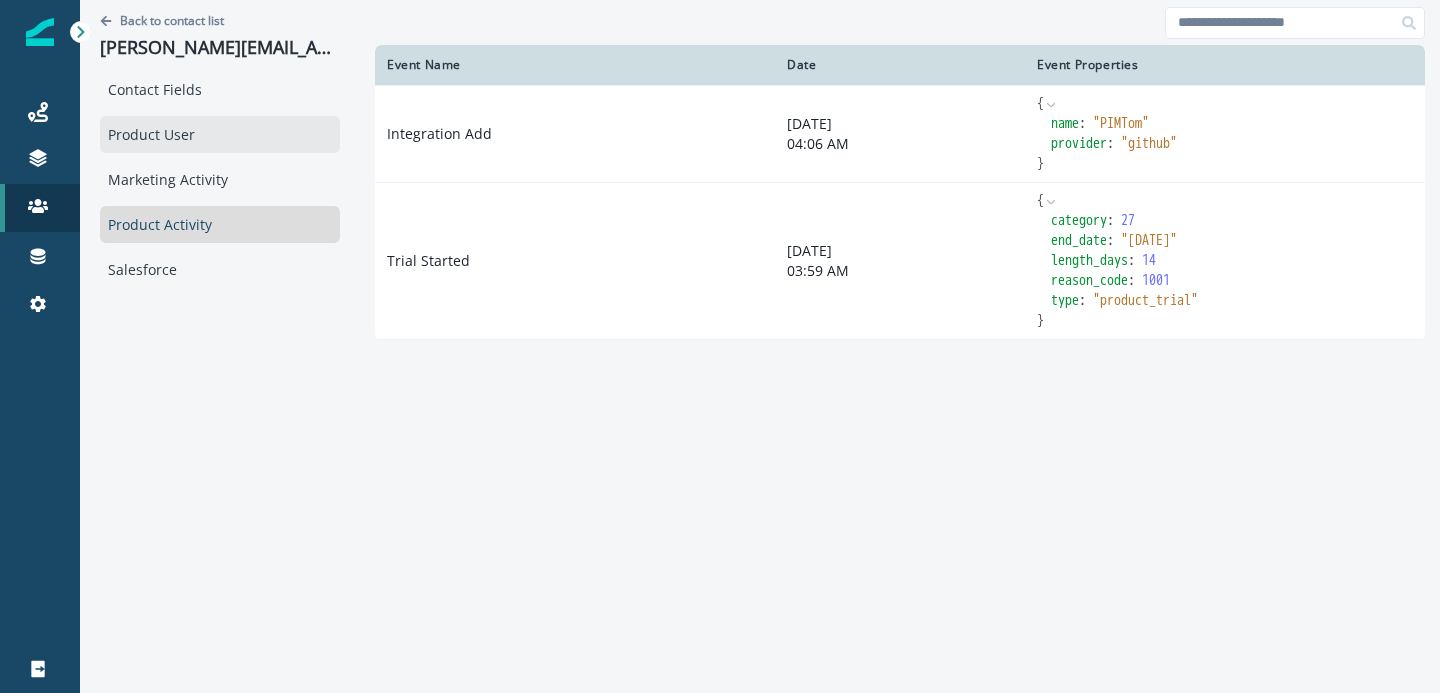 click on "Product User" at bounding box center (220, 134) 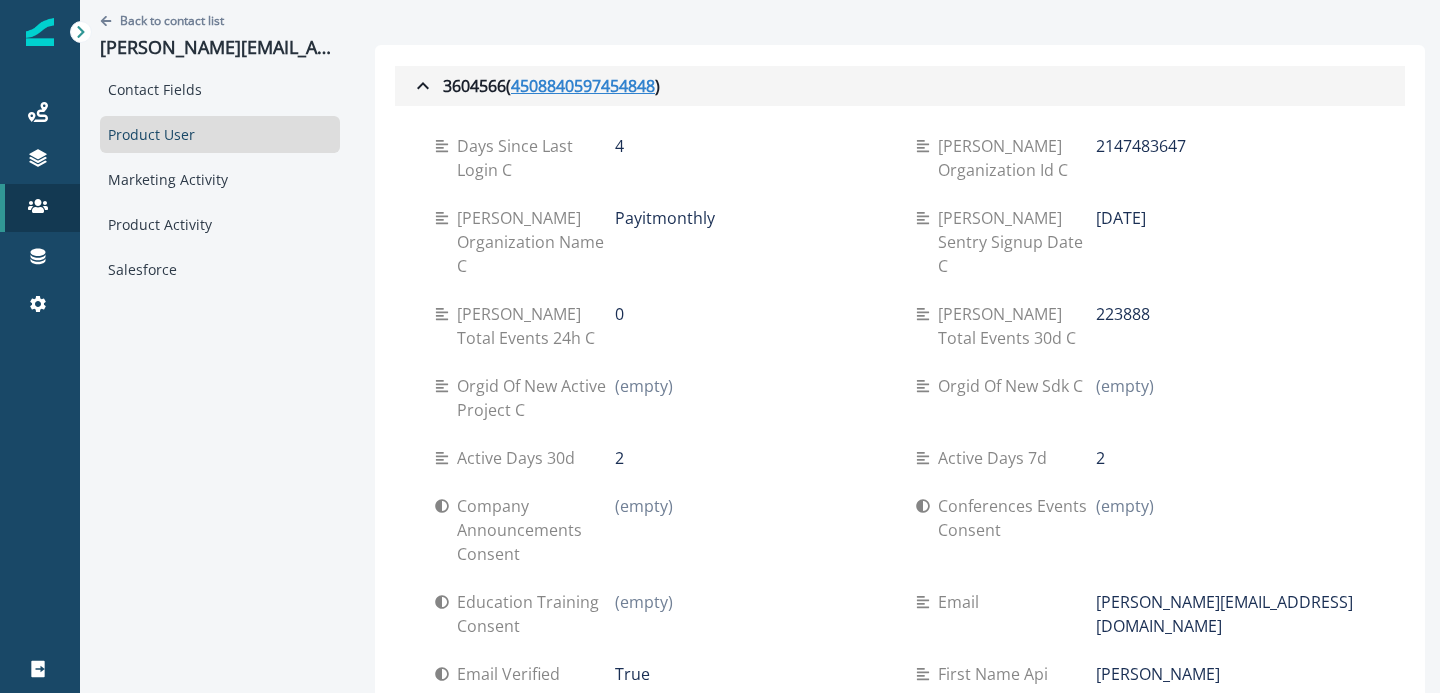 click on "4508840597454848" at bounding box center [583, 86] 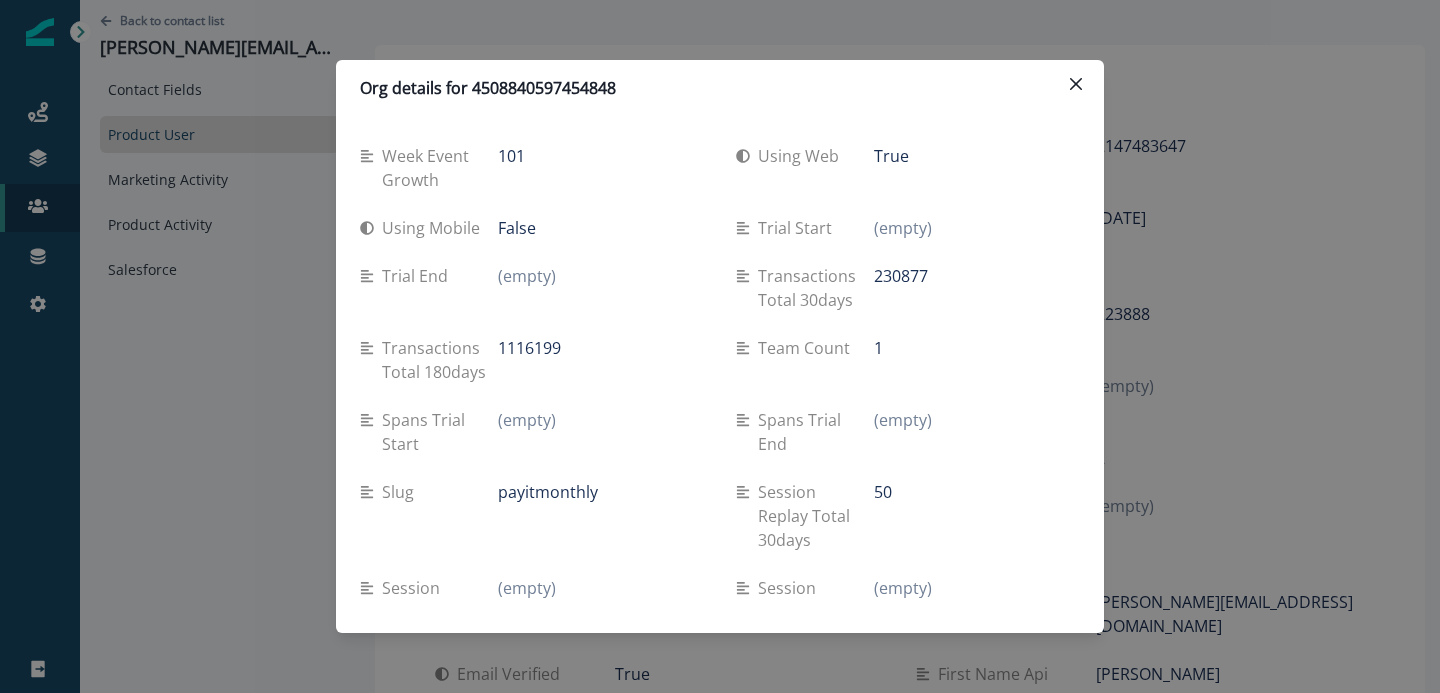 type 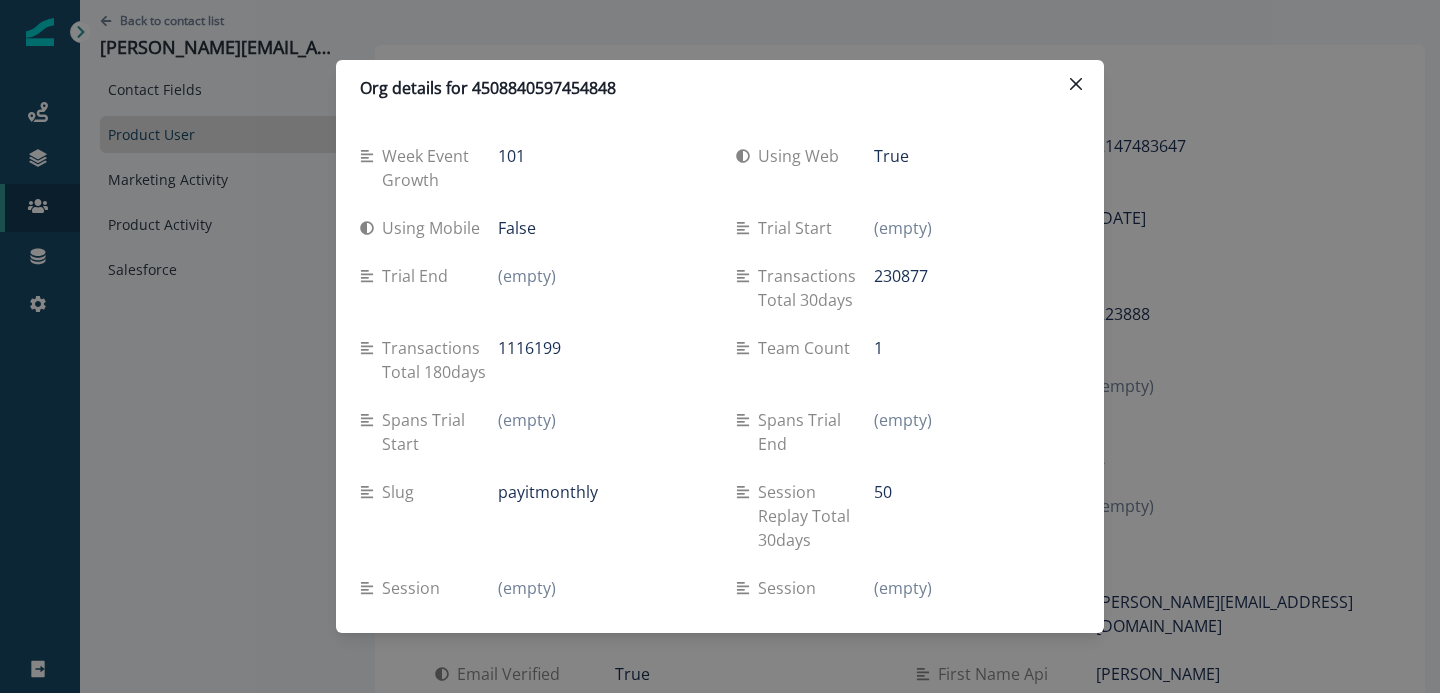 scroll, scrollTop: 678, scrollLeft: 0, axis: vertical 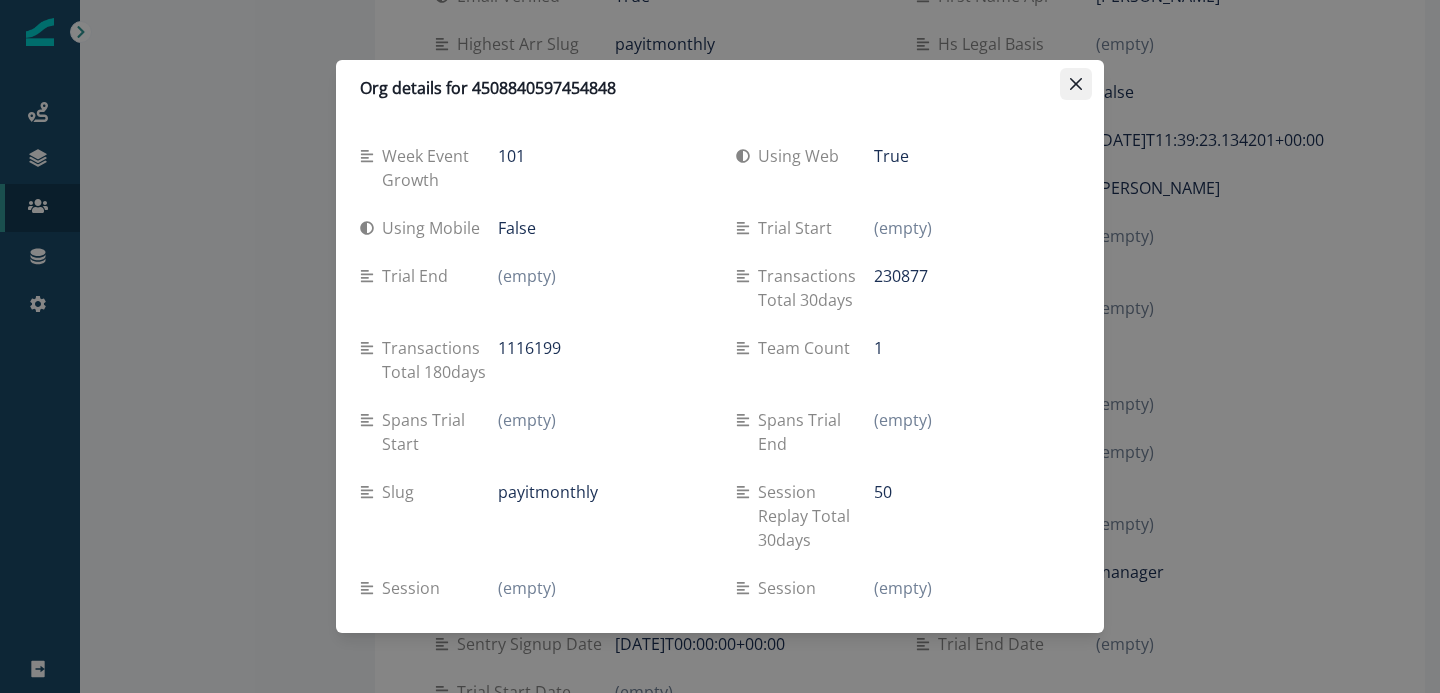 click 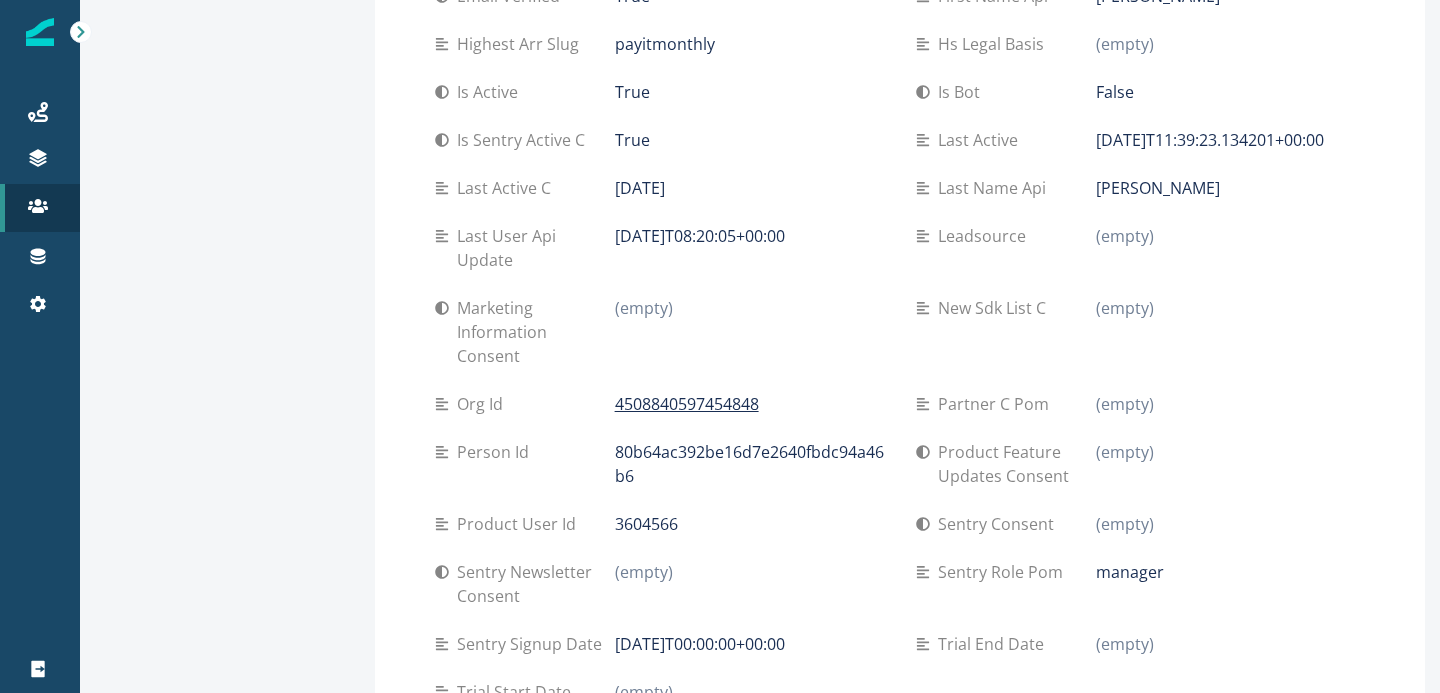 scroll, scrollTop: 0, scrollLeft: 0, axis: both 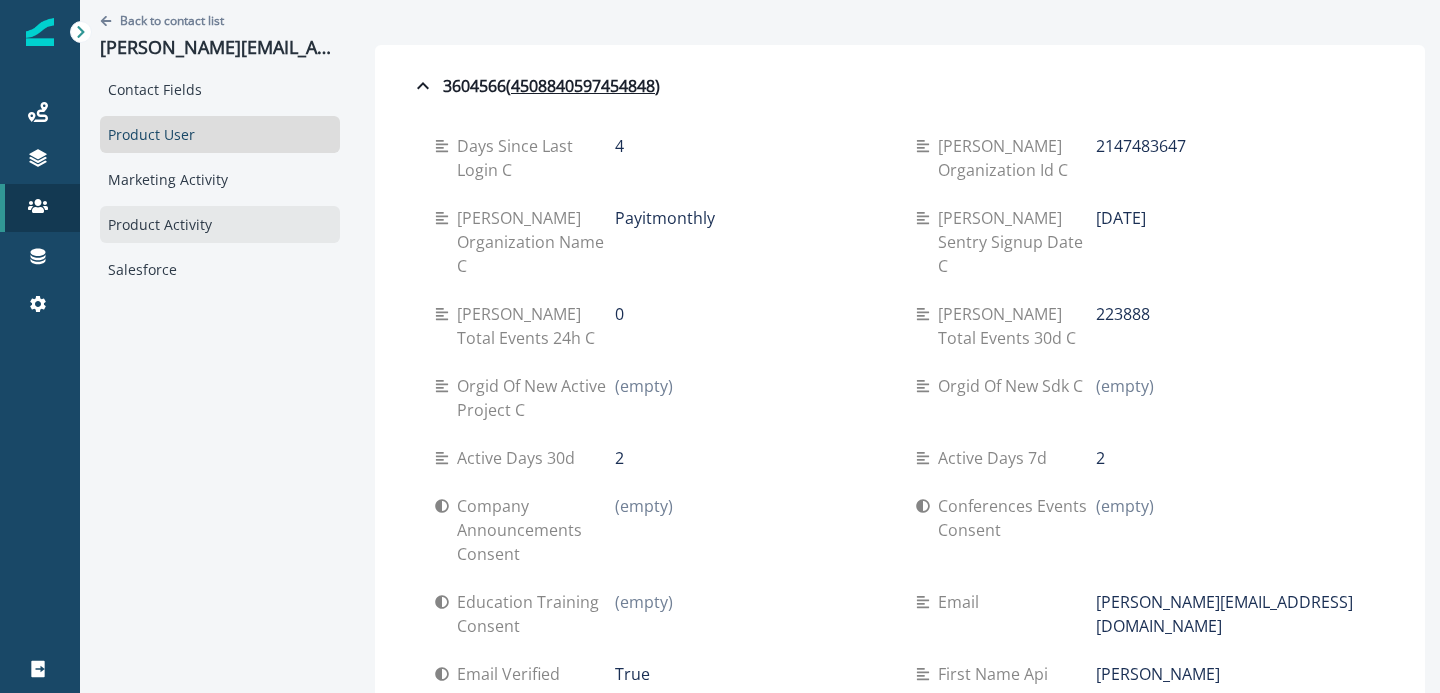 click on "Product Activity" at bounding box center (220, 224) 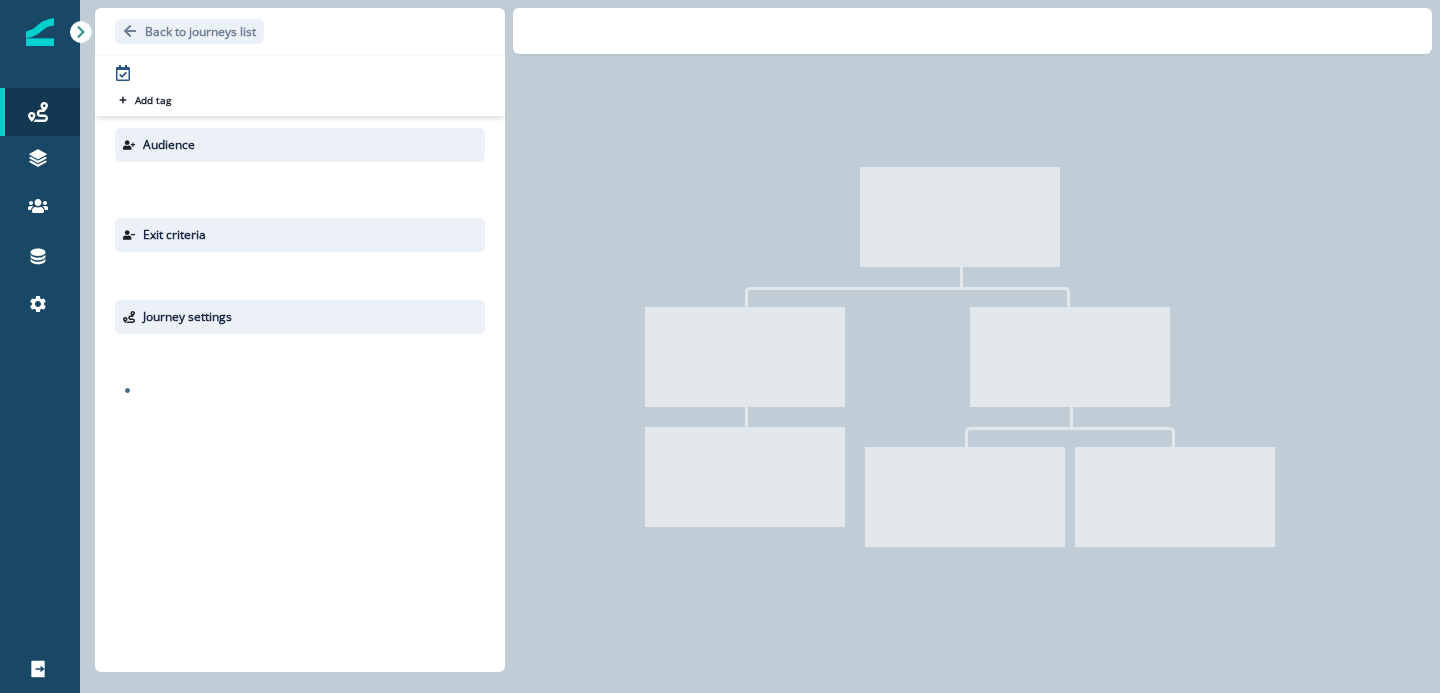 scroll, scrollTop: 0, scrollLeft: 0, axis: both 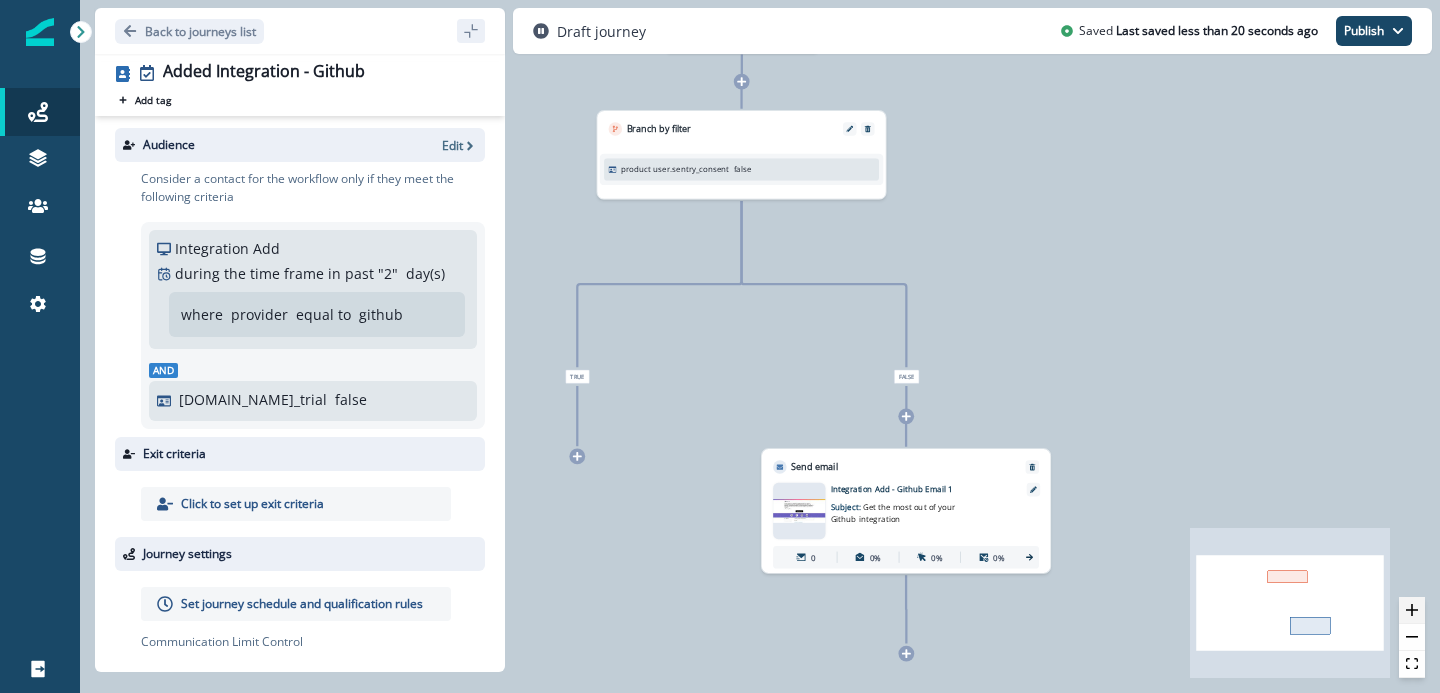 click 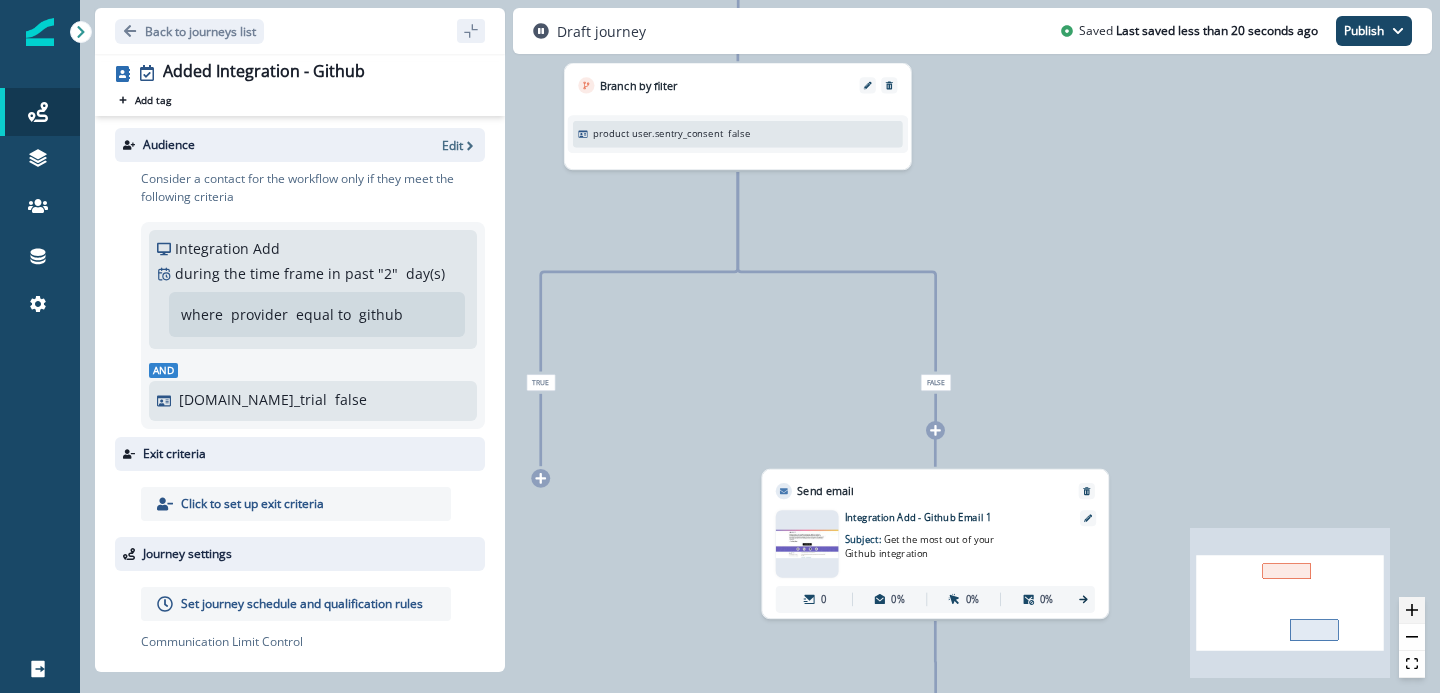 click 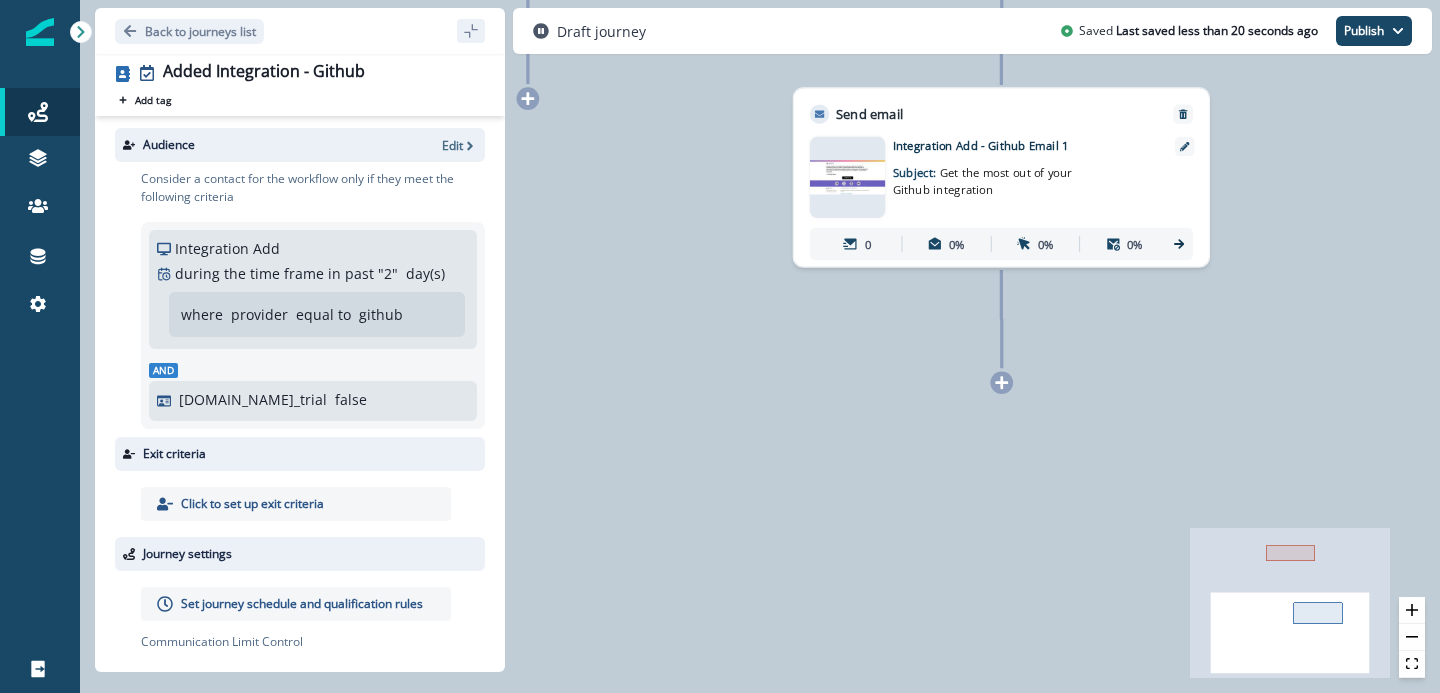 click 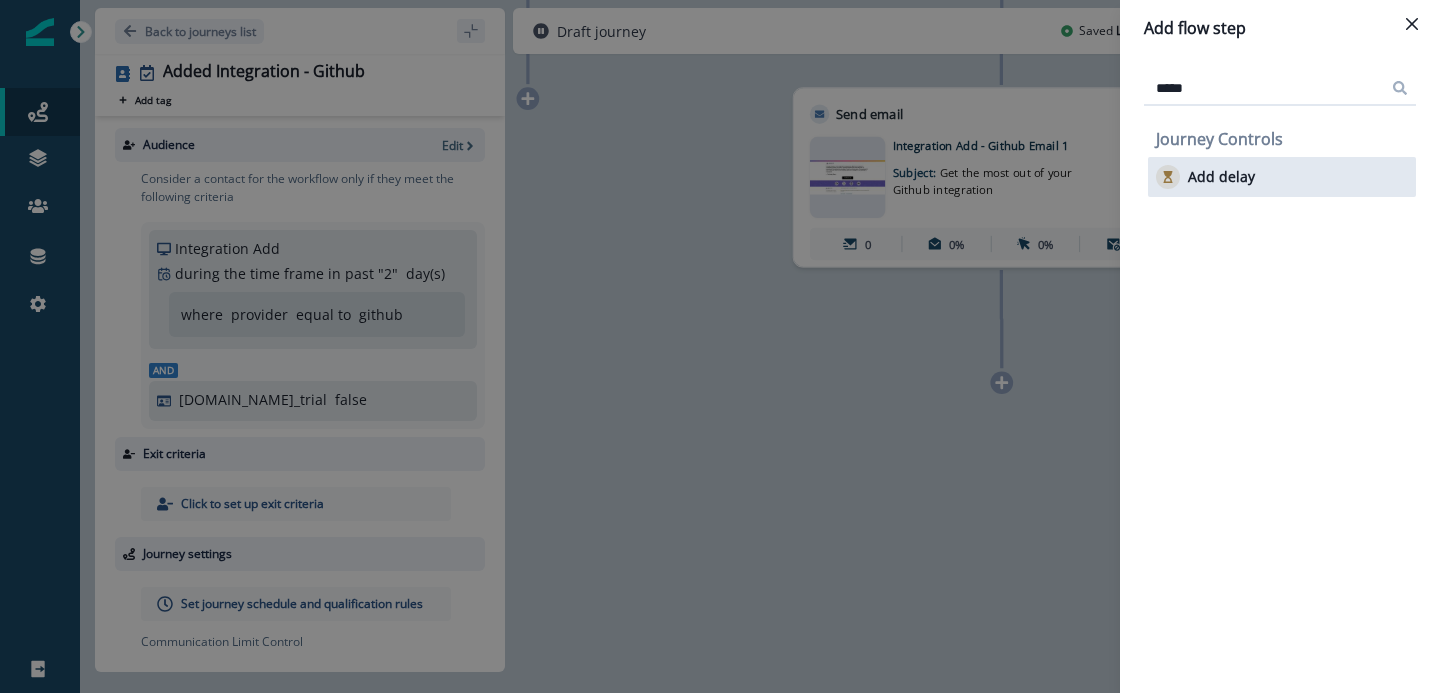 type on "*****" 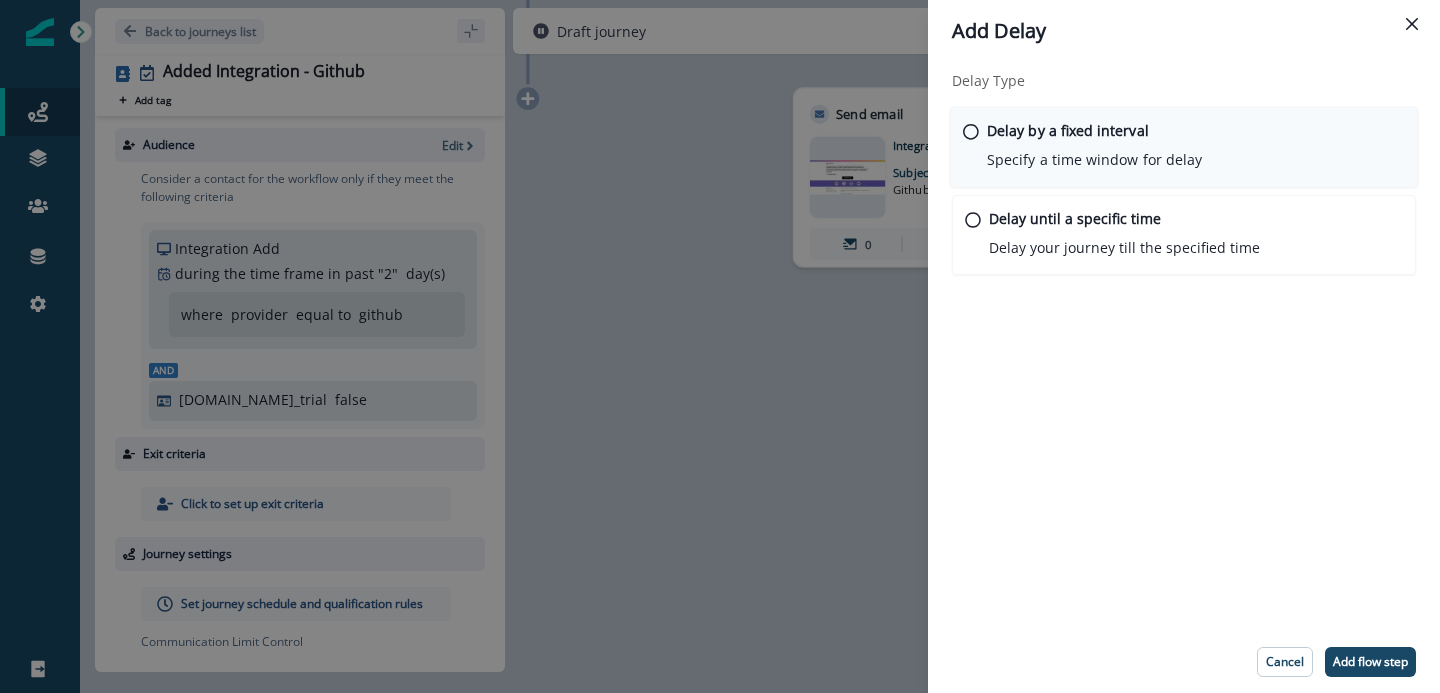 click on "Specify a time window for delay" at bounding box center [1094, 159] 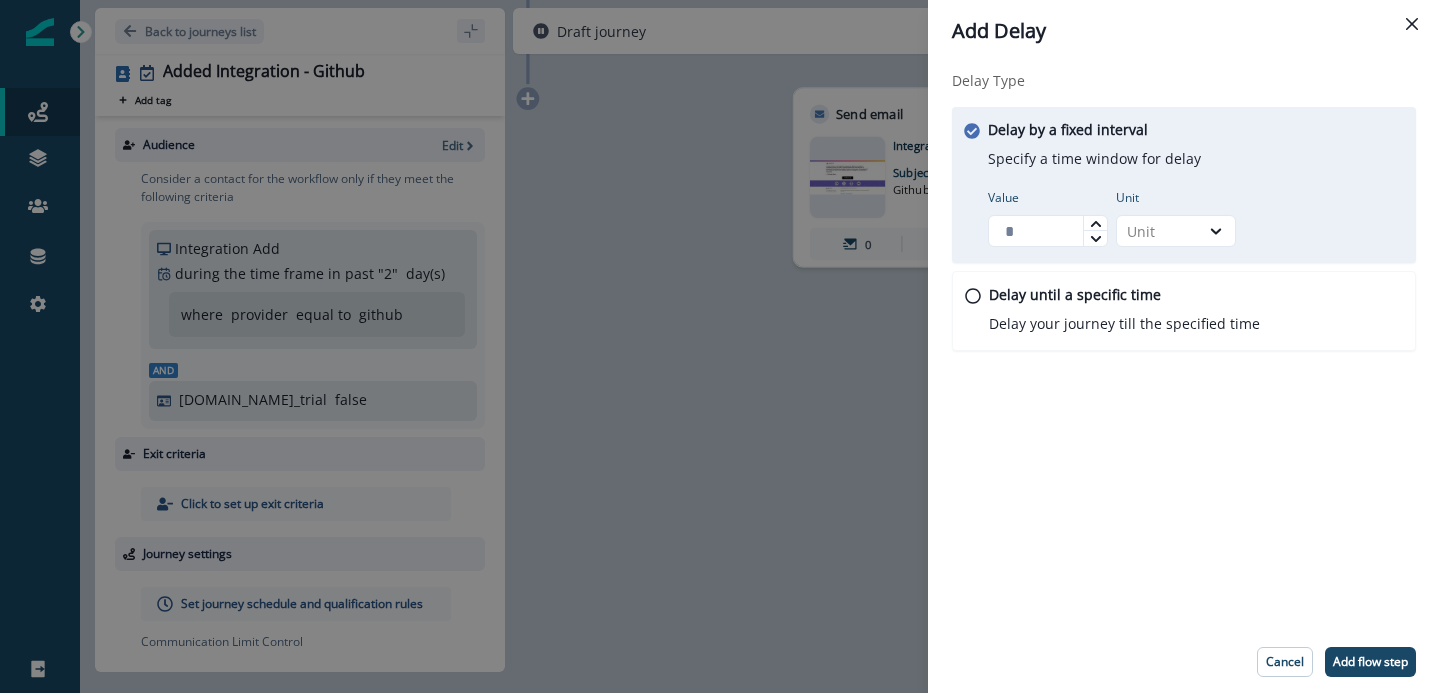 click 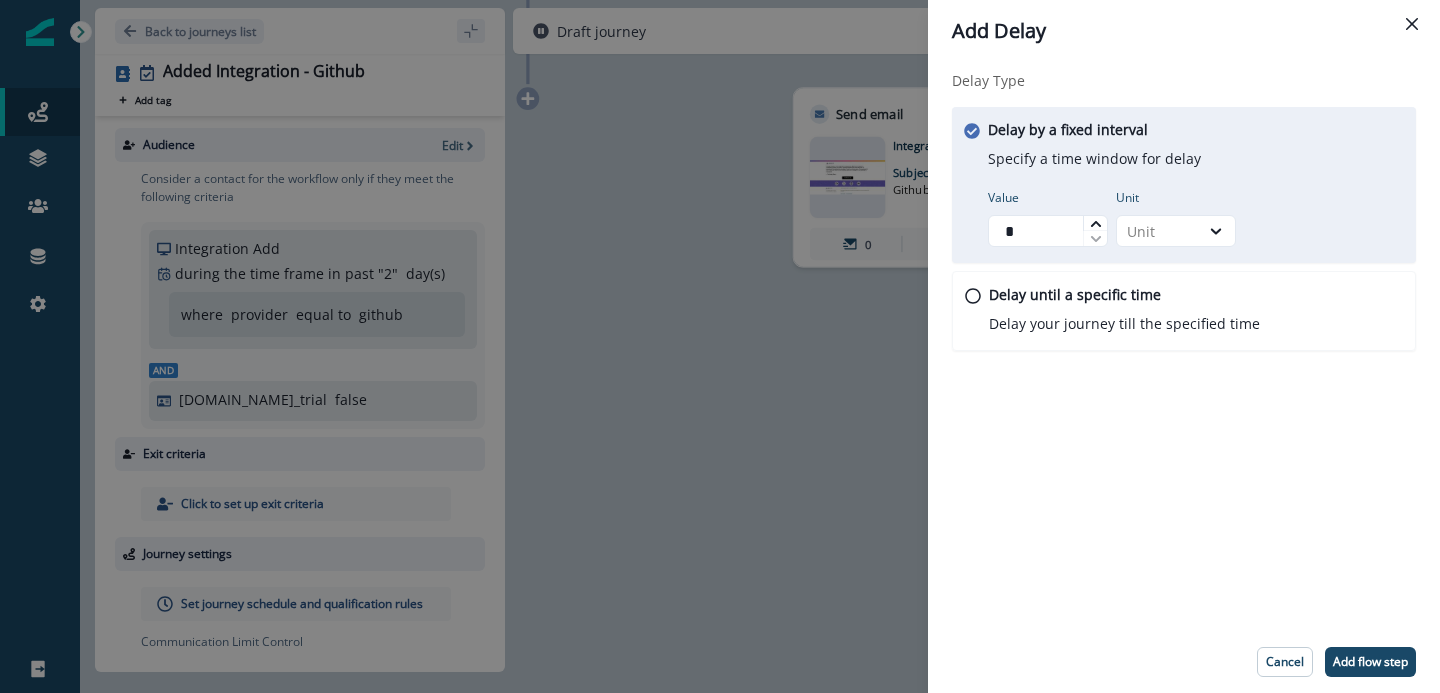 click 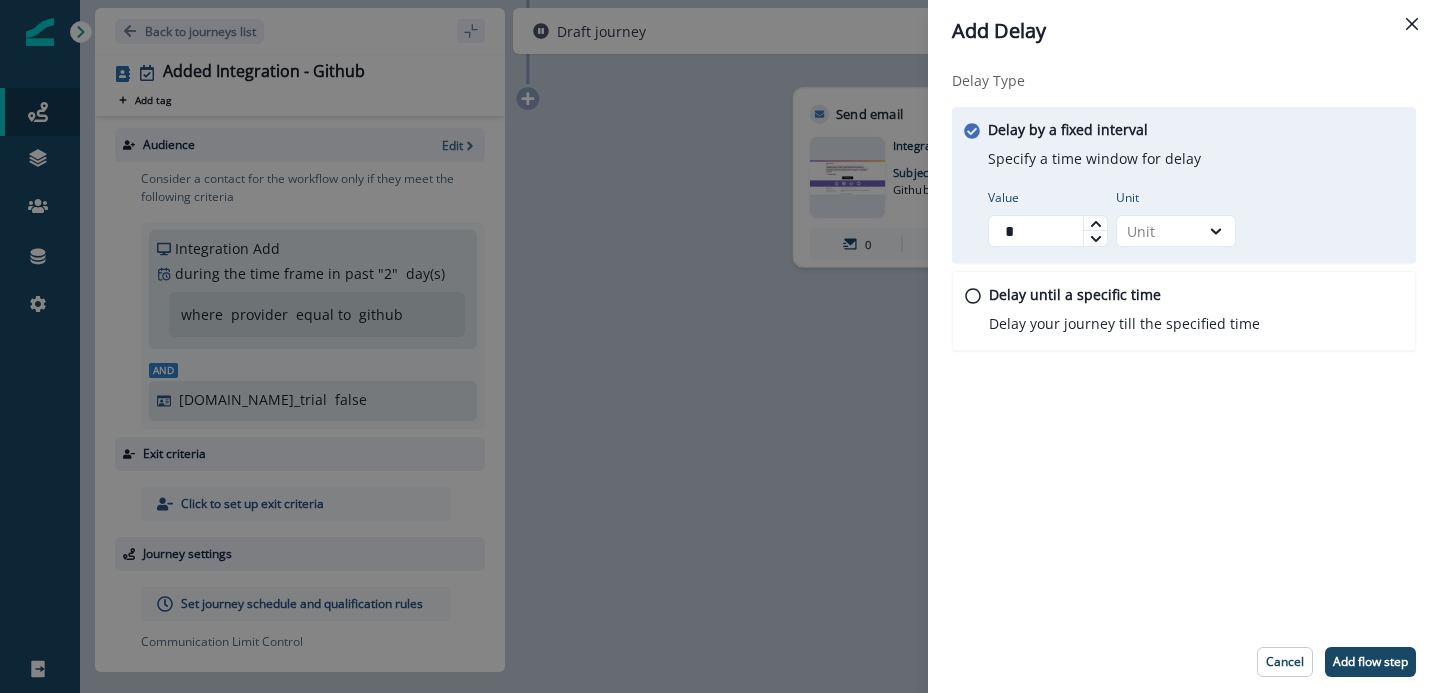 type on "*" 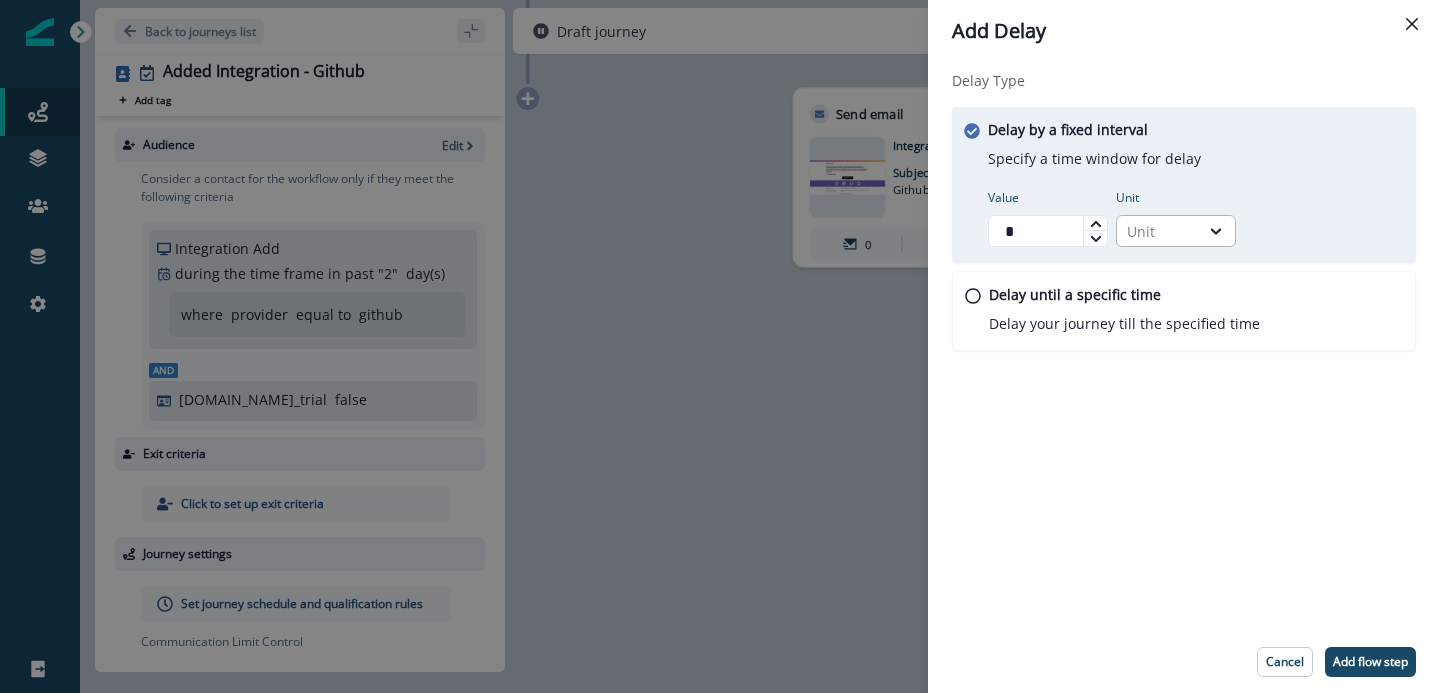 click on "Unit" at bounding box center (1158, 231) 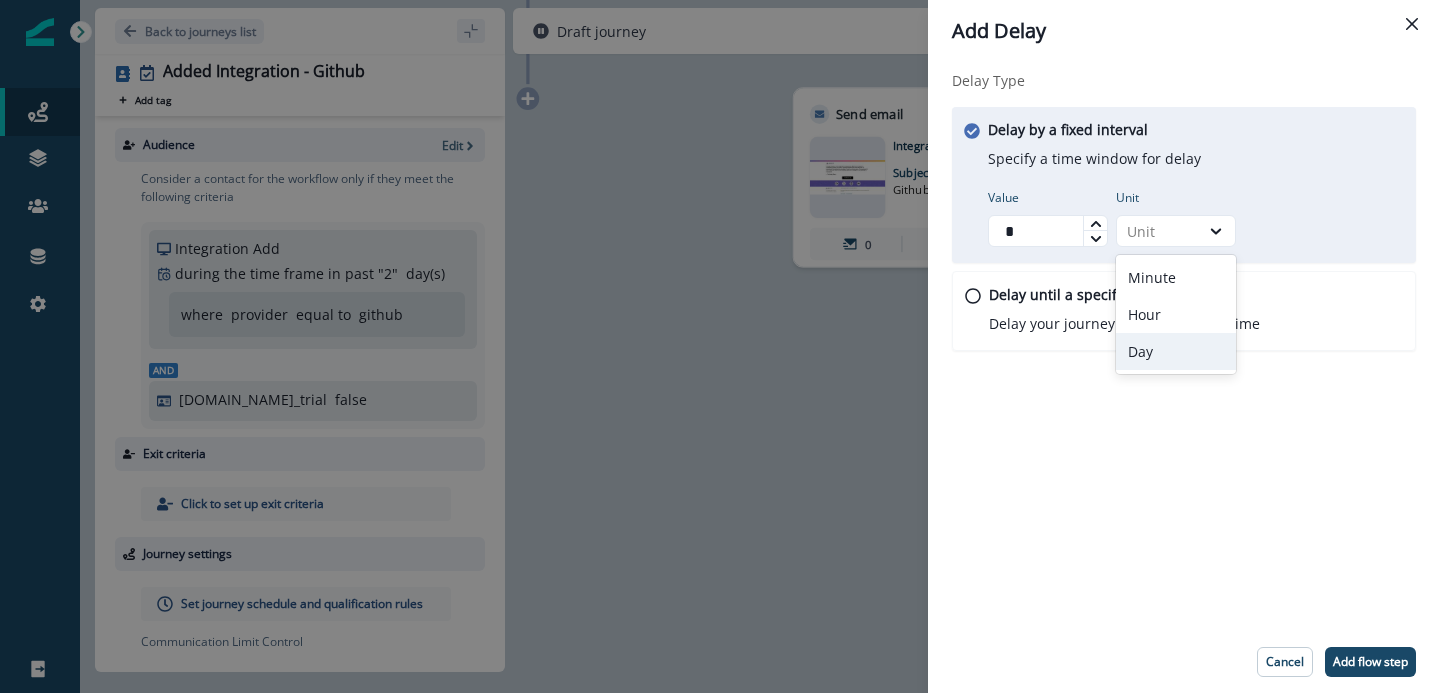 click on "Day" at bounding box center (1176, 351) 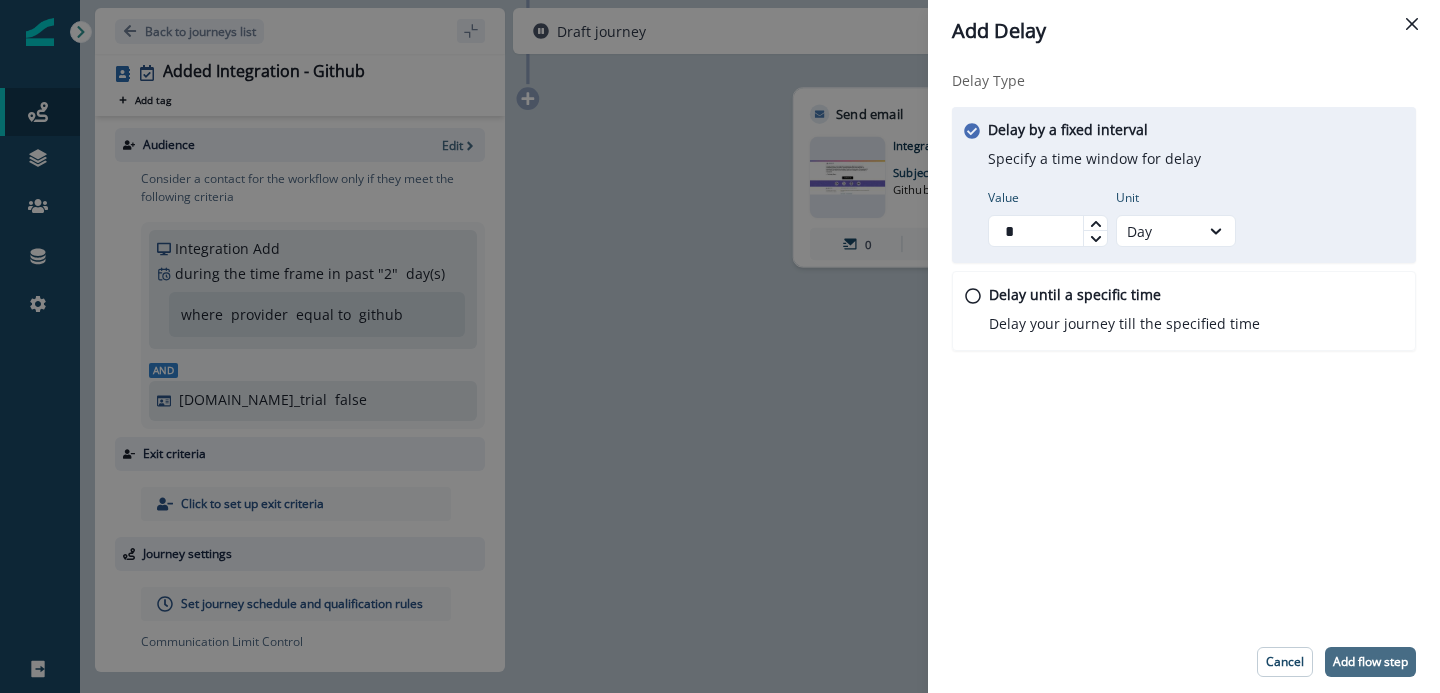 click on "Add flow step" at bounding box center (1370, 662) 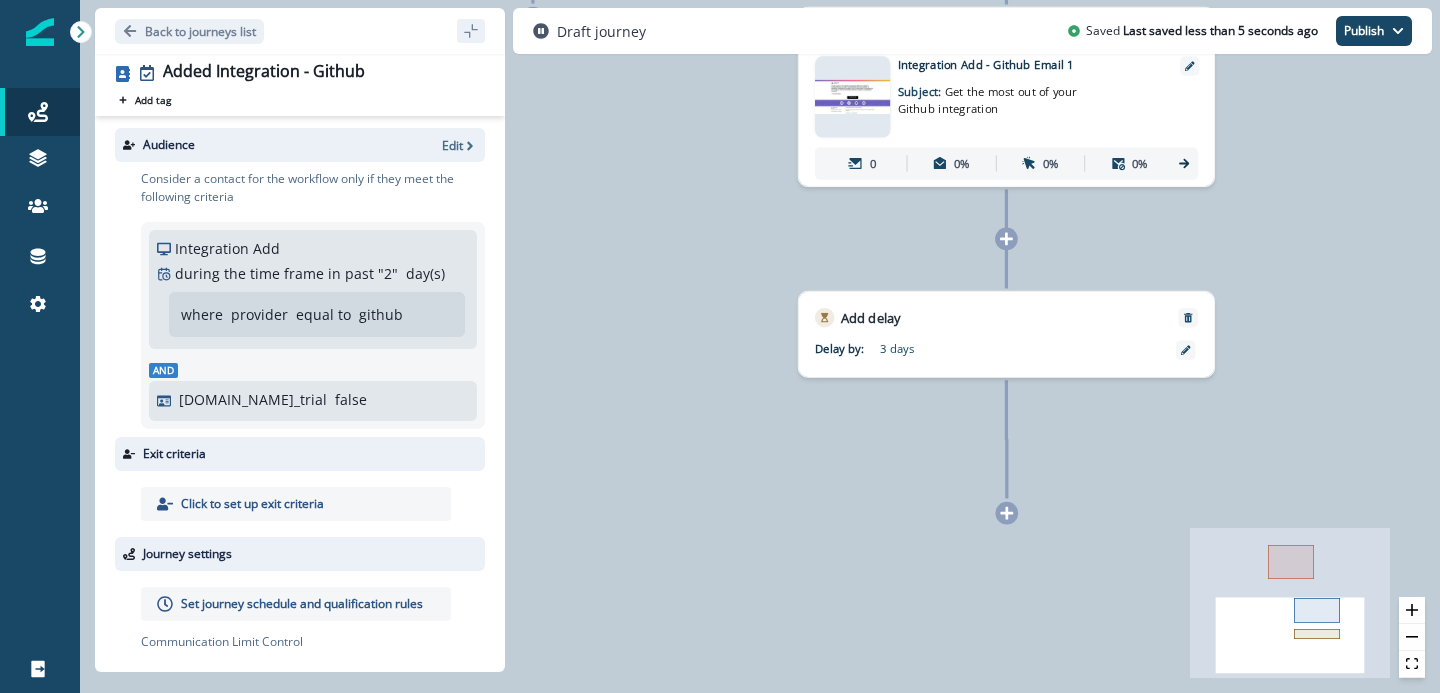 click 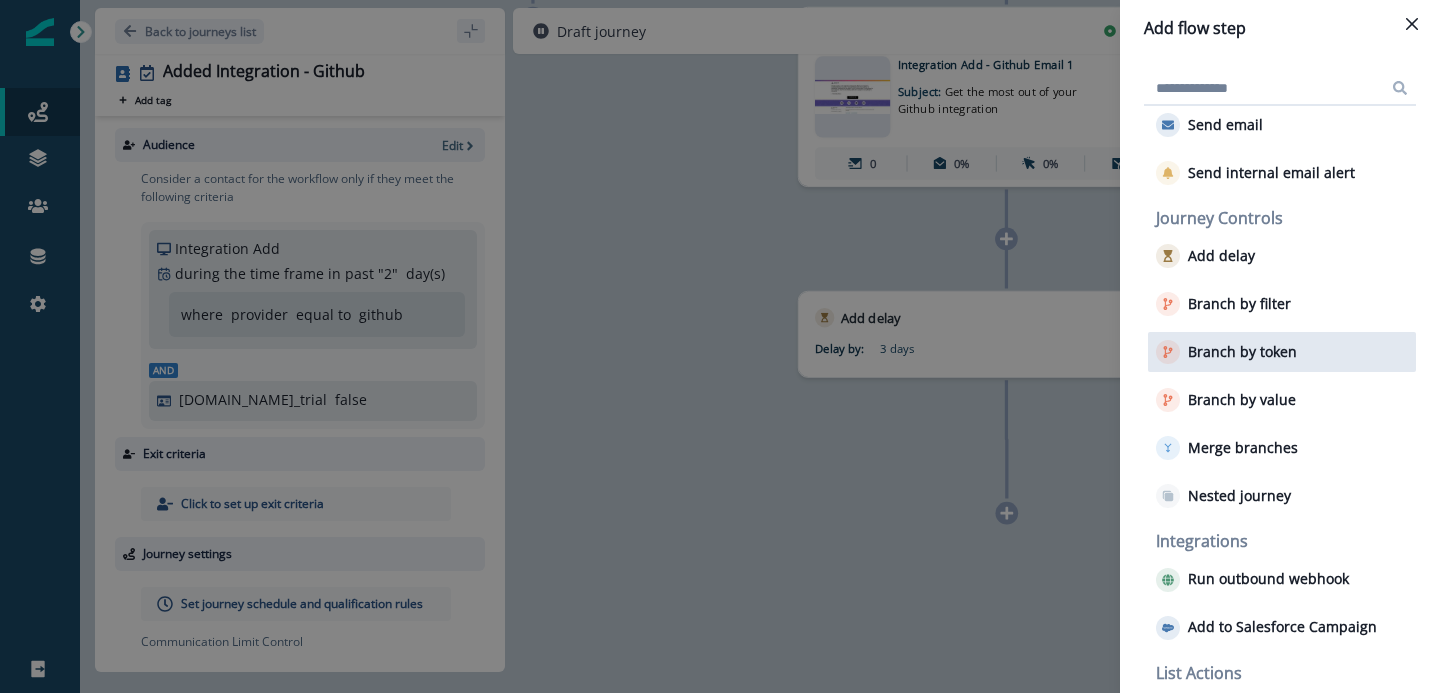 scroll, scrollTop: 70, scrollLeft: 0, axis: vertical 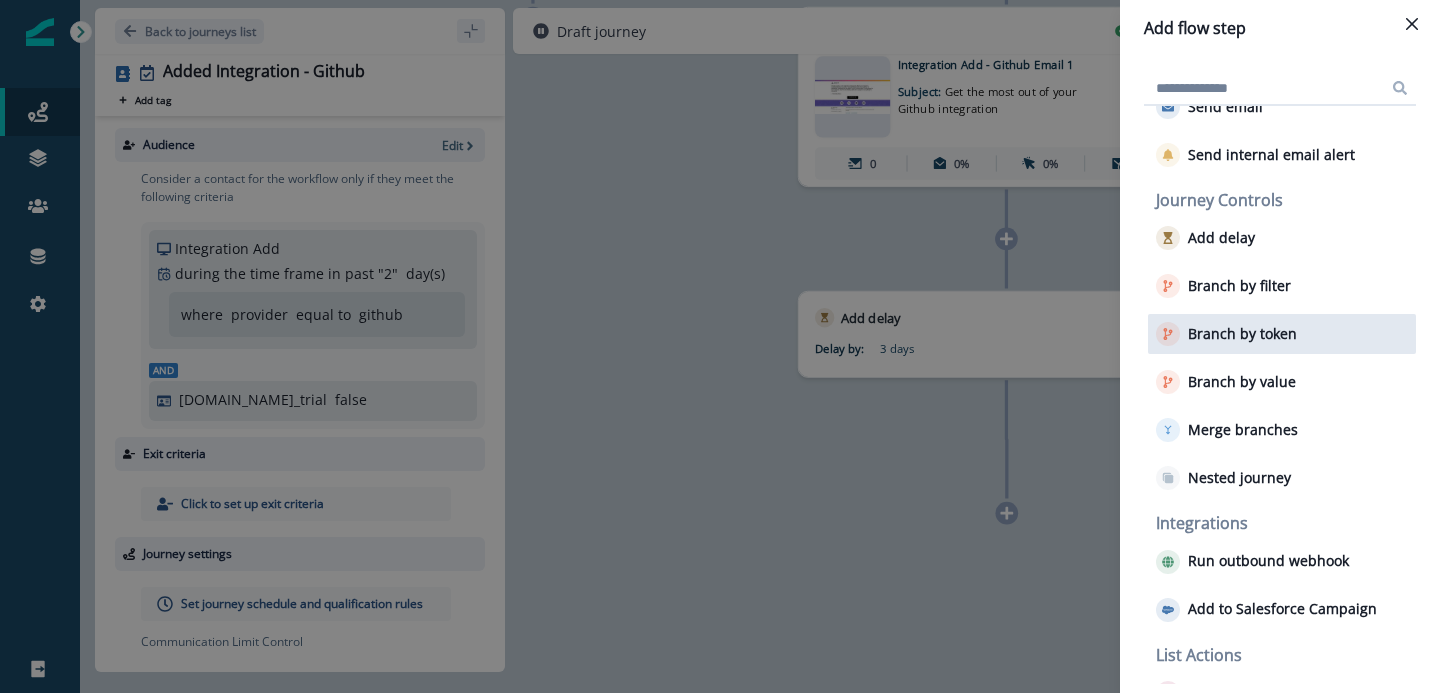 click on "Branch by token" at bounding box center (1282, 334) 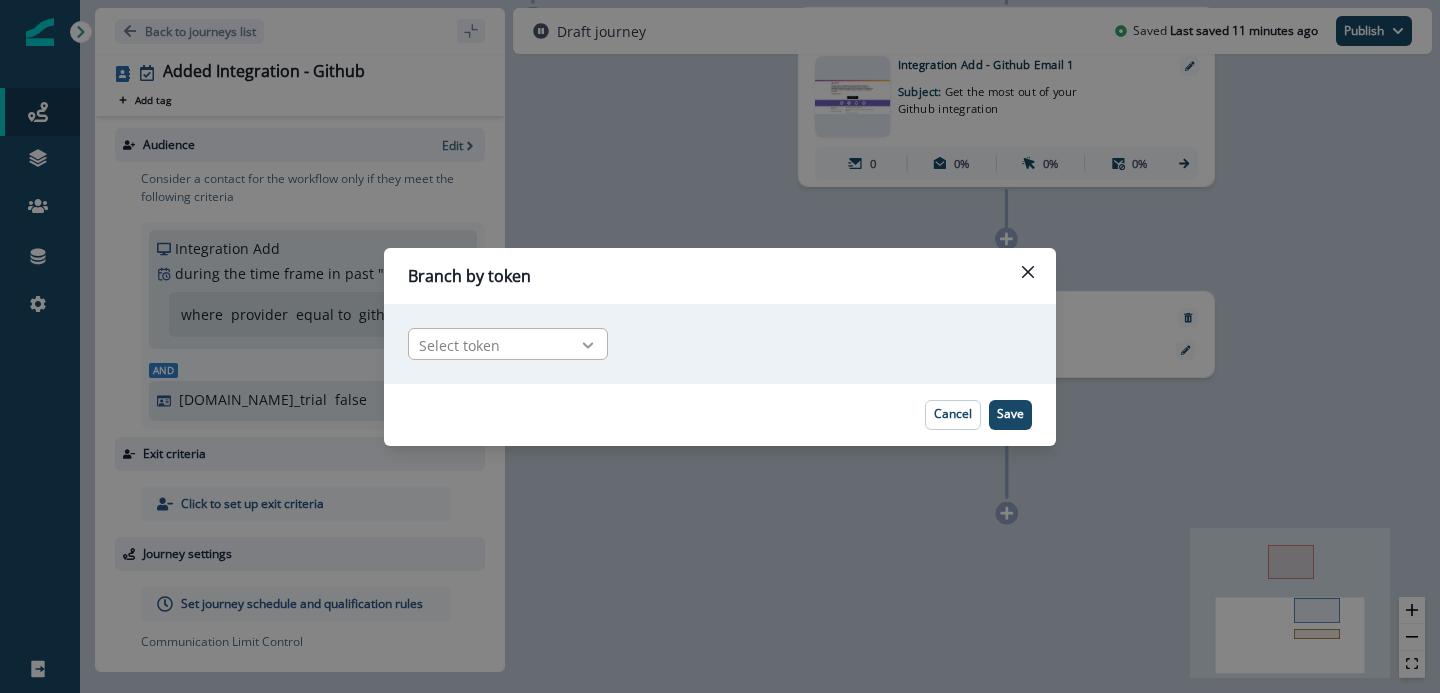 click 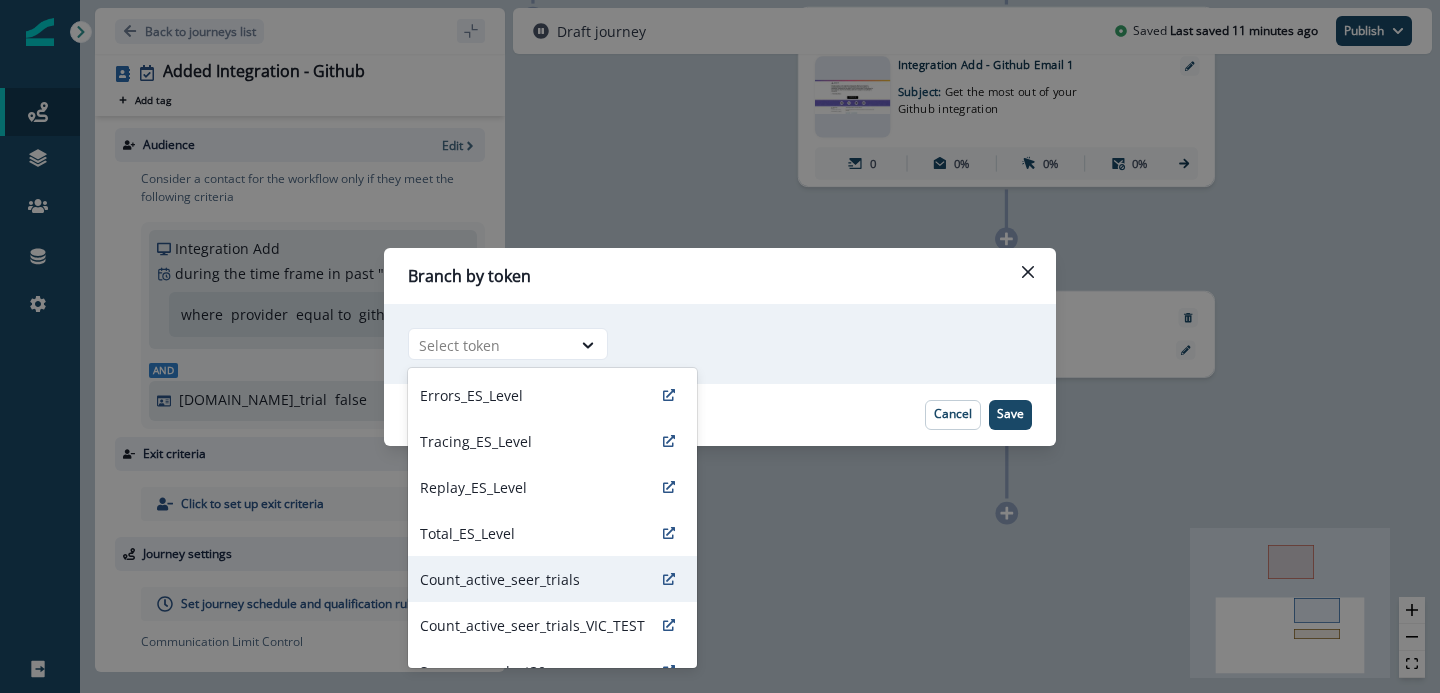 click on "Count_active_seer_trials" at bounding box center (500, 579) 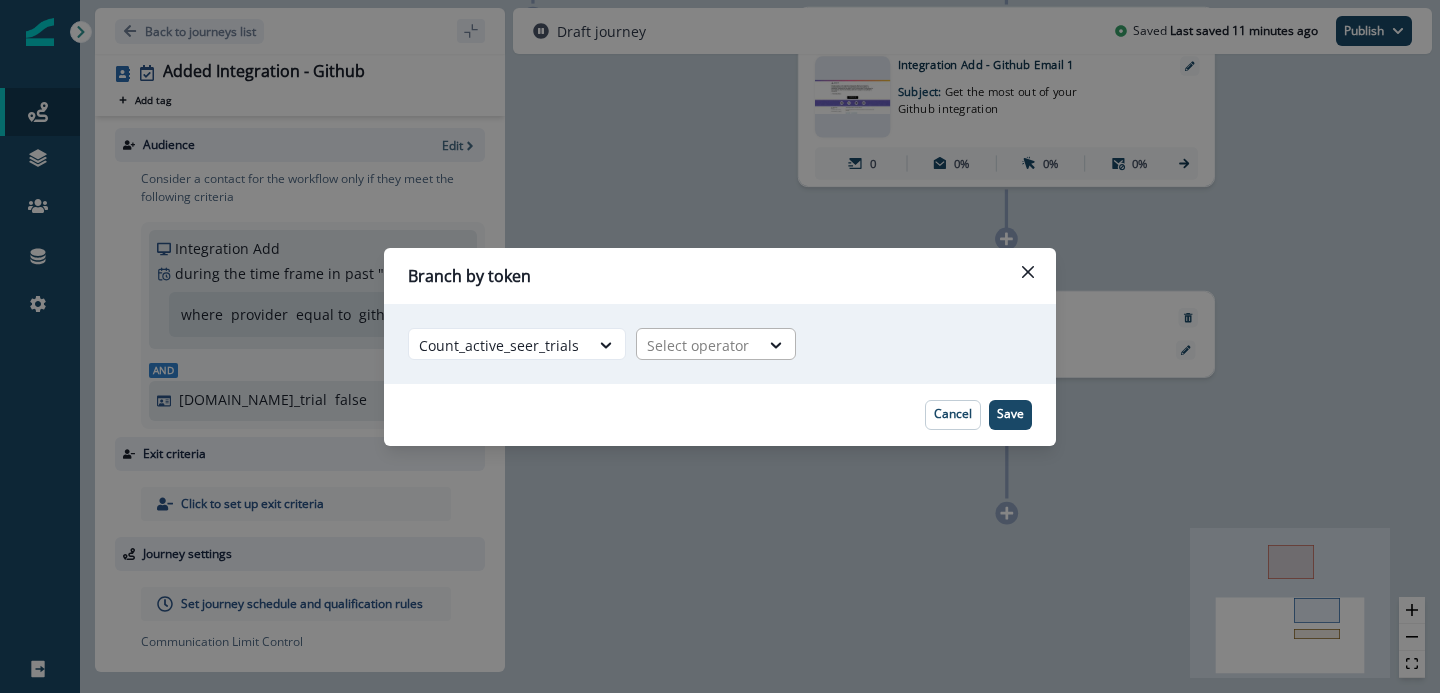 click on "Select operator" at bounding box center (698, 345) 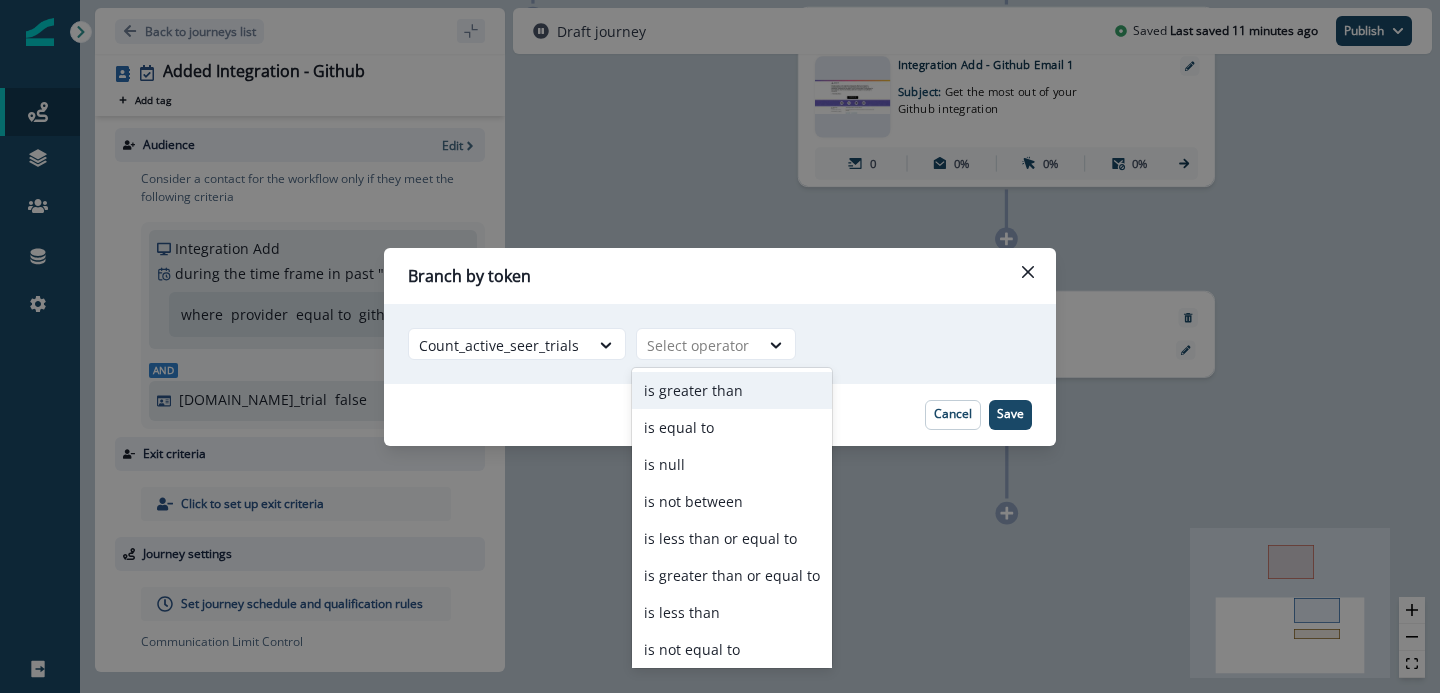 click on "is greater than" at bounding box center [732, 390] 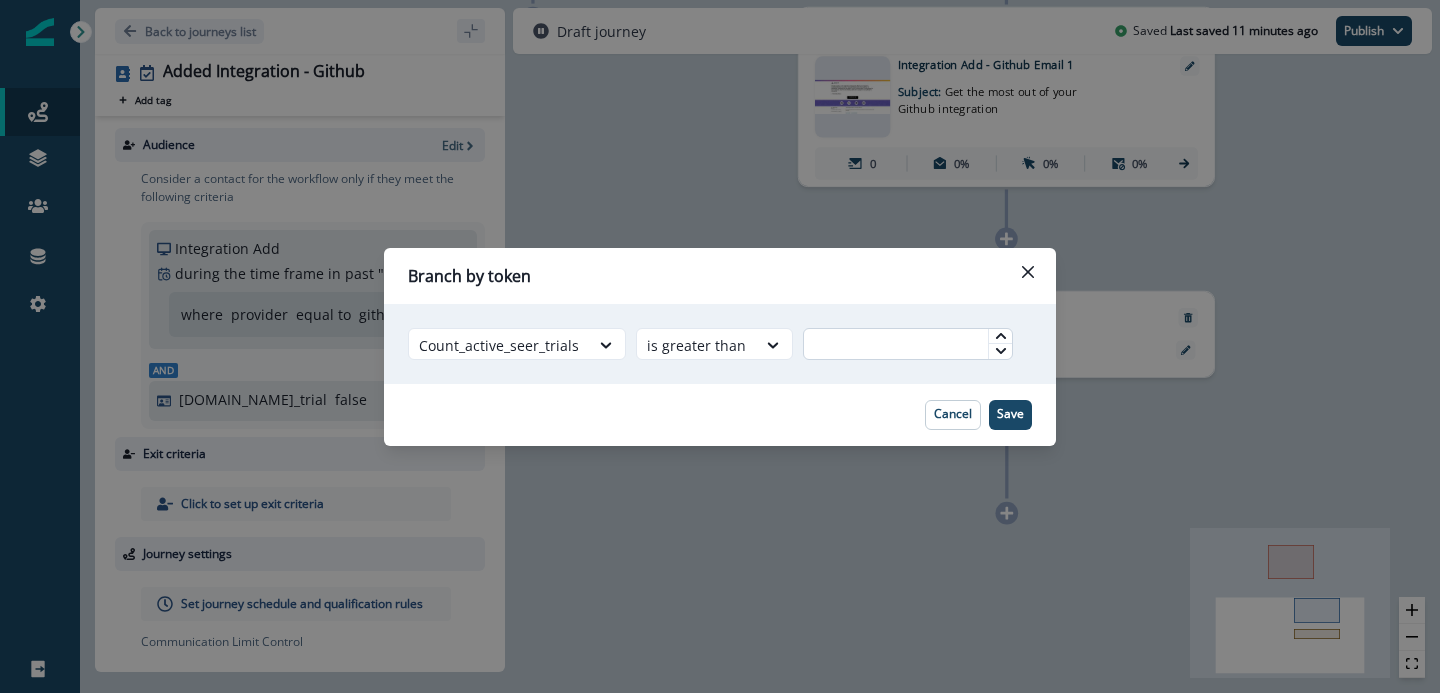 click at bounding box center (908, 344) 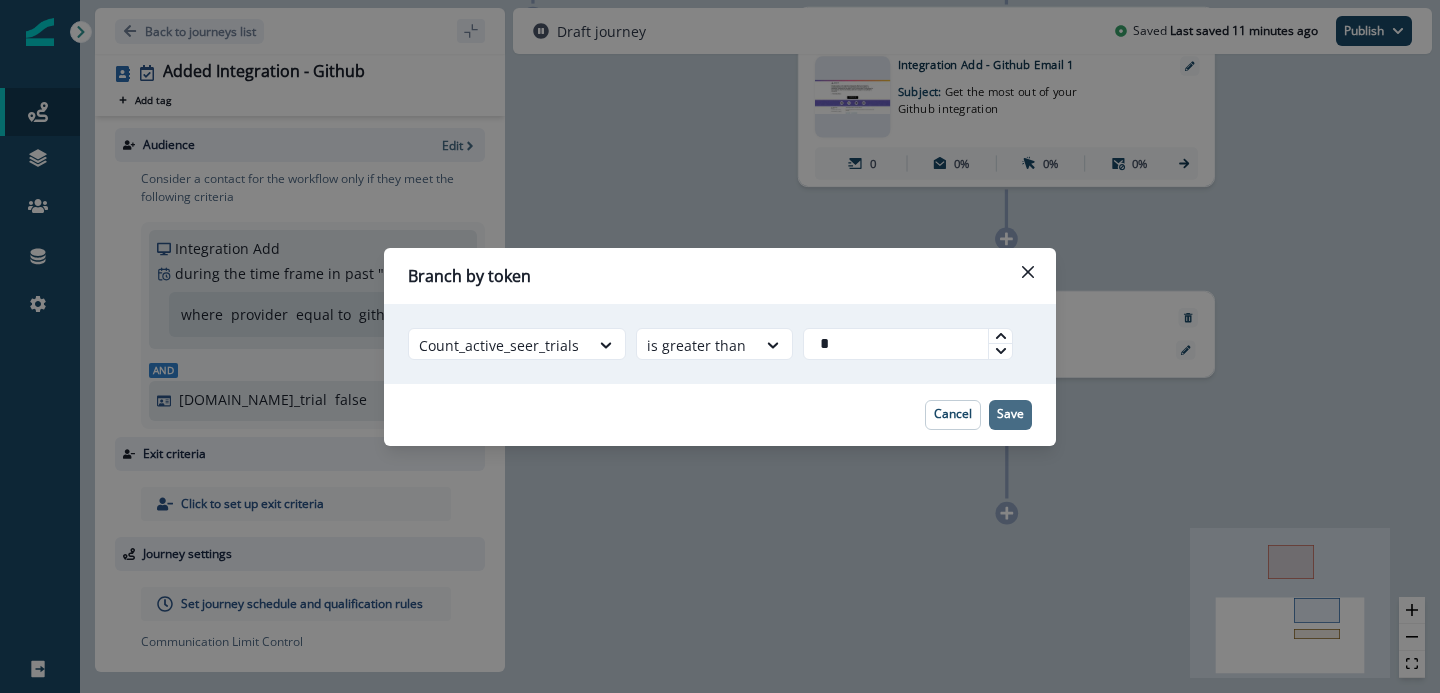 click on "Save" at bounding box center (1010, 414) 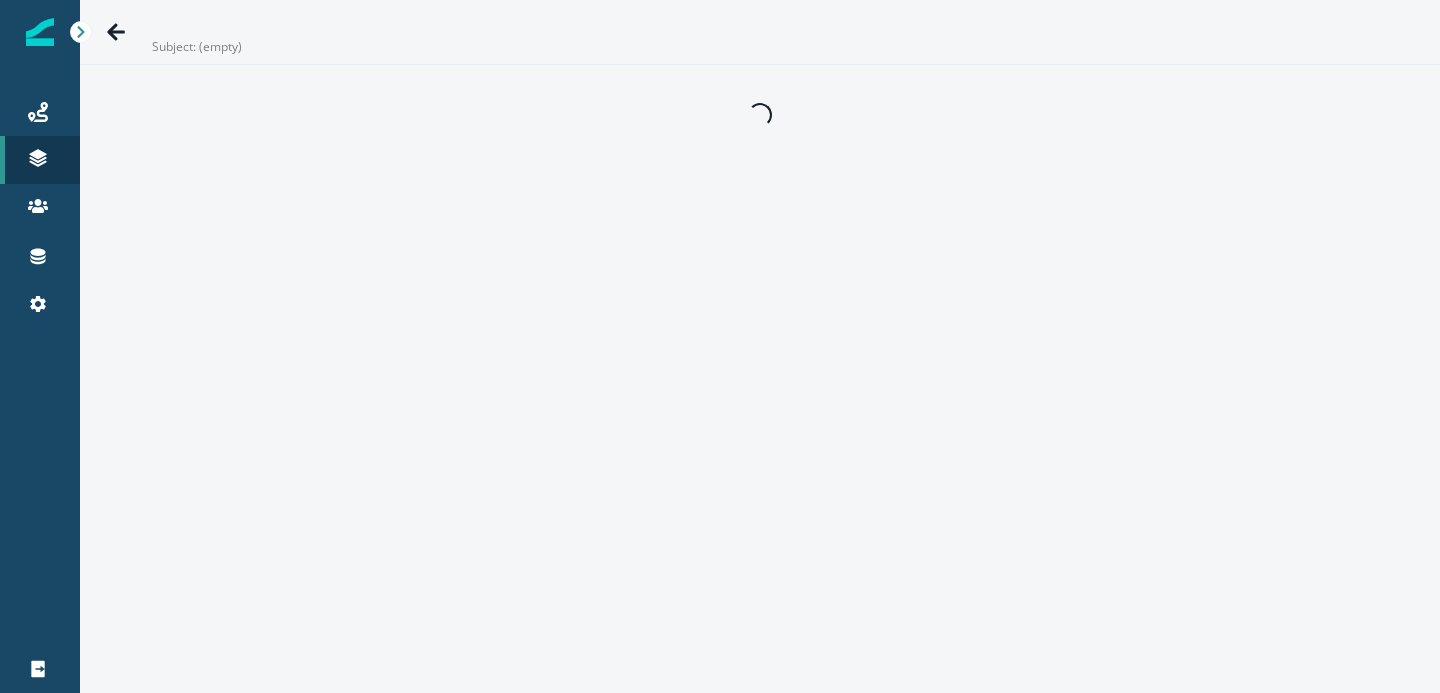 scroll, scrollTop: 0, scrollLeft: 0, axis: both 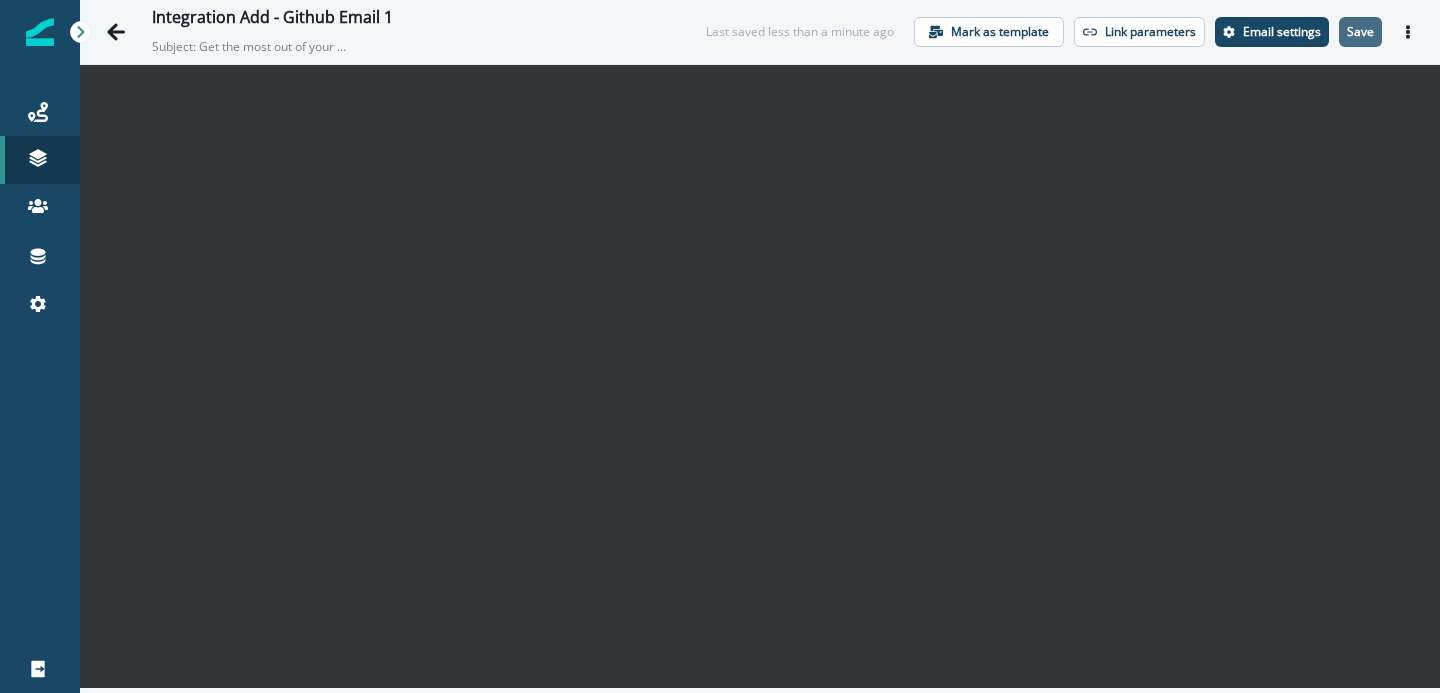 click on "Save" at bounding box center [1360, 32] 